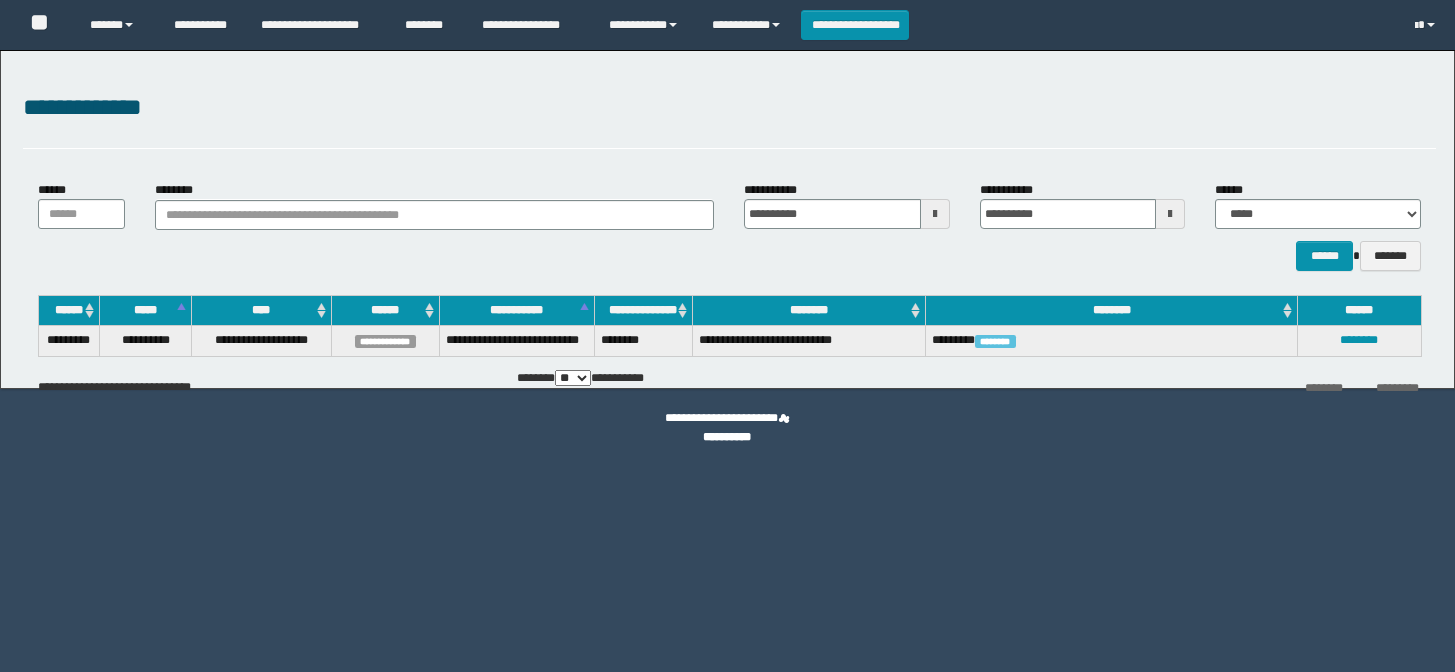 scroll, scrollTop: 0, scrollLeft: 0, axis: both 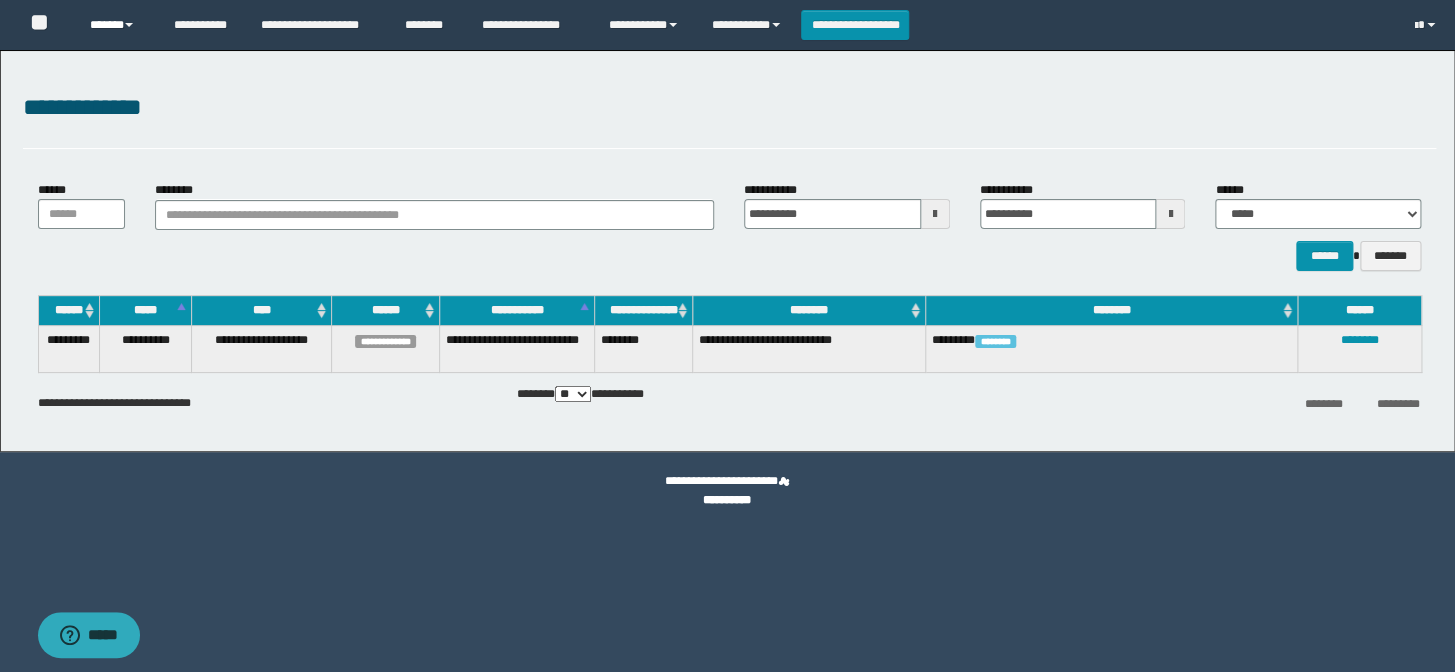 click on "******" at bounding box center (117, 25) 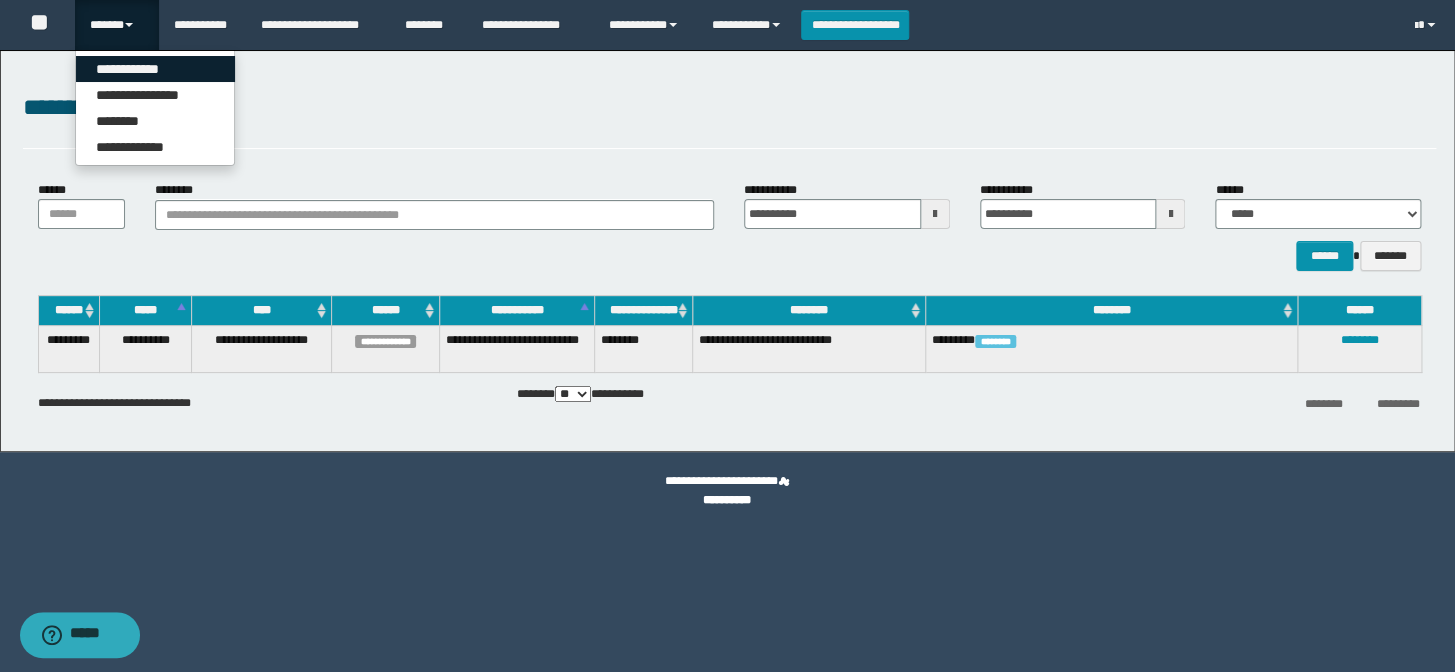 click on "**********" at bounding box center [155, 69] 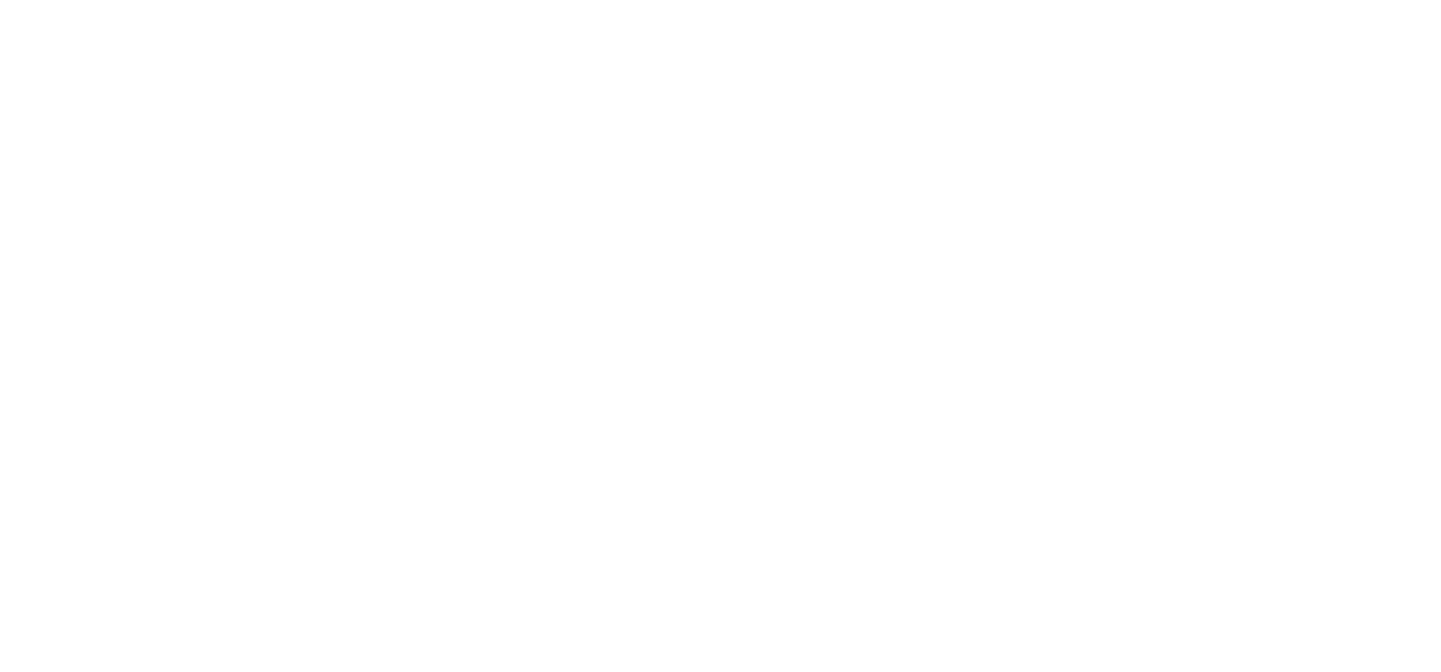 scroll, scrollTop: 0, scrollLeft: 0, axis: both 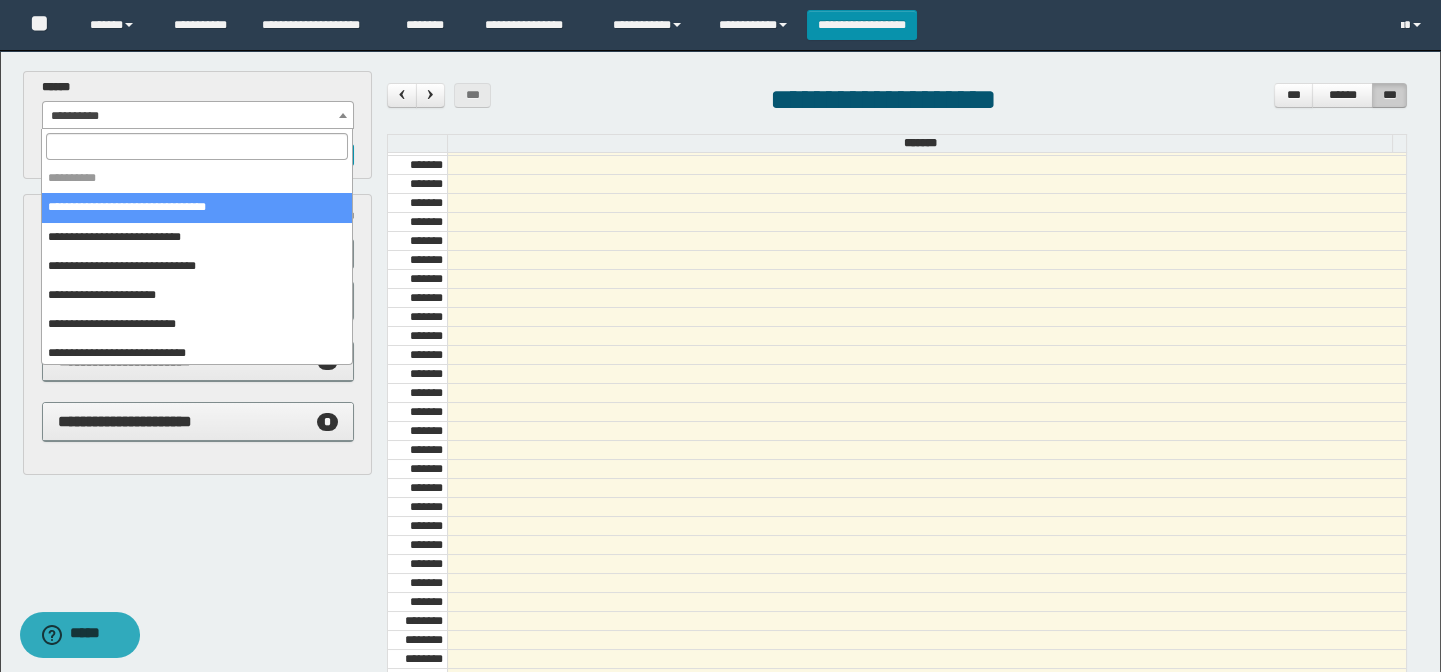 click on "**********" at bounding box center [198, 116] 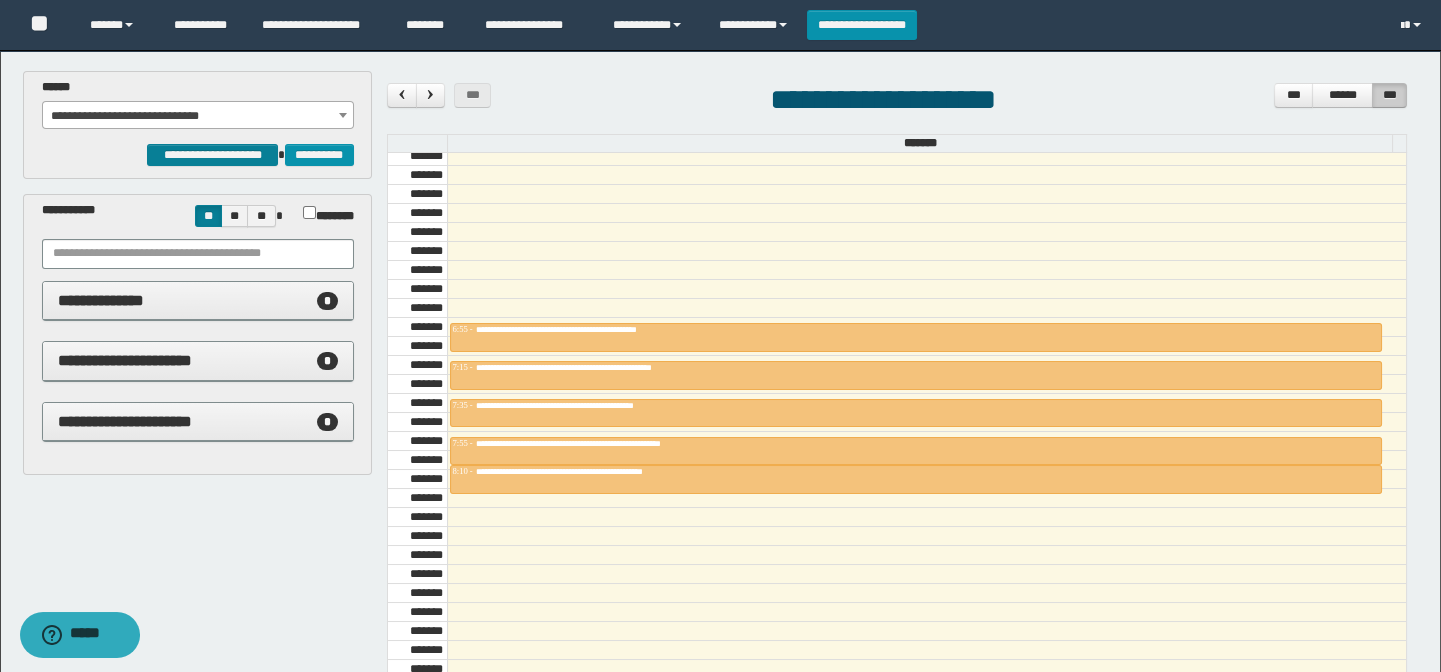 scroll, scrollTop: 705, scrollLeft: 0, axis: vertical 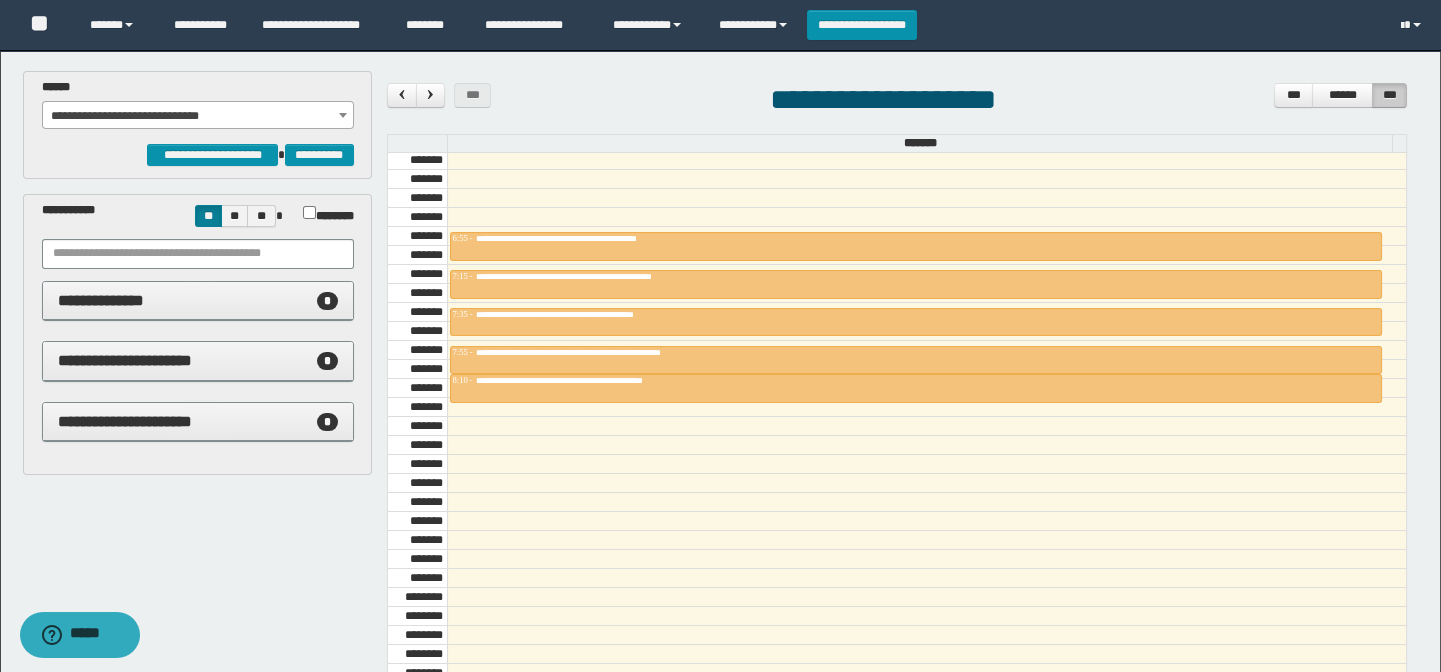 click on "**********" at bounding box center [198, 116] 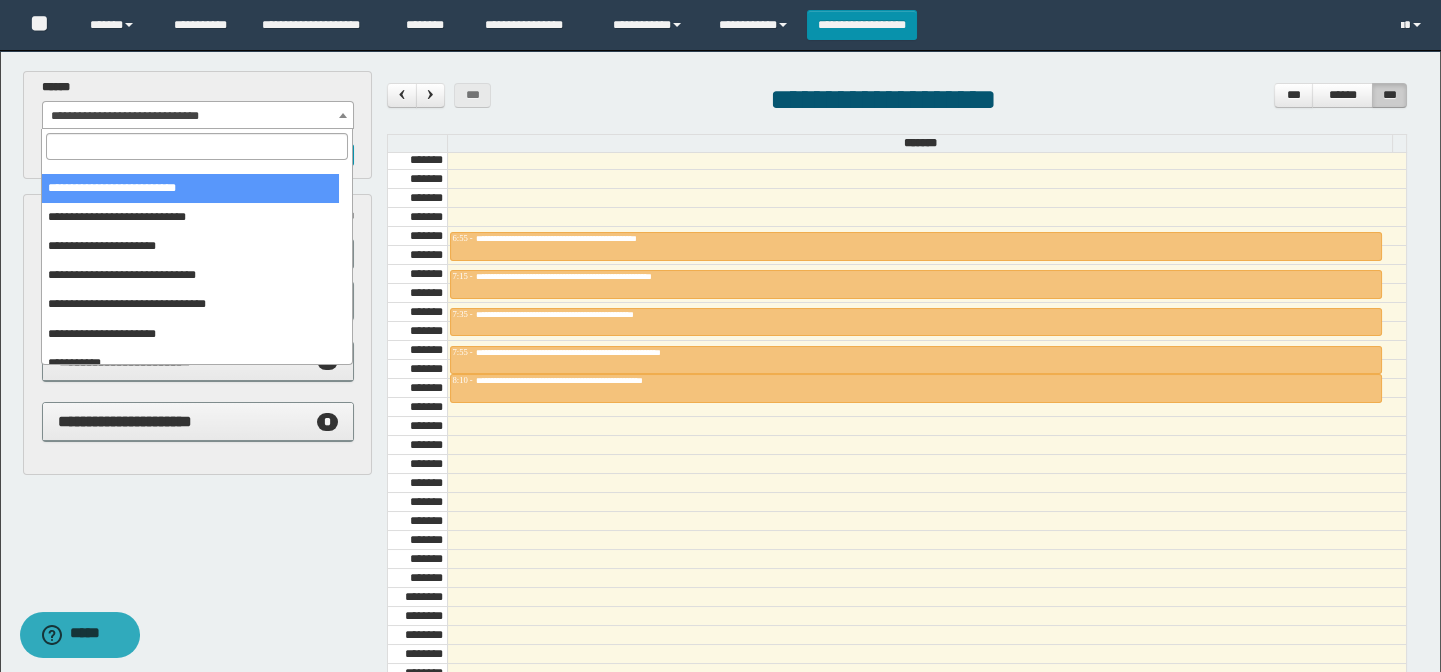 scroll, scrollTop: 150, scrollLeft: 0, axis: vertical 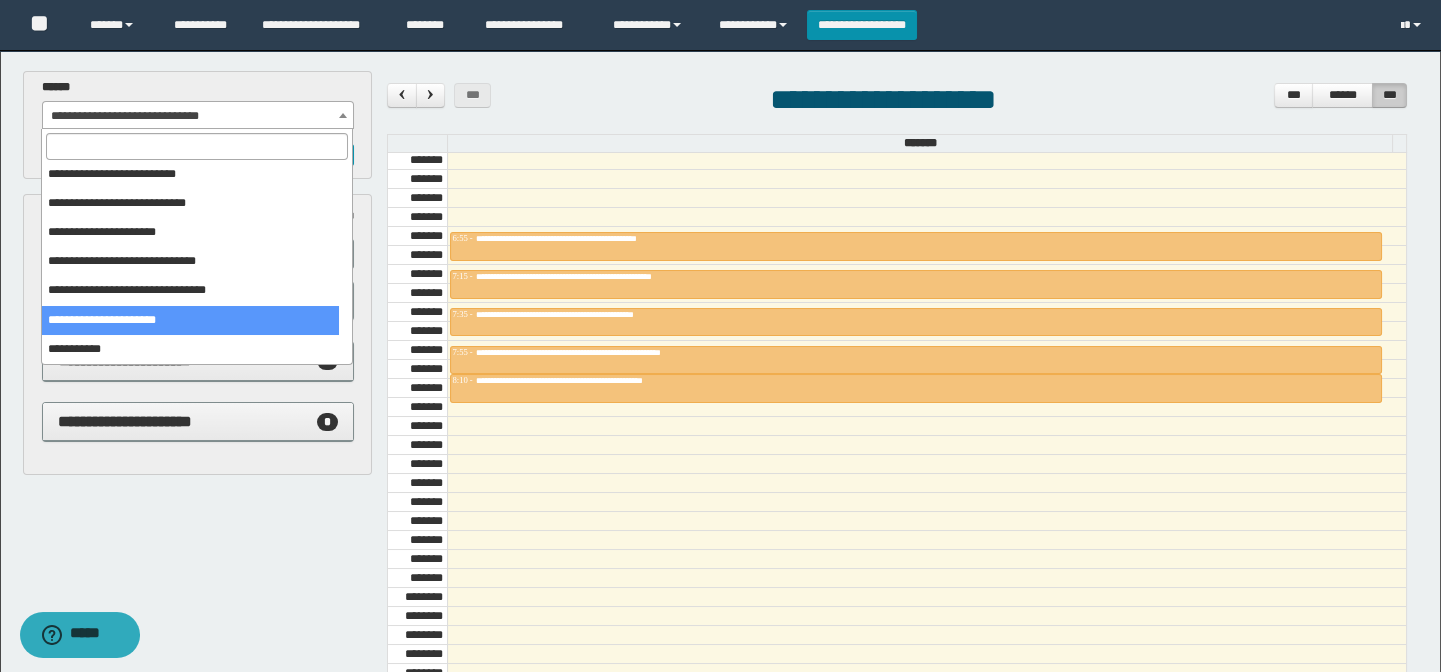 select on "******" 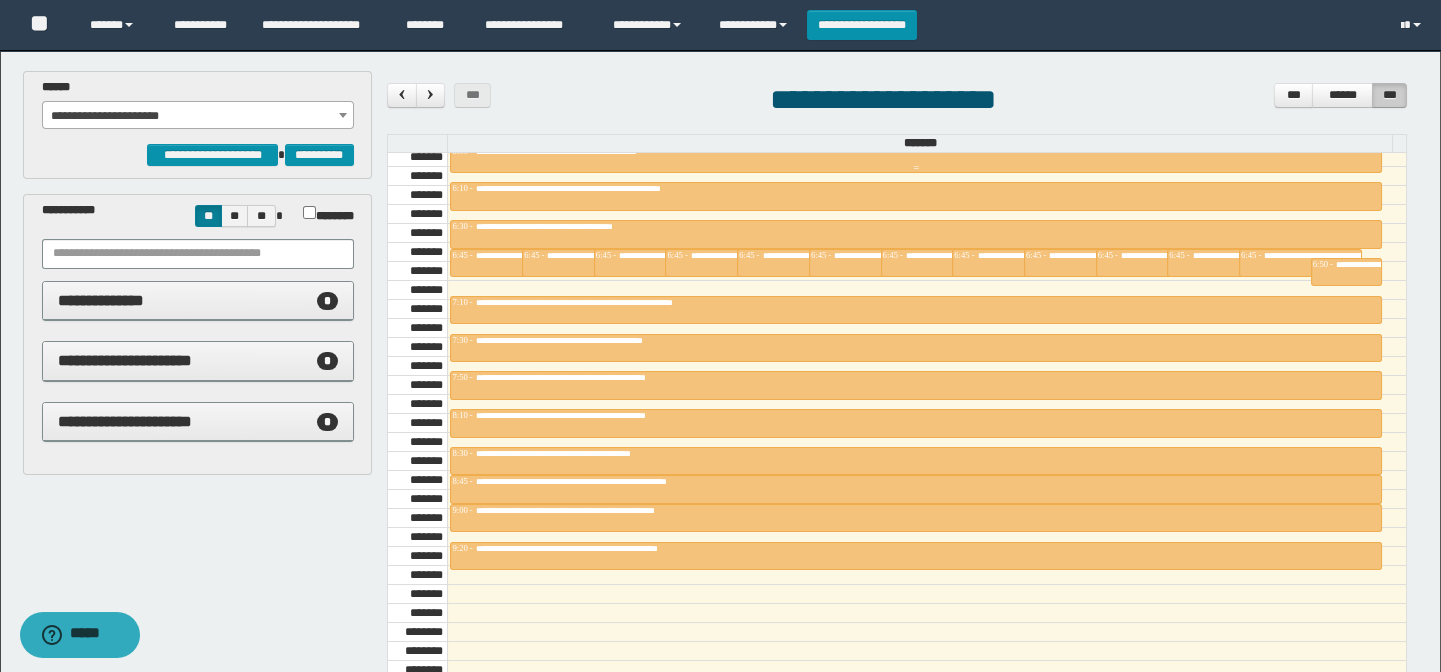 scroll, scrollTop: 705, scrollLeft: 0, axis: vertical 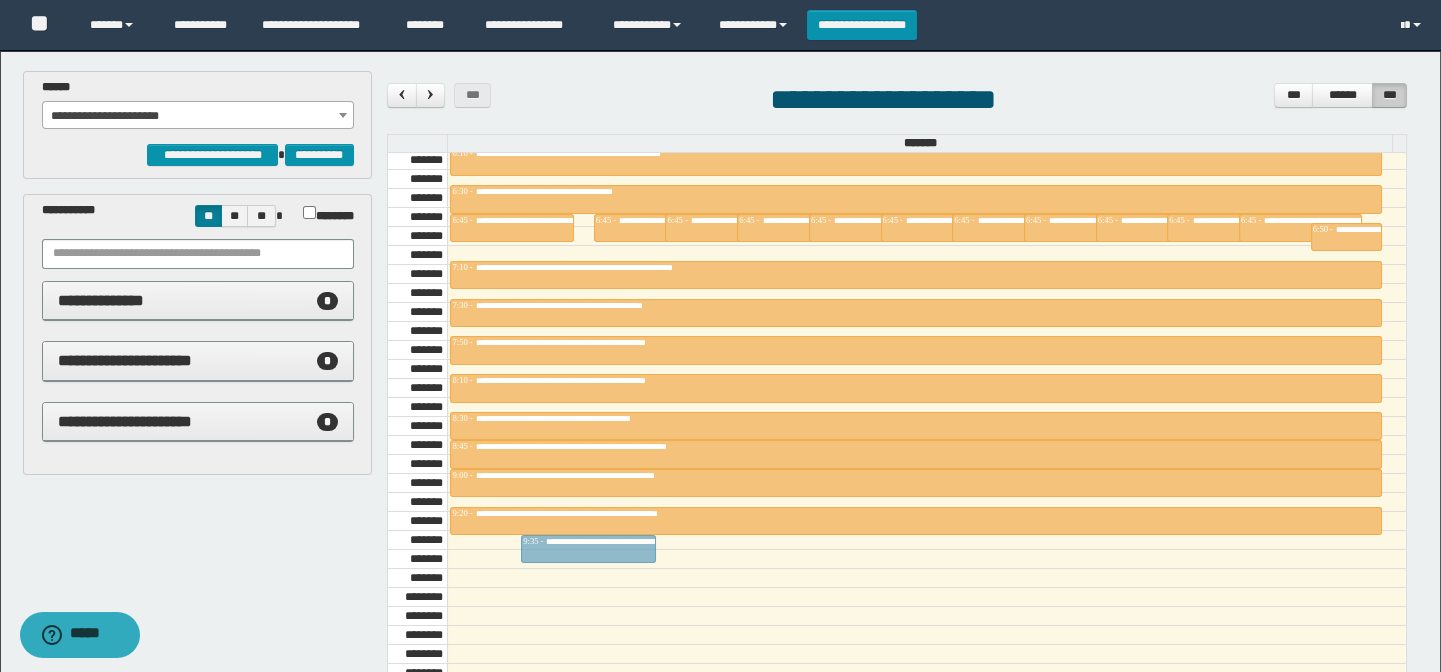 drag, startPoint x: 553, startPoint y: 223, endPoint x: 560, endPoint y: 551, distance: 328.07468 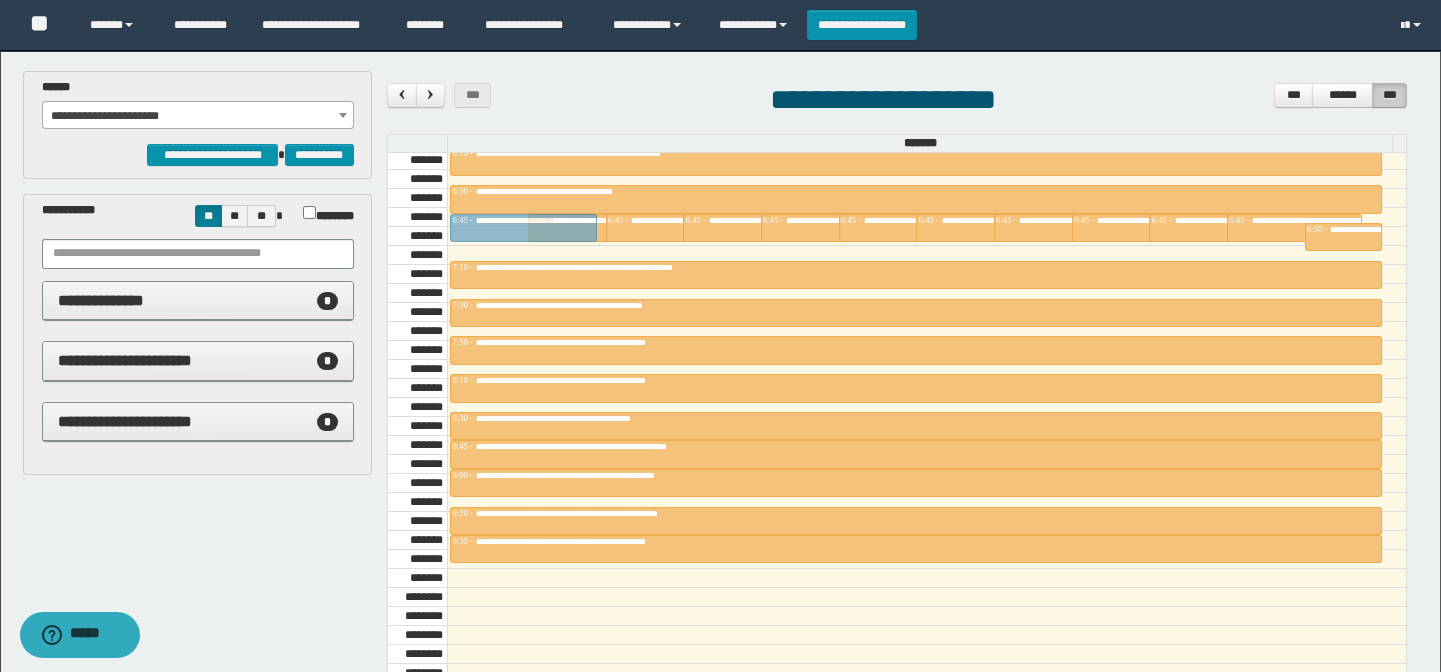 drag, startPoint x: 499, startPoint y: 228, endPoint x: 520, endPoint y: 232, distance: 21.377558 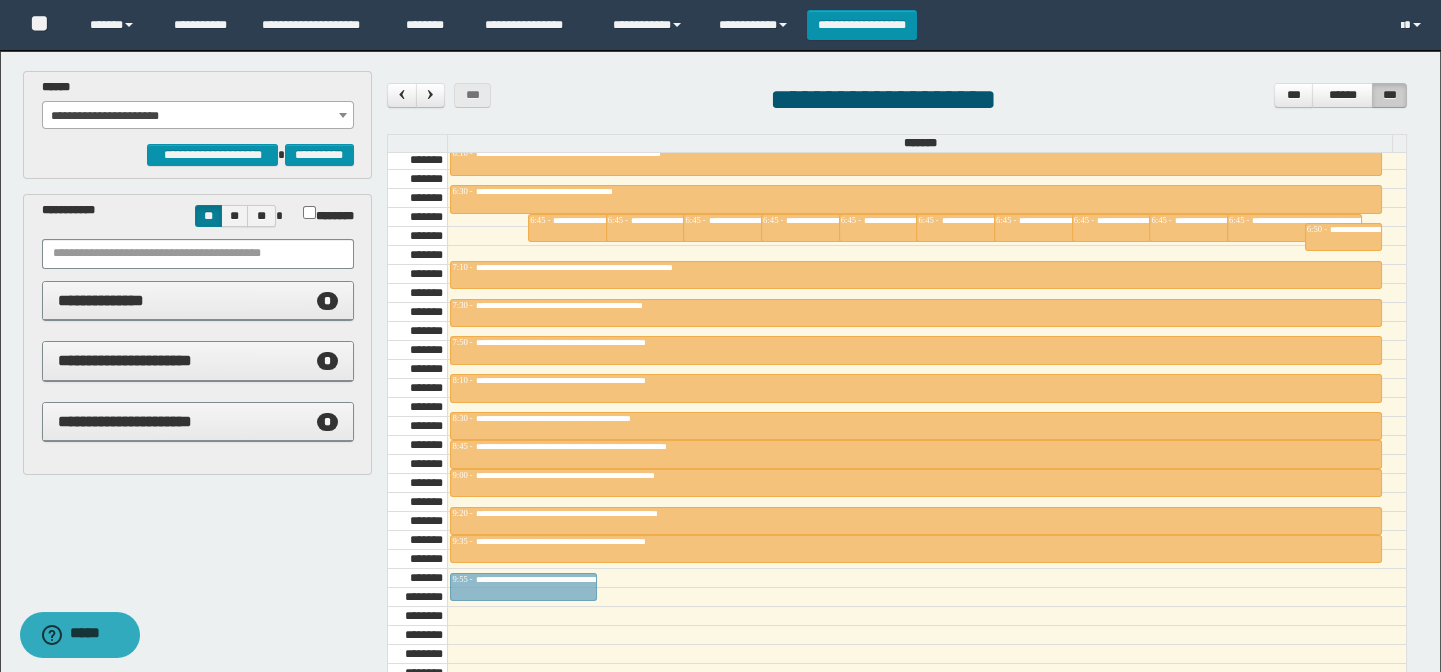 drag, startPoint x: 491, startPoint y: 221, endPoint x: 481, endPoint y: 245, distance: 26 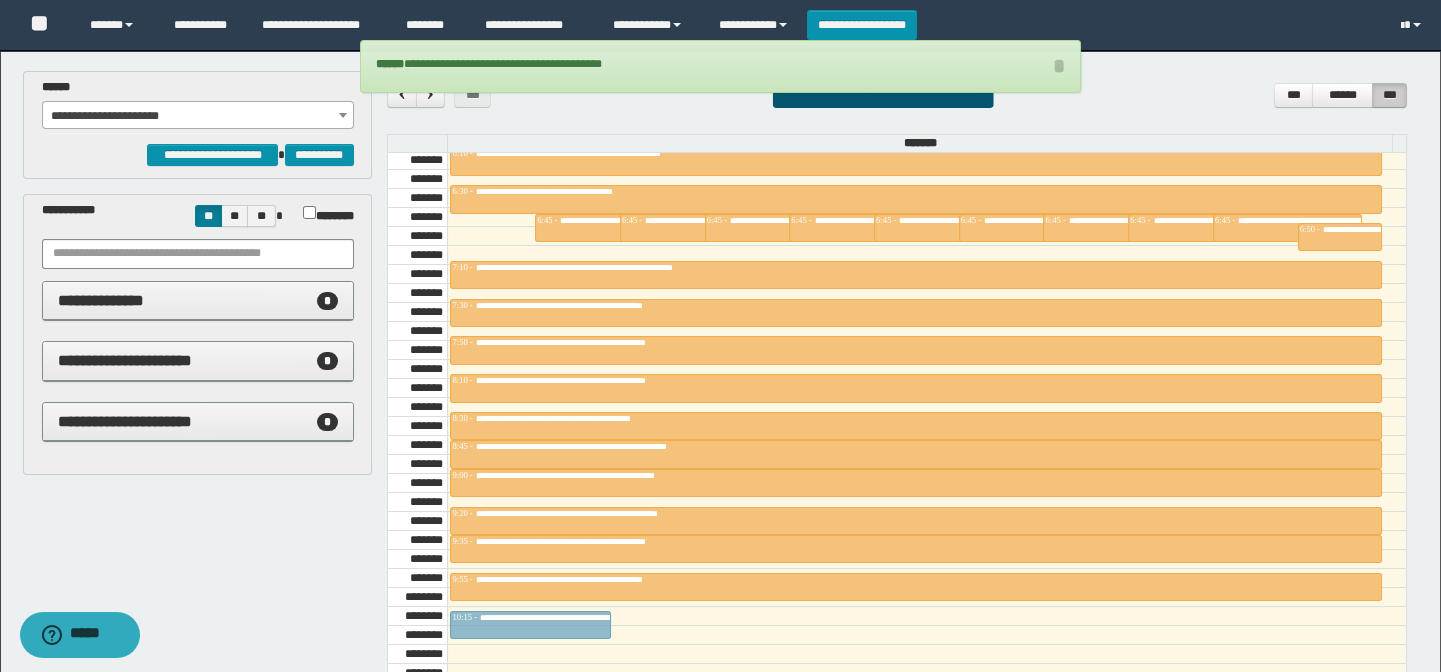 drag, startPoint x: 488, startPoint y: 225, endPoint x: 509, endPoint y: 616, distance: 391.56354 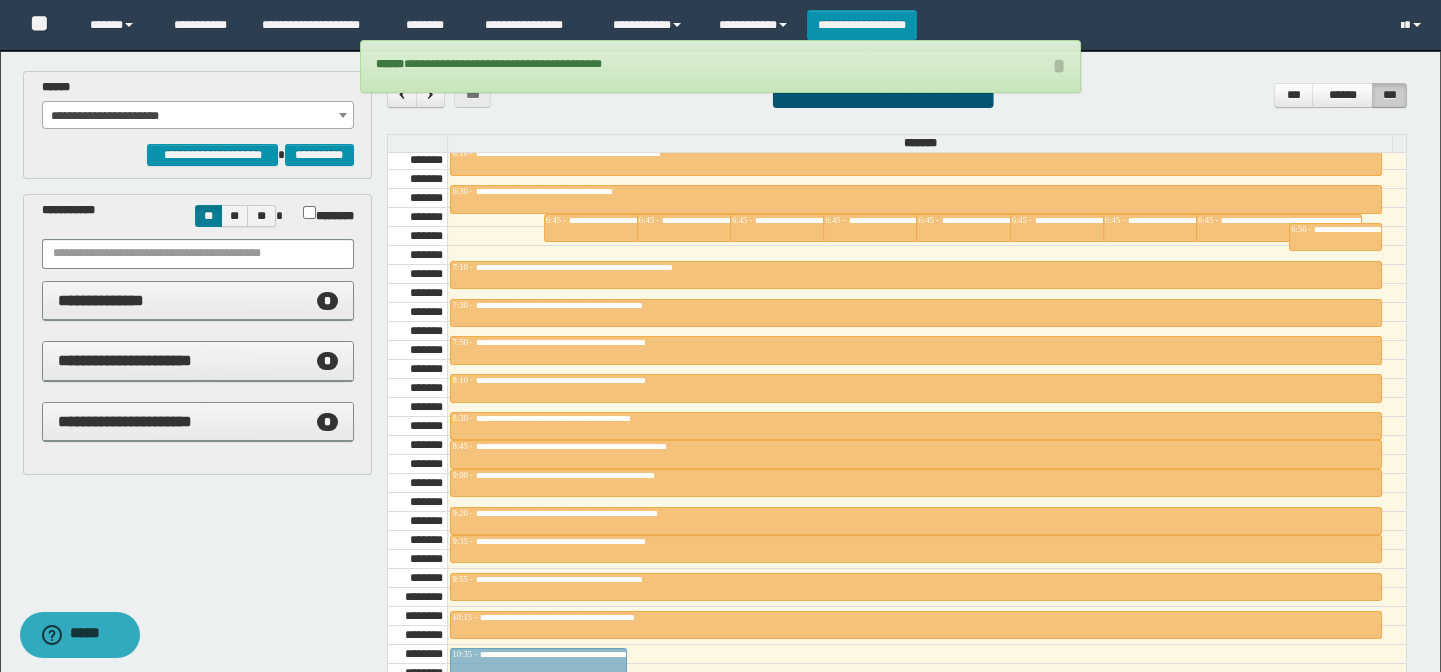 drag, startPoint x: 487, startPoint y: 232, endPoint x: 509, endPoint y: 255, distance: 31.827662 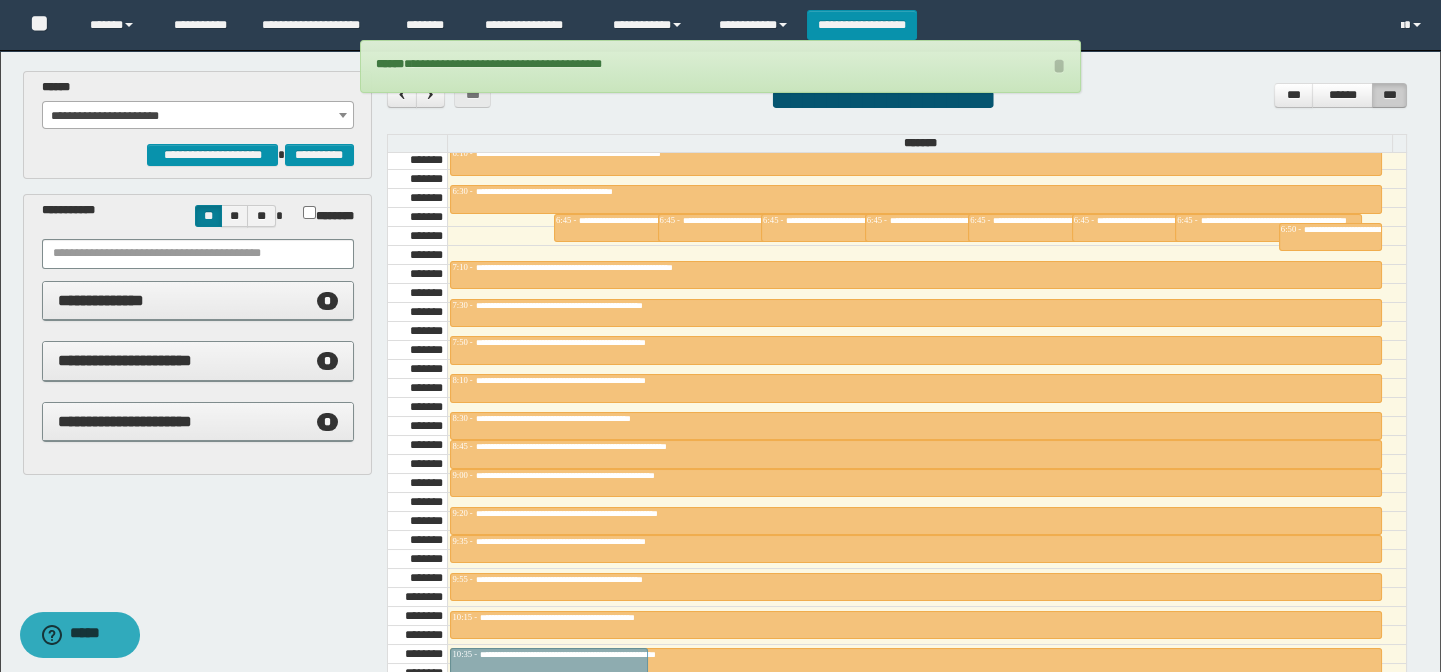 drag, startPoint x: 506, startPoint y: 217, endPoint x: 550, endPoint y: 654, distance: 439.2095 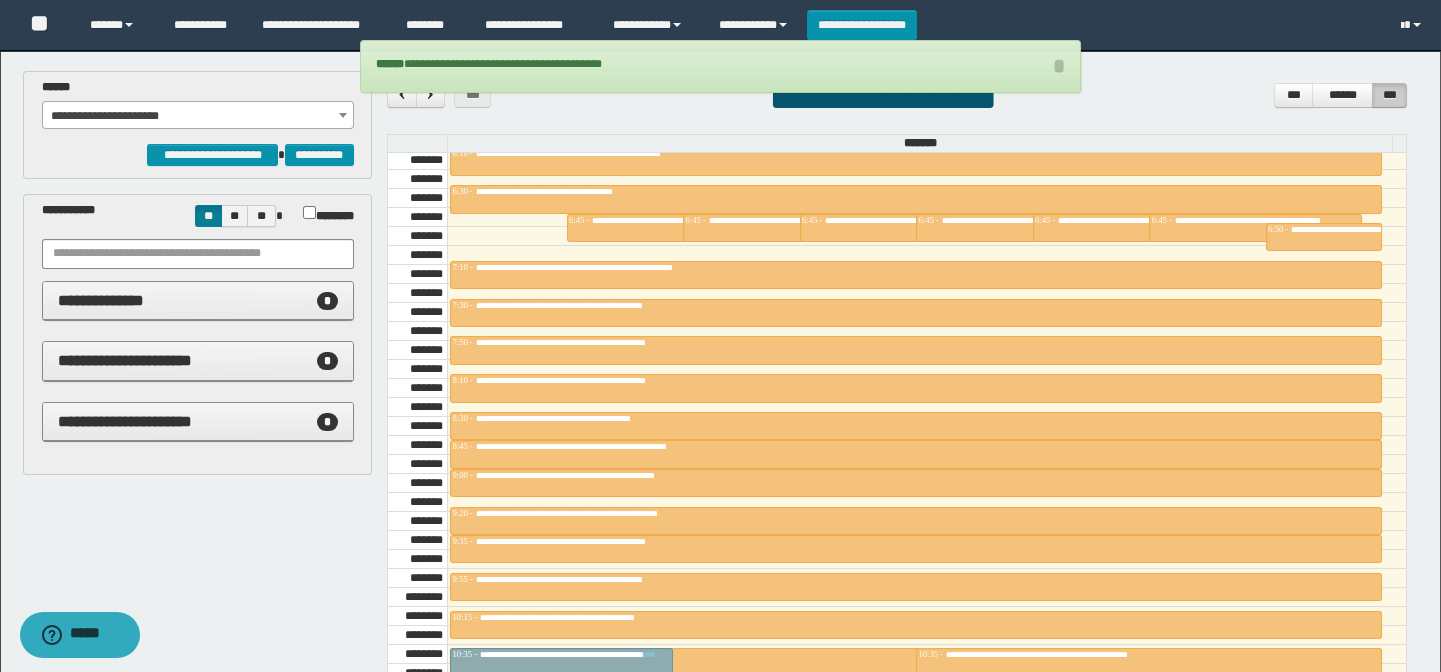 drag, startPoint x: 492, startPoint y: 219, endPoint x: 540, endPoint y: 244, distance: 54.120235 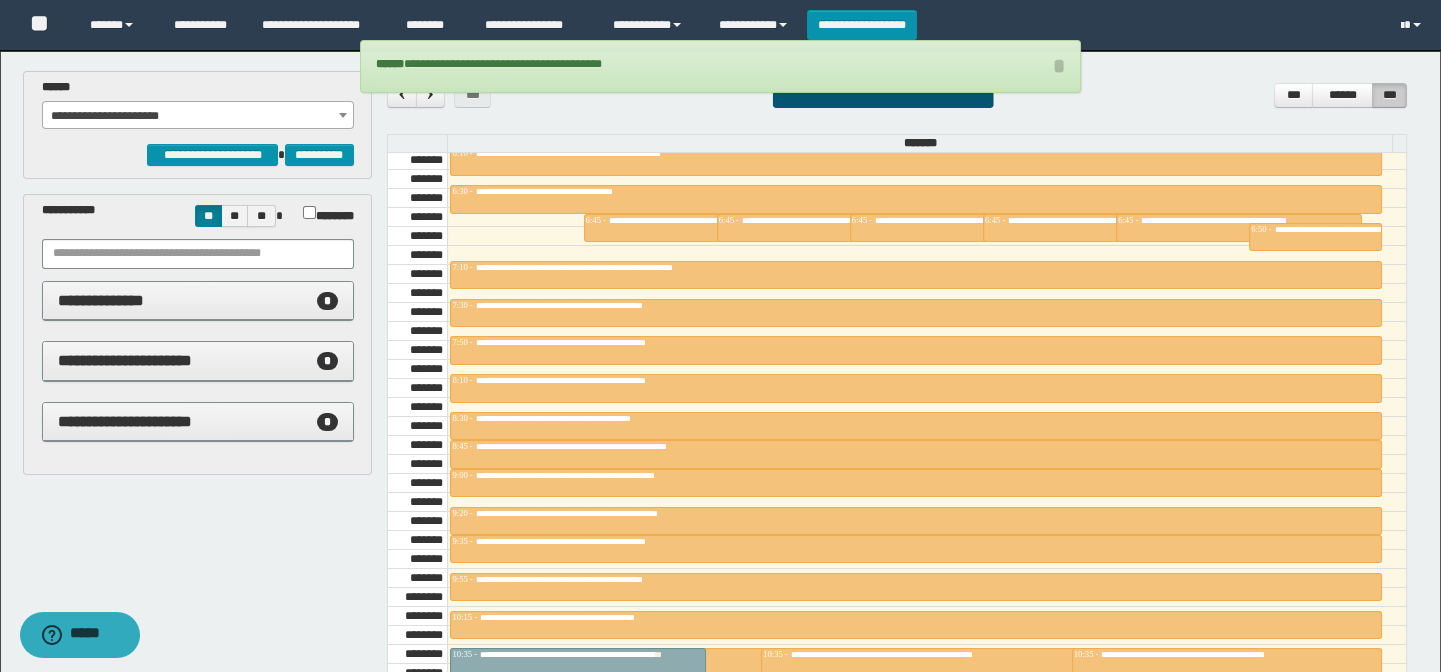 drag, startPoint x: 512, startPoint y: 219, endPoint x: 548, endPoint y: 658, distance: 440.4736 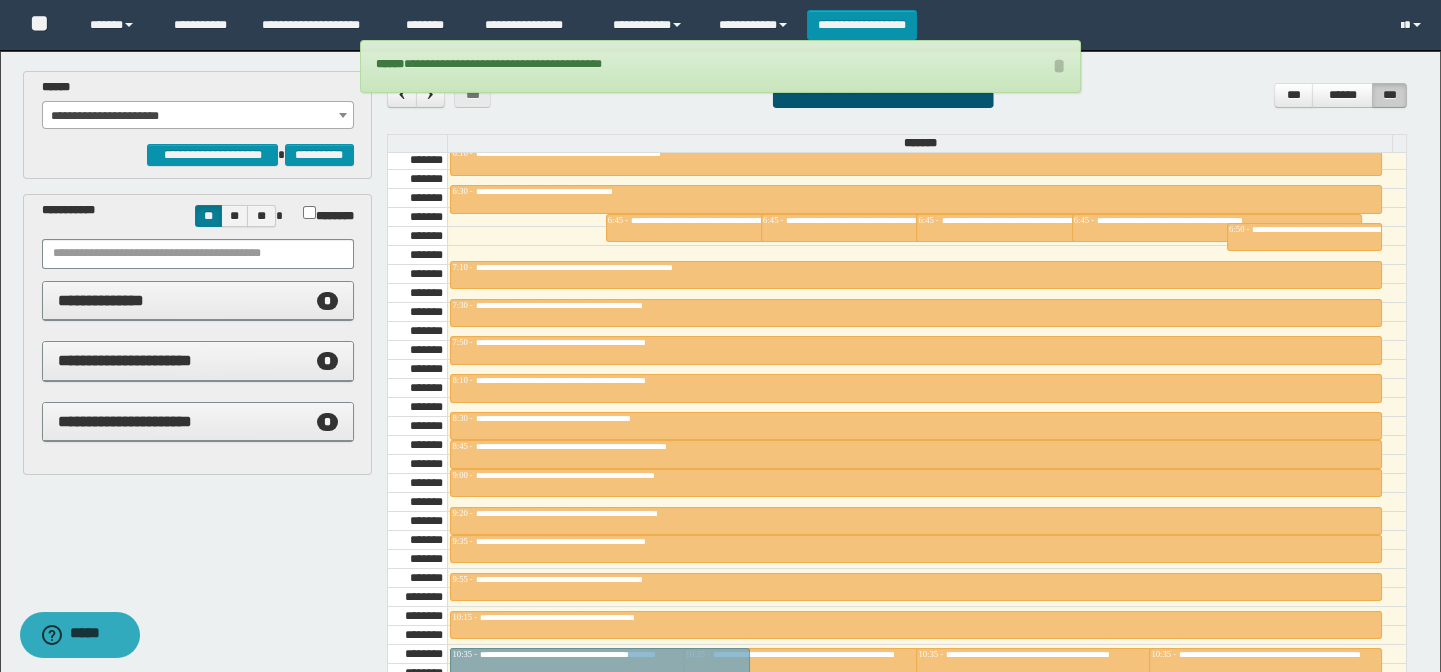drag, startPoint x: 507, startPoint y: 222, endPoint x: 549, endPoint y: 249, distance: 49.92995 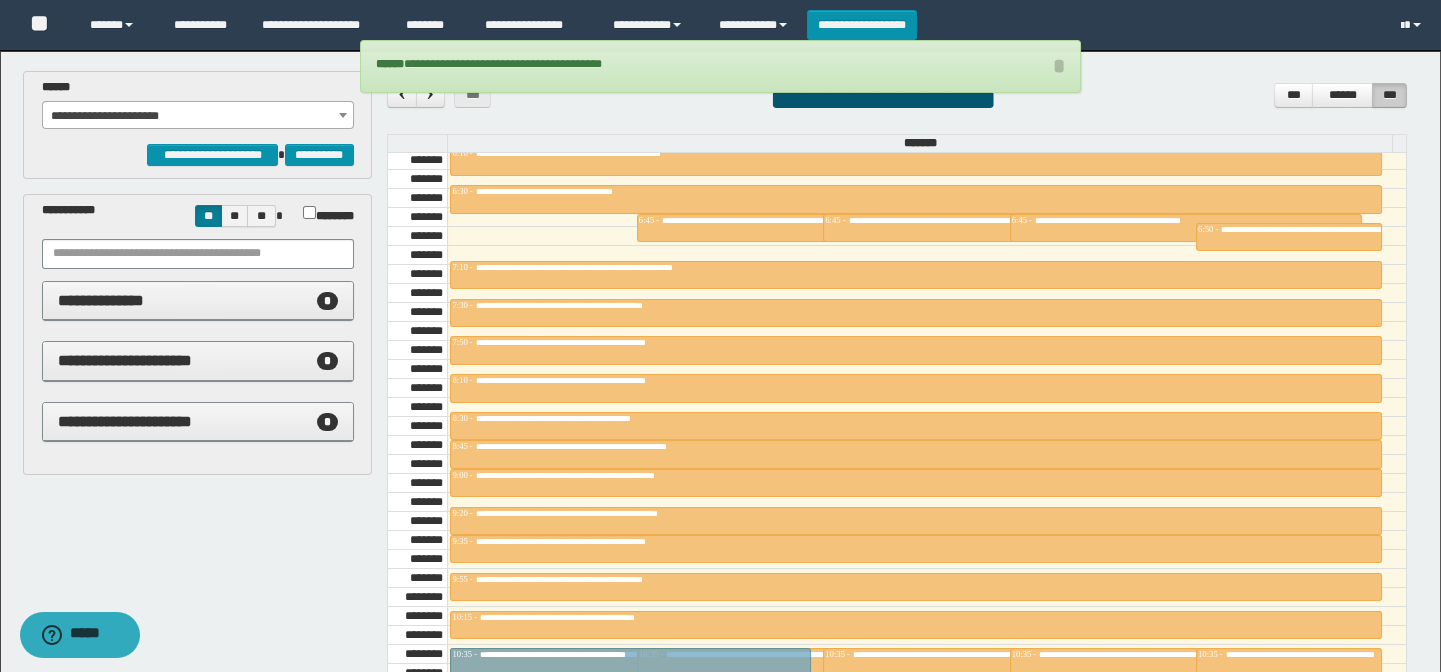 drag, startPoint x: 528, startPoint y: 221, endPoint x: 539, endPoint y: 242, distance: 23.70654 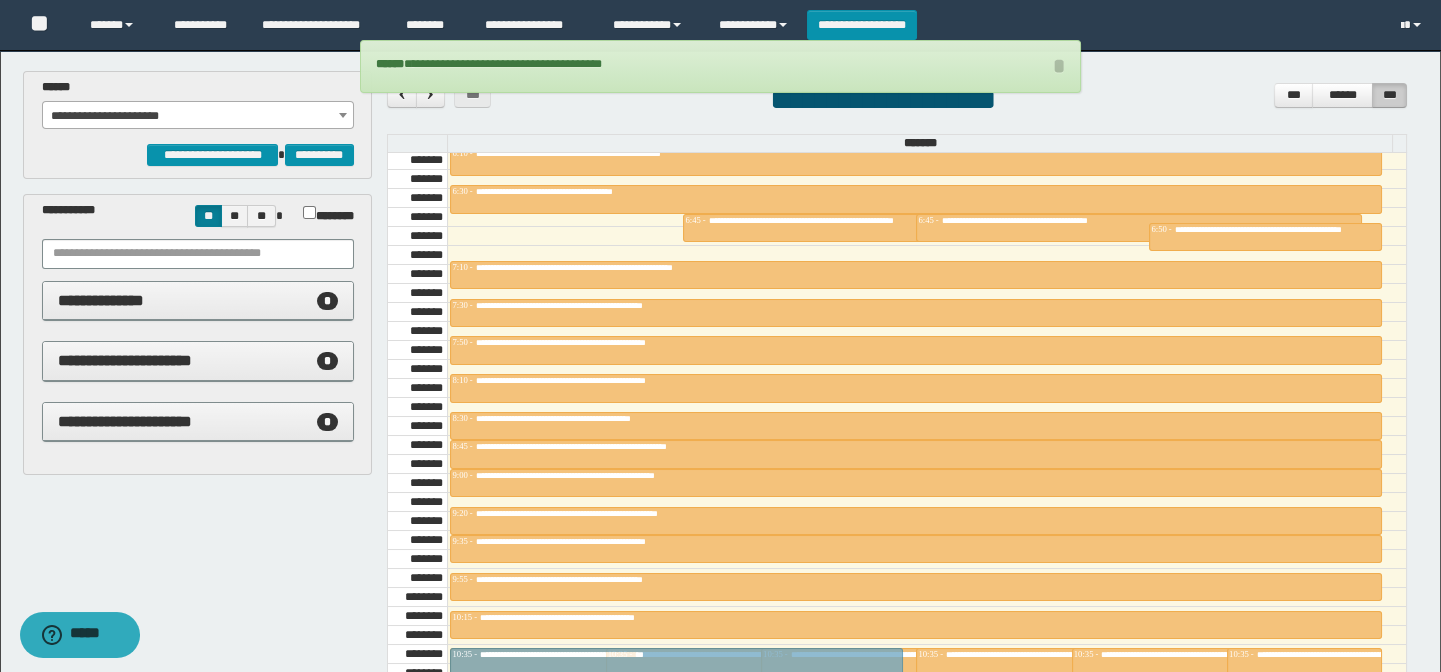 drag, startPoint x: 538, startPoint y: 222, endPoint x: 576, endPoint y: 651, distance: 430.6797 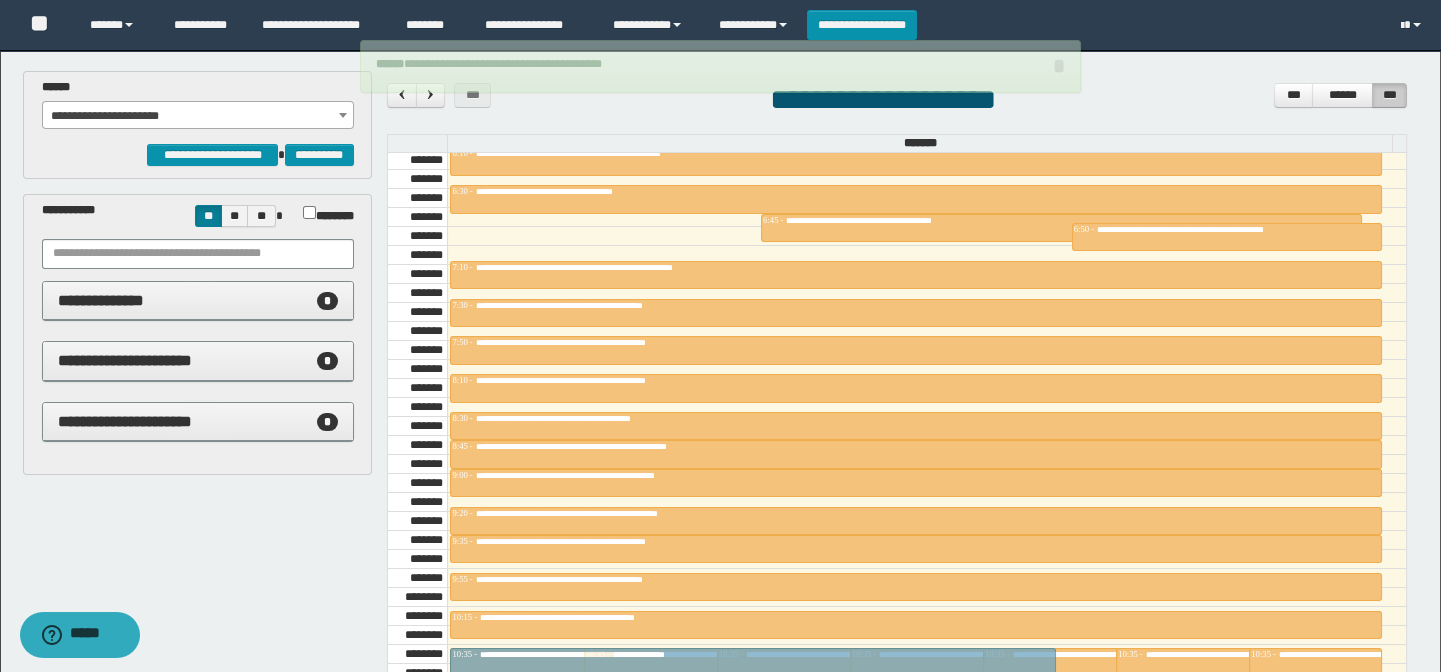 drag, startPoint x: 535, startPoint y: 221, endPoint x: 564, endPoint y: 651, distance: 430.9768 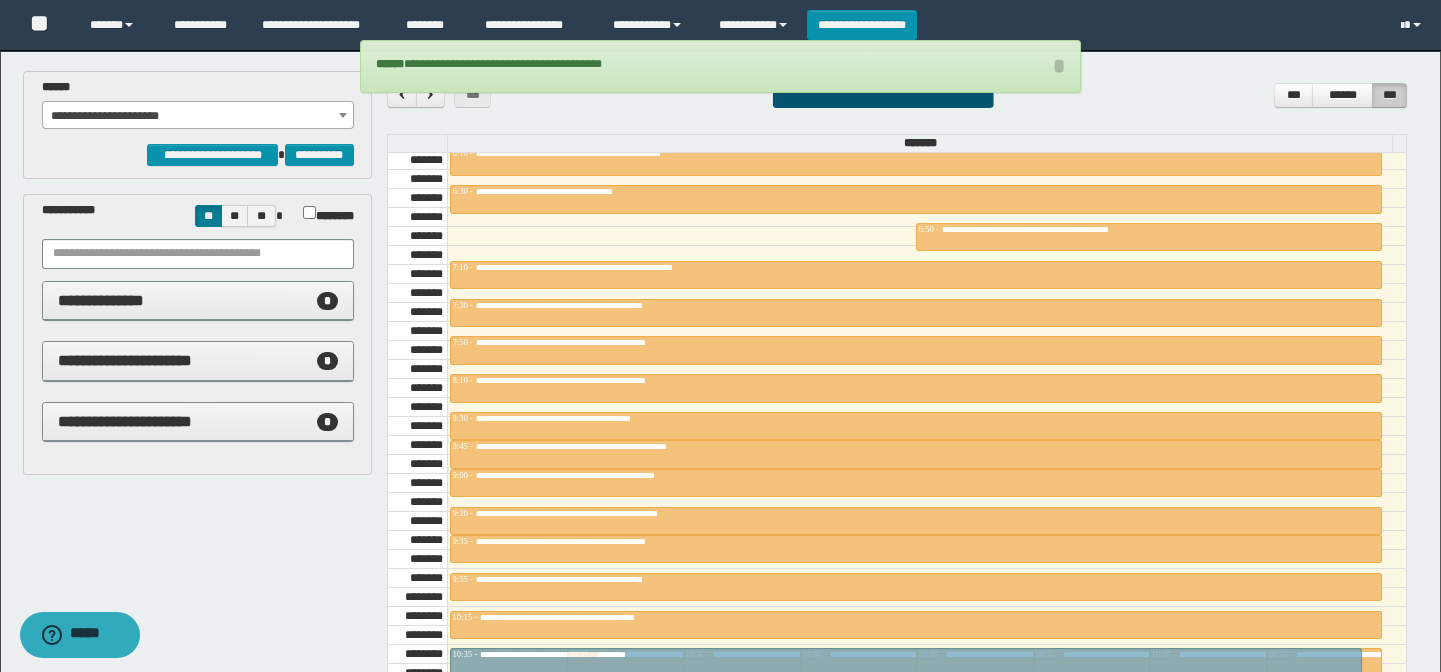 drag, startPoint x: 529, startPoint y: 221, endPoint x: 585, endPoint y: 654, distance: 436.60623 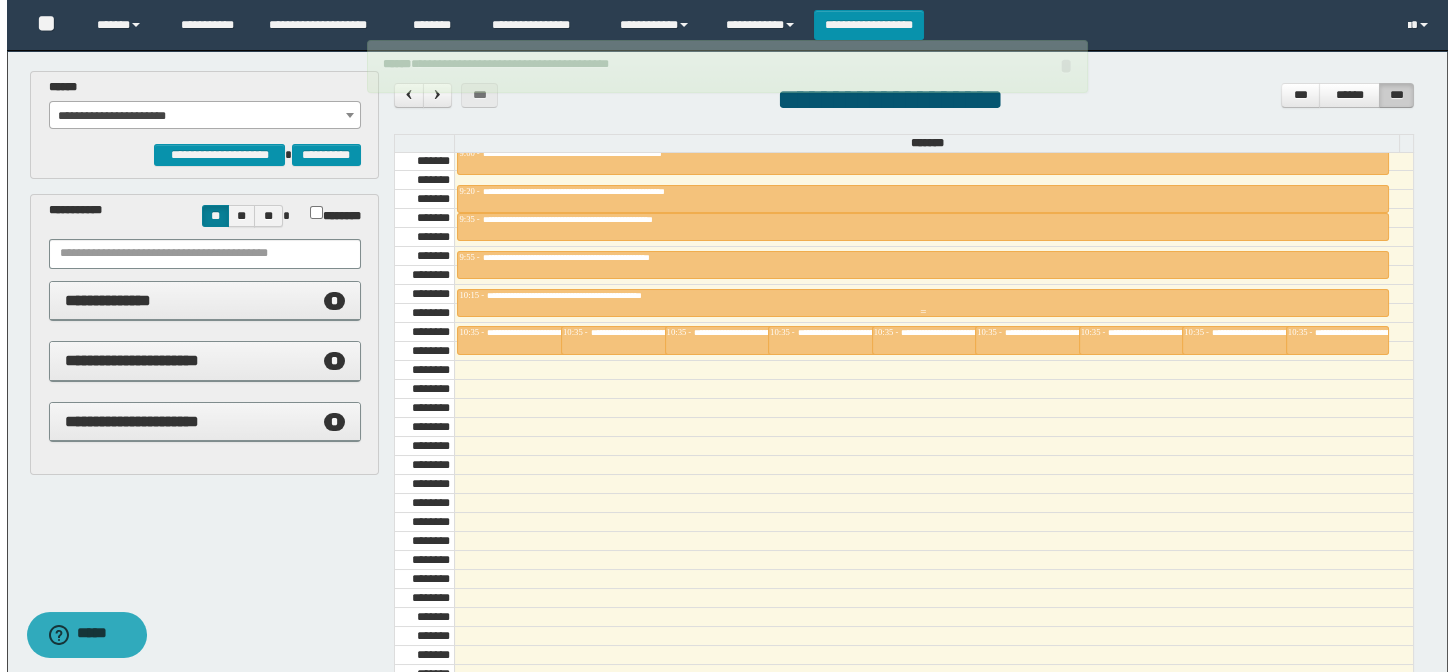scroll, scrollTop: 1069, scrollLeft: 0, axis: vertical 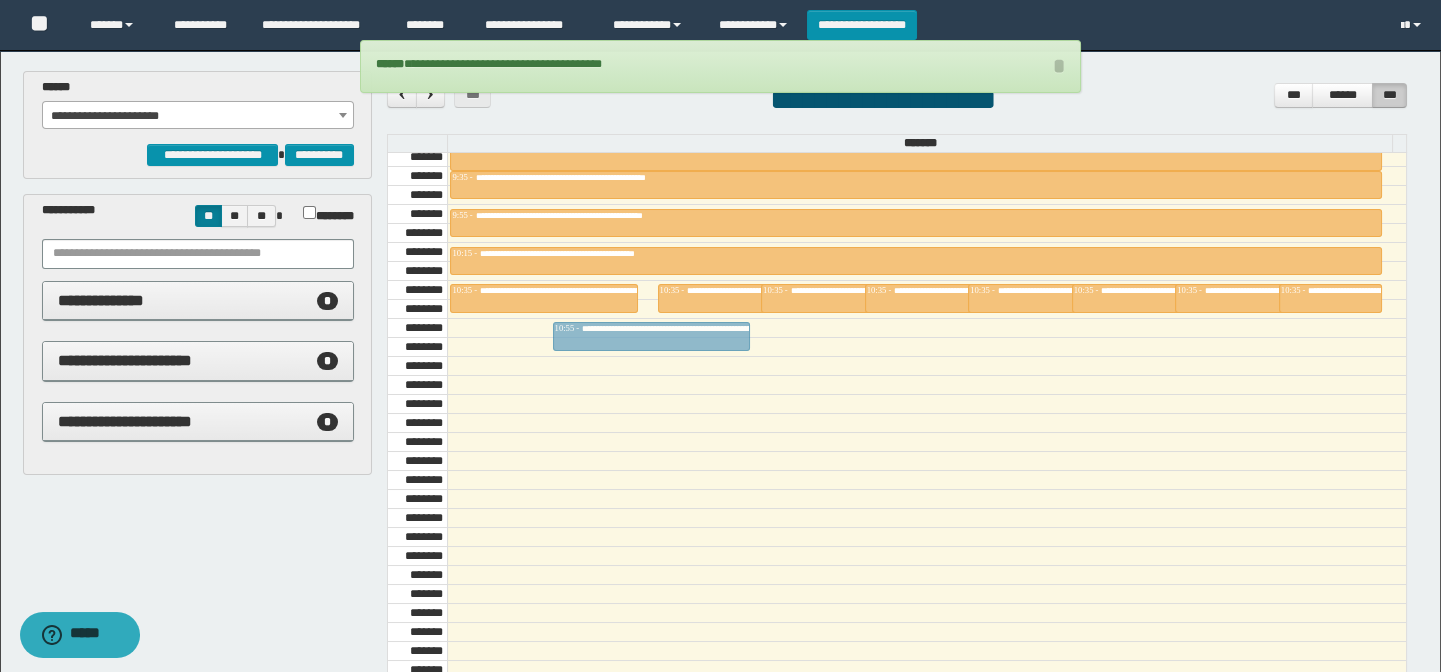 drag, startPoint x: 593, startPoint y: 292, endPoint x: 593, endPoint y: 320, distance: 28 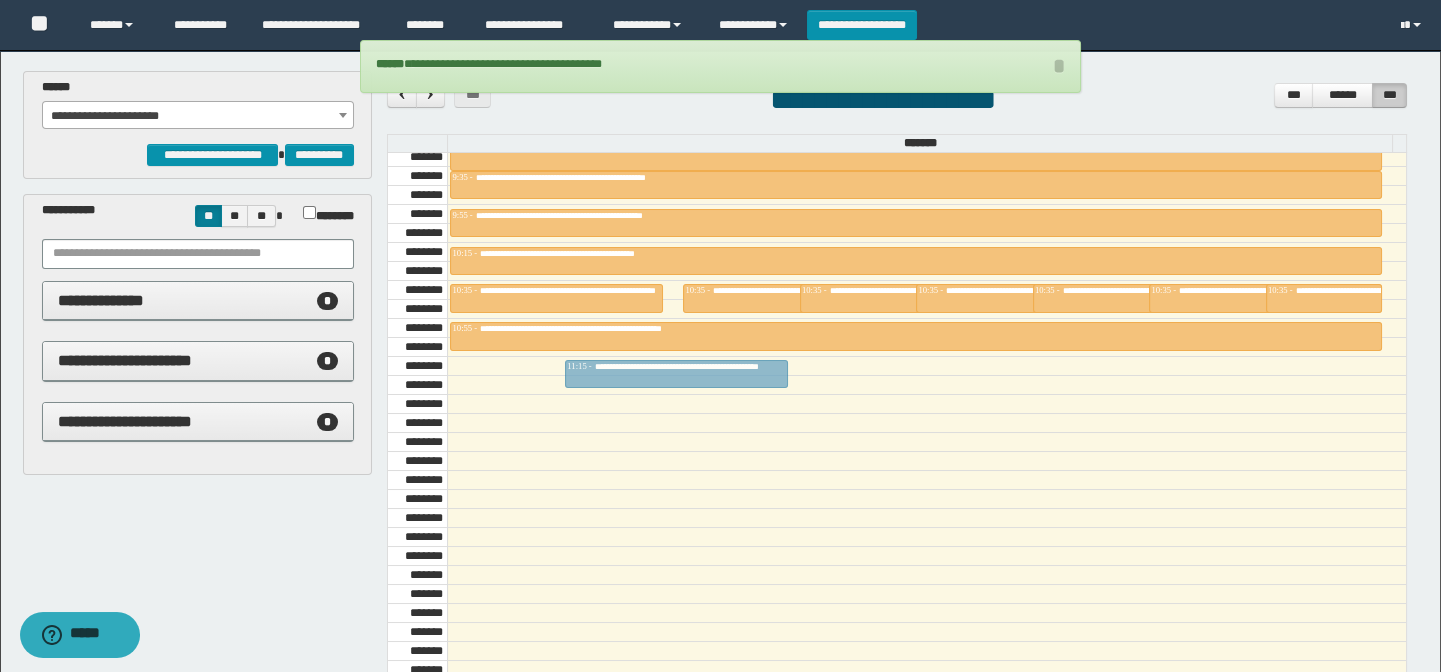 drag, startPoint x: 602, startPoint y: 294, endPoint x: 602, endPoint y: 361, distance: 67 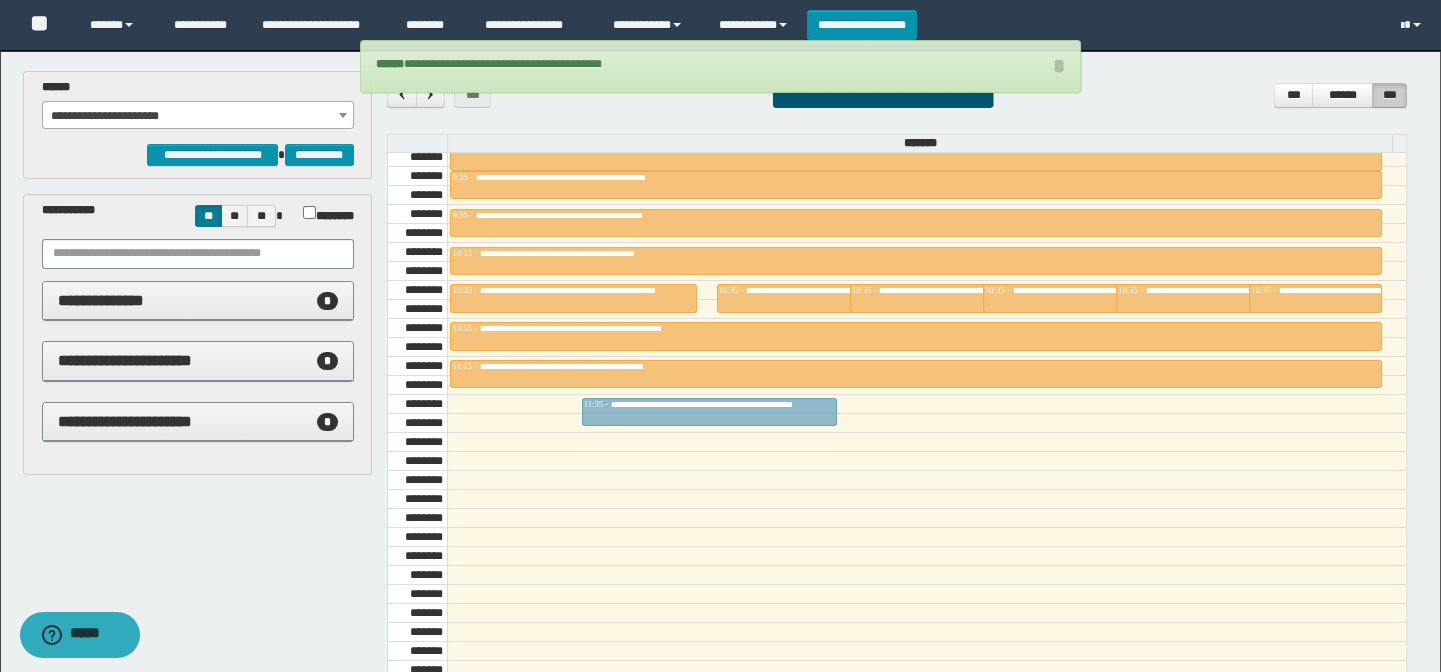 drag, startPoint x: 655, startPoint y: 292, endPoint x: 653, endPoint y: 394, distance: 102.01961 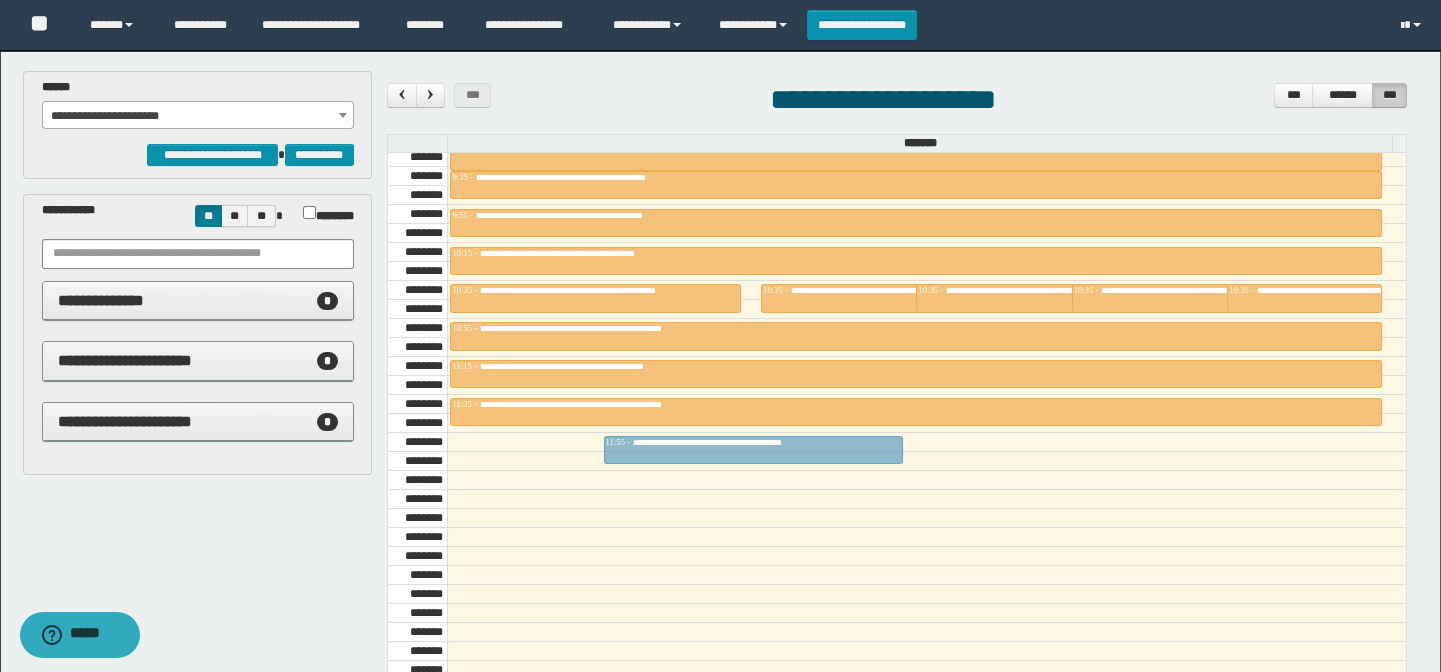 drag, startPoint x: 669, startPoint y: 295, endPoint x: 668, endPoint y: 441, distance: 146.00342 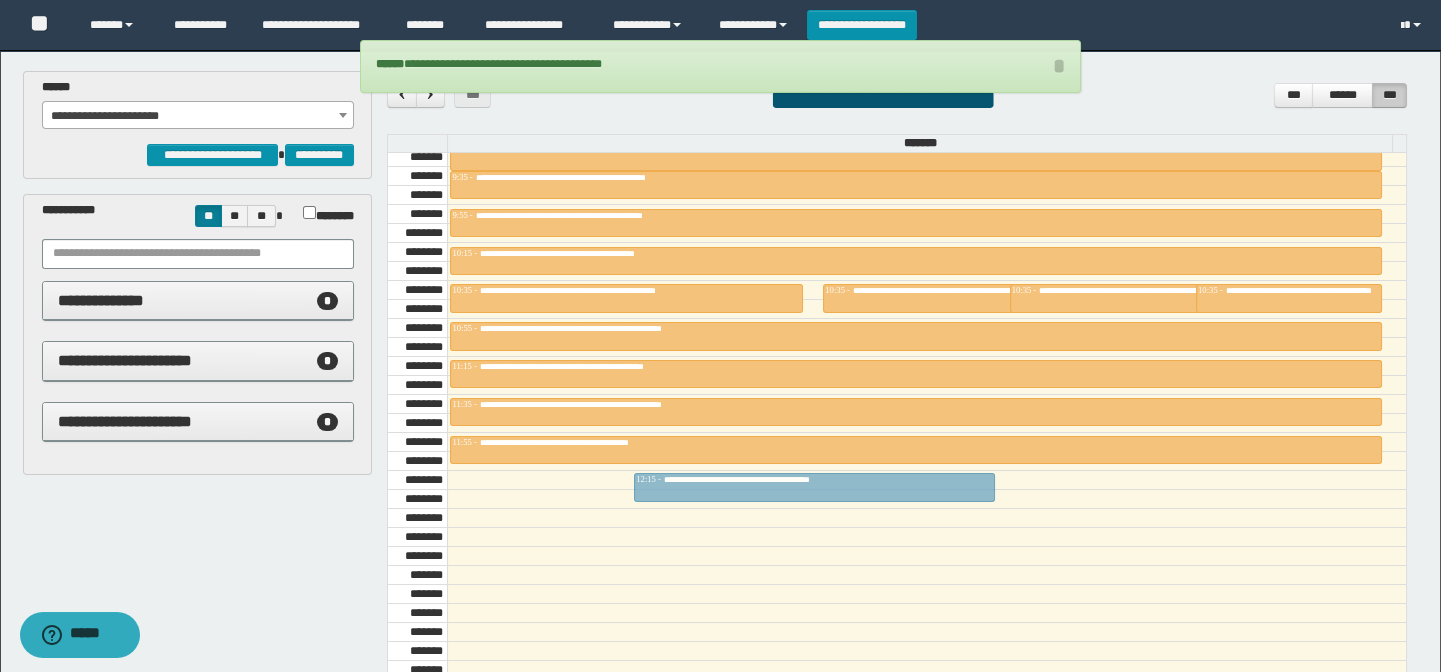 drag, startPoint x: 696, startPoint y: 285, endPoint x: 809, endPoint y: 312, distance: 116.18089 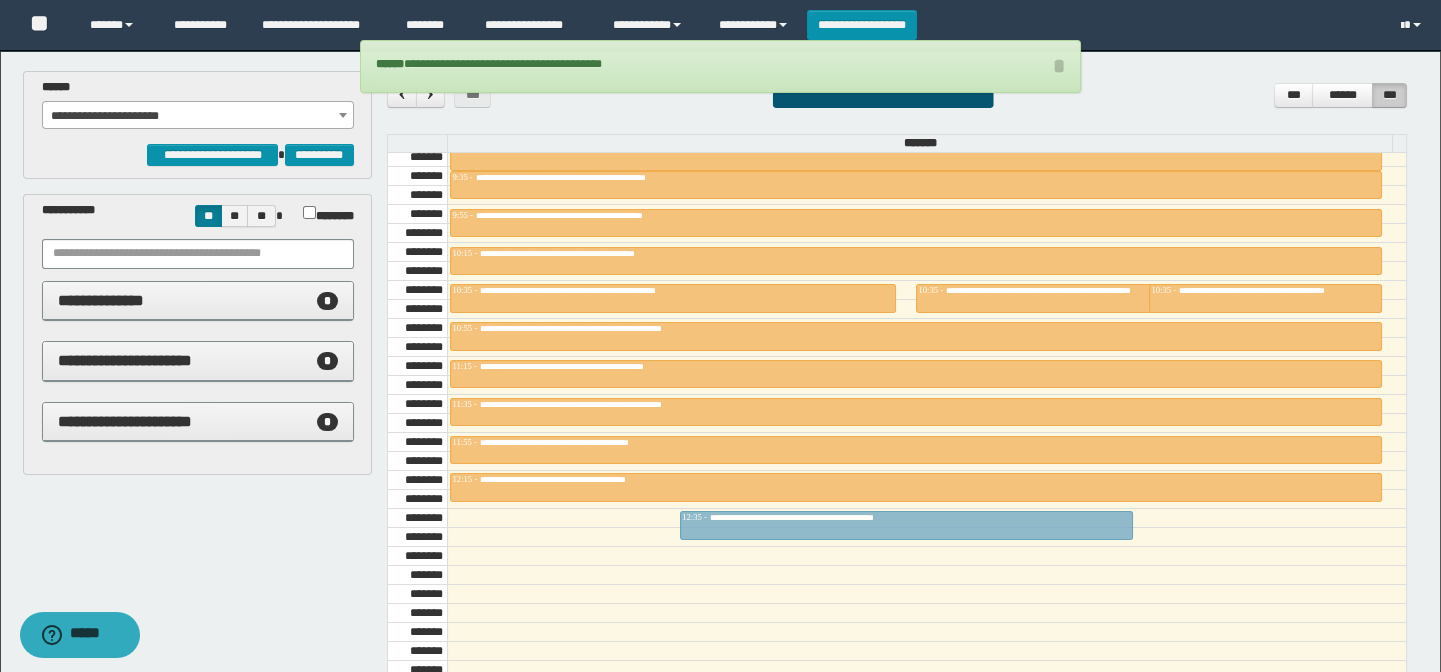 drag, startPoint x: 800, startPoint y: 290, endPoint x: 787, endPoint y: 510, distance: 220.38376 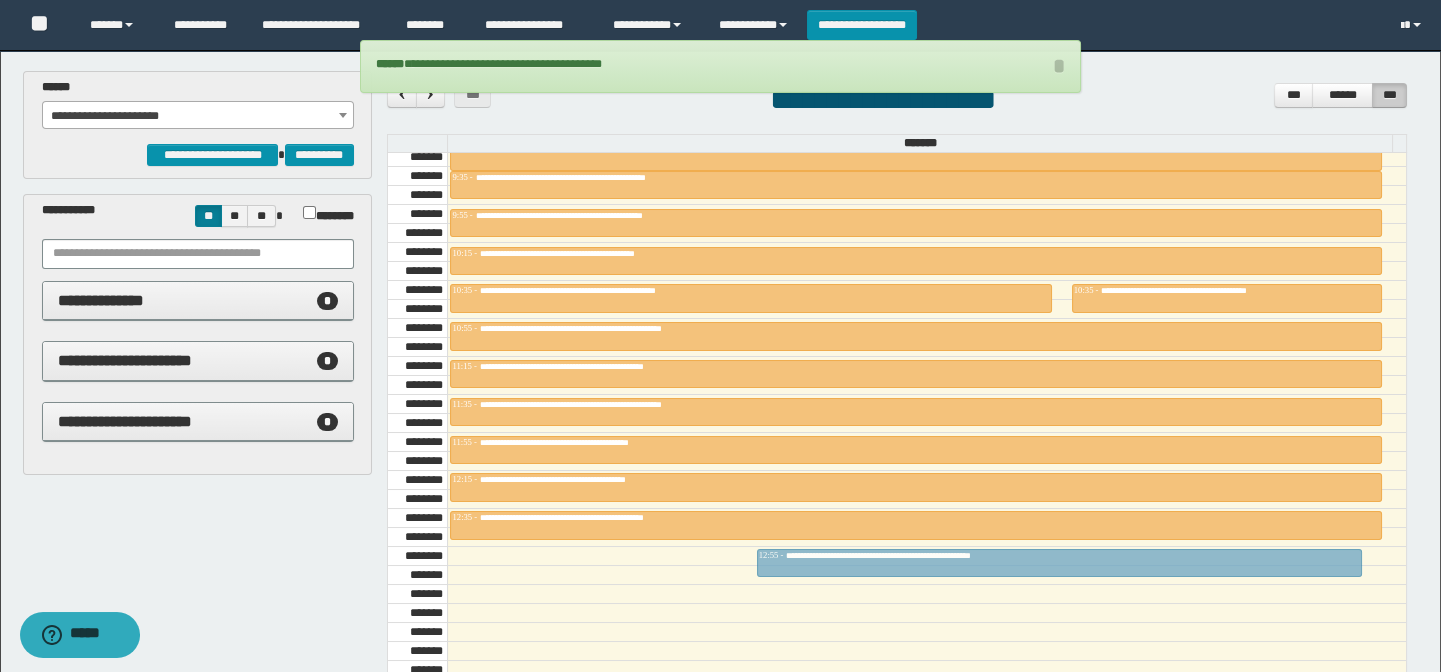 drag, startPoint x: 914, startPoint y: 293, endPoint x: 857, endPoint y: 551, distance: 264.2215 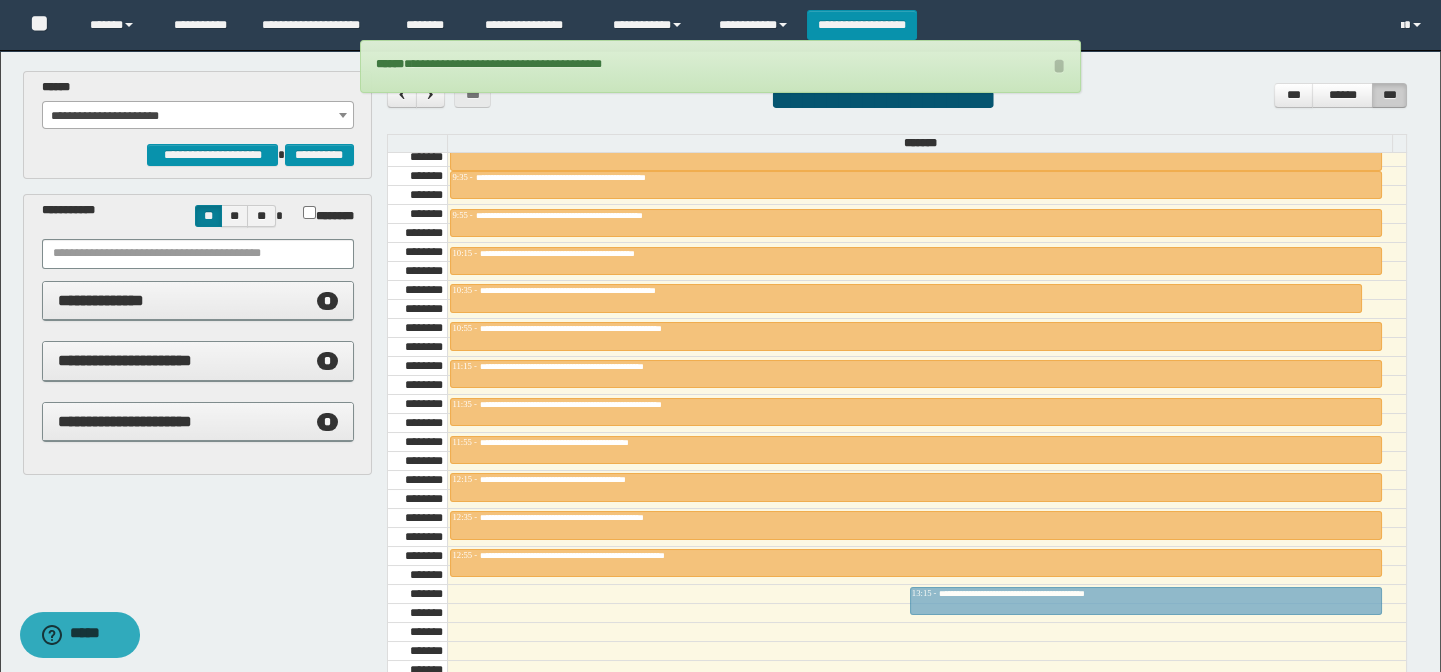 drag, startPoint x: 1028, startPoint y: 289, endPoint x: 995, endPoint y: 582, distance: 294.8525 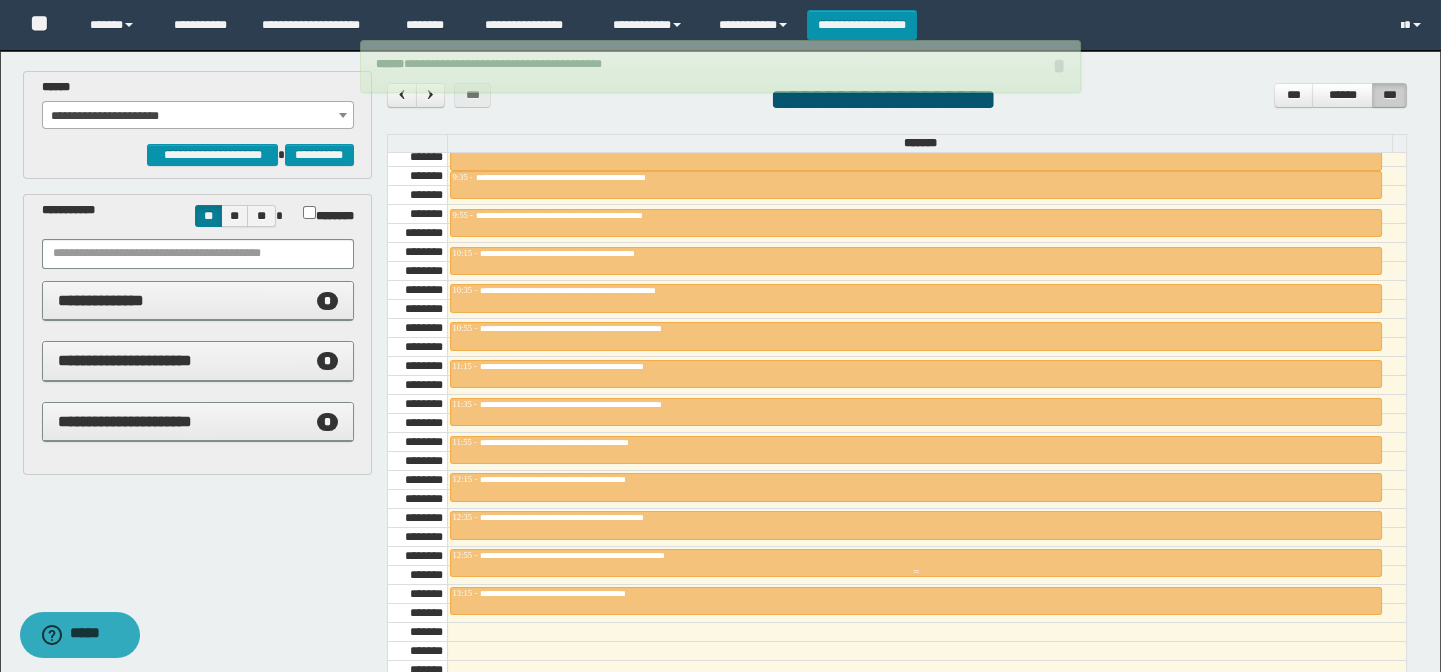 click on "**********" at bounding box center (611, 555) 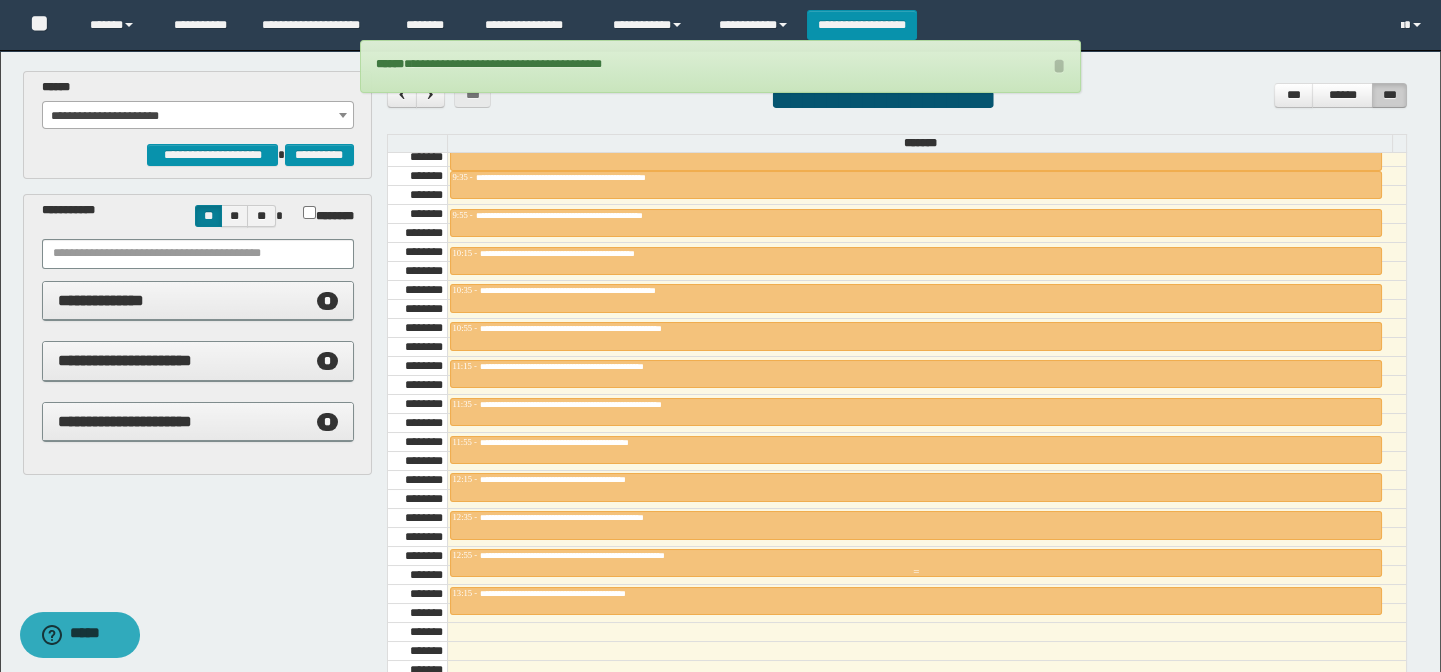 type on "**********" 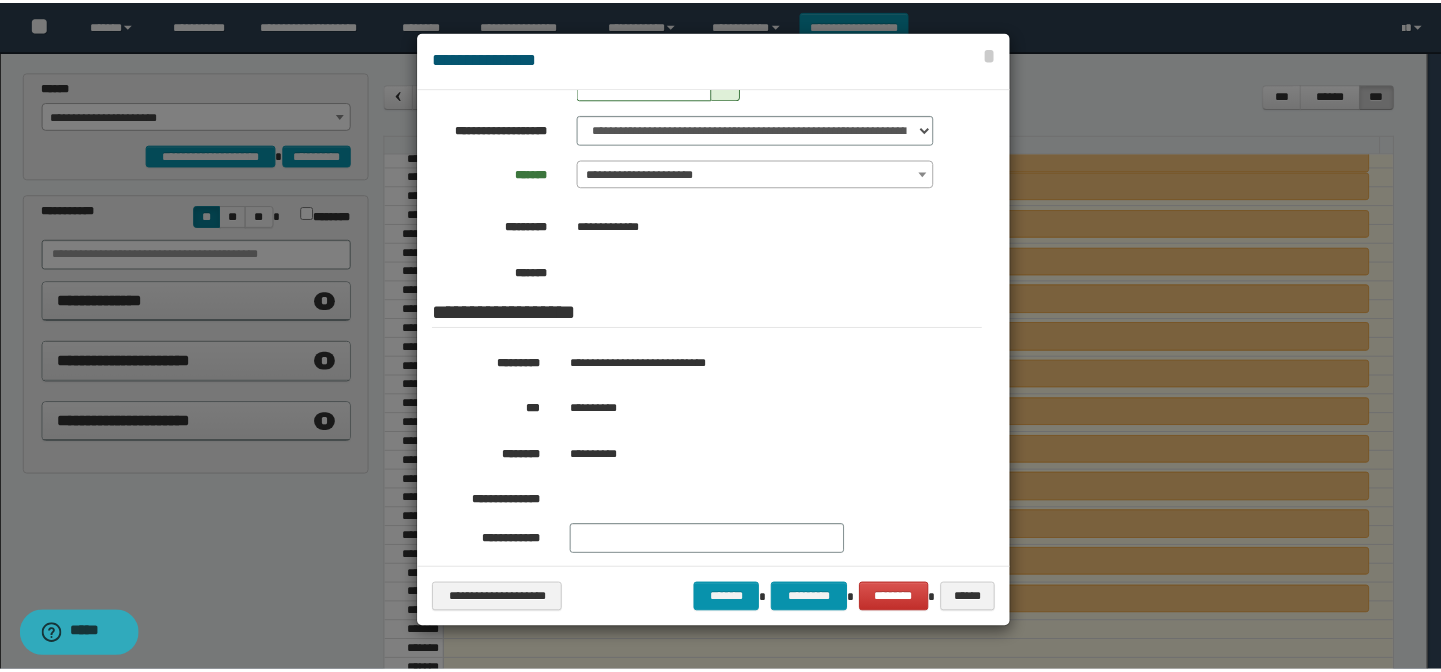 scroll, scrollTop: 272, scrollLeft: 0, axis: vertical 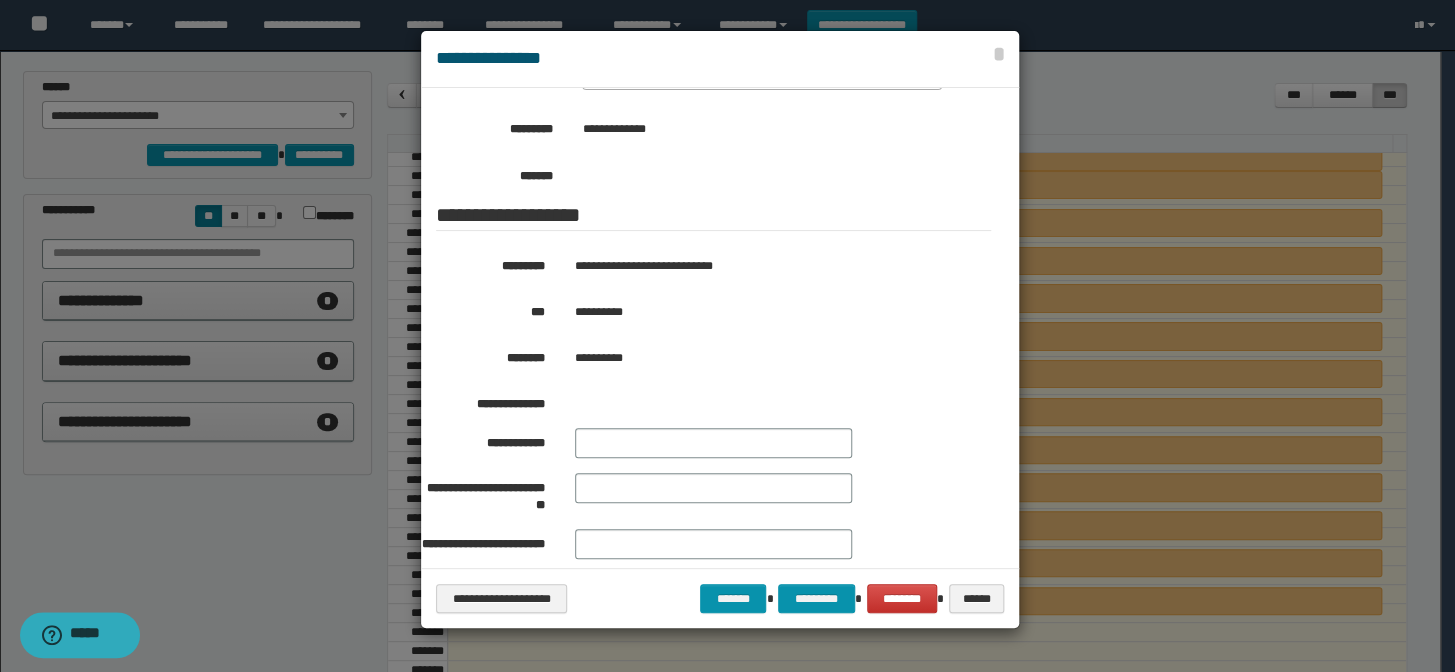 drag, startPoint x: 310, startPoint y: 84, endPoint x: 257, endPoint y: 7, distance: 93.47727 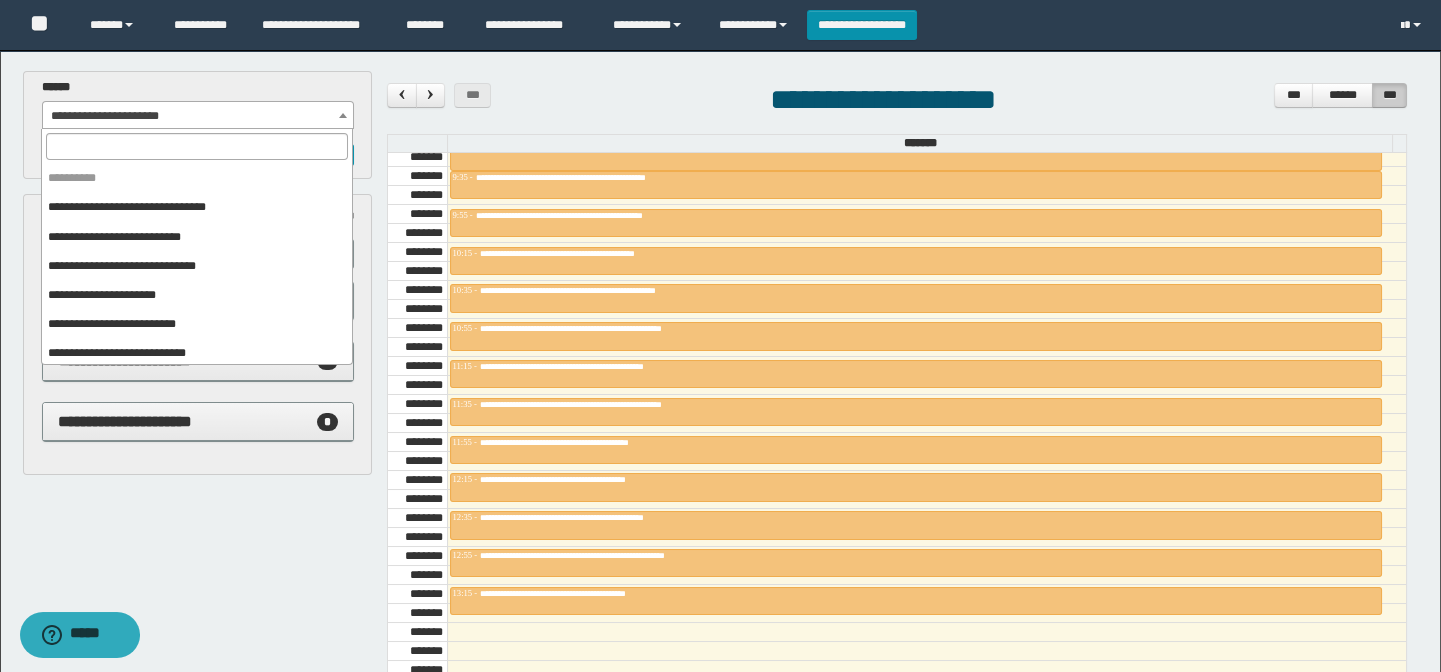 click on "**********" at bounding box center [198, 116] 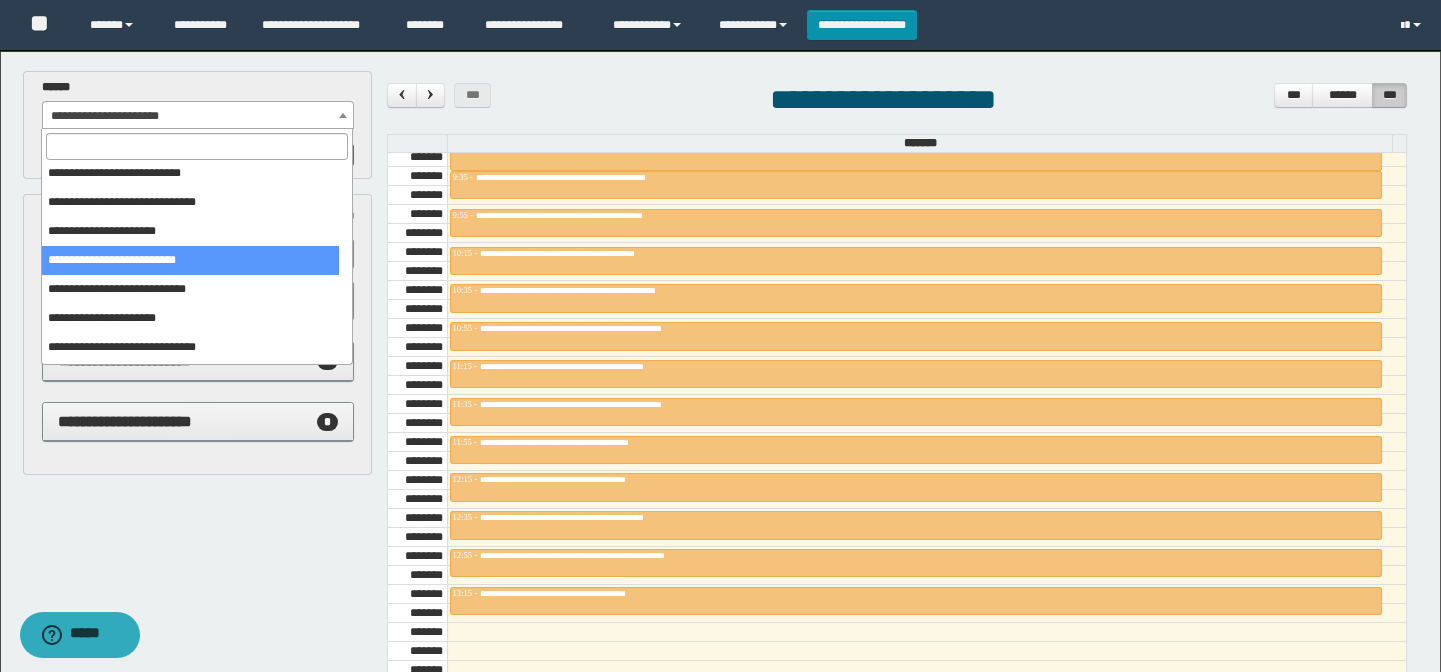 scroll, scrollTop: 0, scrollLeft: 0, axis: both 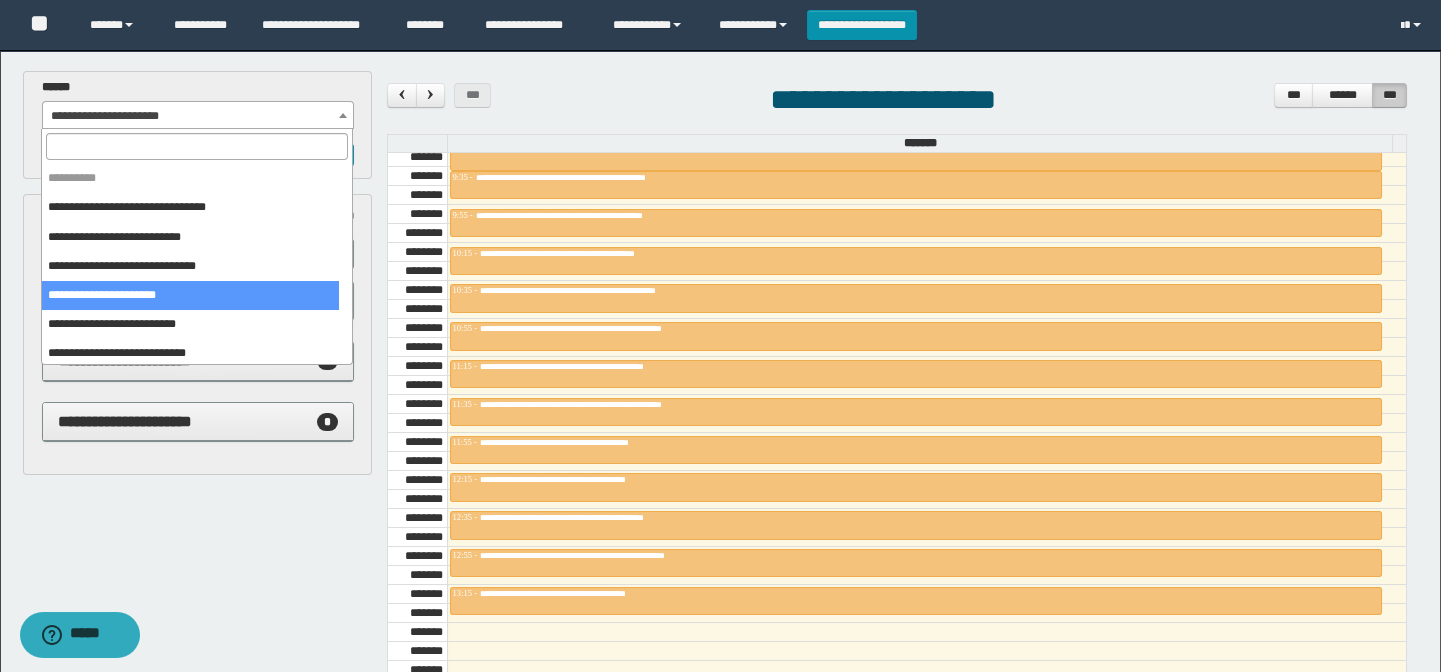 select on "******" 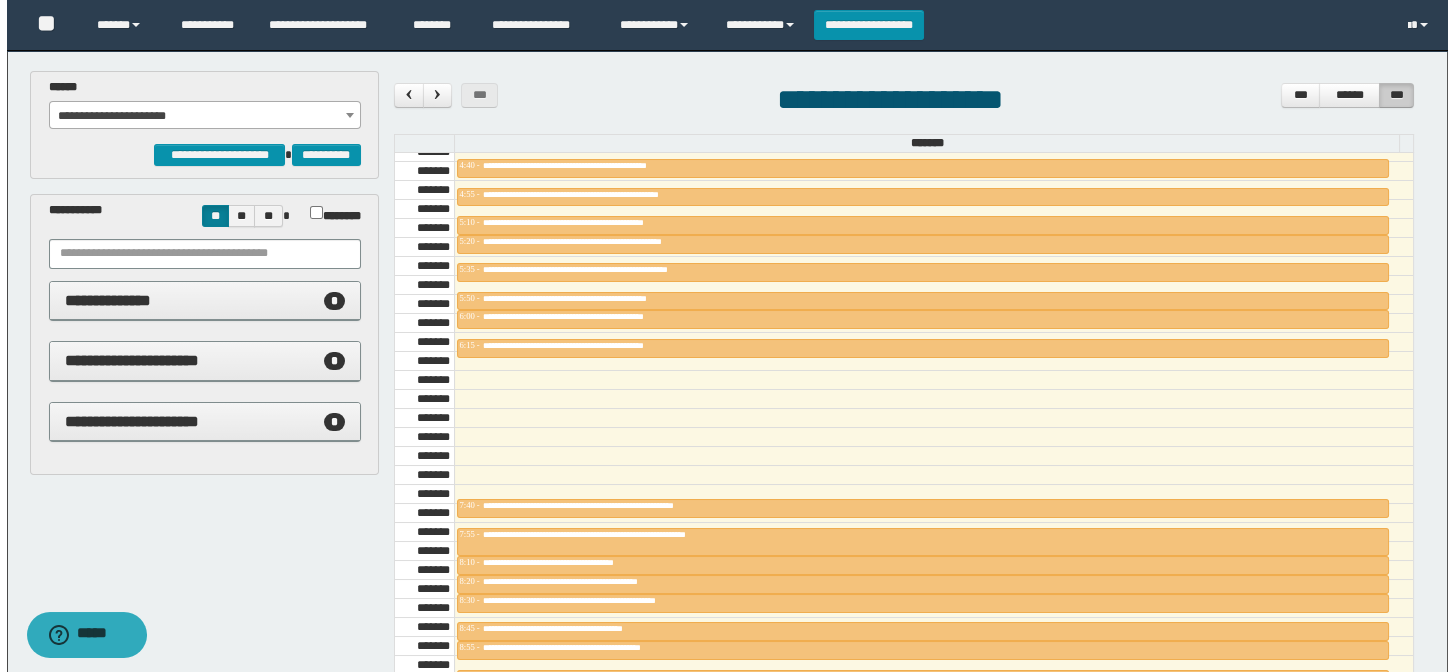 scroll, scrollTop: 432, scrollLeft: 0, axis: vertical 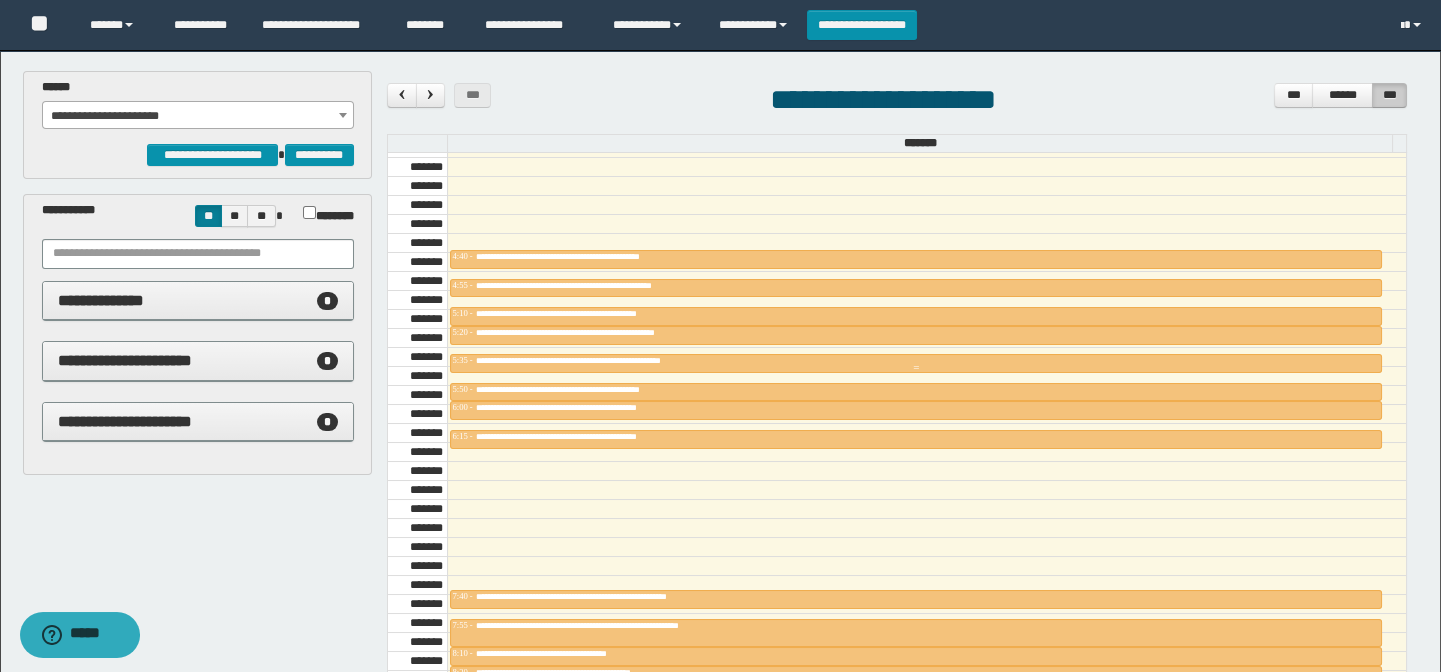 click on "**********" at bounding box center (620, 360) 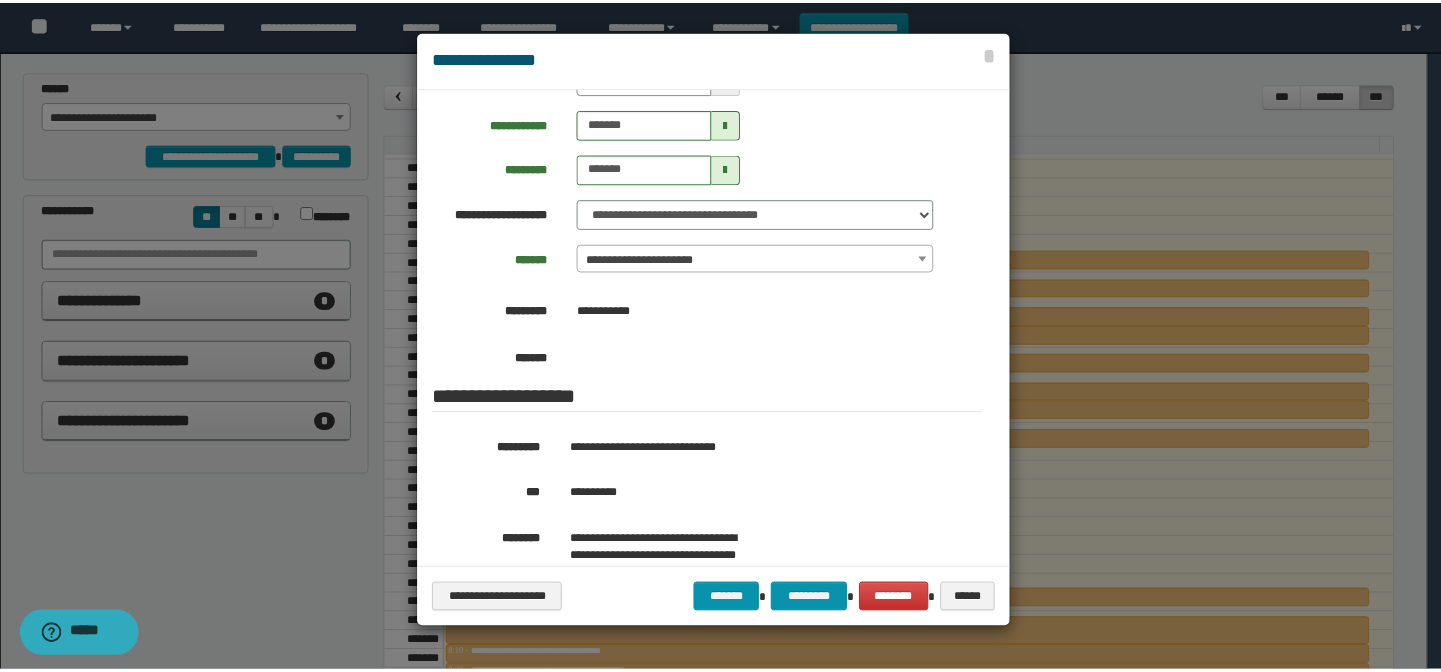 scroll, scrollTop: 181, scrollLeft: 0, axis: vertical 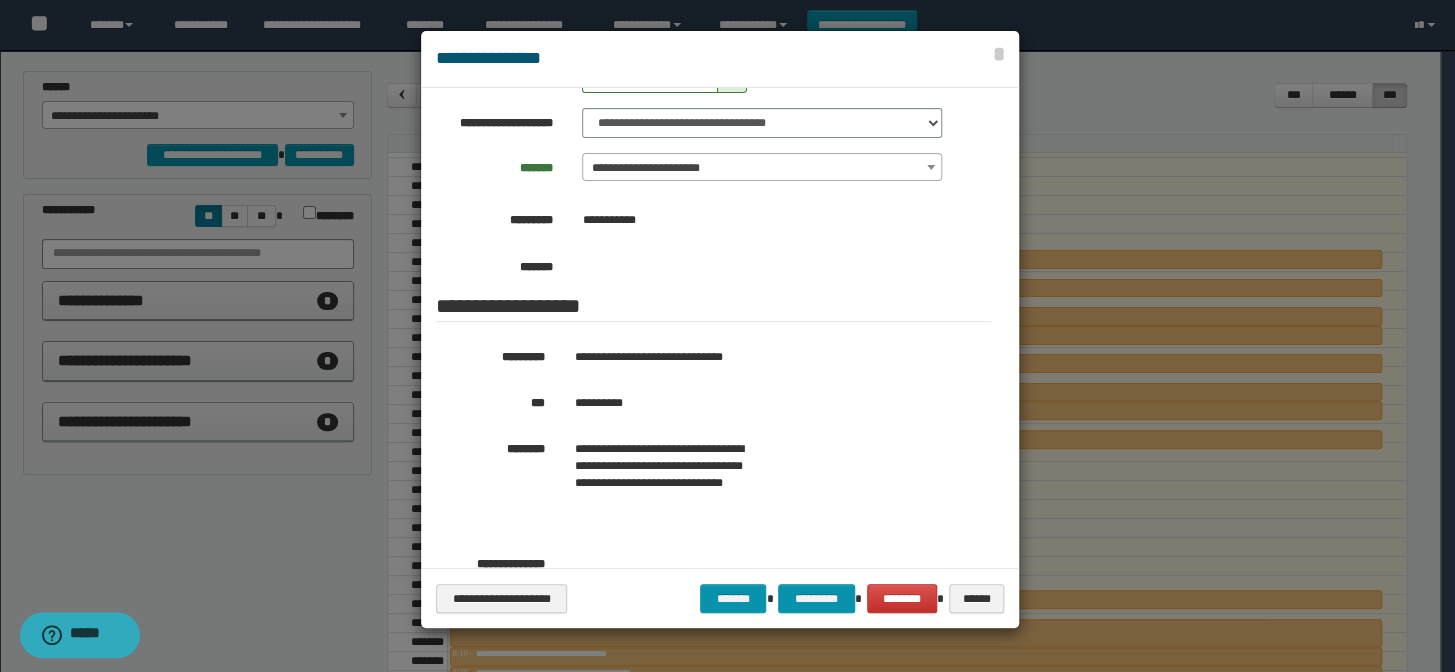 click at bounding box center (727, 336) 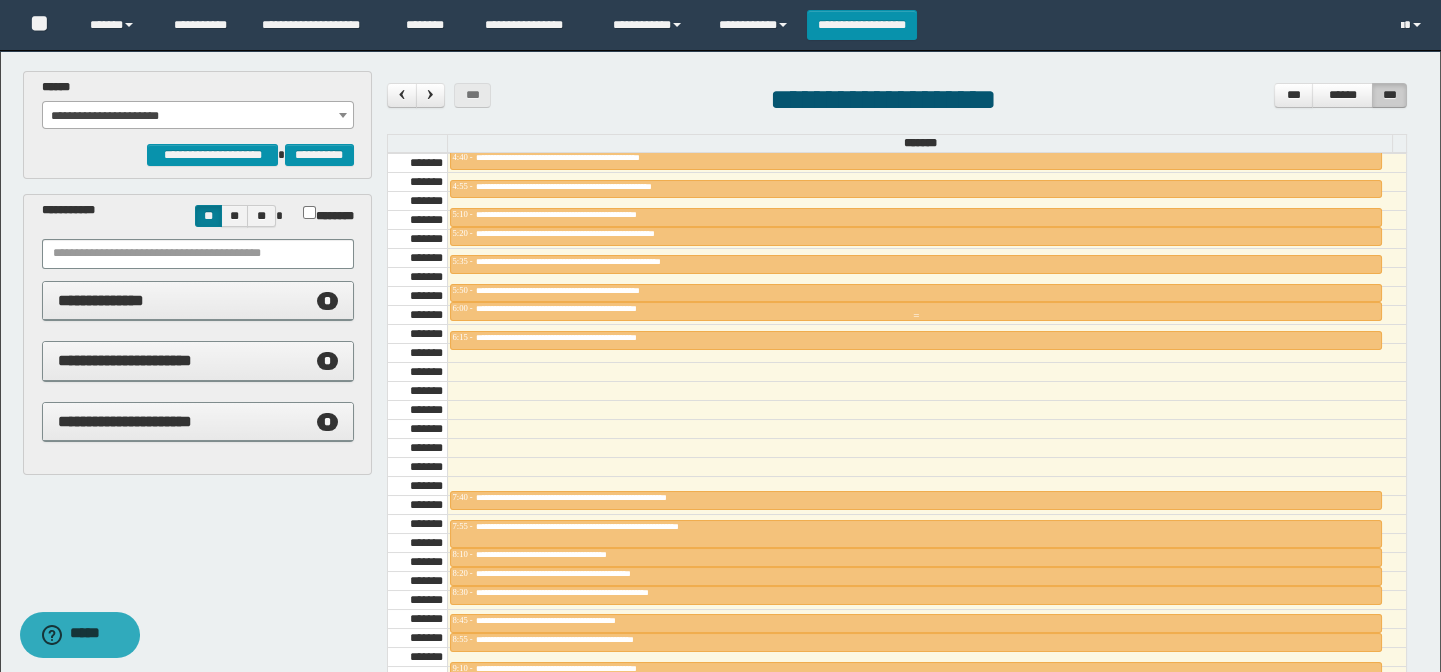 scroll, scrollTop: 614, scrollLeft: 0, axis: vertical 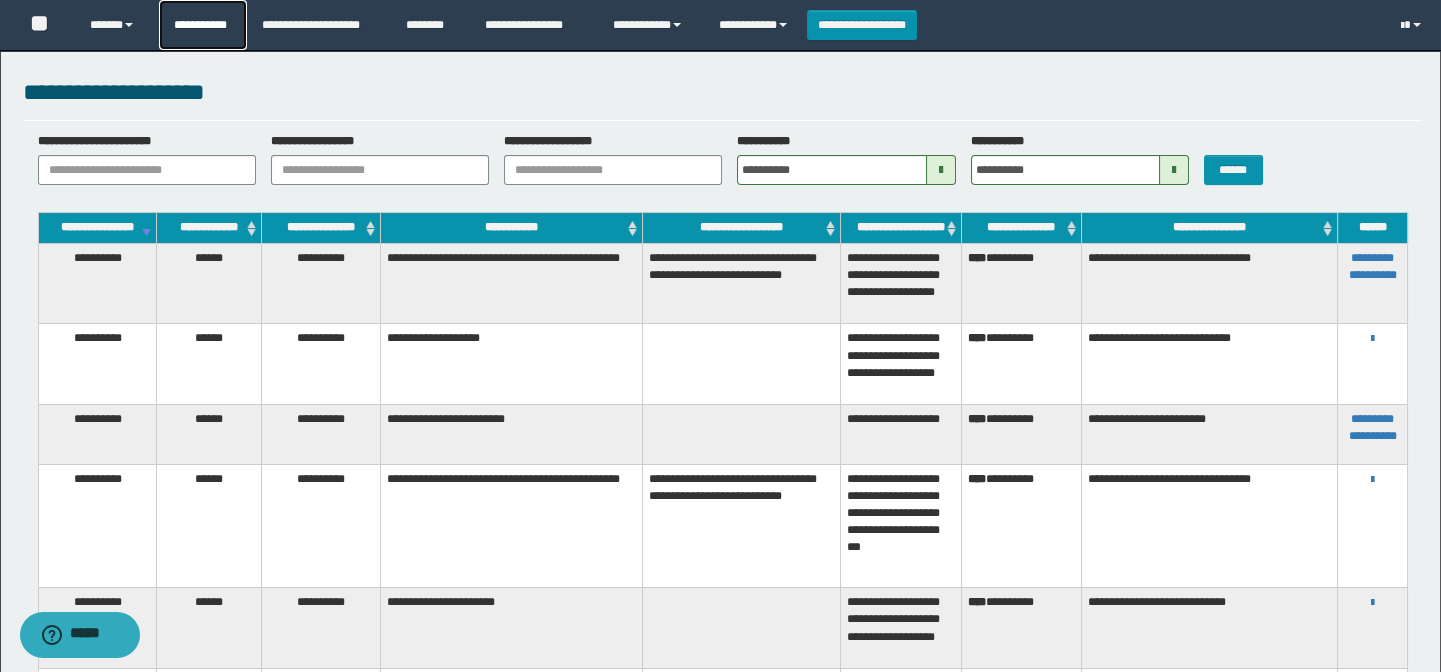 click on "**********" at bounding box center [203, 25] 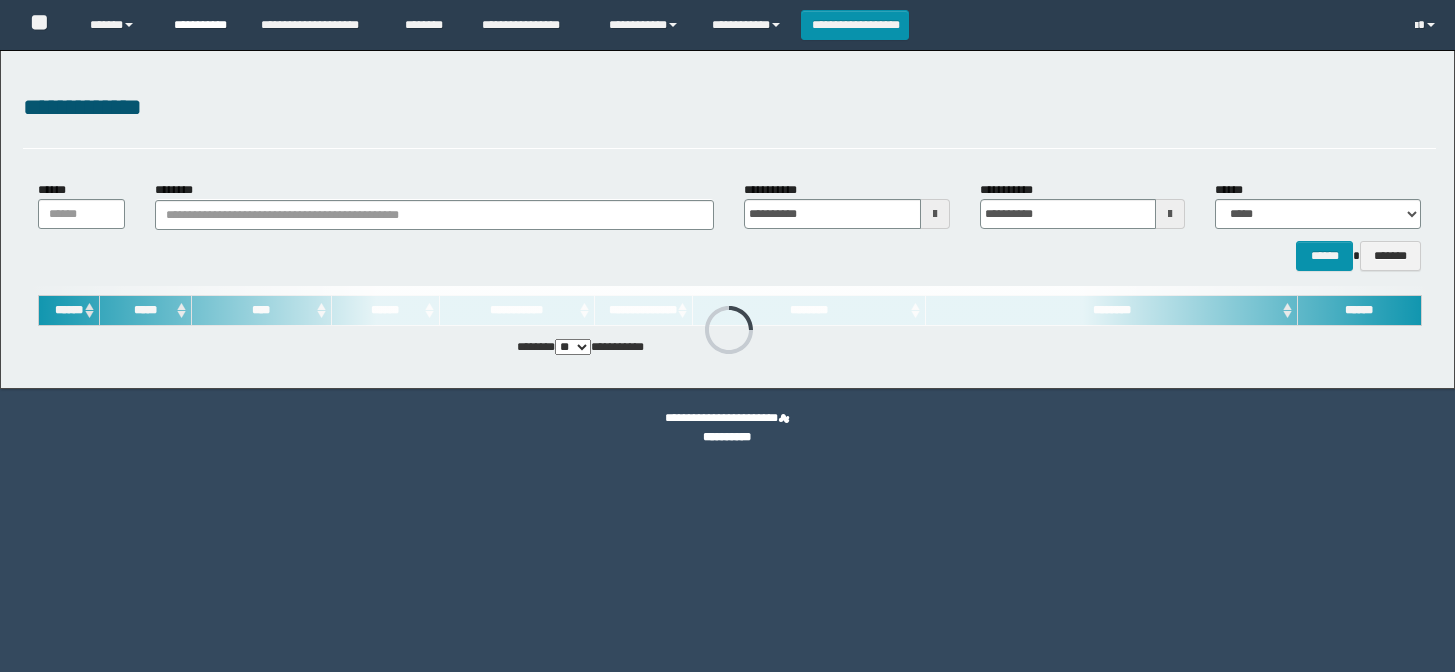 scroll, scrollTop: 0, scrollLeft: 0, axis: both 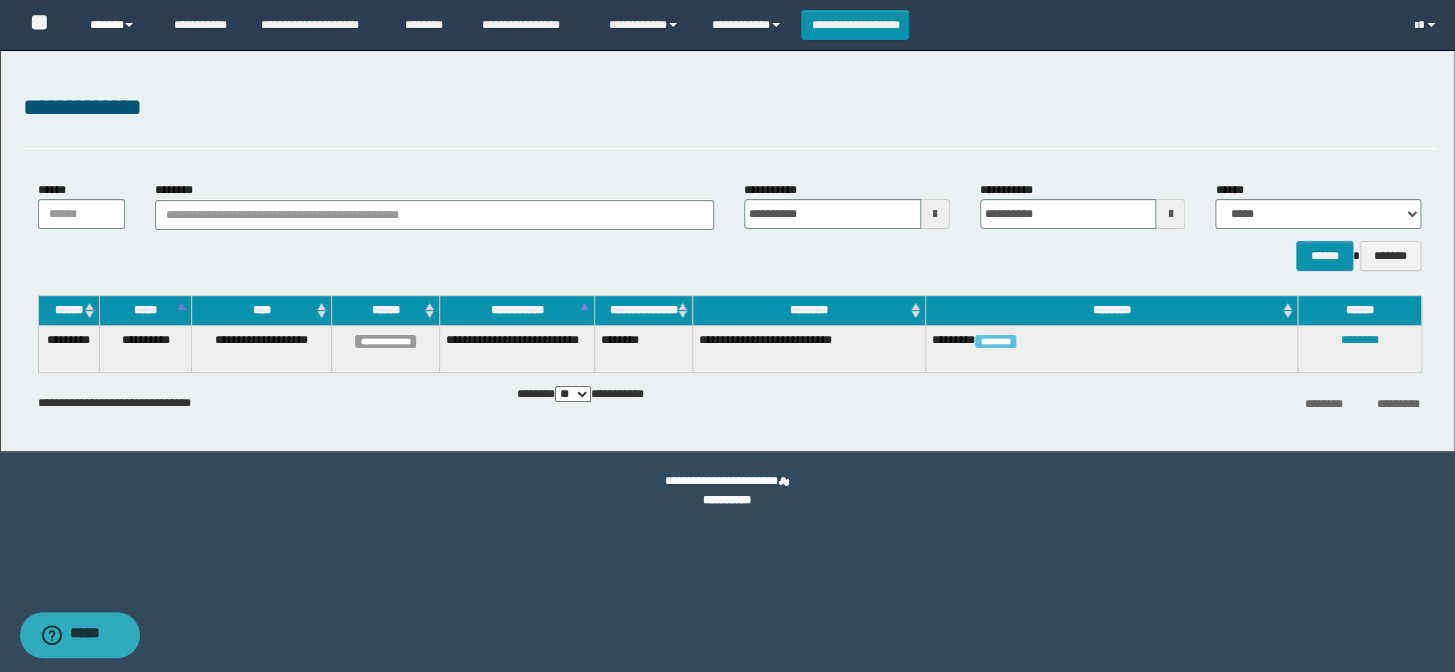click on "******" at bounding box center [117, 25] 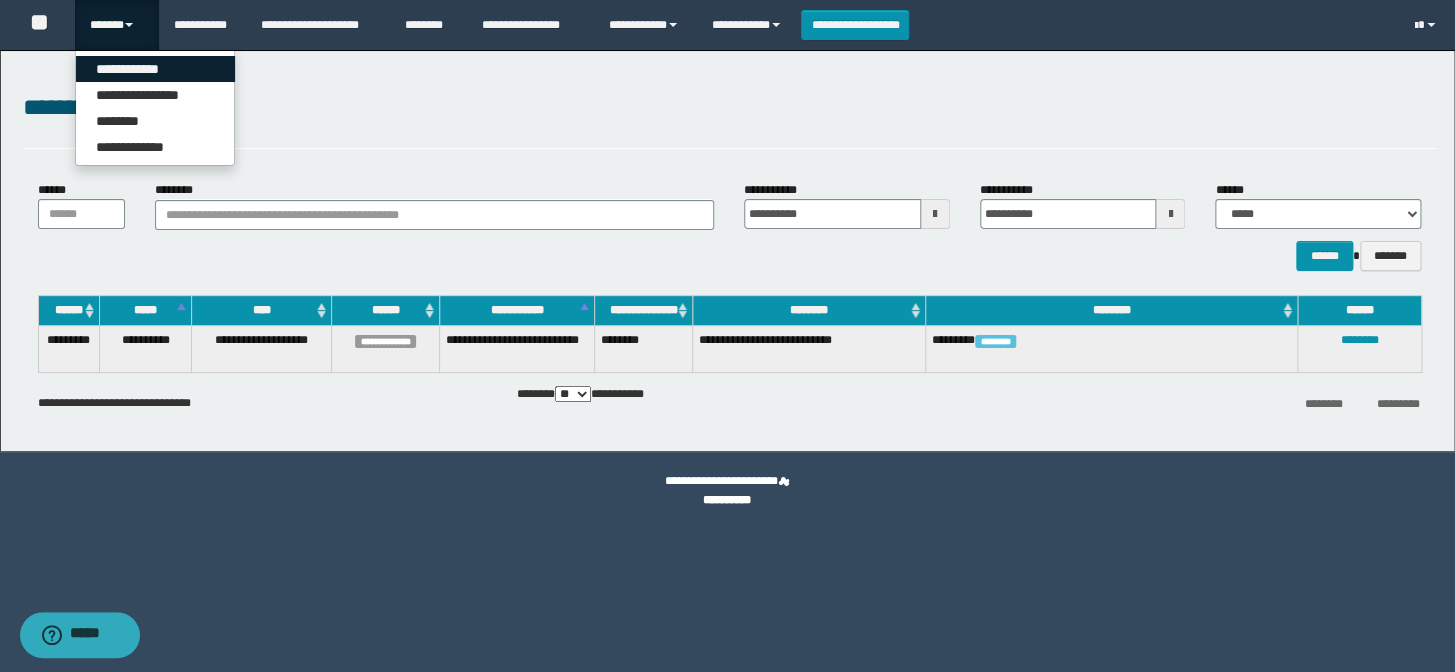 click on "**********" at bounding box center [155, 69] 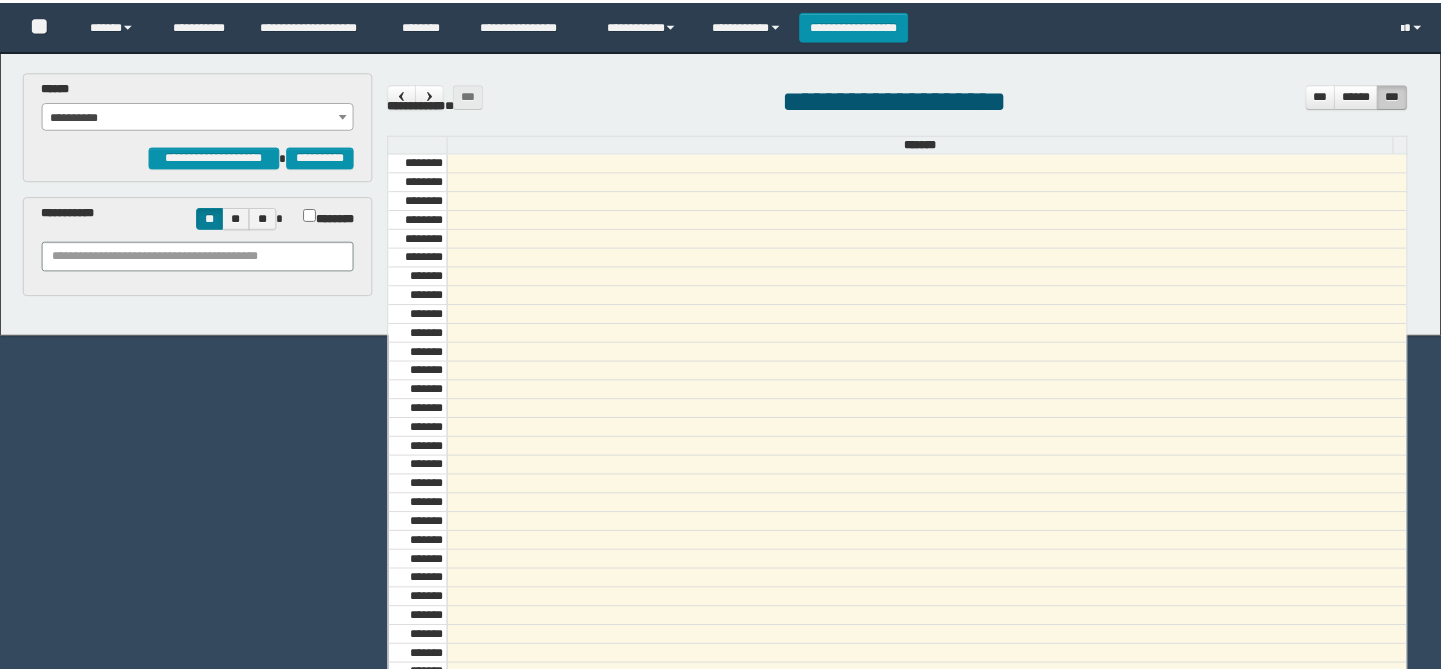 scroll, scrollTop: 0, scrollLeft: 0, axis: both 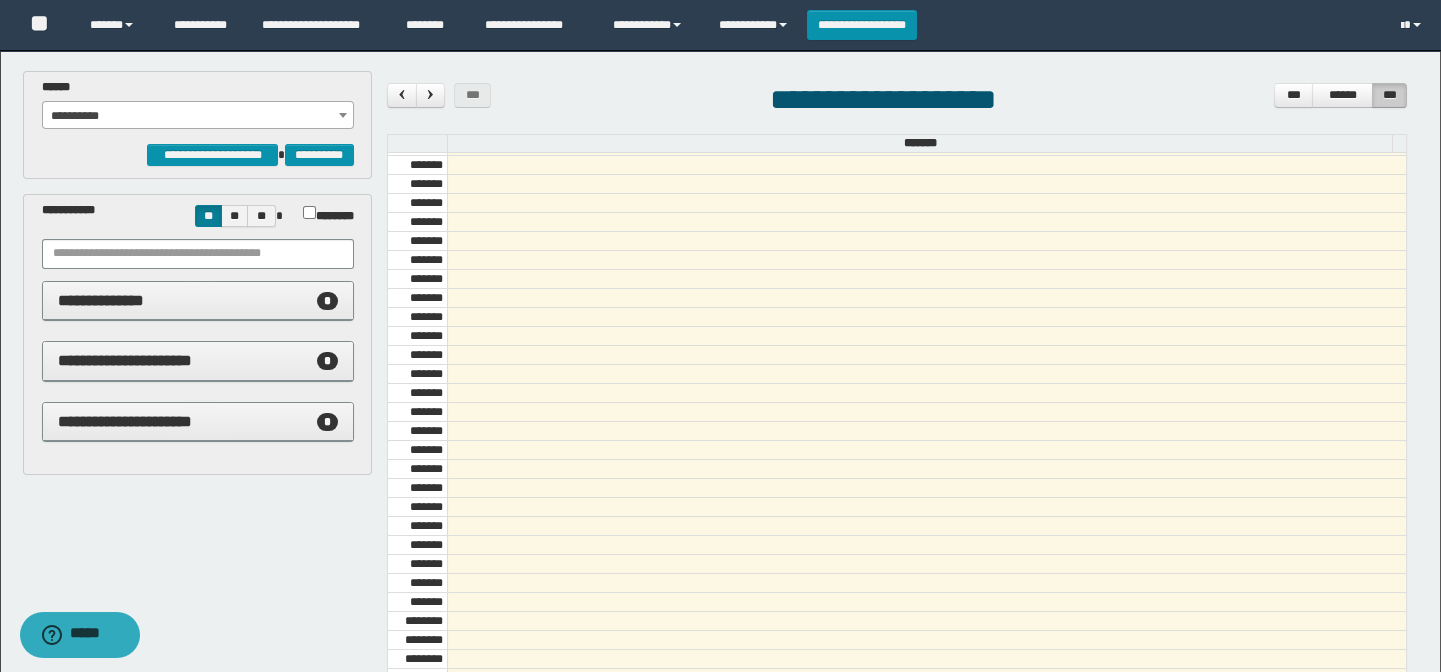 click on "**********" at bounding box center (198, 116) 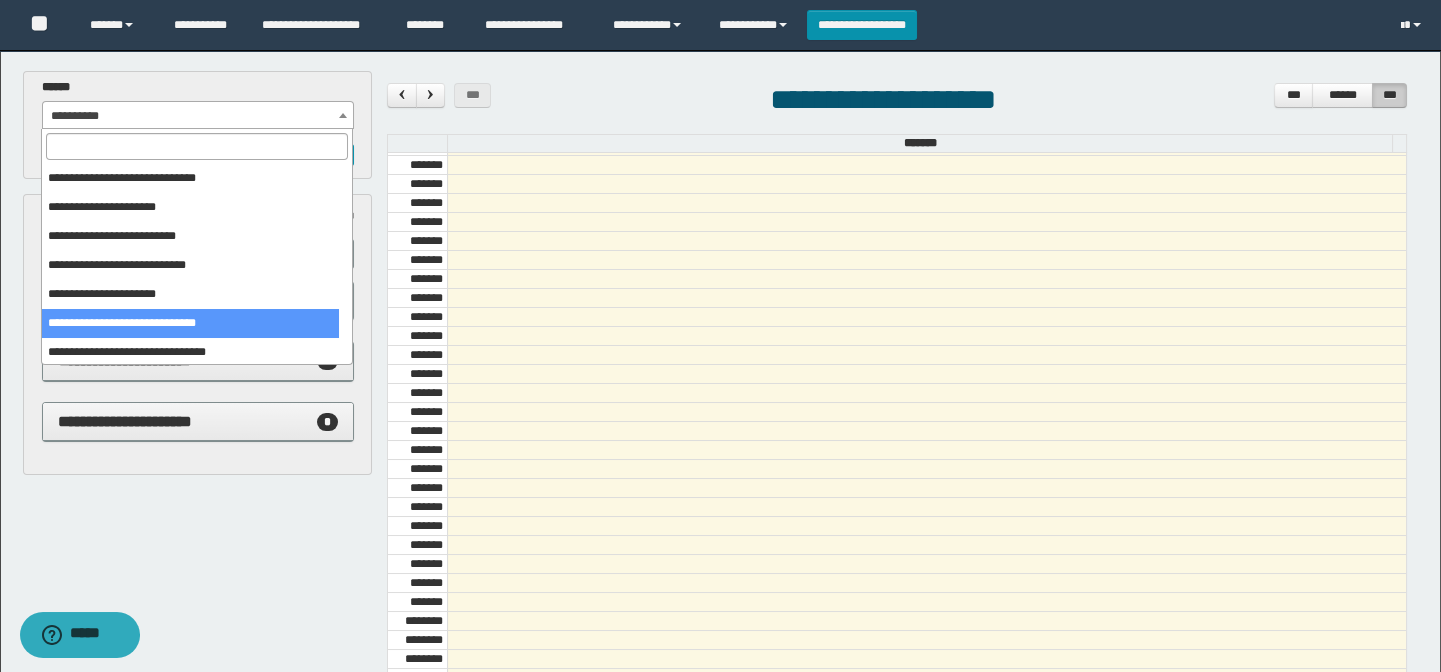 scroll, scrollTop: 150, scrollLeft: 0, axis: vertical 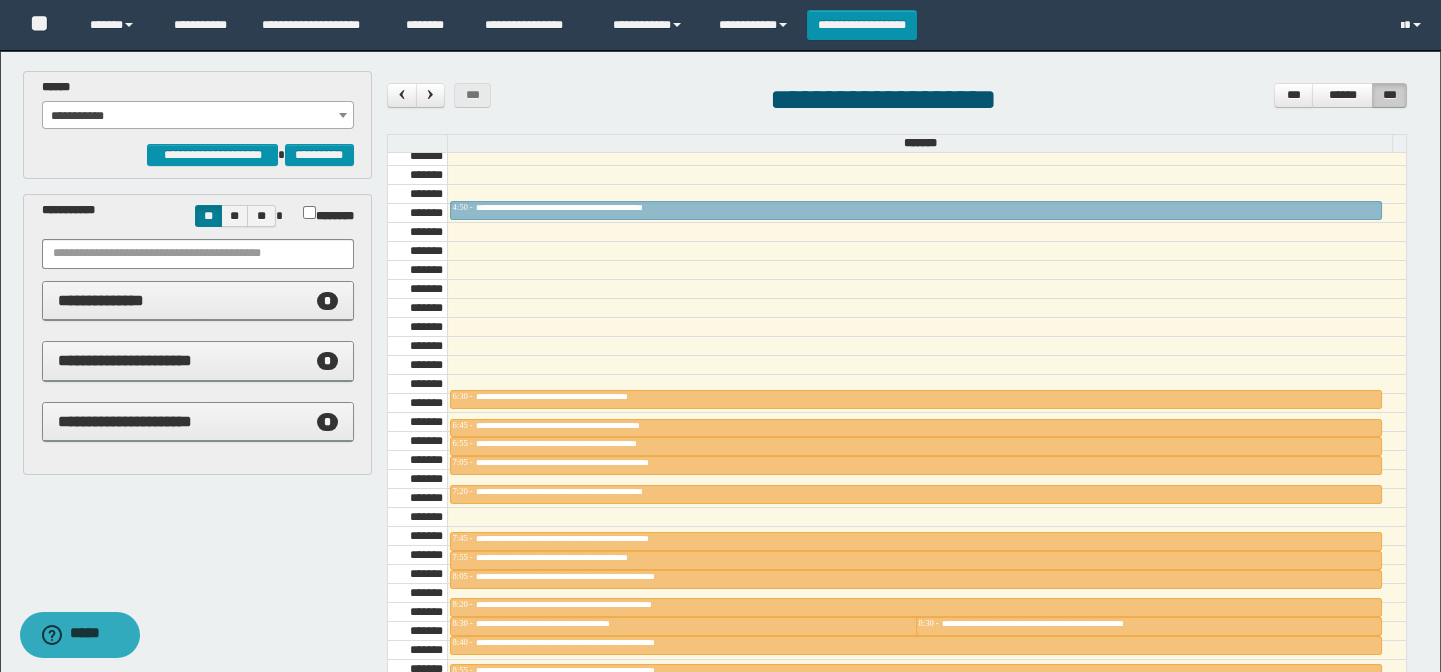 drag, startPoint x: 598, startPoint y: 508, endPoint x: 583, endPoint y: 213, distance: 295.3811 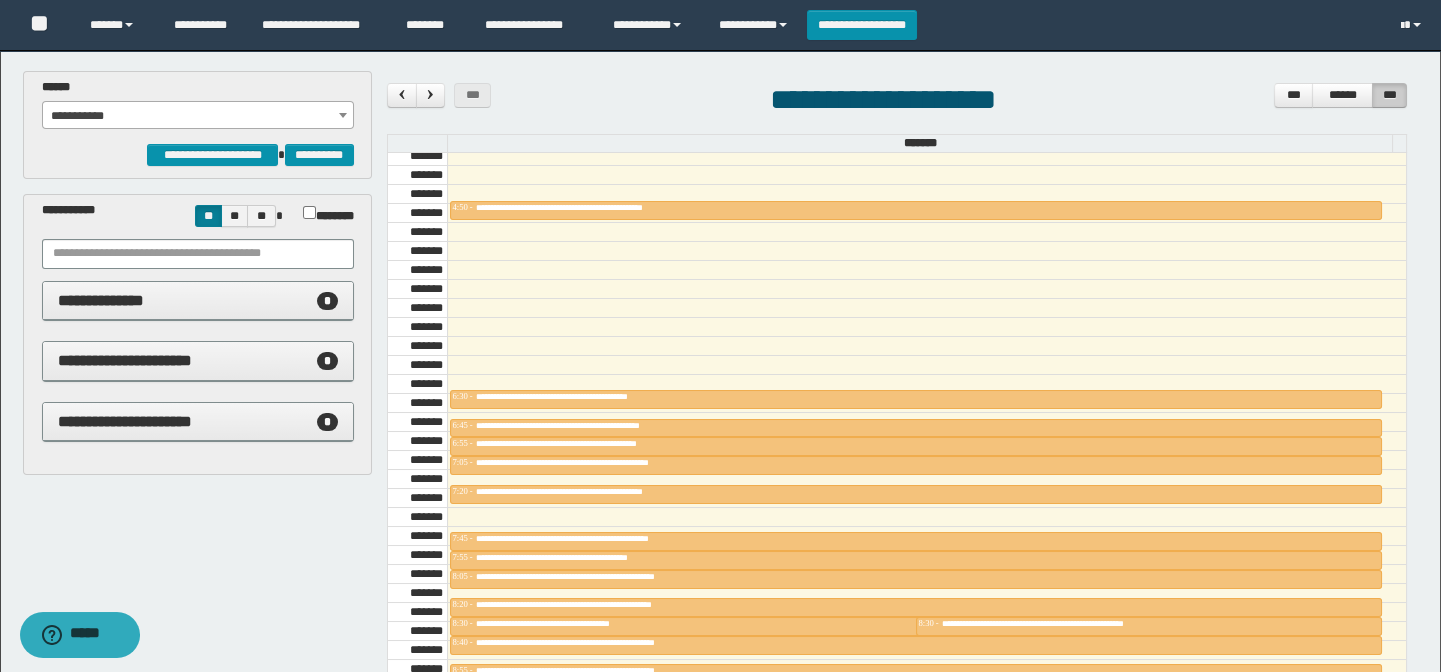 scroll, scrollTop: 590, scrollLeft: 0, axis: vertical 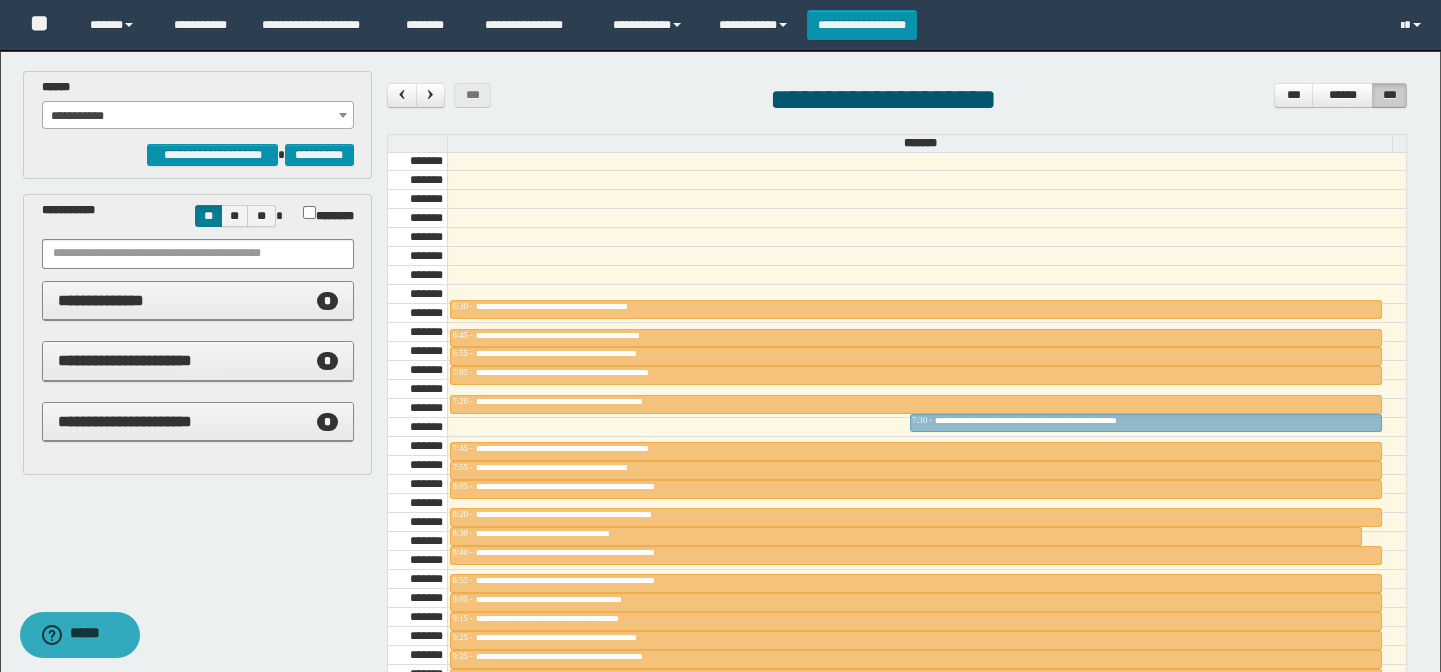 drag, startPoint x: 1000, startPoint y: 530, endPoint x: 1001, endPoint y: 420, distance: 110.00455 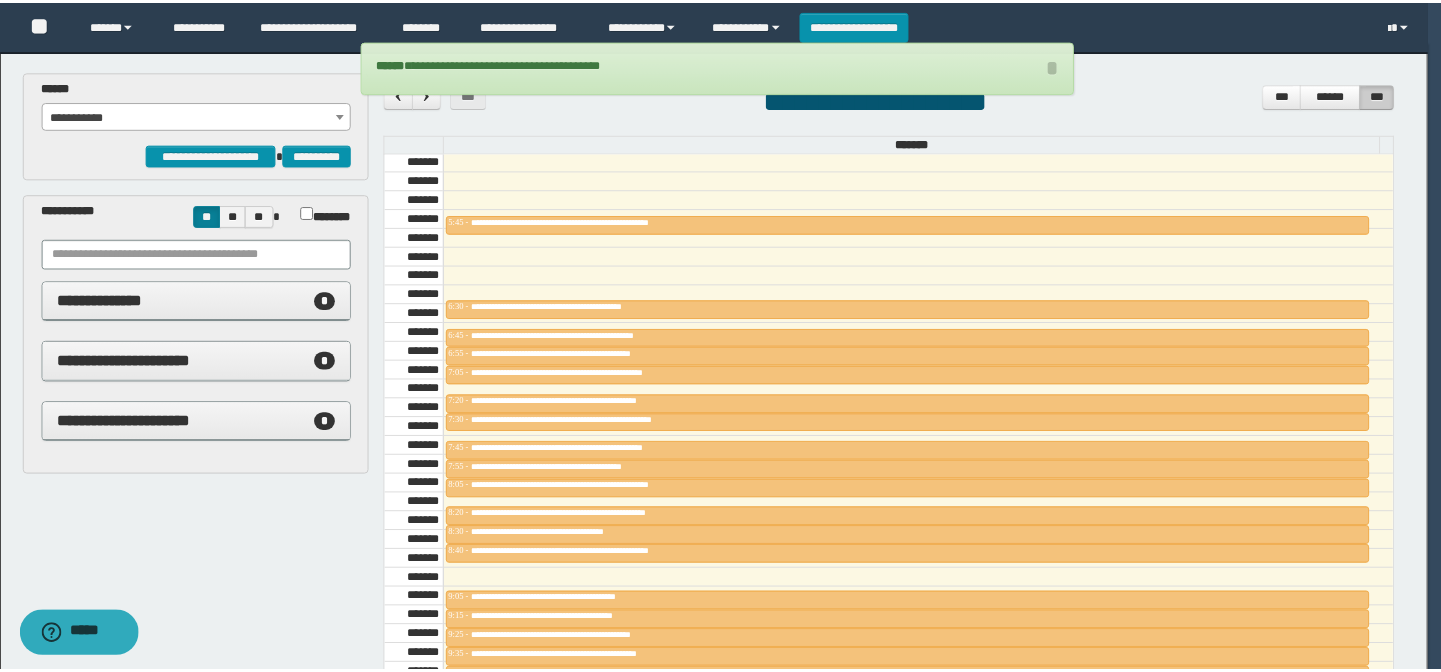 scroll, scrollTop: 500, scrollLeft: 0, axis: vertical 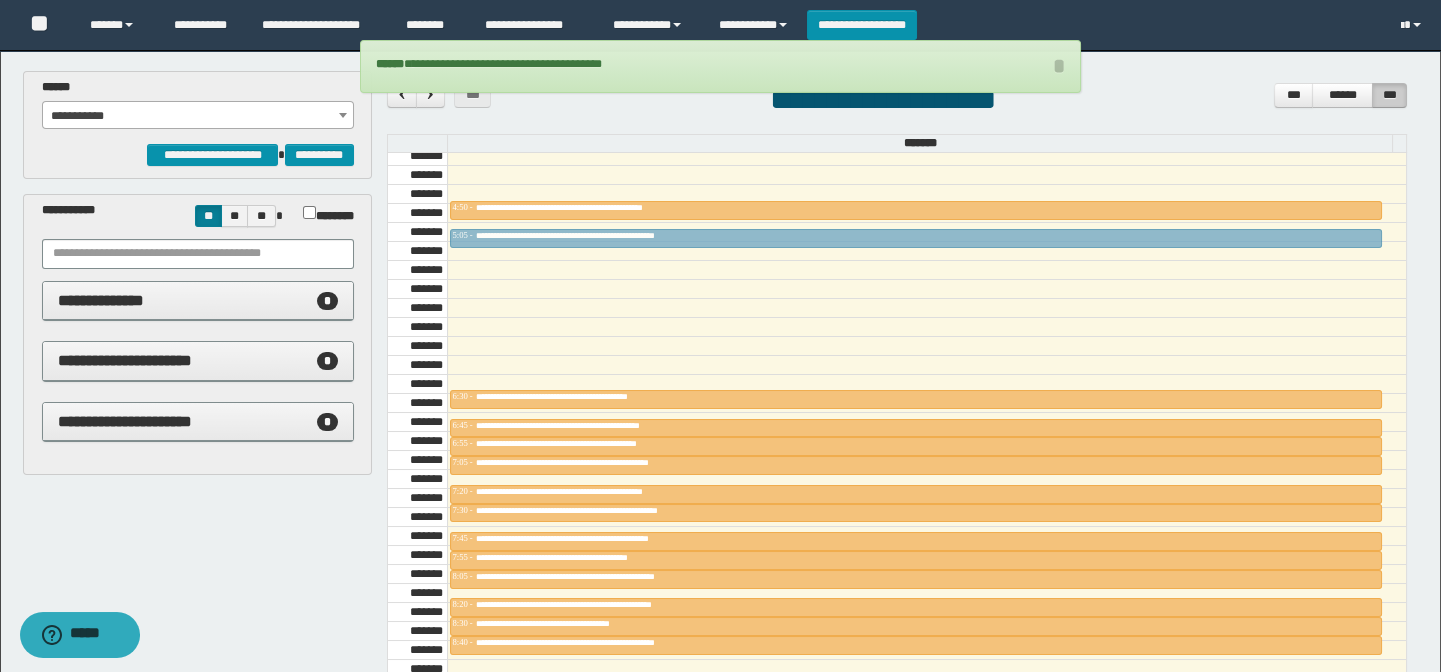 drag, startPoint x: 577, startPoint y: 305, endPoint x: 575, endPoint y: 234, distance: 71.02816 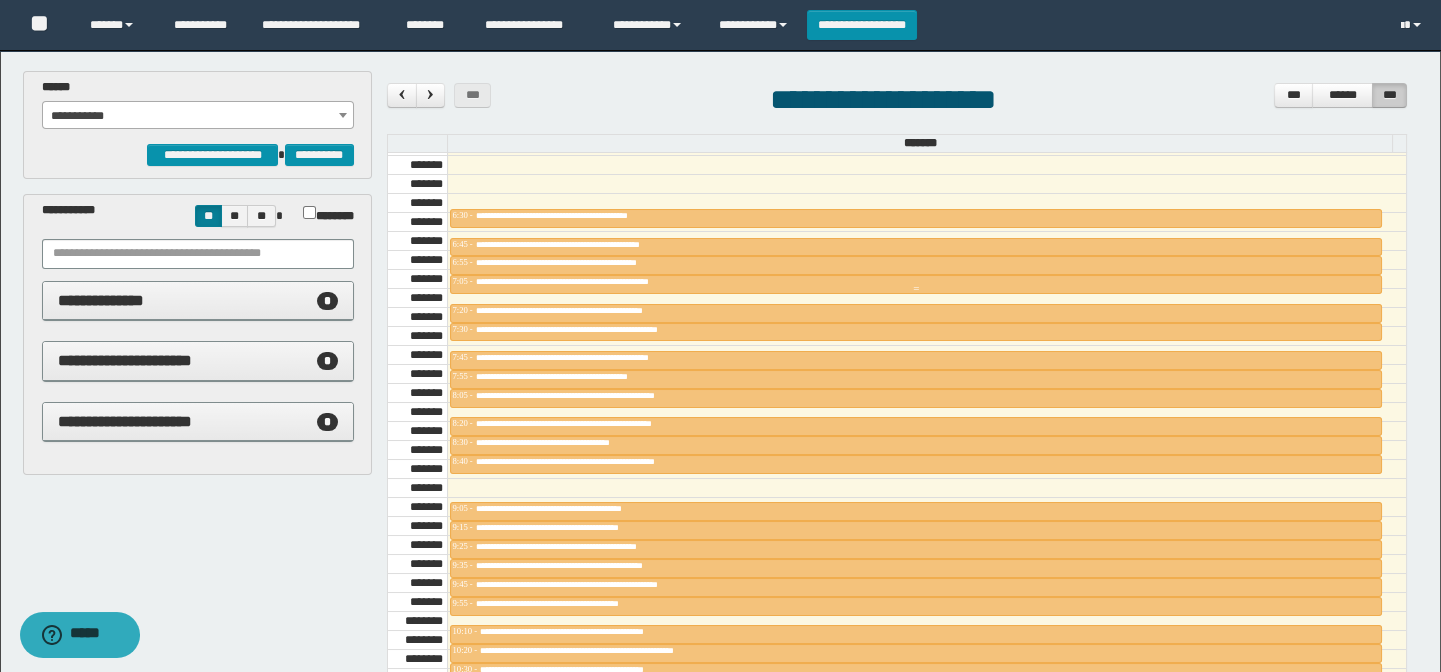 scroll, scrollTop: 772, scrollLeft: 0, axis: vertical 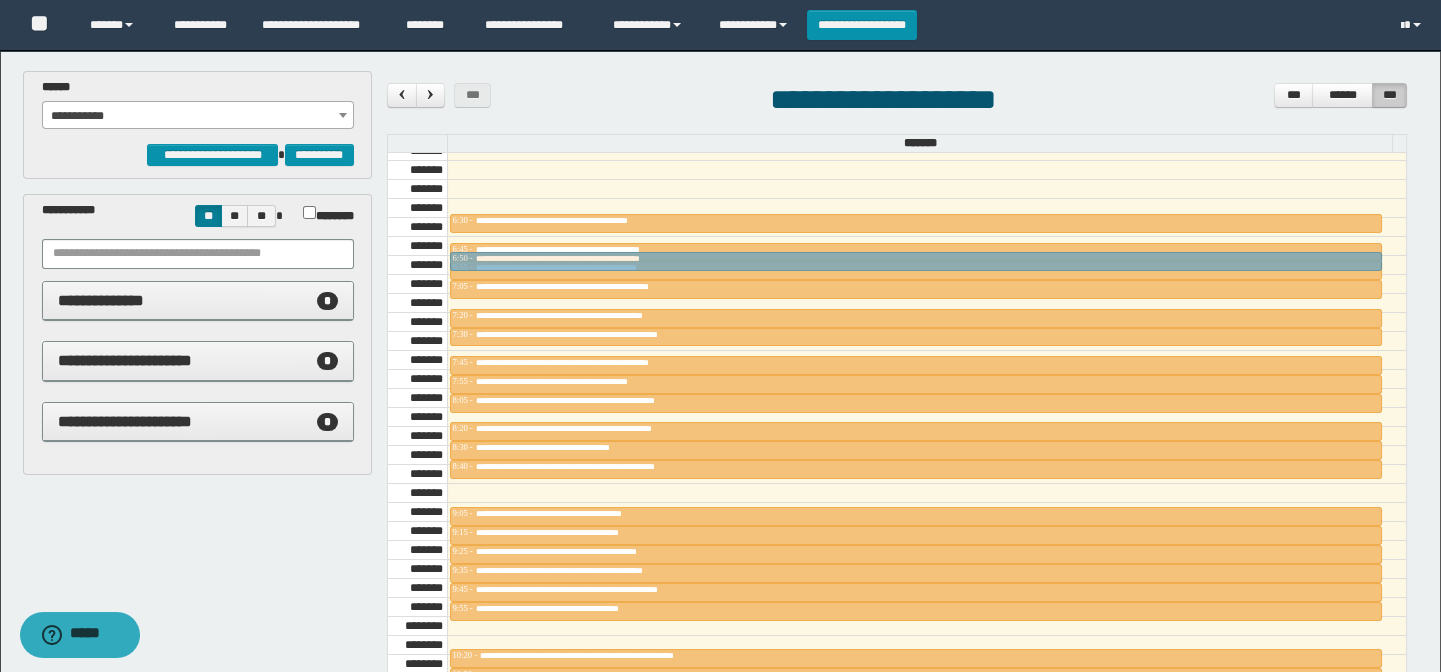 drag, startPoint x: 623, startPoint y: 536, endPoint x: 626, endPoint y: 160, distance: 376.01196 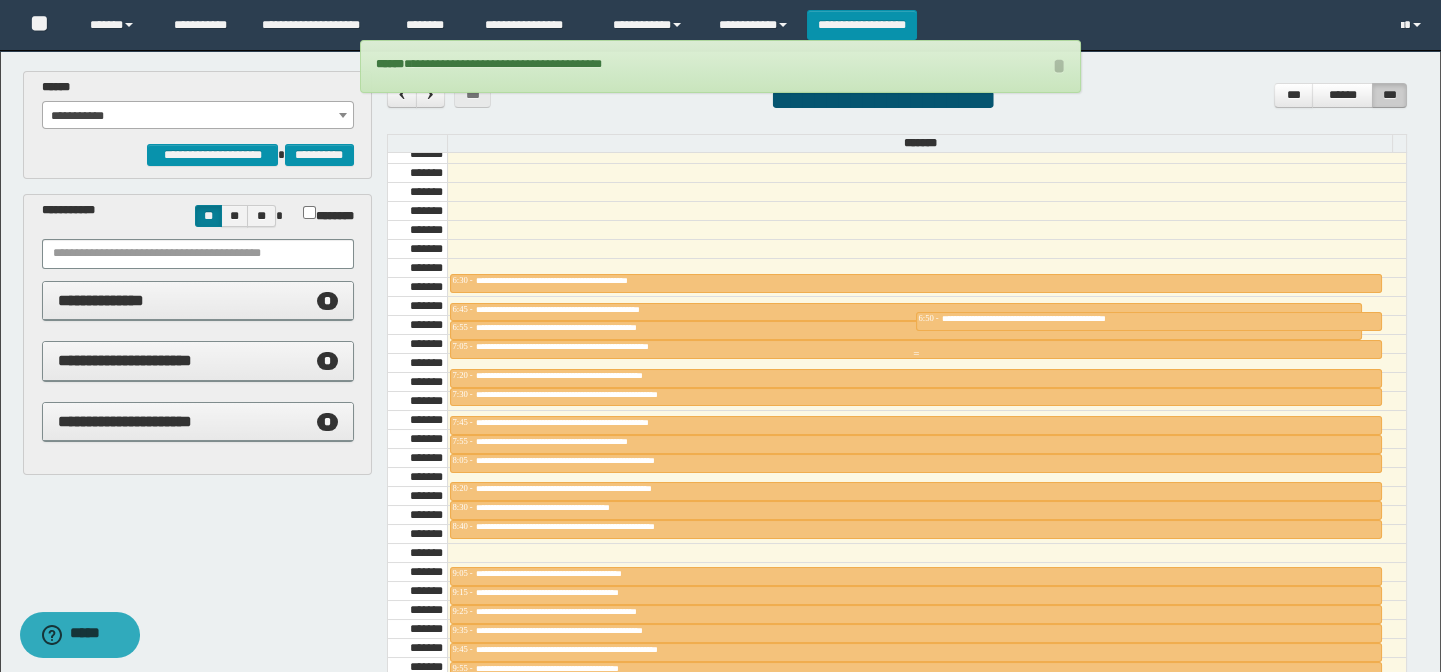 scroll, scrollTop: 487, scrollLeft: 0, axis: vertical 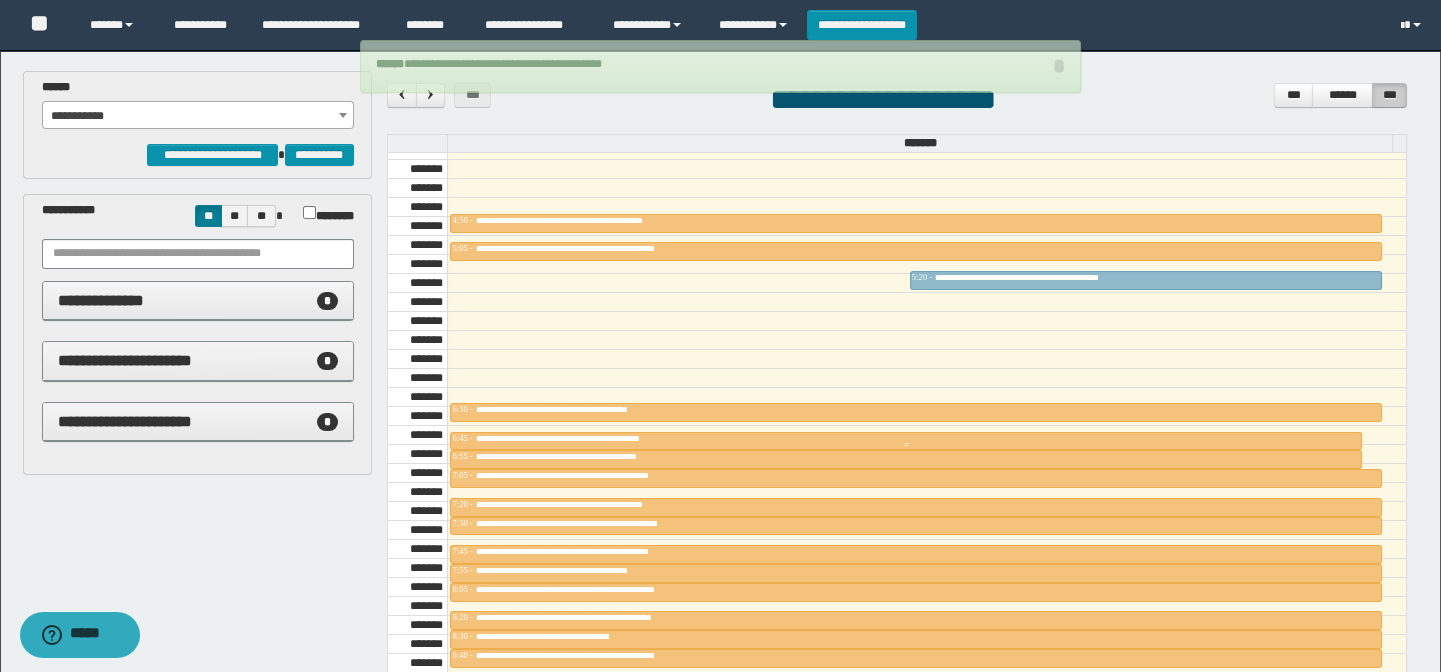 drag, startPoint x: 975, startPoint y: 441, endPoint x: 970, endPoint y: 264, distance: 177.0706 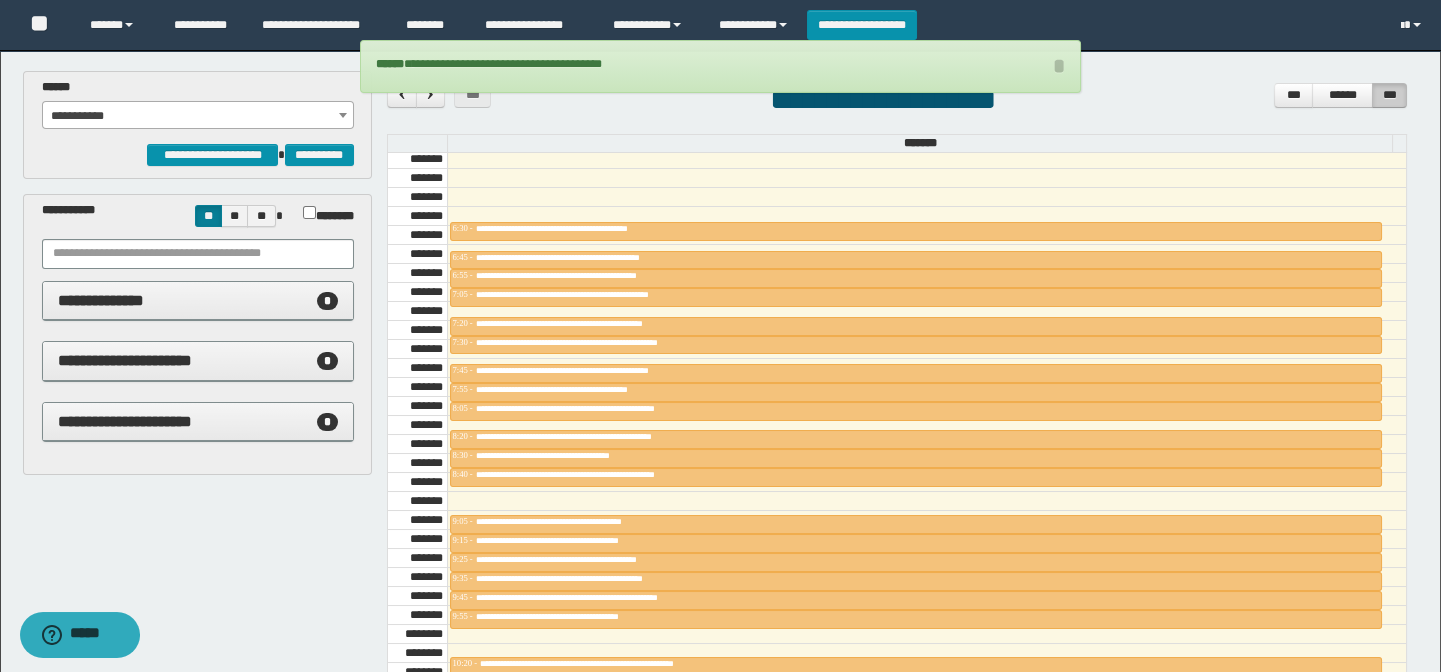 scroll, scrollTop: 669, scrollLeft: 0, axis: vertical 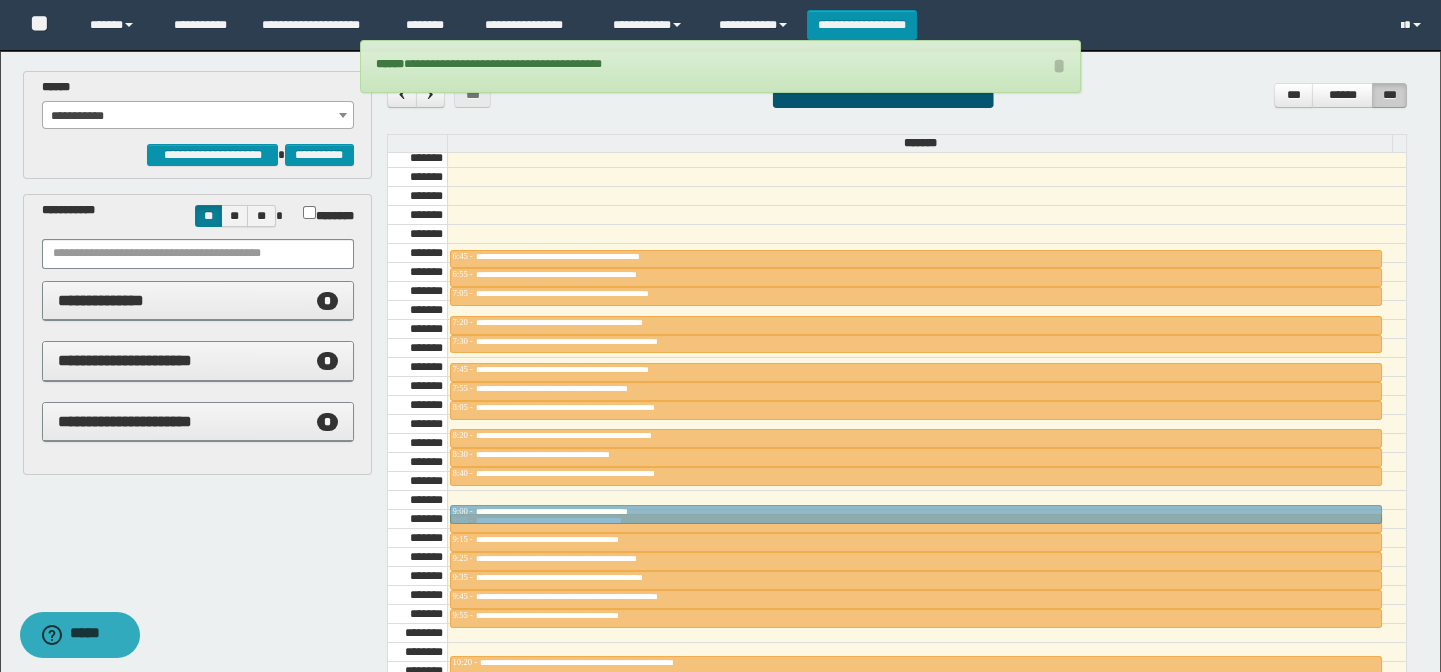 drag, startPoint x: 583, startPoint y: 219, endPoint x: 600, endPoint y: 485, distance: 266.5427 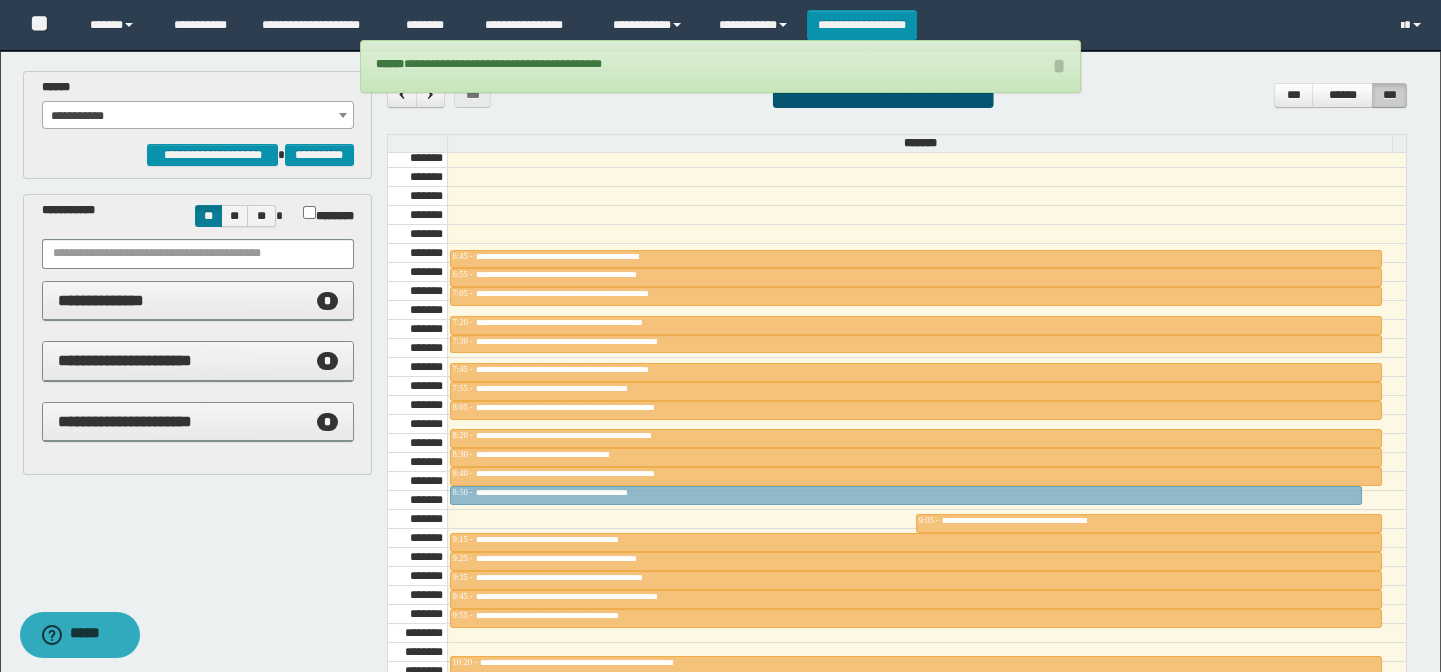 drag, startPoint x: 572, startPoint y: 506, endPoint x: 574, endPoint y: 488, distance: 18.110771 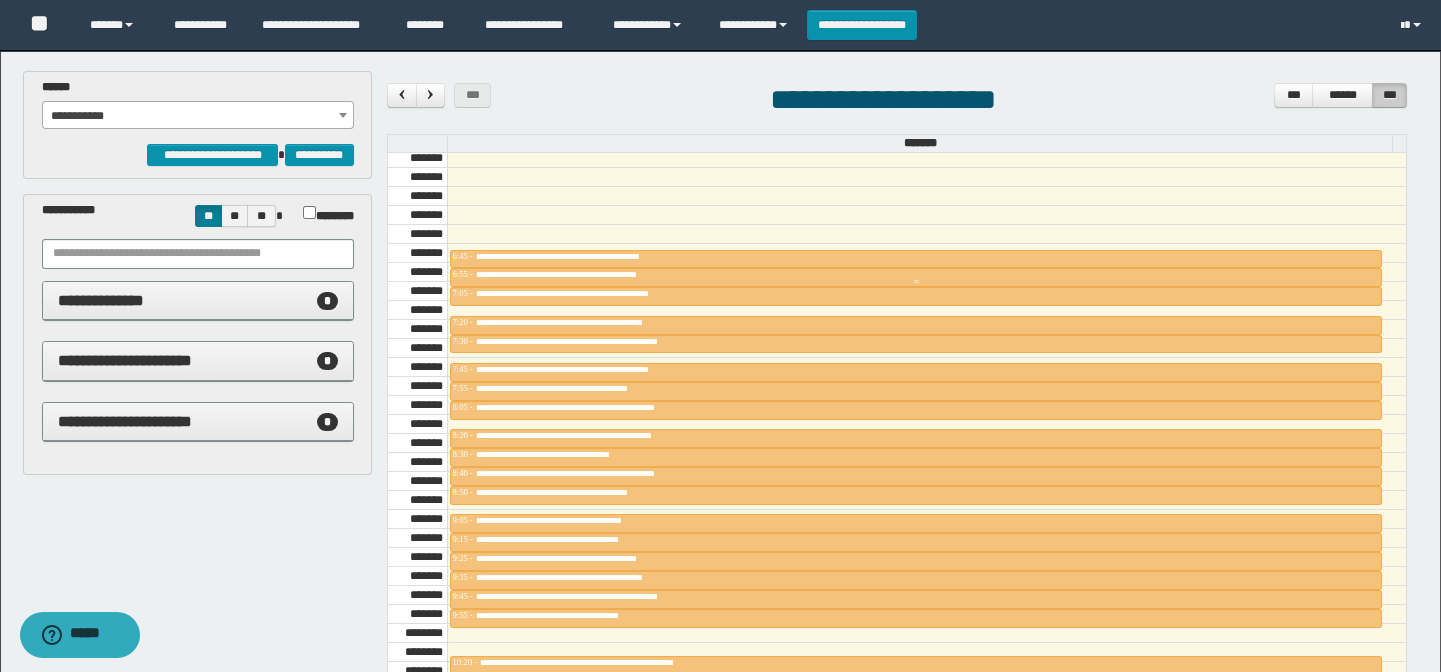 scroll, scrollTop: 760, scrollLeft: 0, axis: vertical 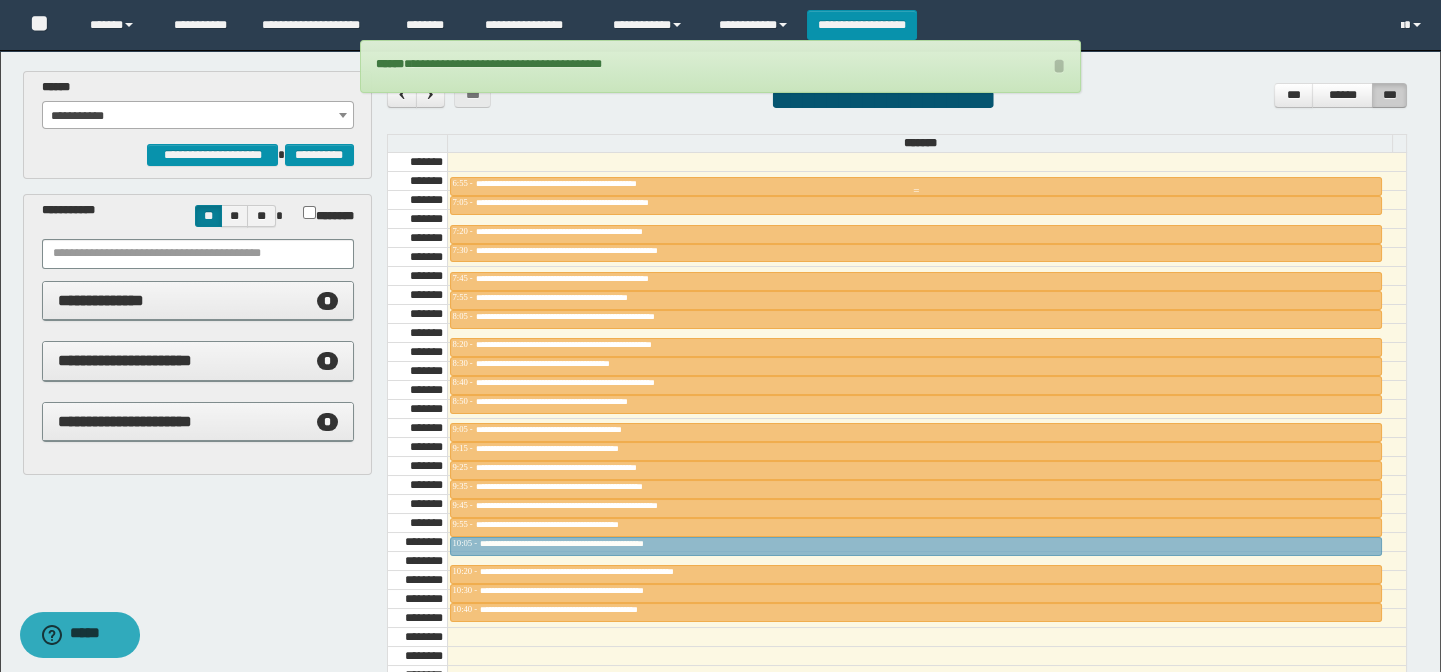 drag, startPoint x: 614, startPoint y: 163, endPoint x: 630, endPoint y: 539, distance: 376.34027 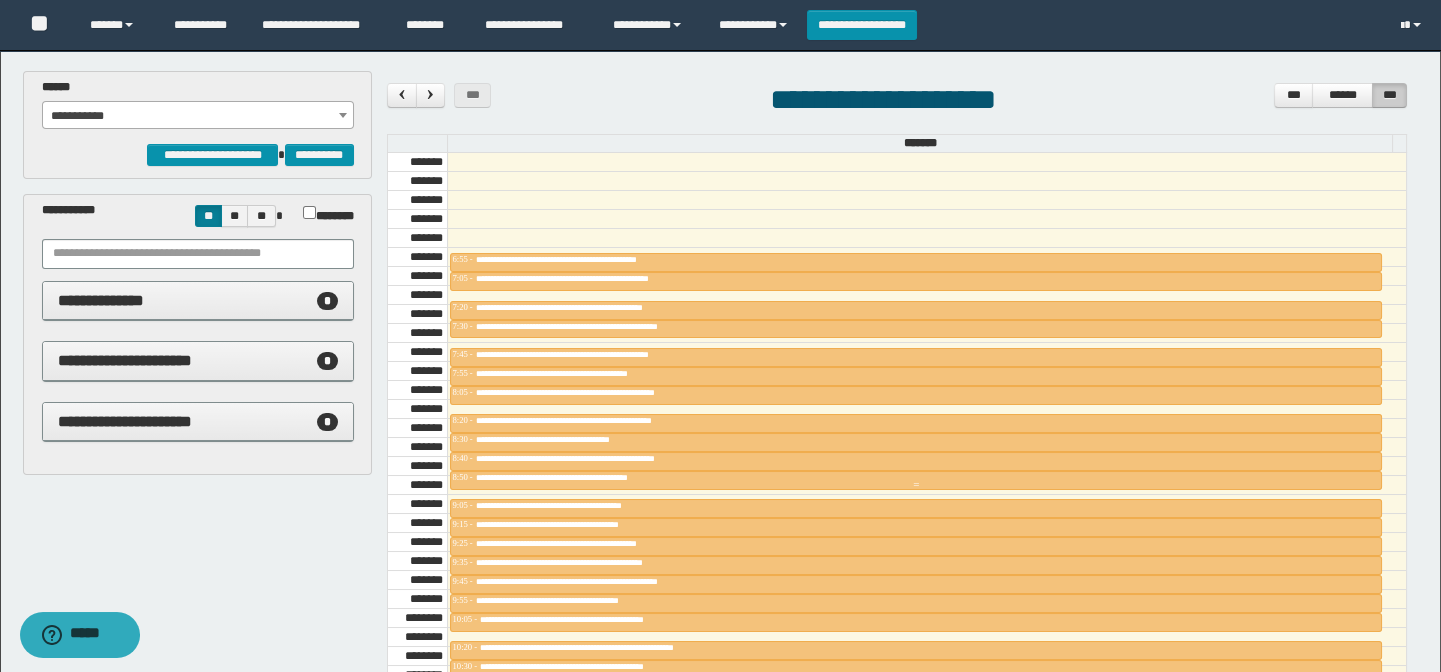 scroll, scrollTop: 578, scrollLeft: 0, axis: vertical 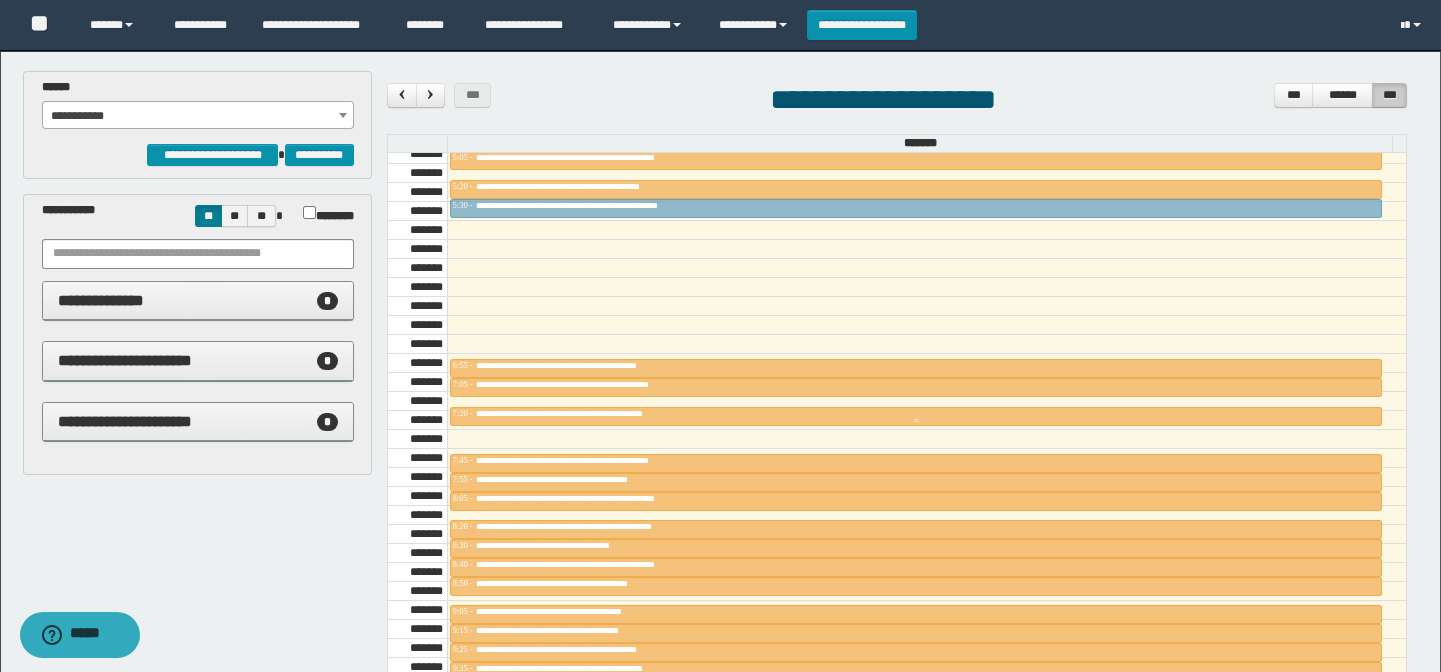 drag, startPoint x: 637, startPoint y: 429, endPoint x: 610, endPoint y: 209, distance: 221.65062 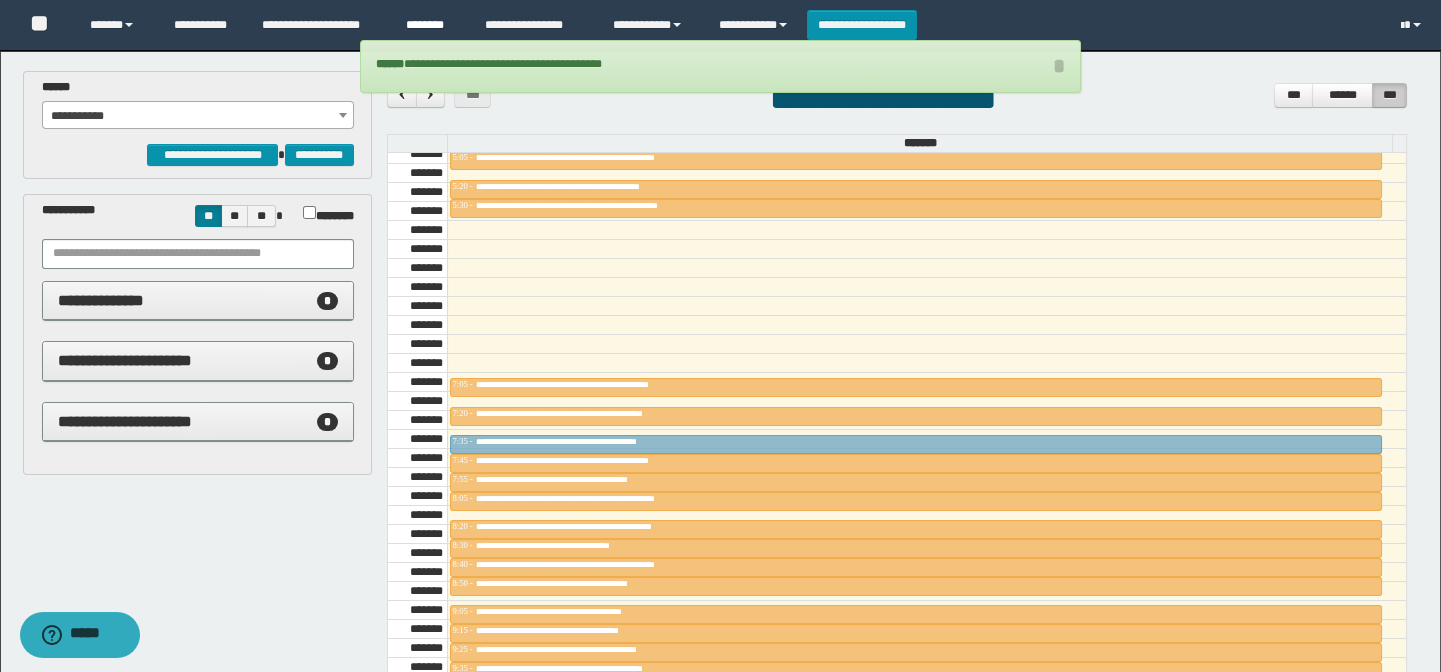 drag, startPoint x: 624, startPoint y: 368, endPoint x: 404, endPoint y: 9, distance: 421.04752 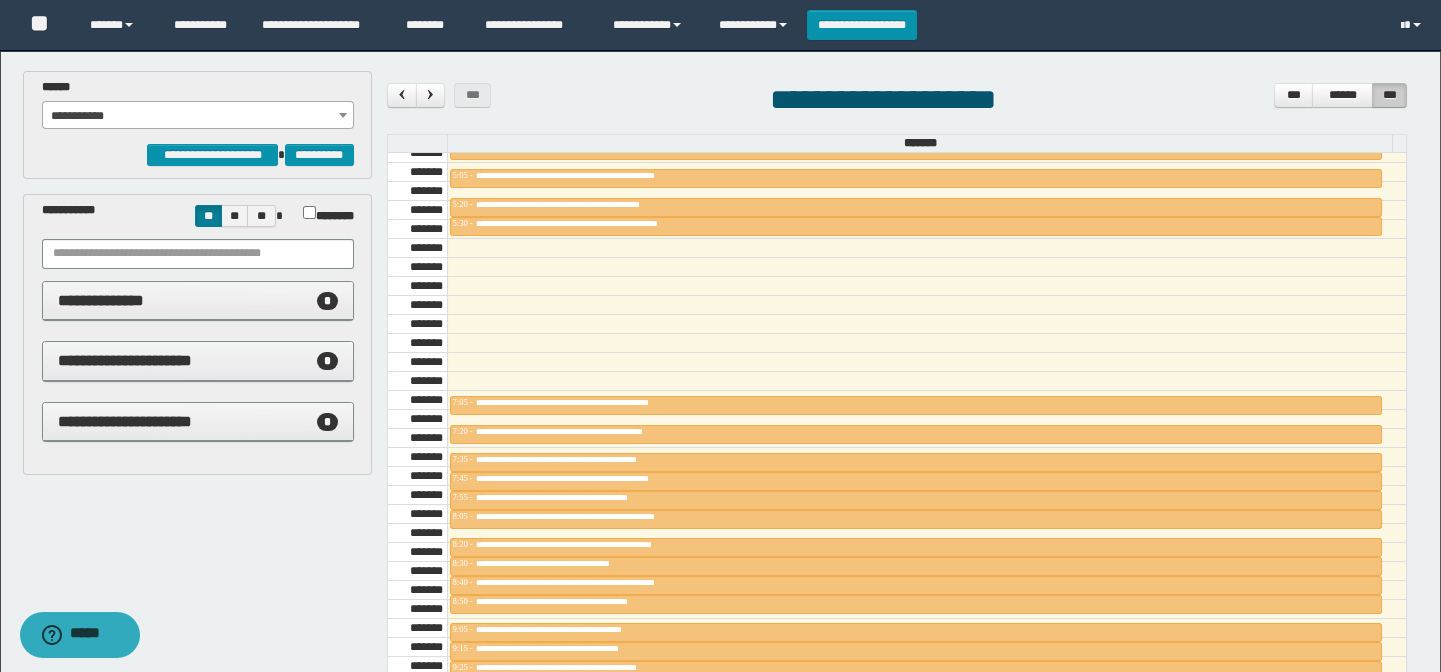 scroll, scrollTop: 578, scrollLeft: 0, axis: vertical 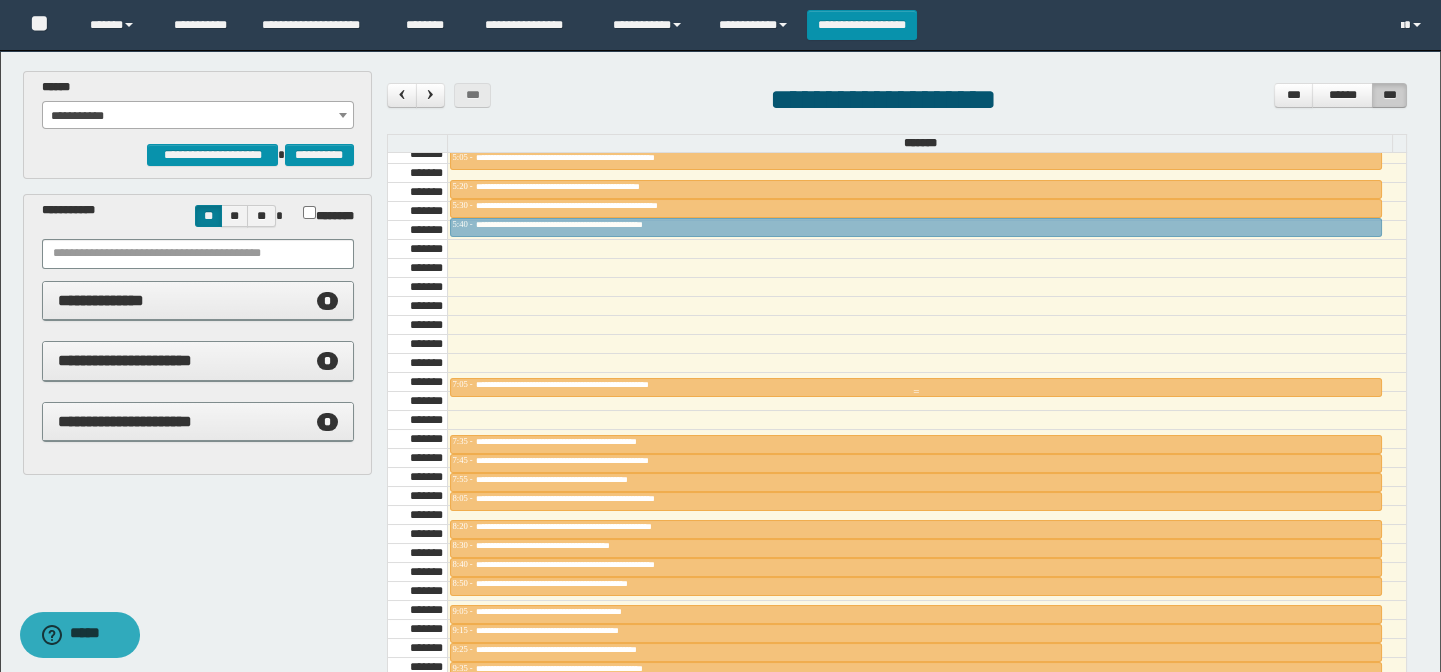 drag, startPoint x: 595, startPoint y: 409, endPoint x: 602, endPoint y: 226, distance: 183.13383 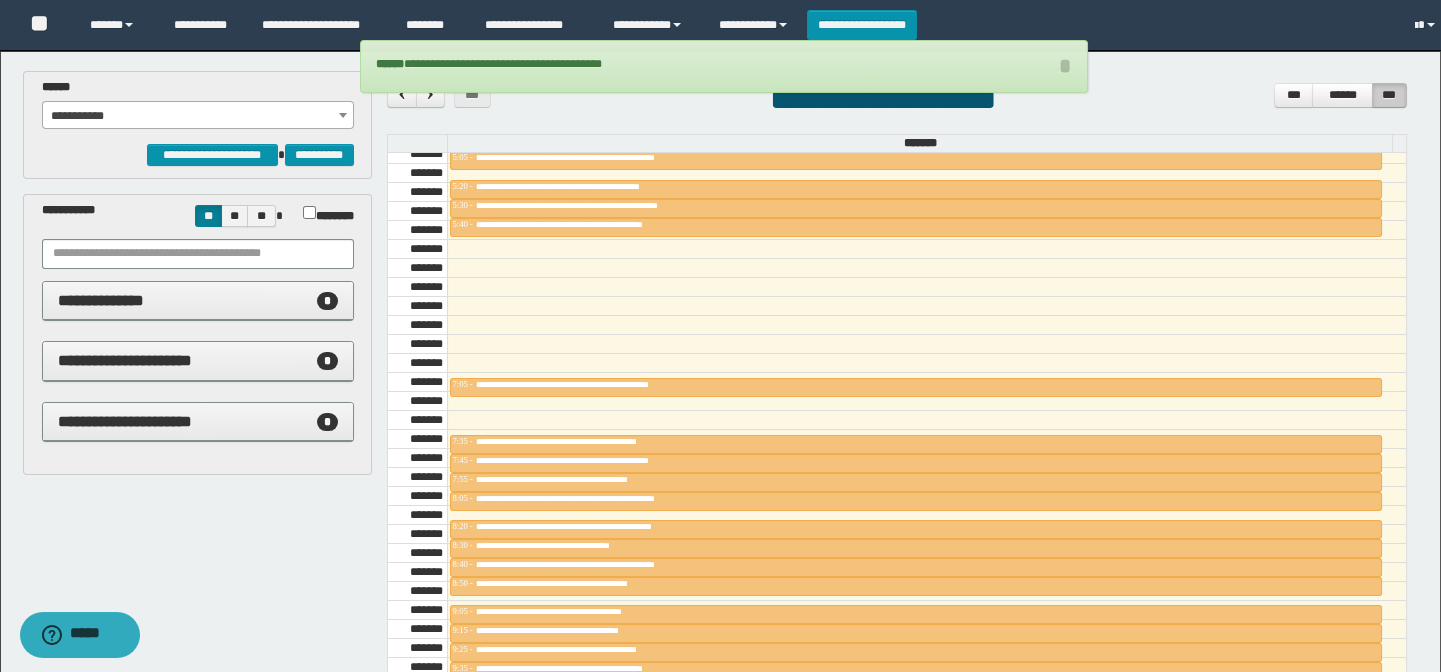 scroll, scrollTop: 669, scrollLeft: 0, axis: vertical 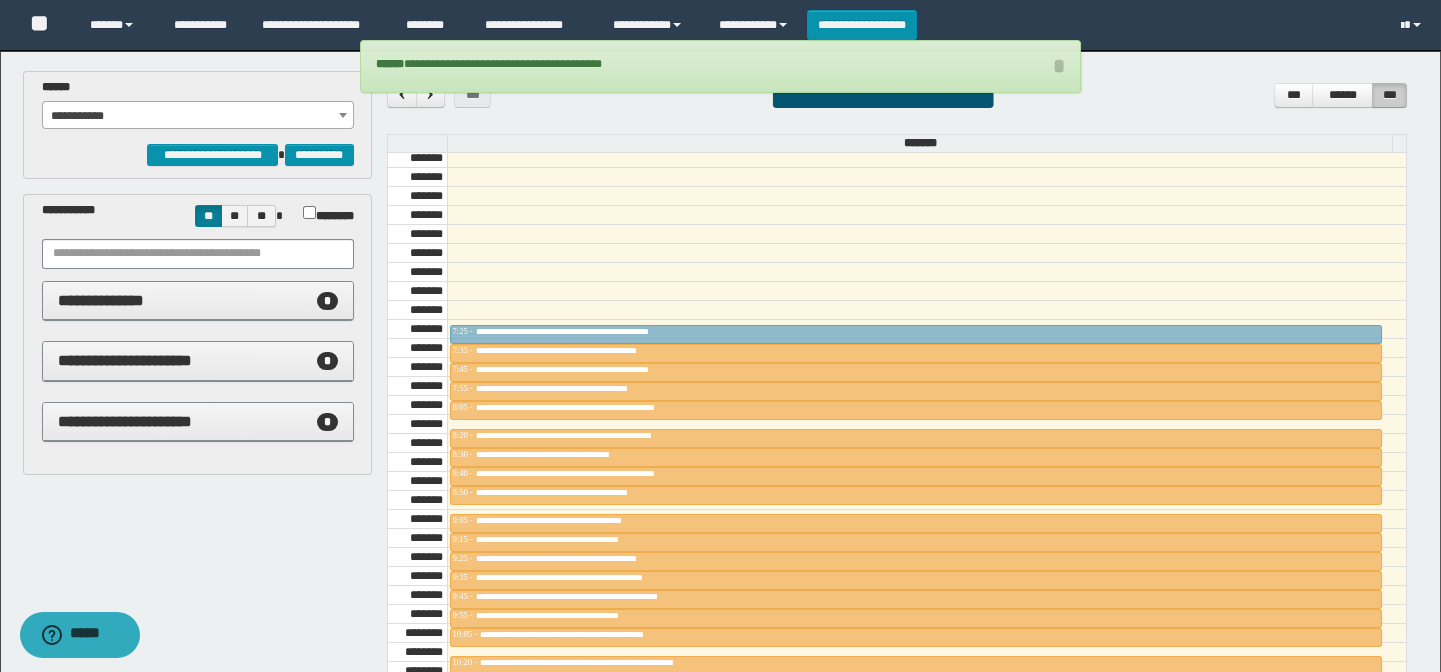 drag, startPoint x: 618, startPoint y: 289, endPoint x: 620, endPoint y: 318, distance: 29.068884 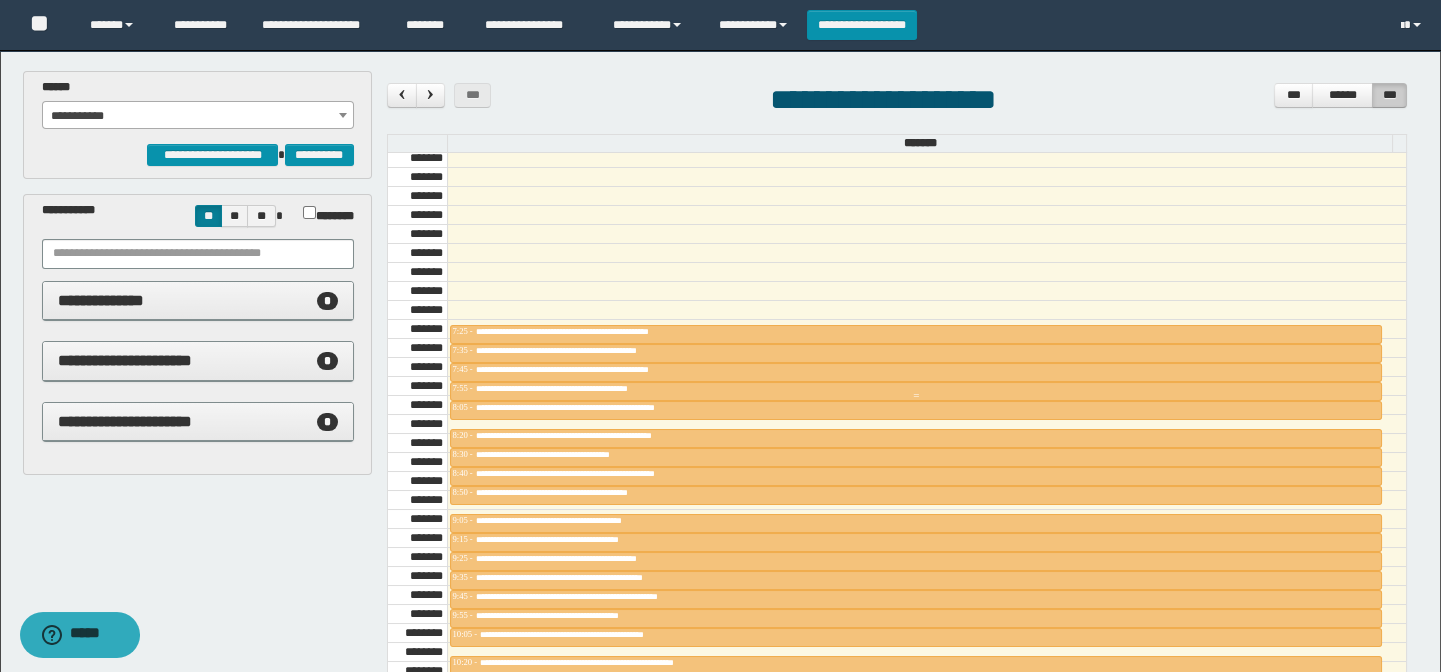 scroll, scrollTop: 760, scrollLeft: 0, axis: vertical 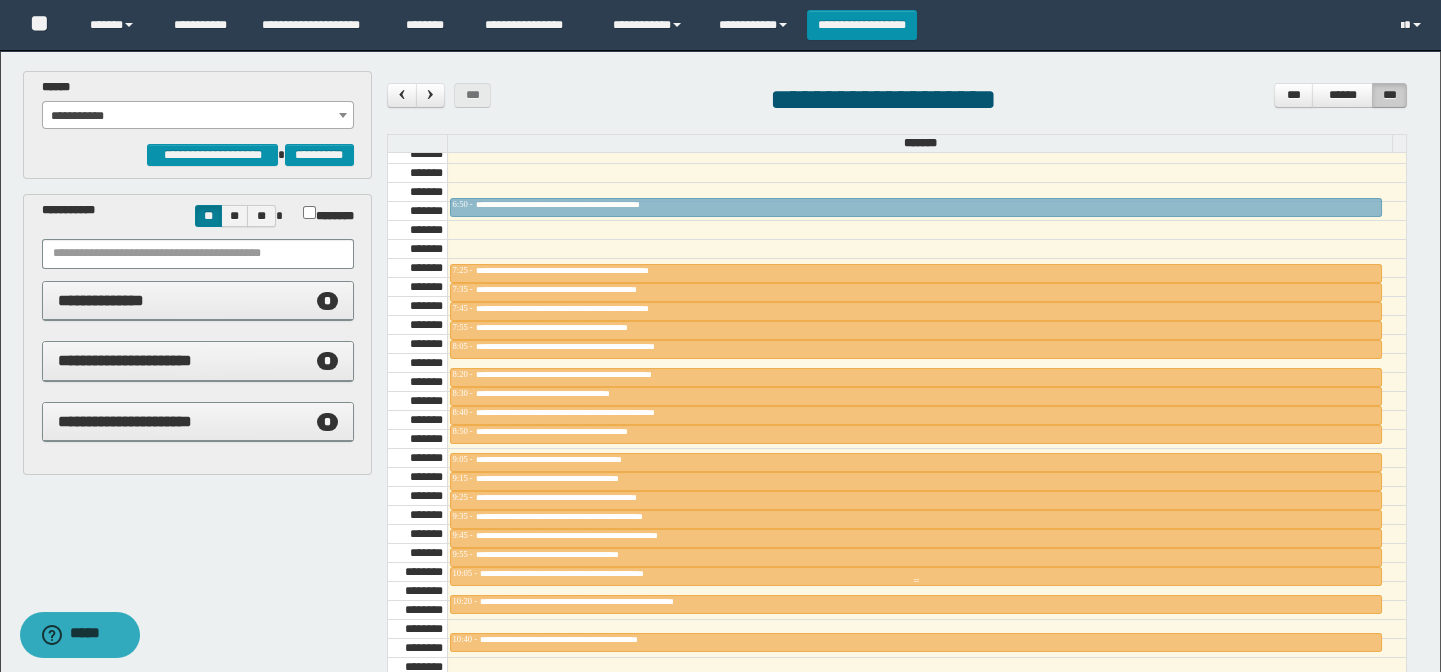 drag, startPoint x: 656, startPoint y: 586, endPoint x: 624, endPoint y: 163, distance: 424.20868 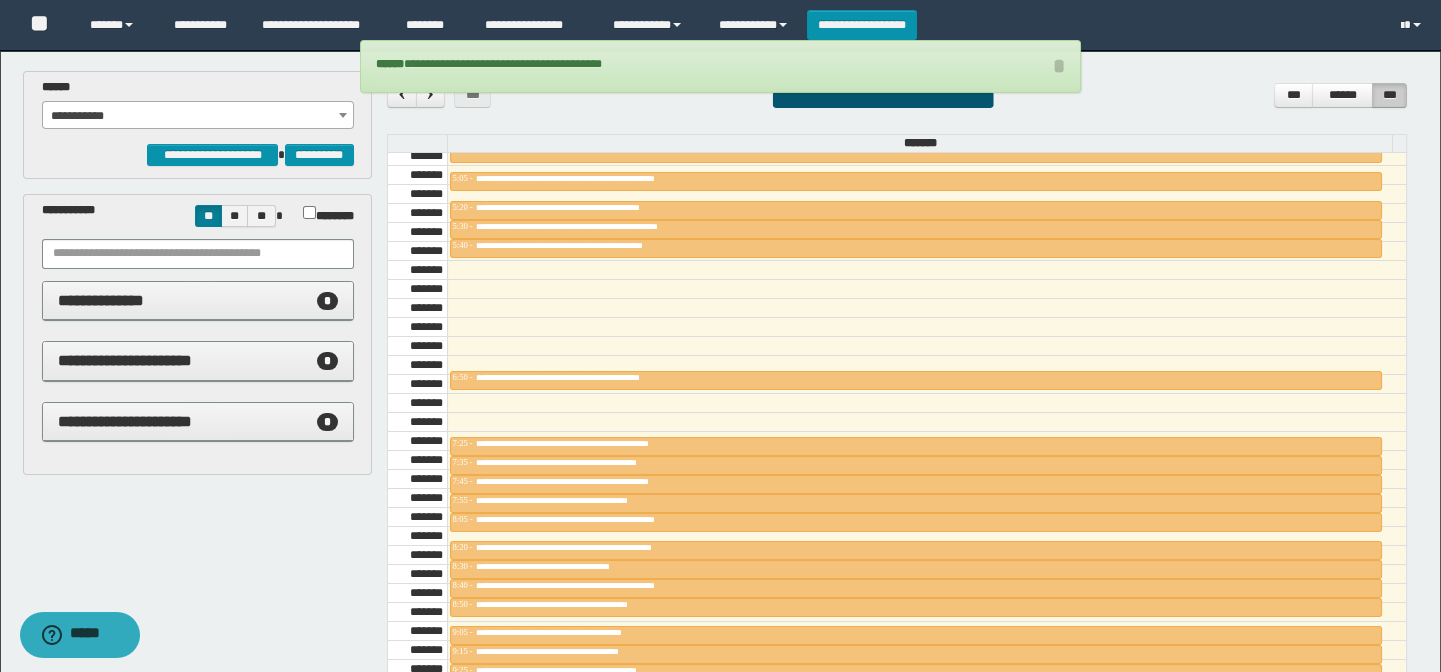 scroll, scrollTop: 536, scrollLeft: 0, axis: vertical 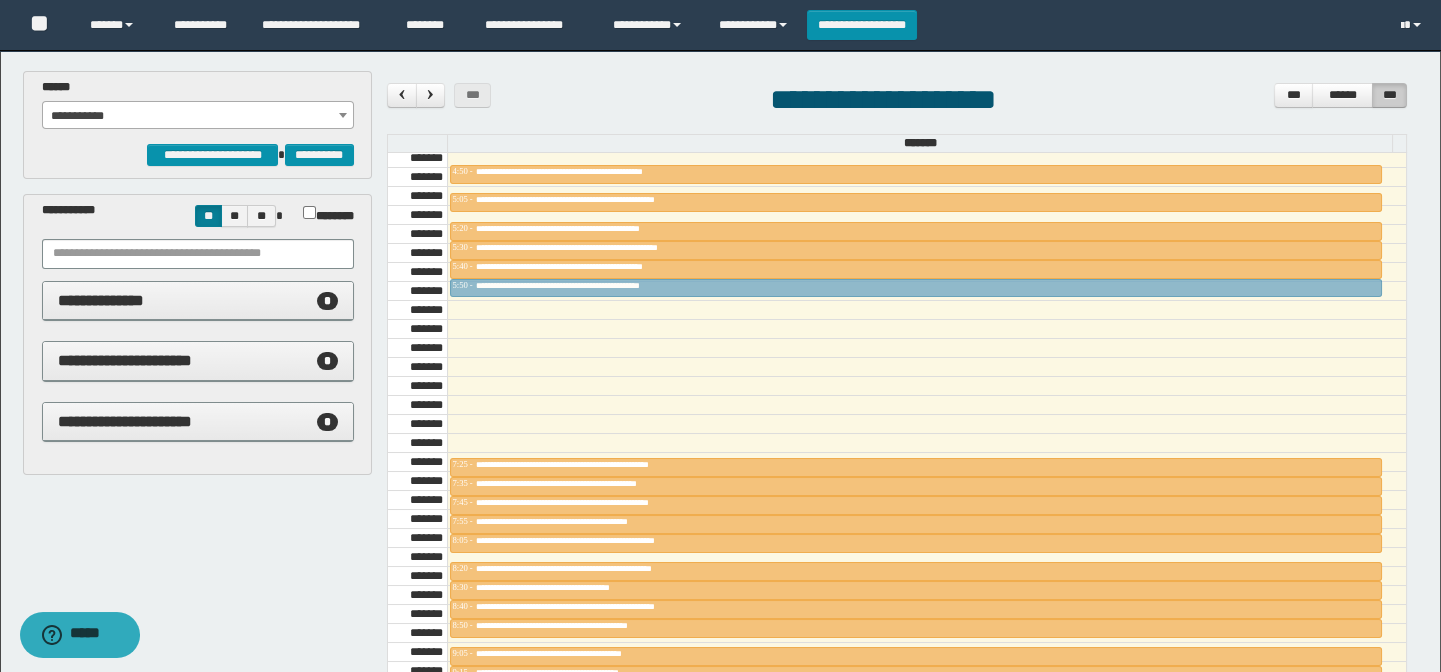 drag, startPoint x: 609, startPoint y: 391, endPoint x: 608, endPoint y: 287, distance: 104.00481 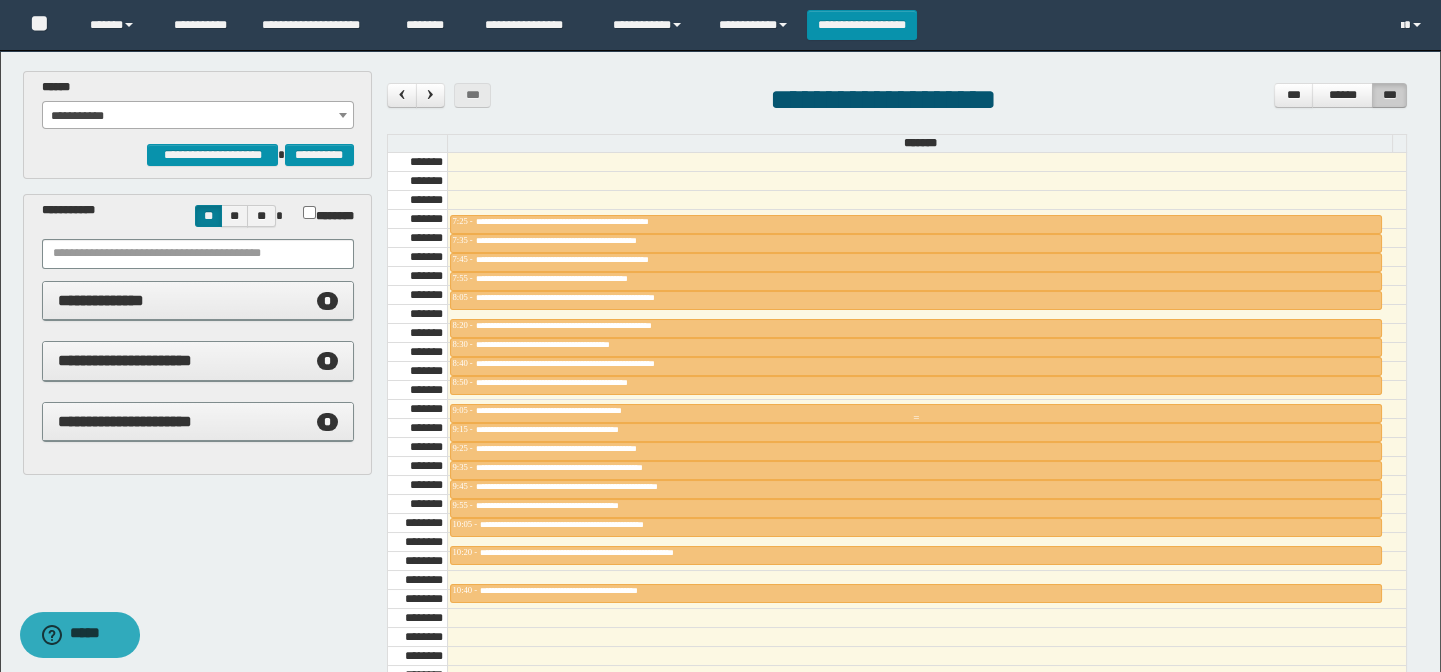 scroll, scrollTop: 809, scrollLeft: 0, axis: vertical 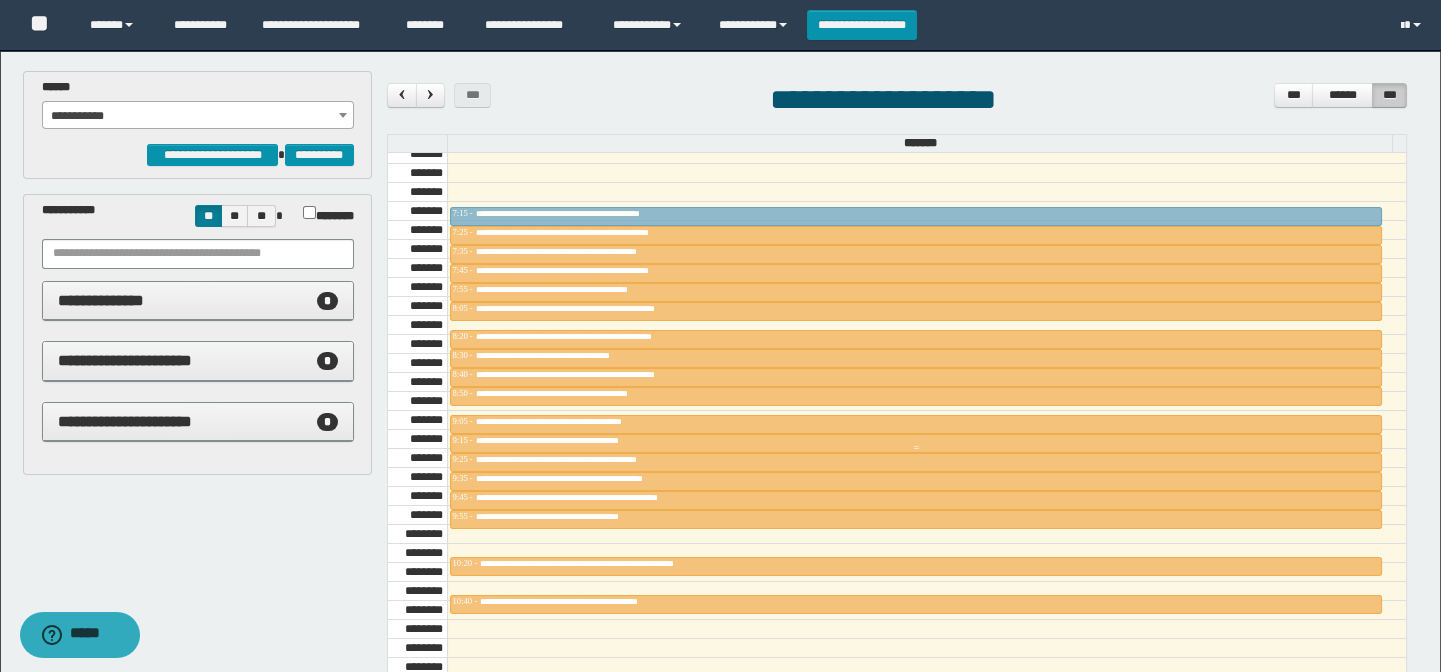 drag, startPoint x: 589, startPoint y: 490, endPoint x: 586, endPoint y: 163, distance: 327.01376 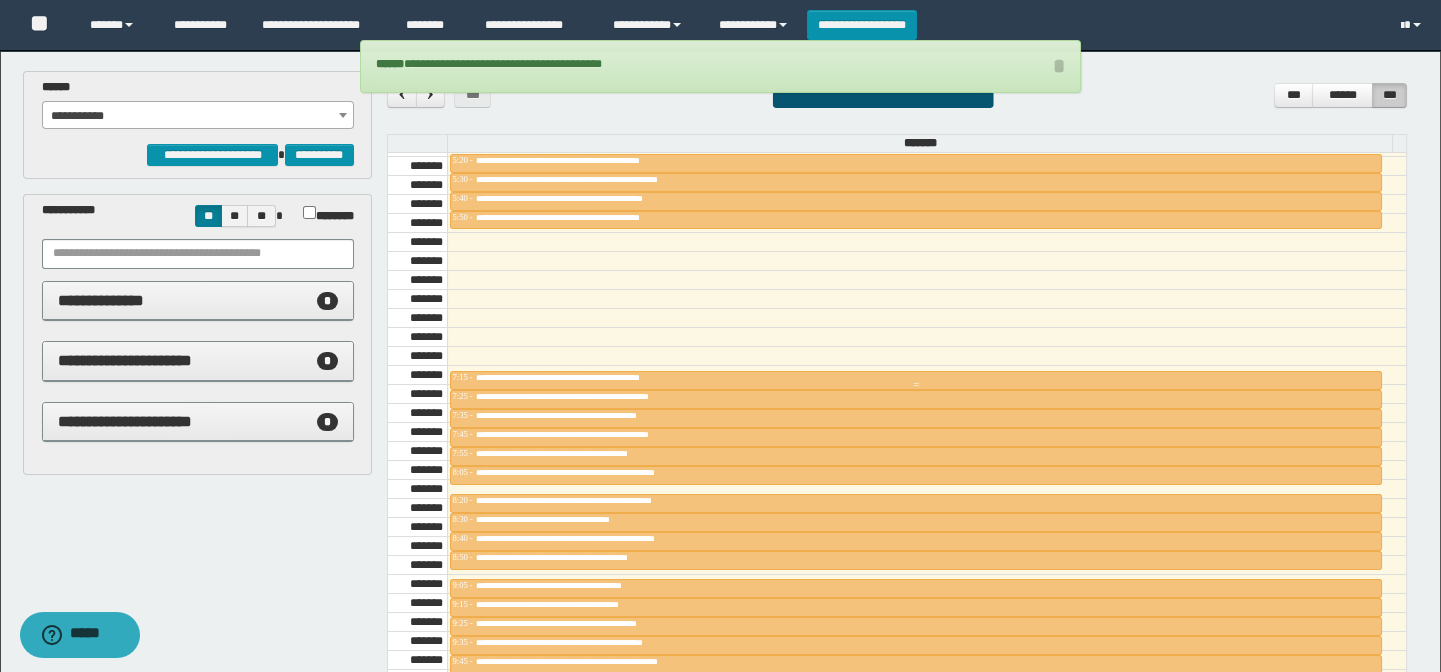 scroll, scrollTop: 573, scrollLeft: 0, axis: vertical 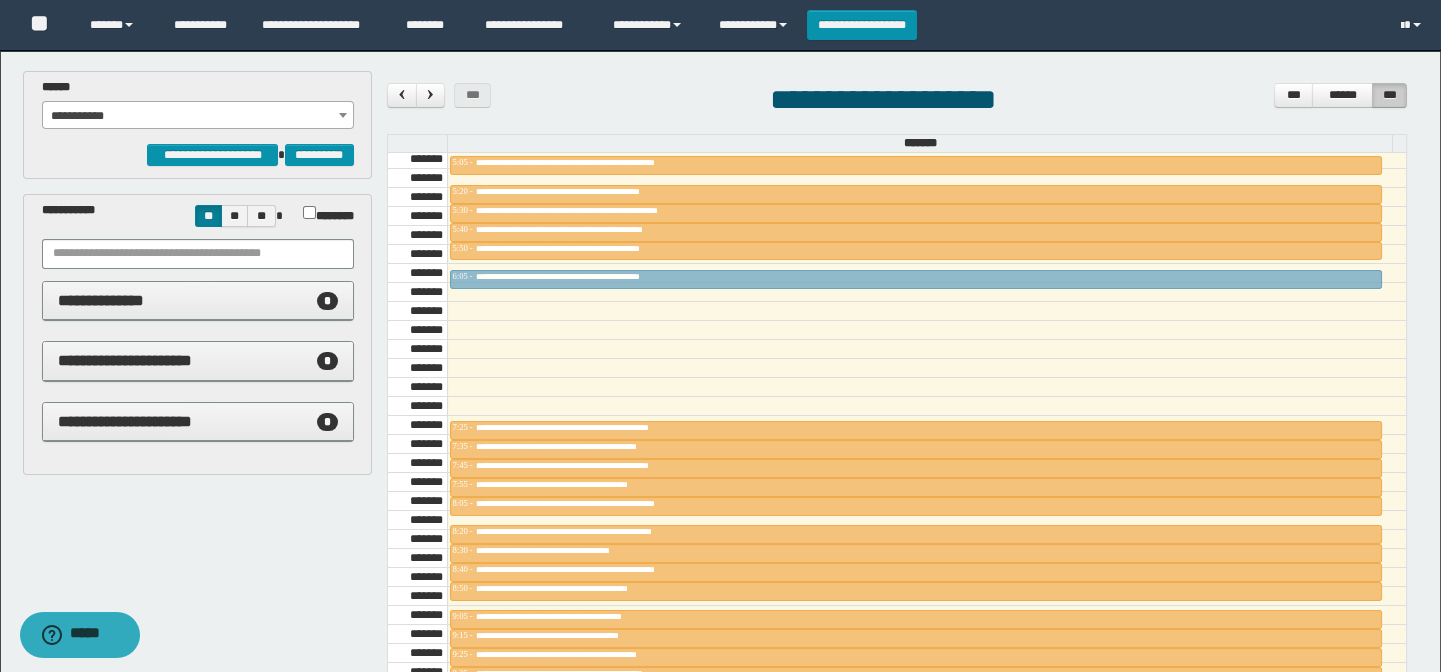 drag, startPoint x: 580, startPoint y: 407, endPoint x: 581, endPoint y: 270, distance: 137.00365 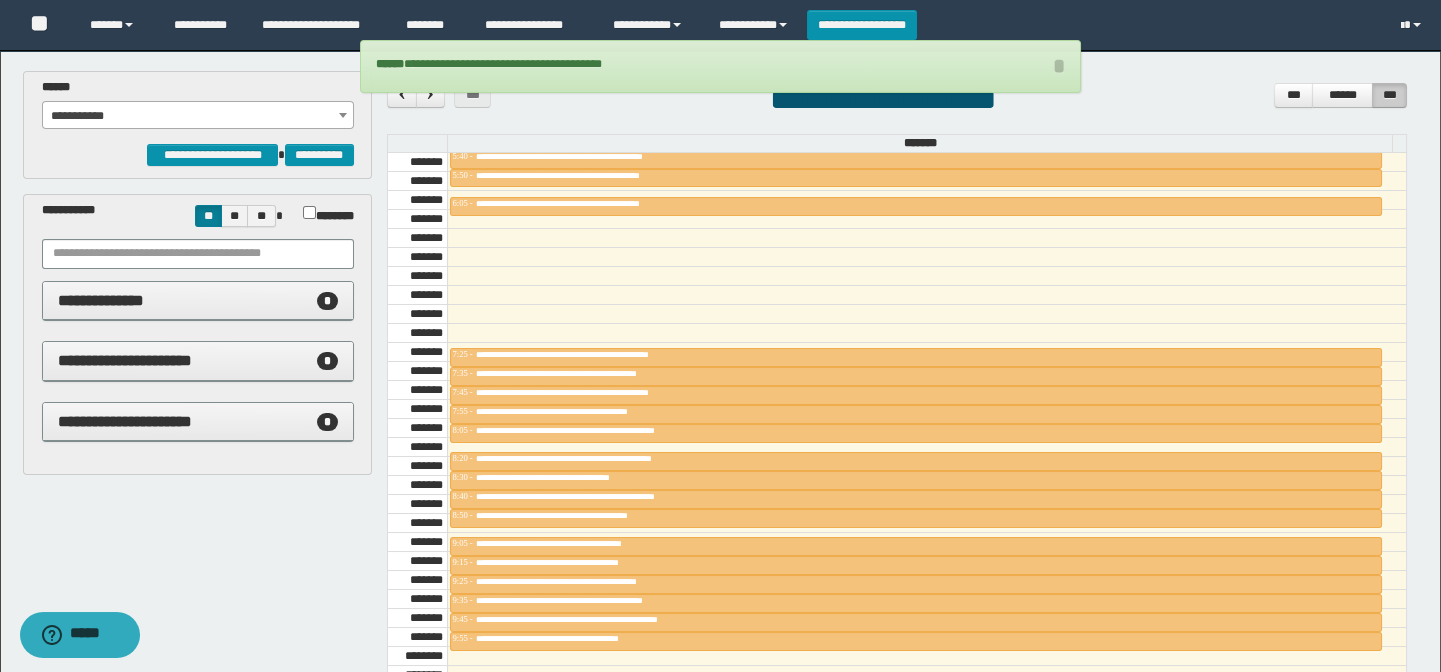 scroll, scrollTop: 664, scrollLeft: 0, axis: vertical 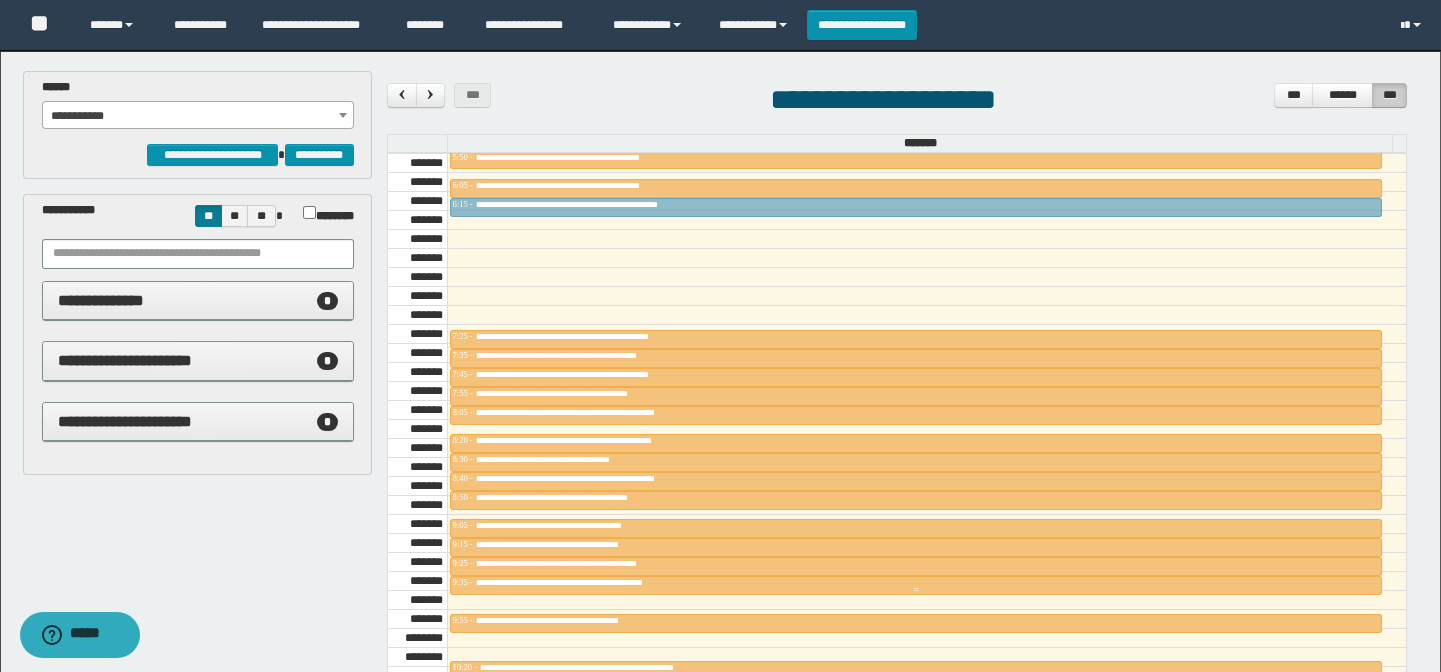 drag, startPoint x: 627, startPoint y: 596, endPoint x: 592, endPoint y: 200, distance: 397.5437 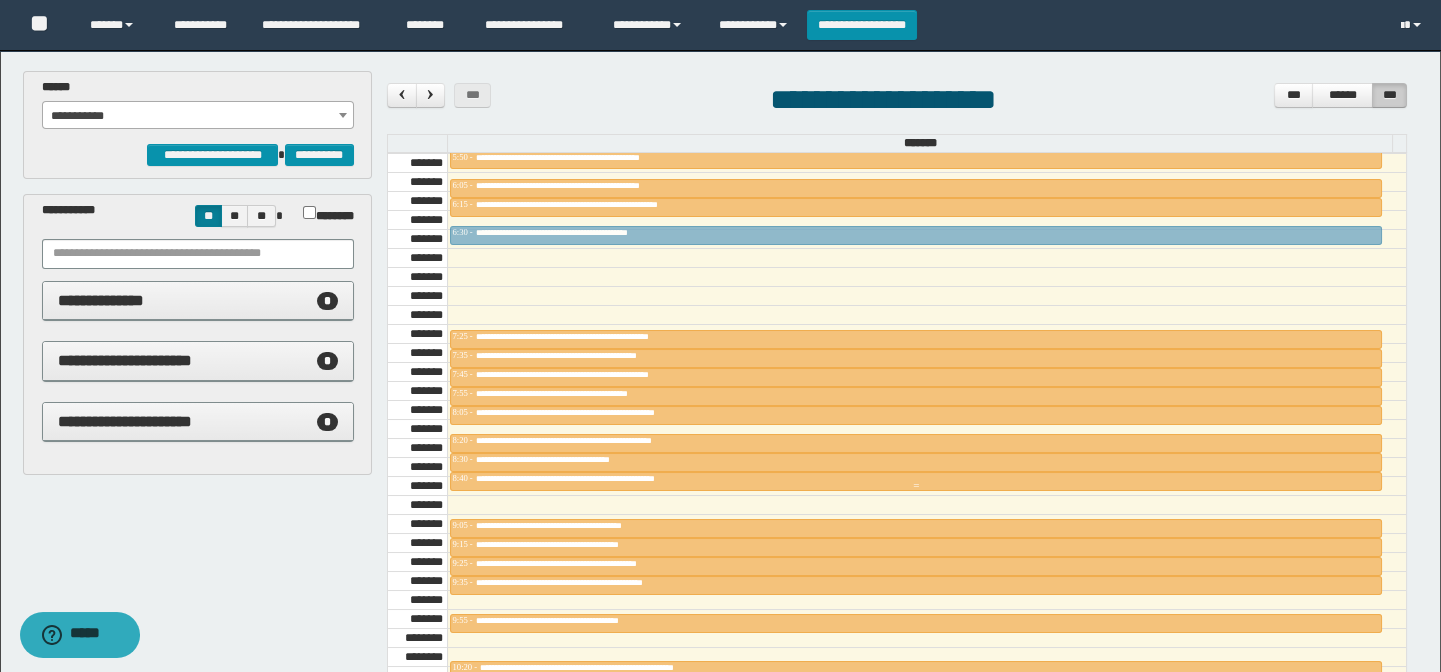 drag, startPoint x: 651, startPoint y: 492, endPoint x: 635, endPoint y: 226, distance: 266.48077 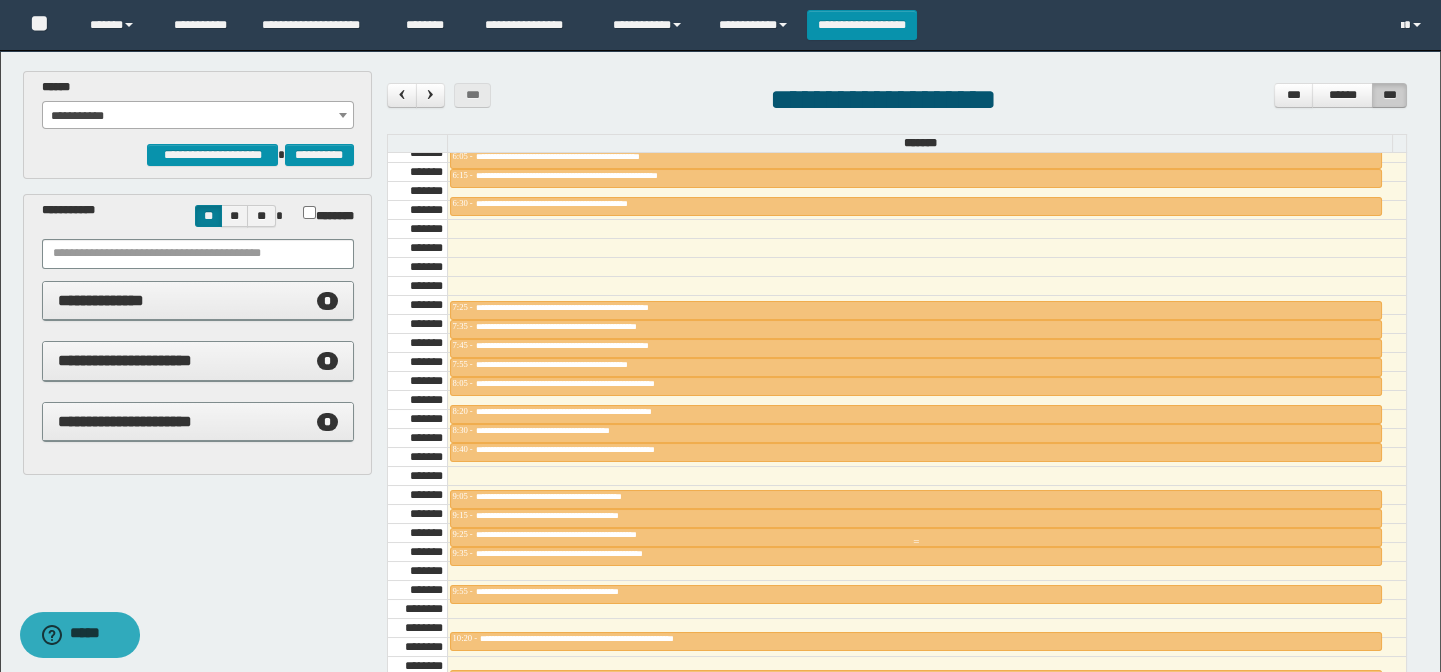 scroll, scrollTop: 664, scrollLeft: 0, axis: vertical 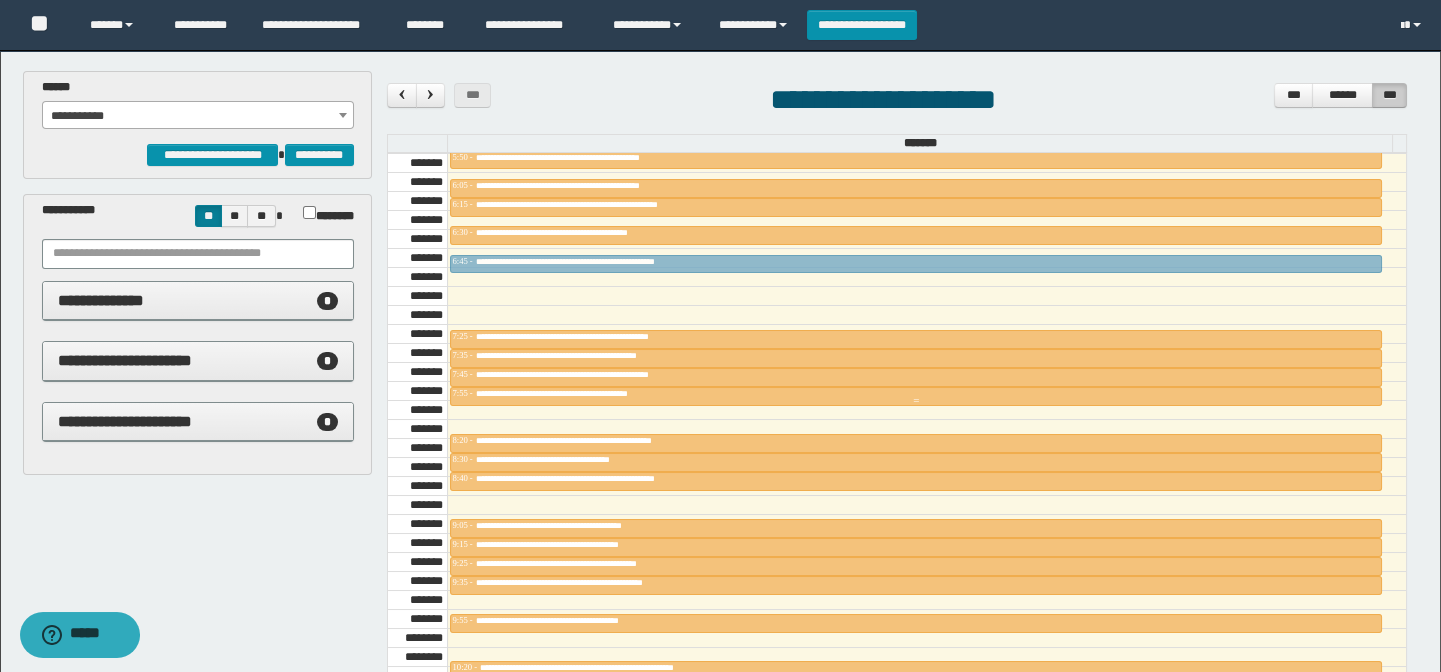 drag, startPoint x: 628, startPoint y: 404, endPoint x: 619, endPoint y: 249, distance: 155.26108 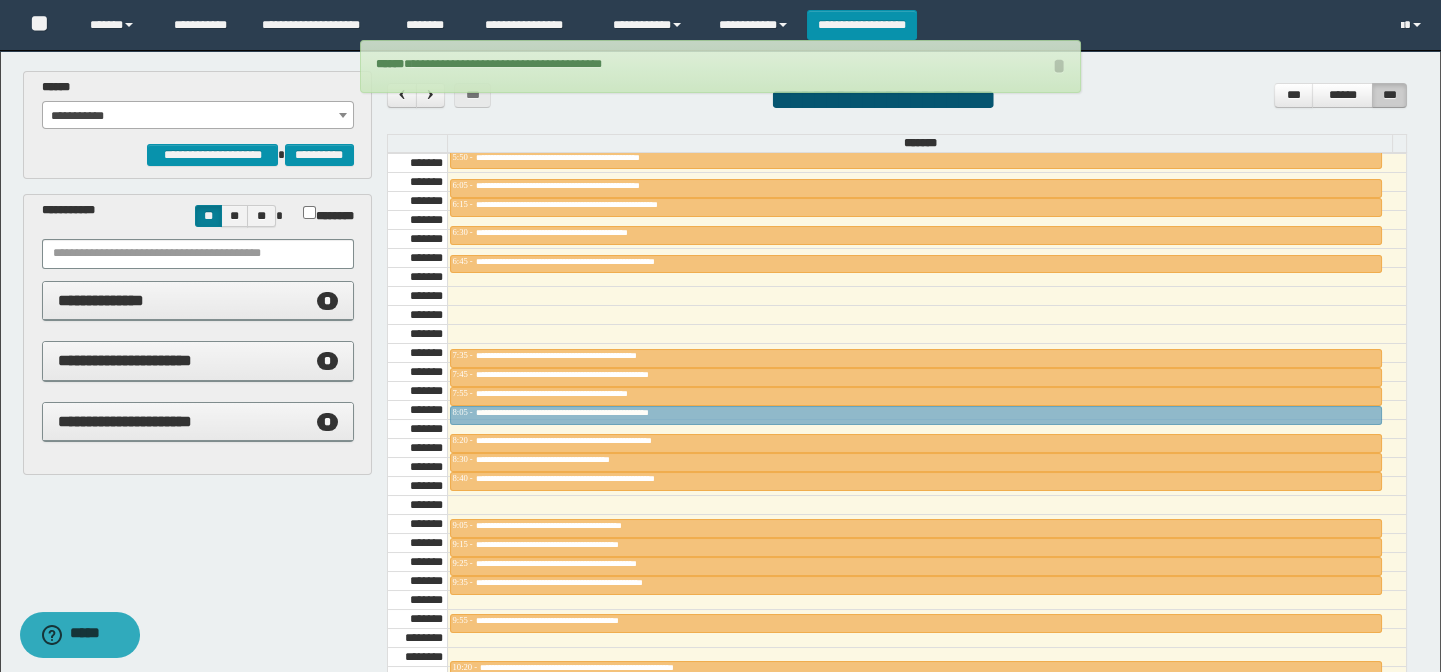 drag, startPoint x: 613, startPoint y: 330, endPoint x: 613, endPoint y: 401, distance: 71 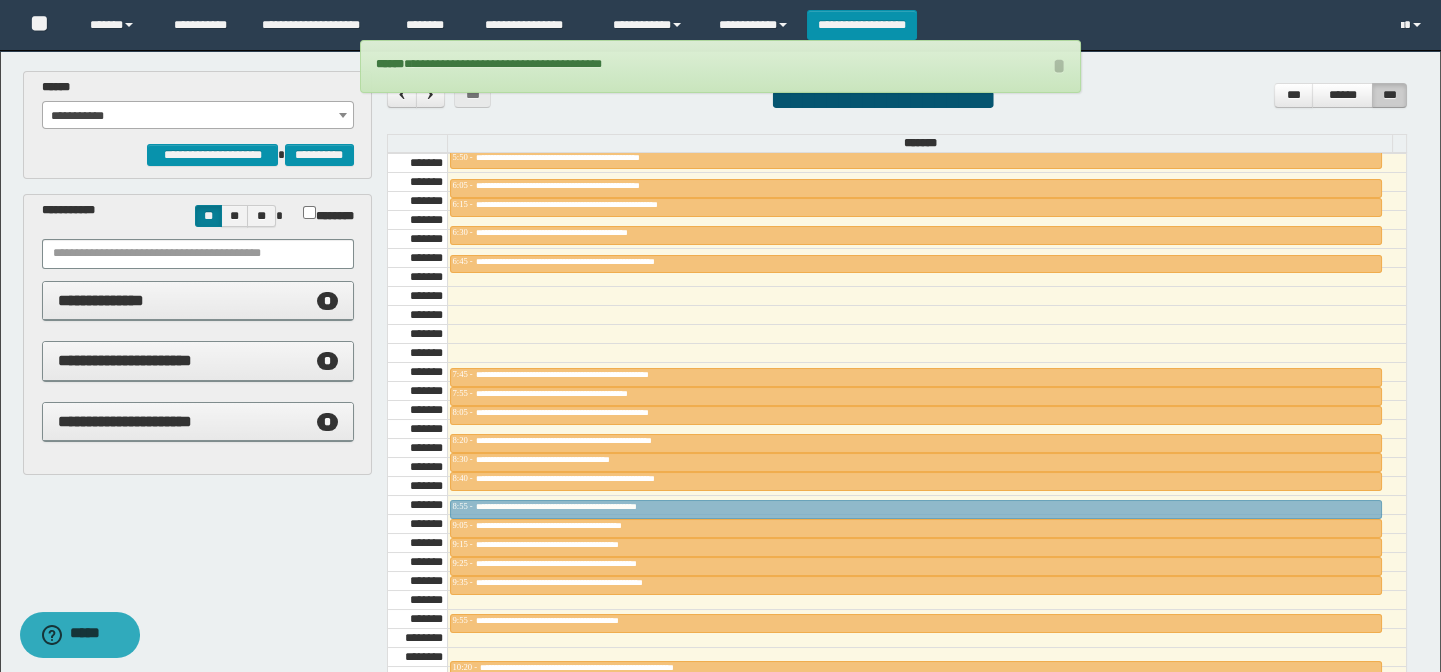 drag, startPoint x: 615, startPoint y: 350, endPoint x: 620, endPoint y: 492, distance: 142.088 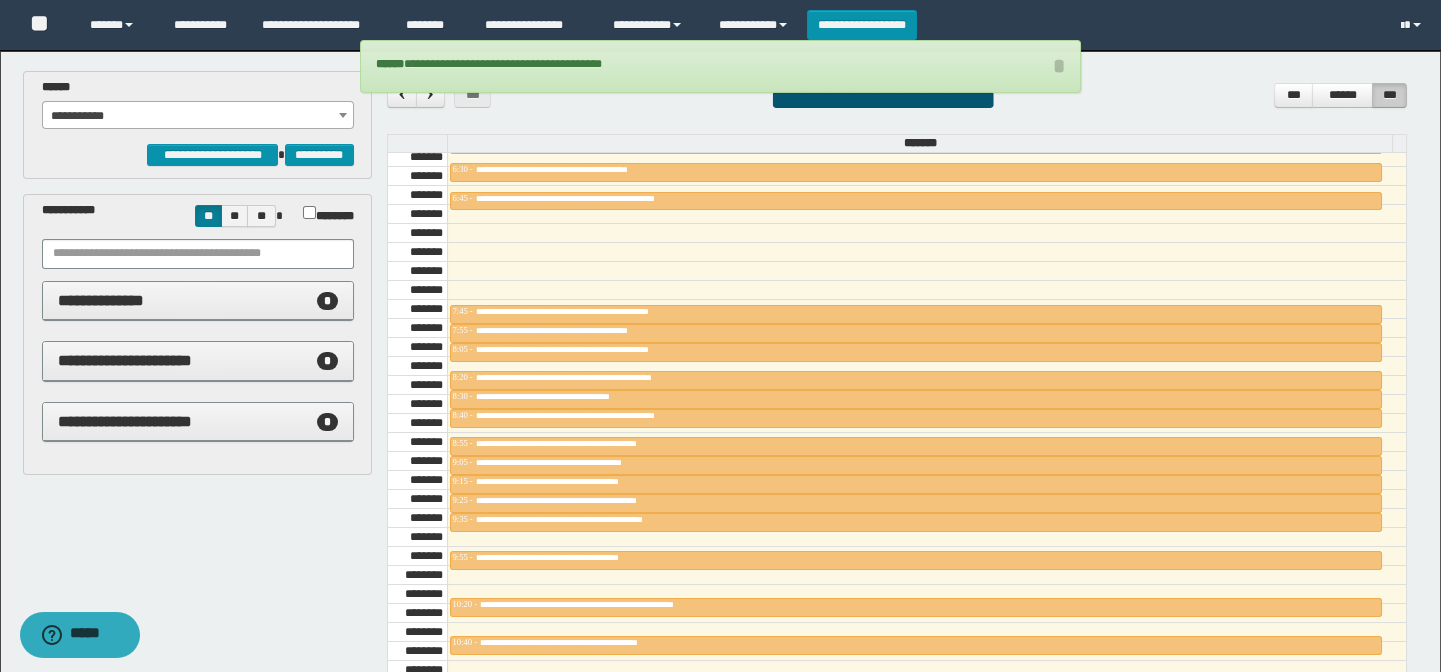 scroll, scrollTop: 755, scrollLeft: 0, axis: vertical 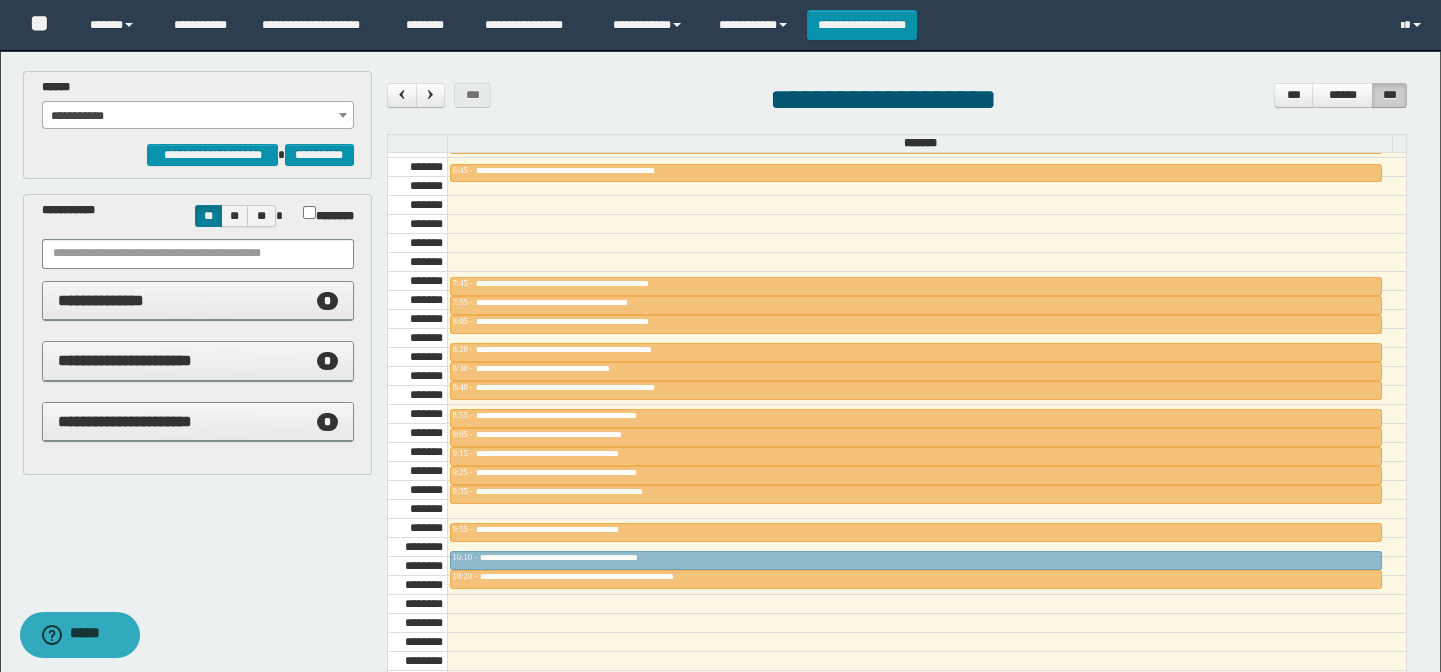 drag, startPoint x: 618, startPoint y: 612, endPoint x: 610, endPoint y: 548, distance: 64.49806 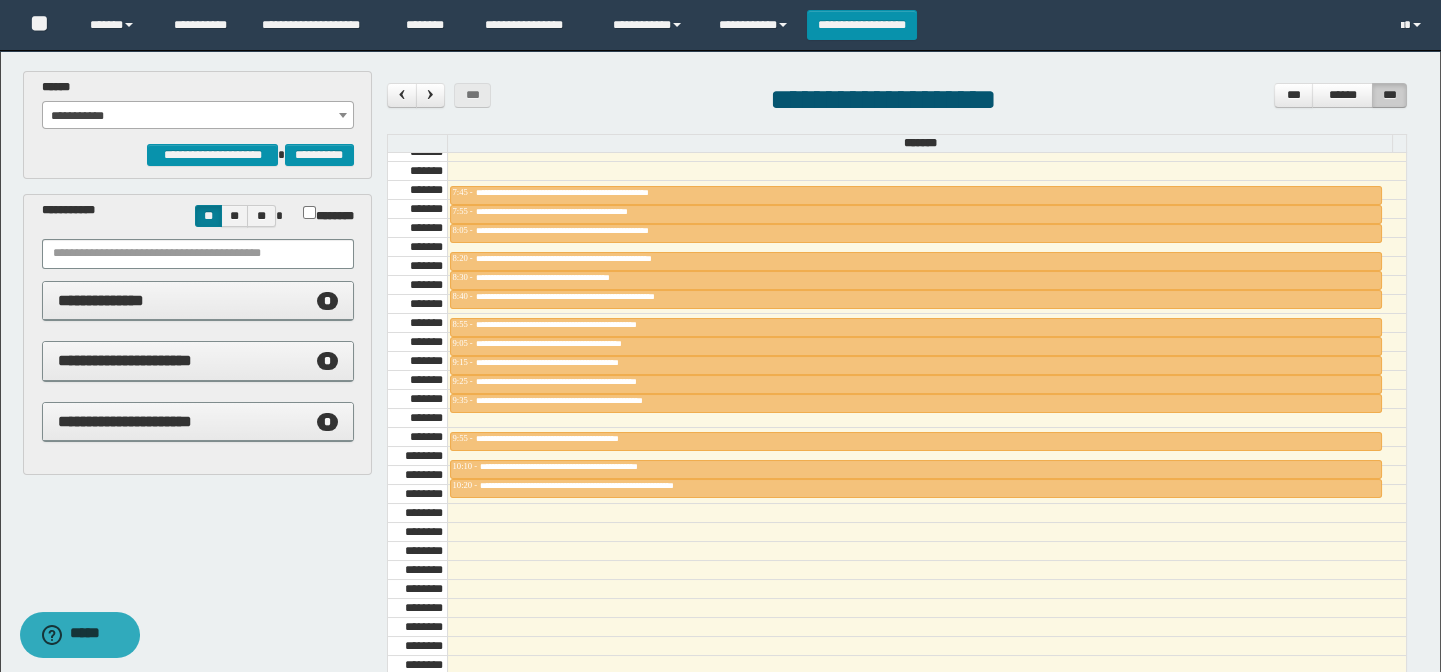 scroll, scrollTop: 755, scrollLeft: 0, axis: vertical 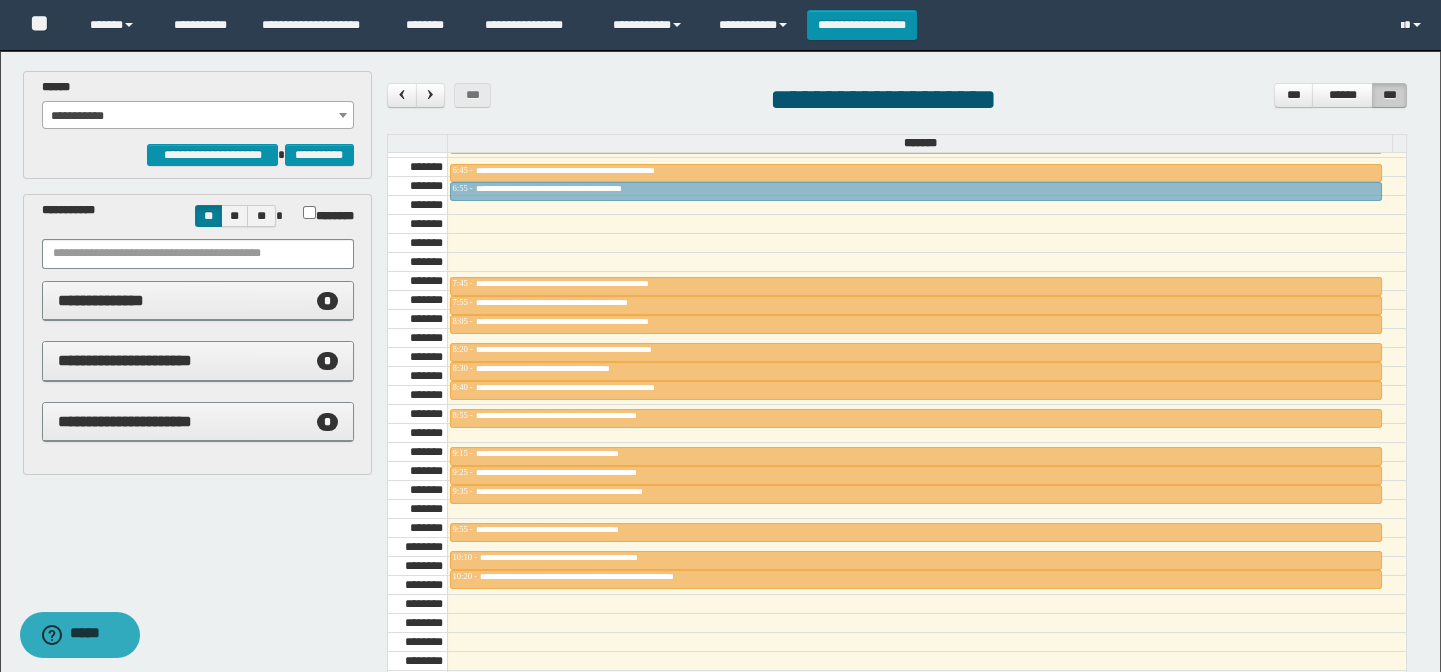 drag, startPoint x: 622, startPoint y: 428, endPoint x: 600, endPoint y: 187, distance: 242.00206 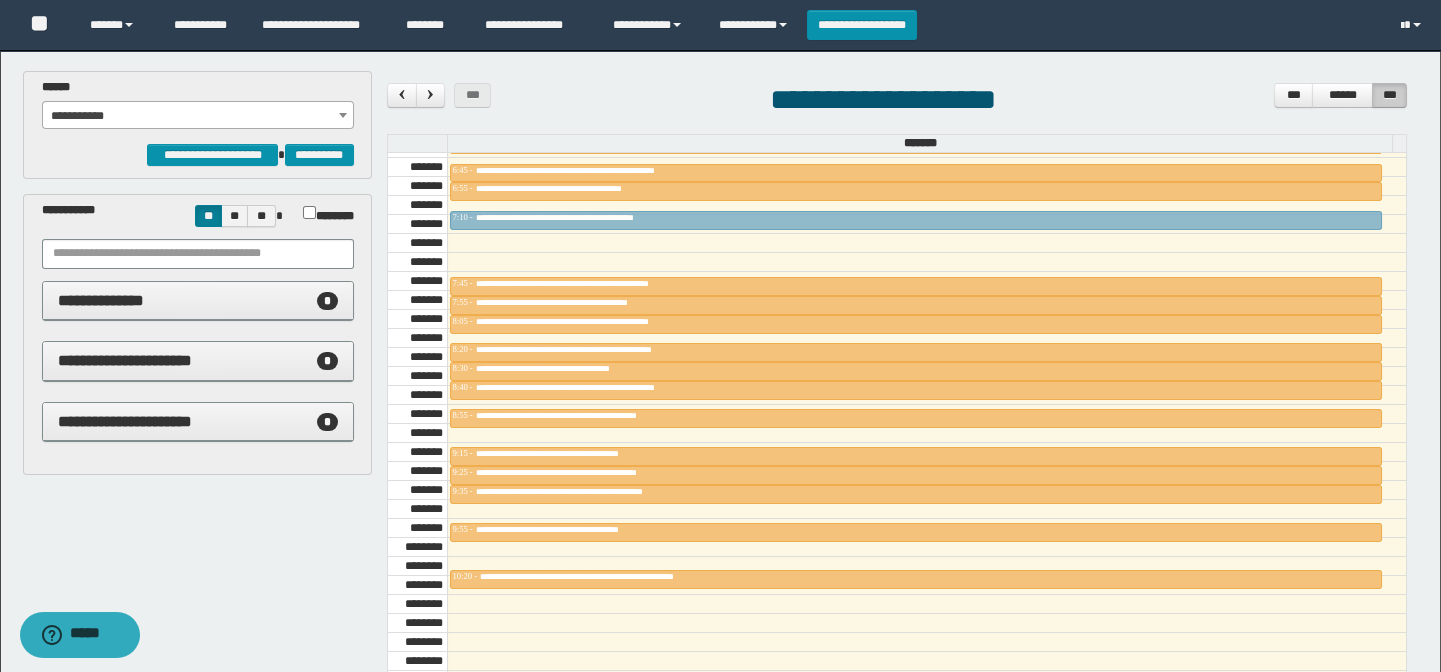 drag, startPoint x: 650, startPoint y: 553, endPoint x: 633, endPoint y: 208, distance: 345.41858 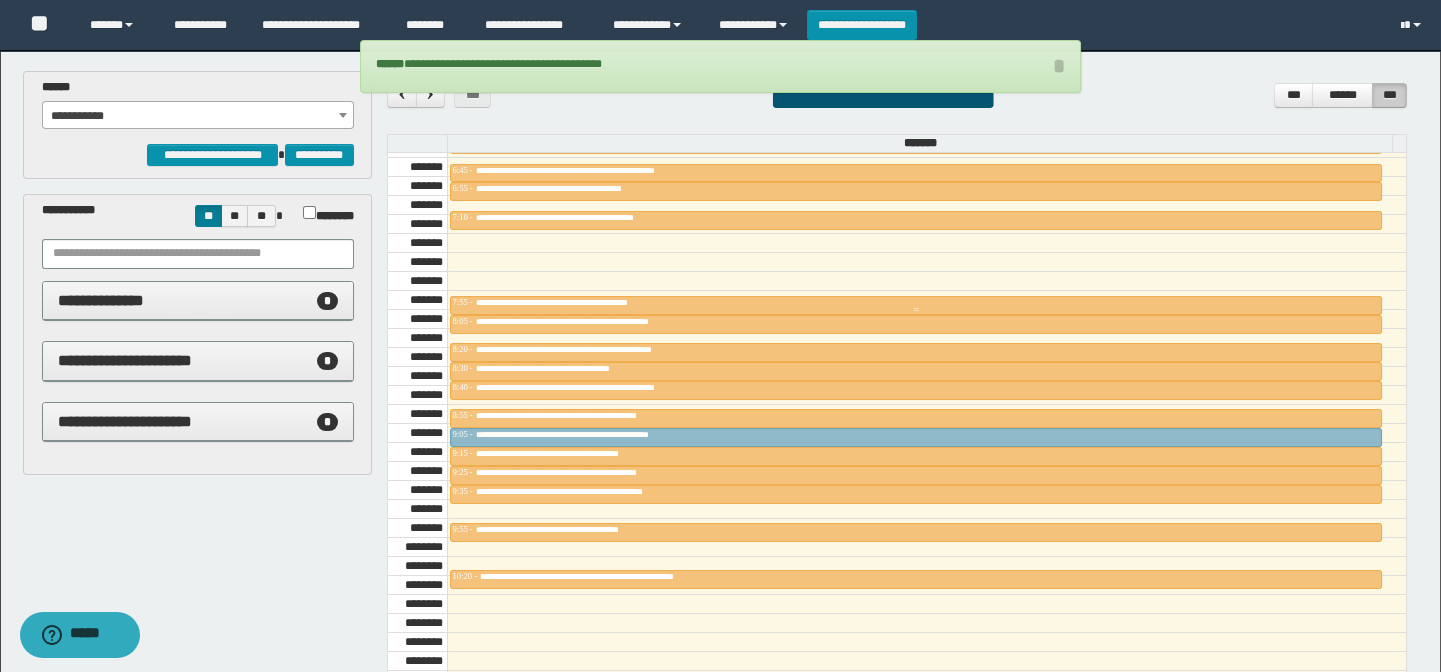 drag, startPoint x: 607, startPoint y: 279, endPoint x: 610, endPoint y: 423, distance: 144.03125 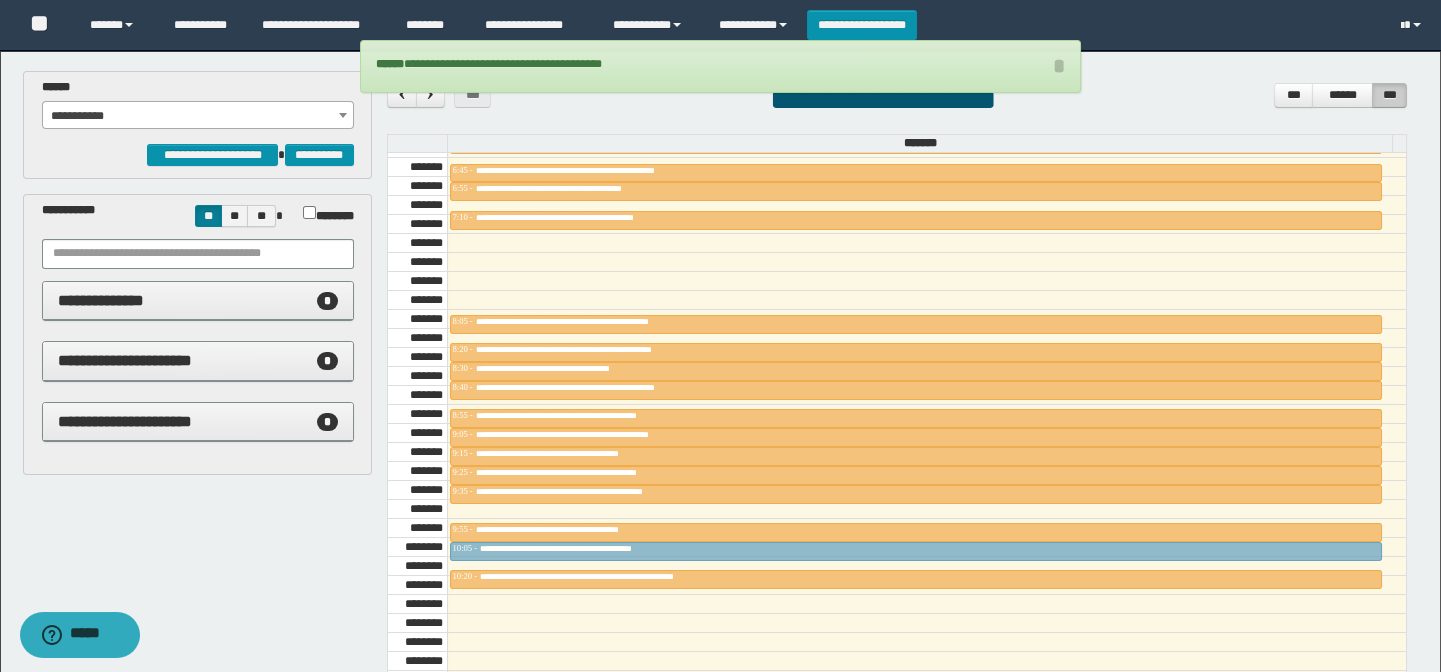 drag, startPoint x: 622, startPoint y: 296, endPoint x: 613, endPoint y: 539, distance: 243.16661 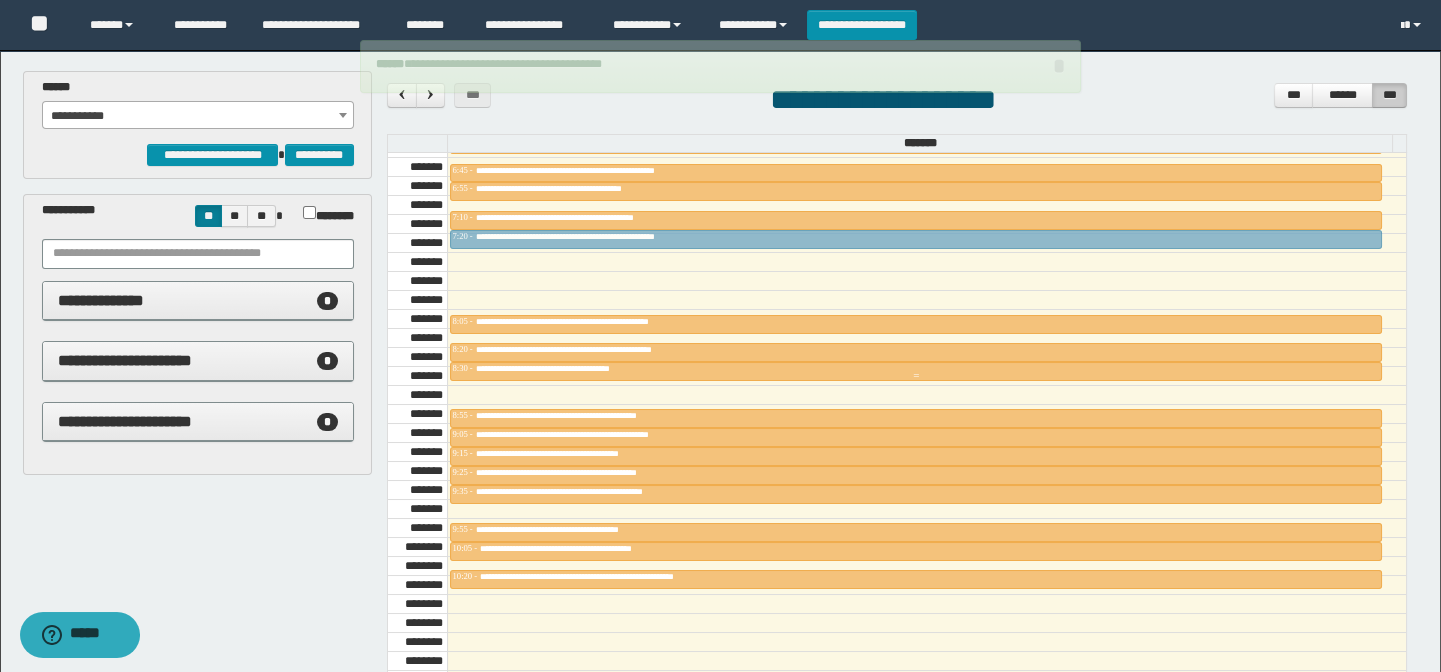 drag, startPoint x: 564, startPoint y: 381, endPoint x: 570, endPoint y: 235, distance: 146.12323 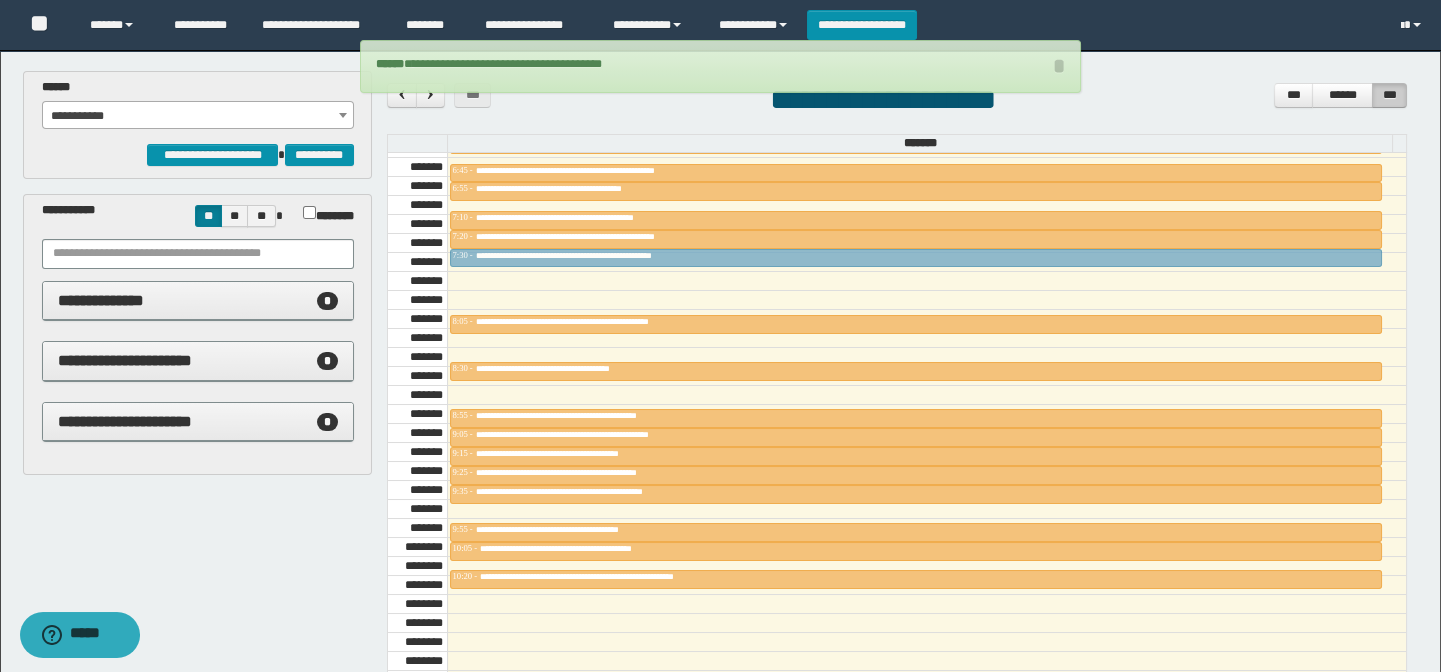 drag, startPoint x: 590, startPoint y: 346, endPoint x: 588, endPoint y: 251, distance: 95.02105 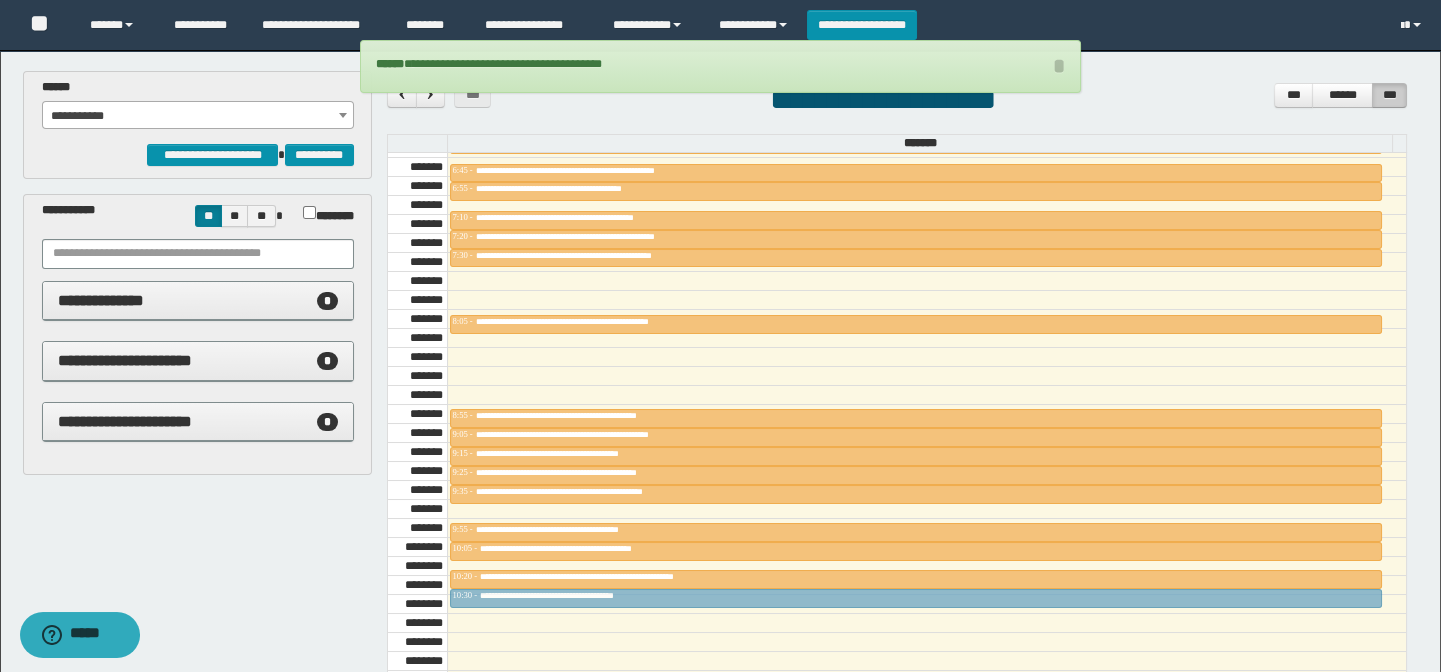 drag, startPoint x: 595, startPoint y: 364, endPoint x: 586, endPoint y: 594, distance: 230.17603 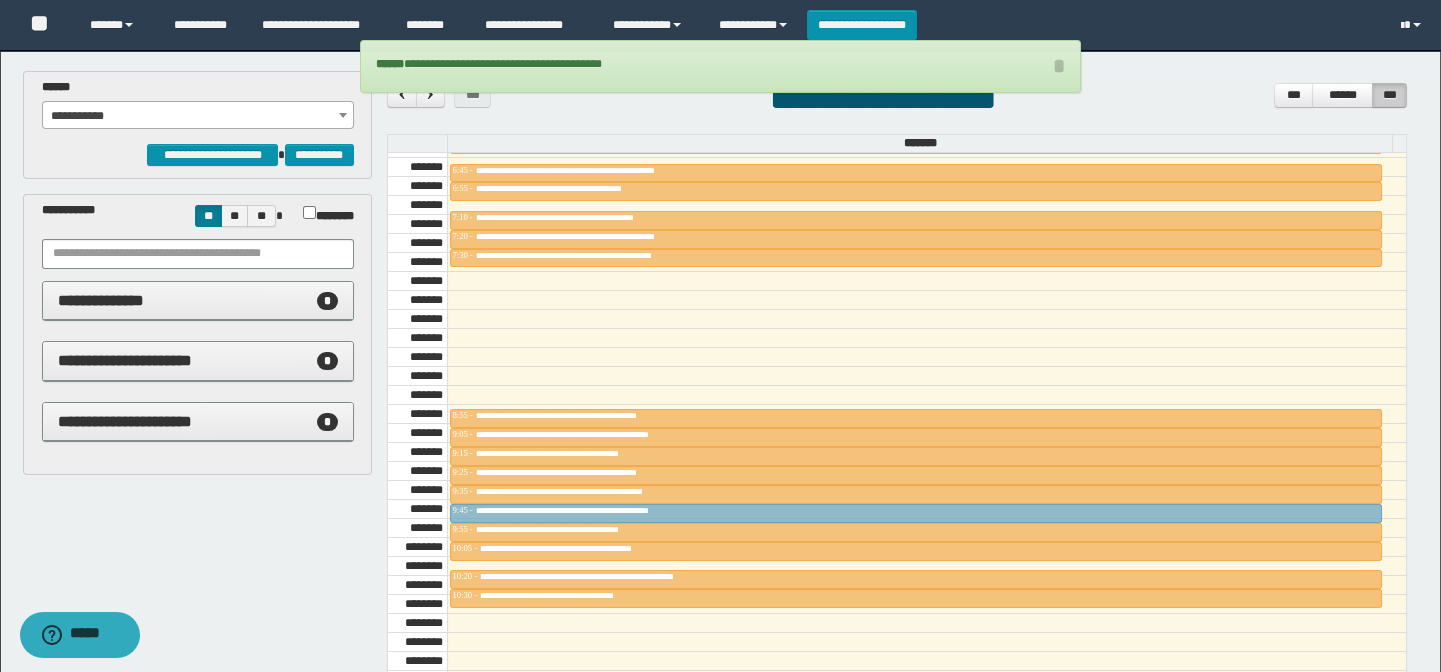 drag, startPoint x: 570, startPoint y: 318, endPoint x: 573, endPoint y: 503, distance: 185.02432 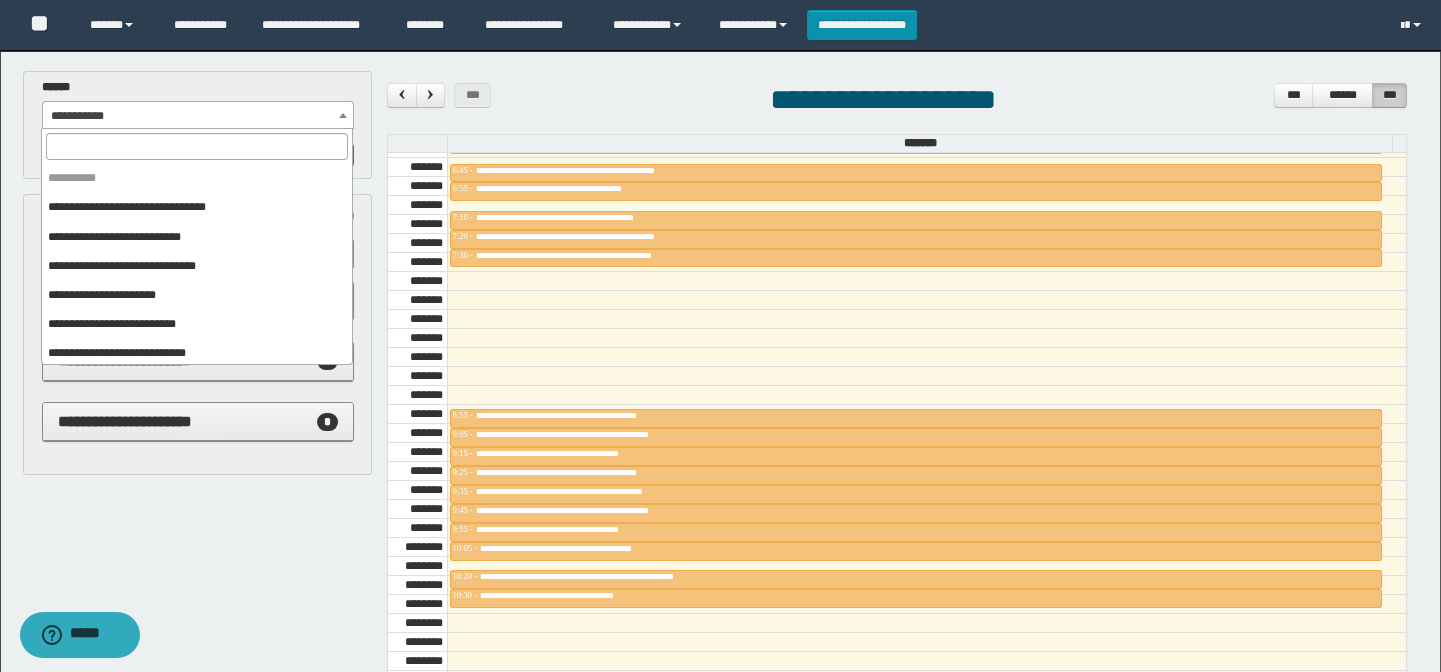 click on "**********" at bounding box center [198, 116] 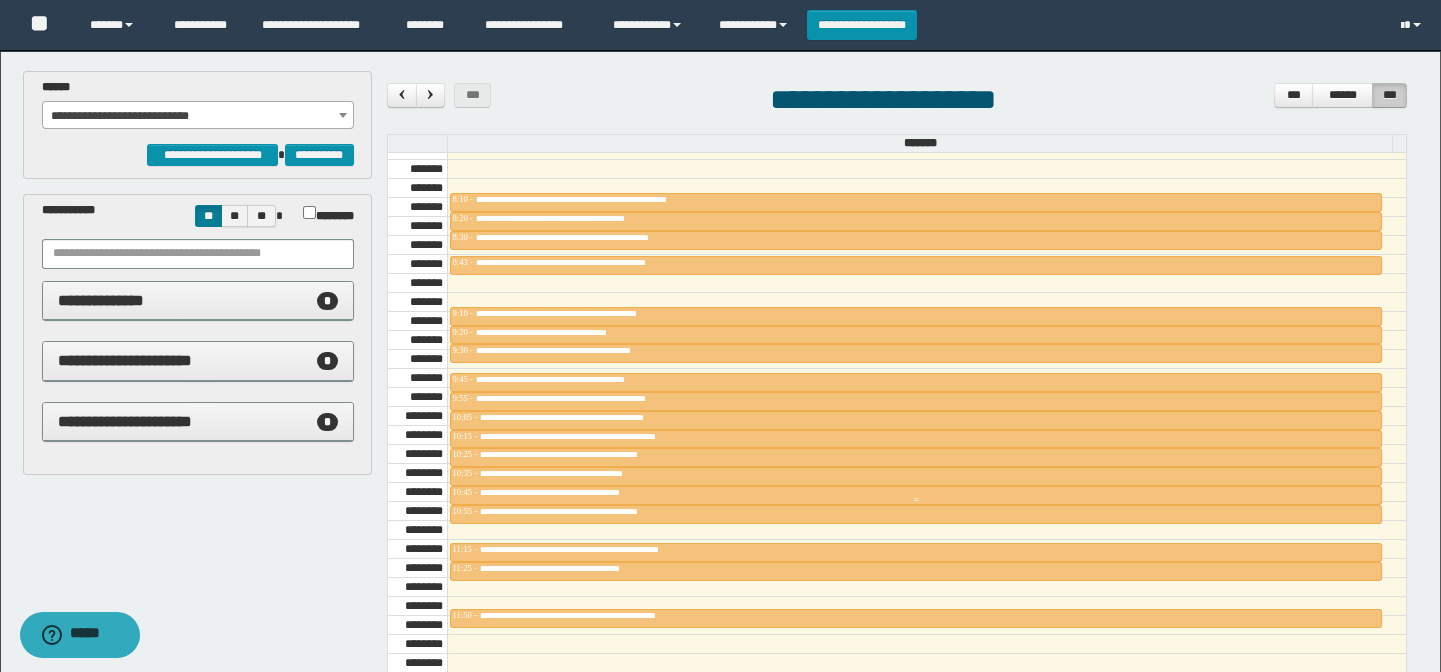 scroll, scrollTop: 846, scrollLeft: 0, axis: vertical 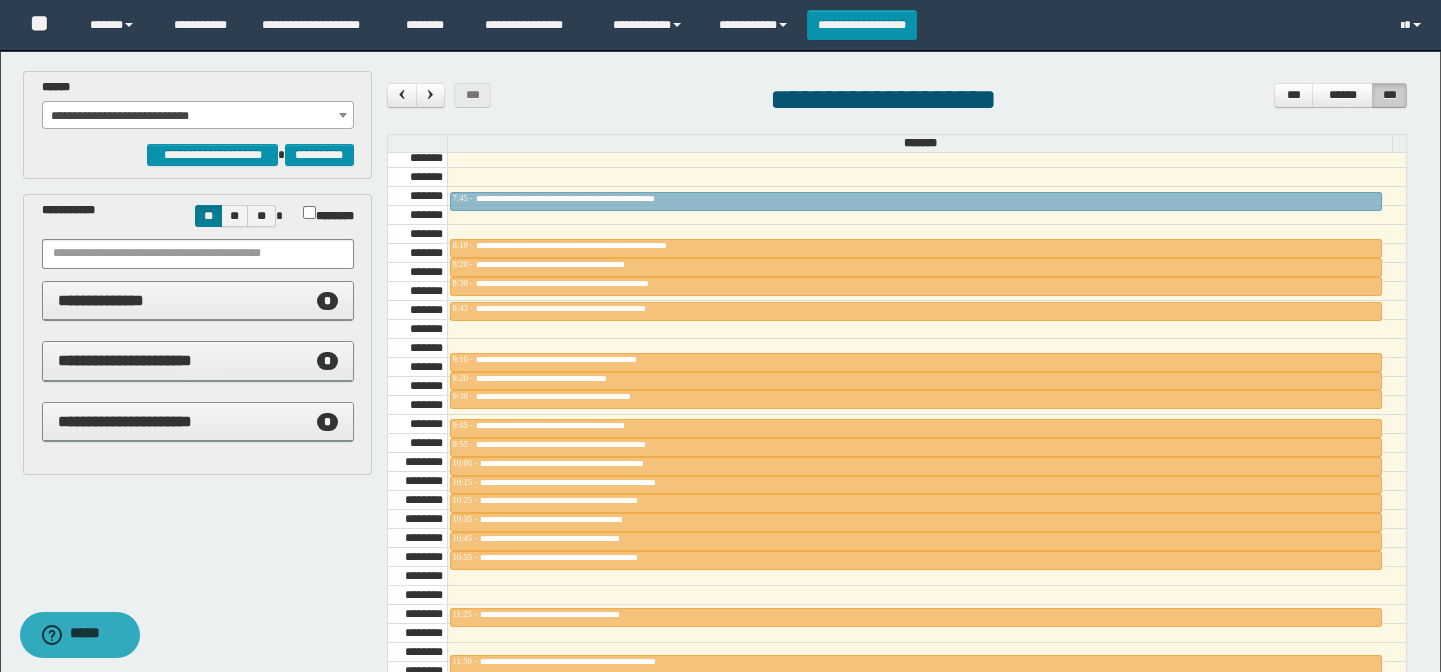 drag, startPoint x: 652, startPoint y: 563, endPoint x: 632, endPoint y: 175, distance: 388.51514 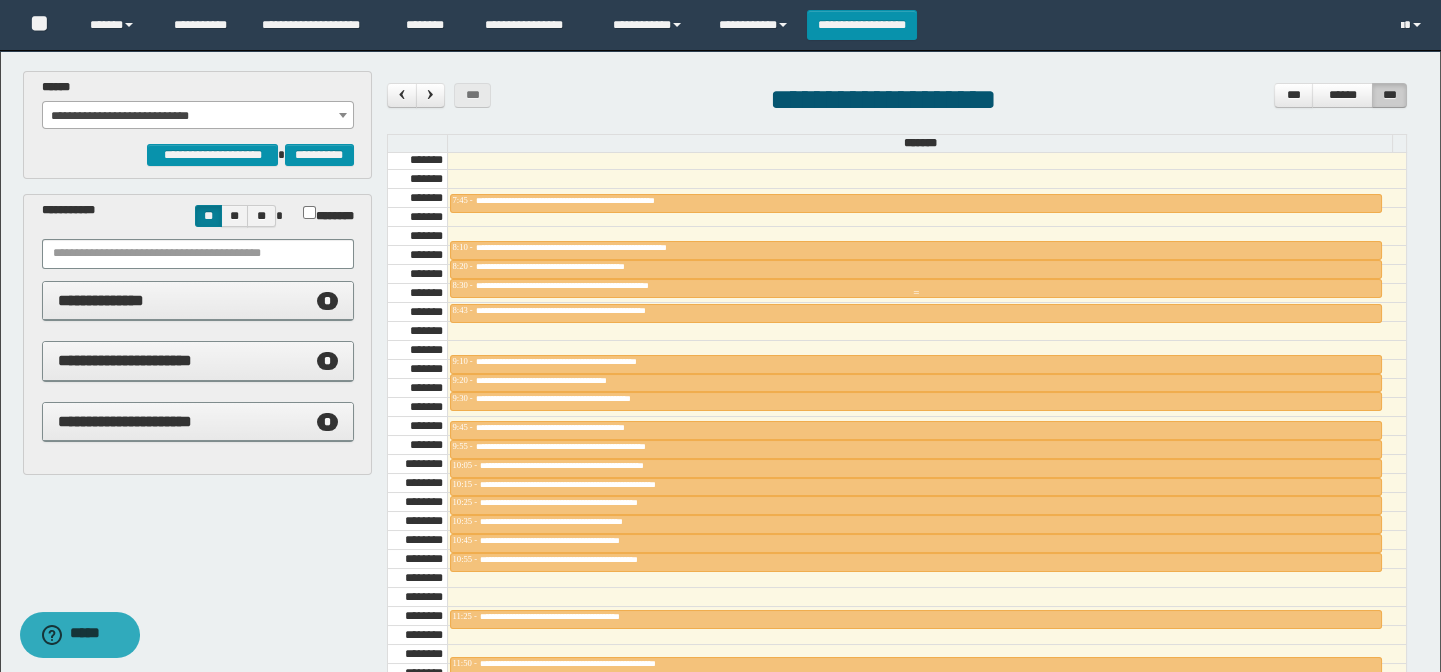 scroll, scrollTop: 656, scrollLeft: 0, axis: vertical 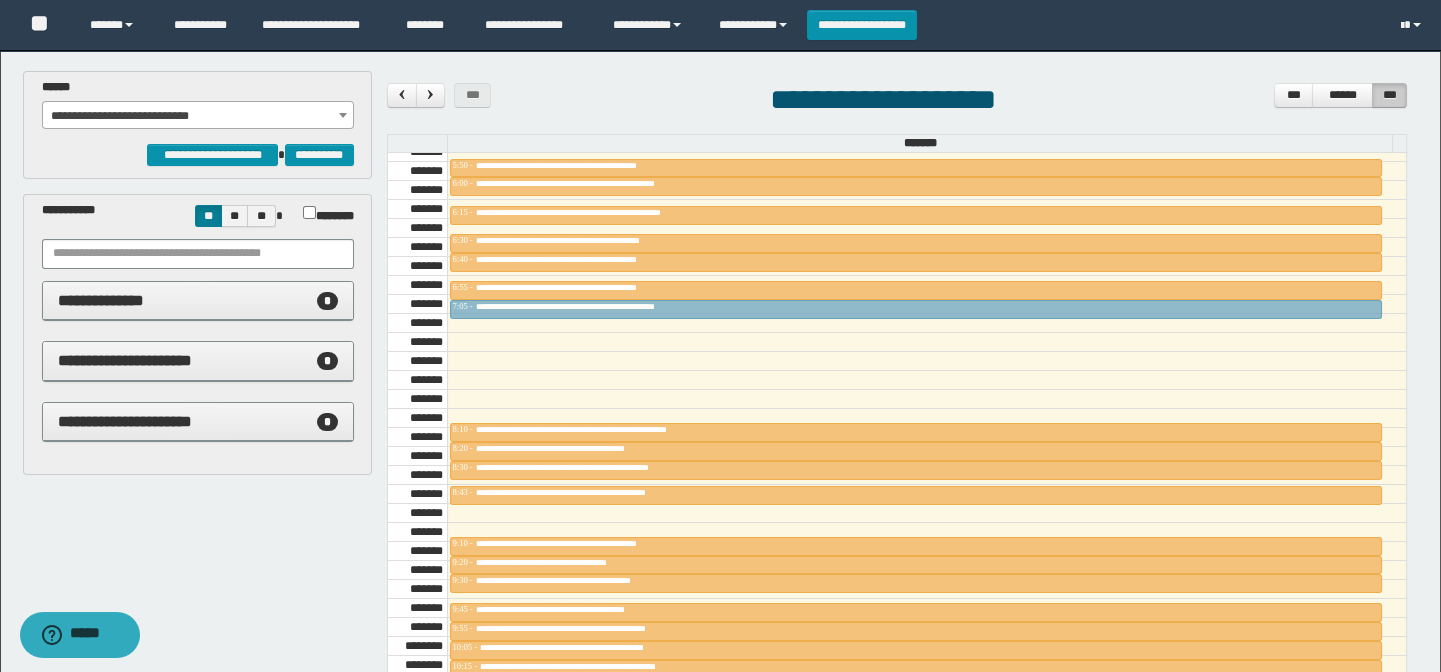 drag, startPoint x: 663, startPoint y: 381, endPoint x: 662, endPoint y: 310, distance: 71.00704 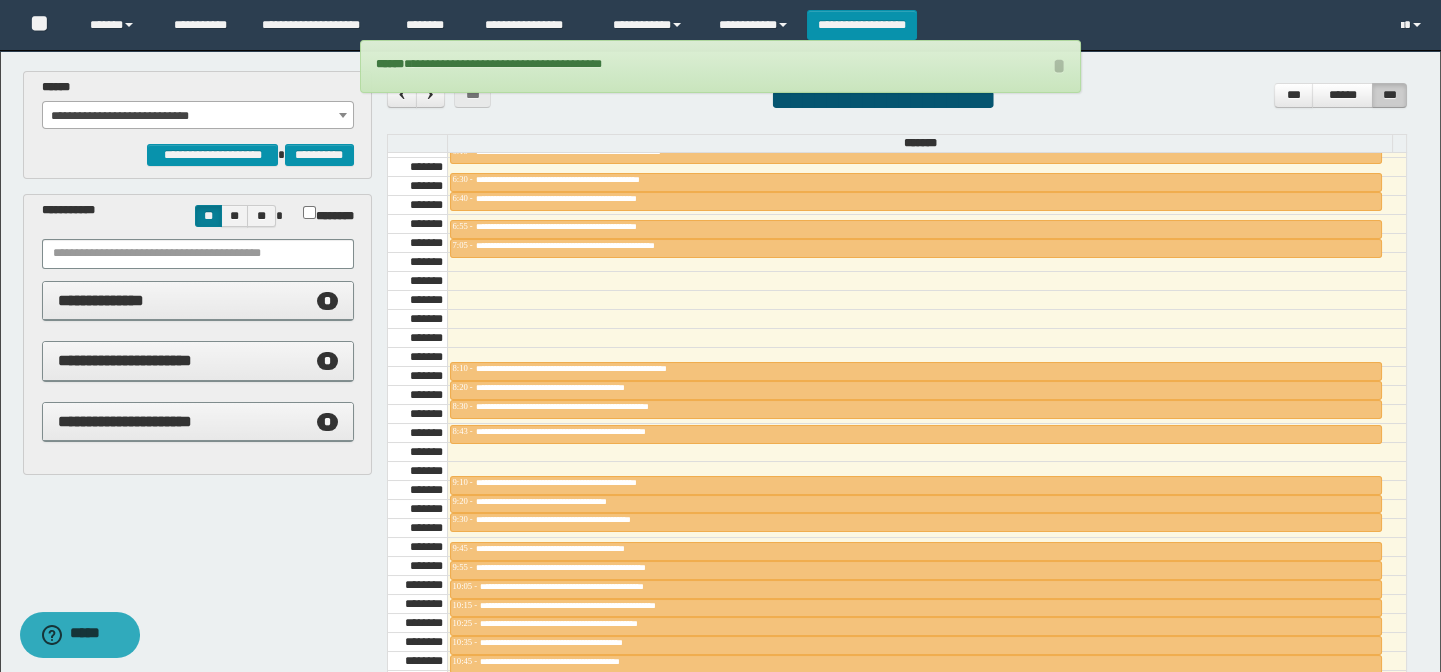 scroll, scrollTop: 747, scrollLeft: 0, axis: vertical 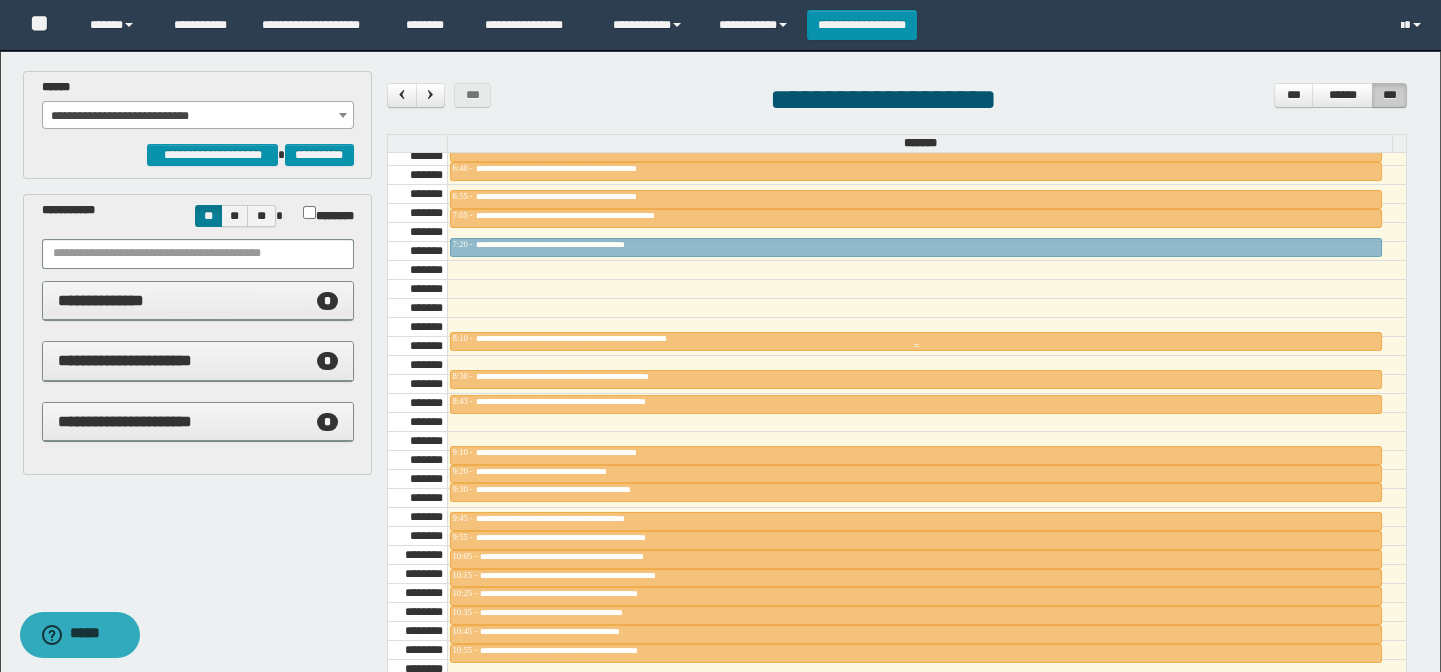 drag, startPoint x: 613, startPoint y: 312, endPoint x: 600, endPoint y: 239, distance: 74.1485 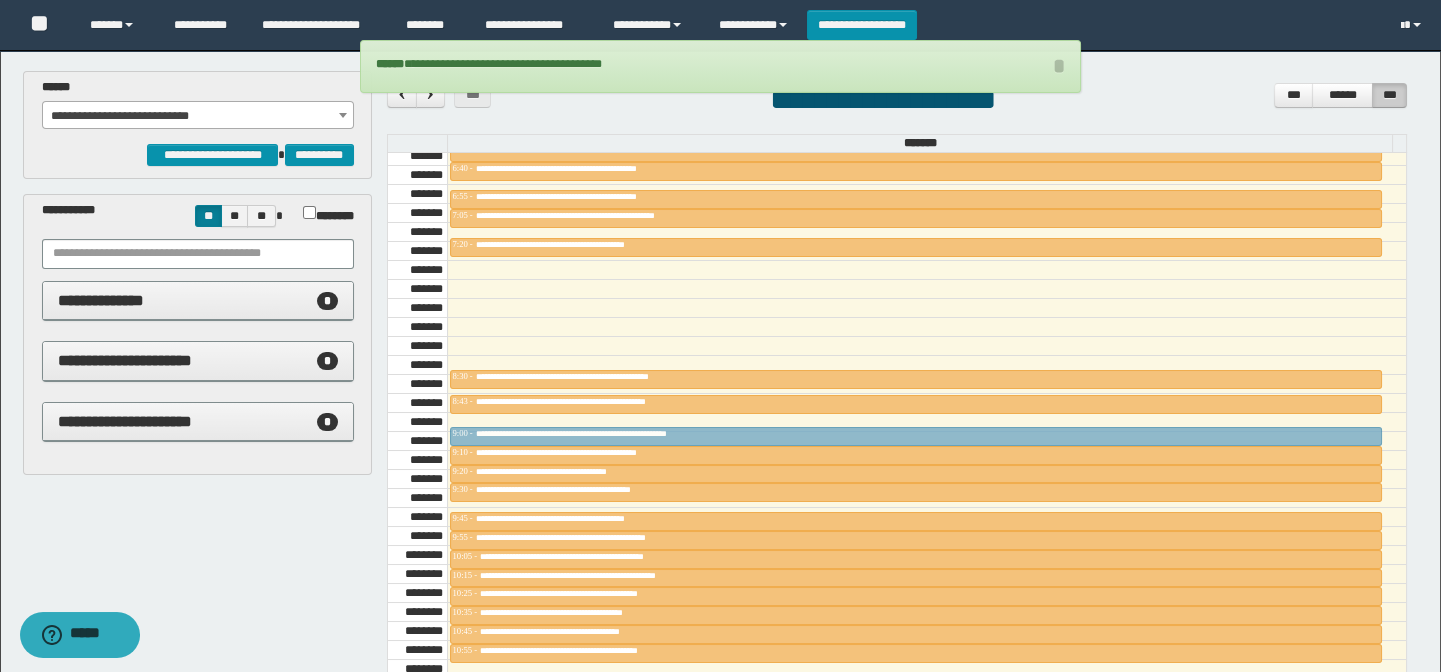 drag, startPoint x: 600, startPoint y: 239, endPoint x: 607, endPoint y: 422, distance: 183.13383 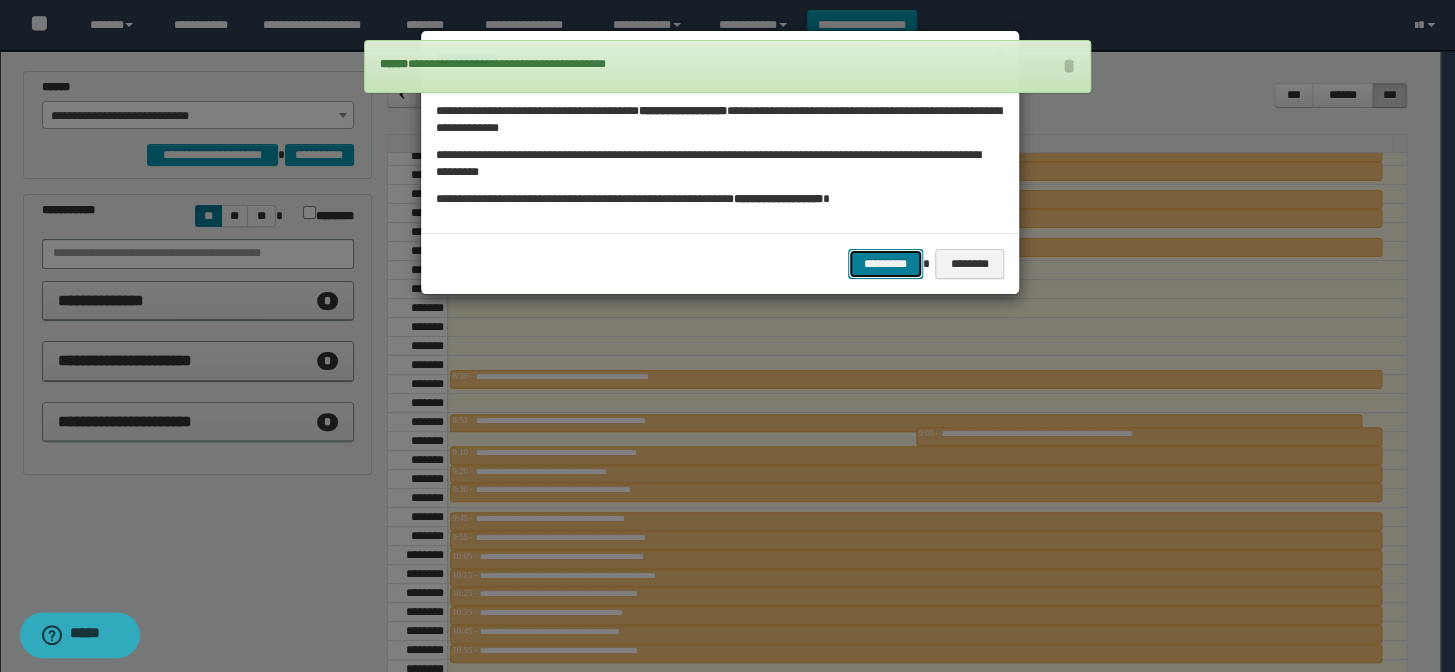 click on "*********" at bounding box center (885, 264) 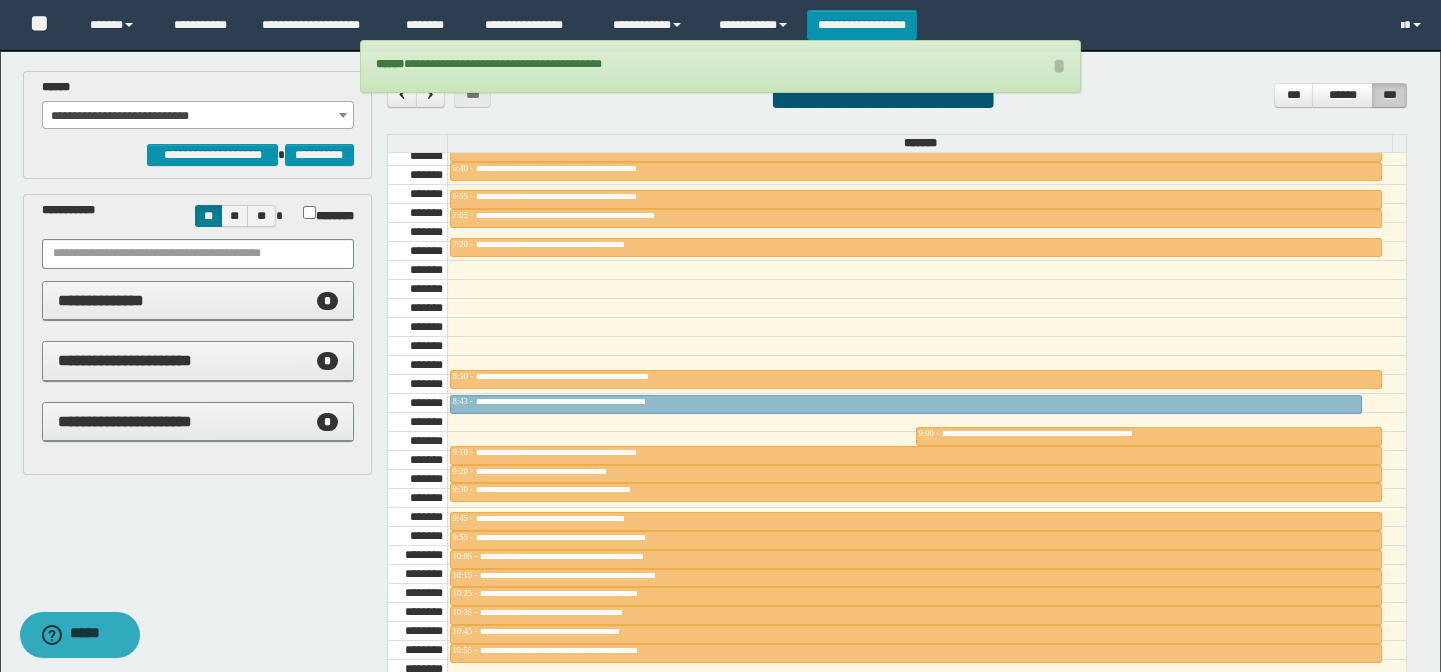drag, startPoint x: 745, startPoint y: 414, endPoint x: 743, endPoint y: 401, distance: 13.152946 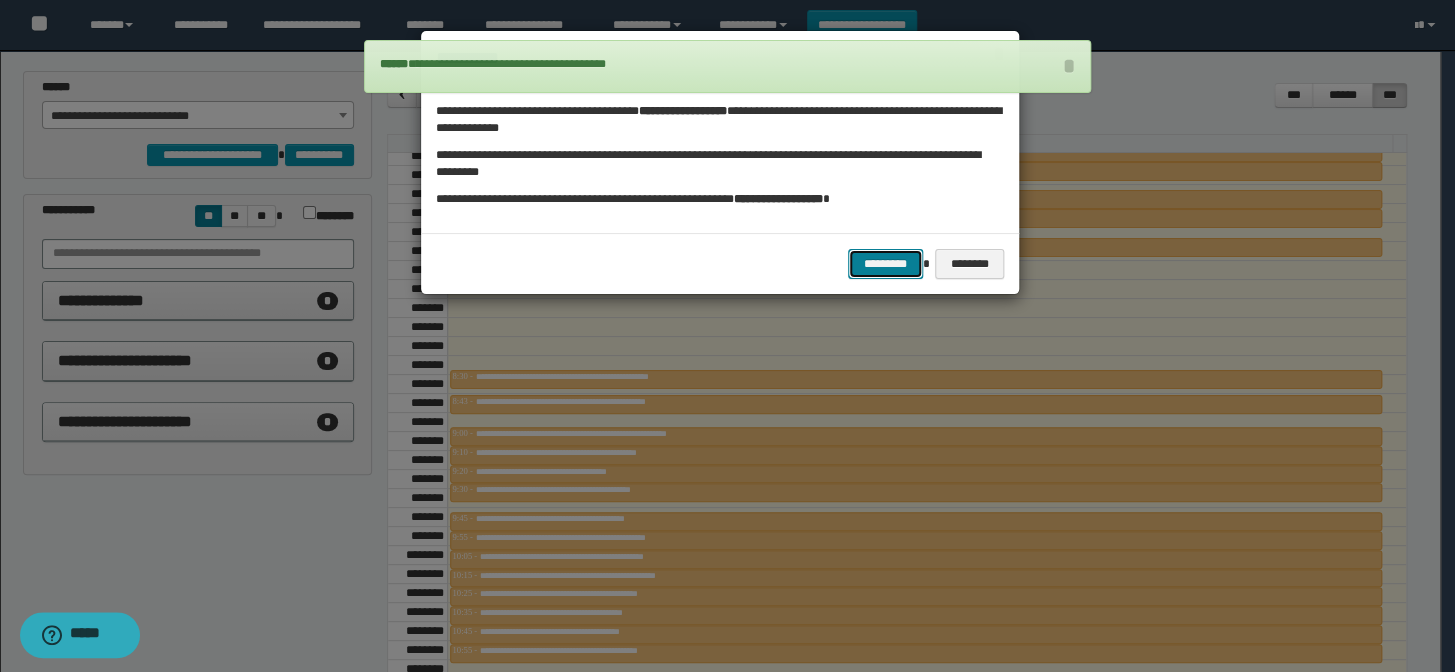 click on "*********" at bounding box center (885, 264) 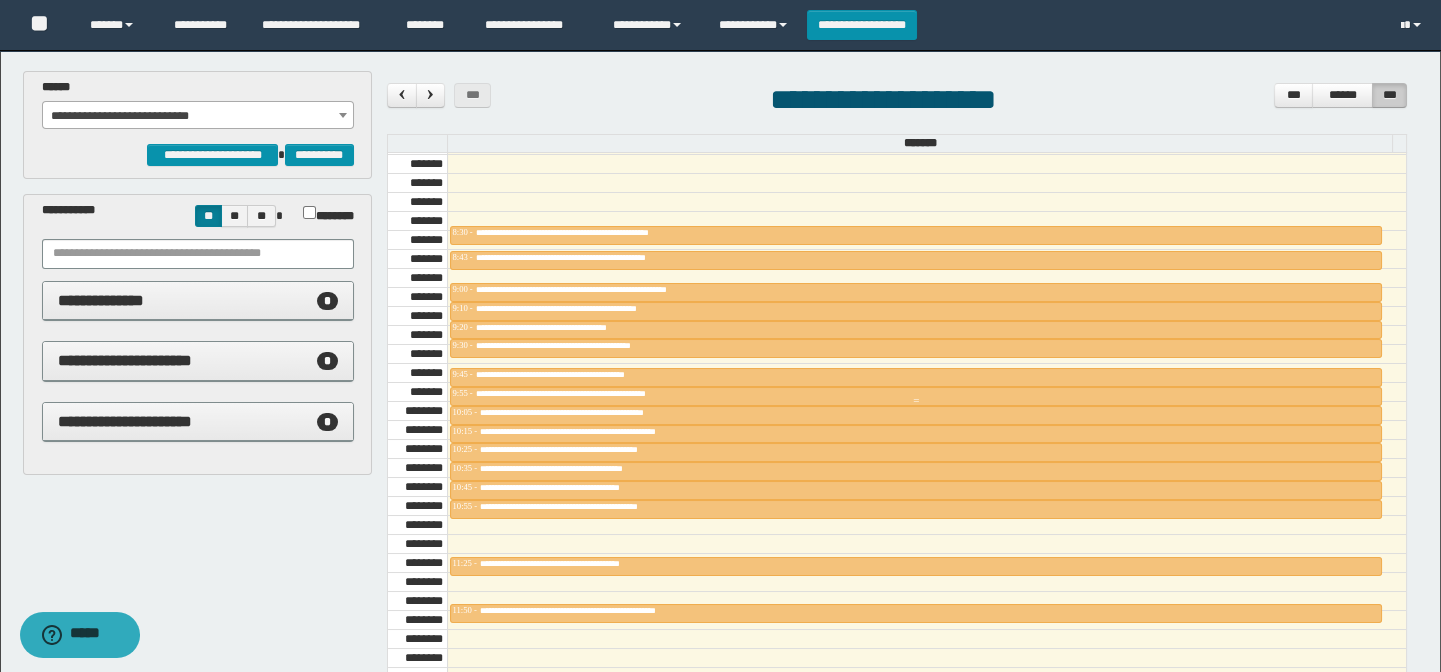 scroll, scrollTop: 929, scrollLeft: 0, axis: vertical 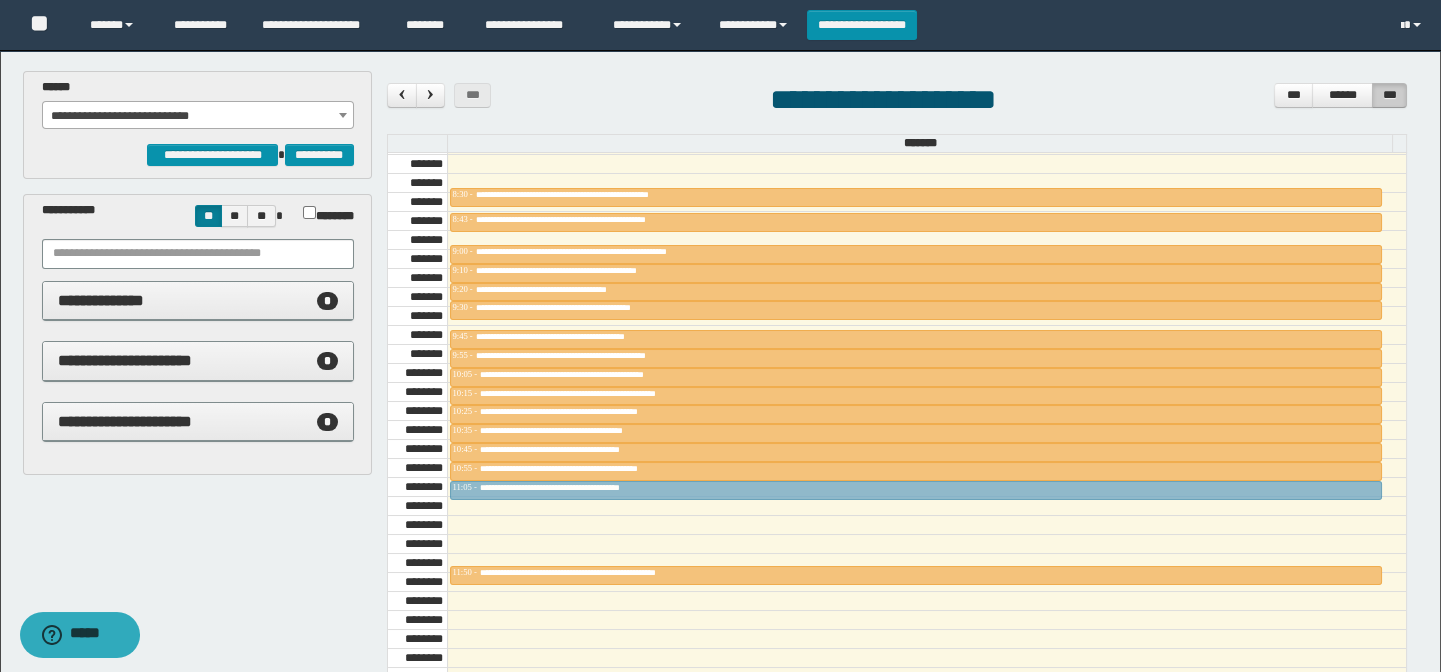 drag, startPoint x: 639, startPoint y: 514, endPoint x: 639, endPoint y: 483, distance: 31 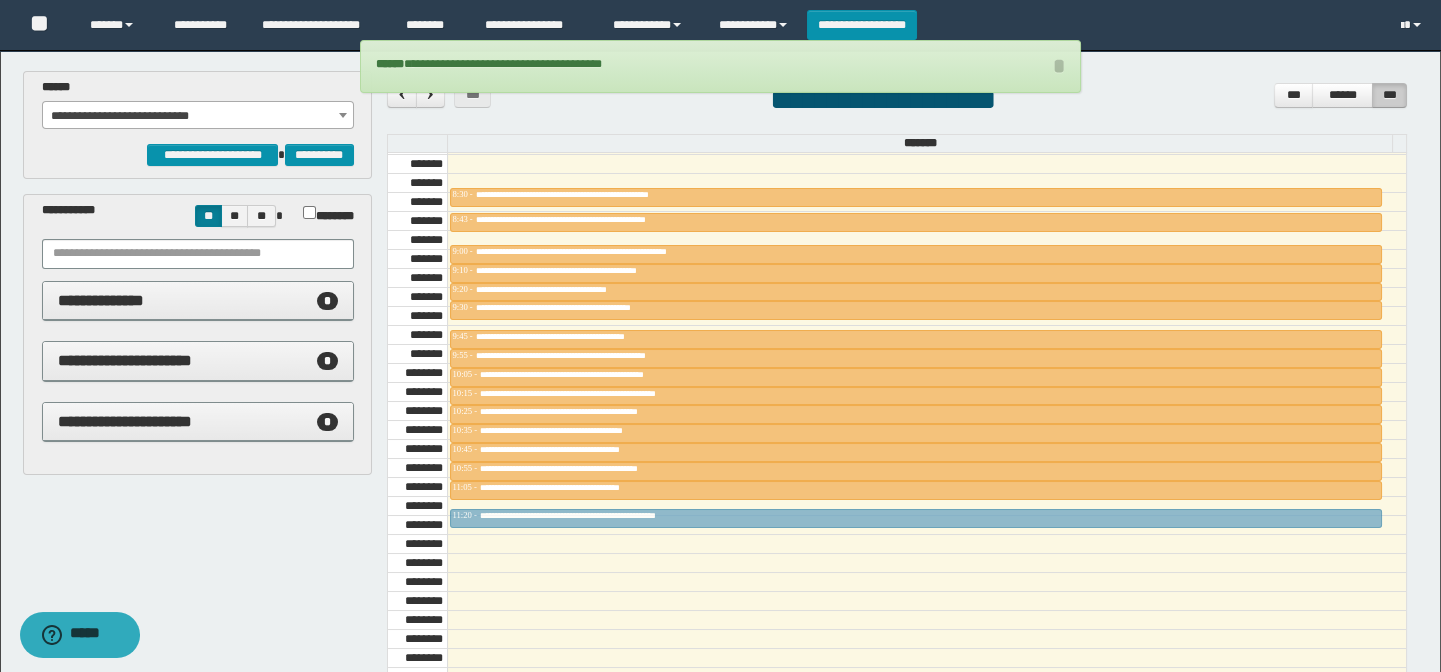 drag, startPoint x: 603, startPoint y: 570, endPoint x: 605, endPoint y: 511, distance: 59.03389 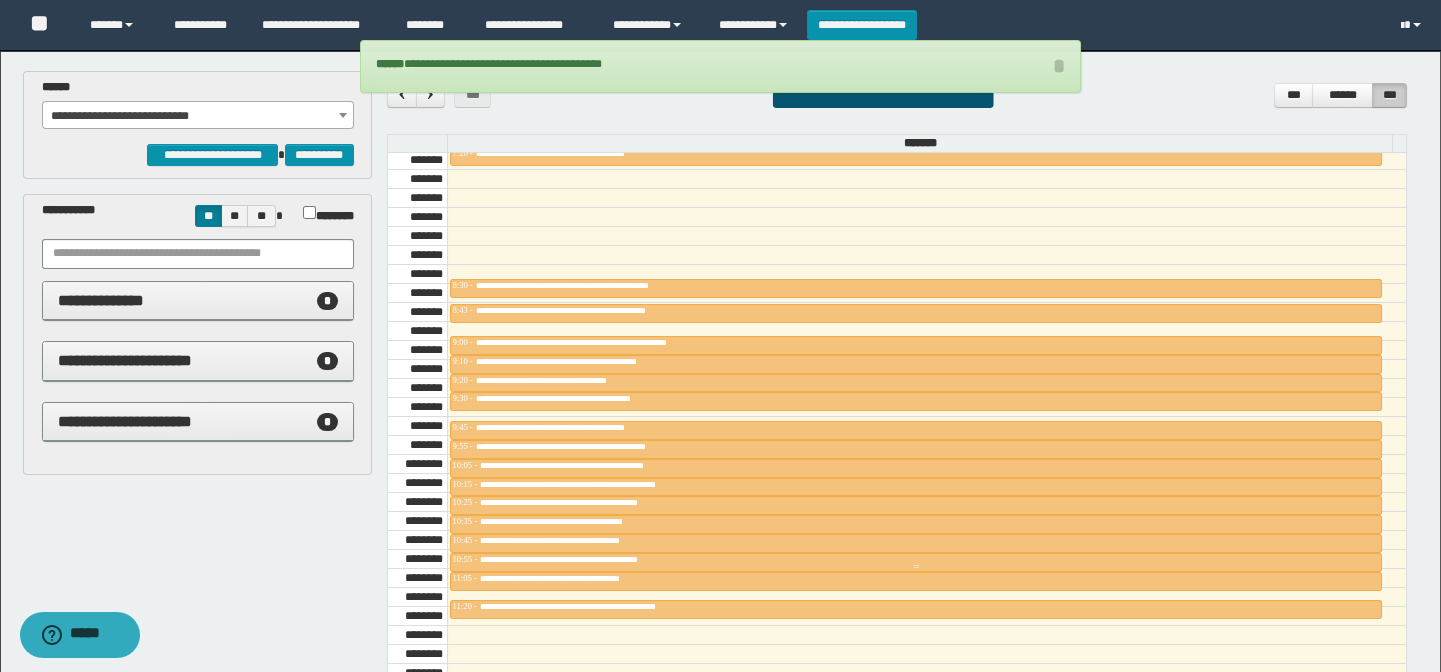 scroll, scrollTop: 747, scrollLeft: 0, axis: vertical 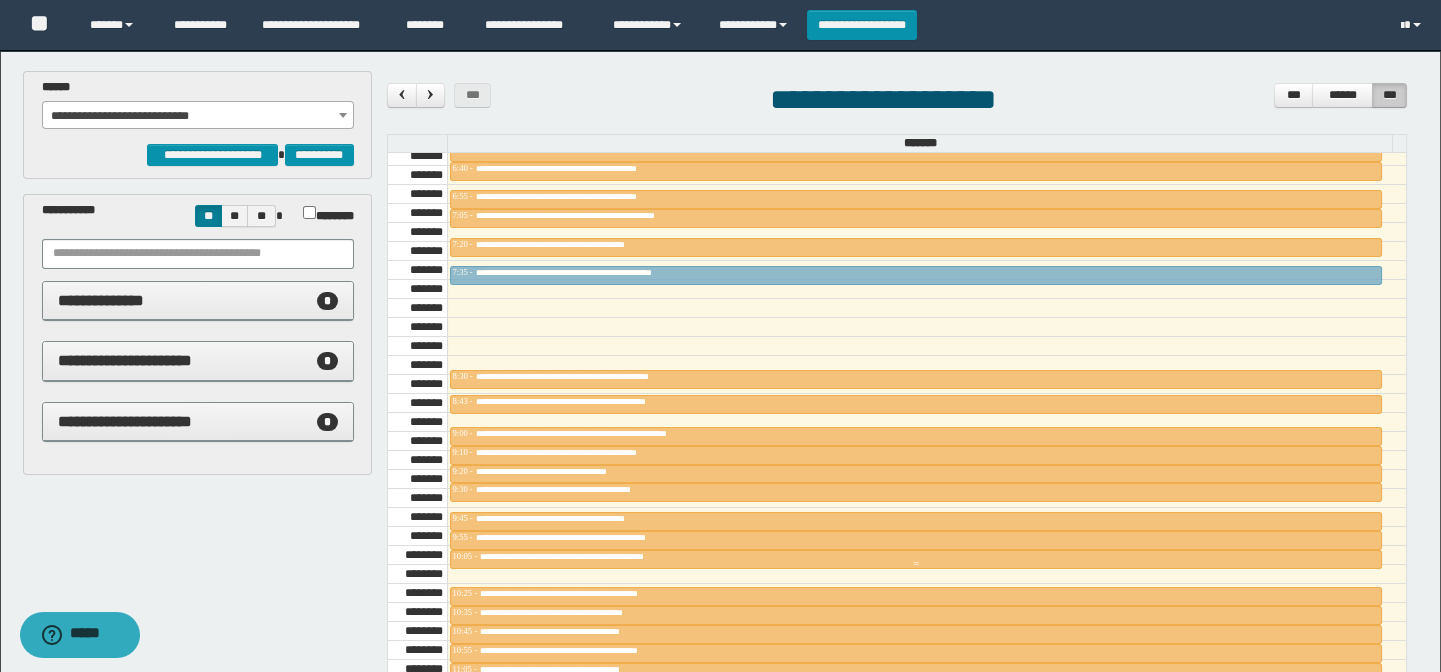 drag, startPoint x: 597, startPoint y: 570, endPoint x: 621, endPoint y: 263, distance: 307.93668 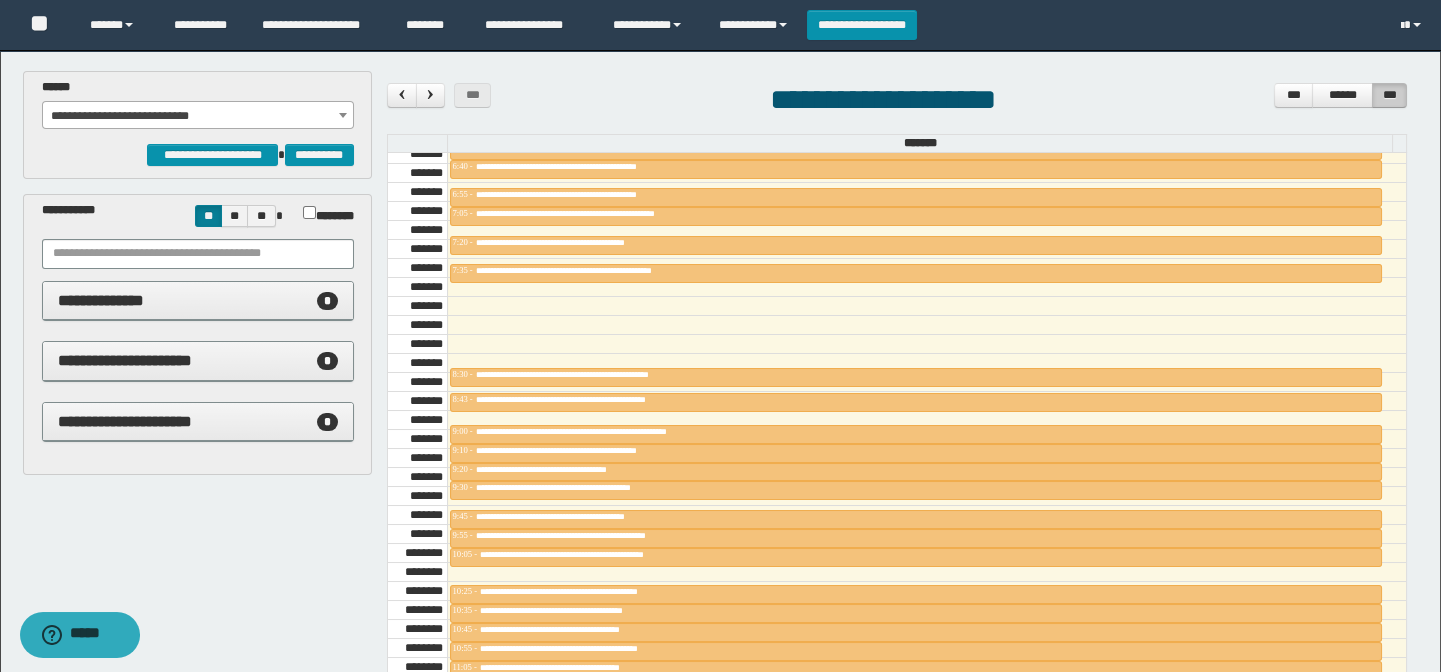 scroll, scrollTop: 796, scrollLeft: 0, axis: vertical 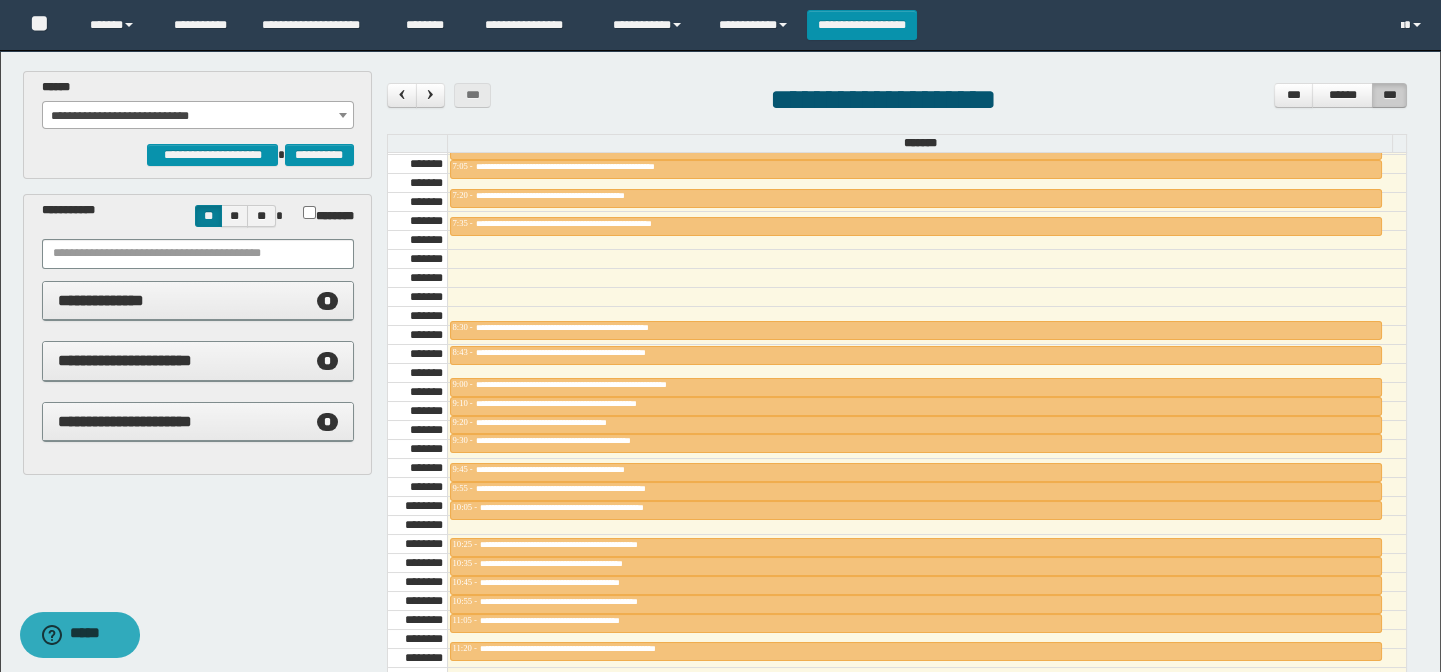 drag, startPoint x: 285, startPoint y: 112, endPoint x: 278, endPoint y: 122, distance: 12.206555 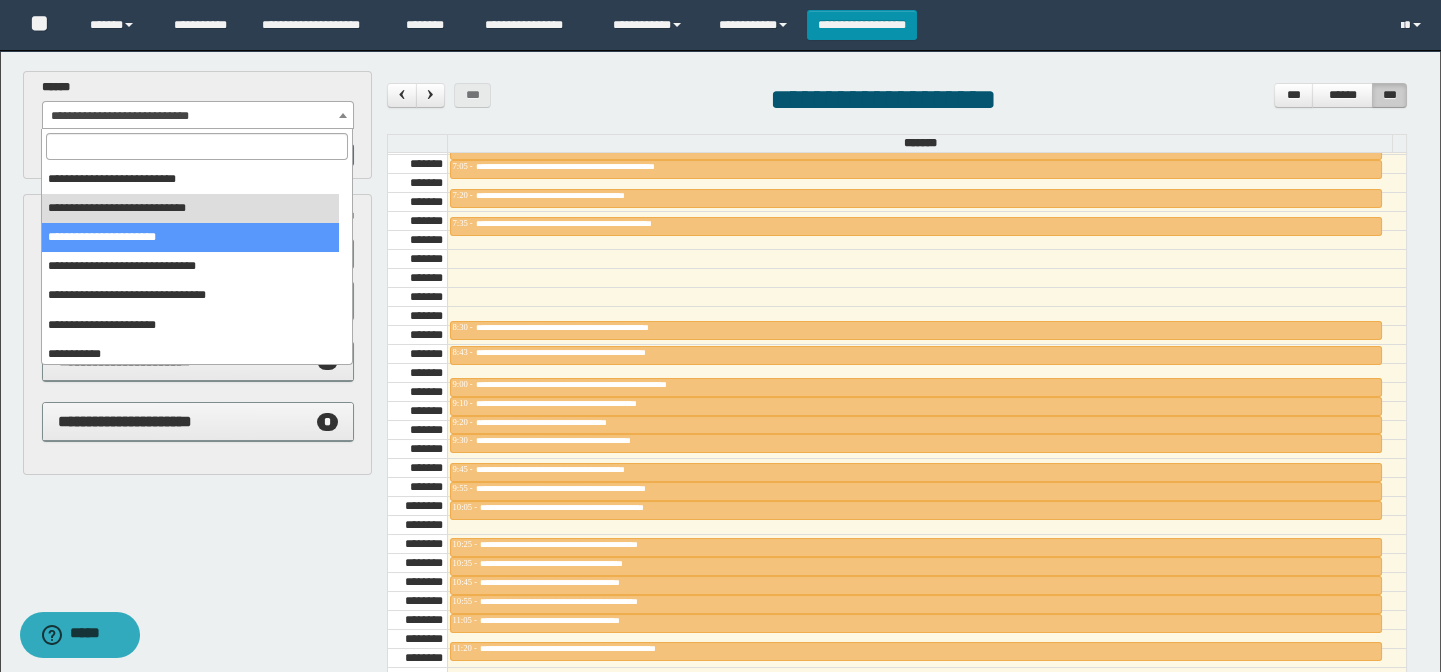 scroll, scrollTop: 150, scrollLeft: 0, axis: vertical 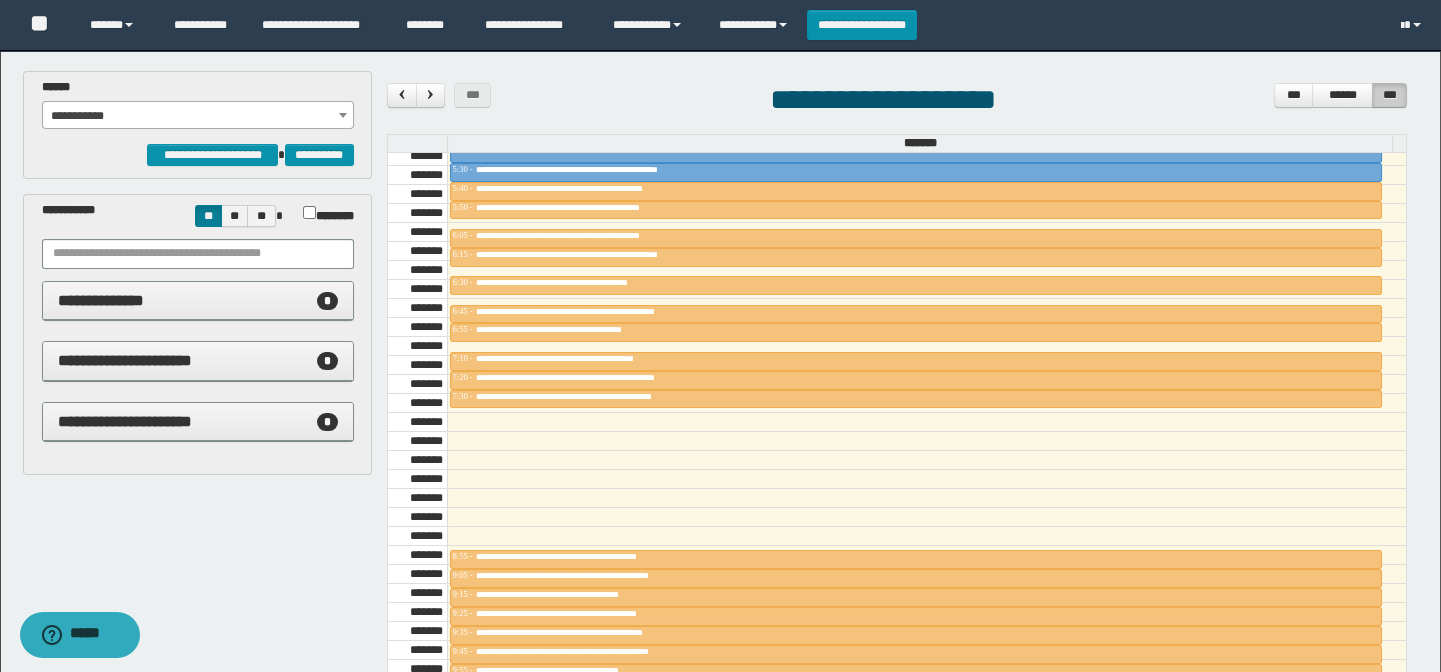 click on "**********" at bounding box center [198, 116] 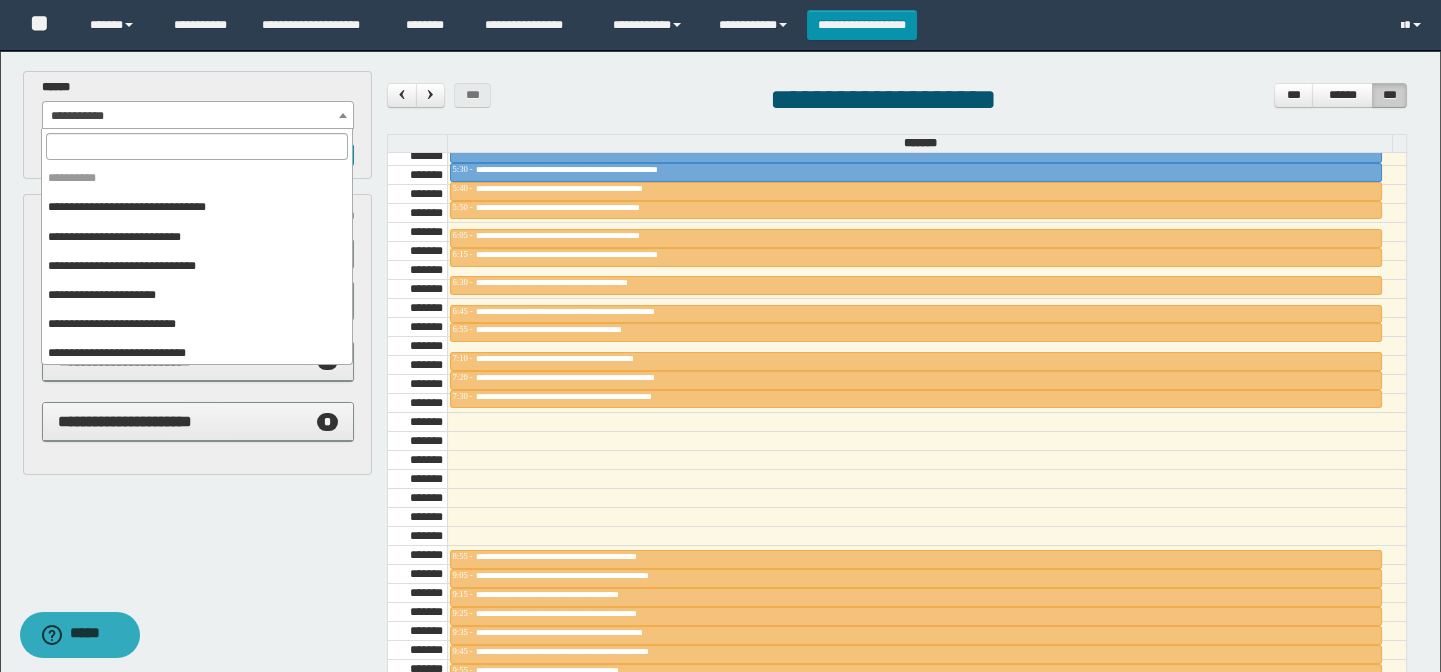 scroll, scrollTop: 150, scrollLeft: 0, axis: vertical 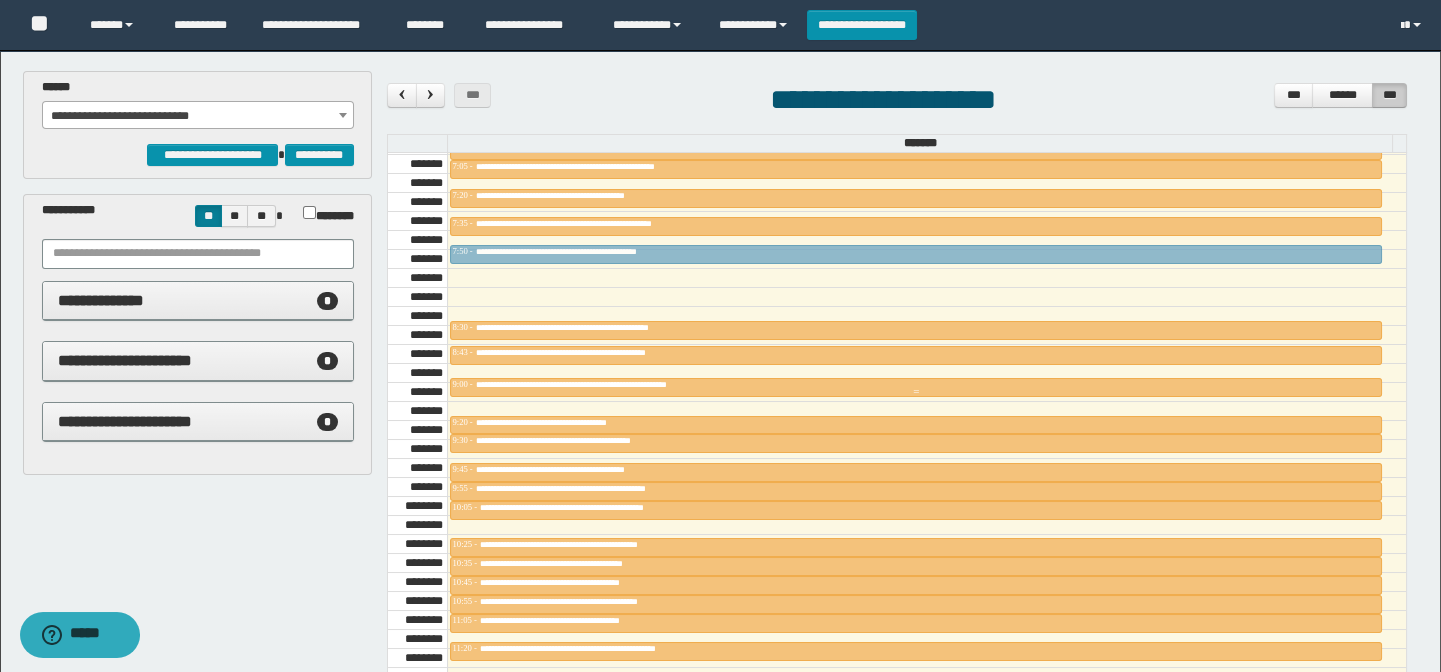 drag, startPoint x: 603, startPoint y: 400, endPoint x: 575, endPoint y: 241, distance: 161.44658 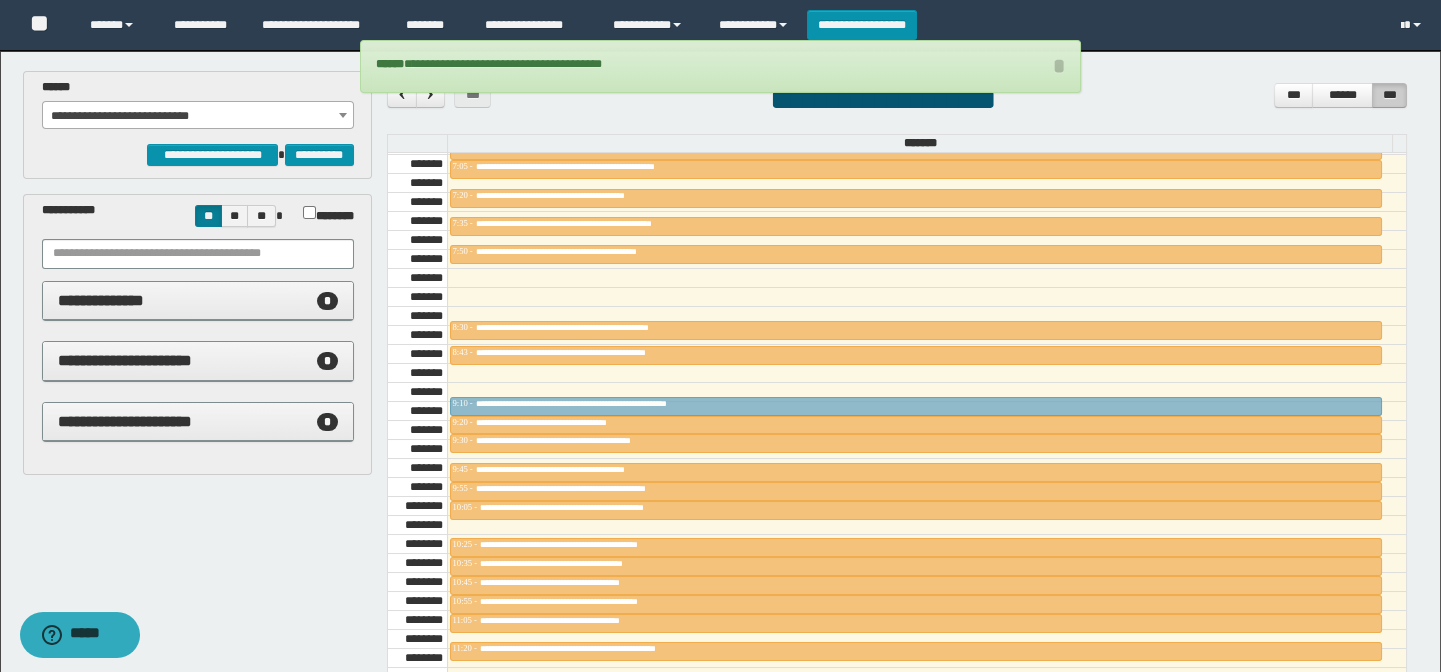 drag, startPoint x: 600, startPoint y: 380, endPoint x: 598, endPoint y: 390, distance: 10.198039 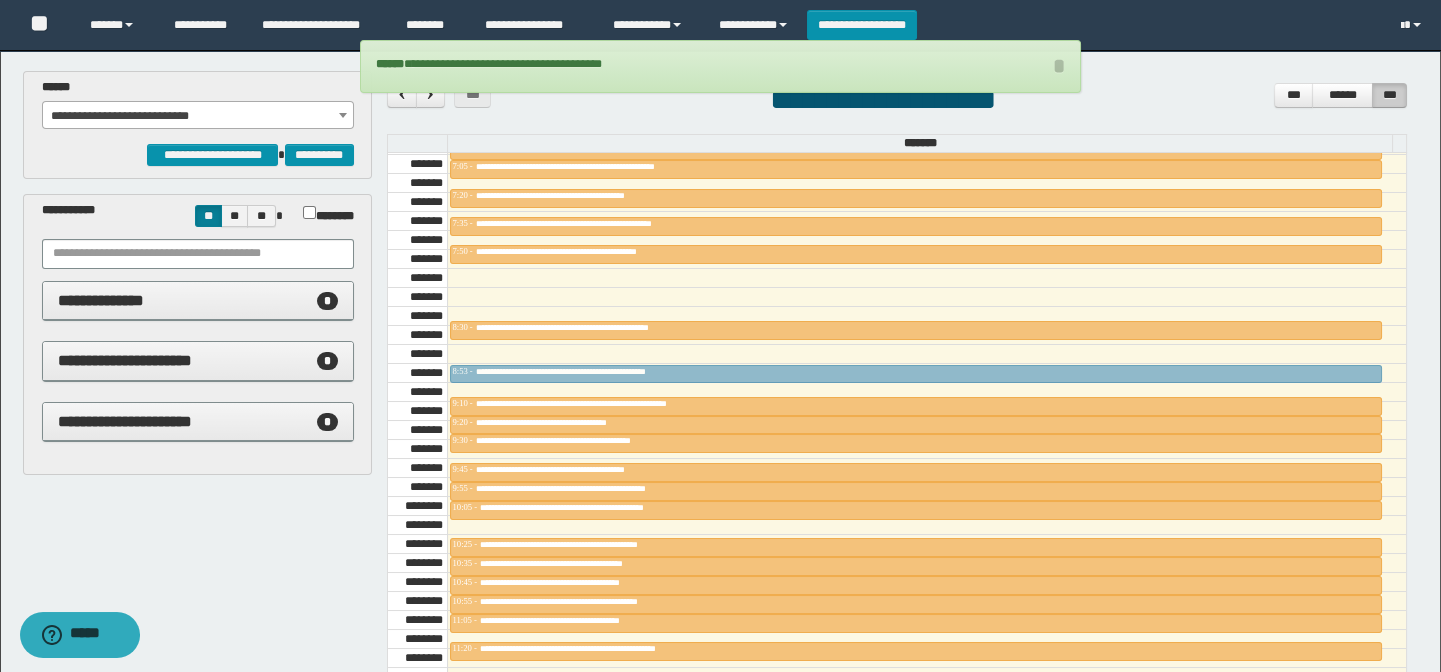 drag, startPoint x: 598, startPoint y: 390, endPoint x: 590, endPoint y: 365, distance: 26.24881 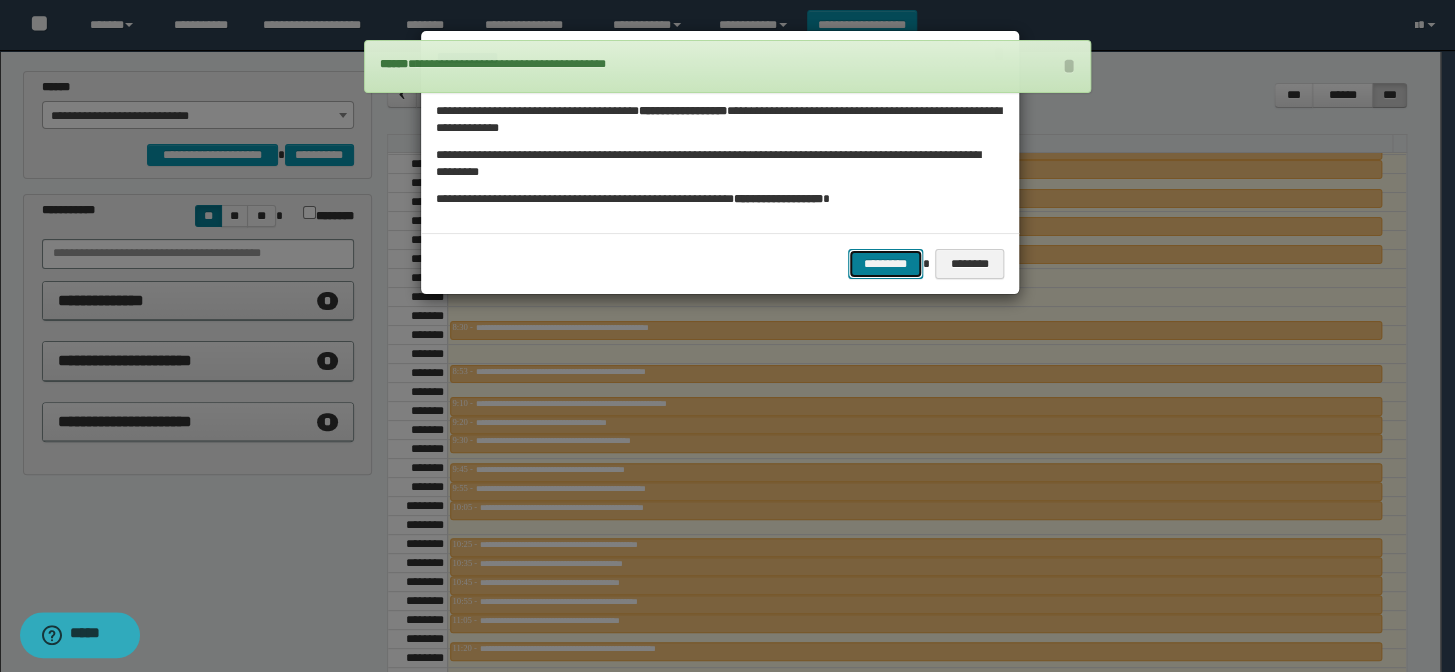 click on "*********" at bounding box center [885, 264] 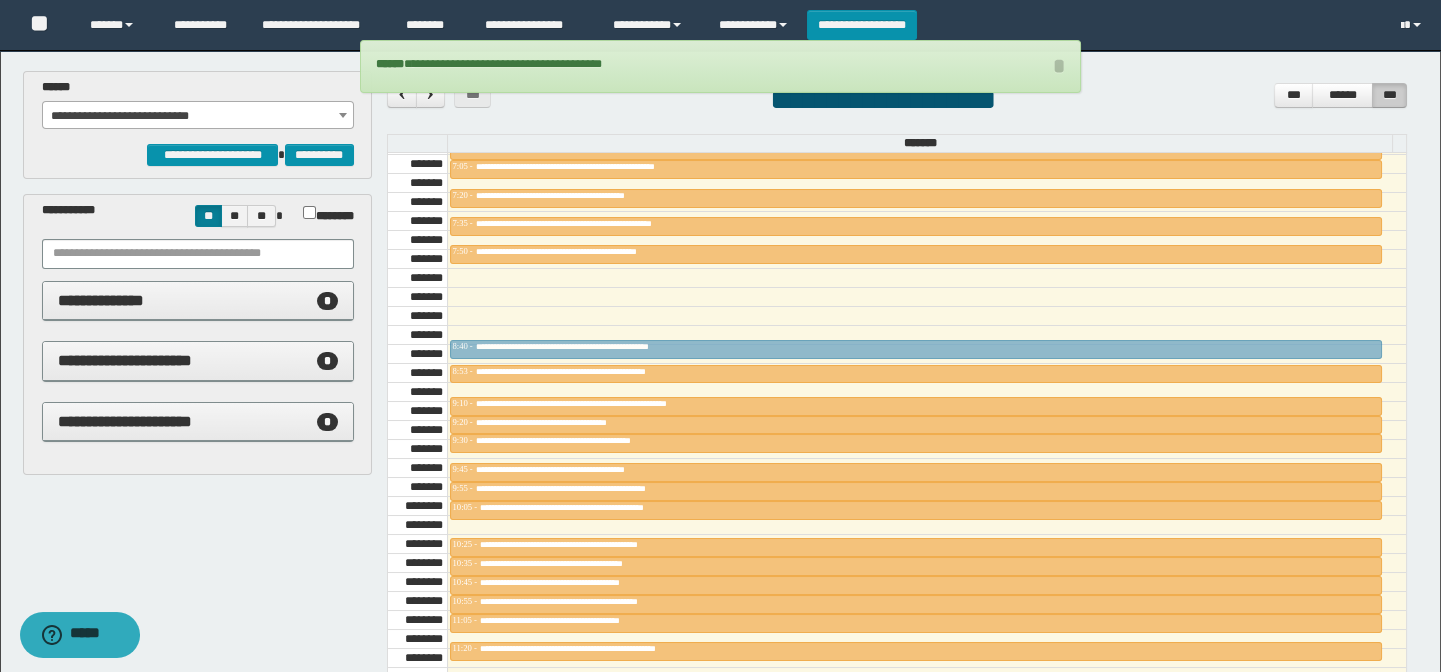 drag, startPoint x: 650, startPoint y: 320, endPoint x: 645, endPoint y: 339, distance: 19.646883 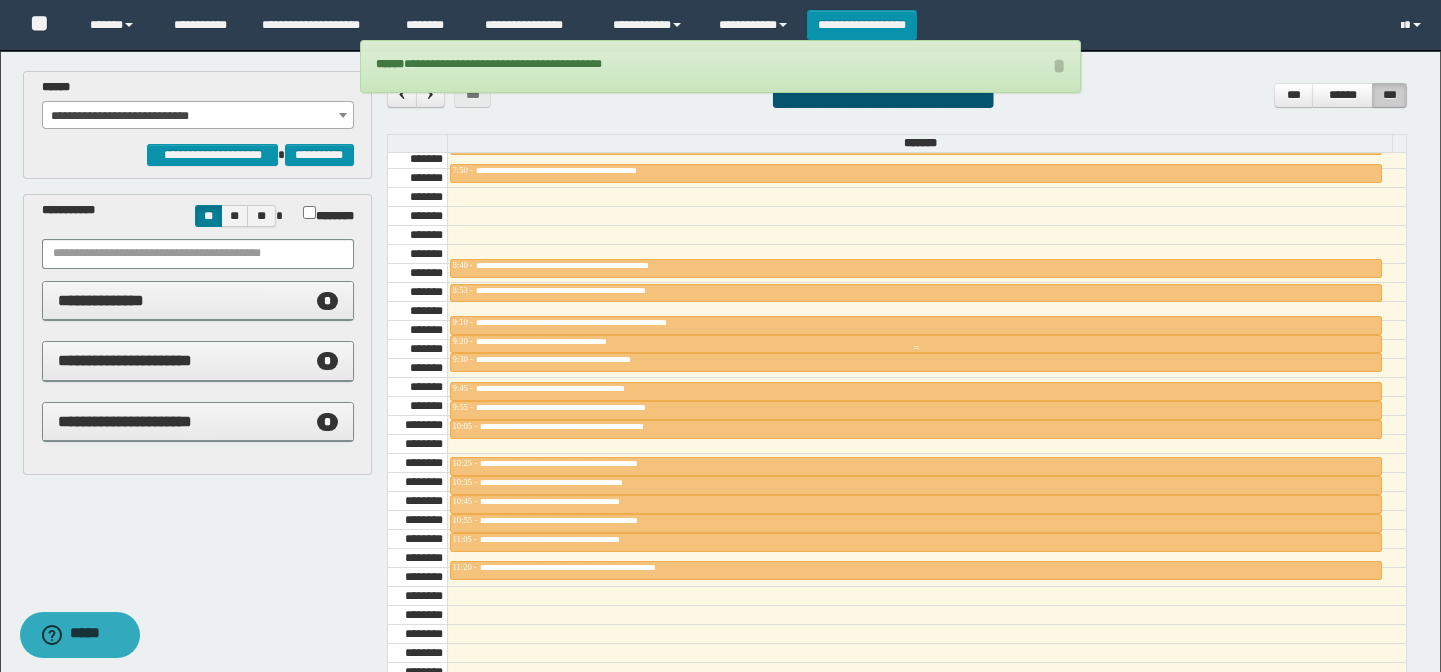 scroll, scrollTop: 887, scrollLeft: 0, axis: vertical 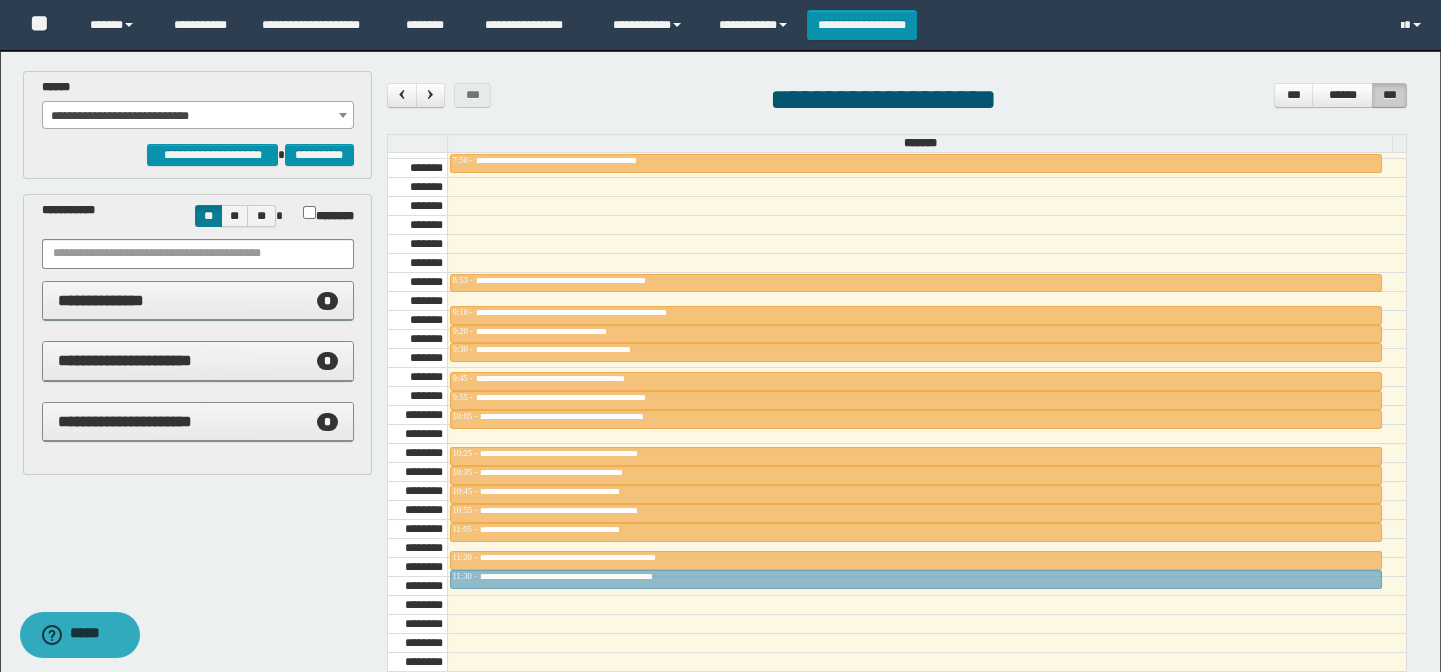 drag, startPoint x: 640, startPoint y: 253, endPoint x: 611, endPoint y: 568, distance: 316.3321 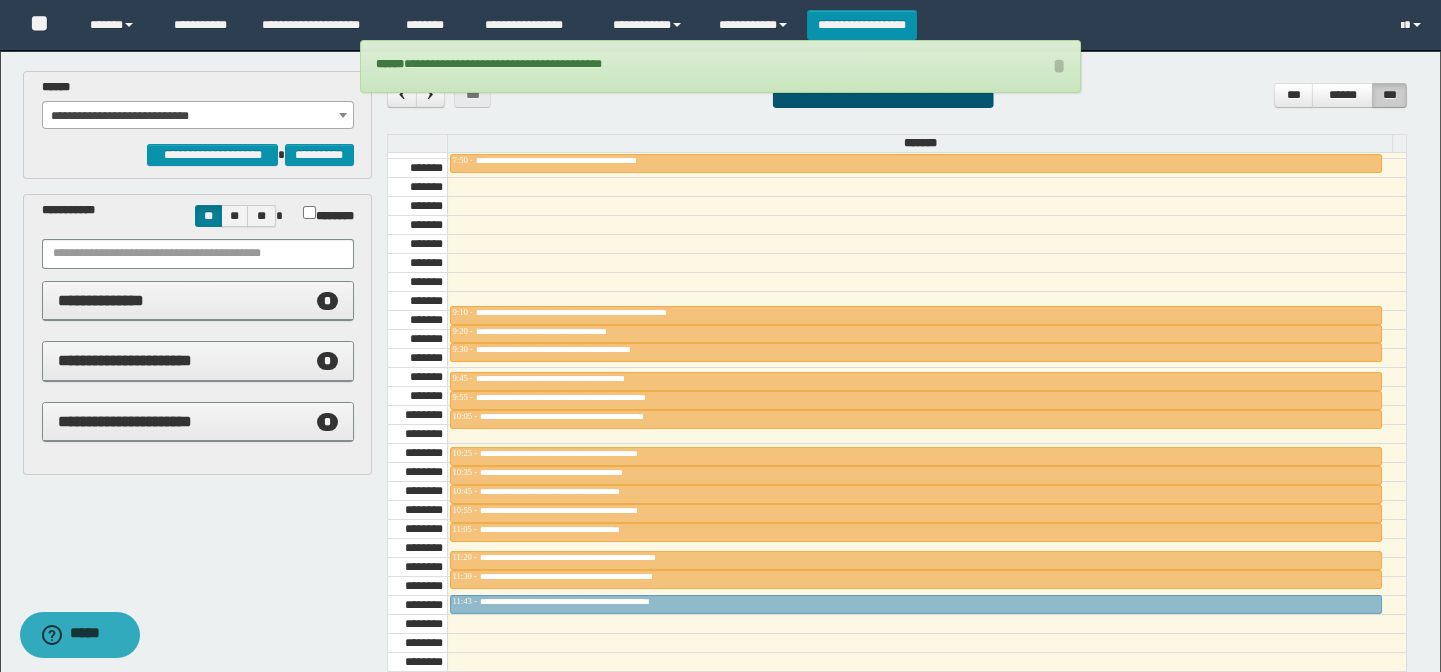 drag, startPoint x: 603, startPoint y: 276, endPoint x: 601, endPoint y: 598, distance: 322.00623 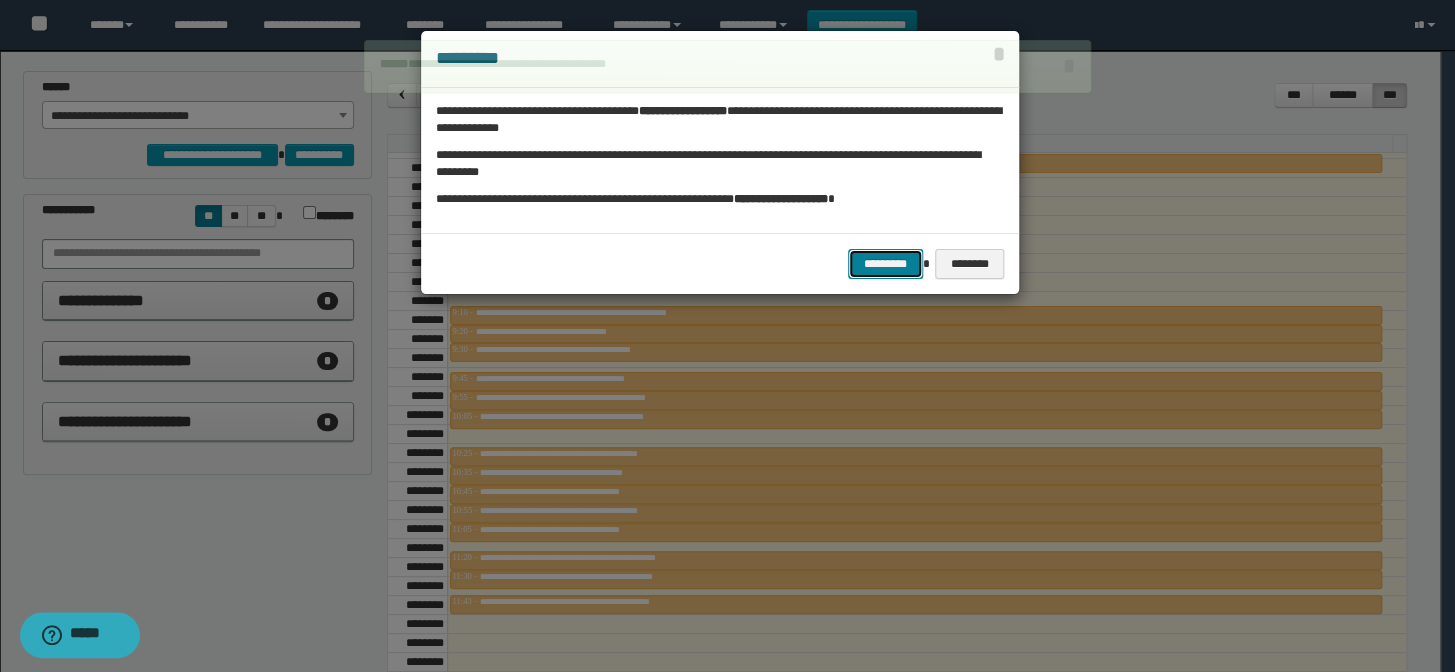 click on "*********" at bounding box center [885, 264] 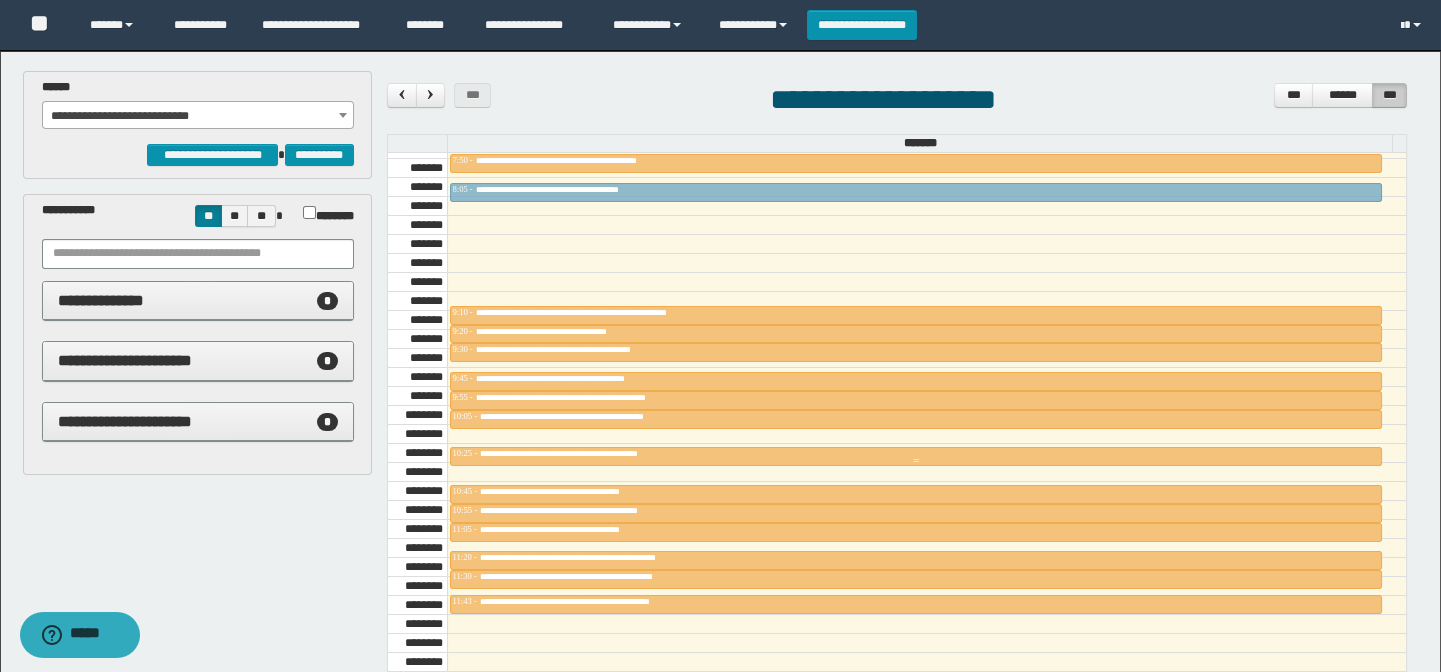 drag, startPoint x: 636, startPoint y: 471, endPoint x: 588, endPoint y: 181, distance: 293.9456 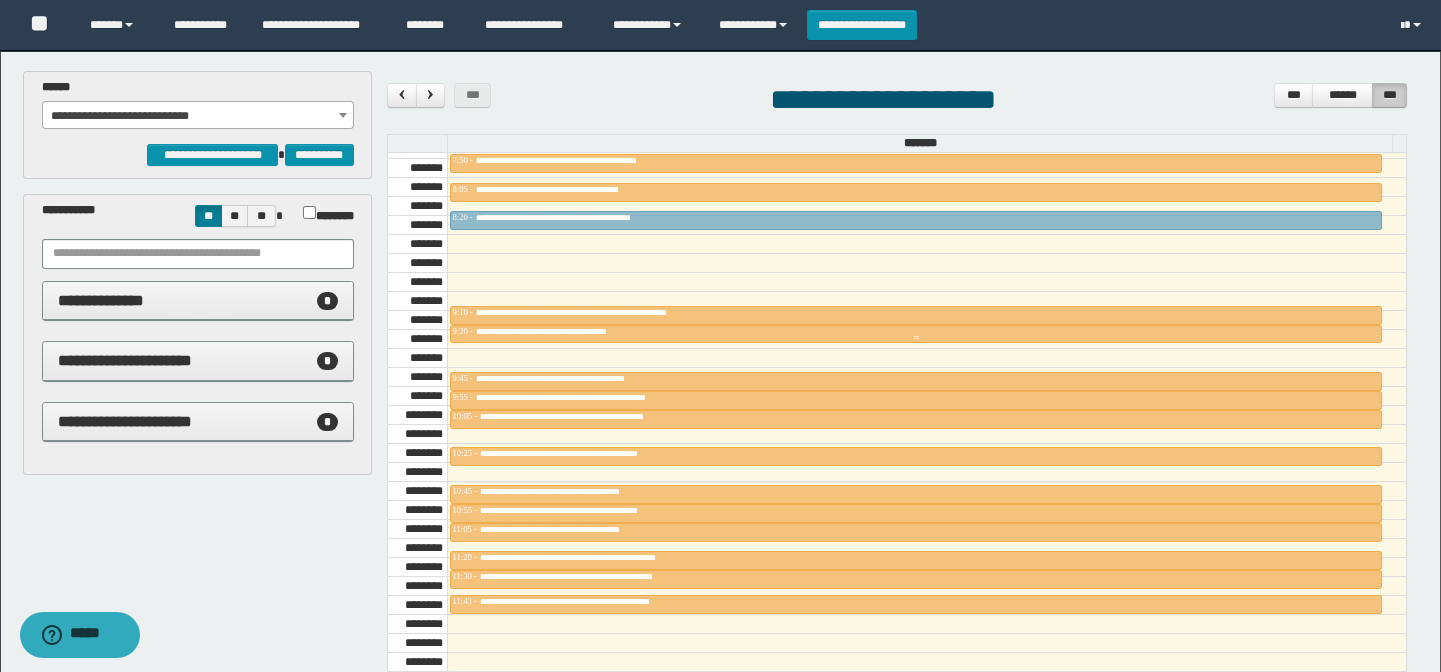 drag, startPoint x: 627, startPoint y: 345, endPoint x: 608, endPoint y: 207, distance: 139.30183 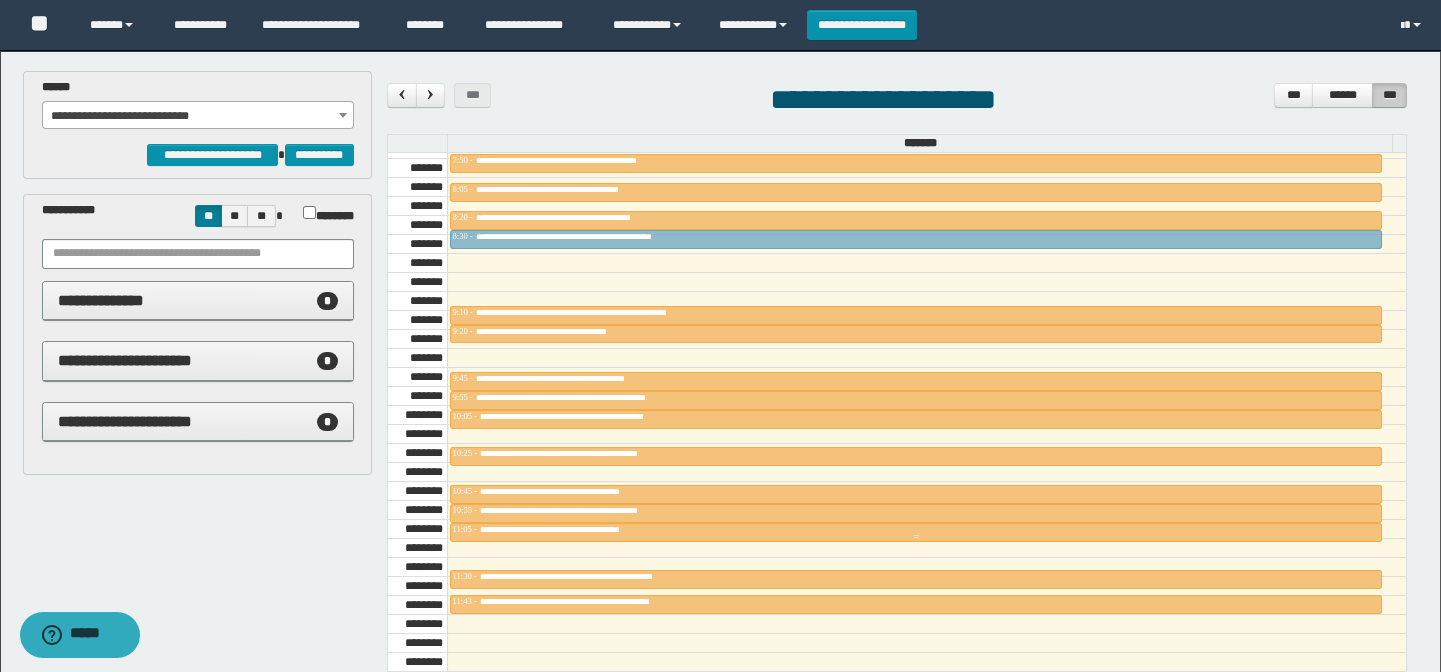 drag, startPoint x: 599, startPoint y: 555, endPoint x: 567, endPoint y: 239, distance: 317.61612 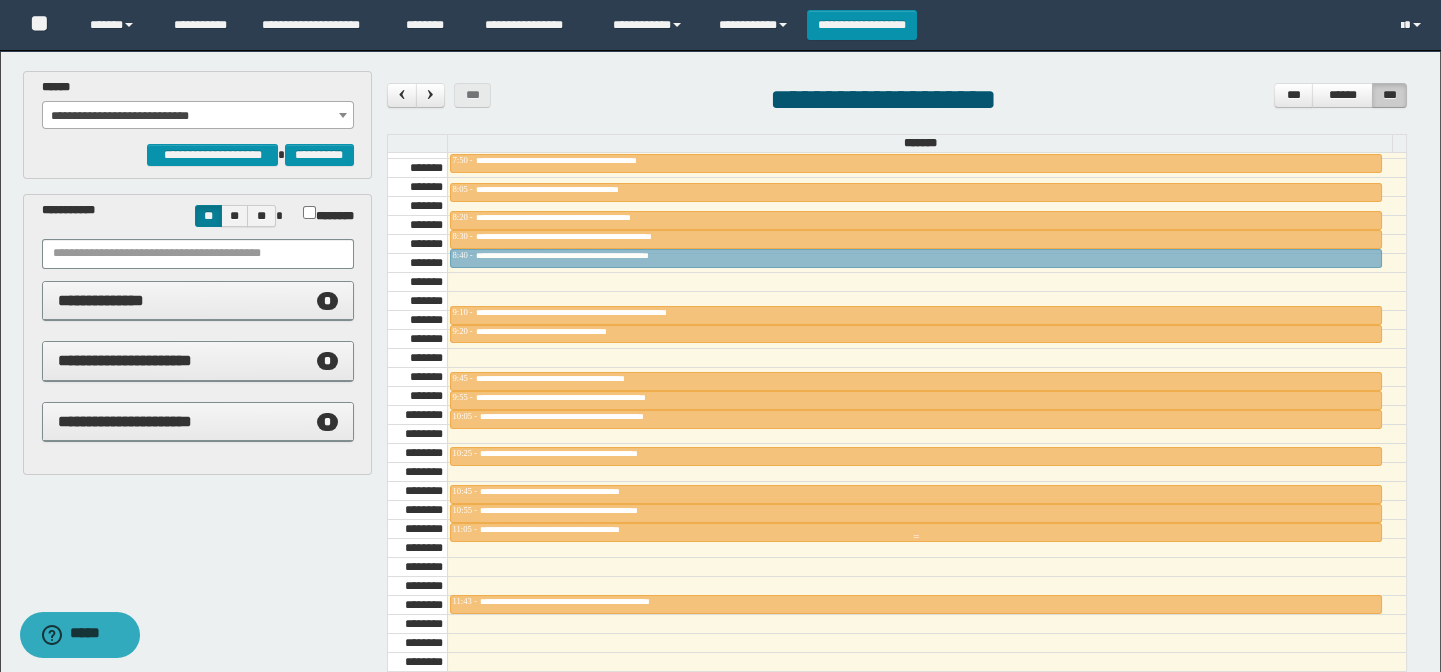 drag, startPoint x: 586, startPoint y: 570, endPoint x: 579, endPoint y: 258, distance: 312.07852 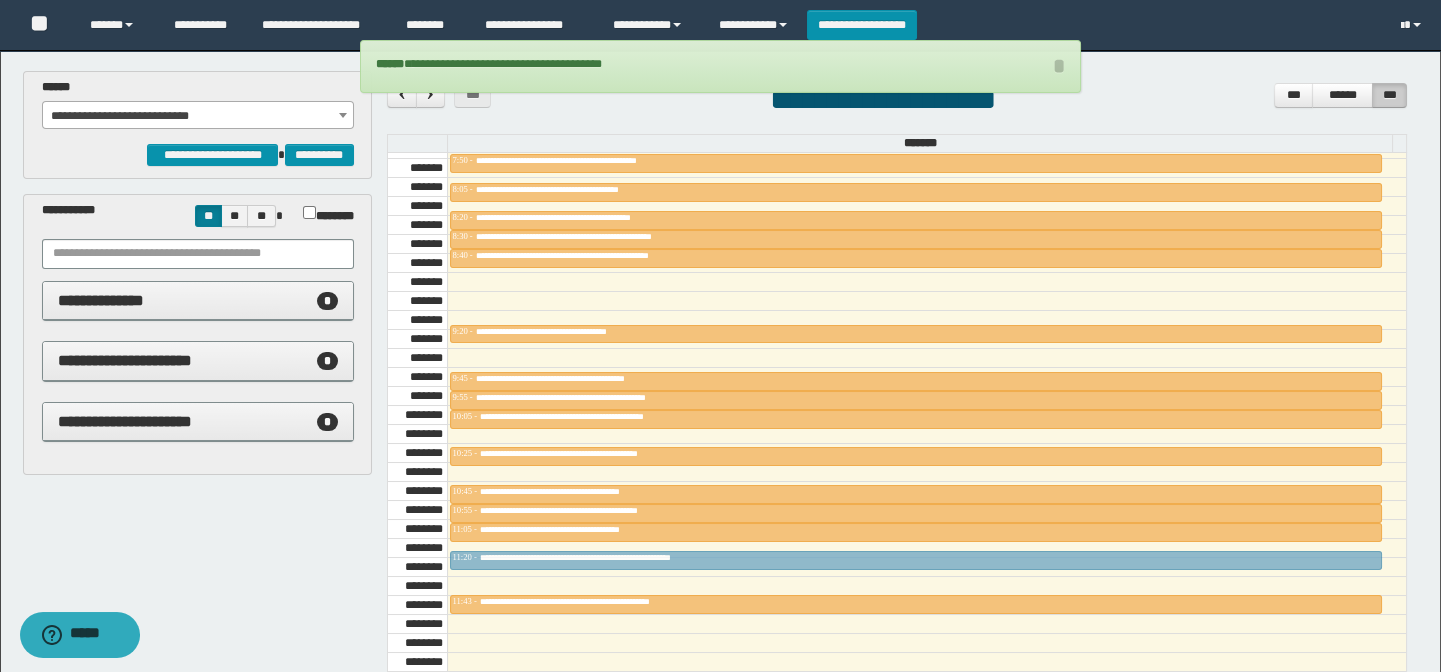 drag, startPoint x: 615, startPoint y: 309, endPoint x: 594, endPoint y: 548, distance: 239.92082 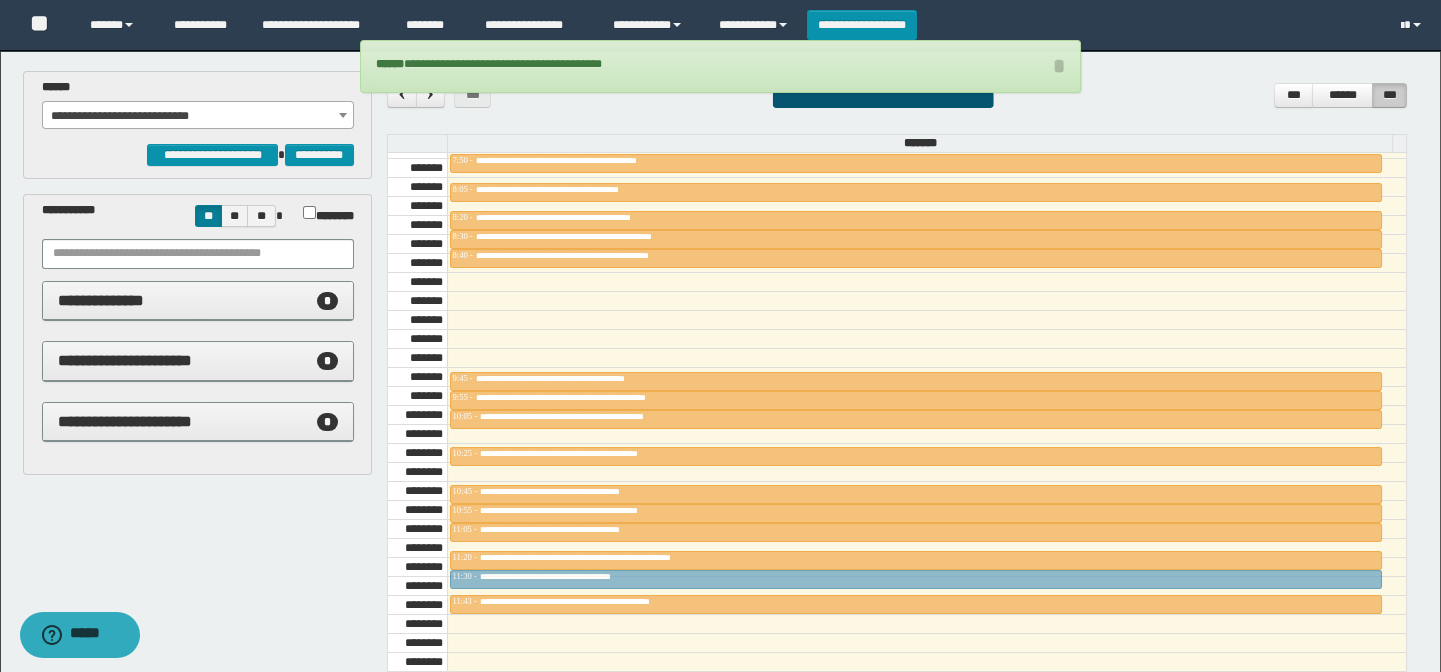 drag, startPoint x: 593, startPoint y: 327, endPoint x: 570, endPoint y: 442, distance: 117.27745 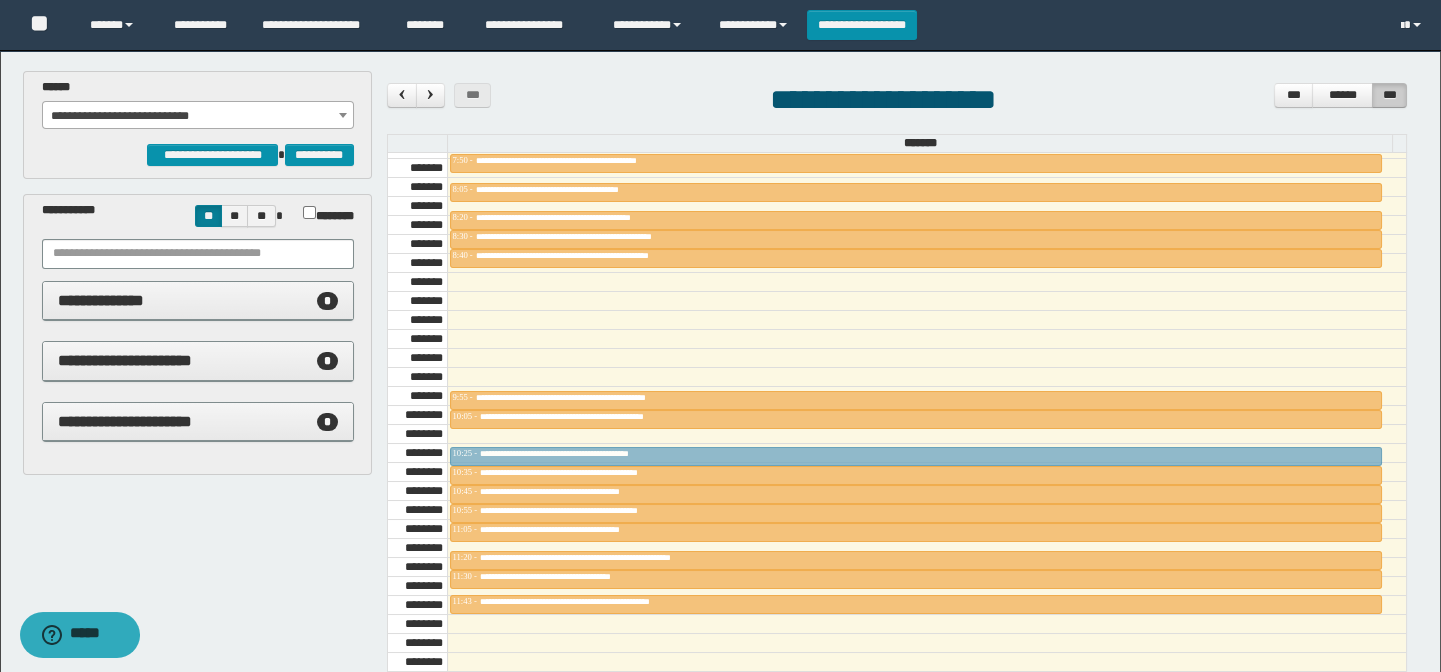 drag, startPoint x: 579, startPoint y: 373, endPoint x: 577, endPoint y: 439, distance: 66.0303 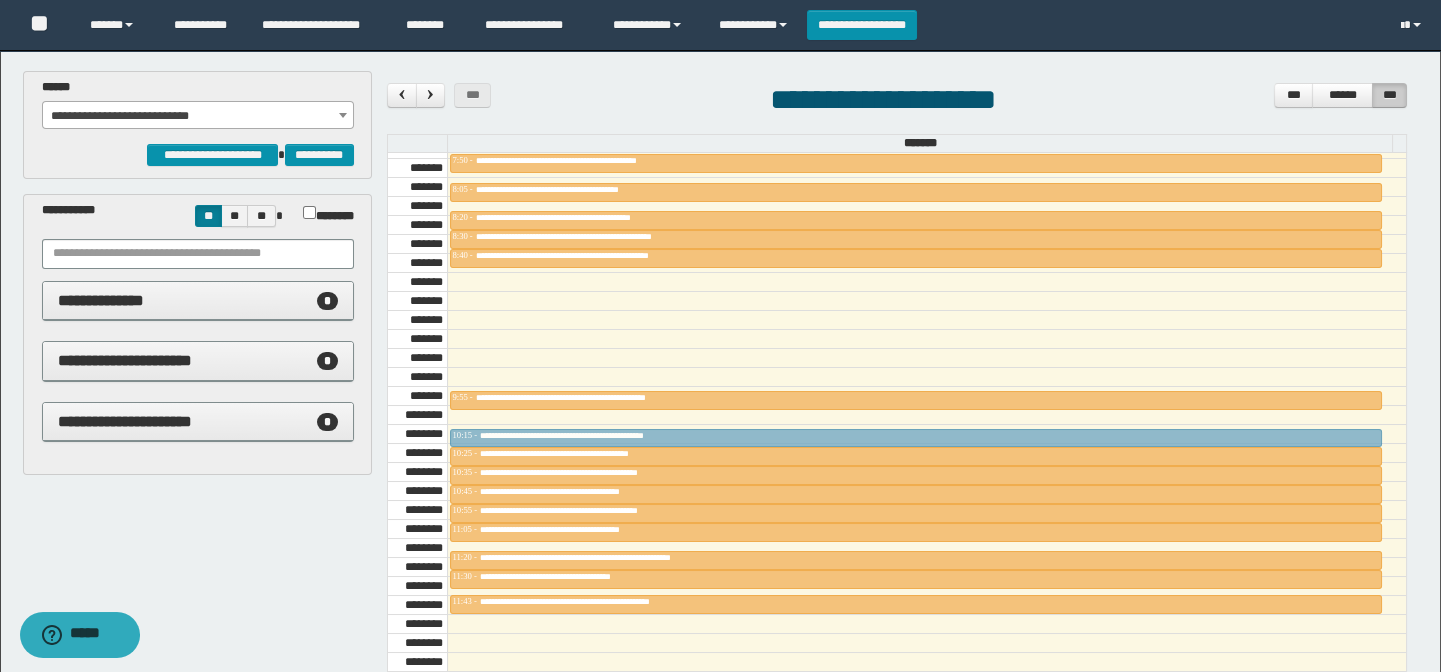 drag, startPoint x: 579, startPoint y: 411, endPoint x: 579, endPoint y: 423, distance: 12 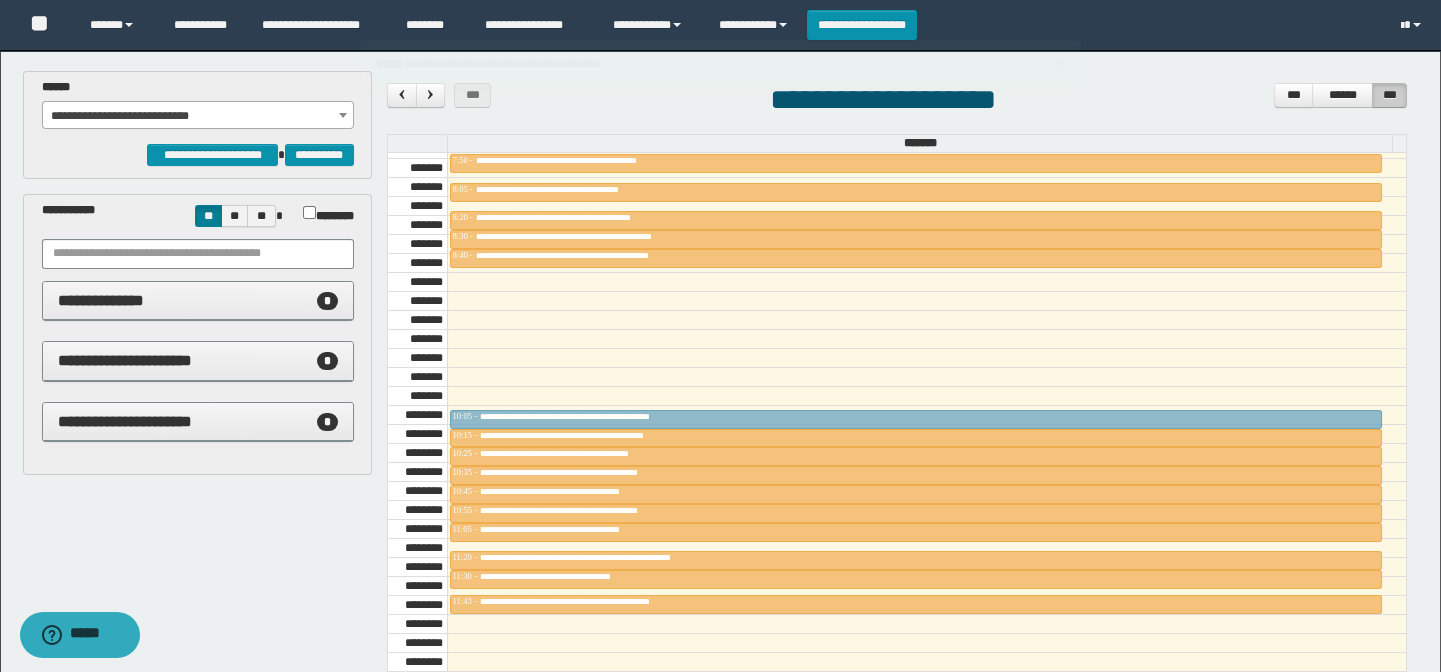 drag, startPoint x: 584, startPoint y: 392, endPoint x: 584, endPoint y: 403, distance: 11 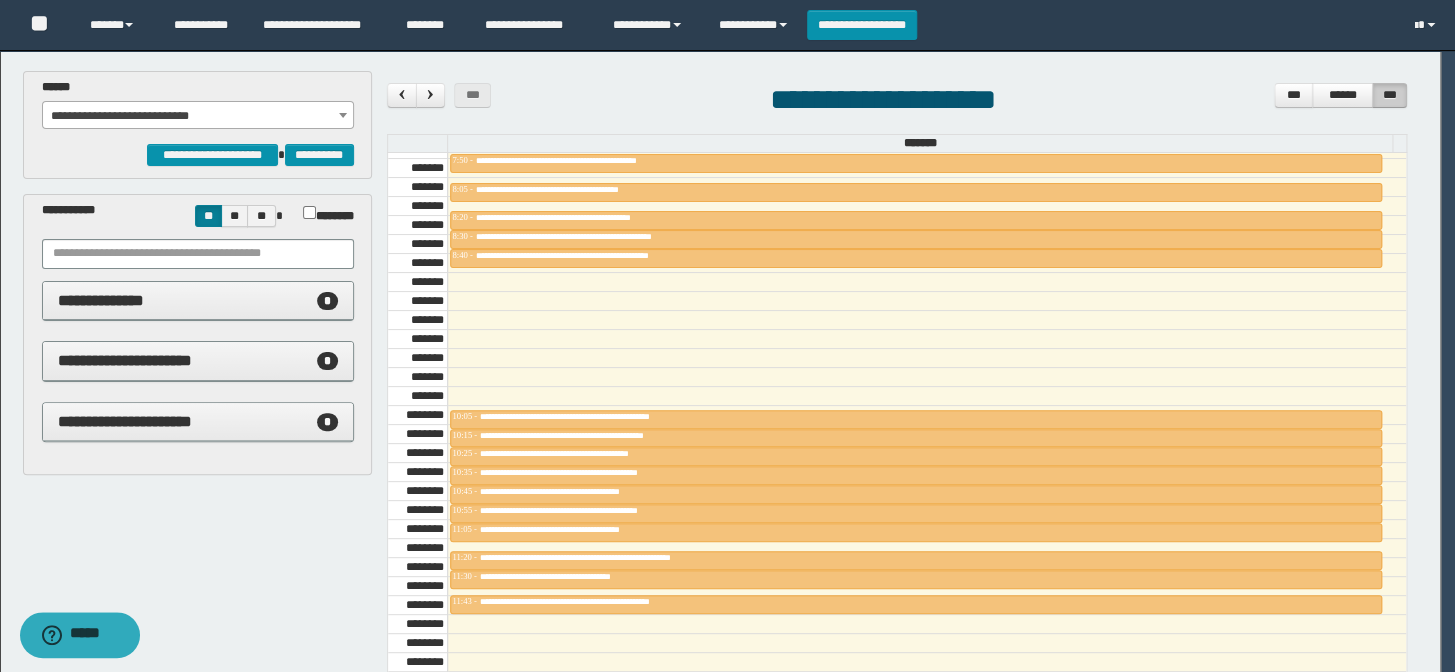 click on "**********" at bounding box center [198, 116] 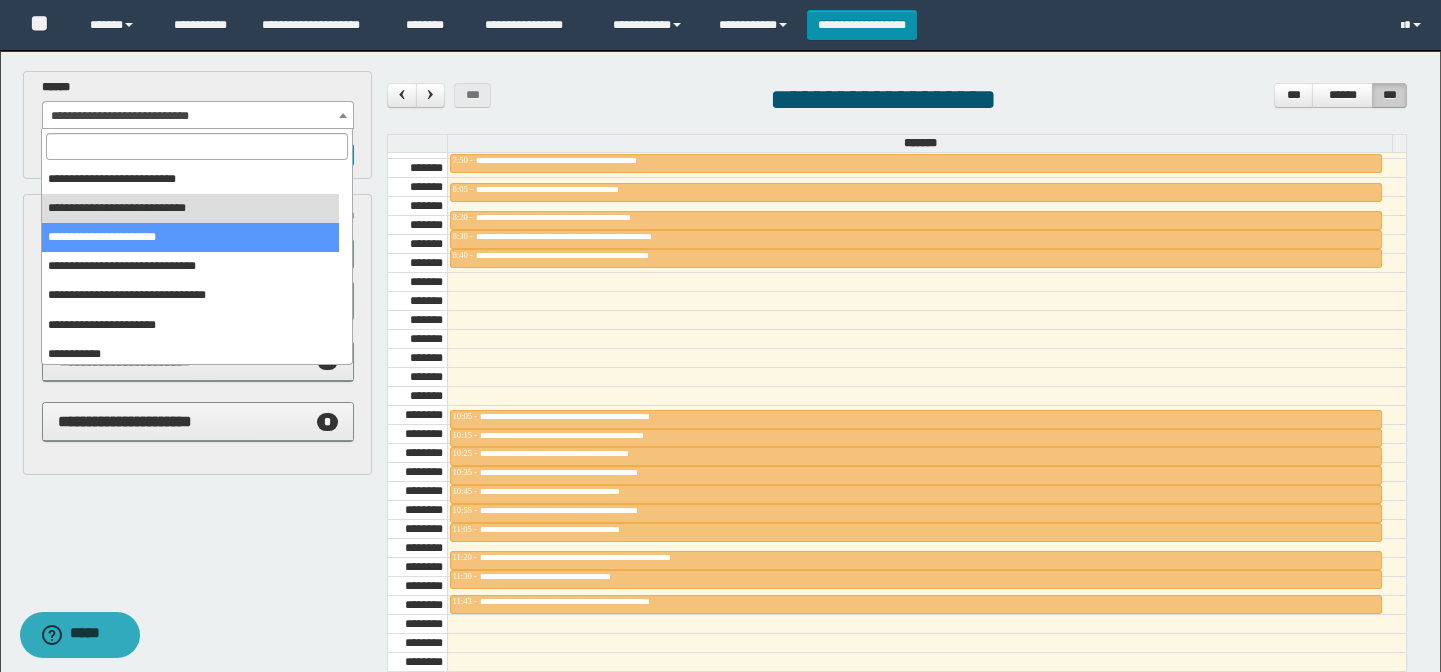 scroll, scrollTop: 54, scrollLeft: 0, axis: vertical 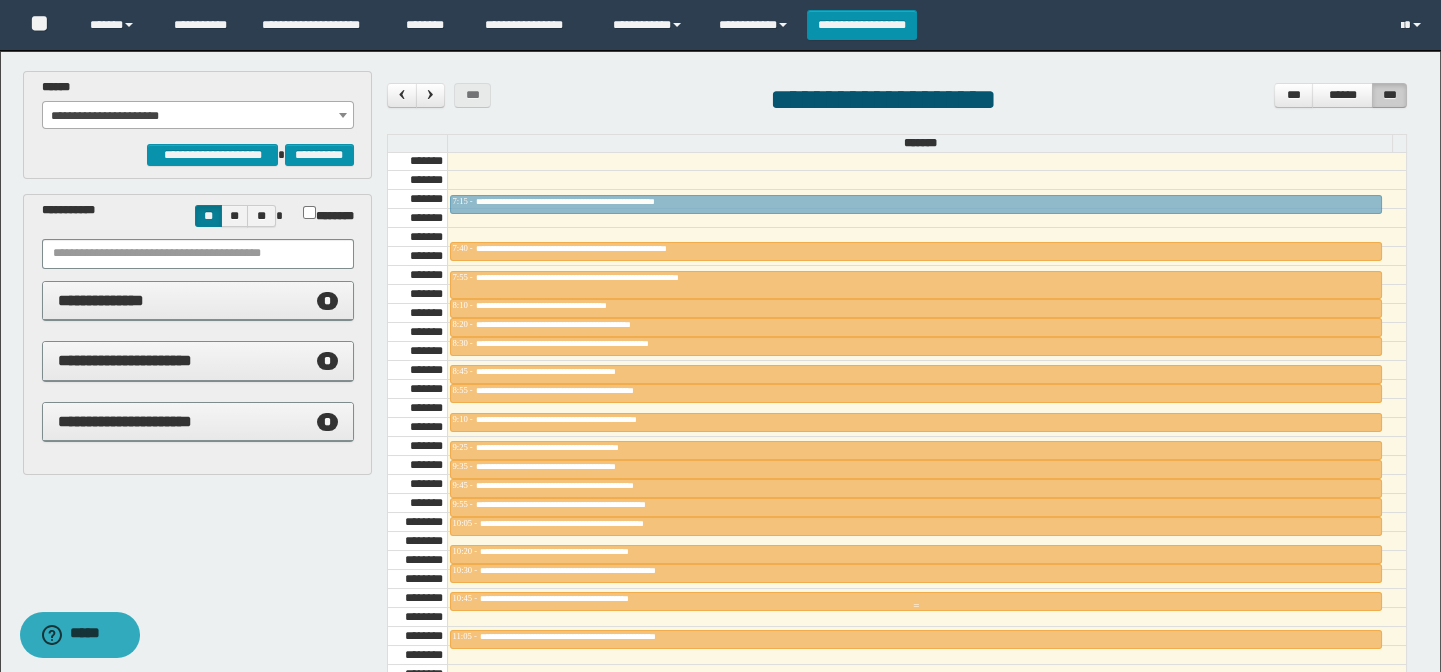 drag, startPoint x: 627, startPoint y: 598, endPoint x: 655, endPoint y: 170, distance: 428.91492 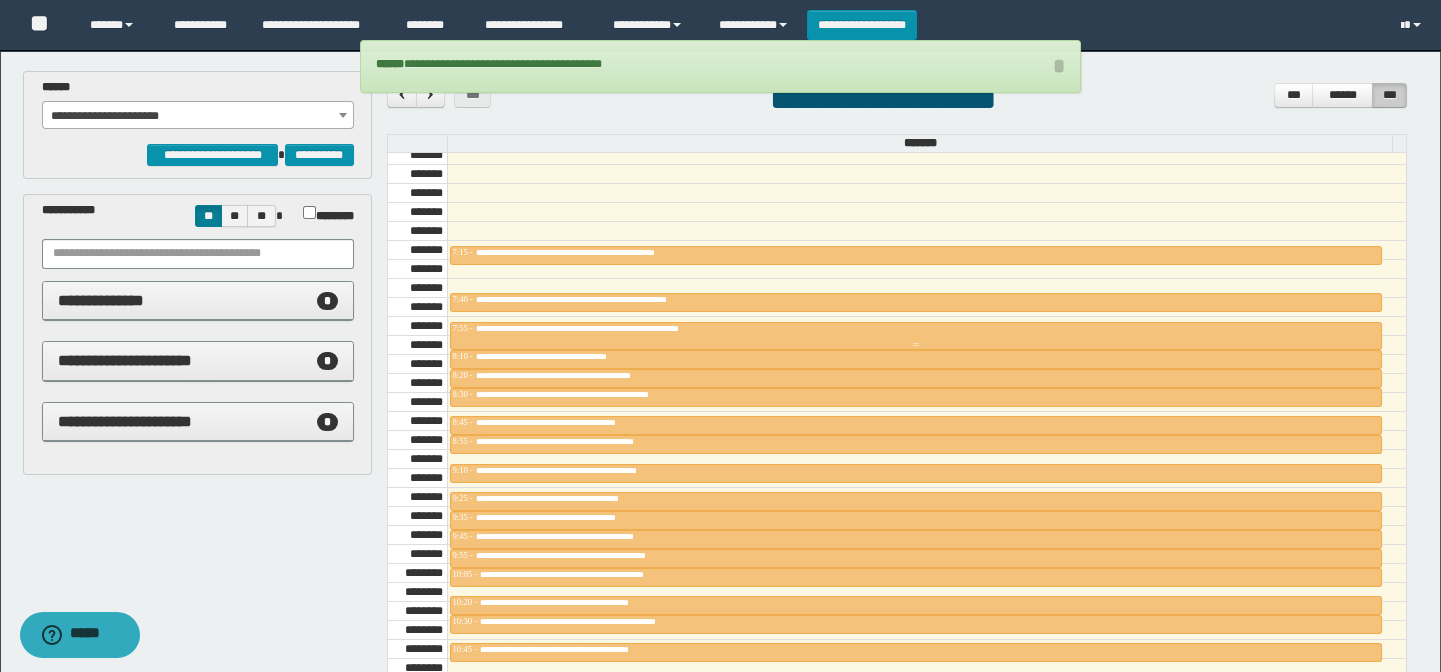 scroll, scrollTop: 686, scrollLeft: 0, axis: vertical 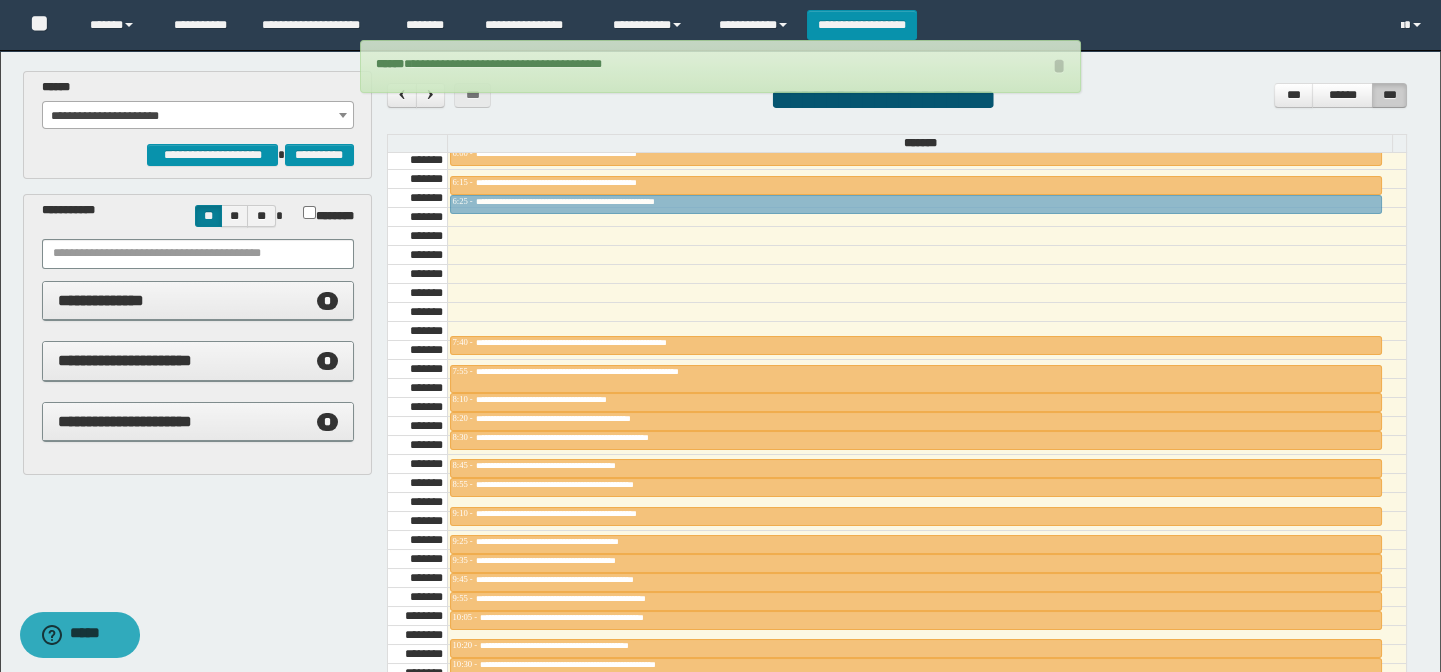 drag, startPoint x: 615, startPoint y: 292, endPoint x: 614, endPoint y: 201, distance: 91.00549 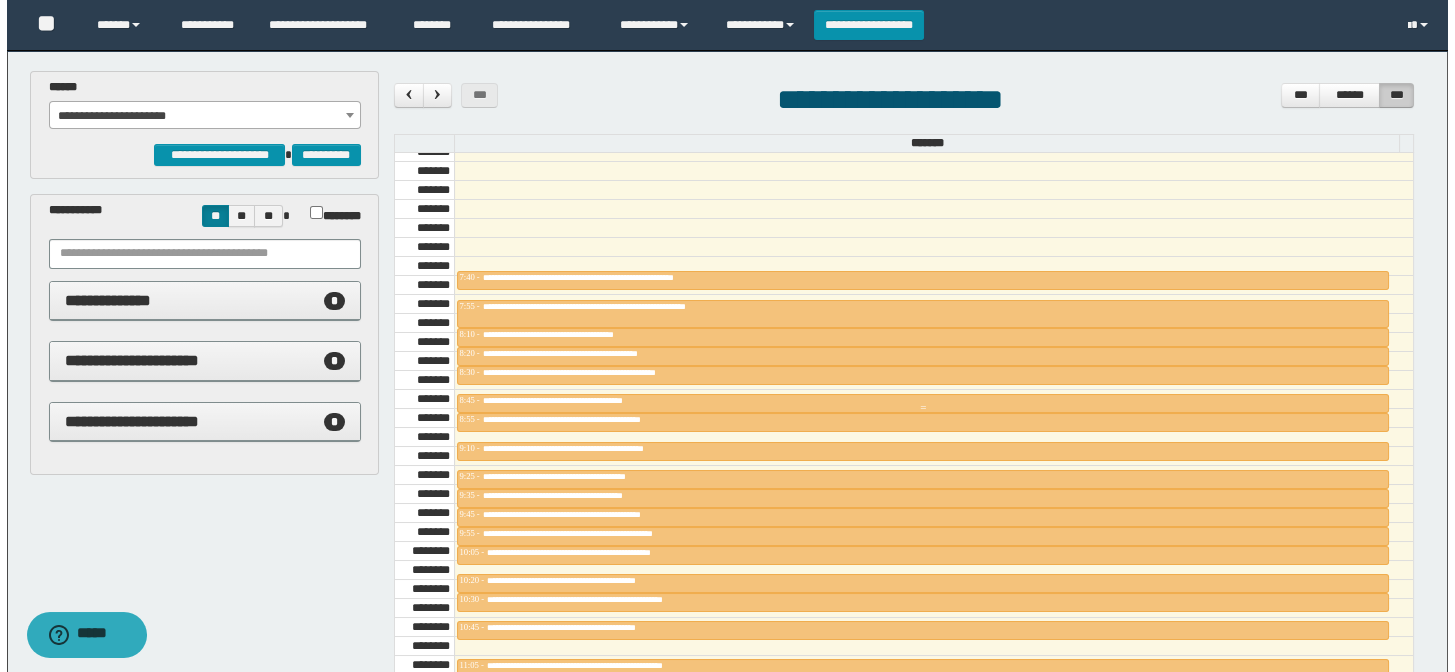 scroll, scrollTop: 777, scrollLeft: 0, axis: vertical 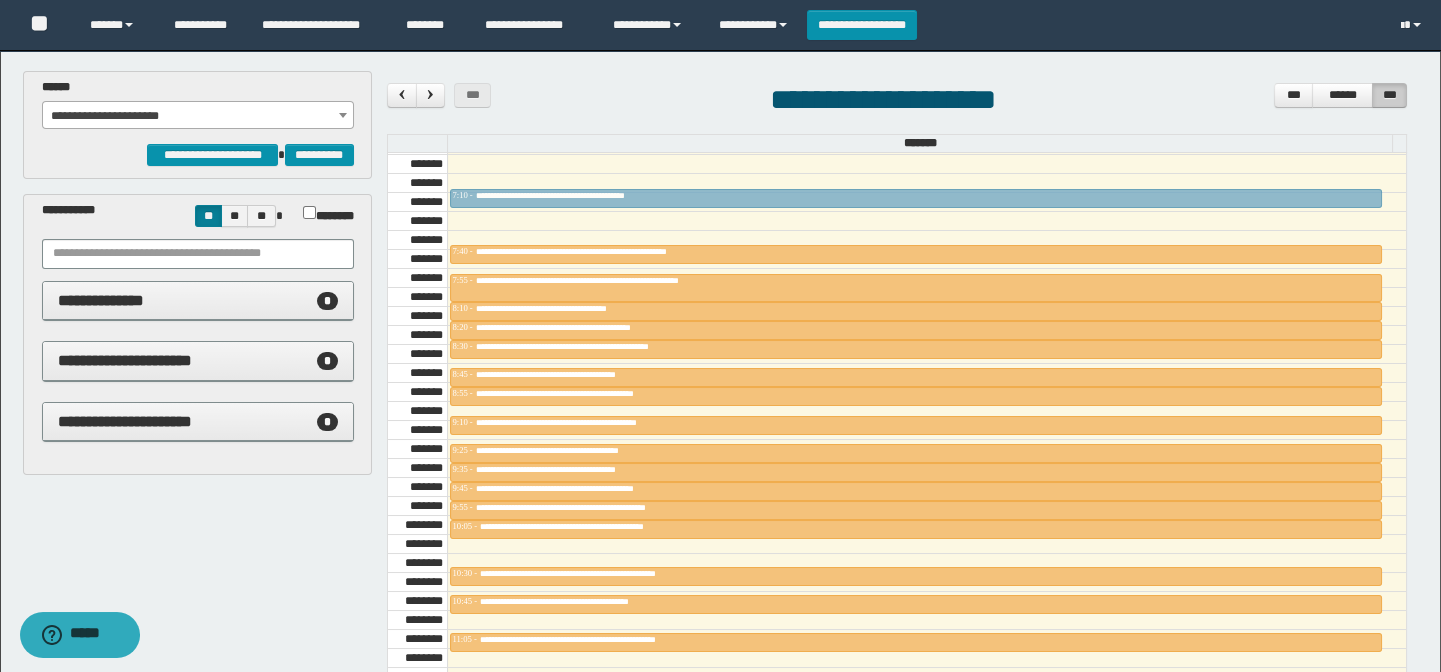 drag, startPoint x: 566, startPoint y: 546, endPoint x: 580, endPoint y: 180, distance: 366.26767 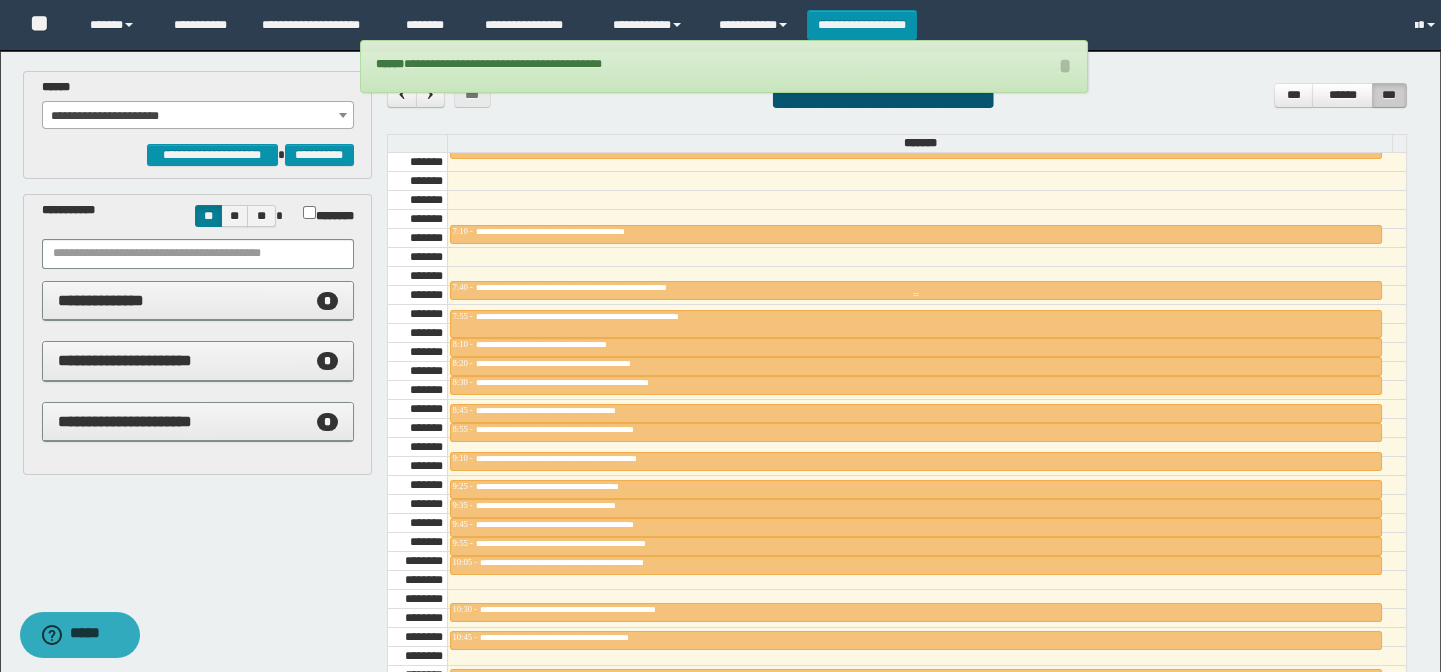 scroll, scrollTop: 684, scrollLeft: 0, axis: vertical 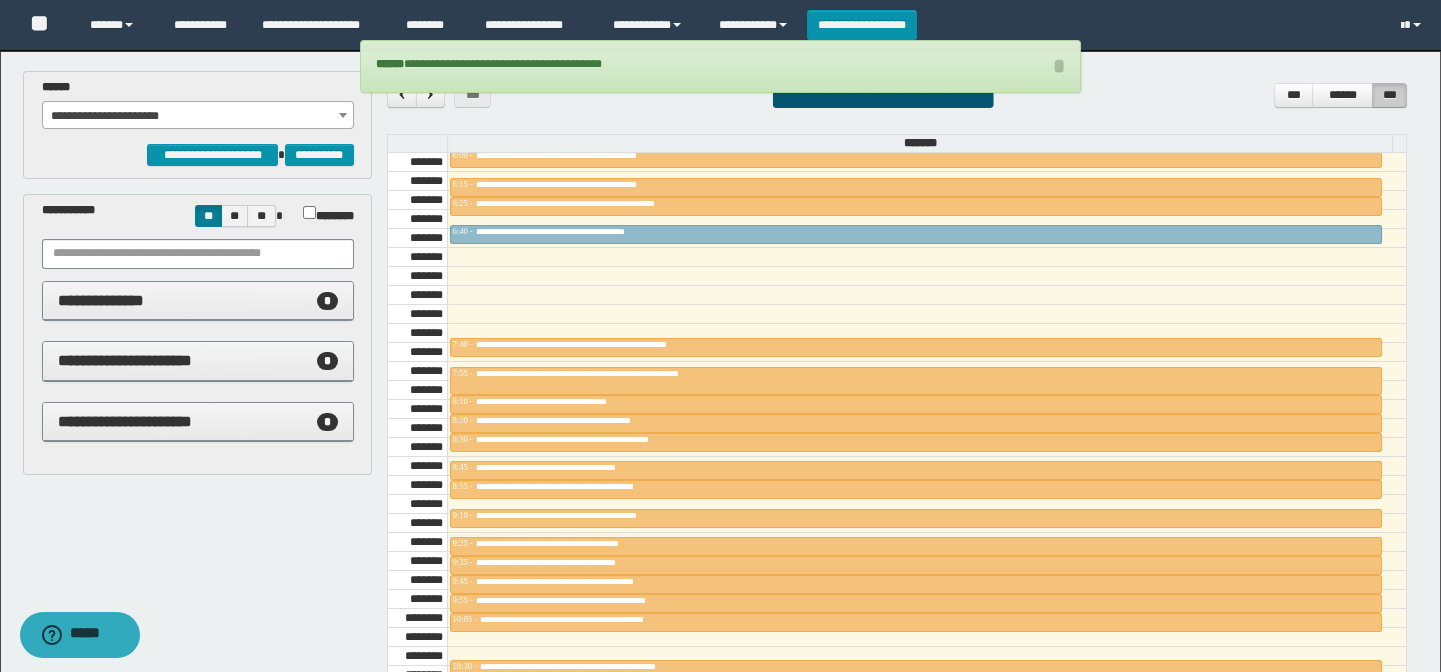 drag, startPoint x: 623, startPoint y: 280, endPoint x: 621, endPoint y: 210, distance: 70.028564 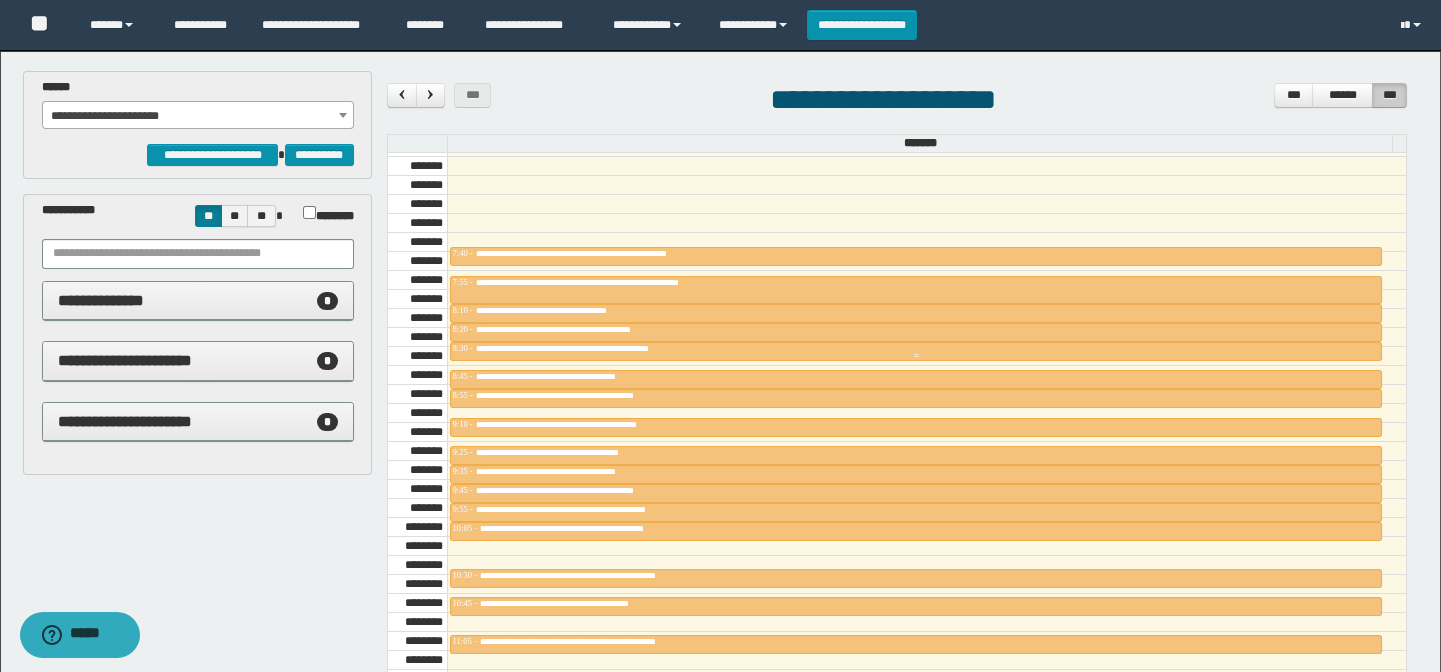 scroll, scrollTop: 866, scrollLeft: 0, axis: vertical 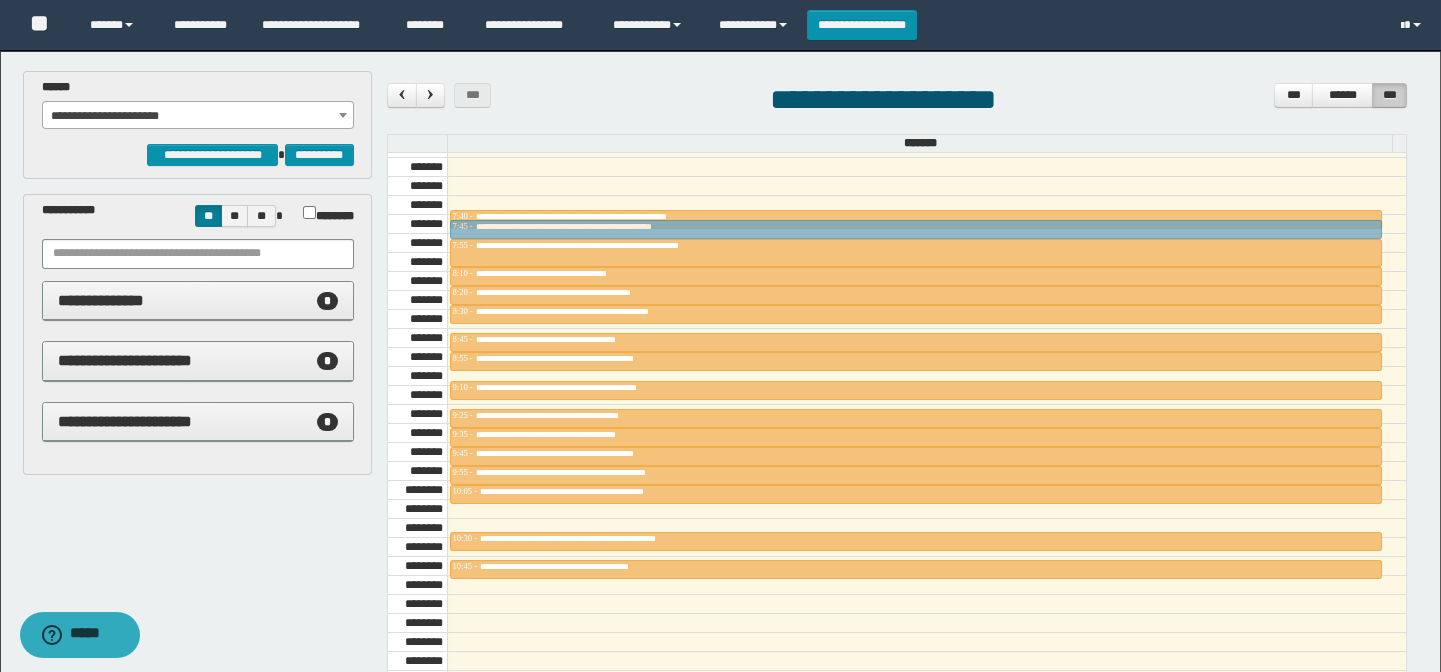 drag, startPoint x: 632, startPoint y: 543, endPoint x: 641, endPoint y: 164, distance: 379.10684 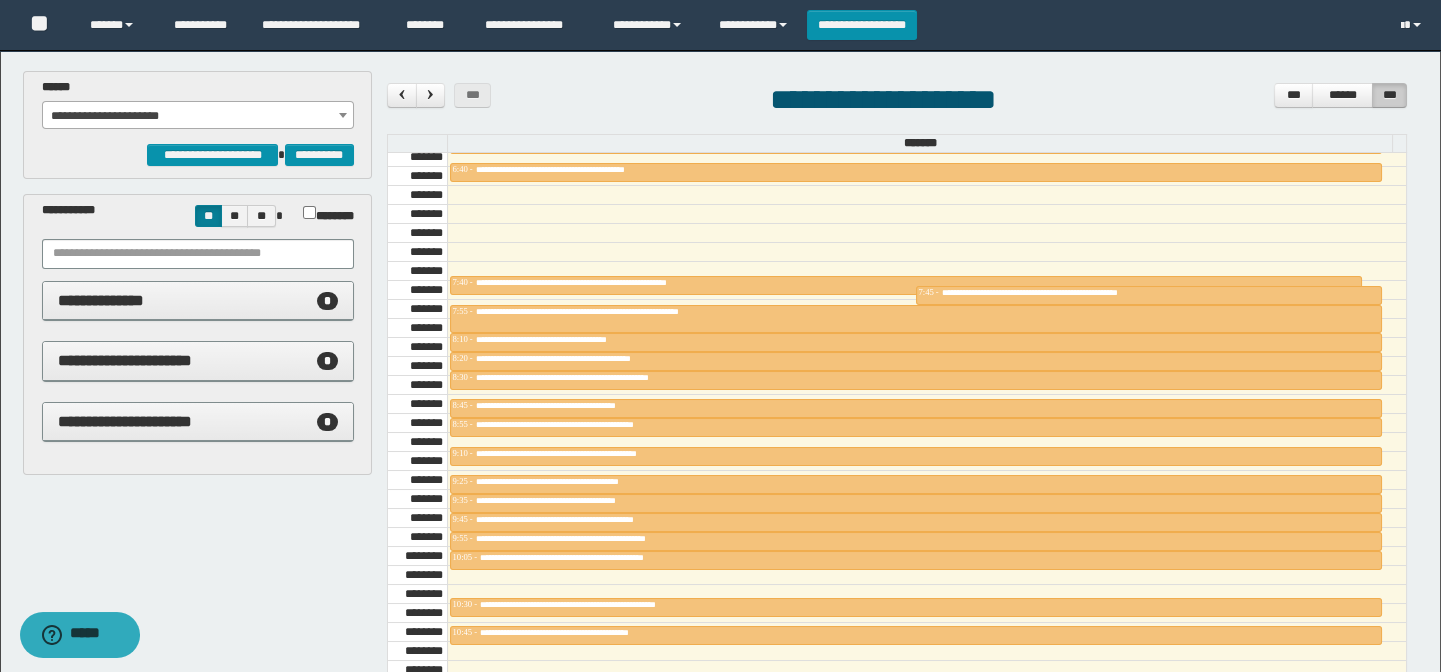 scroll, scrollTop: 721, scrollLeft: 0, axis: vertical 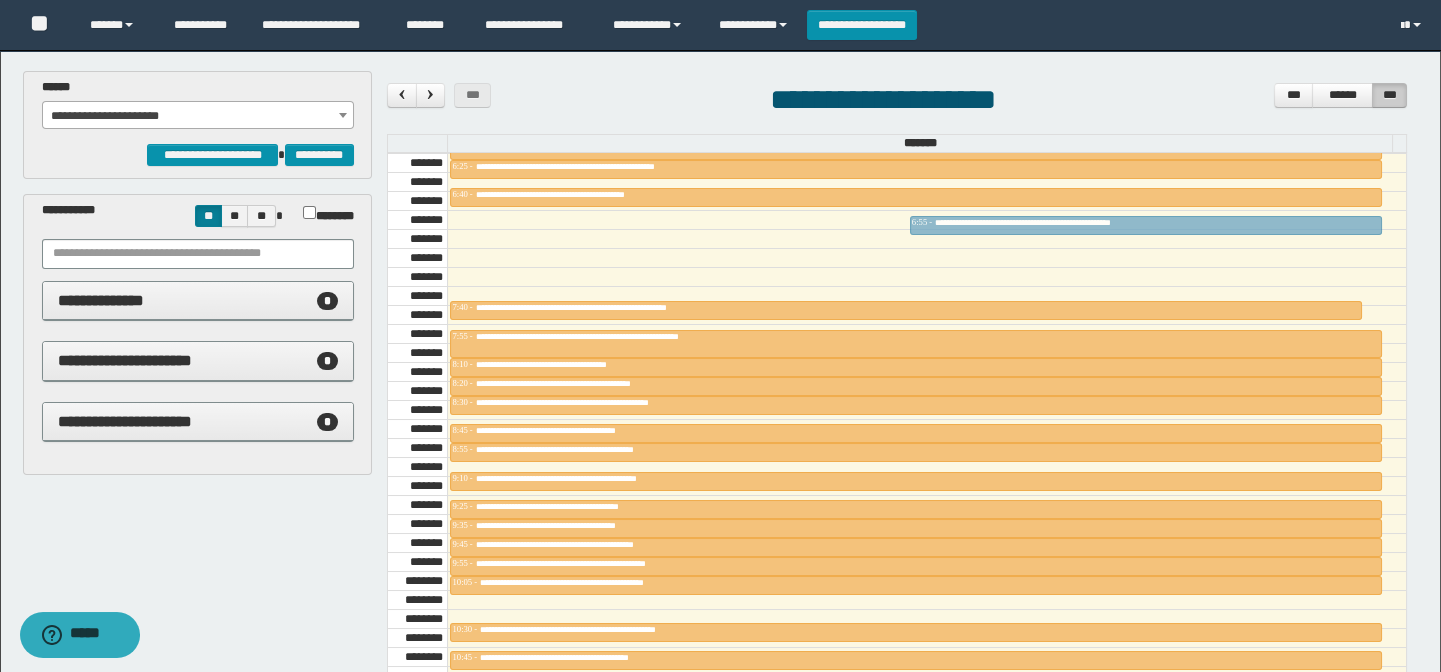 drag, startPoint x: 948, startPoint y: 315, endPoint x: 915, endPoint y: 207, distance: 112.929184 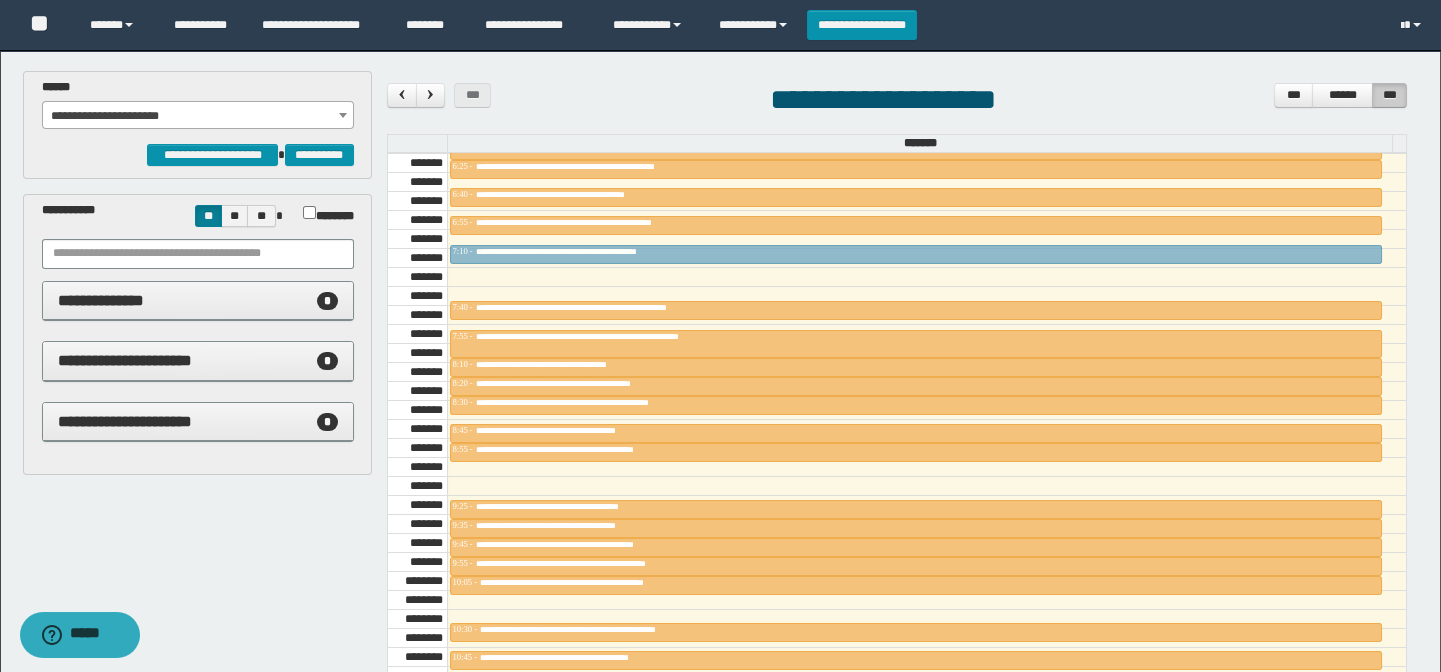 drag, startPoint x: 613, startPoint y: 454, endPoint x: 590, endPoint y: 252, distance: 203.30519 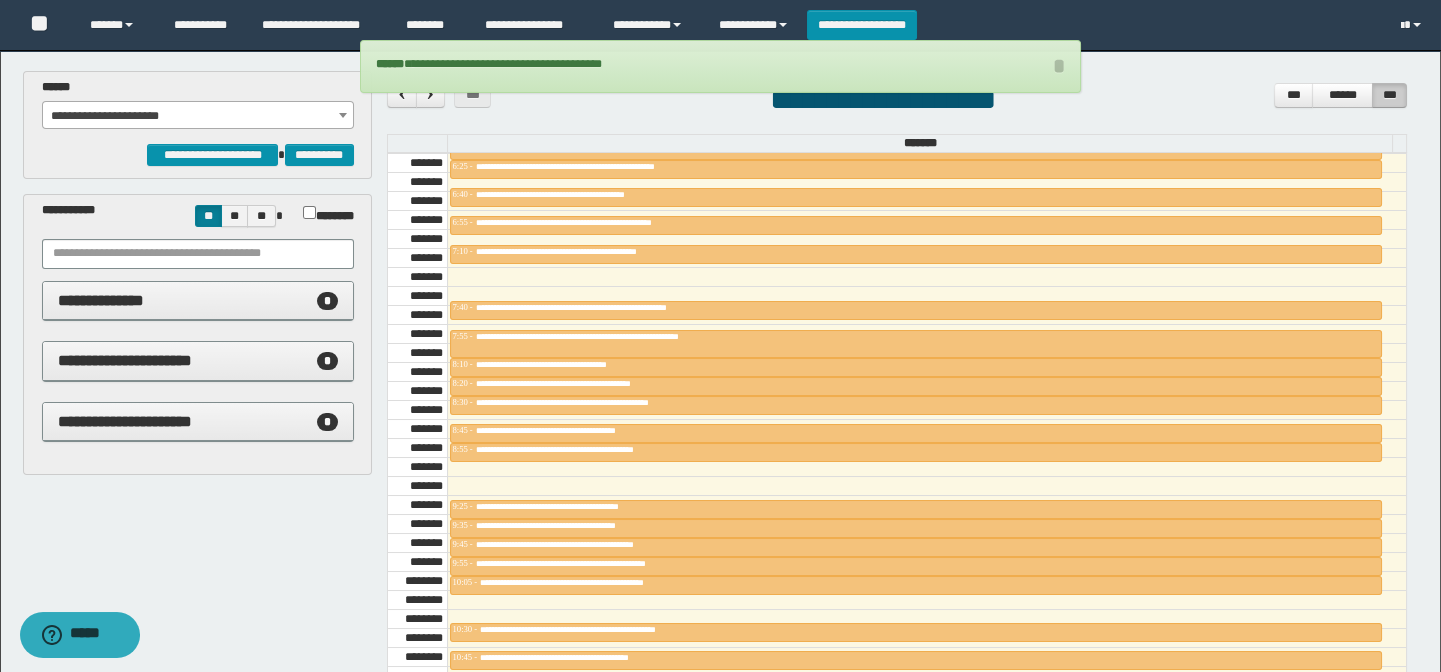 scroll, scrollTop: 812, scrollLeft: 0, axis: vertical 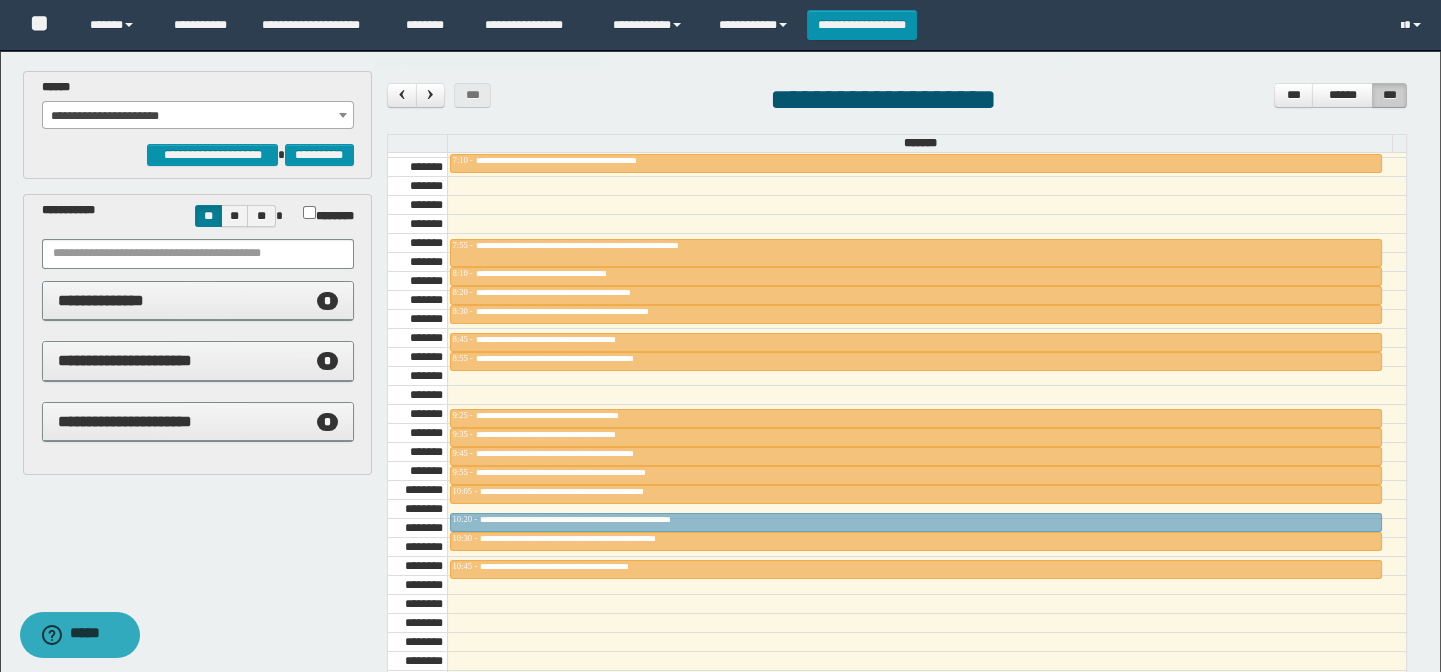 drag, startPoint x: 605, startPoint y: 211, endPoint x: 598, endPoint y: 509, distance: 298.0822 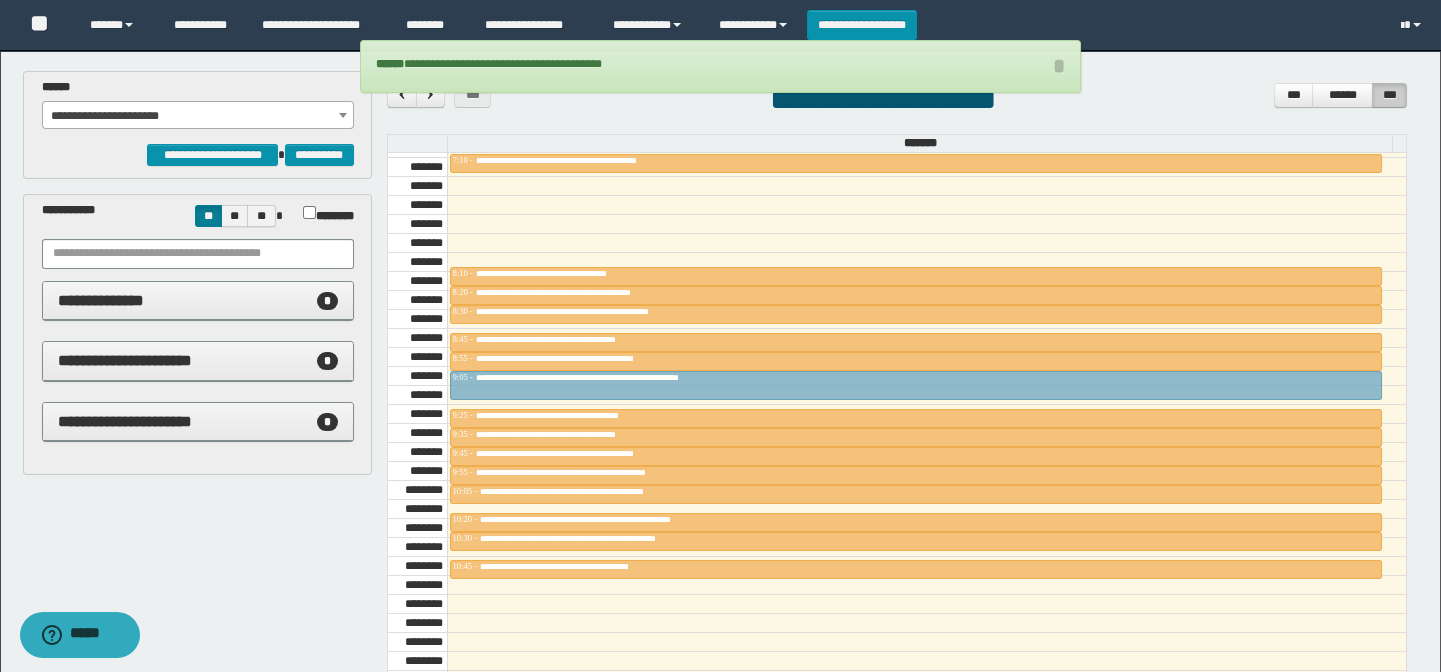 drag, startPoint x: 549, startPoint y: 245, endPoint x: 556, endPoint y: 370, distance: 125.19585 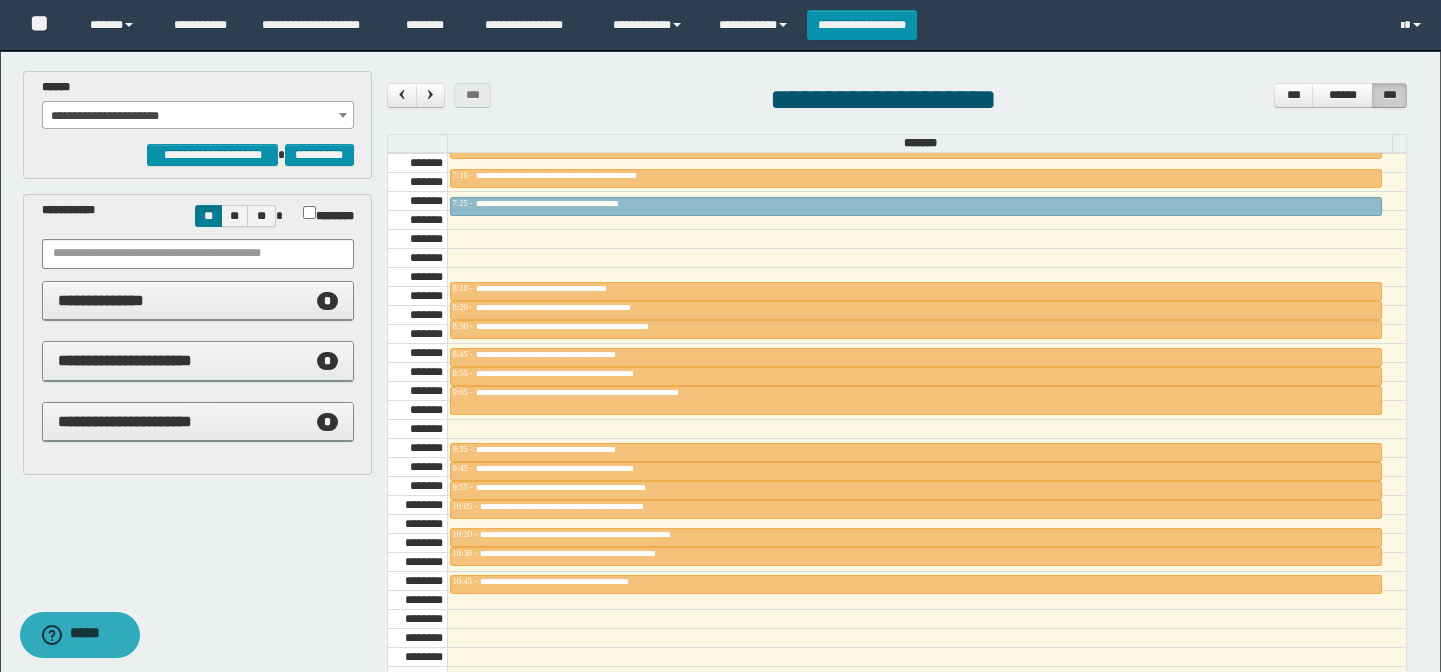 scroll, scrollTop: 786, scrollLeft: 0, axis: vertical 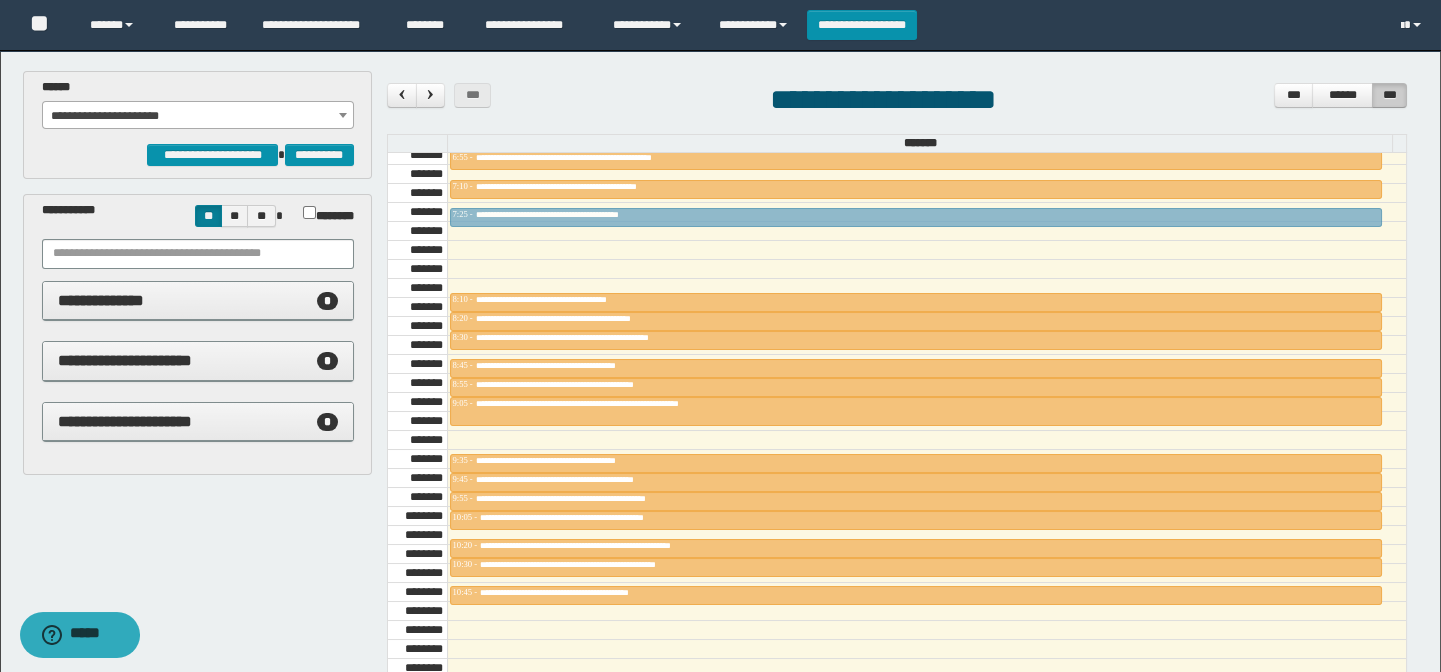 drag, startPoint x: 594, startPoint y: 407, endPoint x: 595, endPoint y: 170, distance: 237.0021 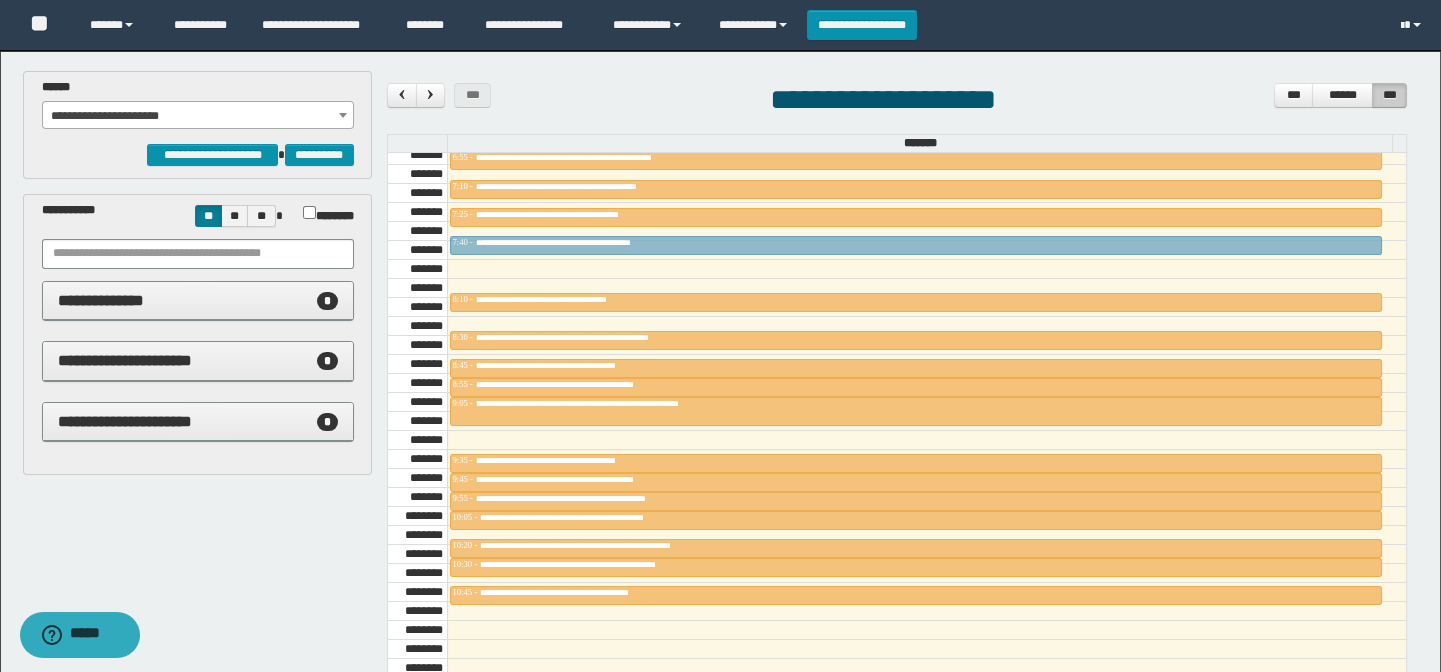 drag, startPoint x: 627, startPoint y: 317, endPoint x: 630, endPoint y: 233, distance: 84.05355 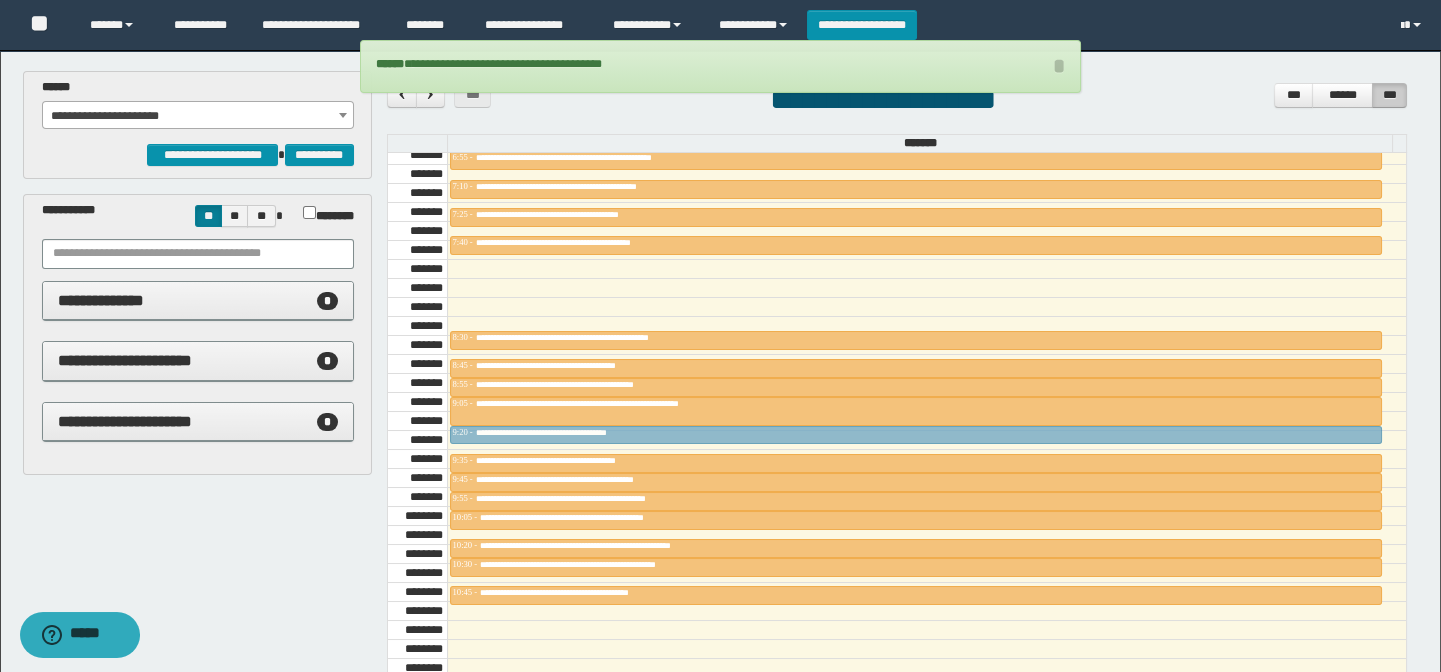 drag, startPoint x: 620, startPoint y: 299, endPoint x: 610, endPoint y: 434, distance: 135.36986 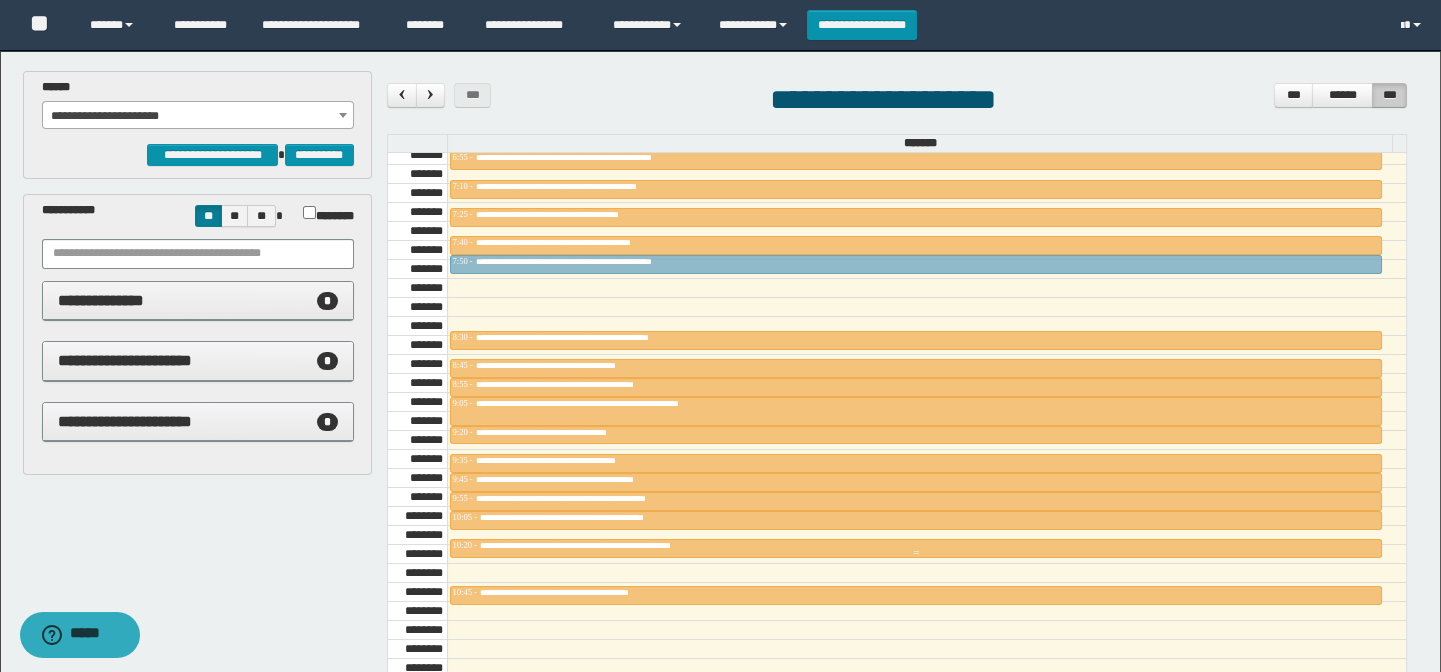 drag, startPoint x: 577, startPoint y: 559, endPoint x: 579, endPoint y: 263, distance: 296.00674 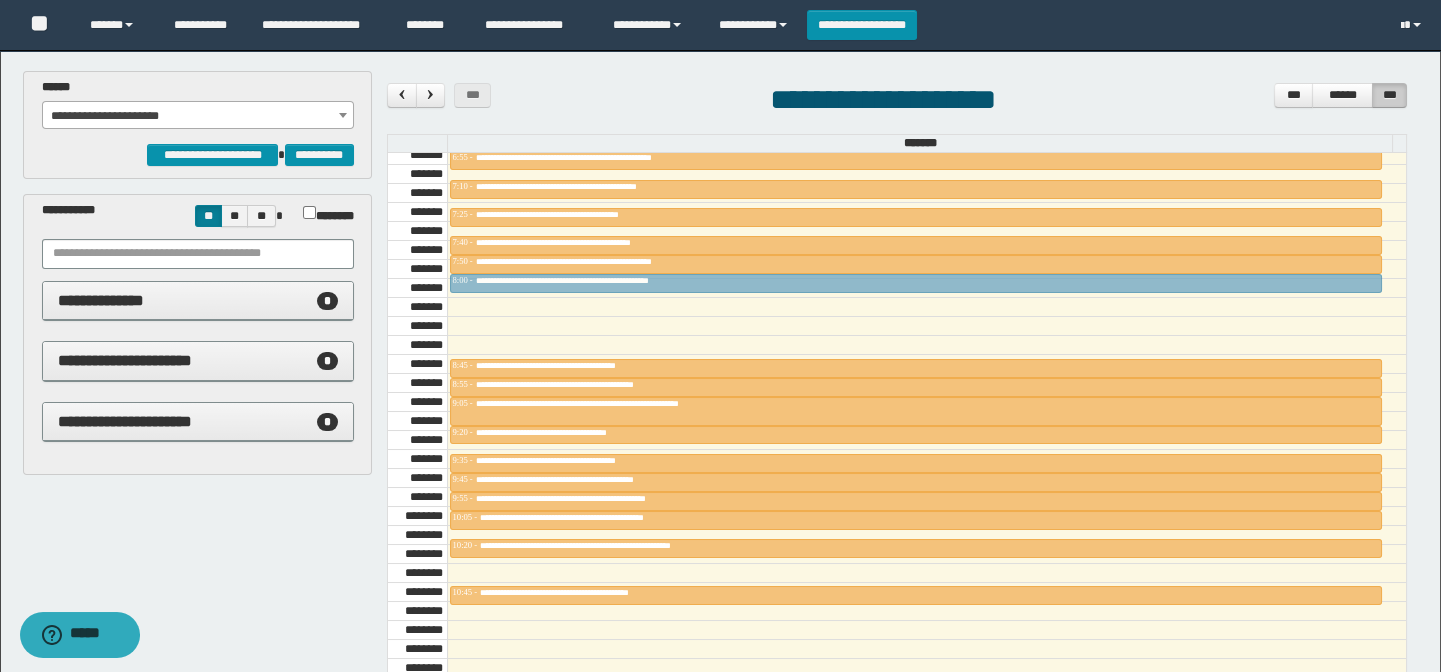 drag, startPoint x: 627, startPoint y: 335, endPoint x: 630, endPoint y: 286, distance: 49.09175 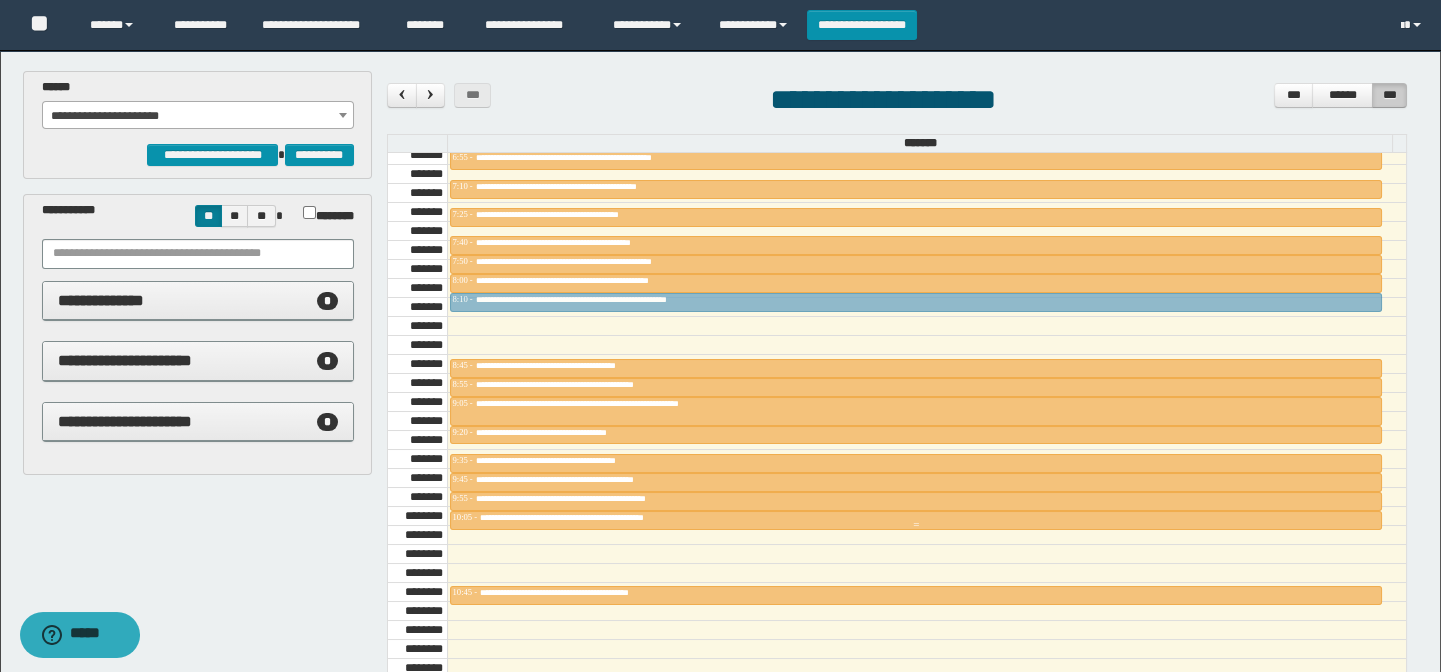 drag, startPoint x: 620, startPoint y: 540, endPoint x: 614, endPoint y: 307, distance: 233.07724 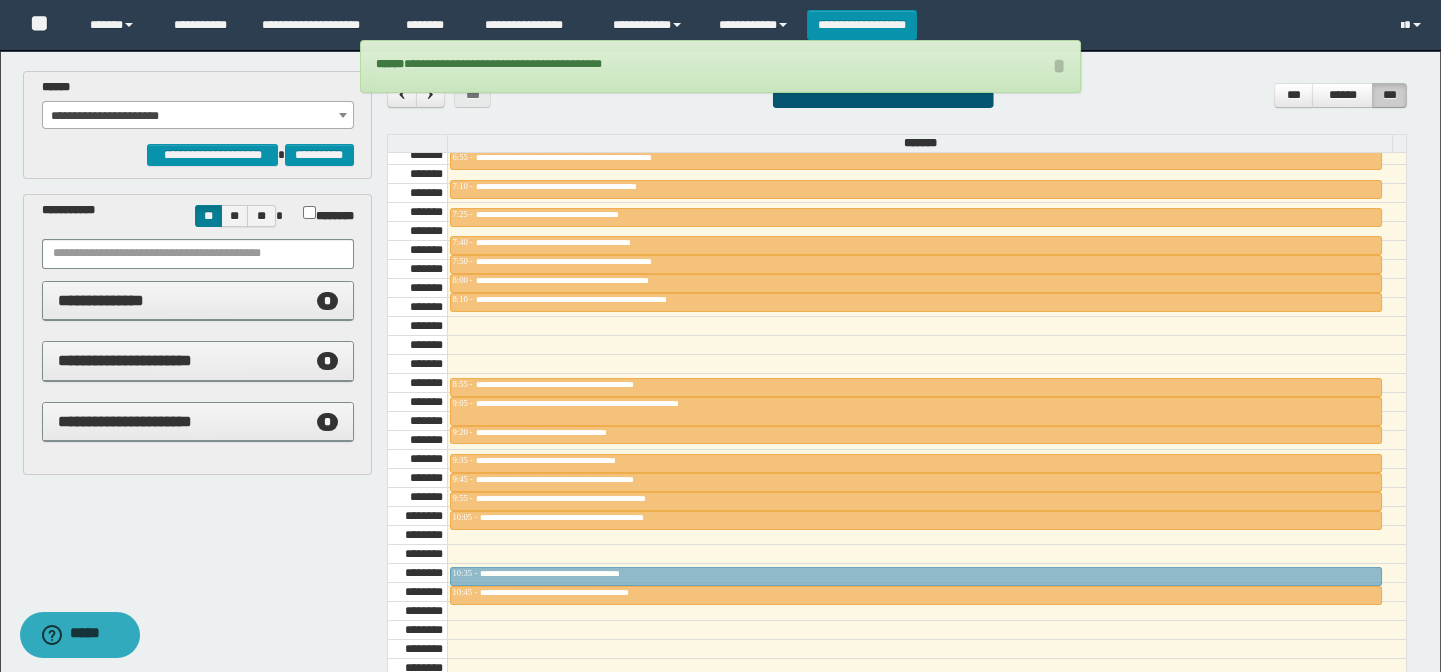 drag, startPoint x: 630, startPoint y: 360, endPoint x: 618, endPoint y: 560, distance: 200.35968 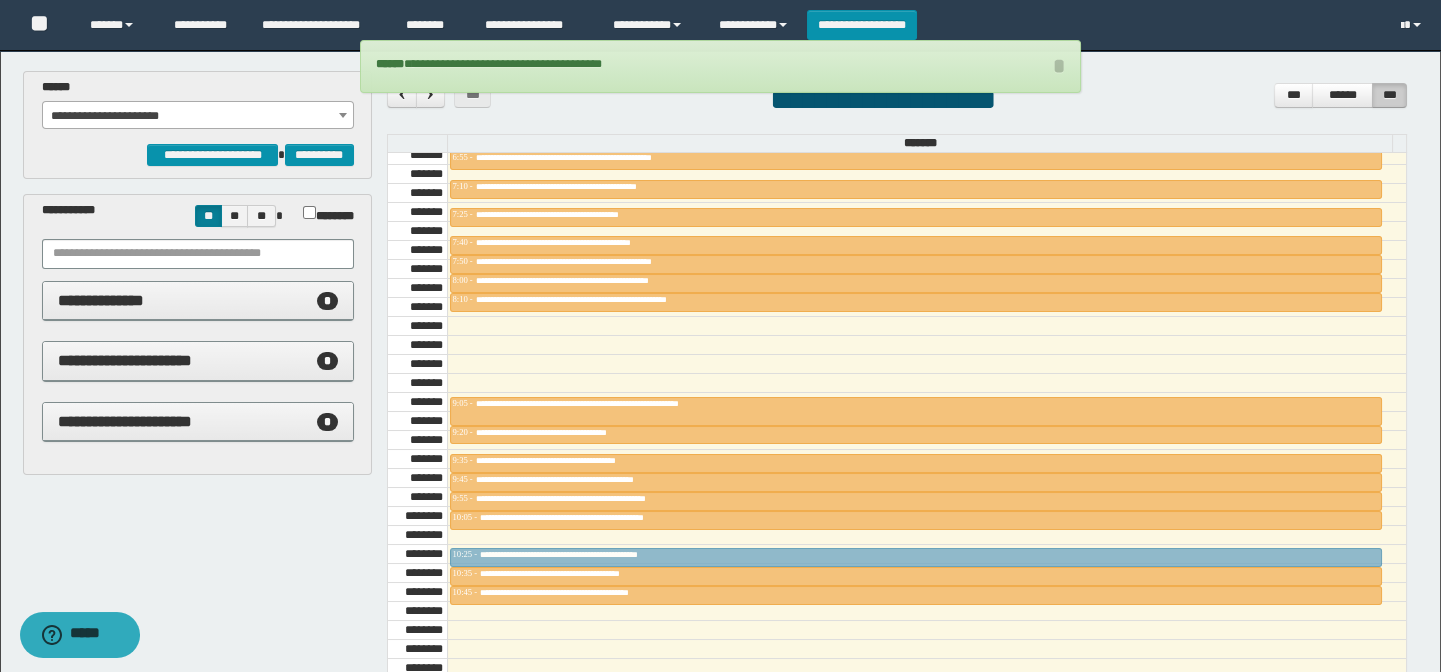 drag, startPoint x: 605, startPoint y: 379, endPoint x: 588, endPoint y: 542, distance: 163.88411 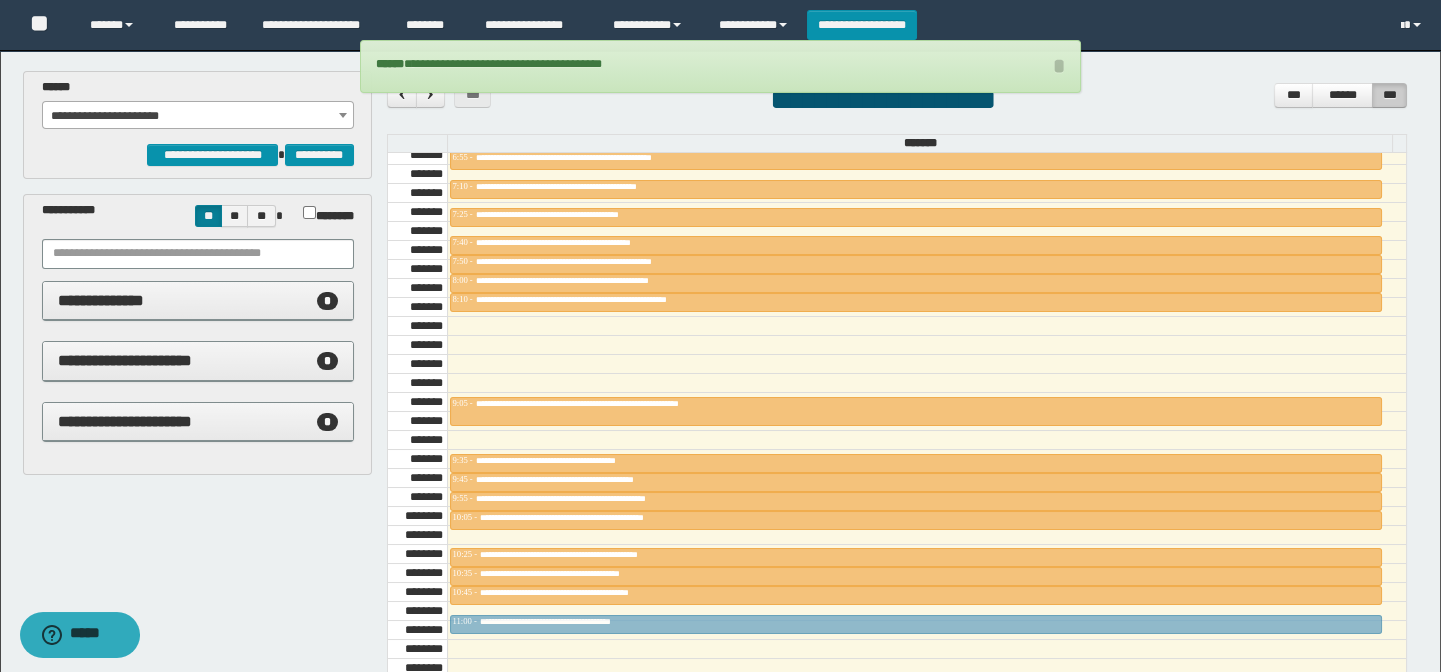 drag, startPoint x: 596, startPoint y: 429, endPoint x: 574, endPoint y: 614, distance: 186.30351 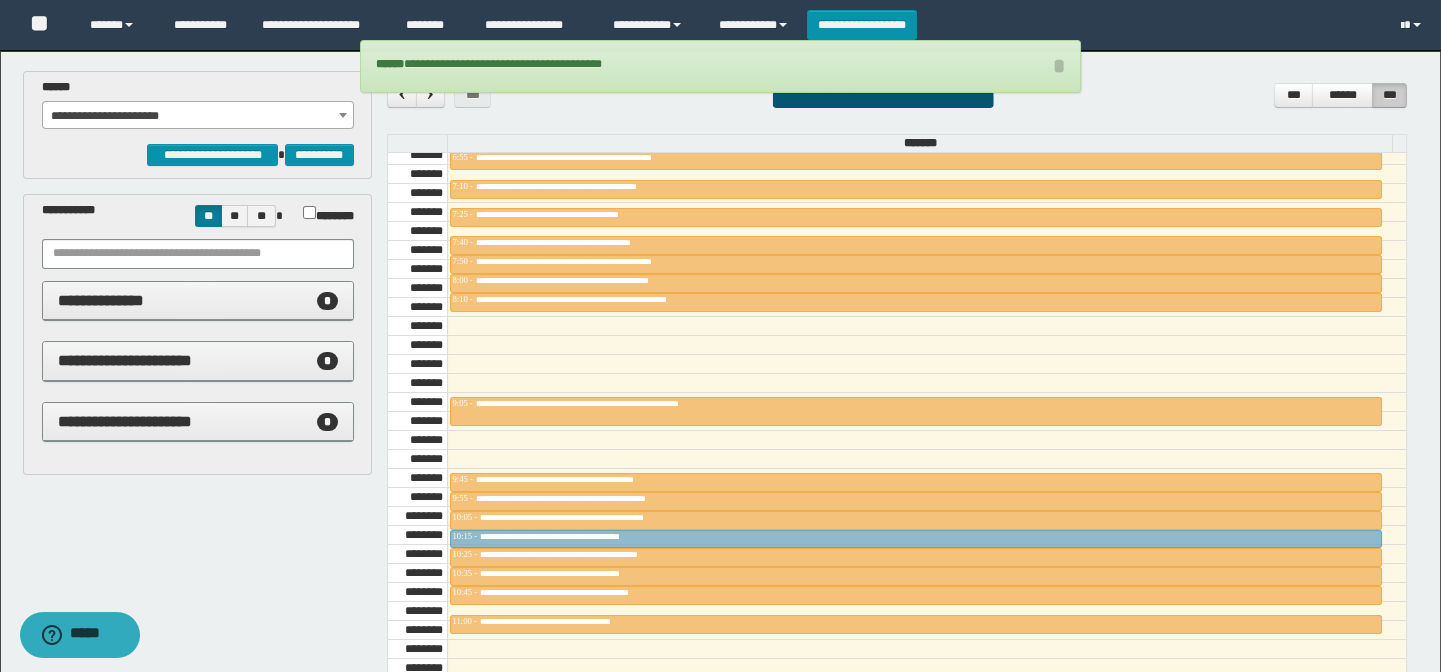 drag, startPoint x: 580, startPoint y: 453, endPoint x: 574, endPoint y: 525, distance: 72.249565 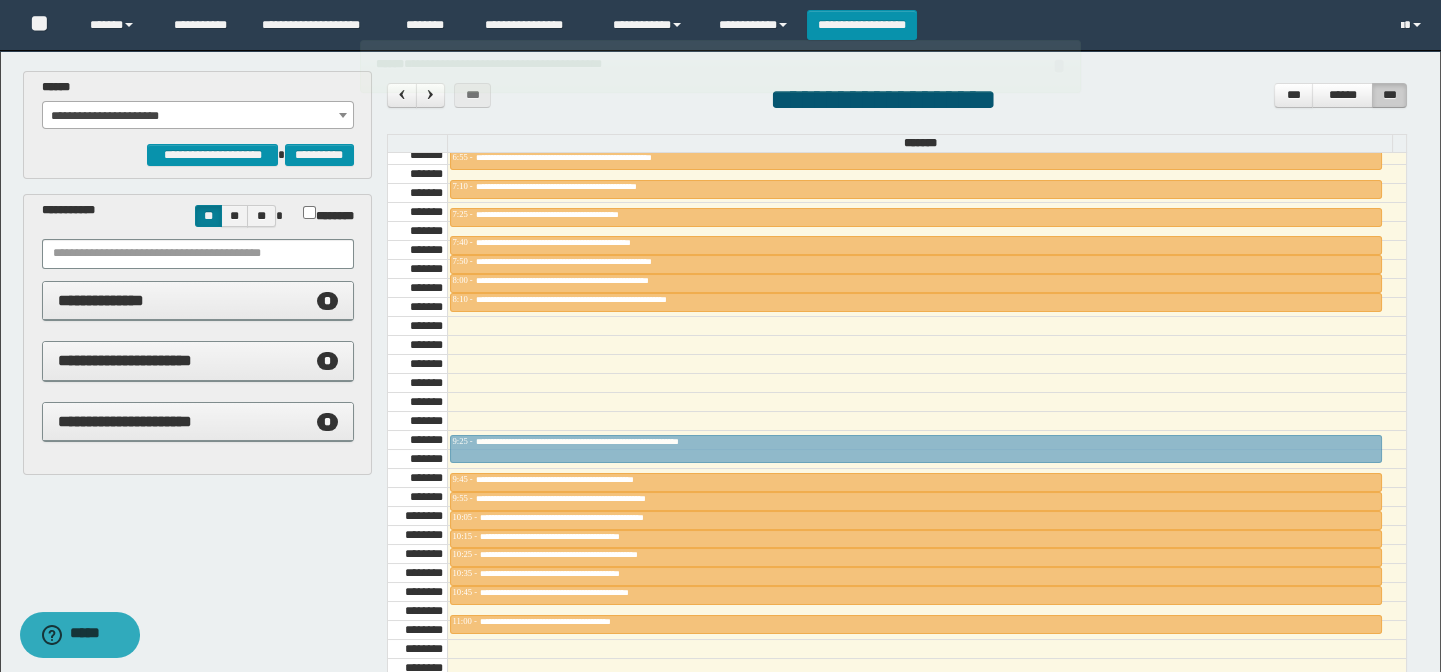drag, startPoint x: 574, startPoint y: 525, endPoint x: 567, endPoint y: 439, distance: 86.28442 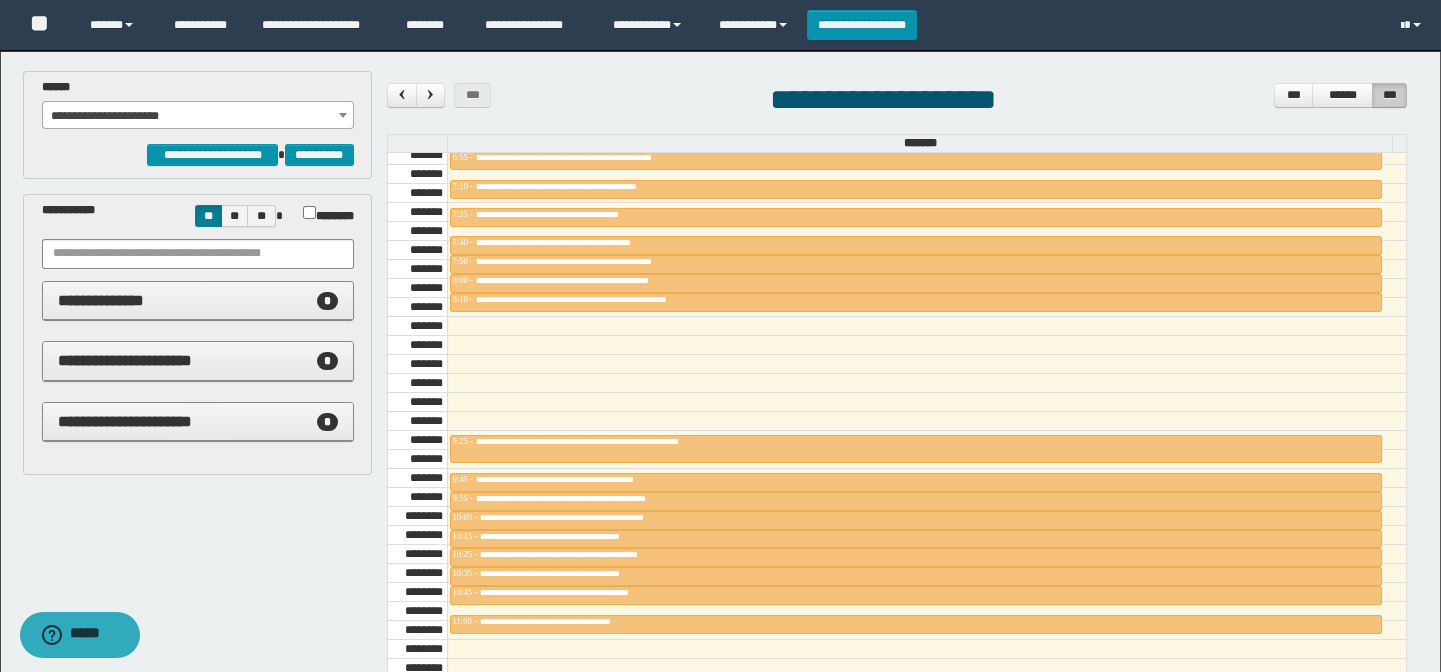 click at bounding box center [927, 402] 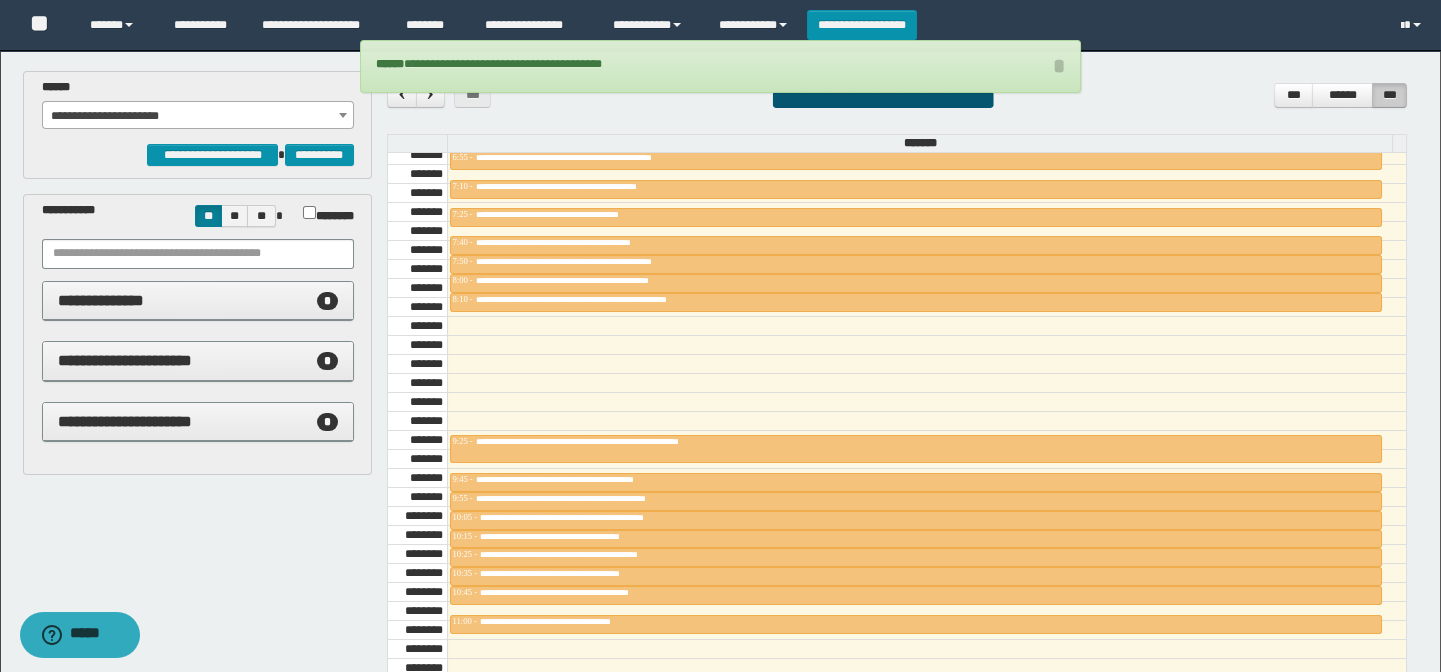 click on "**********" at bounding box center [198, 116] 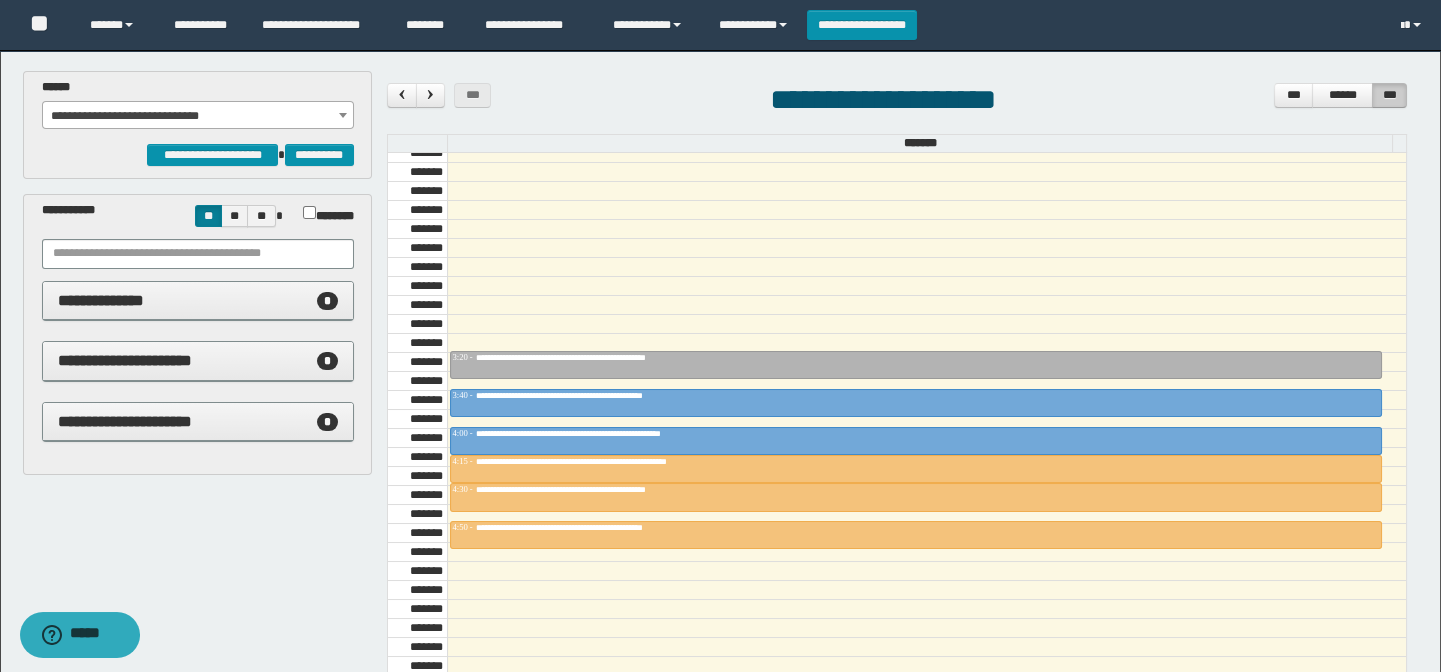 scroll, scrollTop: 331, scrollLeft: 0, axis: vertical 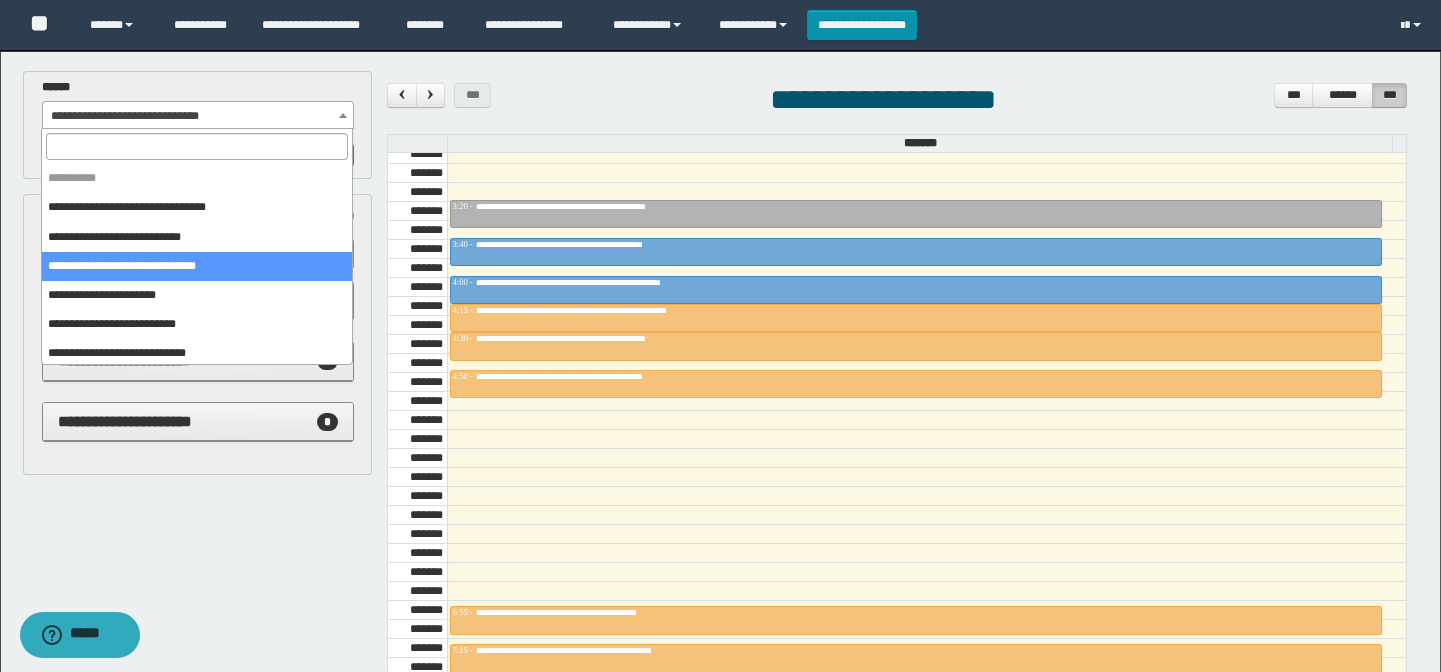 click on "**********" at bounding box center (198, 116) 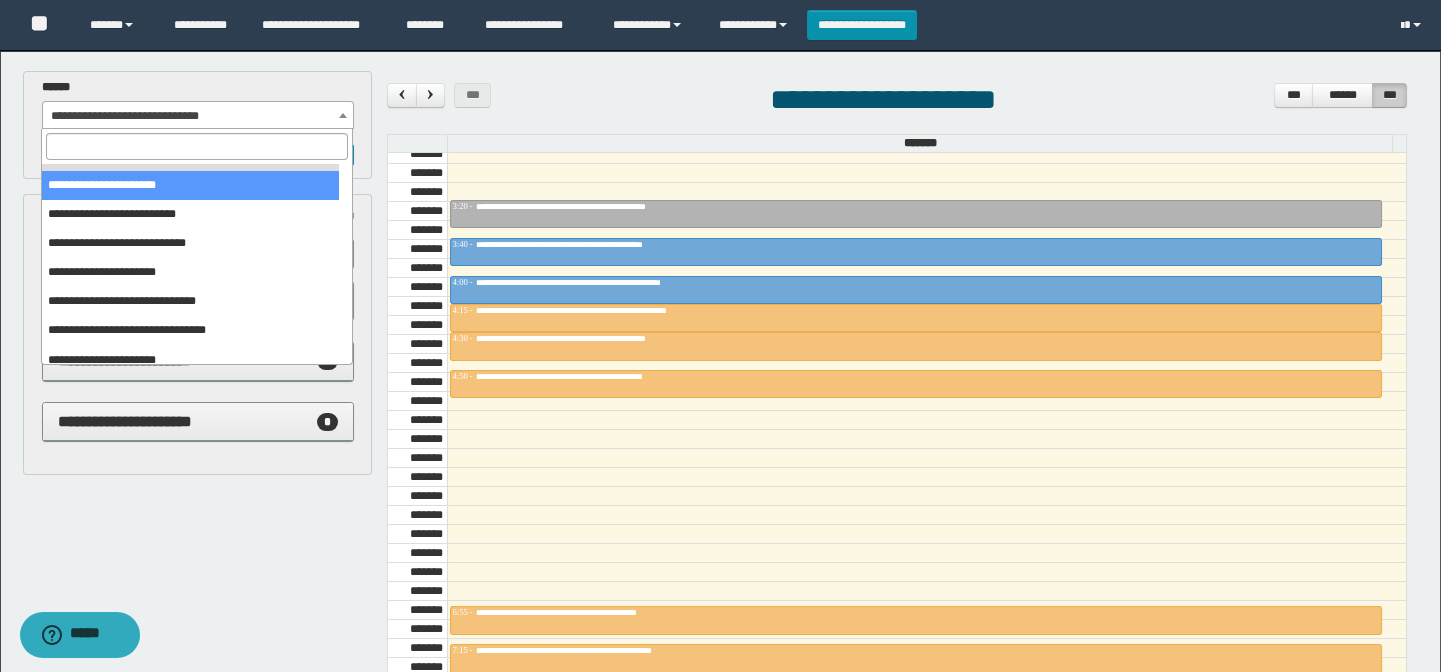 scroll, scrollTop: 150, scrollLeft: 0, axis: vertical 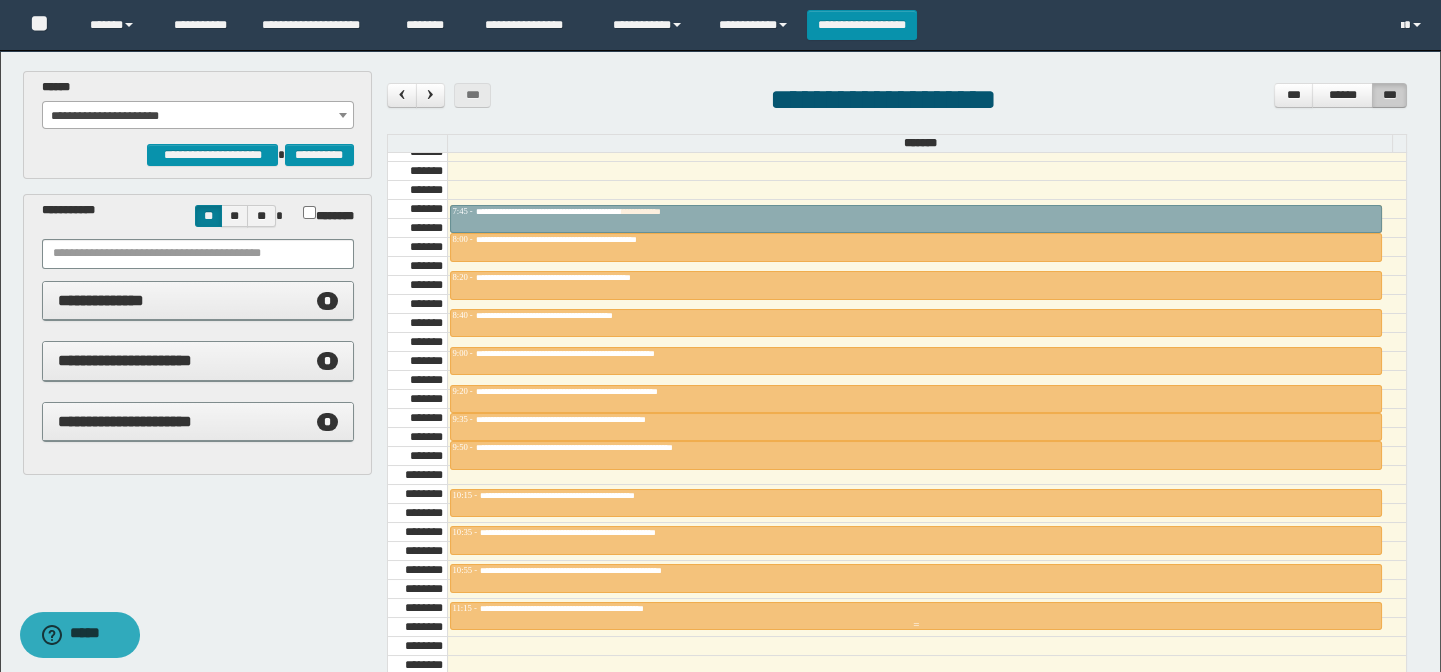 drag, startPoint x: 625, startPoint y: 559, endPoint x: 632, endPoint y: 158, distance: 401.0611 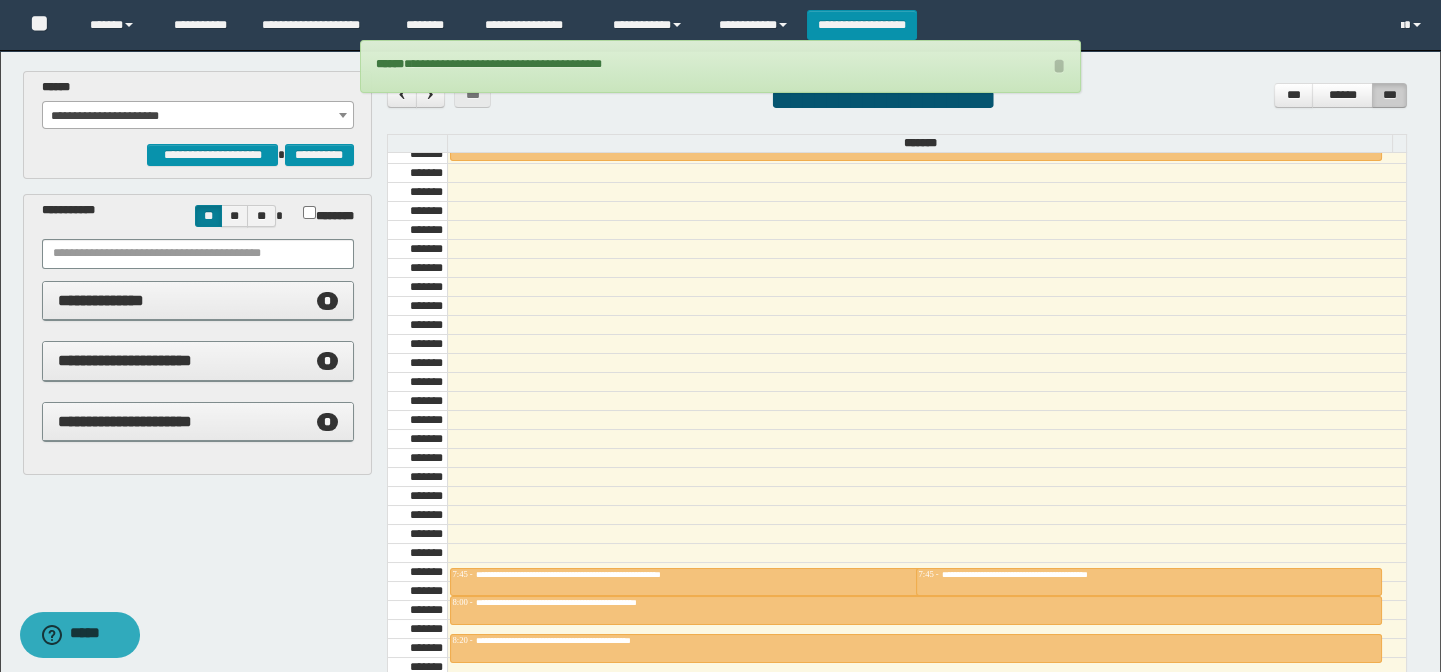 scroll, scrollTop: 447, scrollLeft: 0, axis: vertical 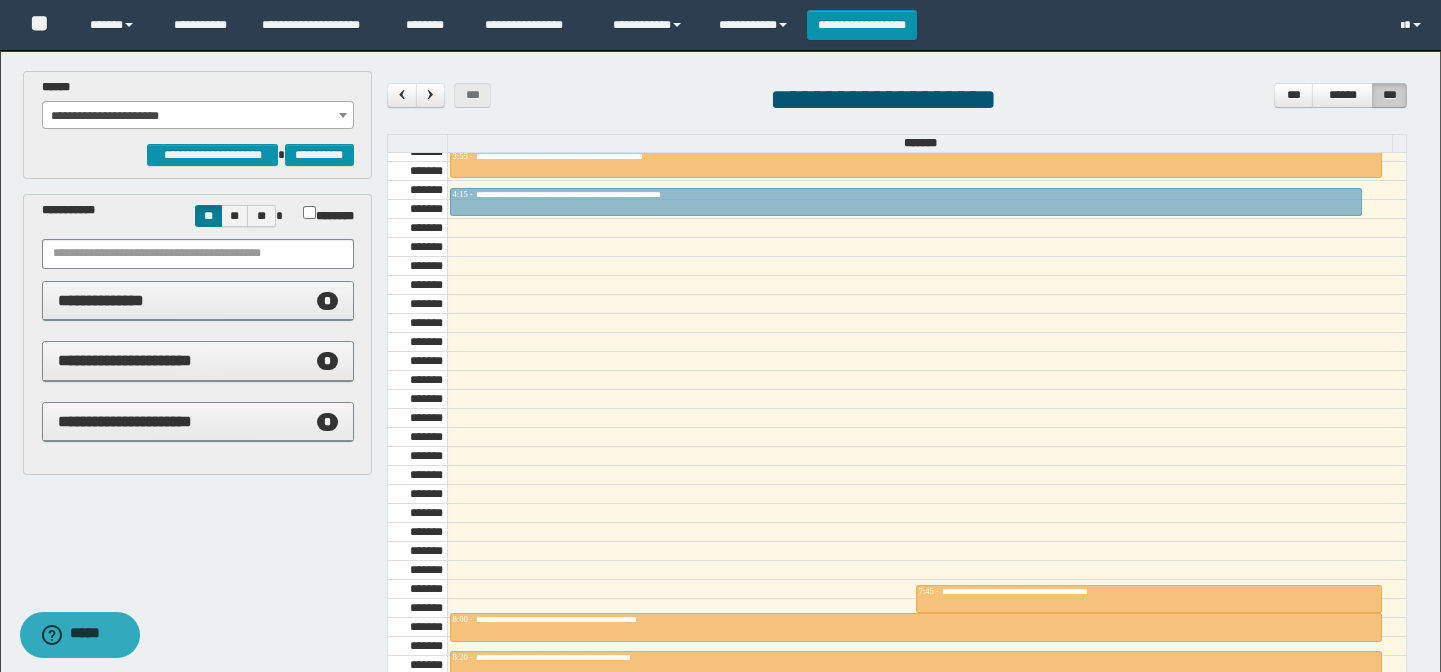 drag, startPoint x: 663, startPoint y: 593, endPoint x: 669, endPoint y: 185, distance: 408.04413 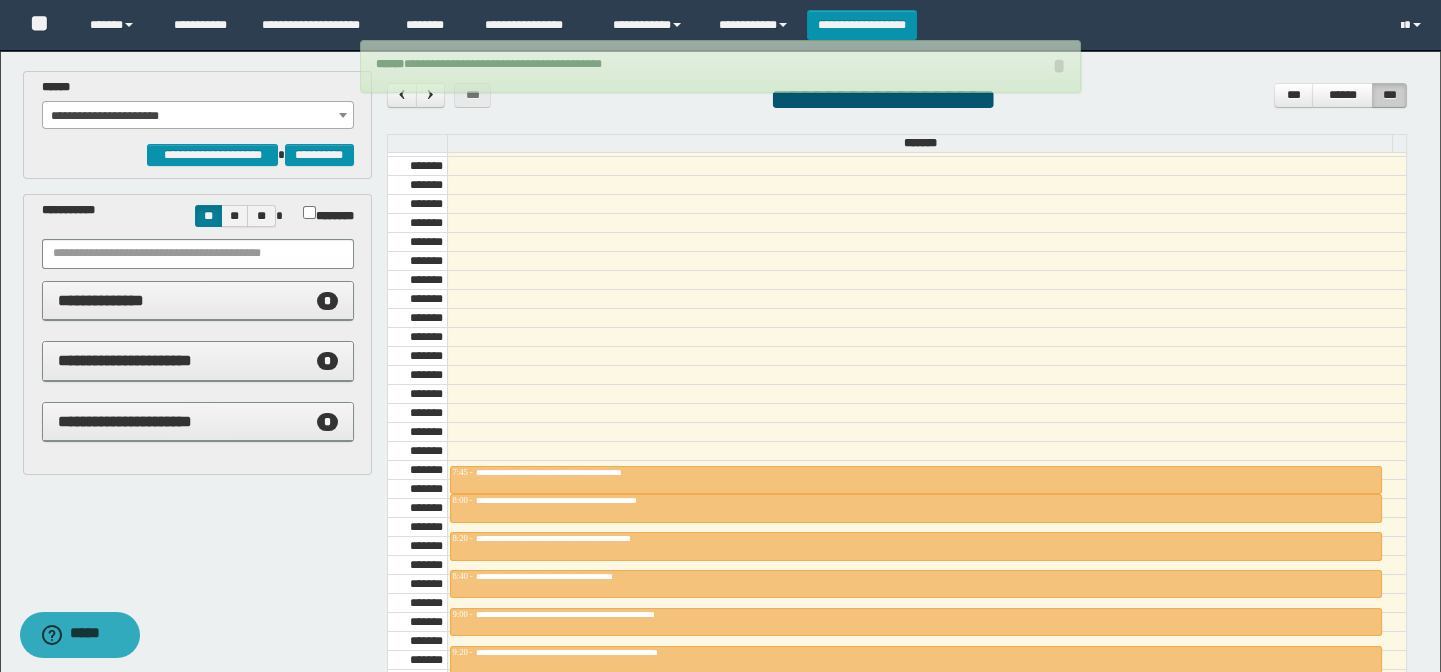 scroll, scrollTop: 538, scrollLeft: 0, axis: vertical 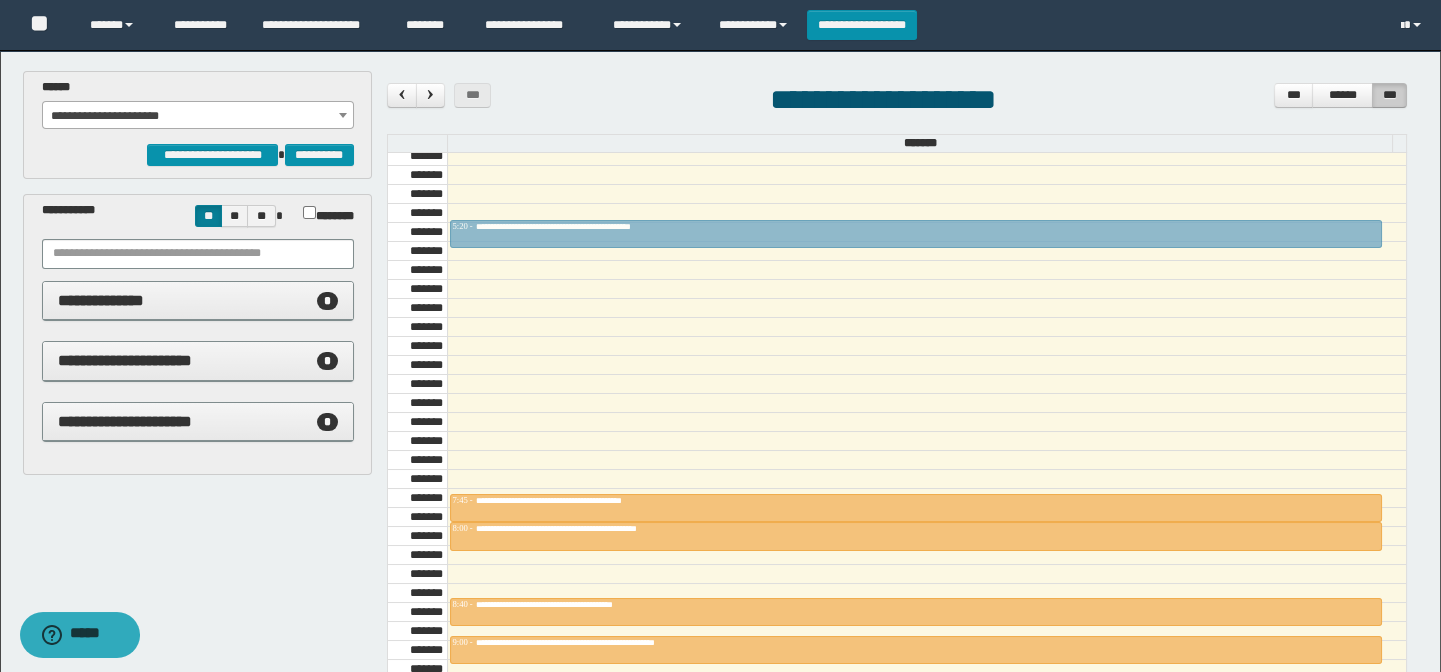 drag, startPoint x: 630, startPoint y: 570, endPoint x: 720, endPoint y: 338, distance: 248.84534 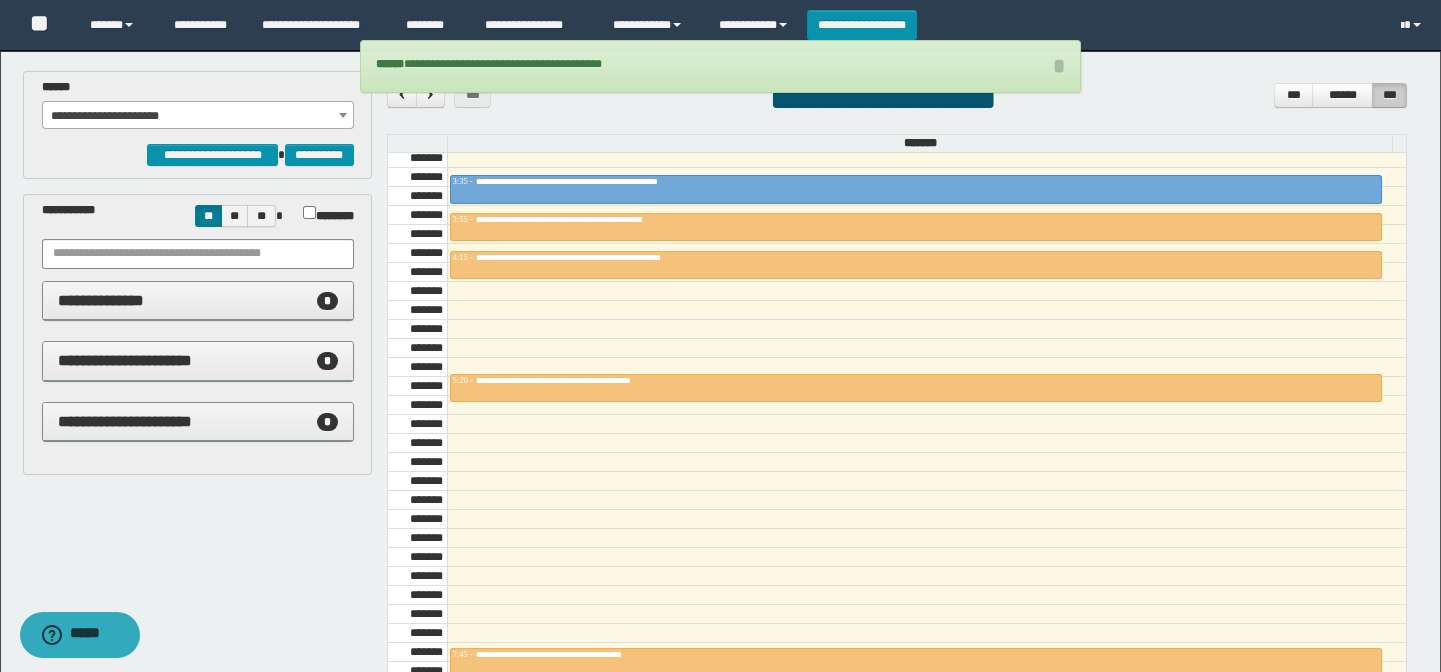 scroll, scrollTop: 356, scrollLeft: 0, axis: vertical 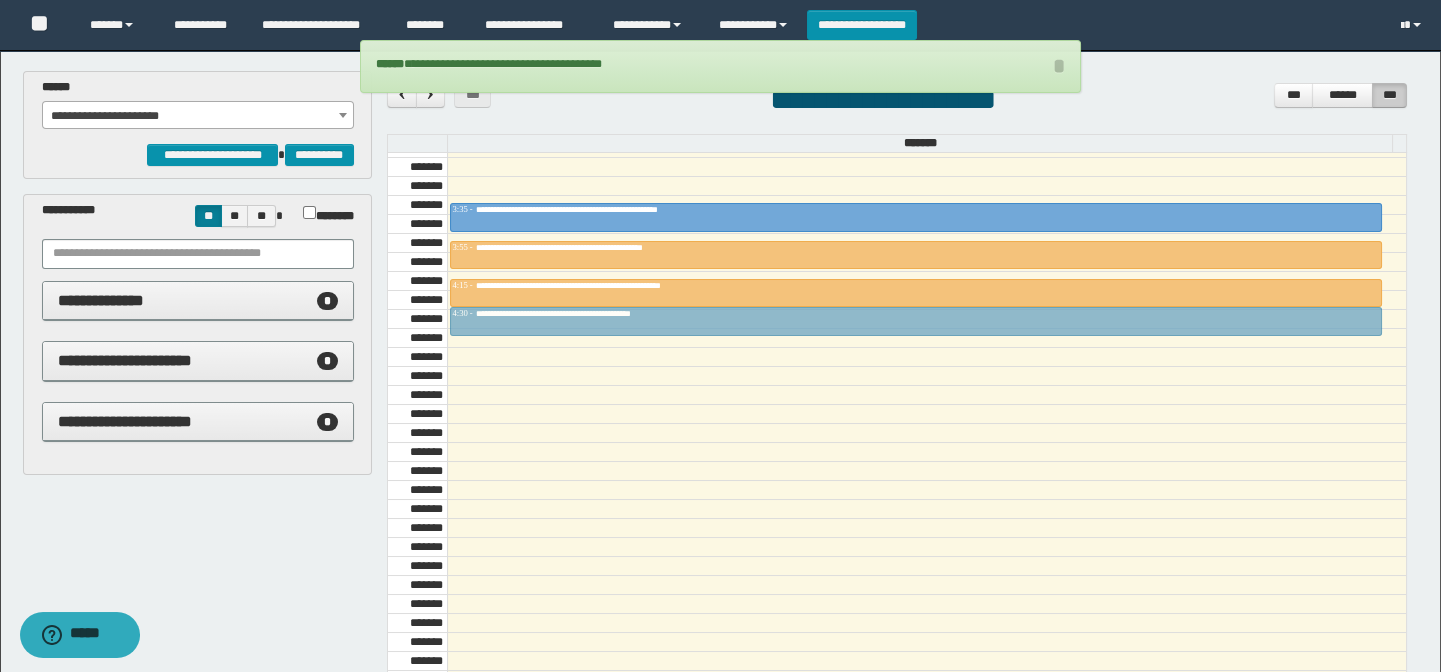 drag, startPoint x: 643, startPoint y: 410, endPoint x: 647, endPoint y: 319, distance: 91.08787 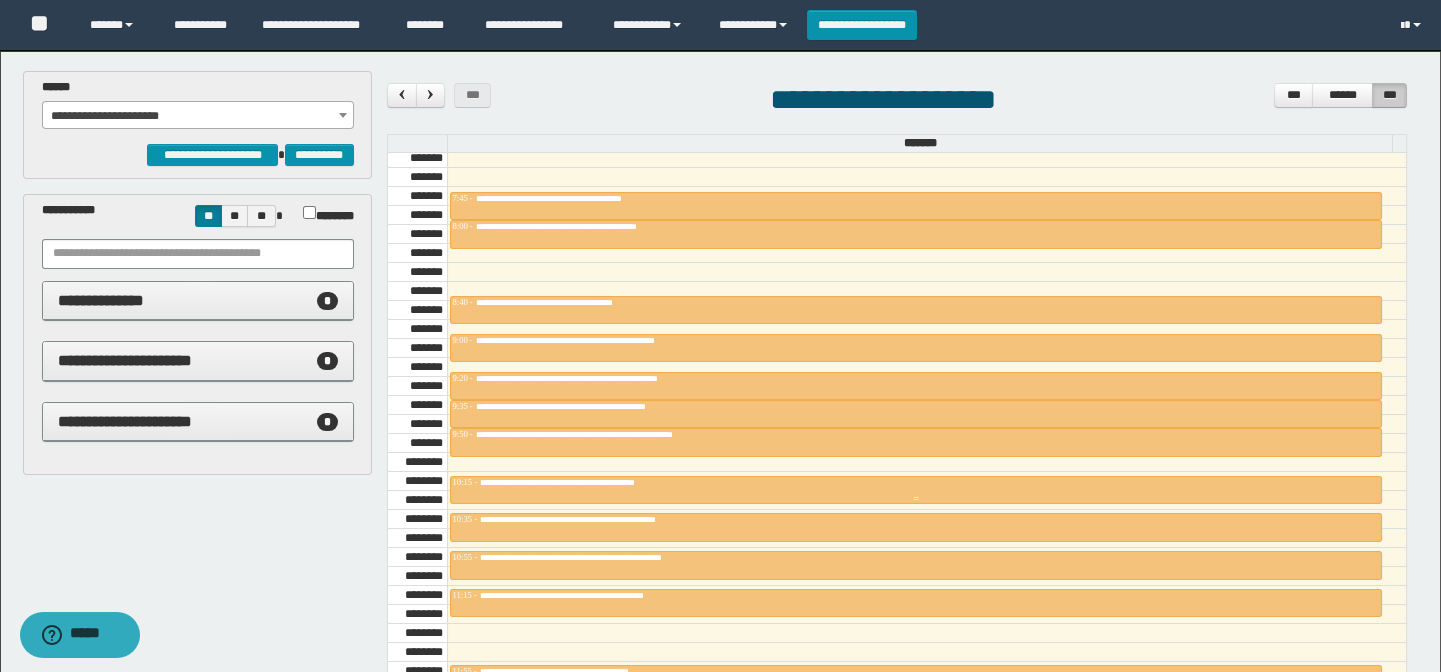 scroll, scrollTop: 810, scrollLeft: 0, axis: vertical 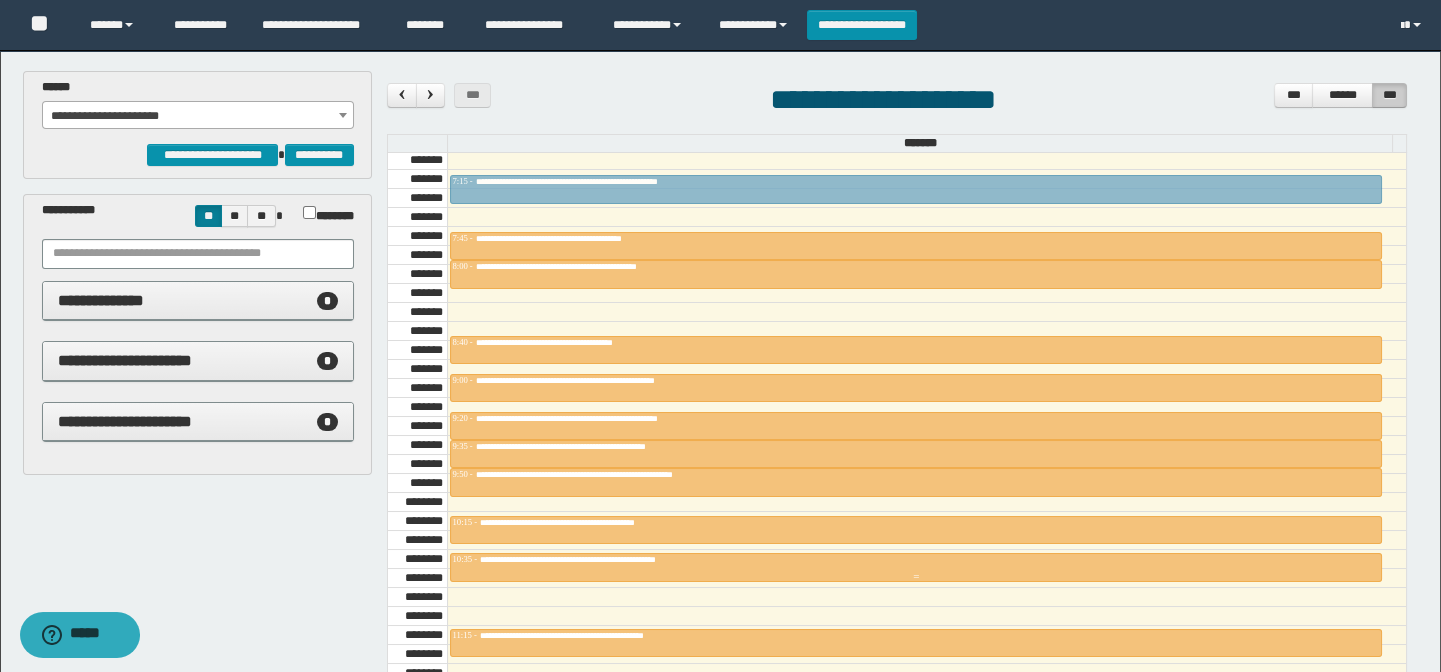 drag, startPoint x: 604, startPoint y: 588, endPoint x: 660, endPoint y: 176, distance: 415.78842 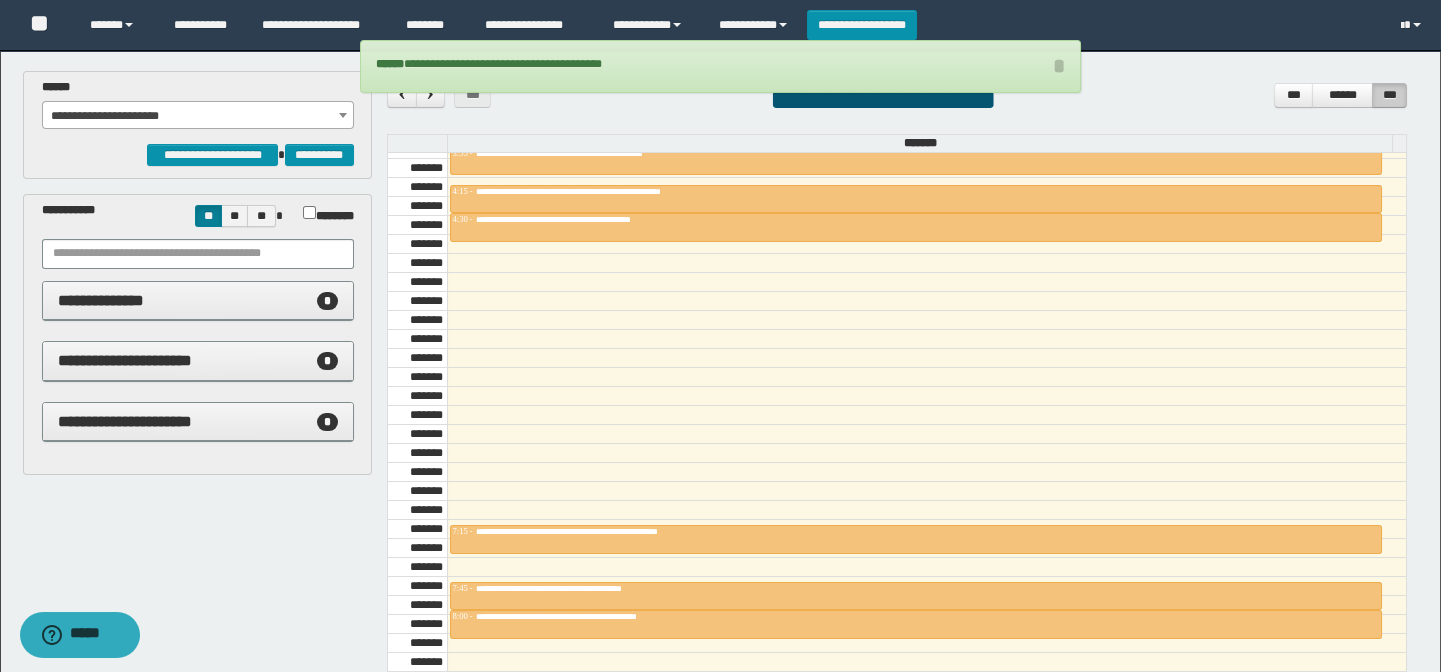 scroll, scrollTop: 433, scrollLeft: 0, axis: vertical 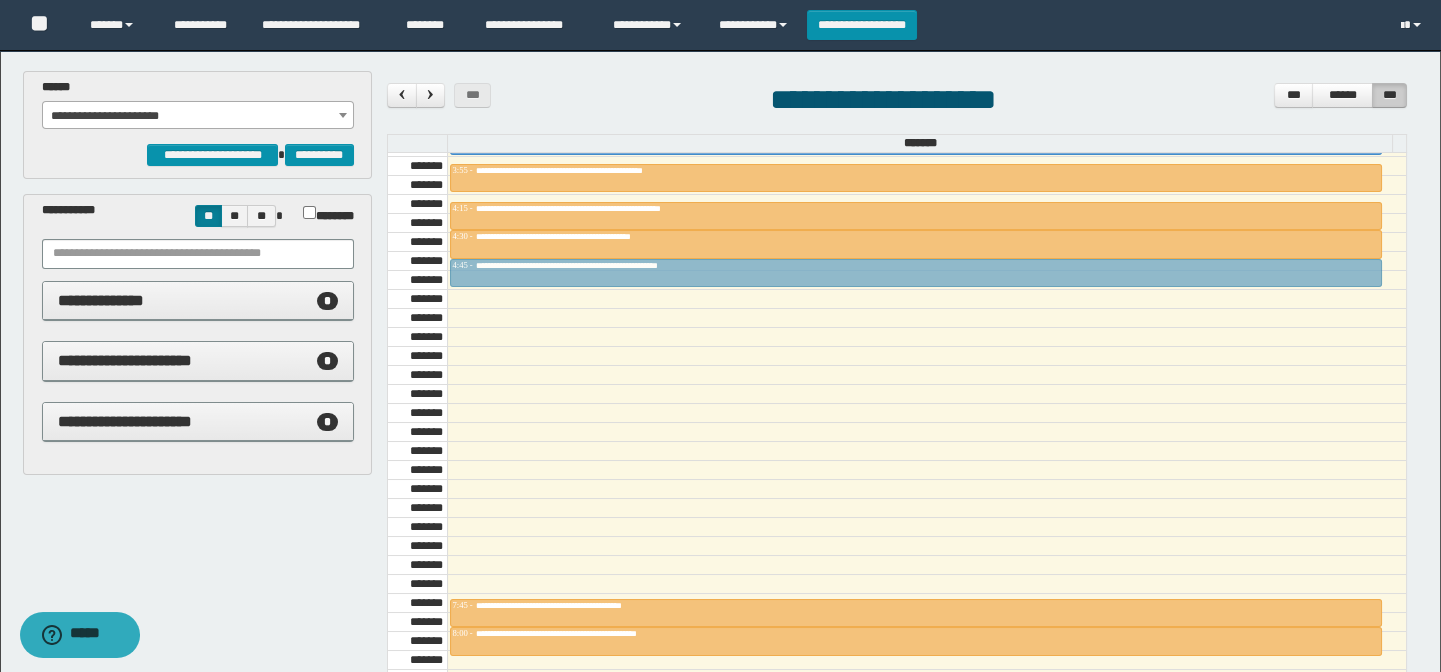 drag, startPoint x: 644, startPoint y: 516, endPoint x: 644, endPoint y: 260, distance: 256 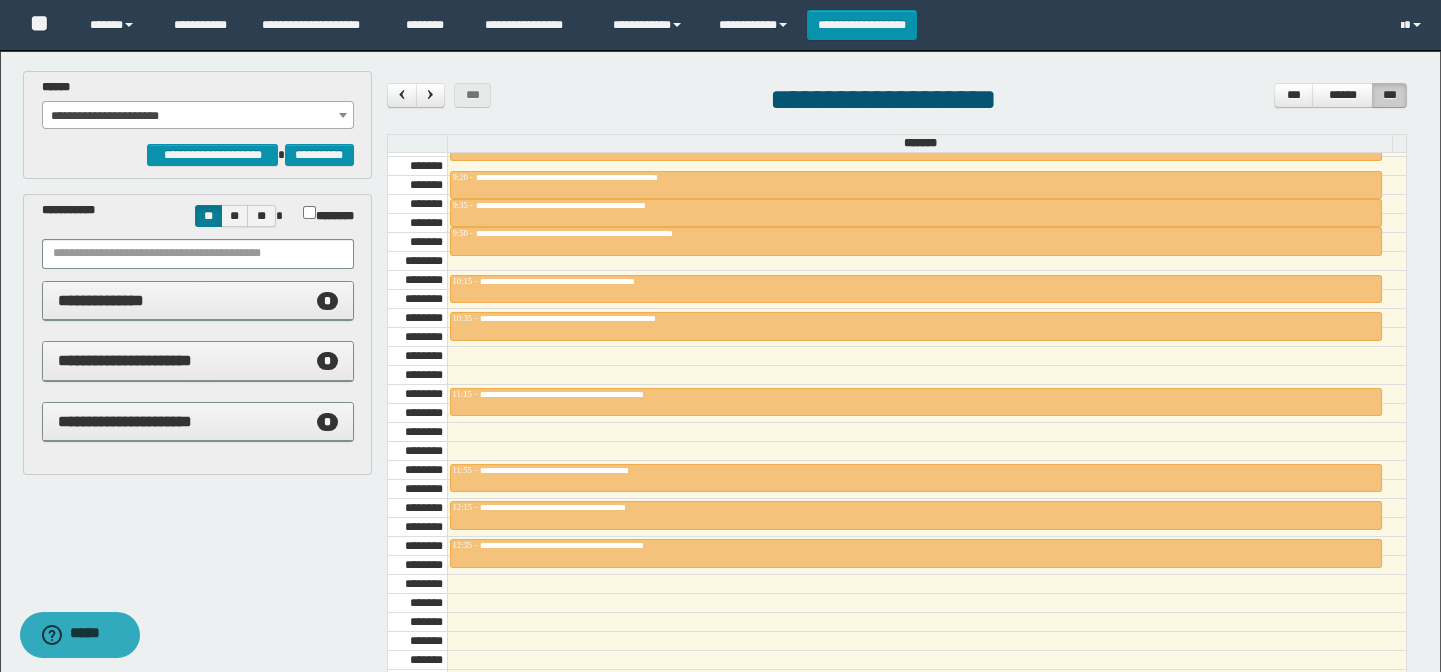 scroll, scrollTop: 1070, scrollLeft: 0, axis: vertical 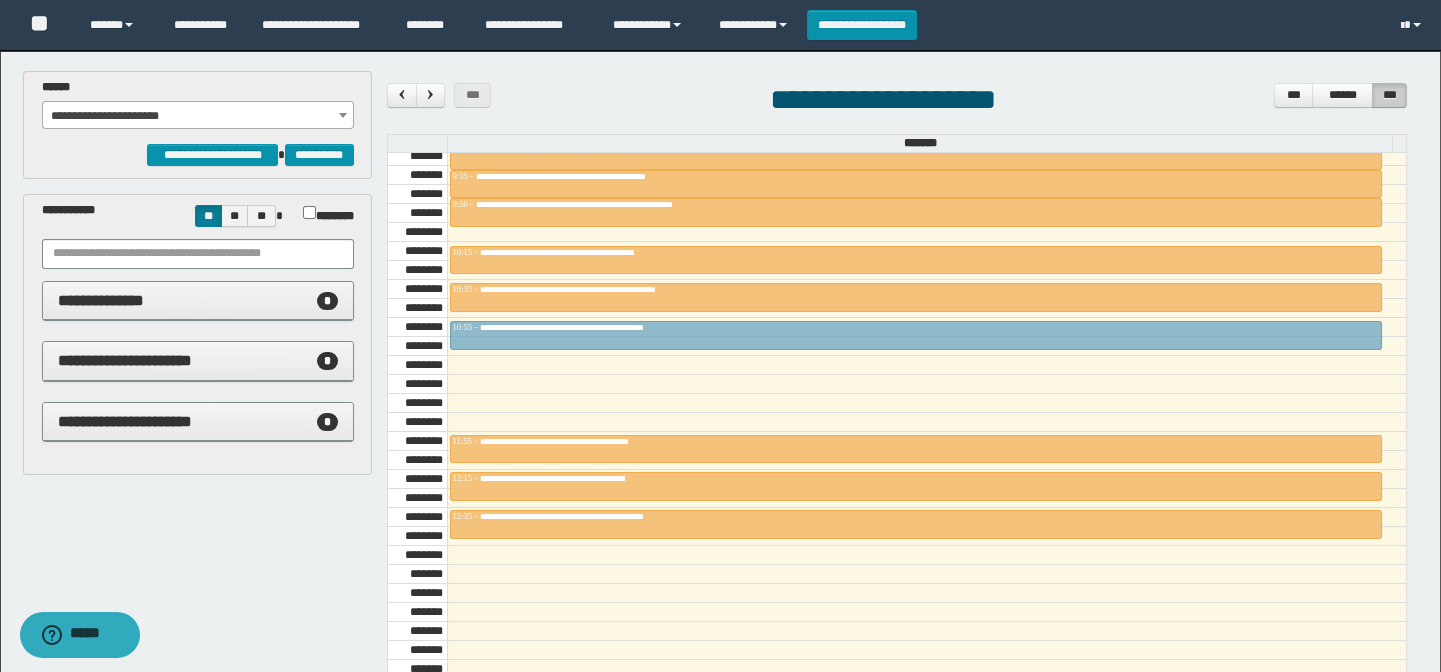 drag, startPoint x: 599, startPoint y: 352, endPoint x: 601, endPoint y: 323, distance: 29.068884 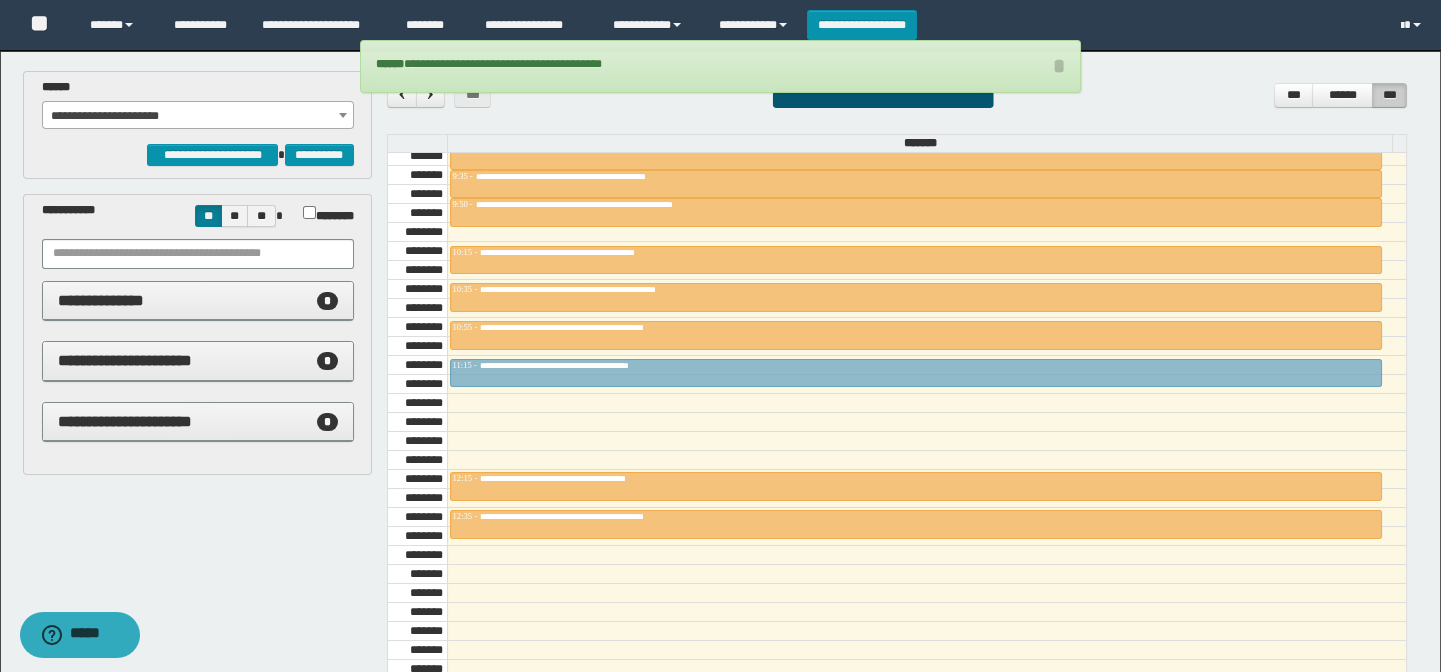 drag, startPoint x: 599, startPoint y: 439, endPoint x: 606, endPoint y: 358, distance: 81.3019 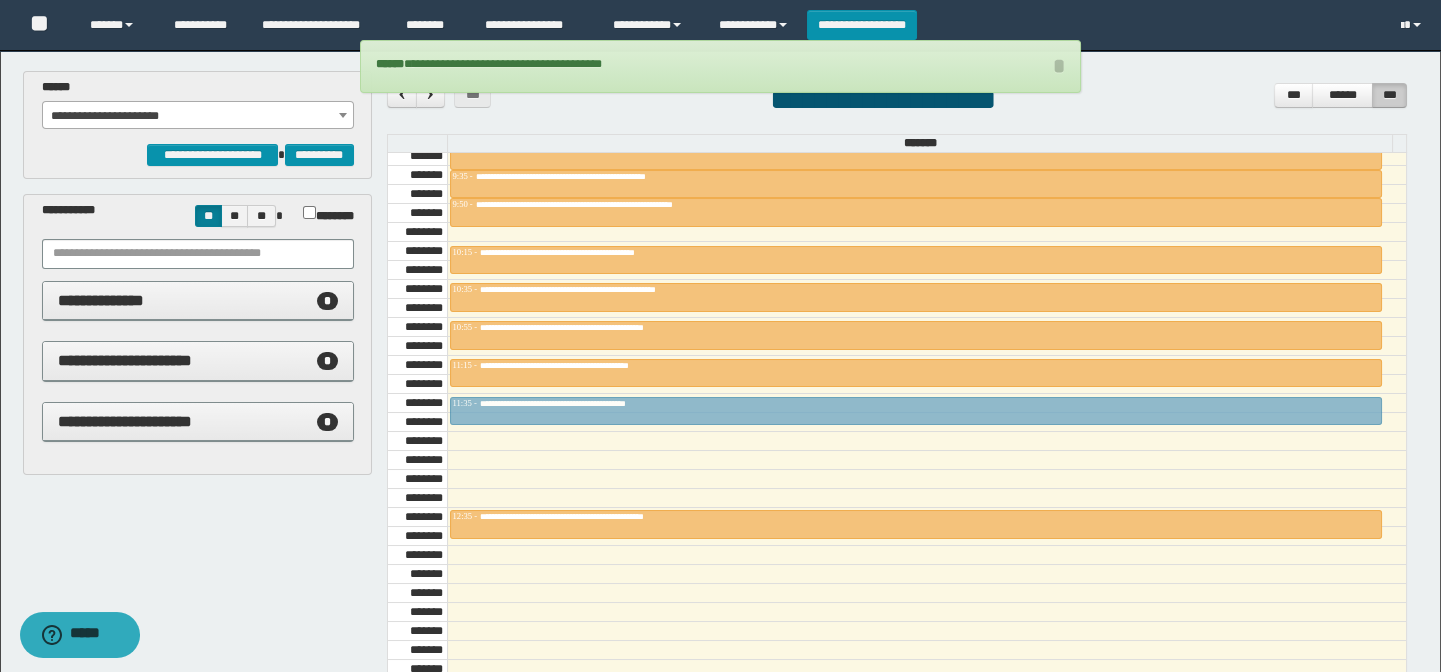 drag, startPoint x: 606, startPoint y: 483, endPoint x: 610, endPoint y: 399, distance: 84.095184 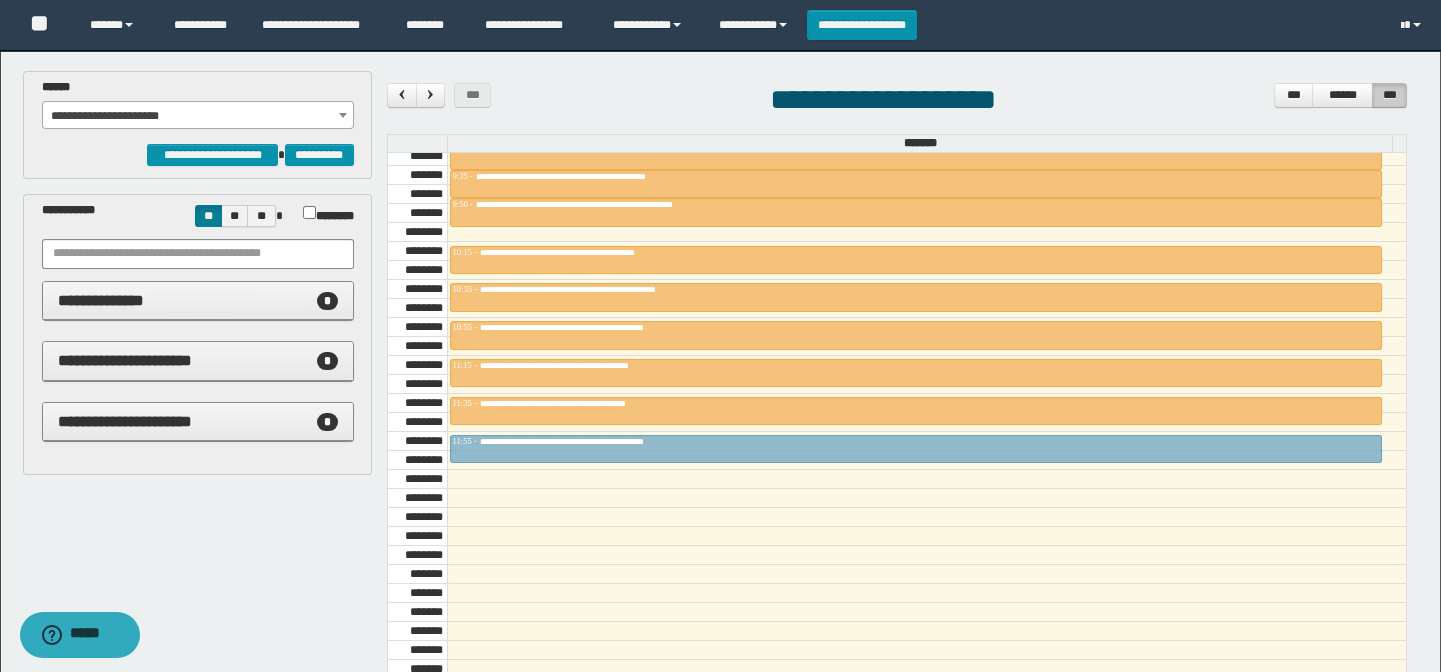 drag, startPoint x: 605, startPoint y: 518, endPoint x: 609, endPoint y: 446, distance: 72.11102 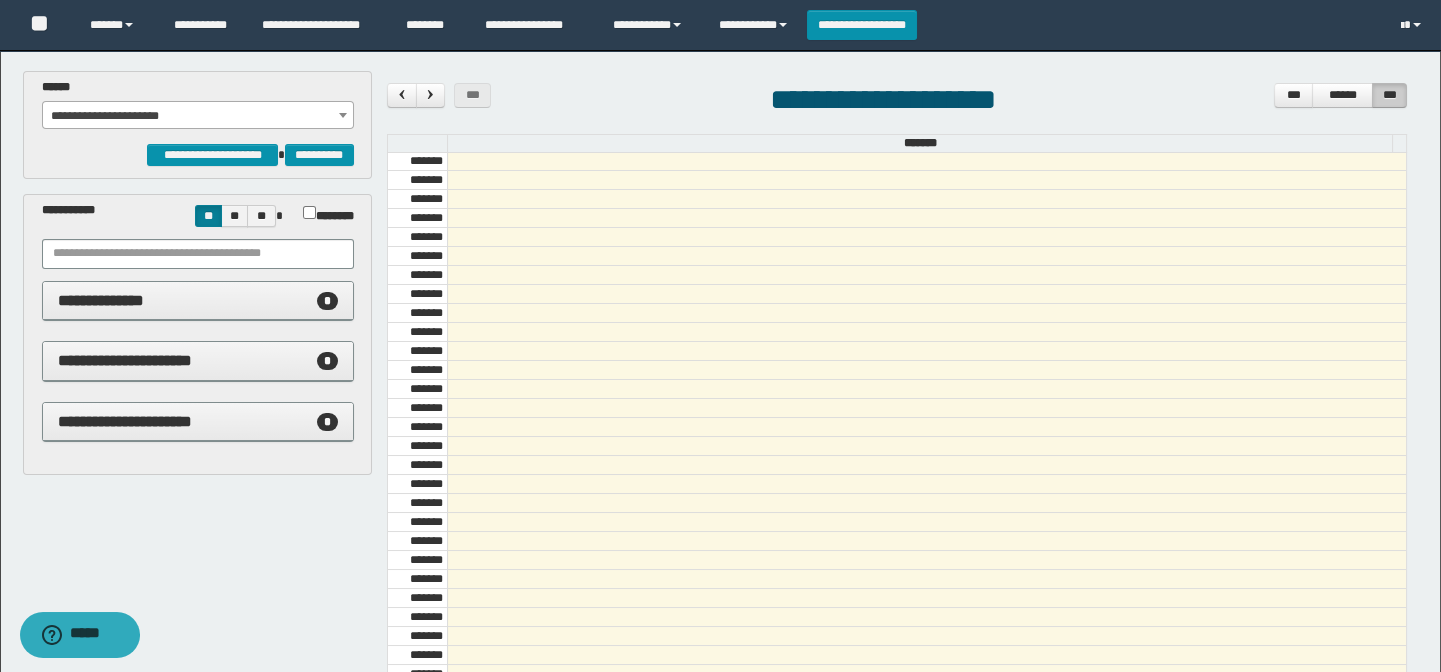 scroll, scrollTop: 1978, scrollLeft: 0, axis: vertical 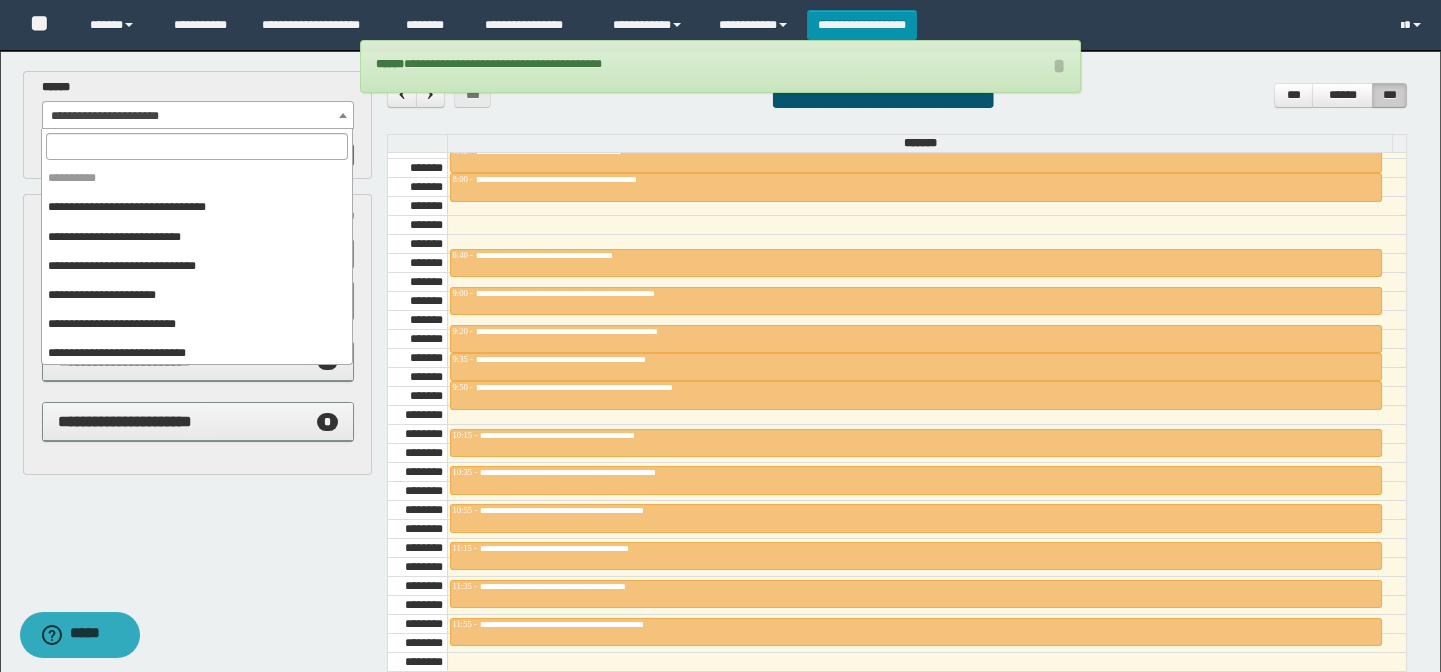 click on "**********" at bounding box center (198, 116) 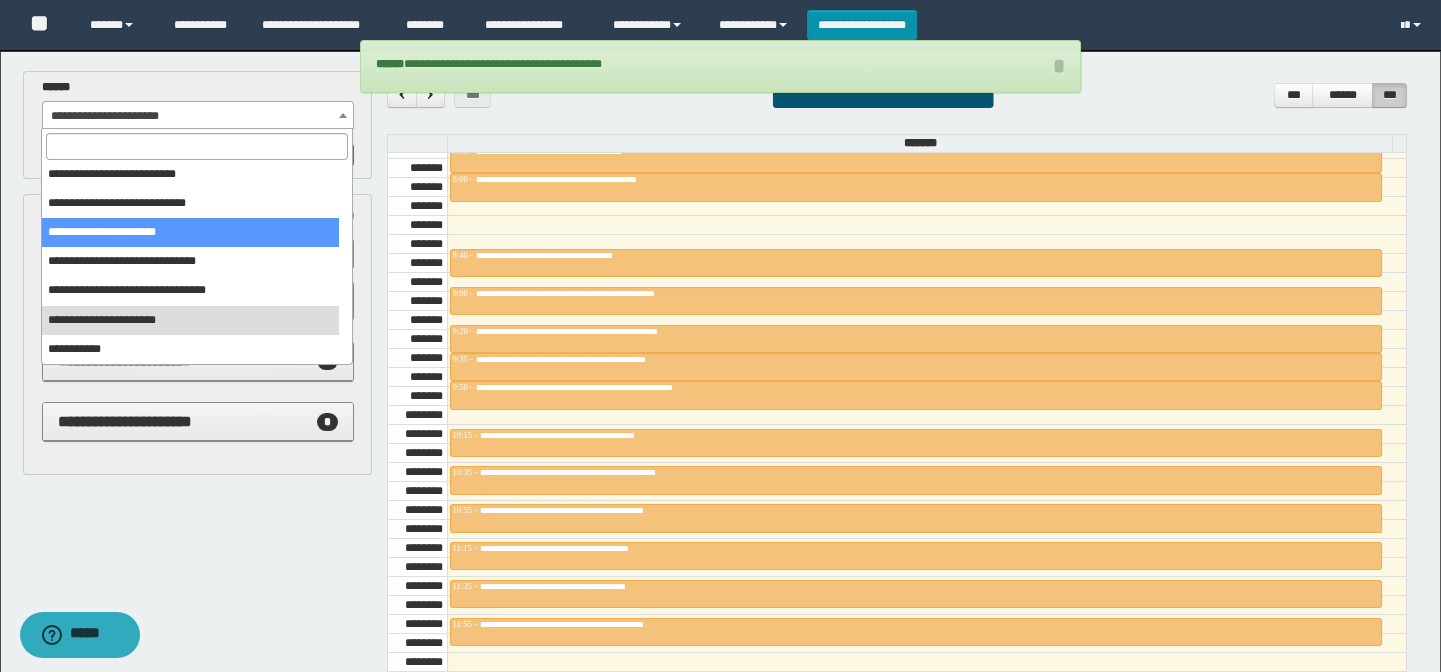 scroll, scrollTop: 0, scrollLeft: 0, axis: both 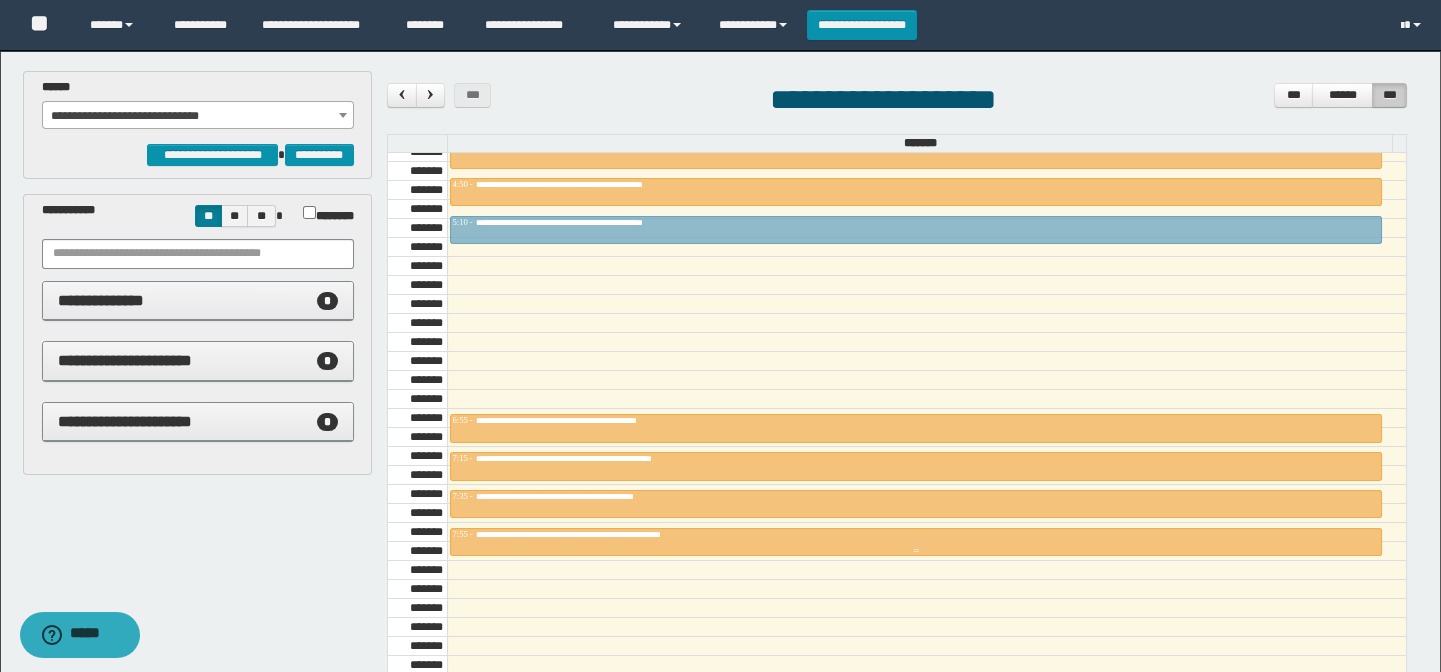 drag, startPoint x: 662, startPoint y: 517, endPoint x: 641, endPoint y: 218, distance: 299.73654 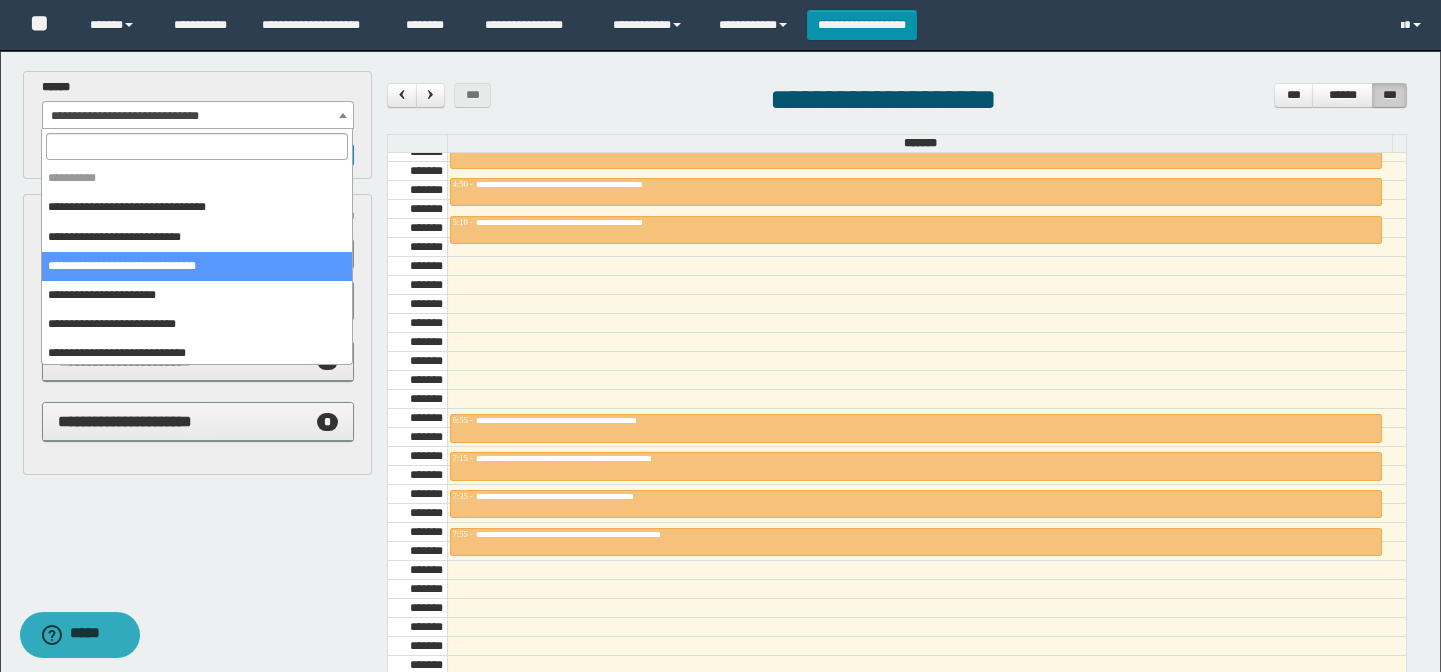 click on "**********" at bounding box center [198, 116] 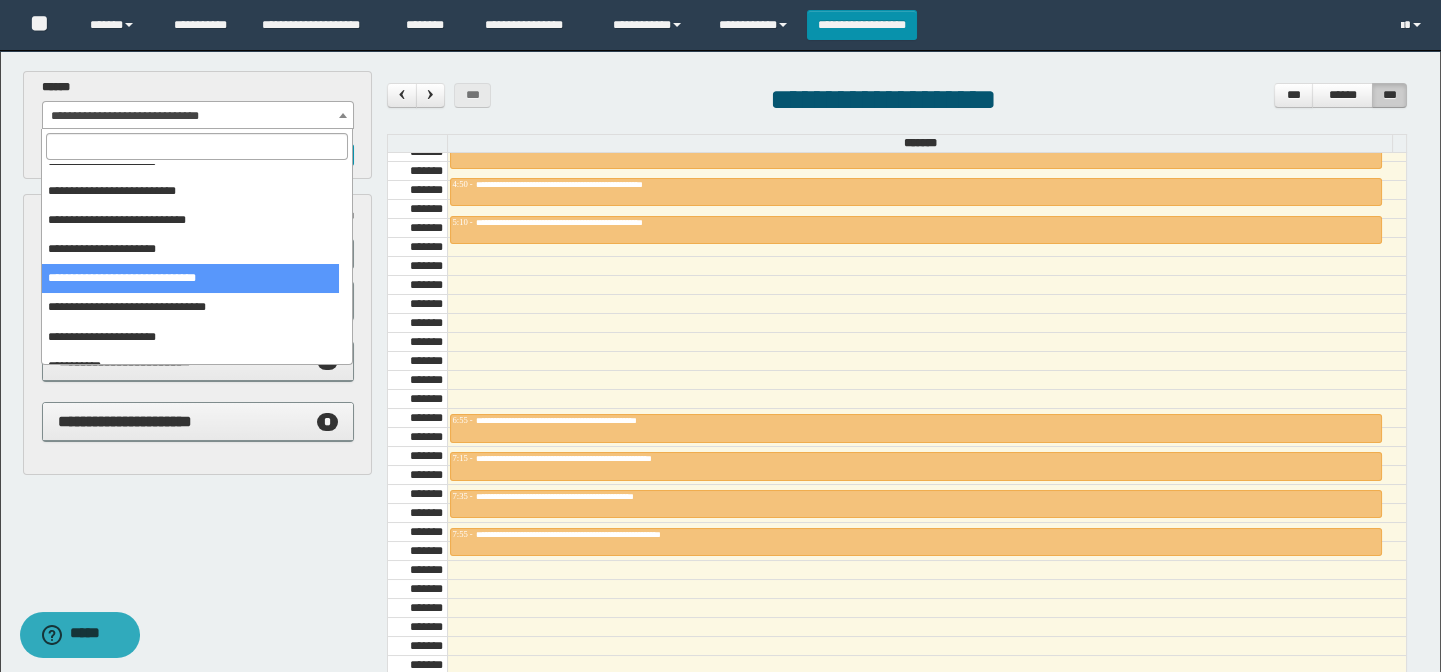 scroll, scrollTop: 150, scrollLeft: 0, axis: vertical 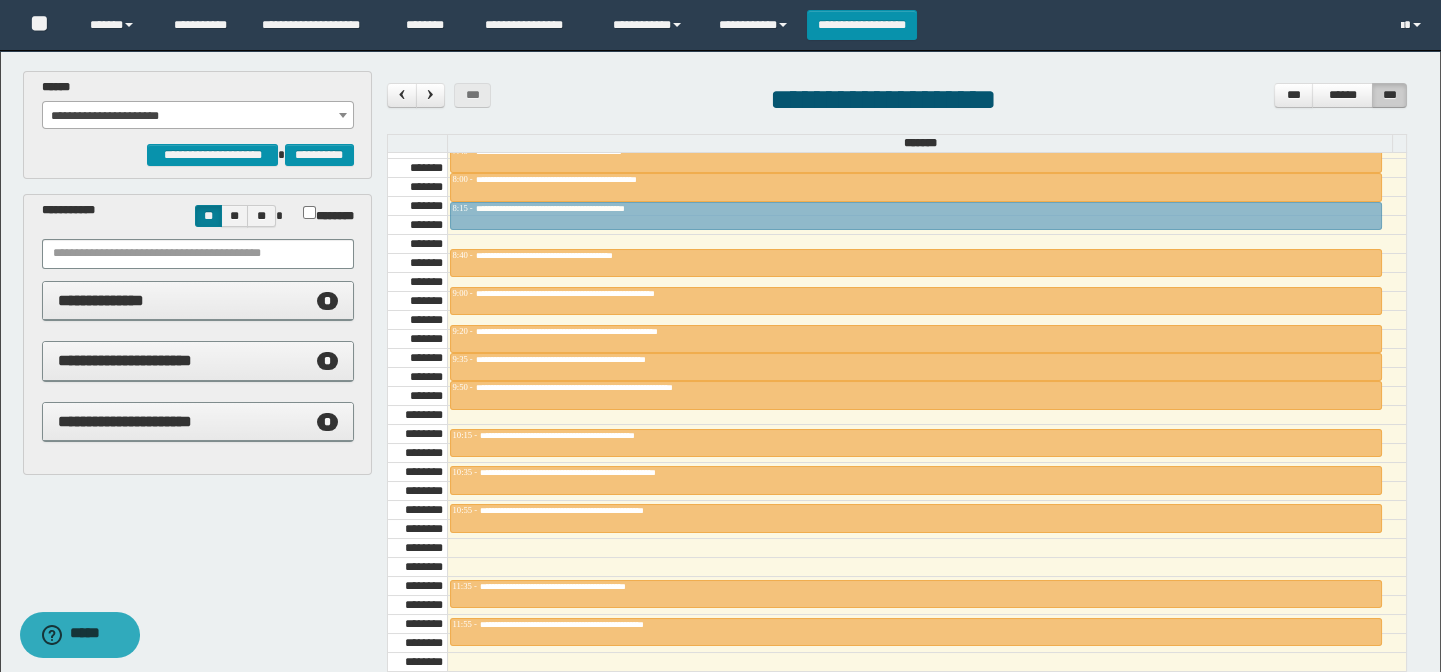 drag, startPoint x: 610, startPoint y: 549, endPoint x: 625, endPoint y: 223, distance: 326.3449 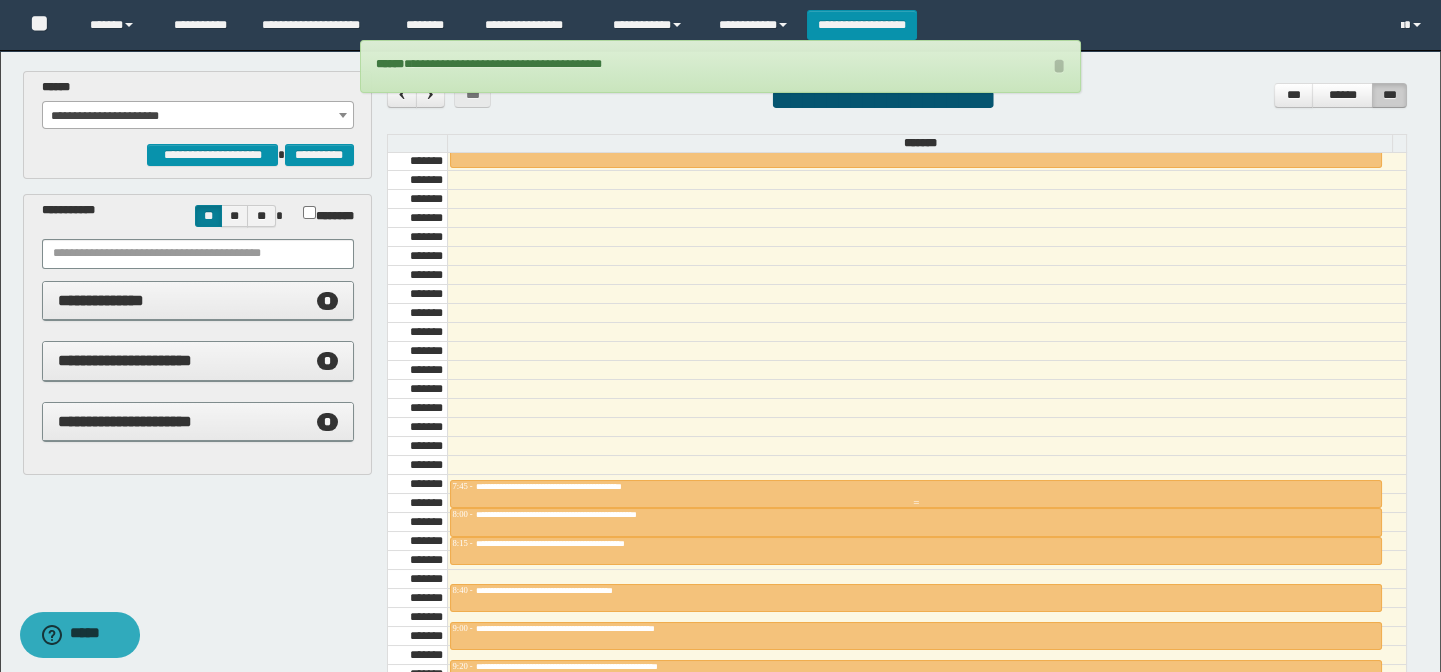scroll, scrollTop: 523, scrollLeft: 0, axis: vertical 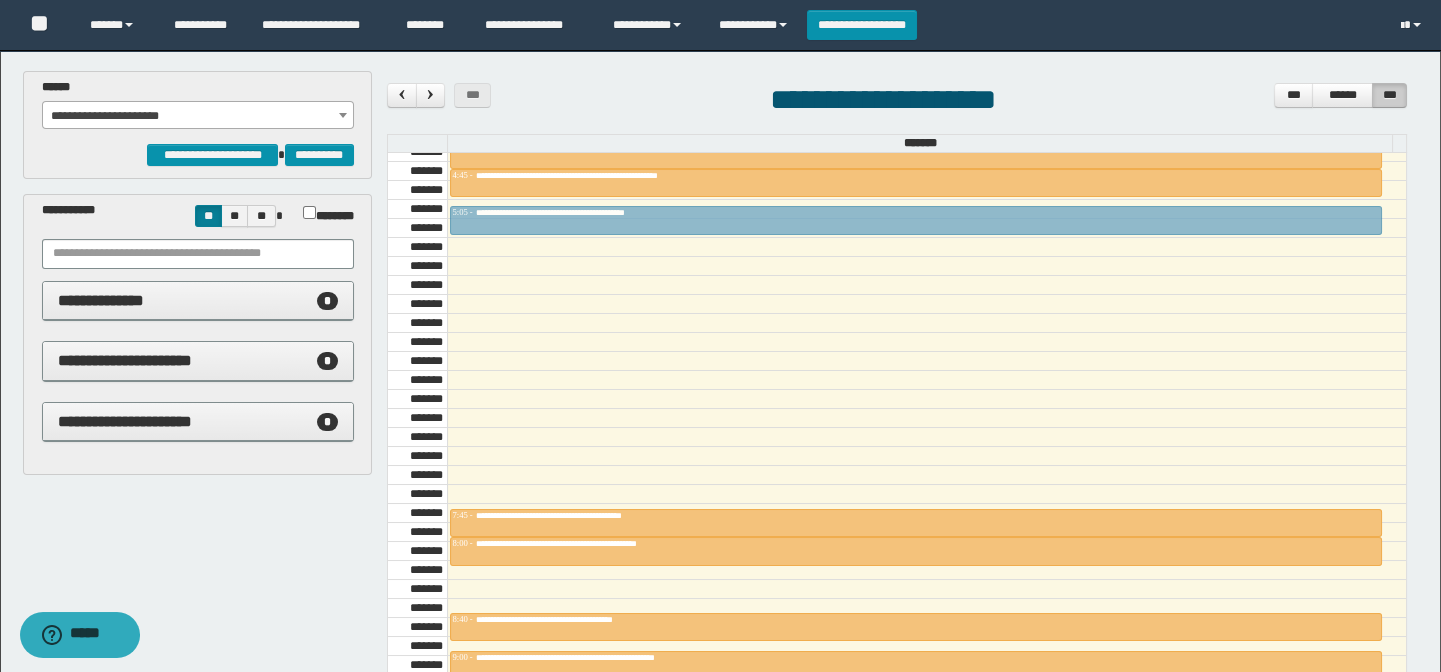 drag, startPoint x: 635, startPoint y: 571, endPoint x: 636, endPoint y: 214, distance: 357.0014 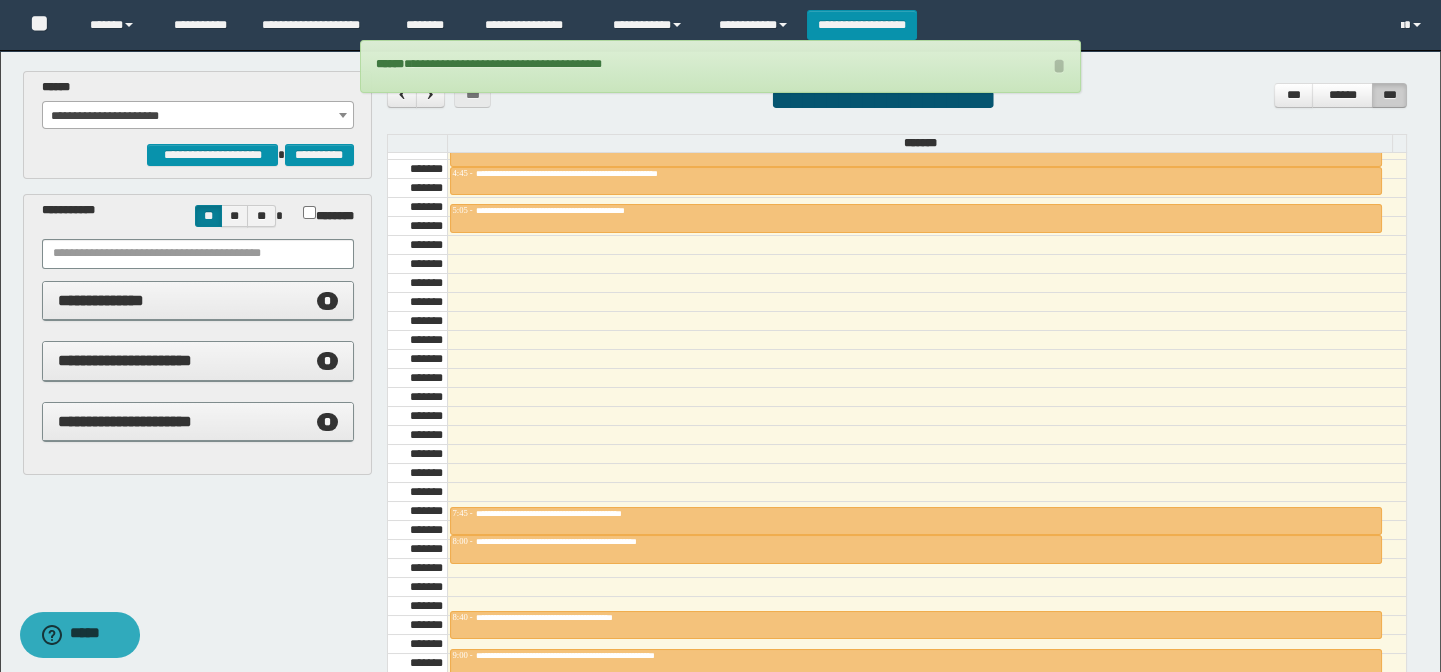 scroll, scrollTop: 523, scrollLeft: 0, axis: vertical 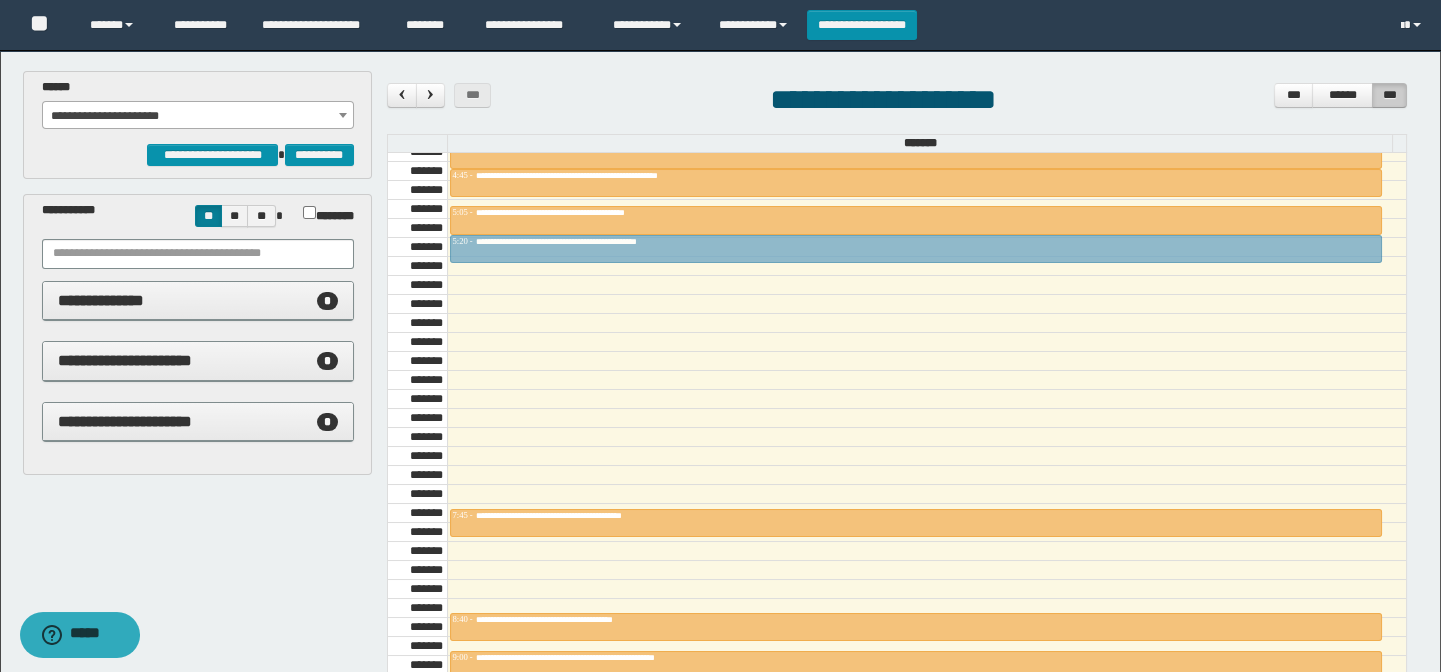 drag, startPoint x: 609, startPoint y: 550, endPoint x: 634, endPoint y: 256, distance: 295.061 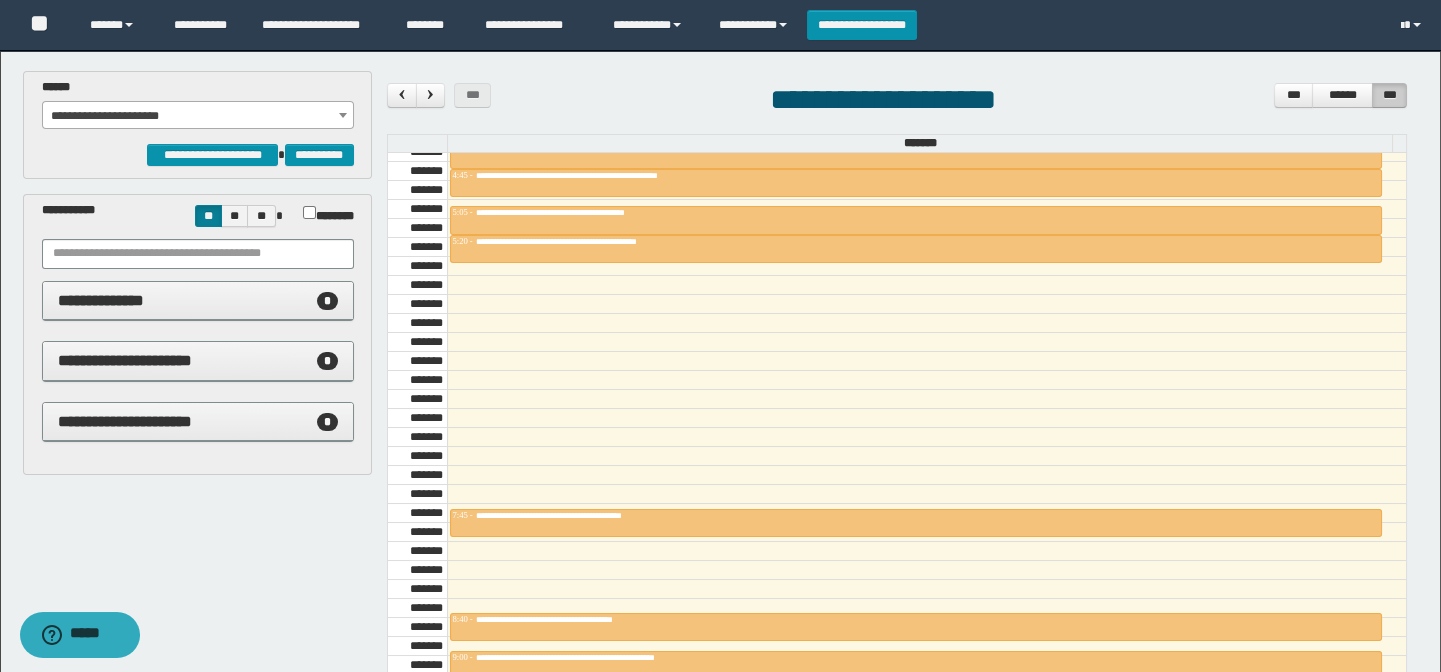 scroll, scrollTop: 705, scrollLeft: 0, axis: vertical 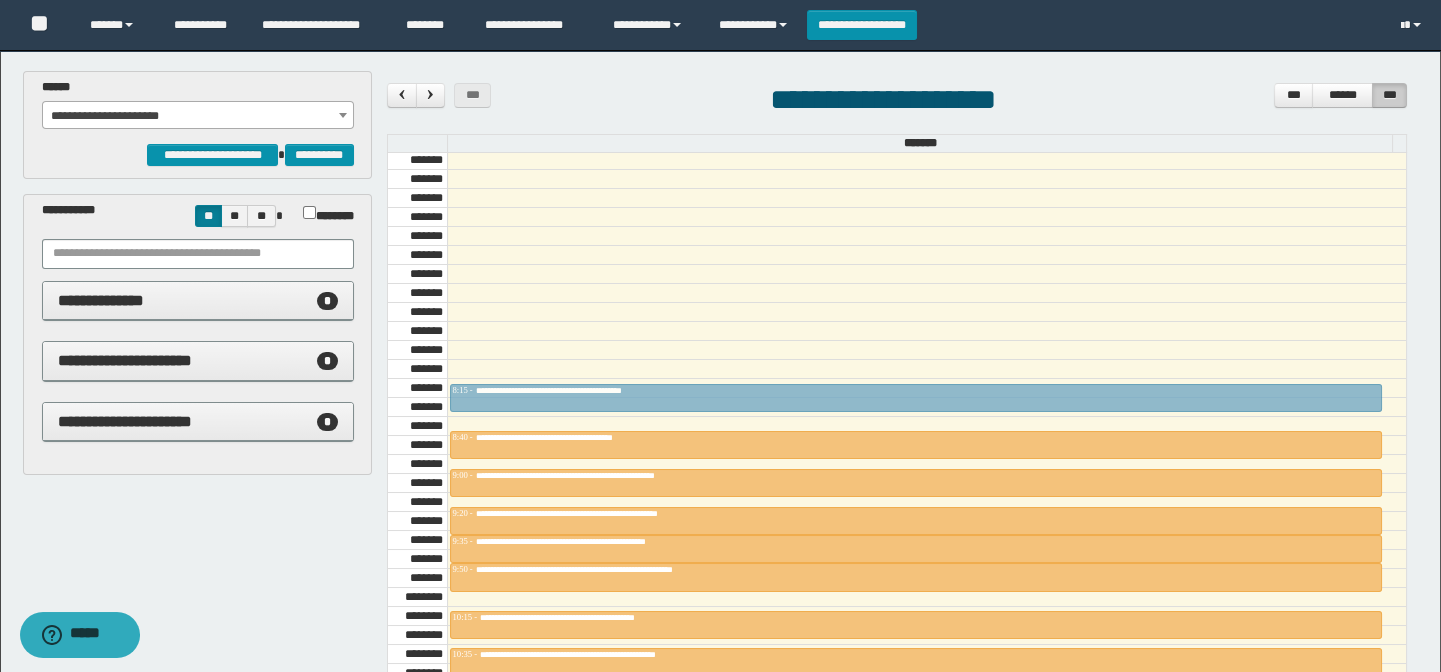 drag, startPoint x: 630, startPoint y: 340, endPoint x: 628, endPoint y: 401, distance: 61.03278 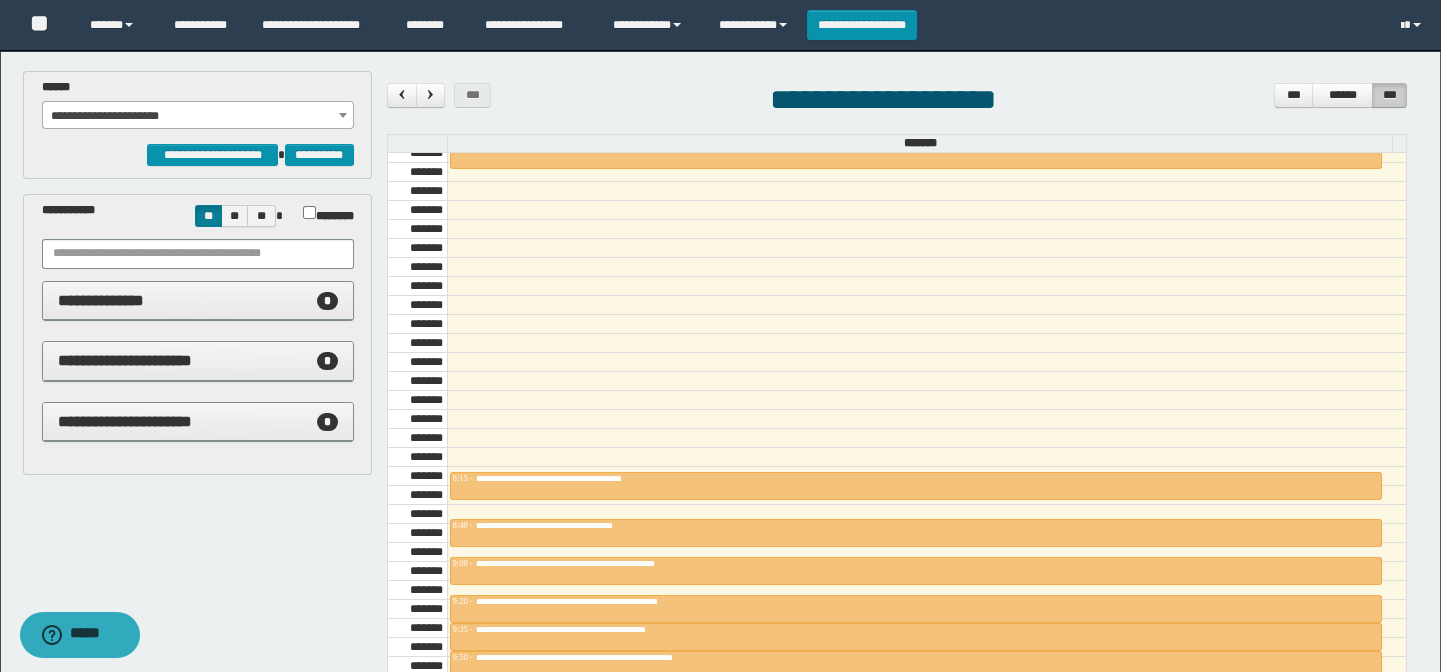 scroll, scrollTop: 614, scrollLeft: 0, axis: vertical 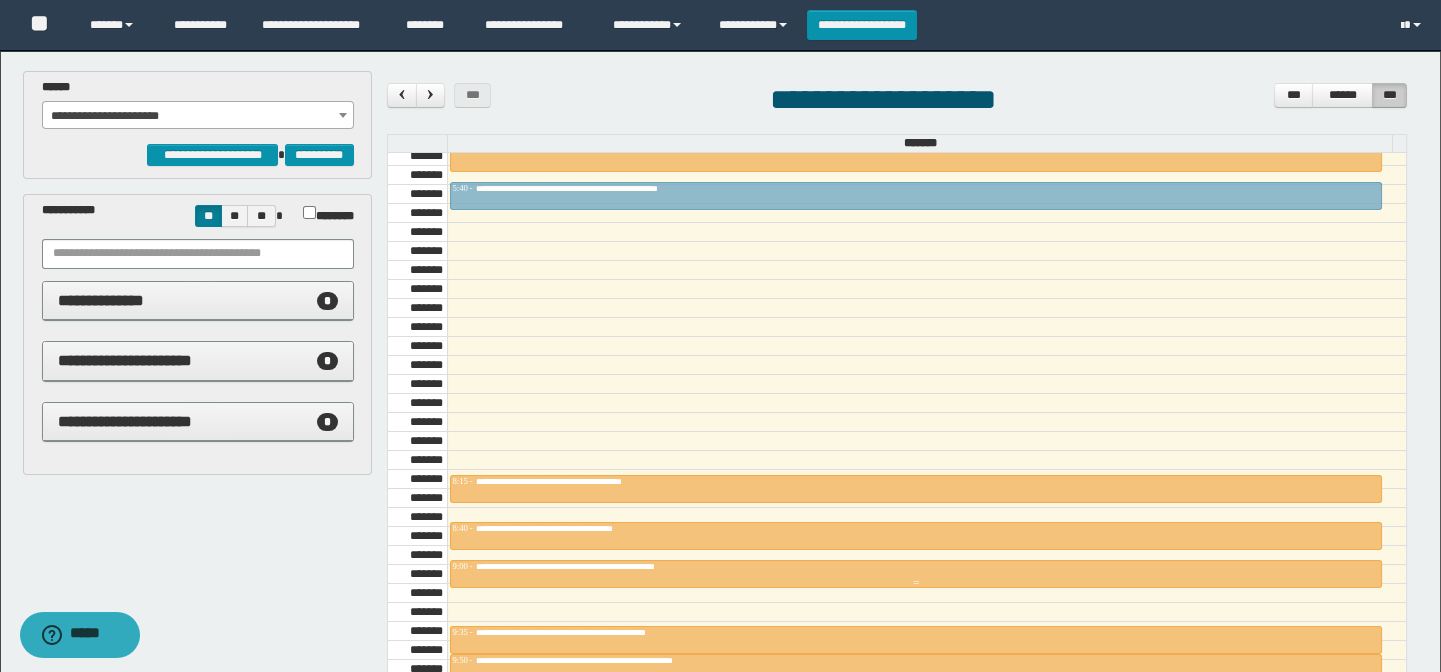 drag, startPoint x: 604, startPoint y: 527, endPoint x: 621, endPoint y: 185, distance: 342.42224 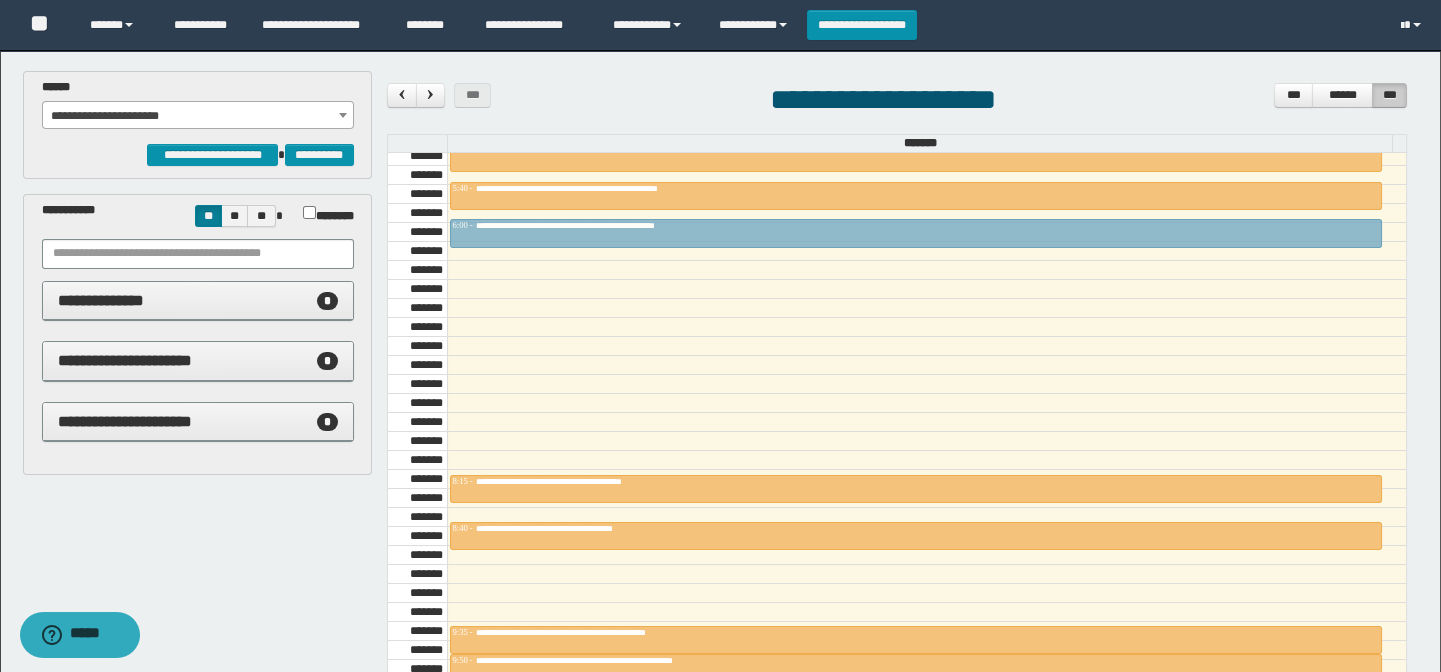 drag, startPoint x: 650, startPoint y: 567, endPoint x: 646, endPoint y: 225, distance: 342.02338 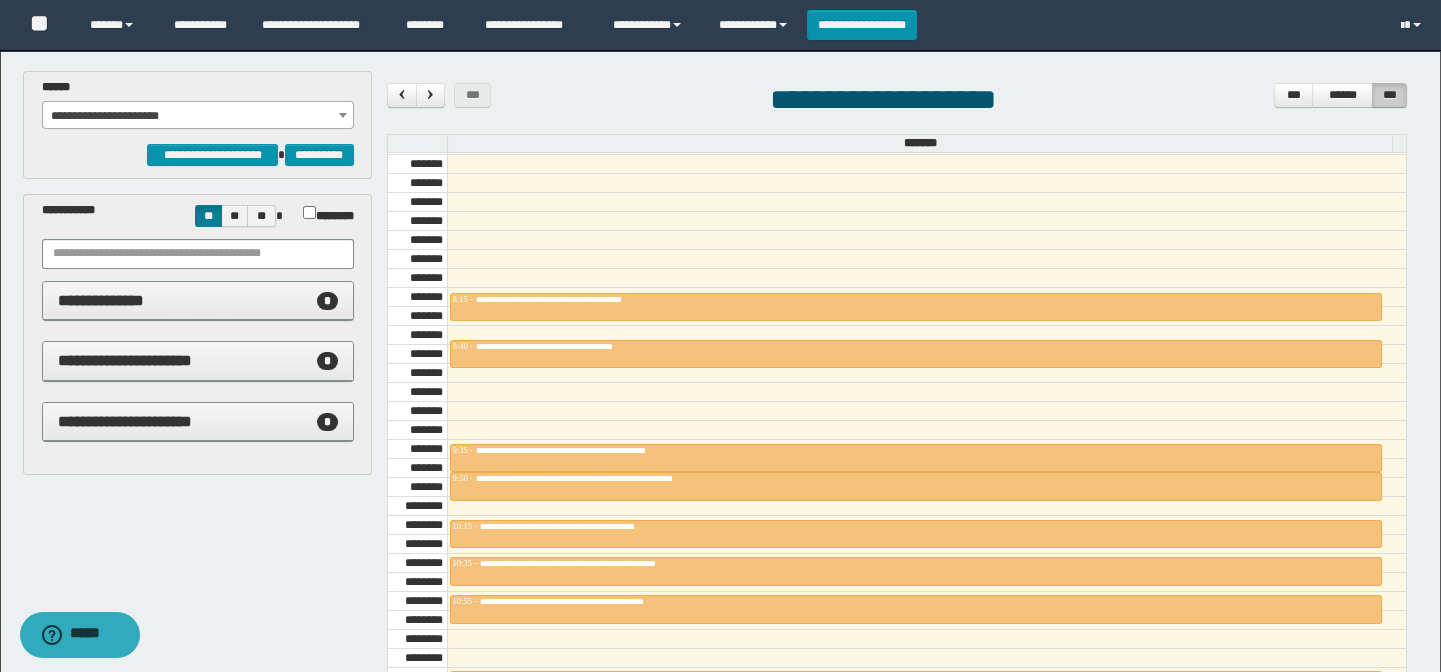 scroll, scrollTop: 705, scrollLeft: 0, axis: vertical 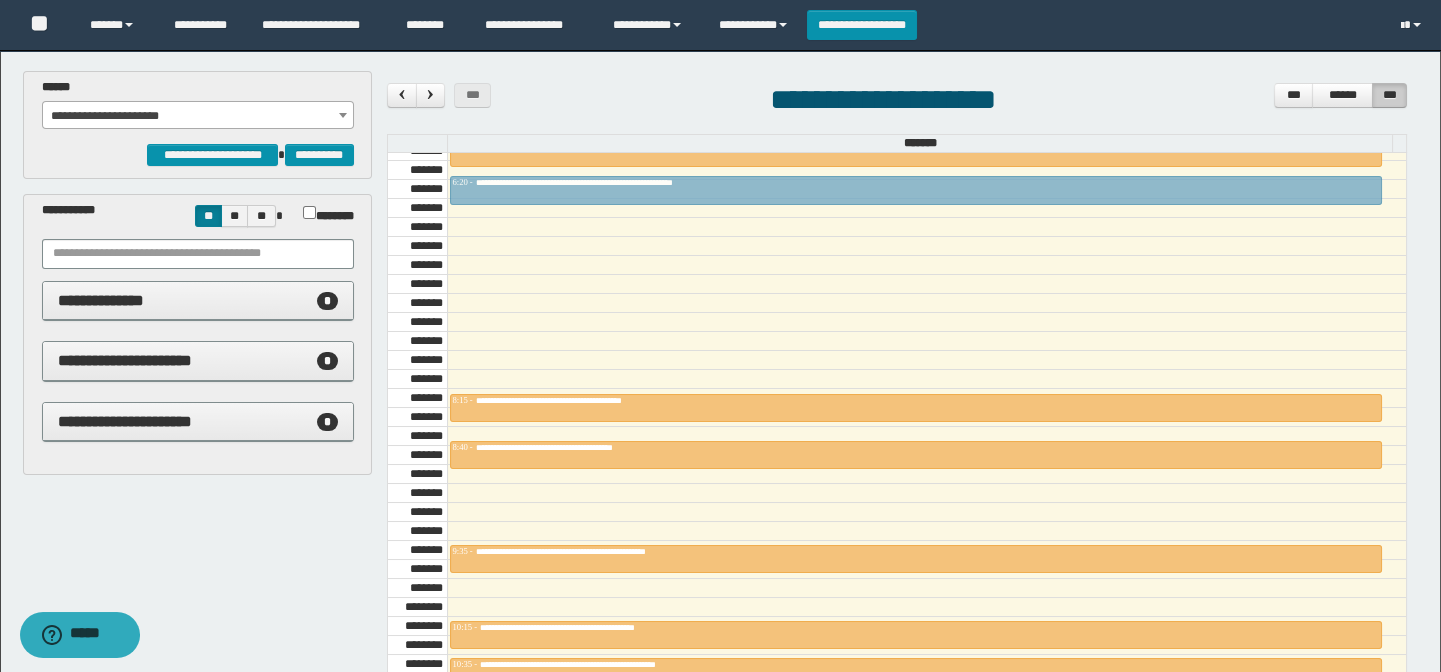 drag, startPoint x: 611, startPoint y: 575, endPoint x: 689, endPoint y: 178, distance: 404.5899 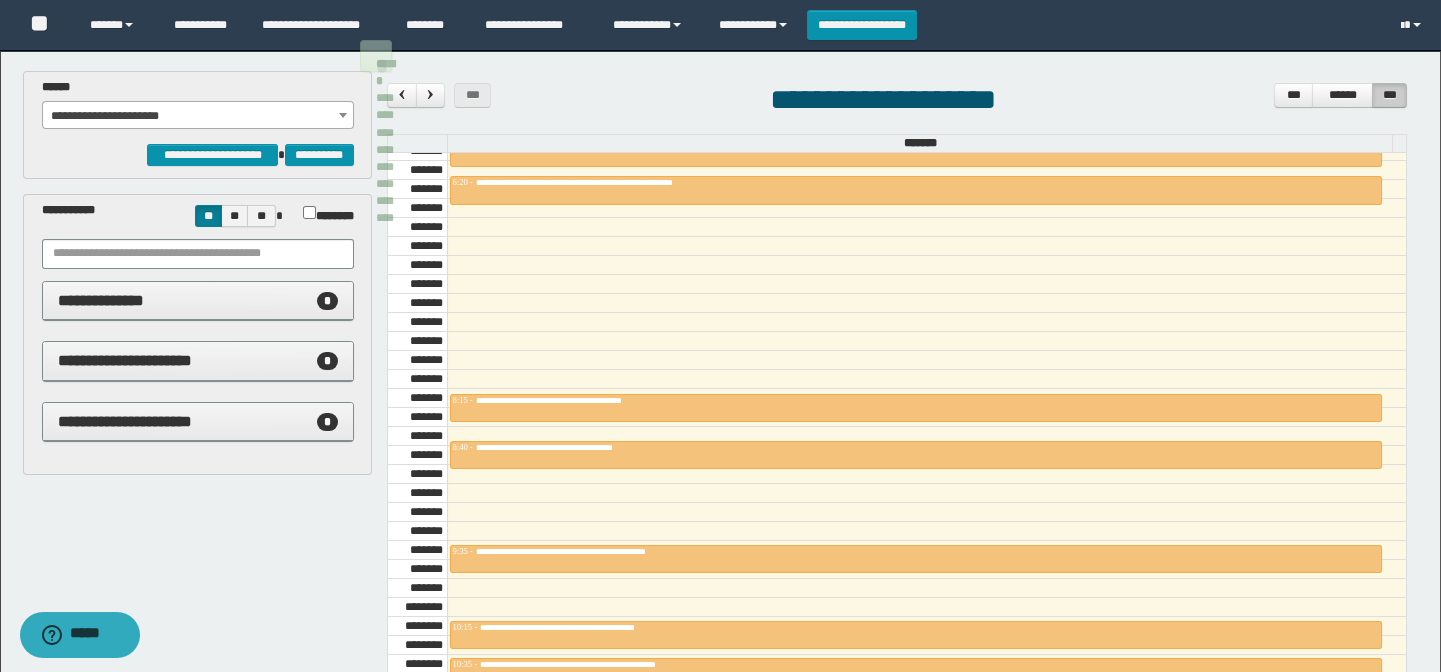 scroll, scrollTop: 693, scrollLeft: 0, axis: vertical 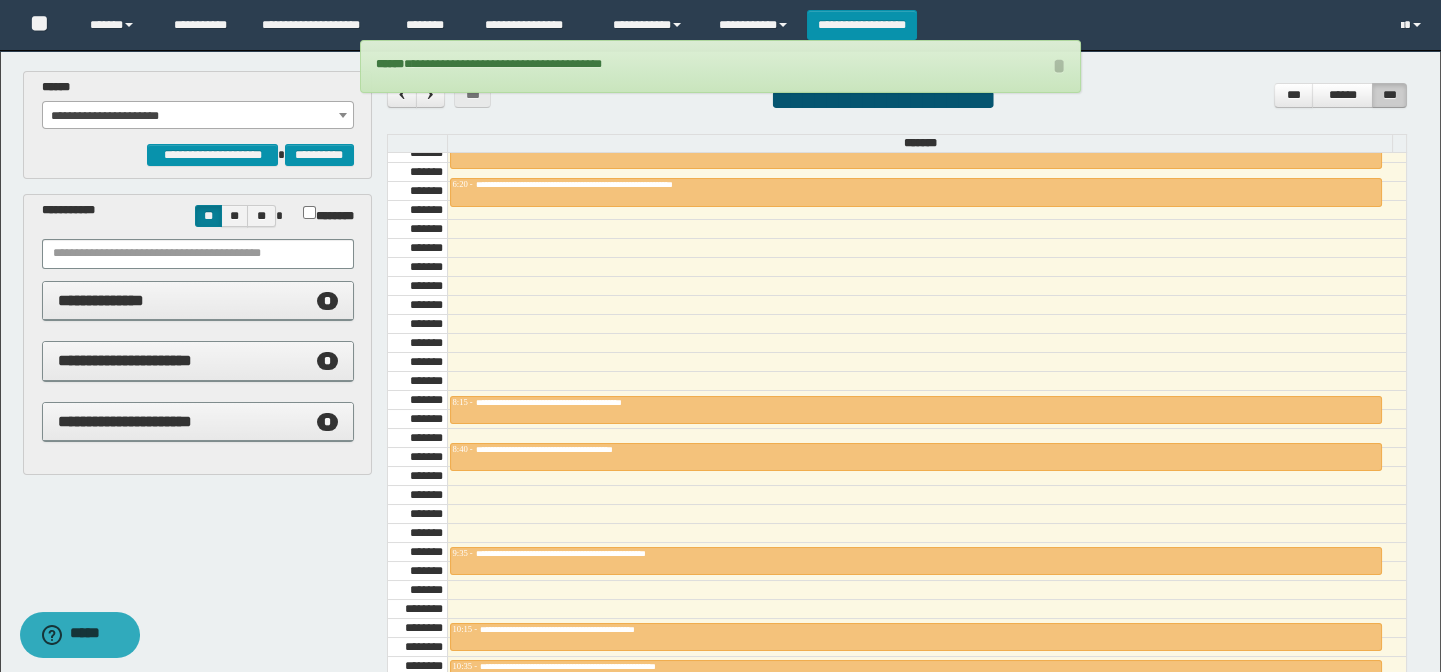 click at bounding box center (927, 324) 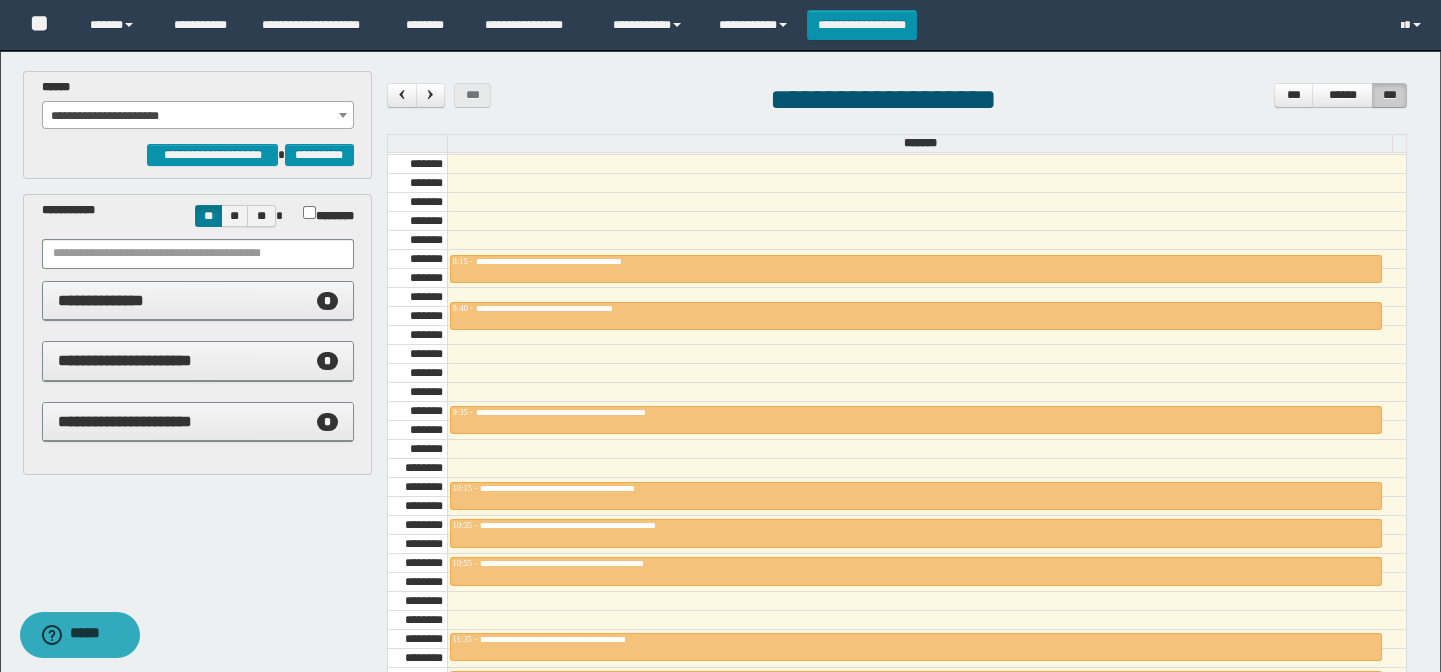 scroll, scrollTop: 875, scrollLeft: 0, axis: vertical 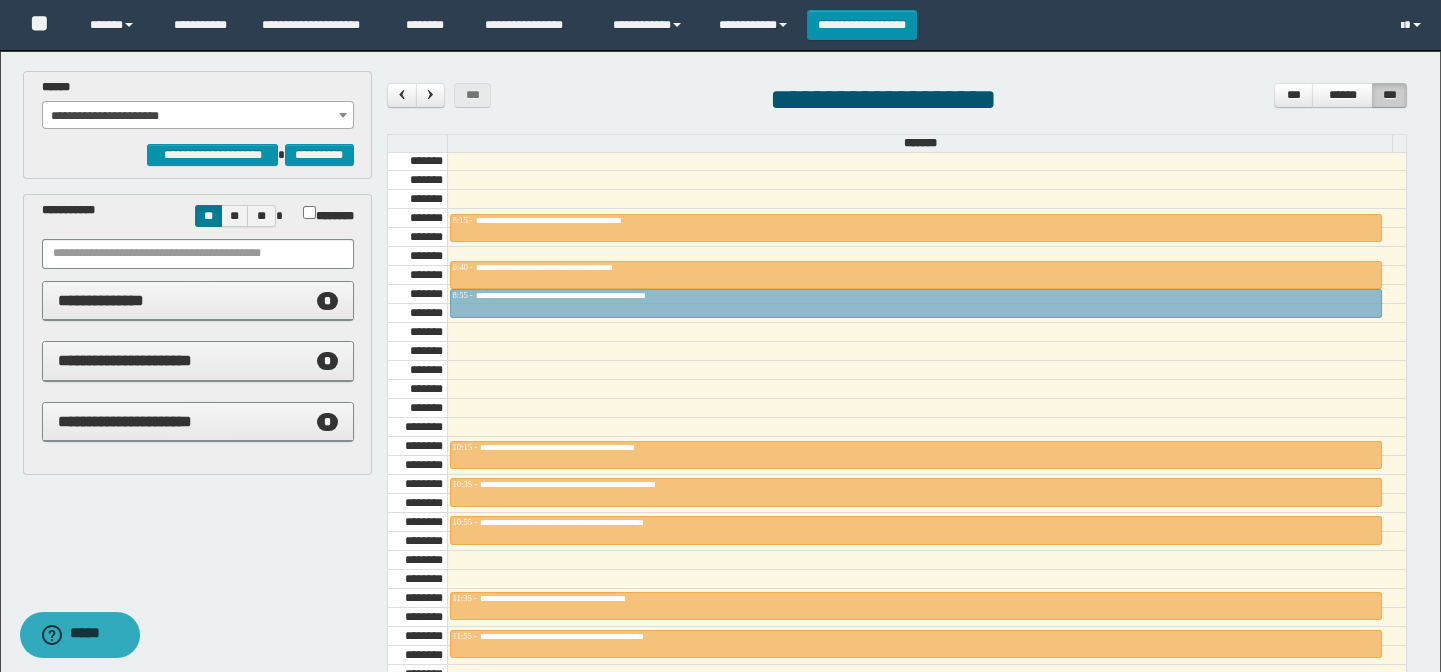 drag, startPoint x: 712, startPoint y: 370, endPoint x: 710, endPoint y: 293, distance: 77.02597 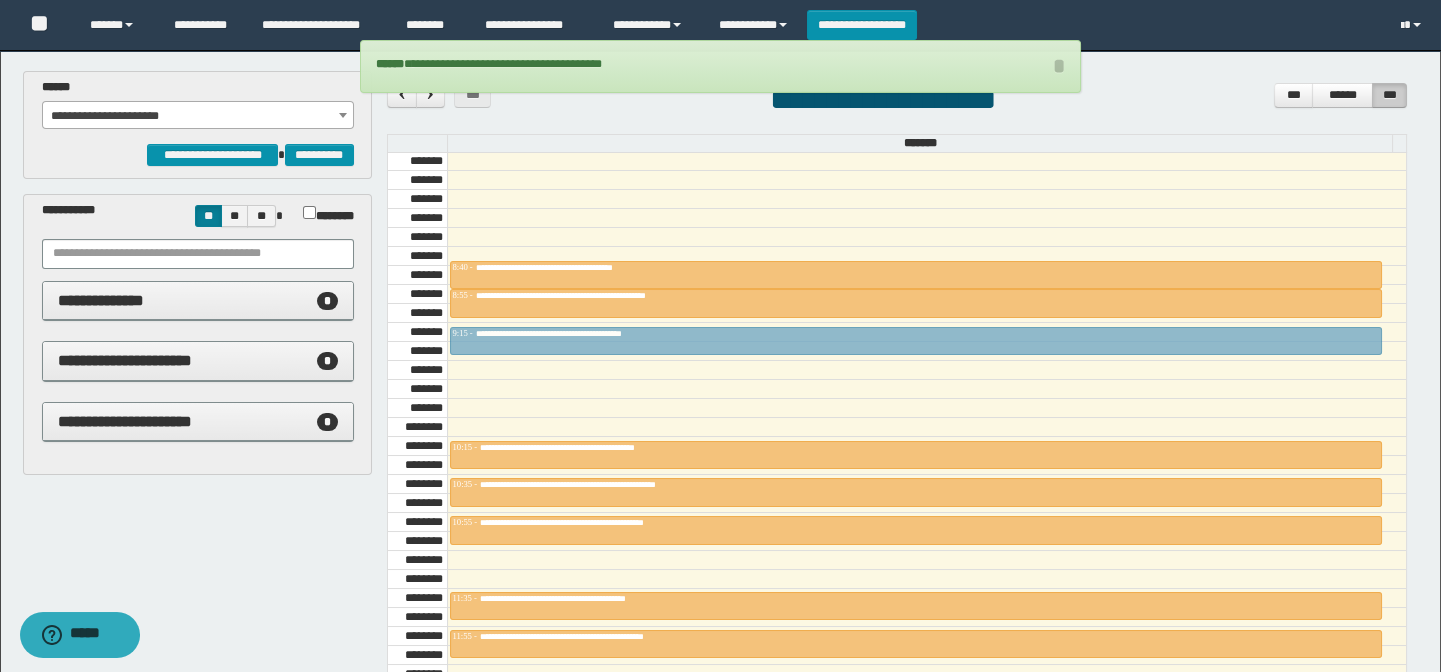 drag, startPoint x: 708, startPoint y: 220, endPoint x: 688, endPoint y: 326, distance: 107.87029 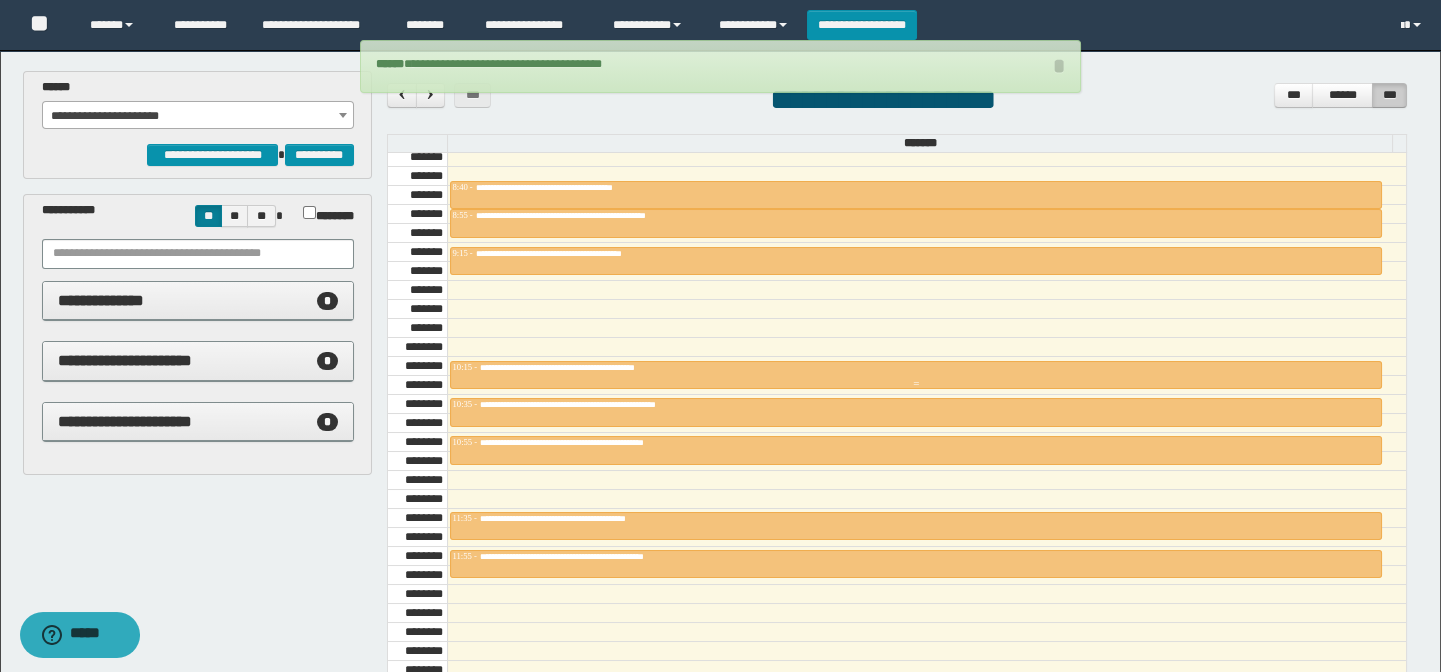 scroll, scrollTop: 966, scrollLeft: 0, axis: vertical 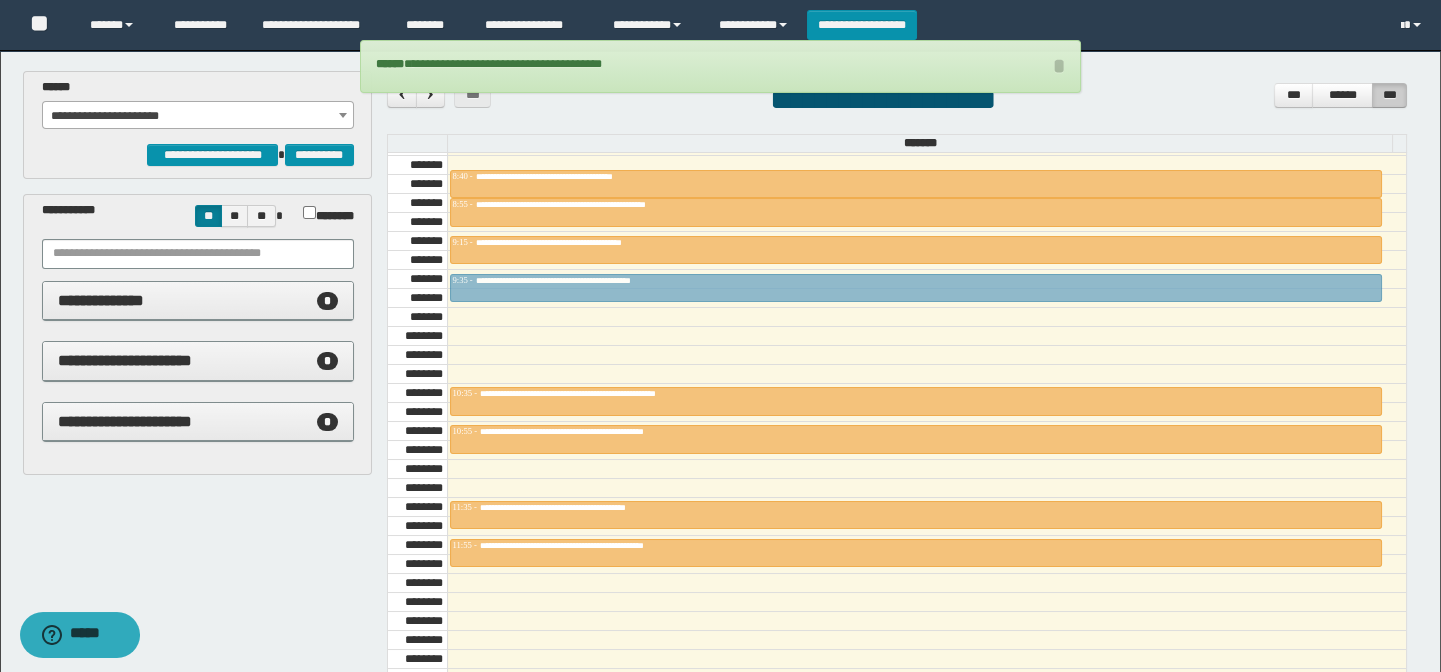 drag, startPoint x: 694, startPoint y: 357, endPoint x: 697, endPoint y: 276, distance: 81.055534 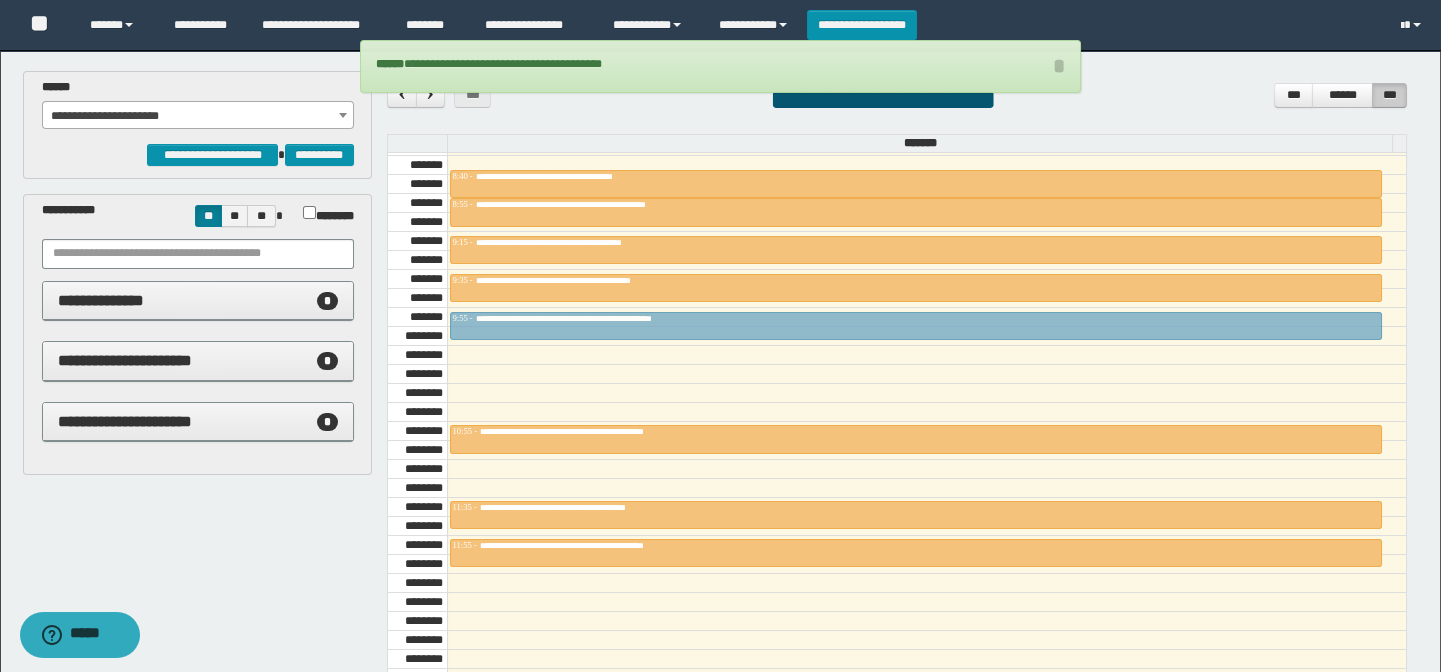 drag, startPoint x: 690, startPoint y: 398, endPoint x: 694, endPoint y: 317, distance: 81.09871 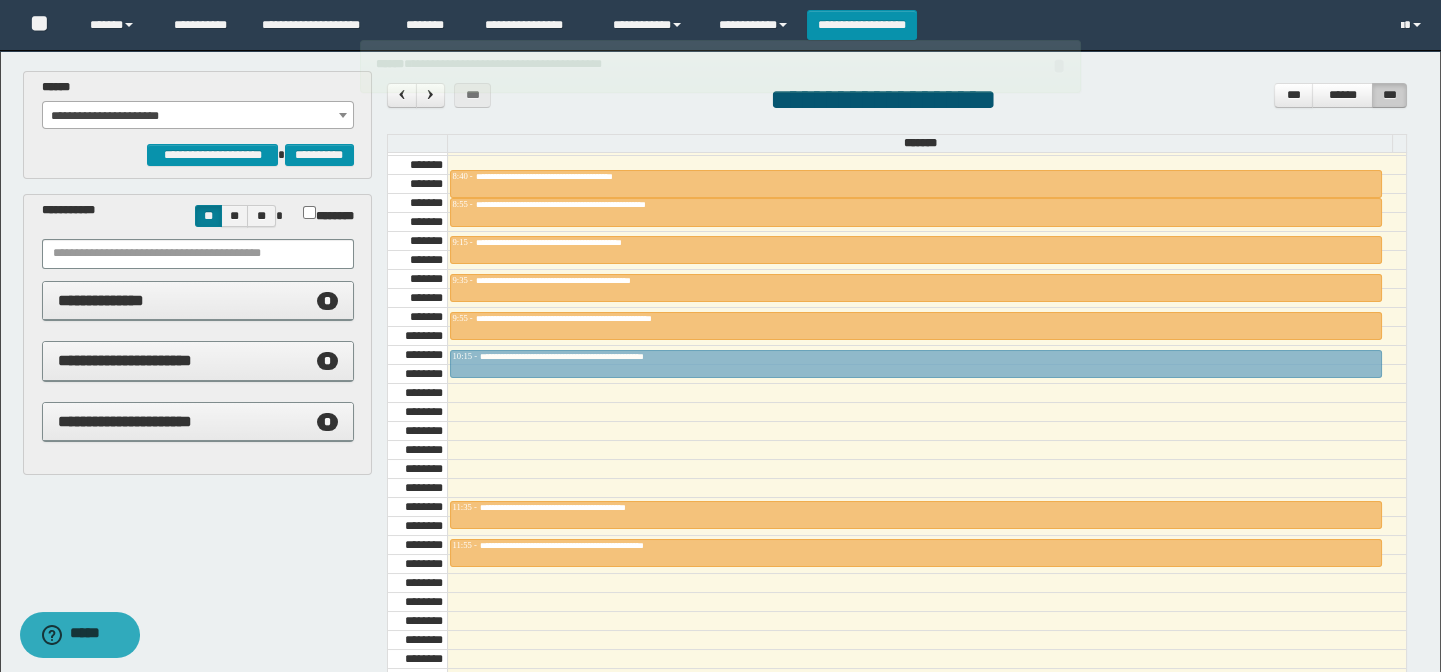 drag, startPoint x: 694, startPoint y: 432, endPoint x: 693, endPoint y: 350, distance: 82.006096 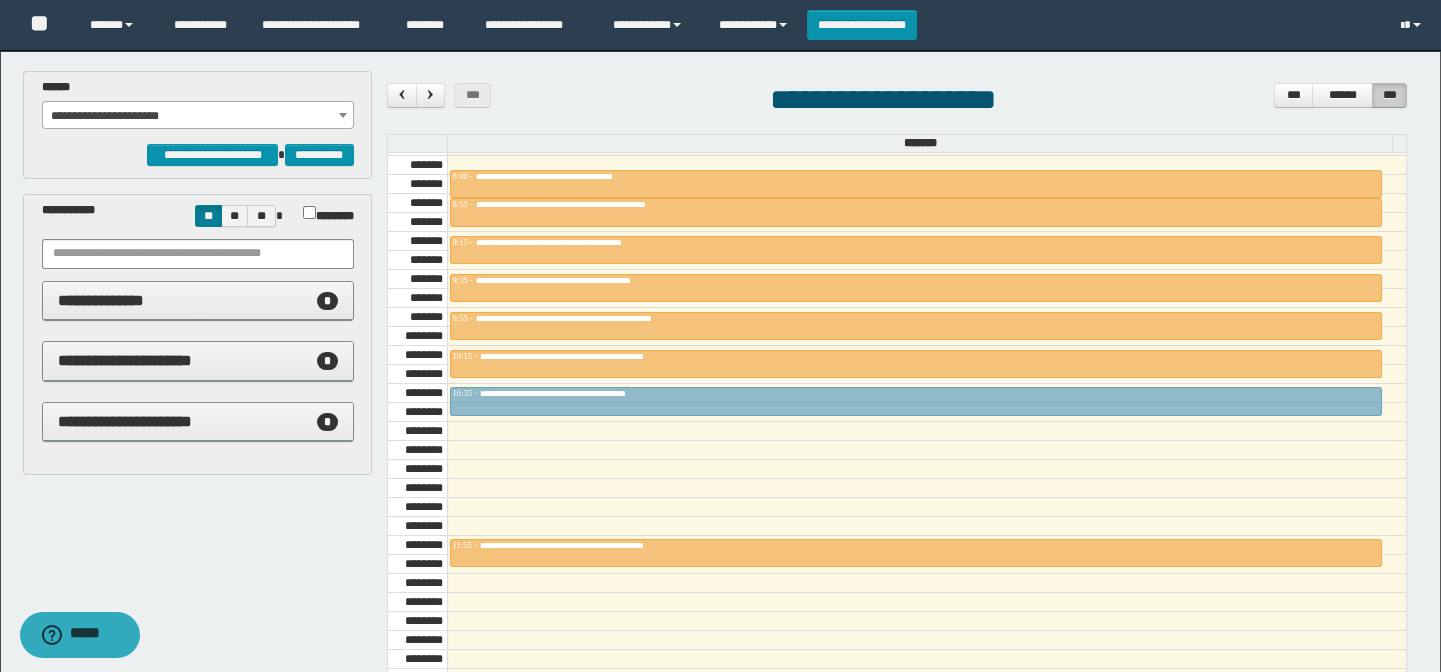 drag, startPoint x: 693, startPoint y: 350, endPoint x: 686, endPoint y: 390, distance: 40.60788 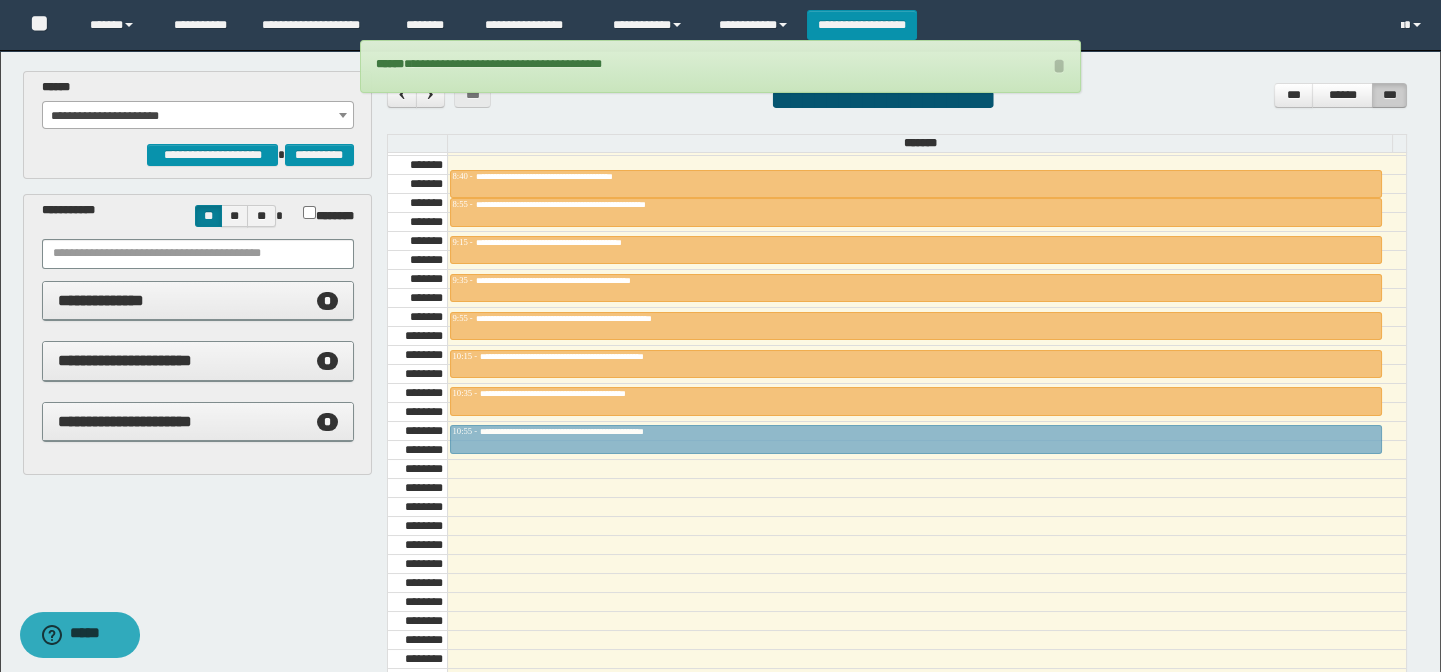 drag, startPoint x: 680, startPoint y: 497, endPoint x: 682, endPoint y: 425, distance: 72.02777 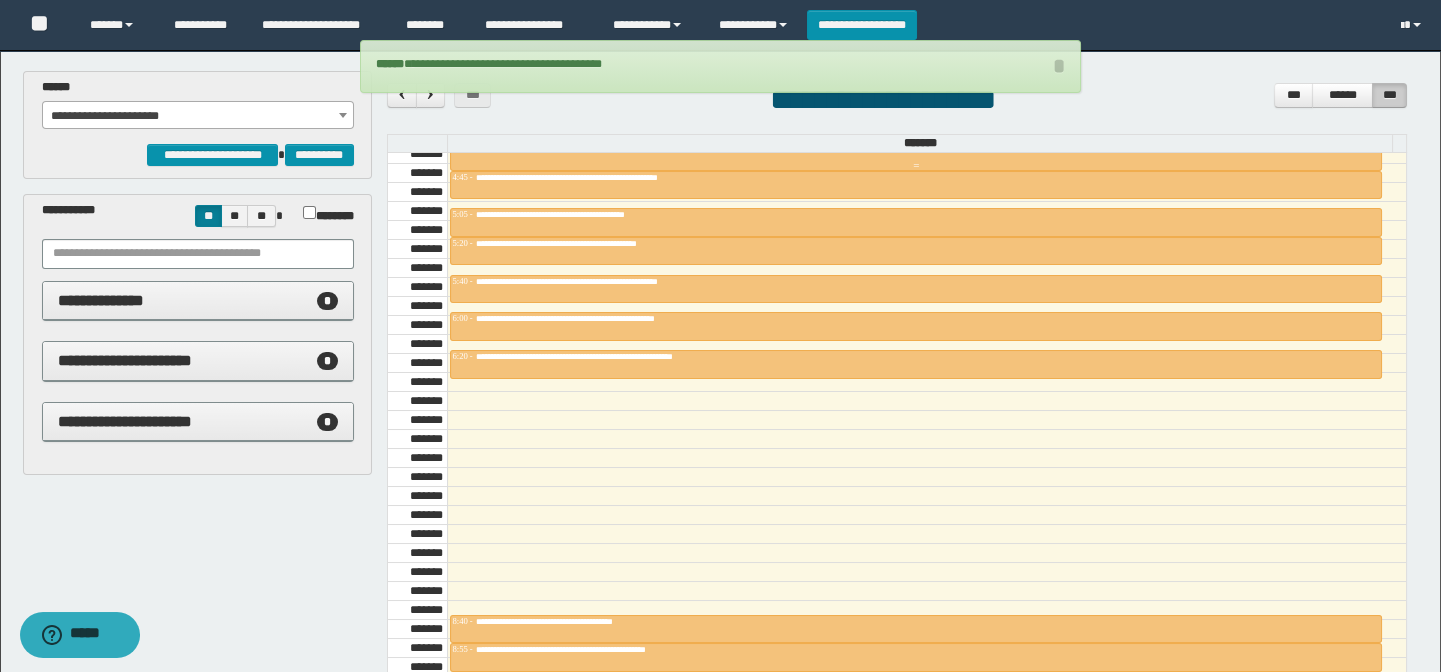 scroll, scrollTop: 330, scrollLeft: 0, axis: vertical 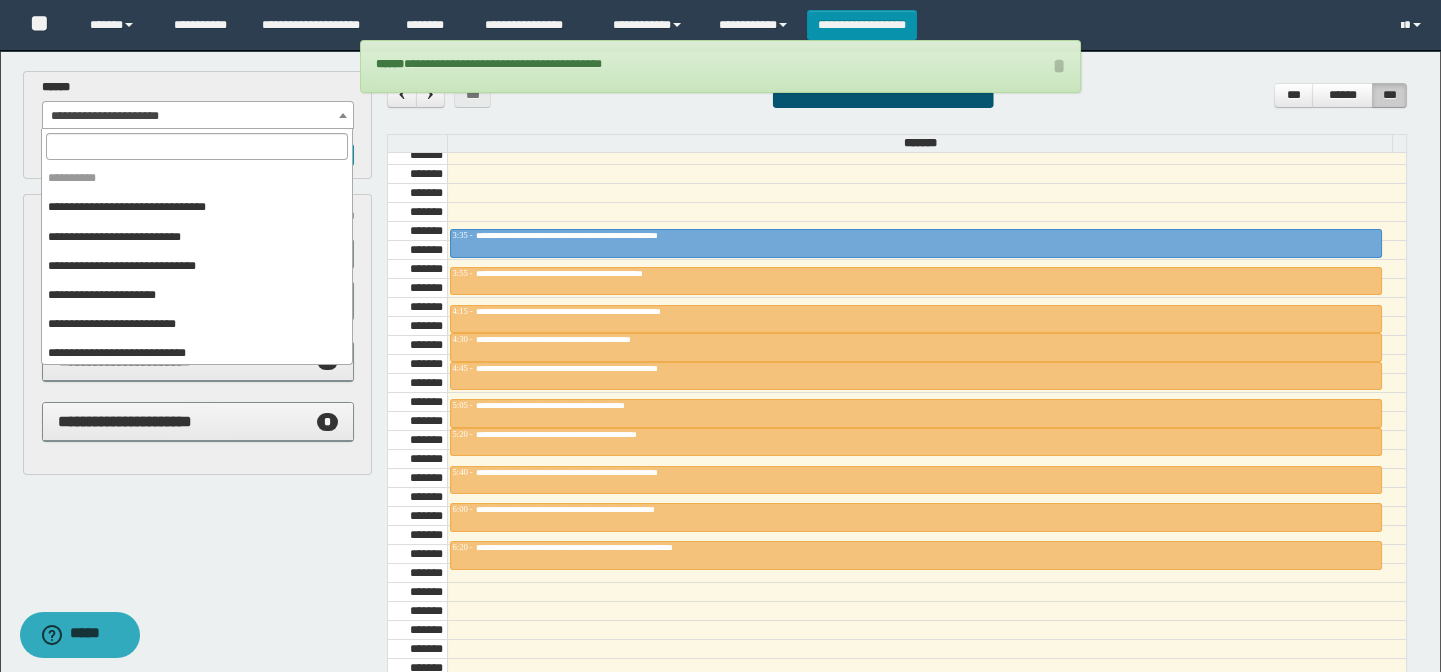 click on "**********" at bounding box center [198, 116] 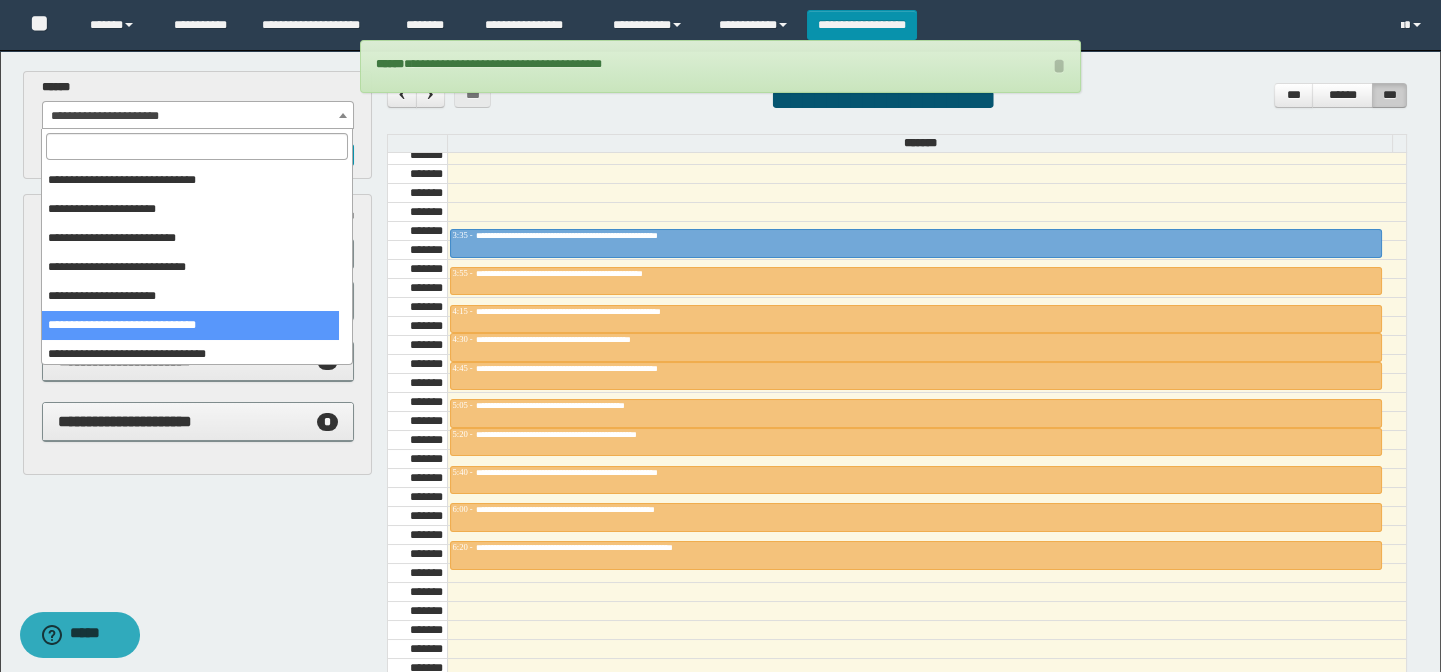 scroll, scrollTop: 0, scrollLeft: 0, axis: both 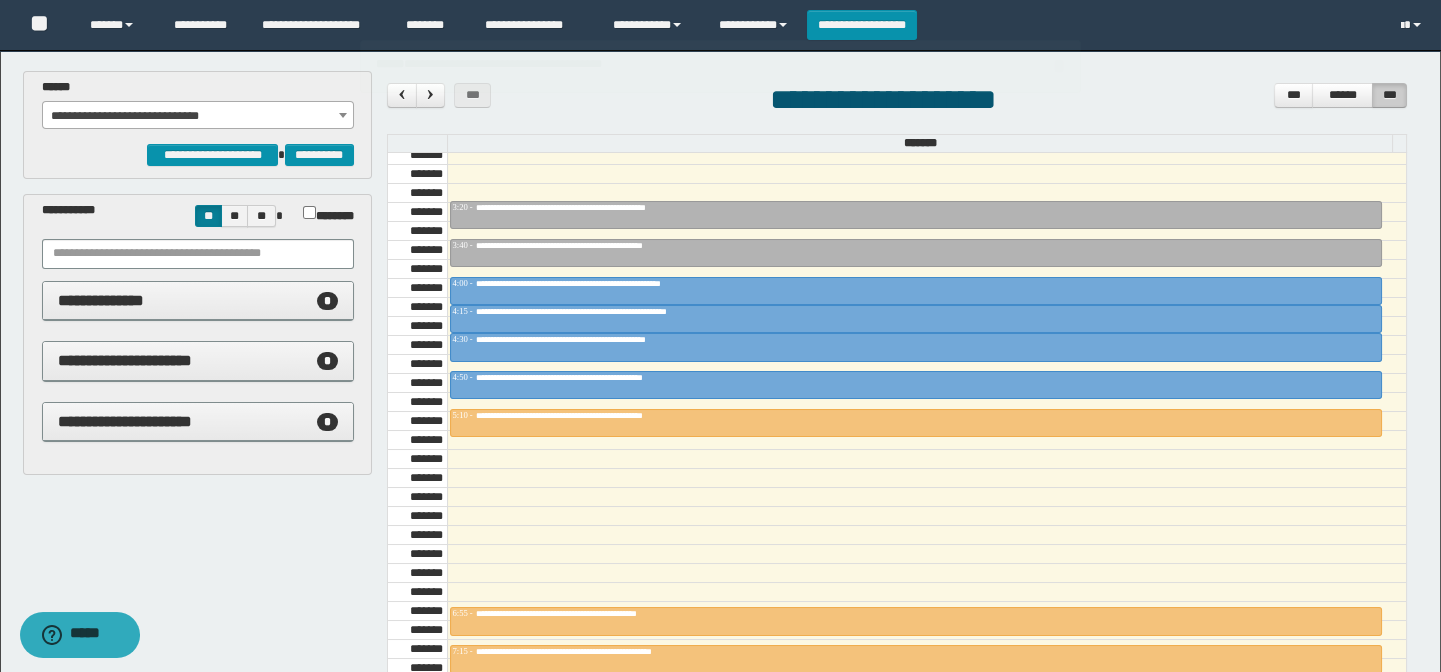 click at bounding box center (927, 497) 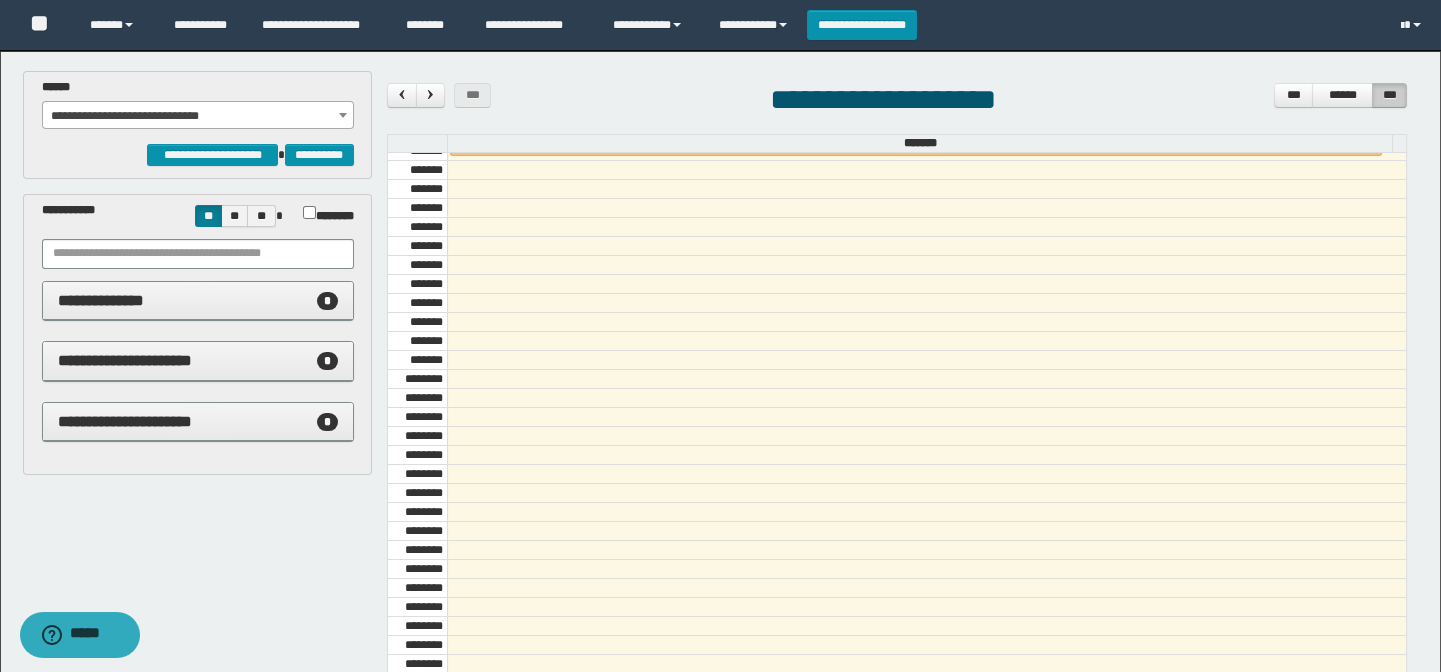 scroll, scrollTop: 1057, scrollLeft: 0, axis: vertical 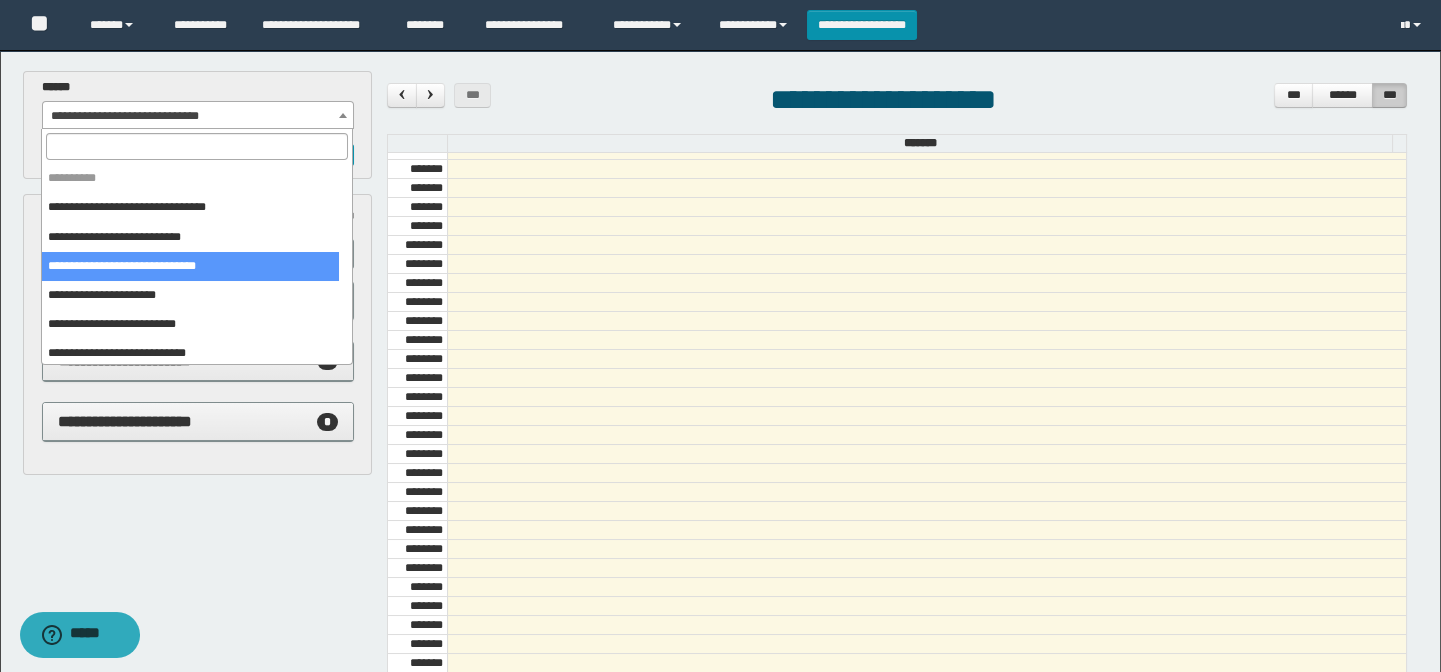 click on "**********" at bounding box center (198, 116) 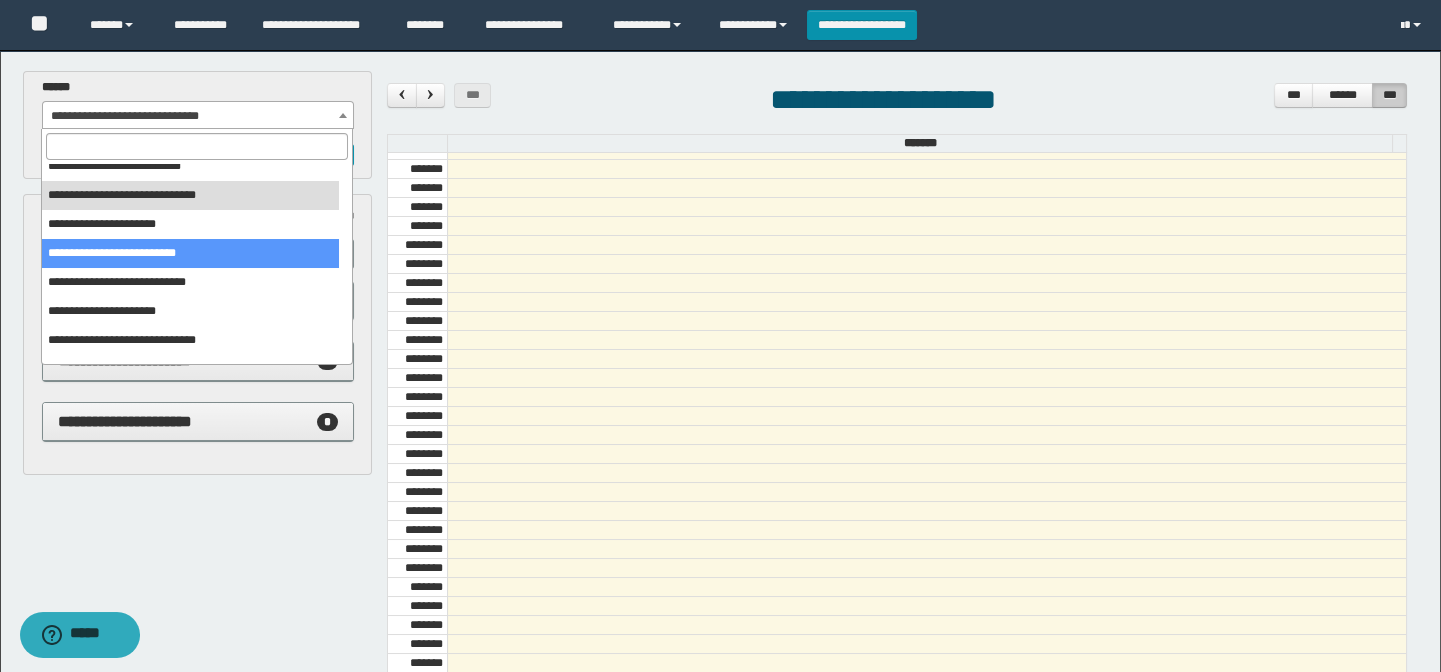 scroll, scrollTop: 150, scrollLeft: 0, axis: vertical 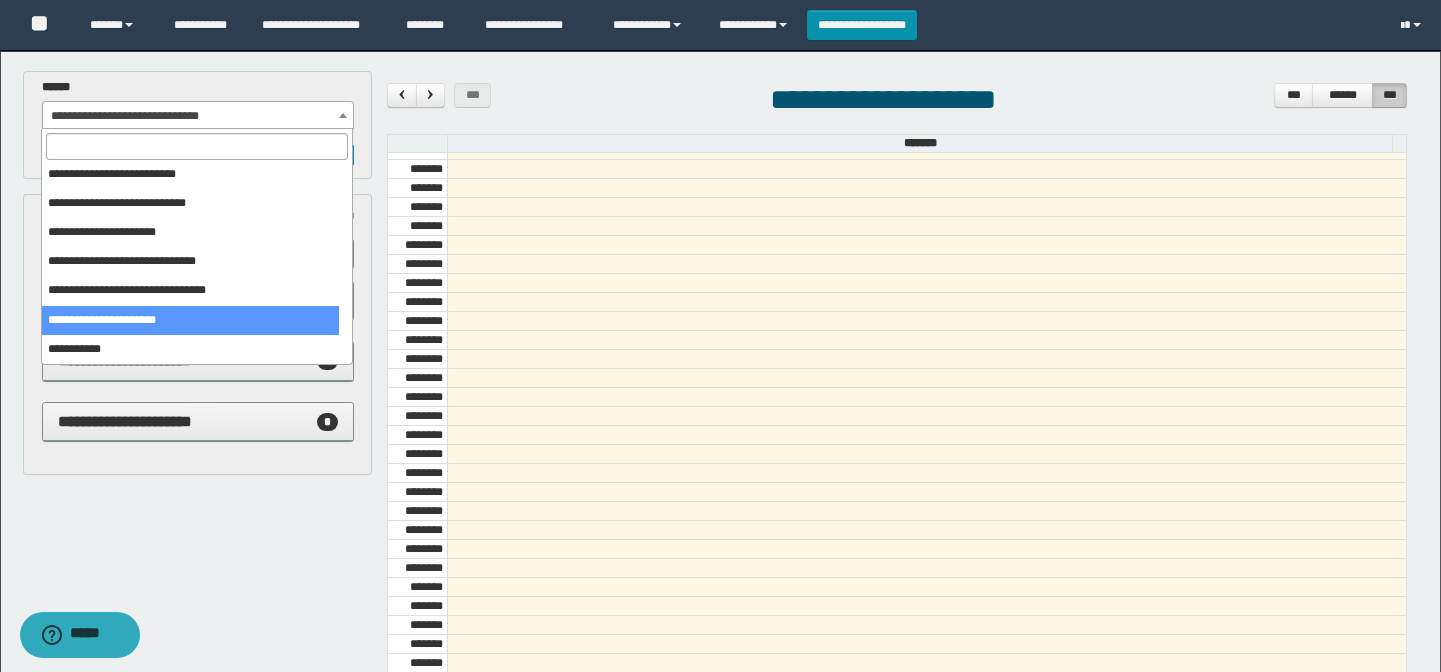 select on "******" 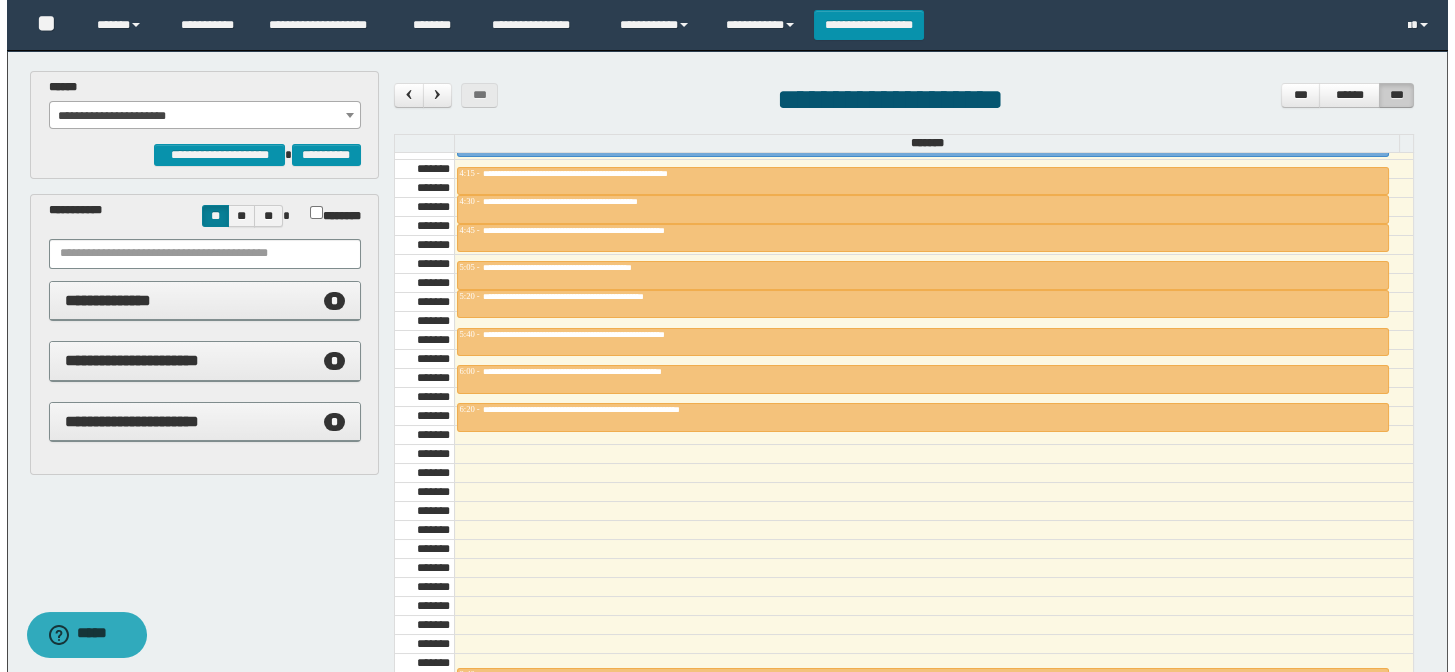 scroll, scrollTop: 420, scrollLeft: 0, axis: vertical 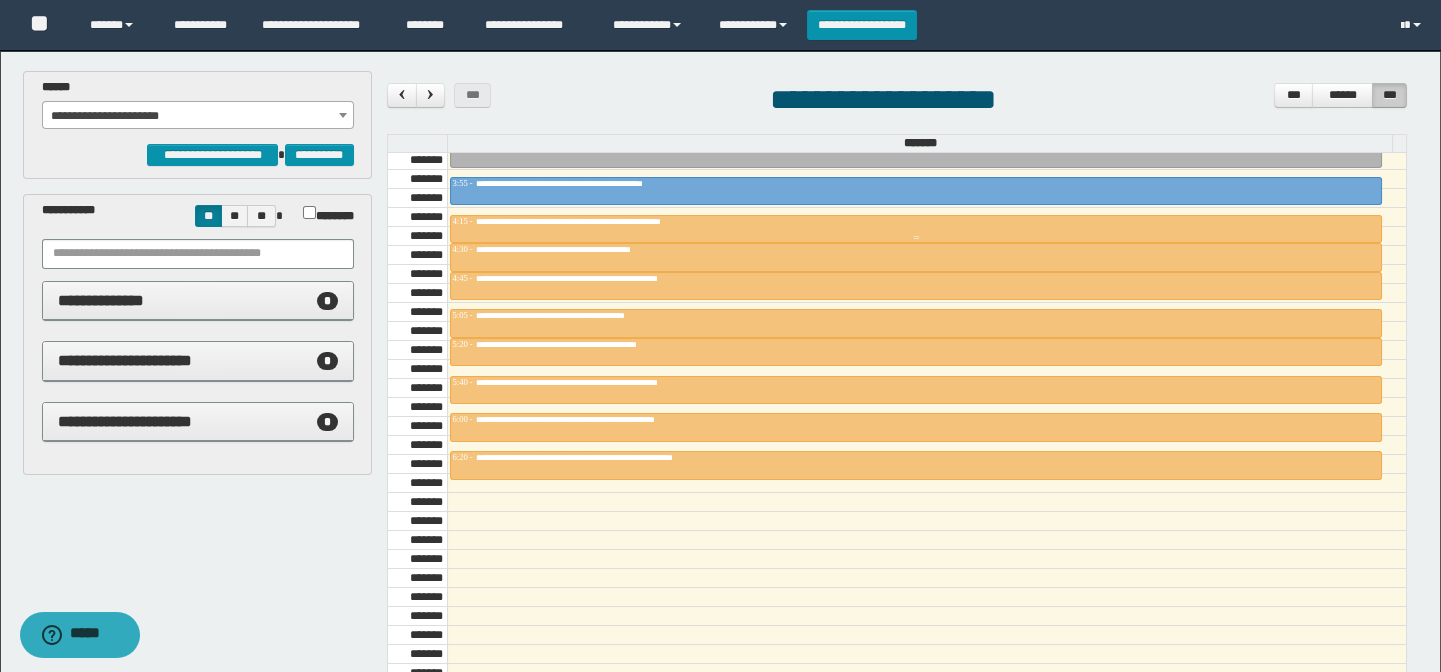 click on "**********" at bounding box center [607, 221] 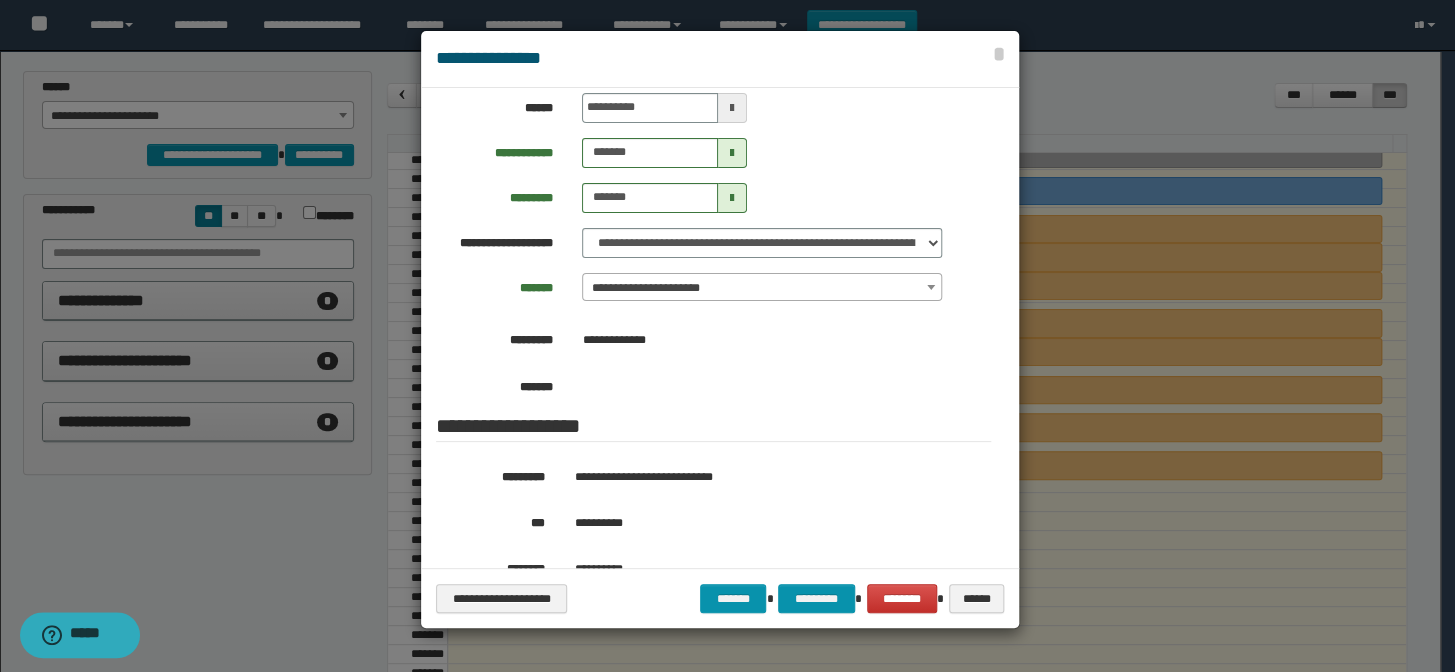 scroll, scrollTop: 90, scrollLeft: 0, axis: vertical 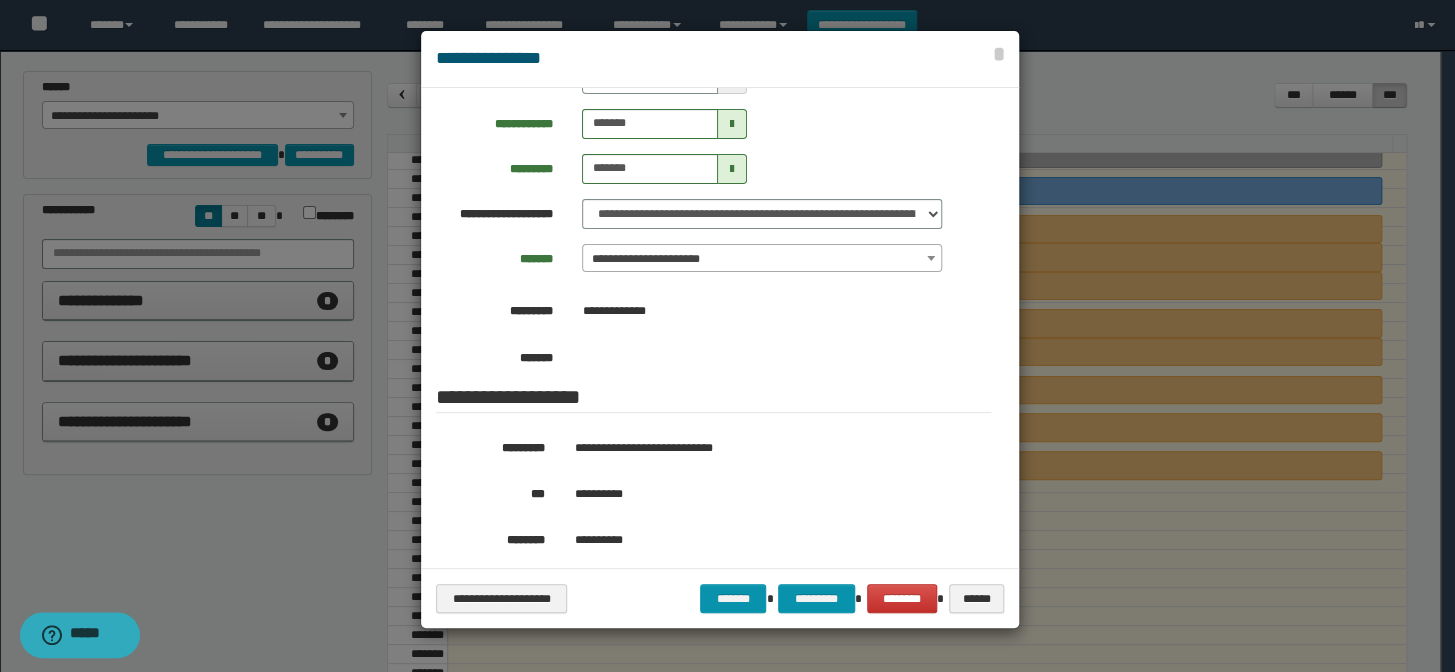 click at bounding box center [727, 336] 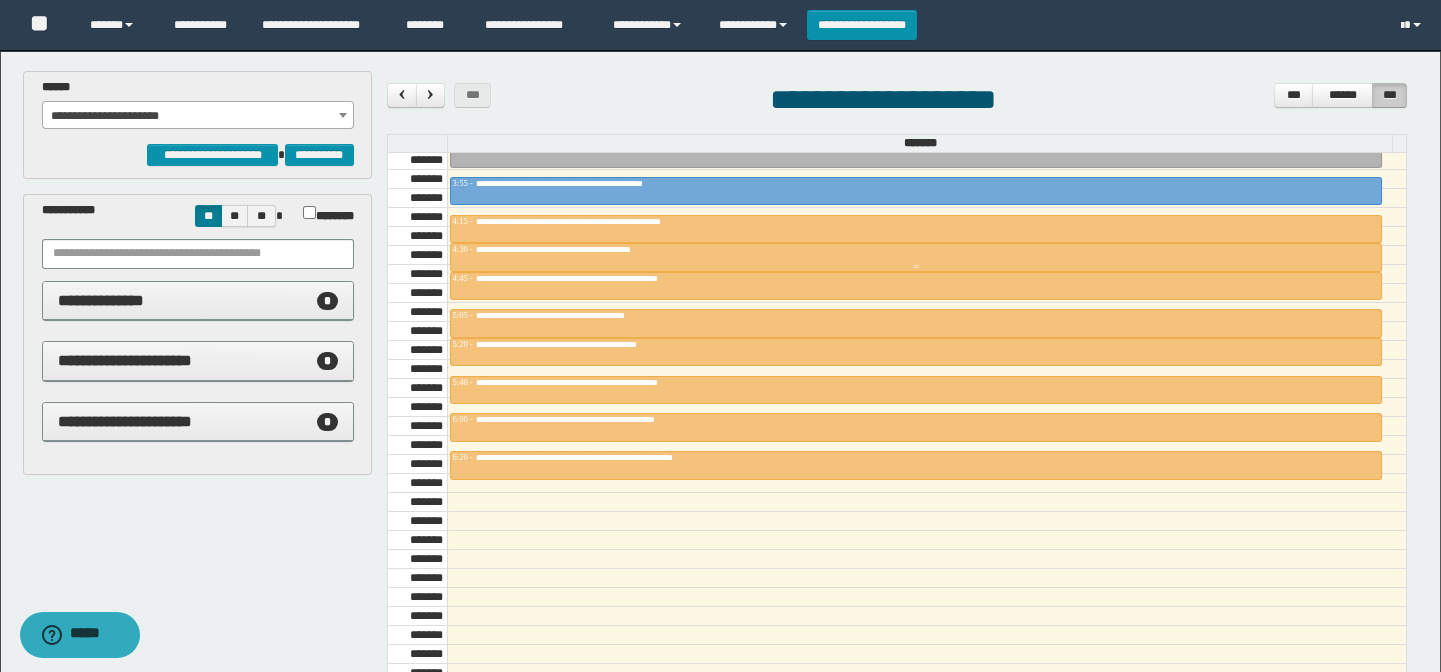 click on "**********" at bounding box center [581, 249] 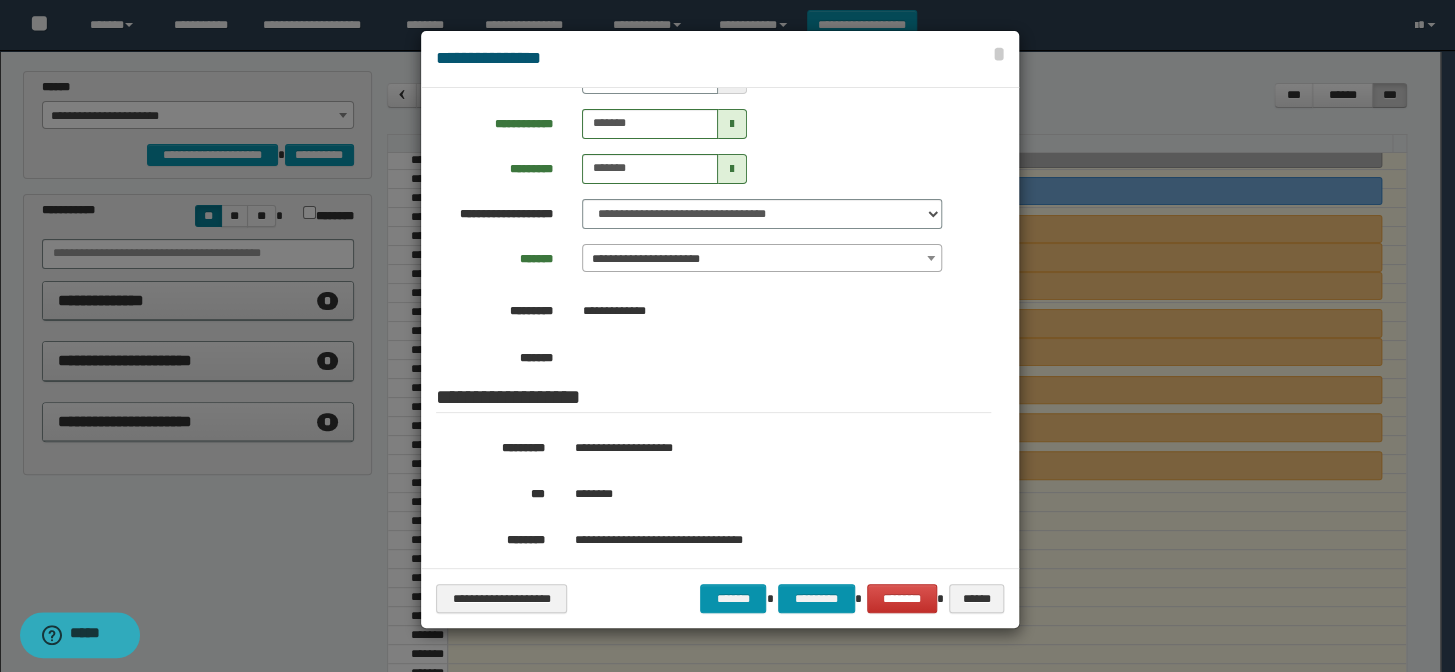 click at bounding box center [727, 336] 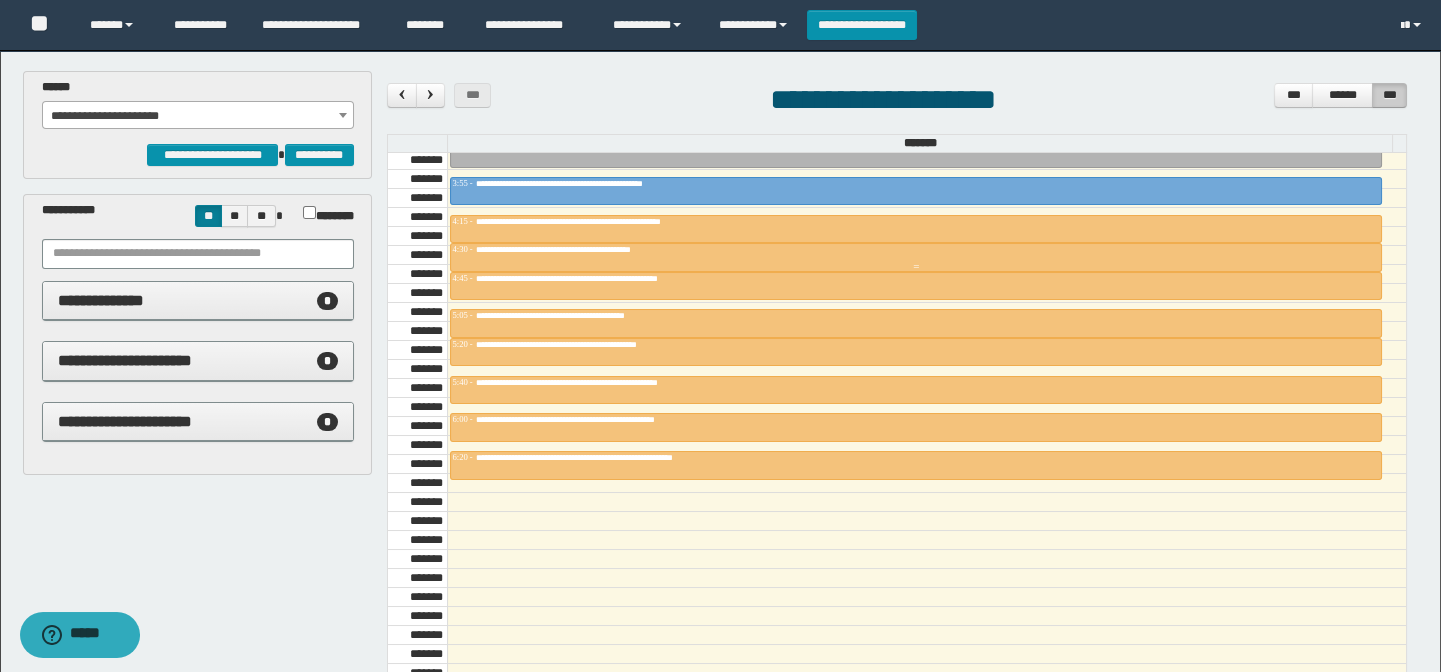 click on "**********" at bounding box center (581, 249) 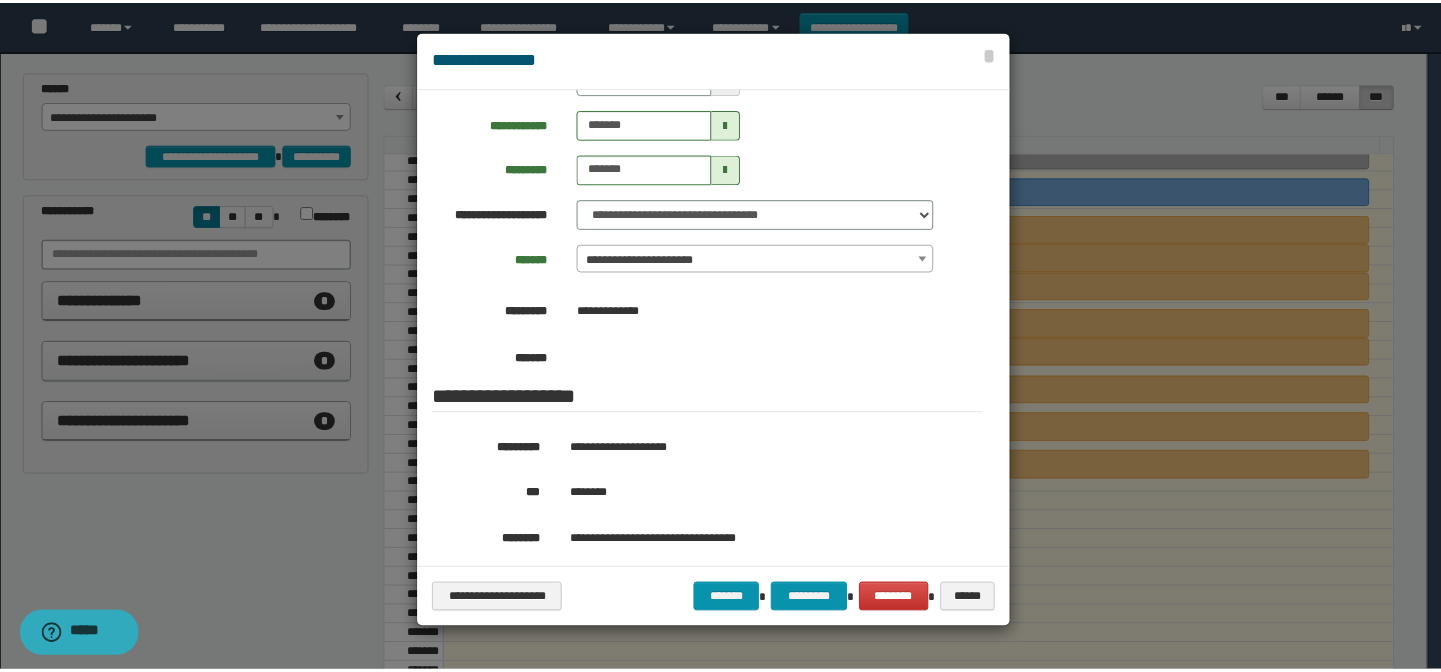 scroll, scrollTop: 272, scrollLeft: 0, axis: vertical 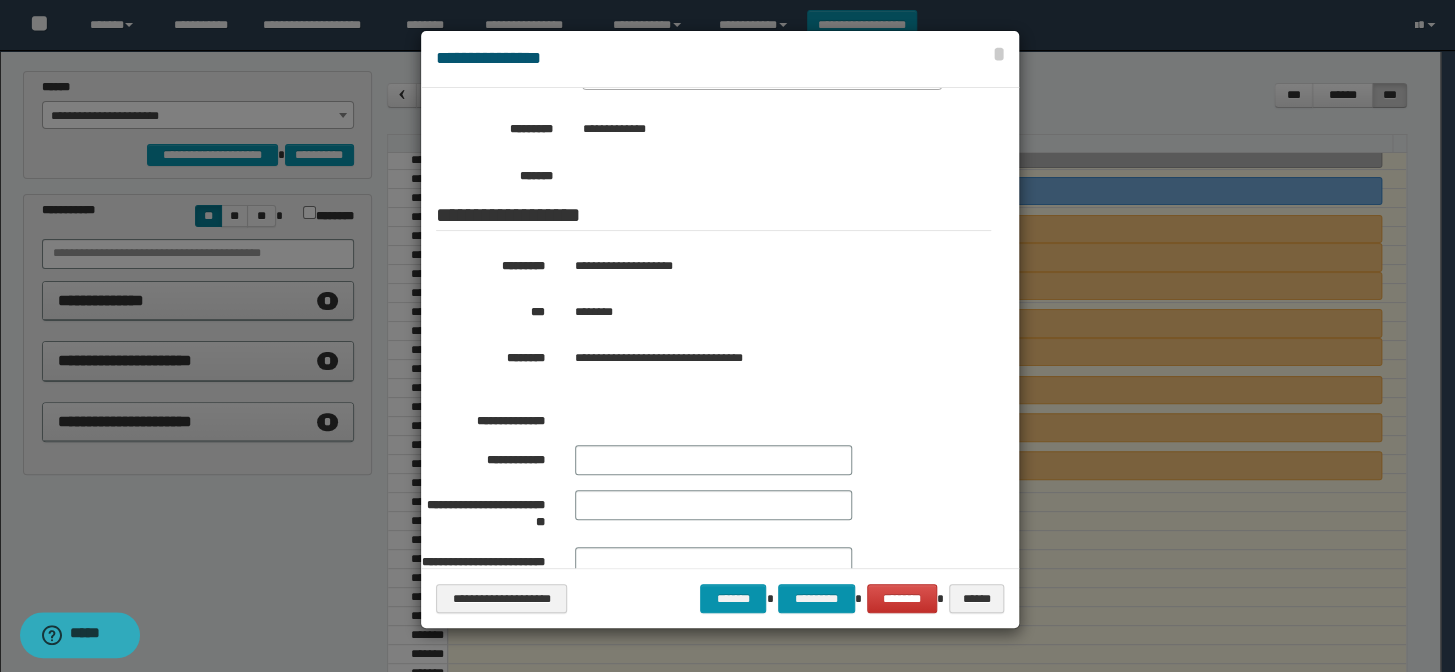 drag, startPoint x: 1086, startPoint y: 564, endPoint x: 860, endPoint y: 390, distance: 285.22272 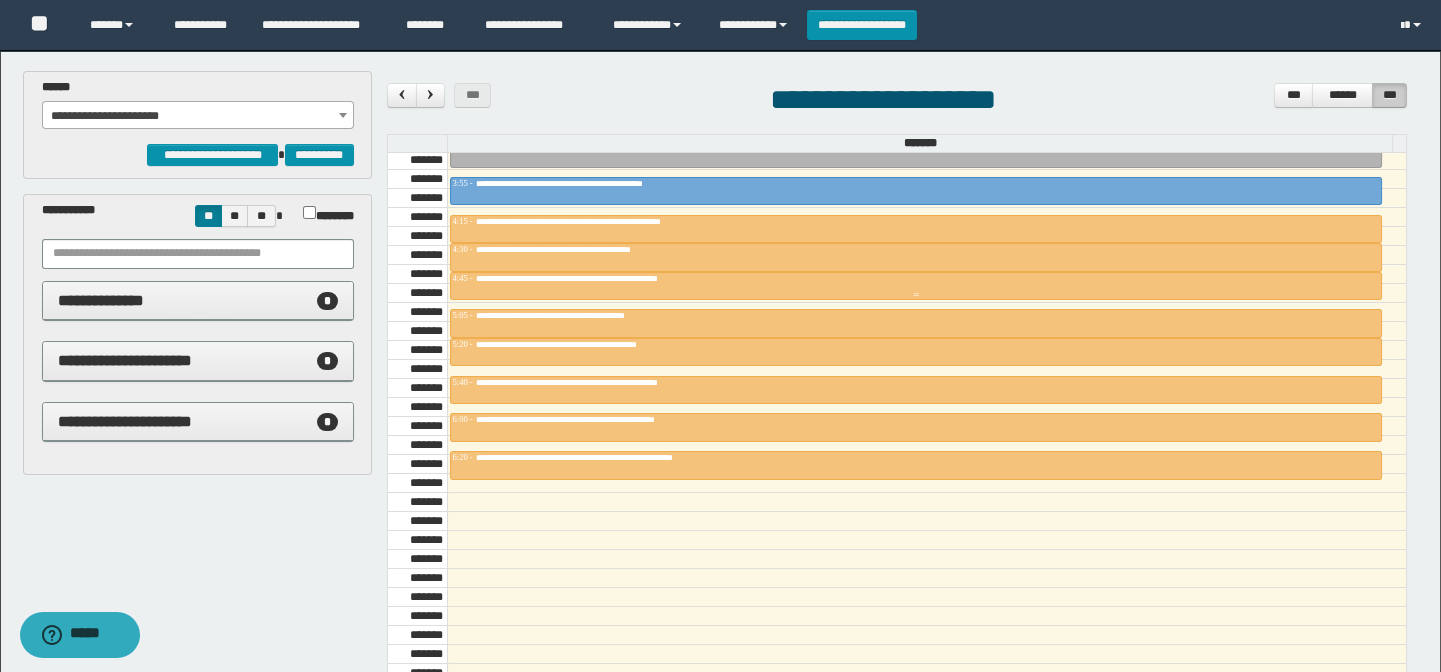 click on "**********" at bounding box center [619, 278] 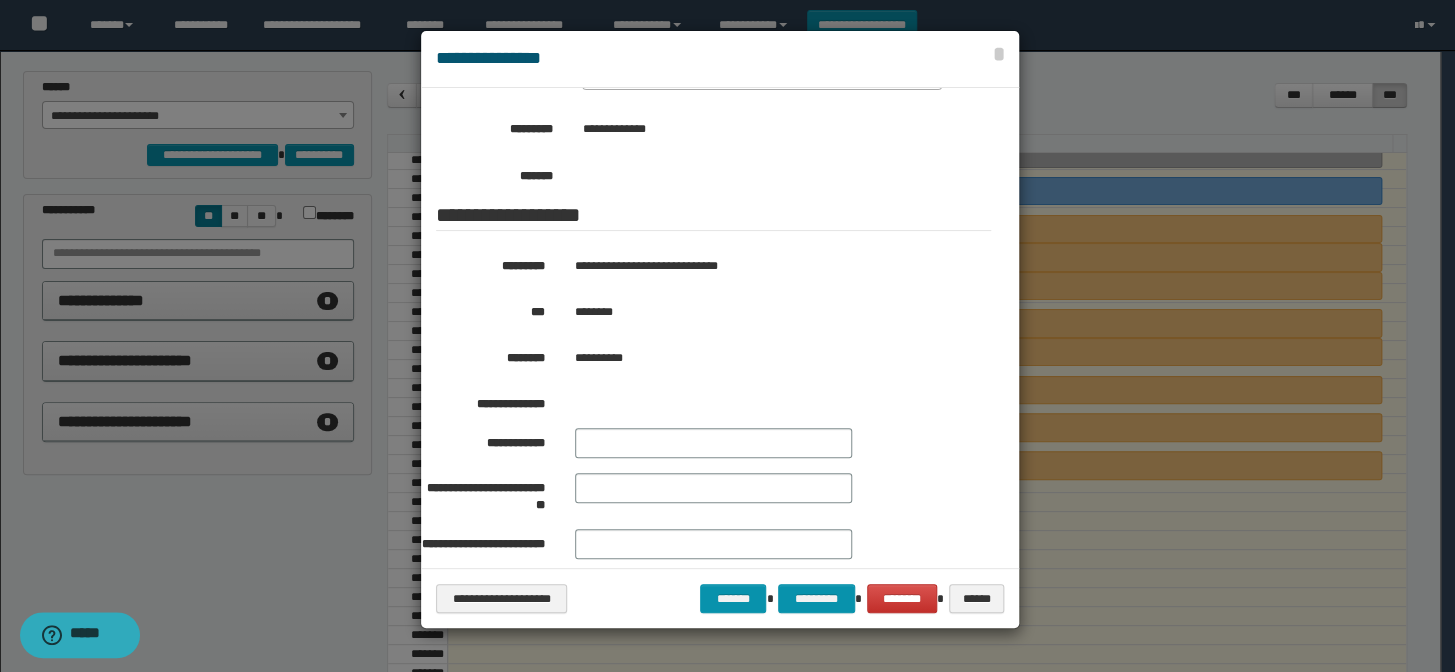 drag, startPoint x: 1184, startPoint y: 561, endPoint x: 721, endPoint y: 233, distance: 567.409 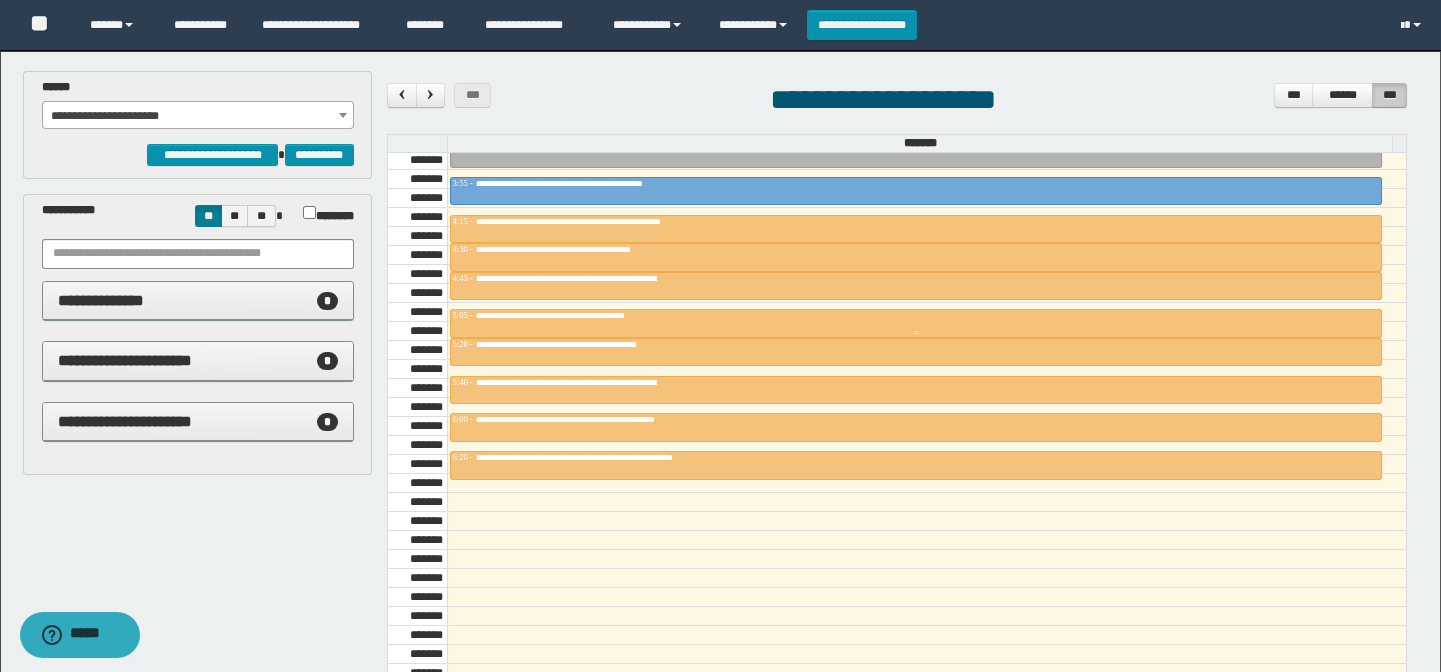 click on "**********" at bounding box center [591, 315] 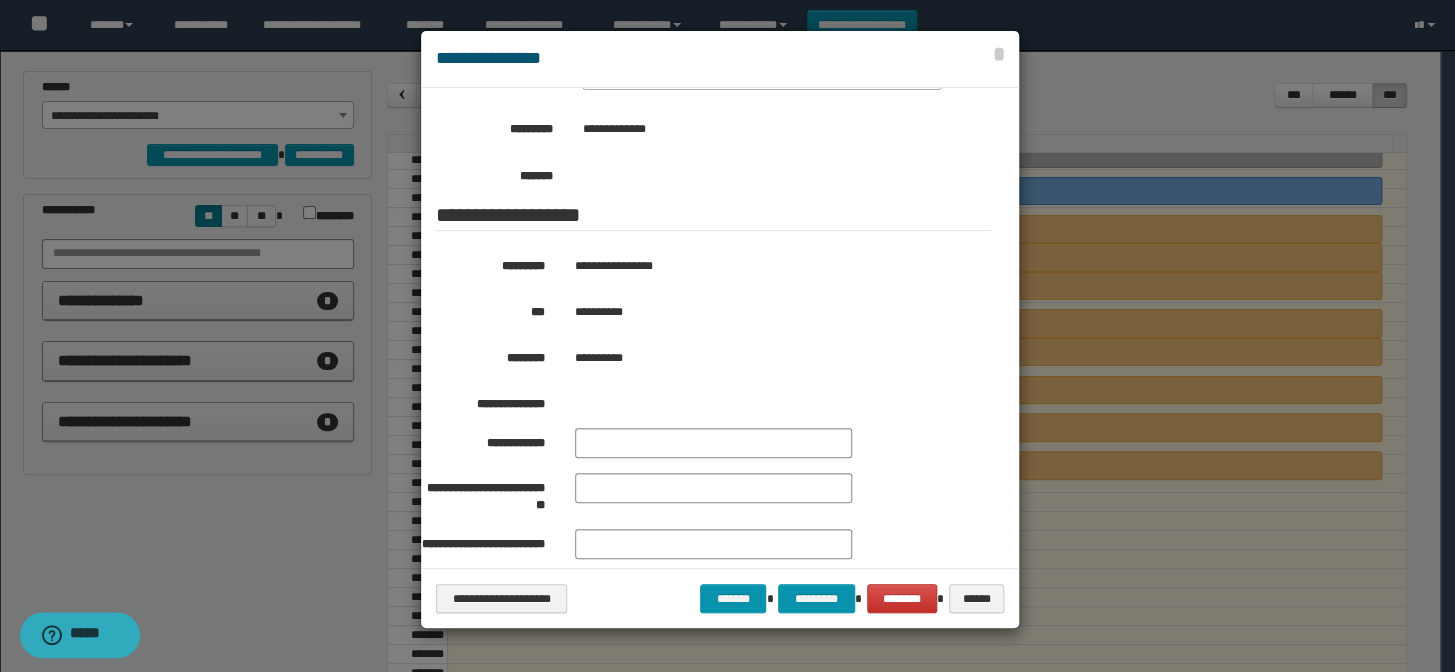 click at bounding box center (727, 336) 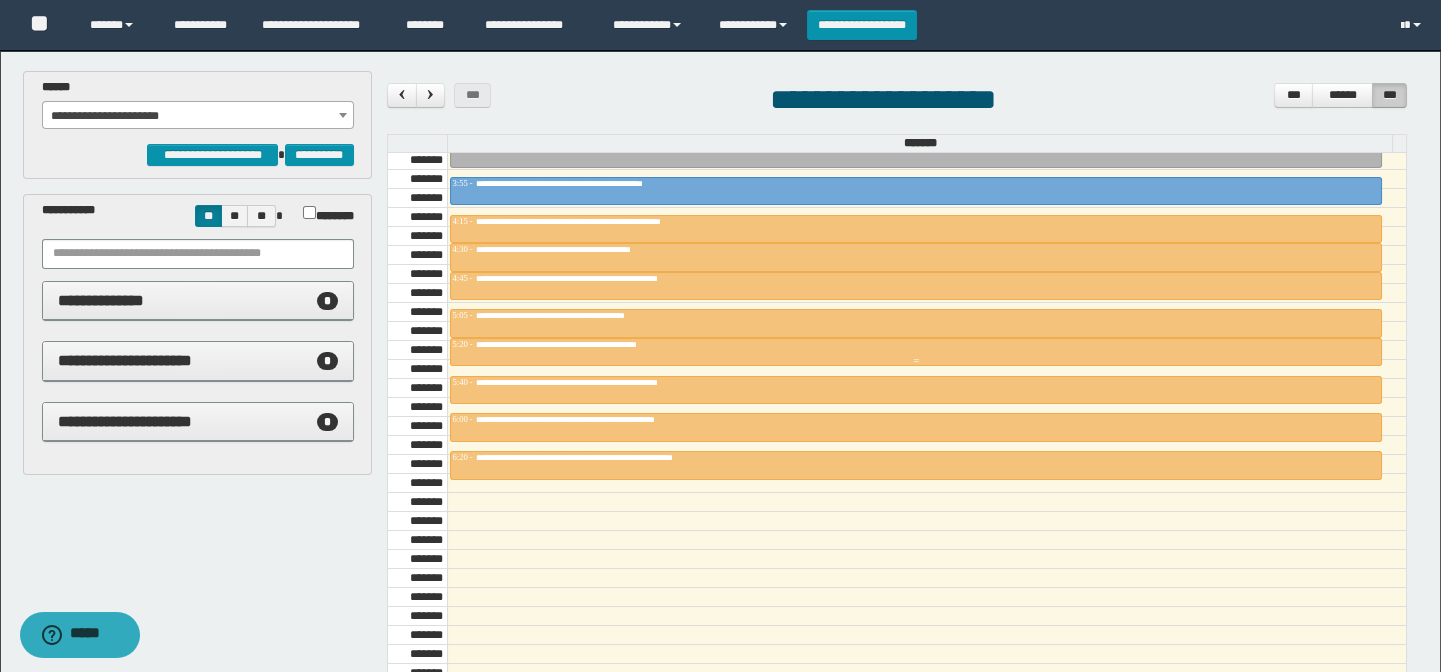 click on "**********" at bounding box center [602, 344] 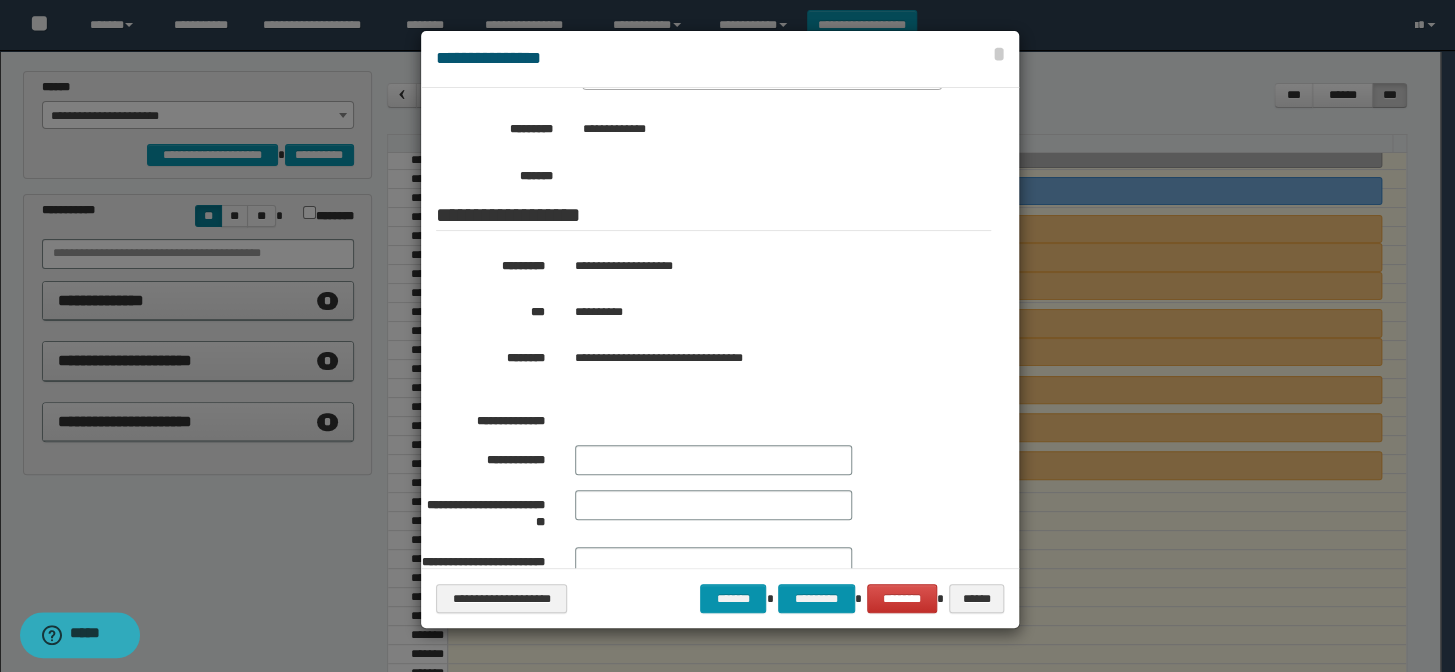 click at bounding box center (727, 336) 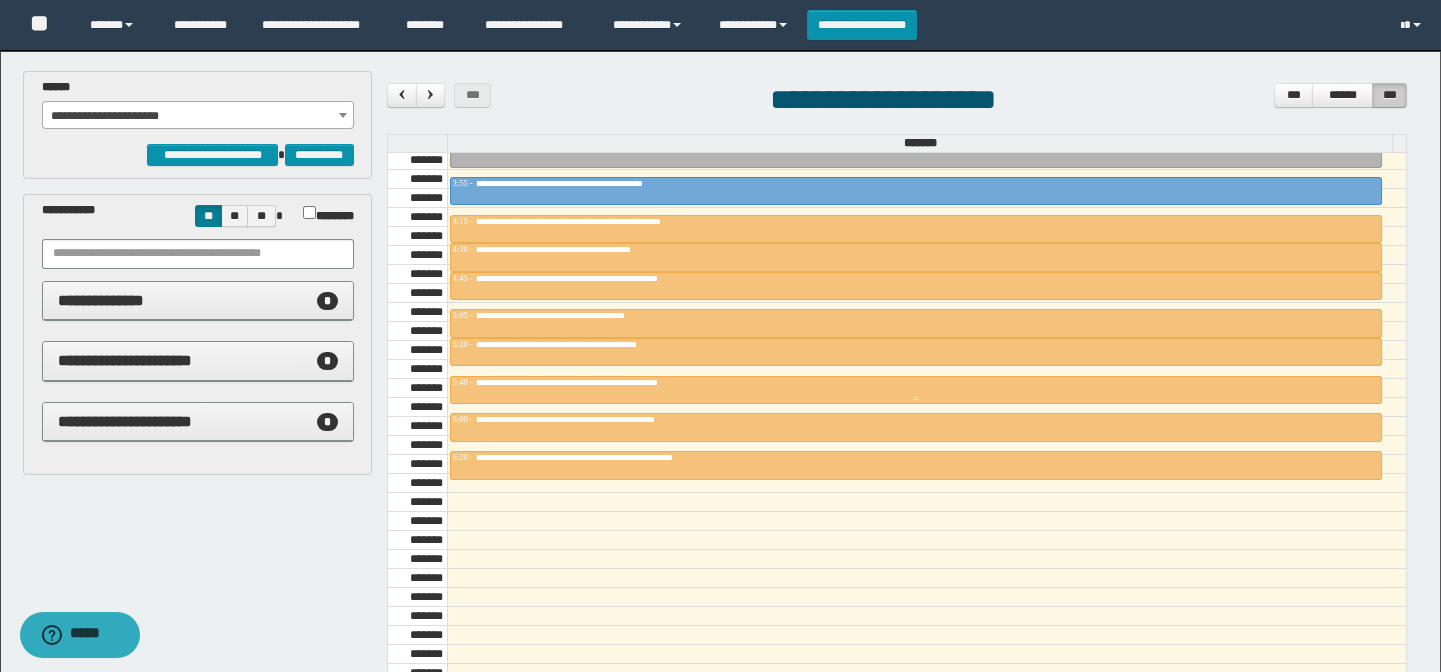 click on "**********" at bounding box center [617, 382] 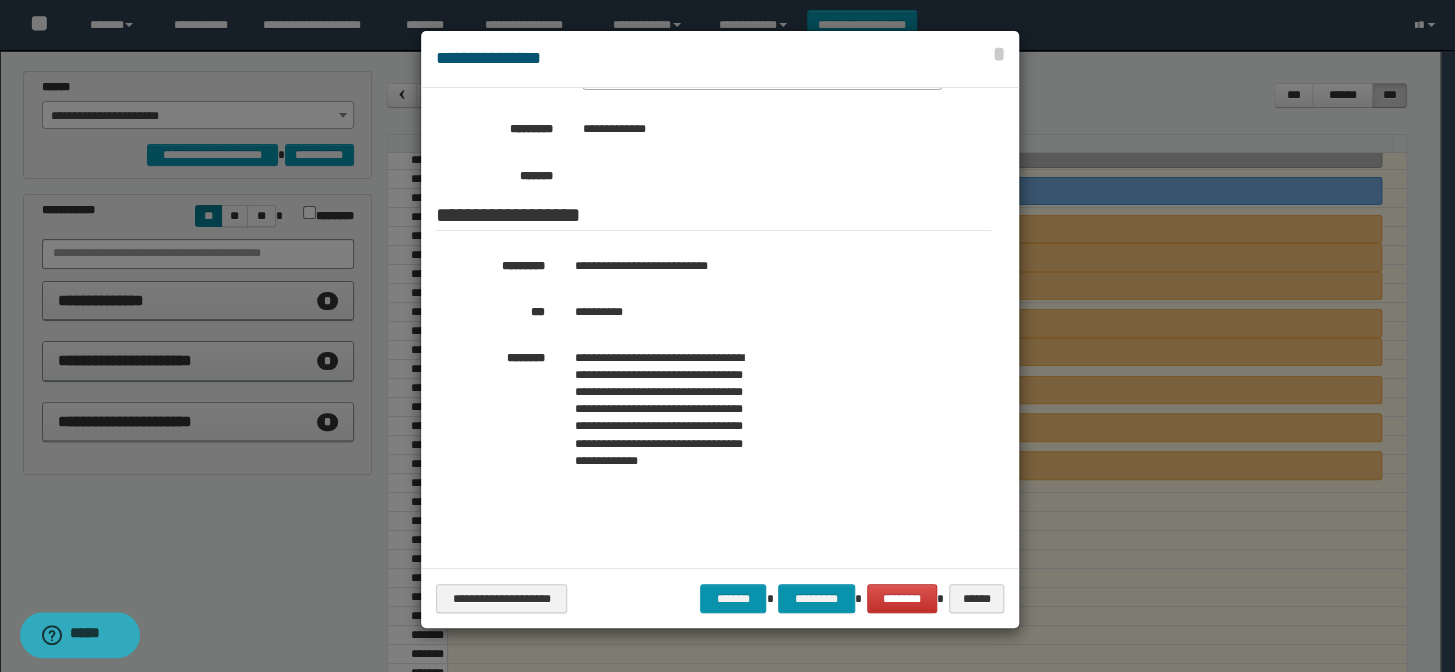 click at bounding box center (727, 336) 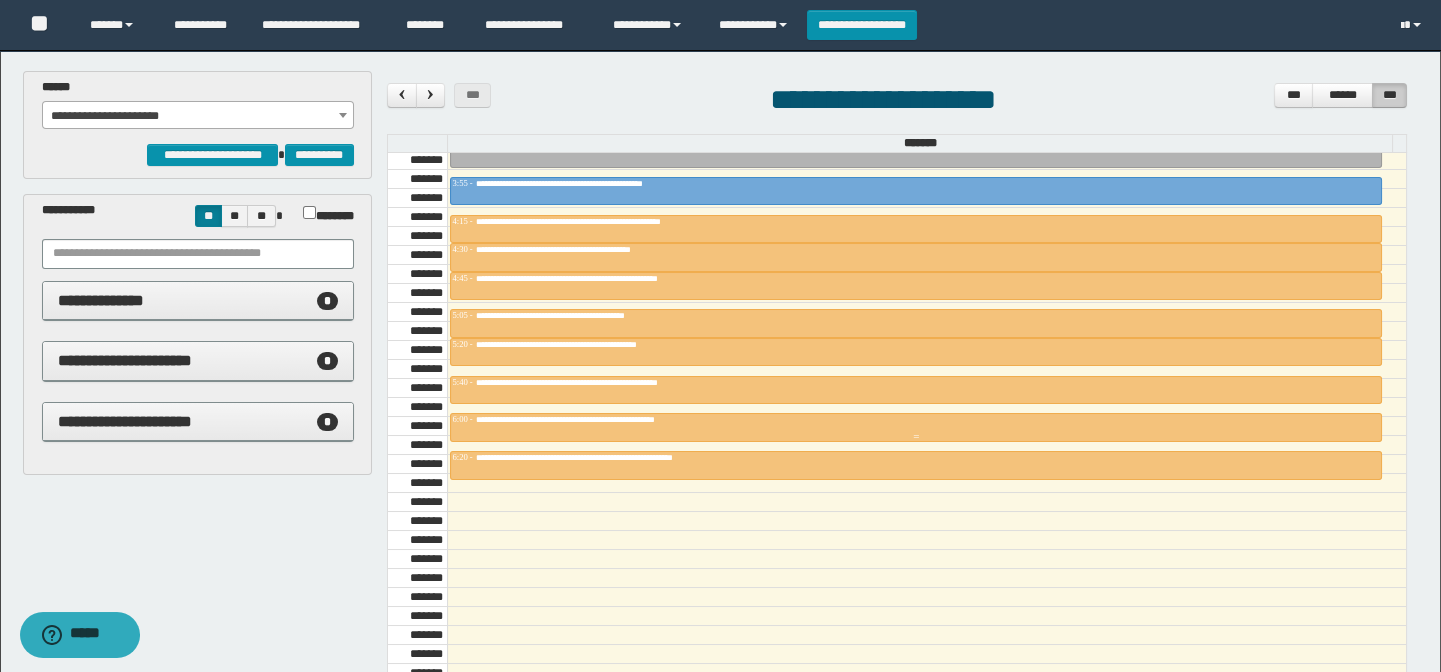 click on "**********" at bounding box center [621, 419] 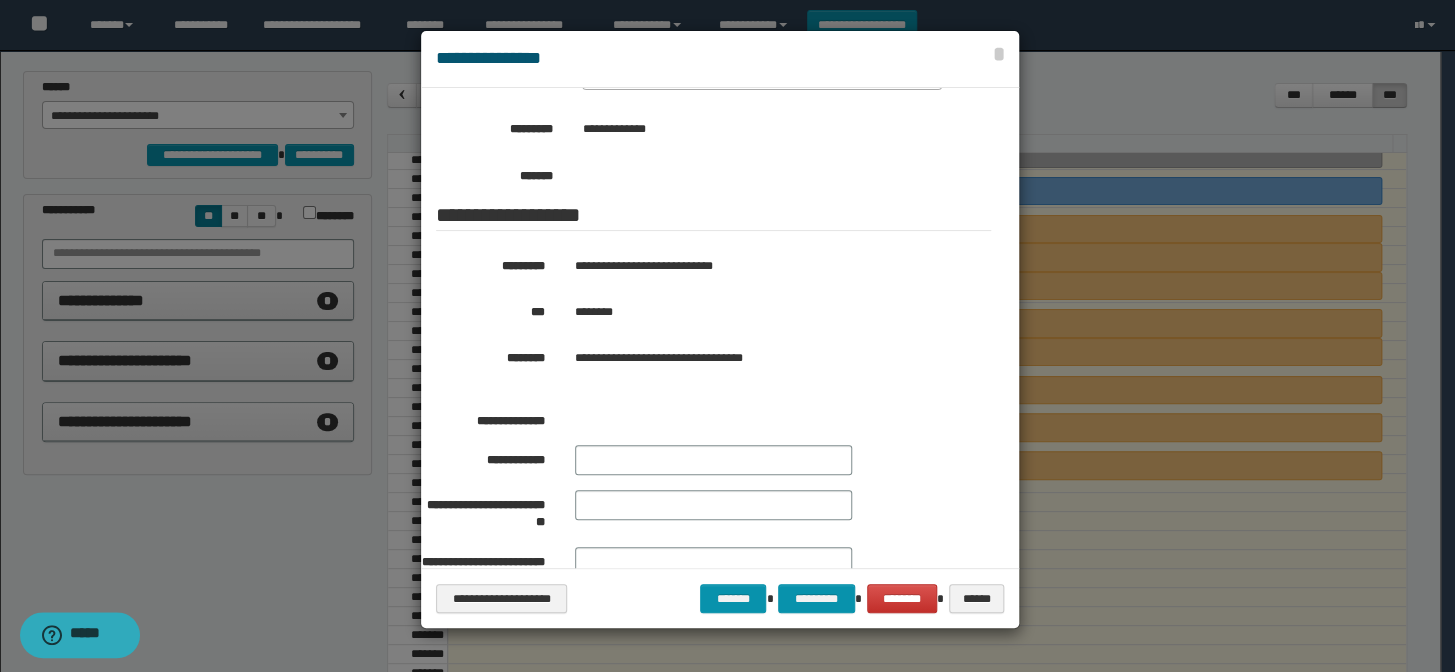 click at bounding box center [727, 336] 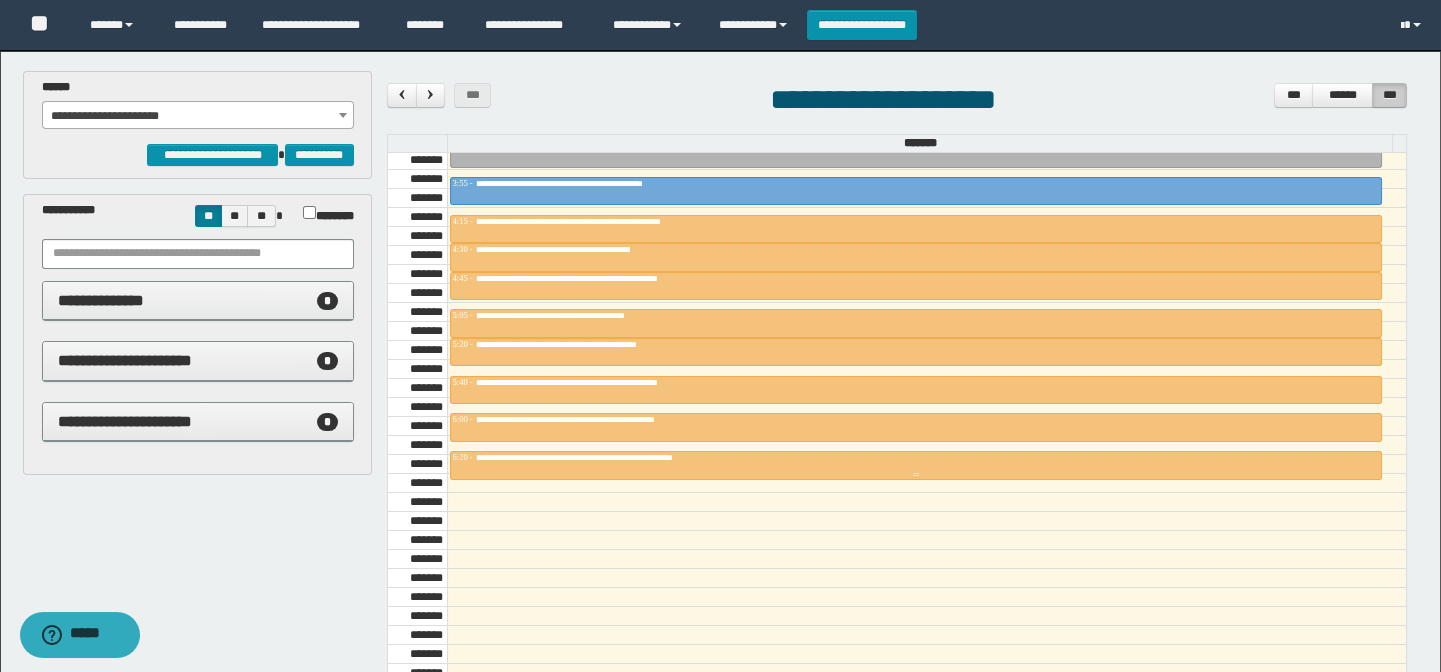 click on "**********" at bounding box center [916, 458] 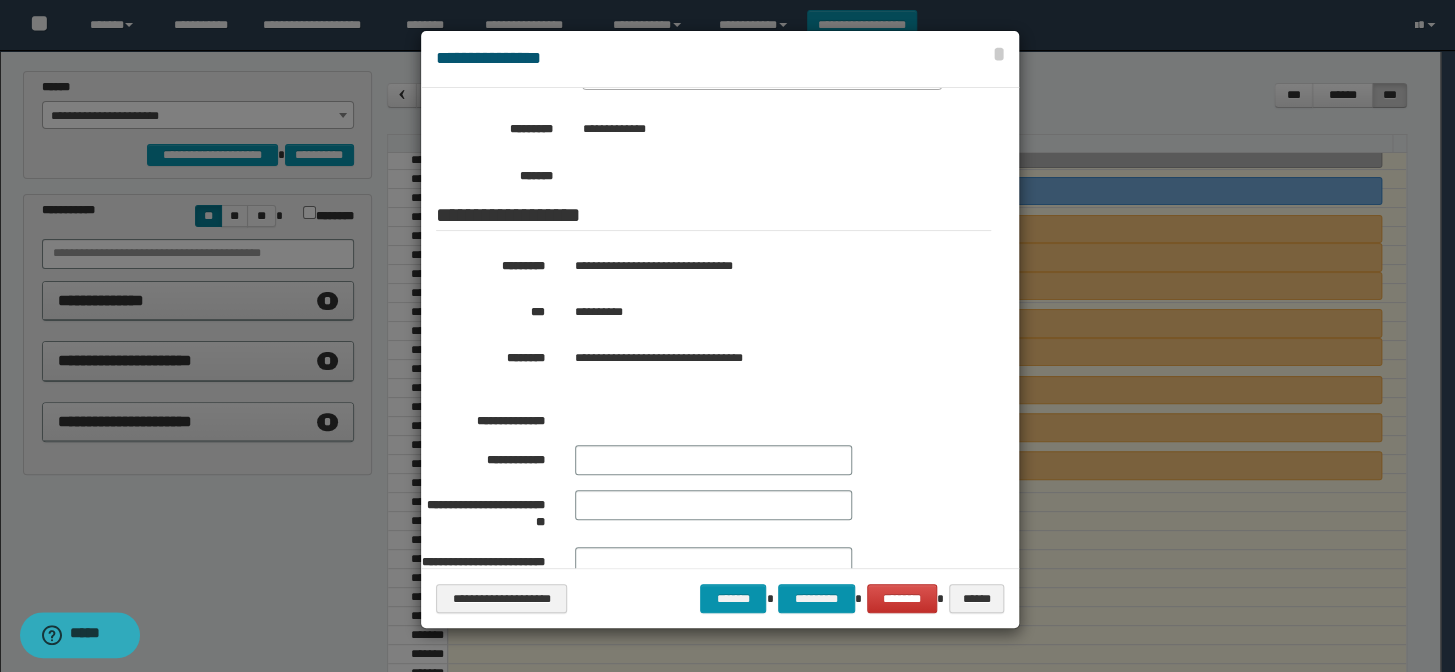 click at bounding box center (727, 336) 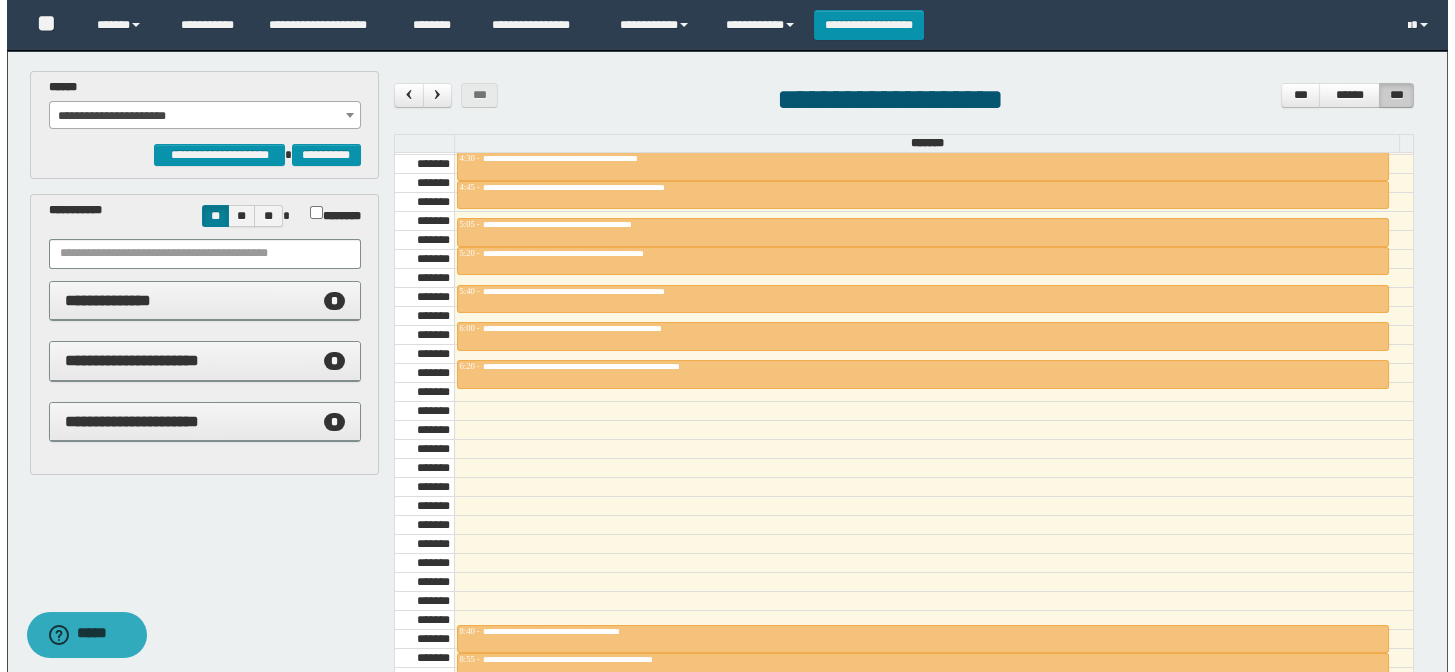 scroll, scrollTop: 420, scrollLeft: 0, axis: vertical 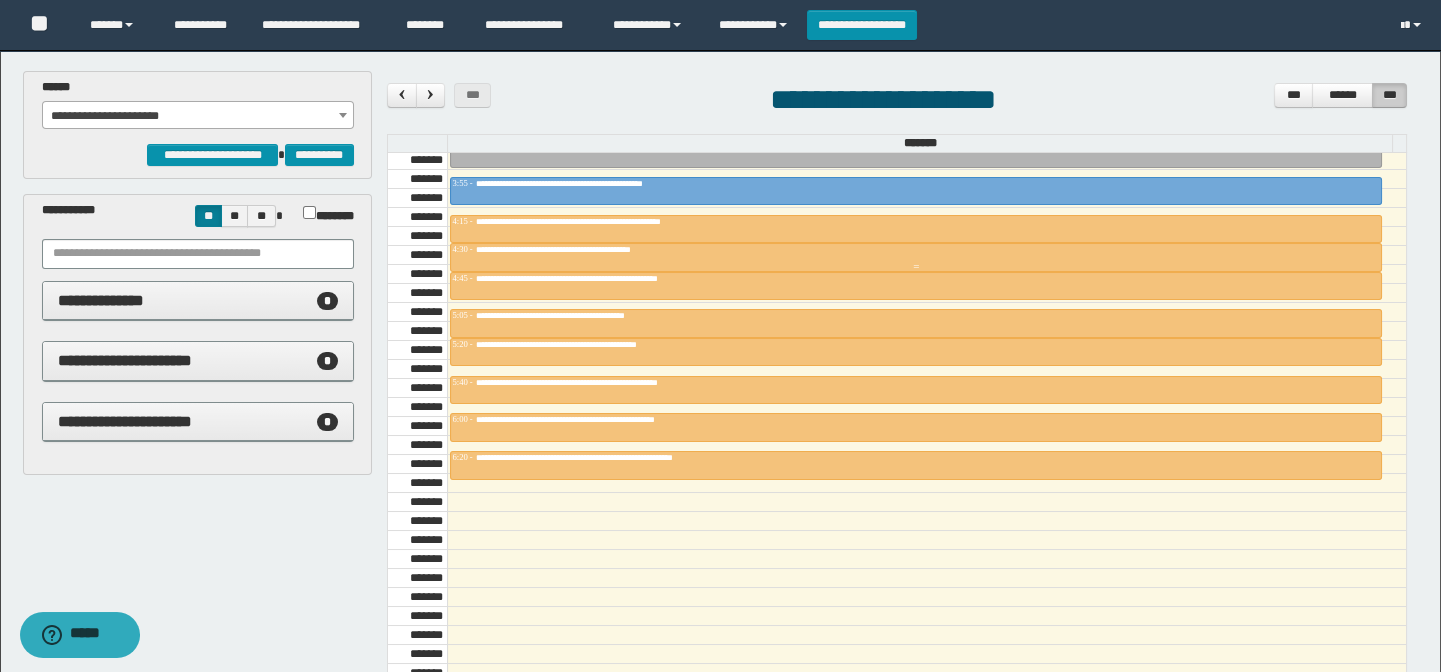 click on "**********" at bounding box center [581, 249] 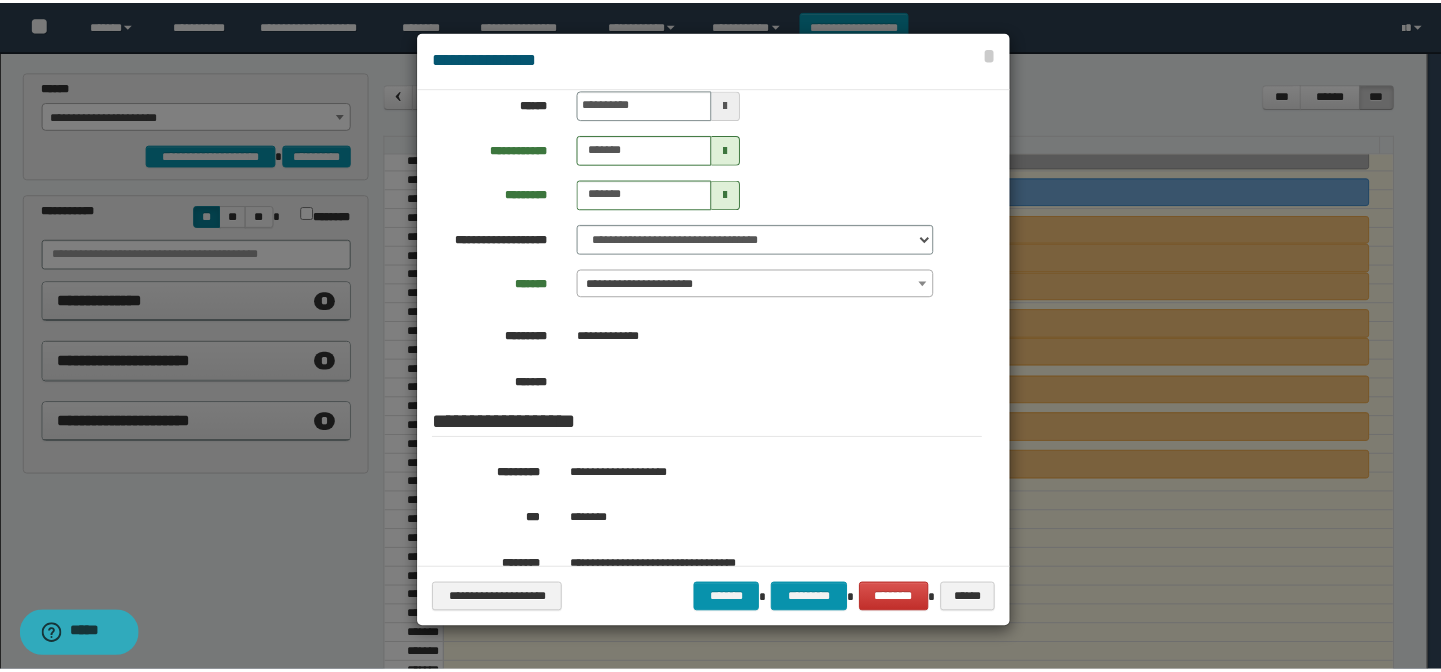 scroll, scrollTop: 0, scrollLeft: 0, axis: both 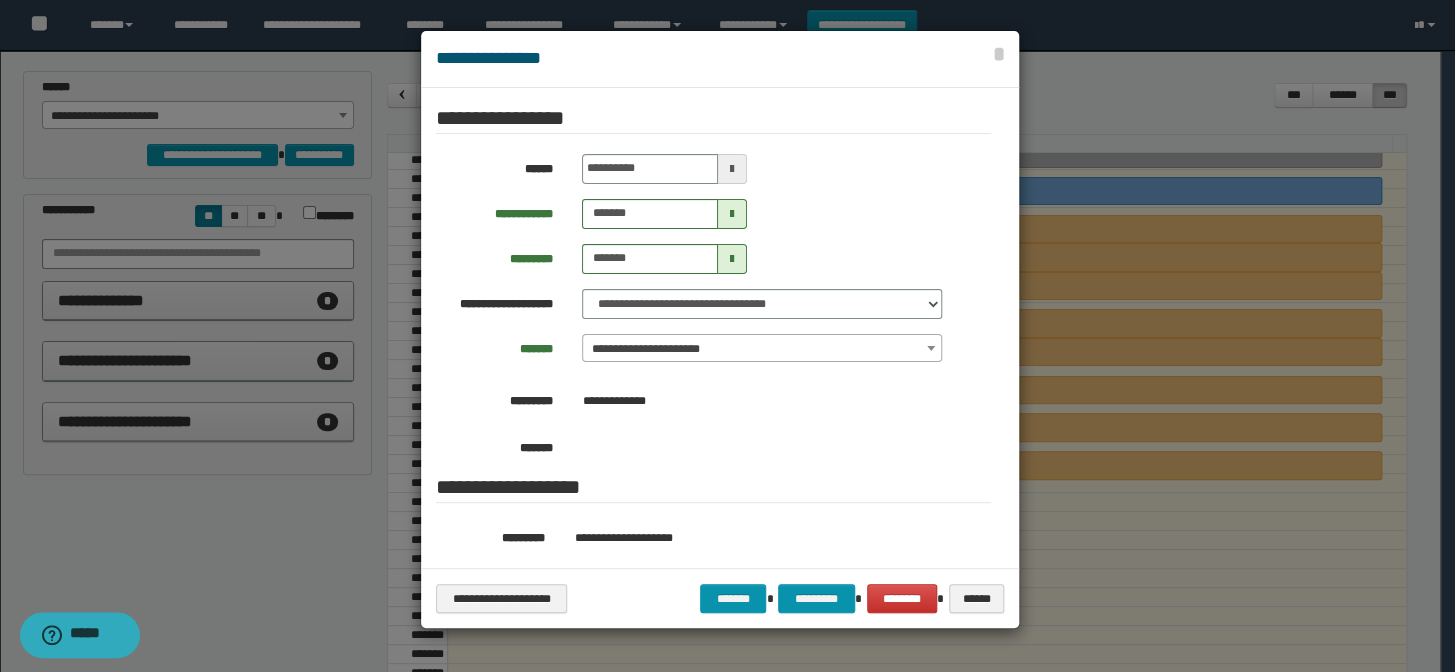 drag, startPoint x: 1073, startPoint y: 117, endPoint x: 928, endPoint y: 14, distance: 177.8595 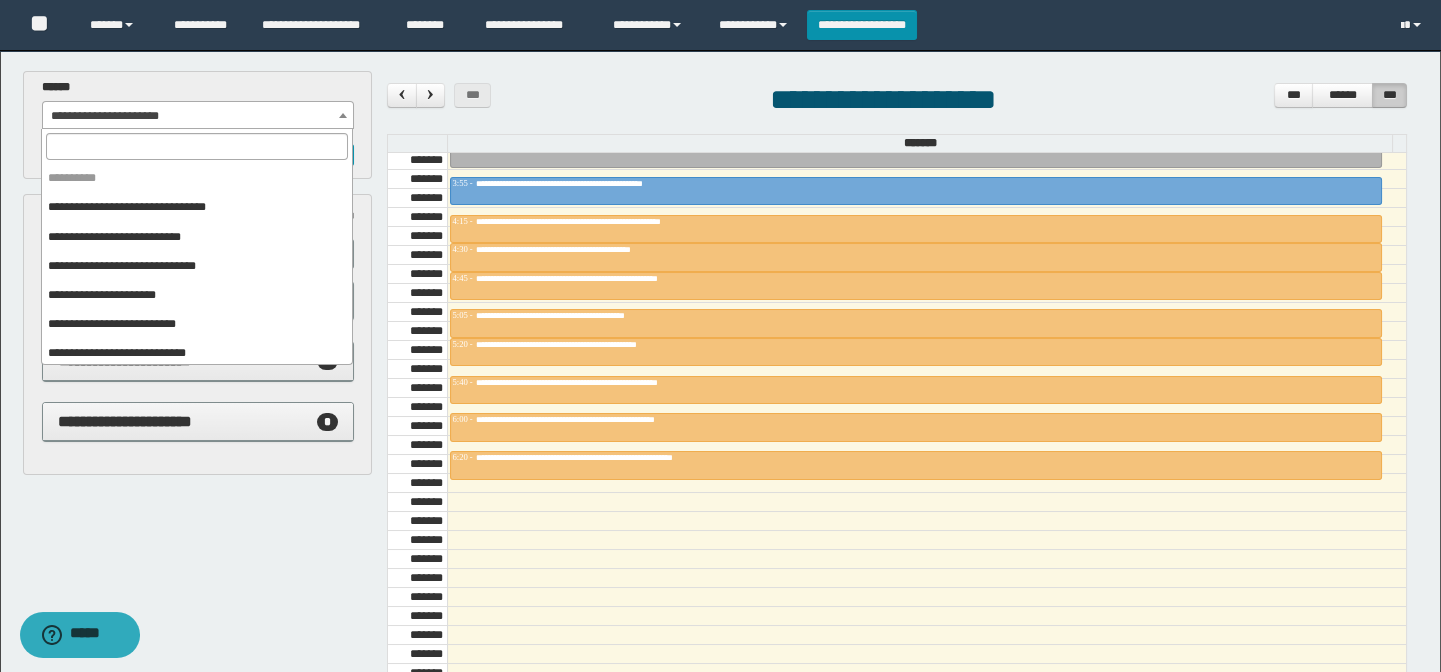 click on "**********" at bounding box center (198, 116) 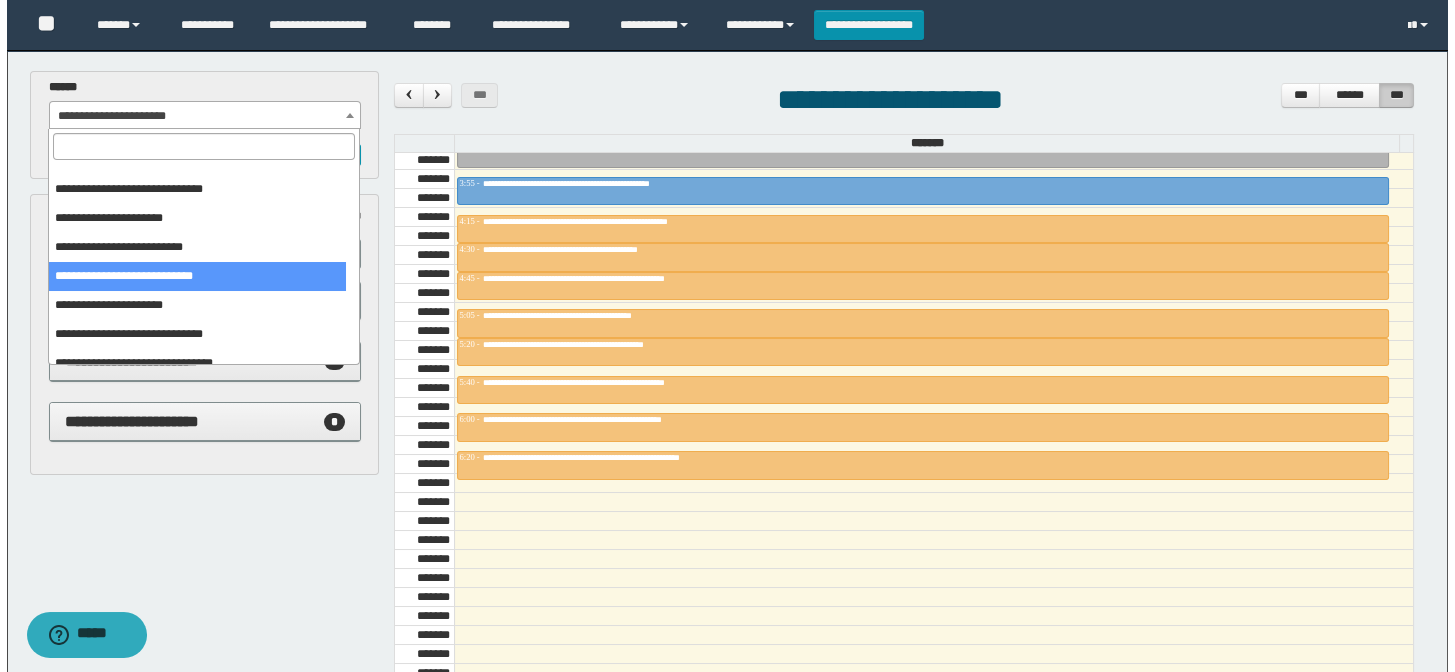 scroll, scrollTop: 0, scrollLeft: 0, axis: both 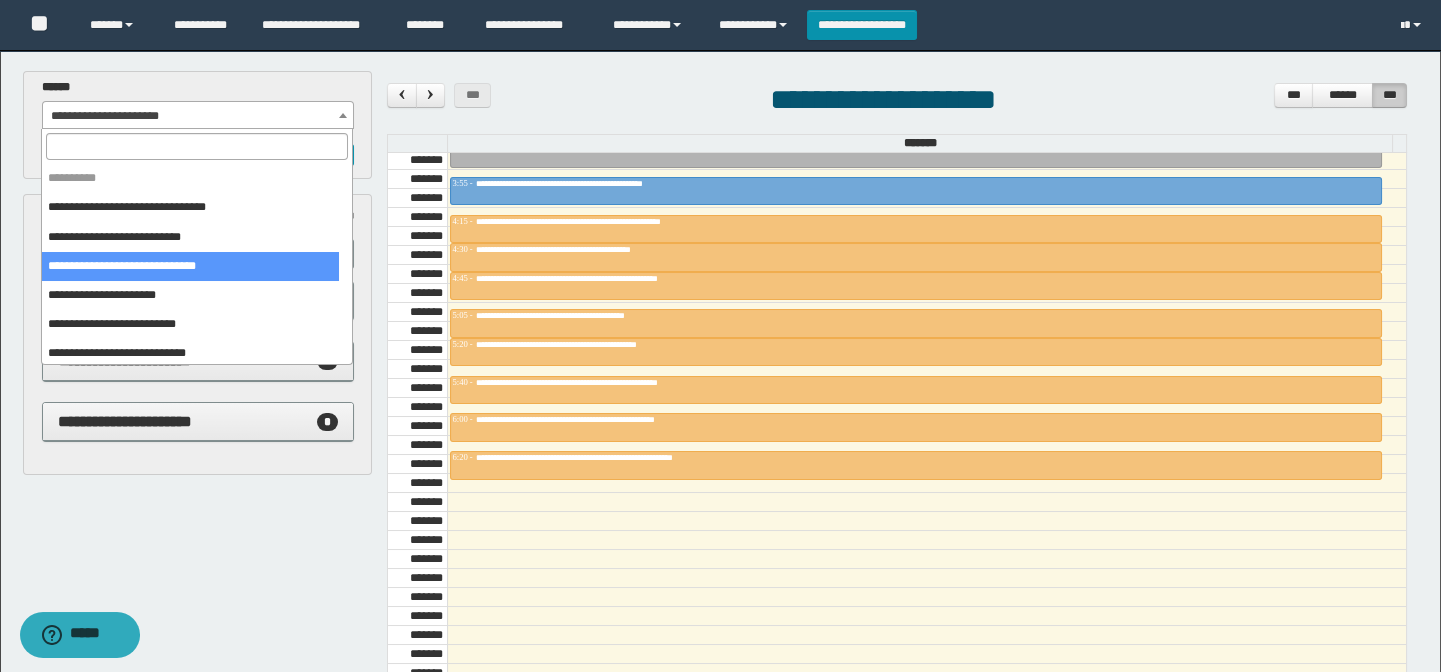 select on "******" 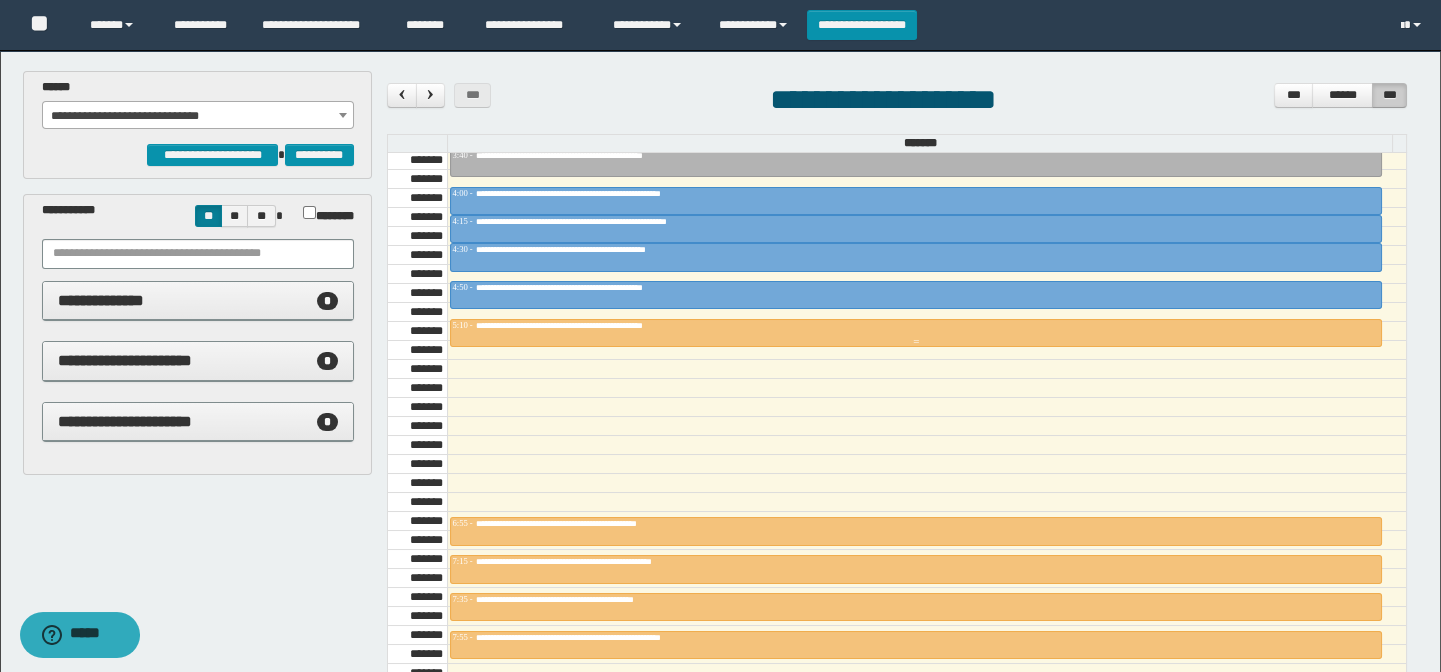 click at bounding box center [916, 342] 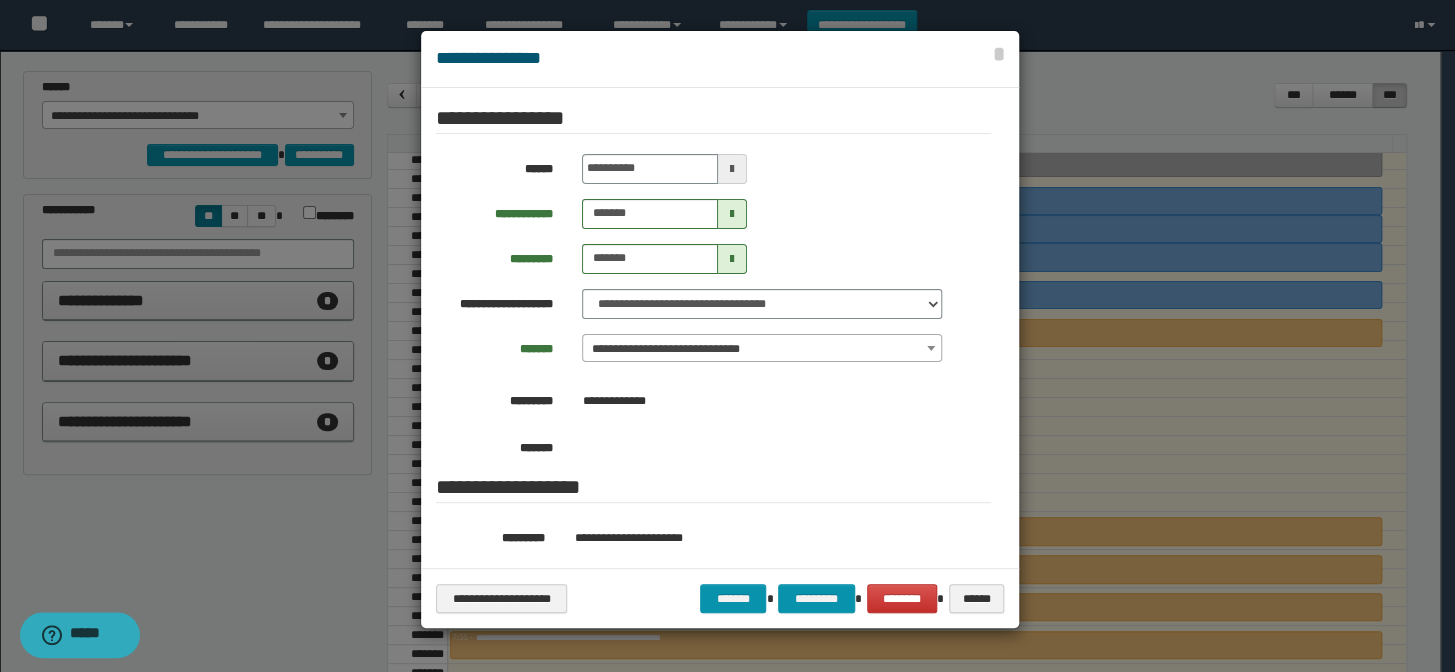 click on "**********" at bounding box center (762, 349) 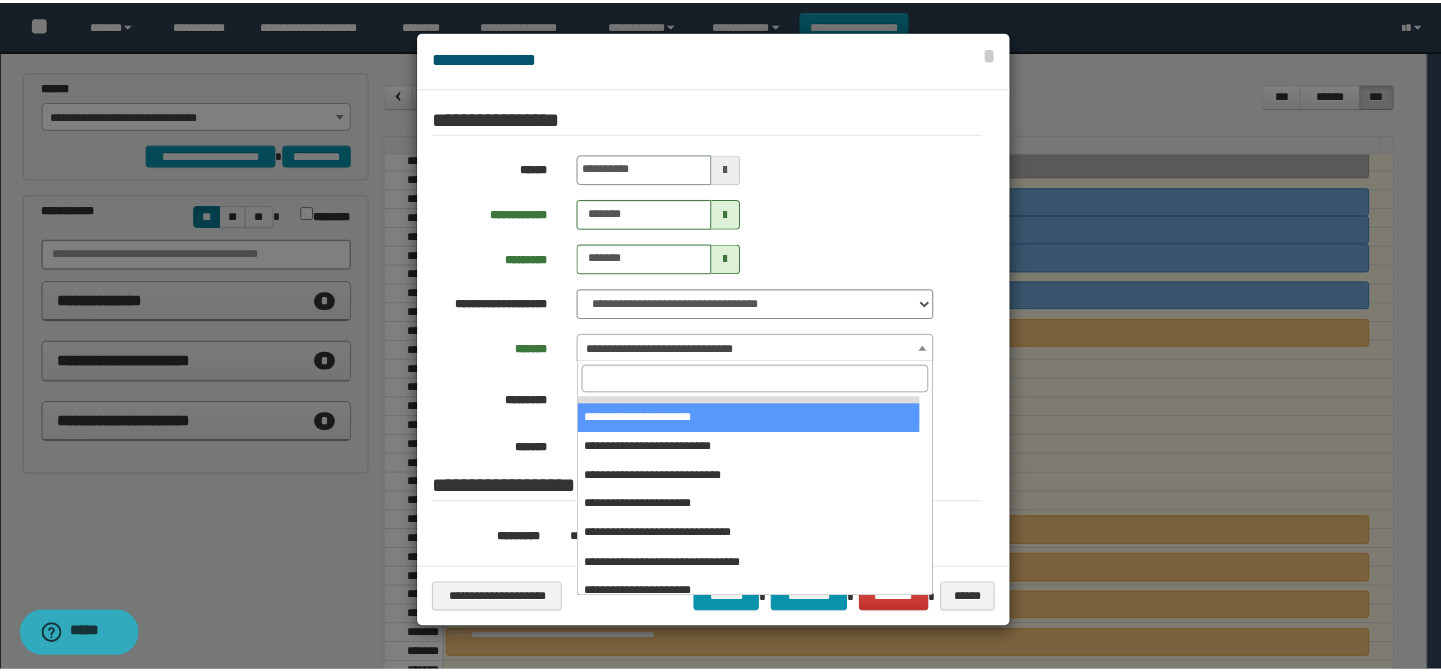 scroll, scrollTop: 120, scrollLeft: 0, axis: vertical 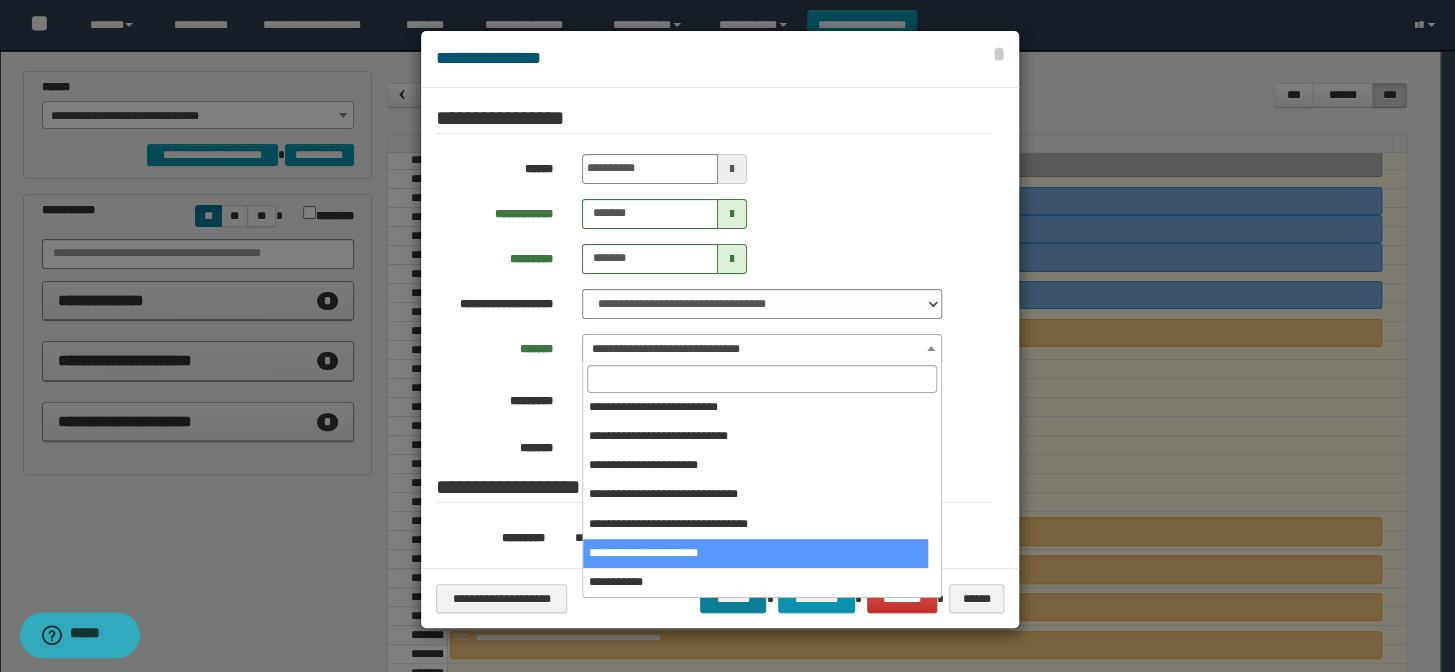 select on "******" 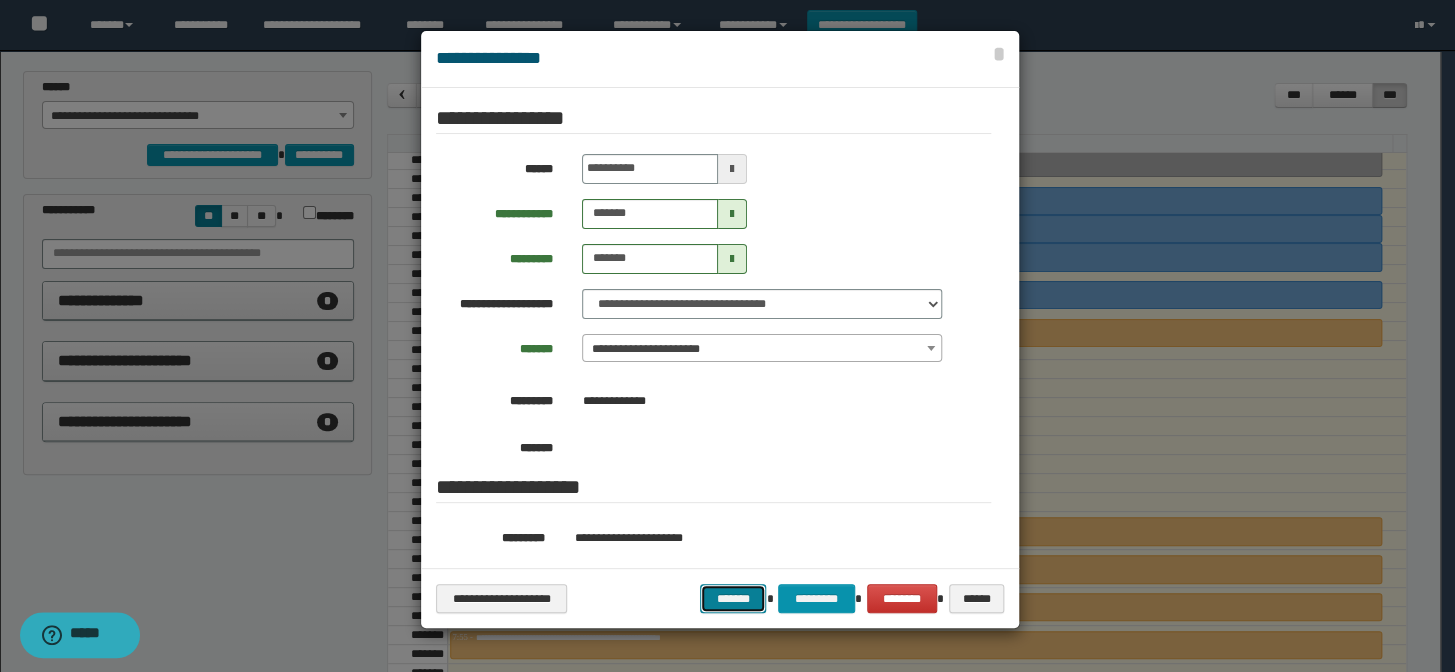 click on "*******" at bounding box center [733, 599] 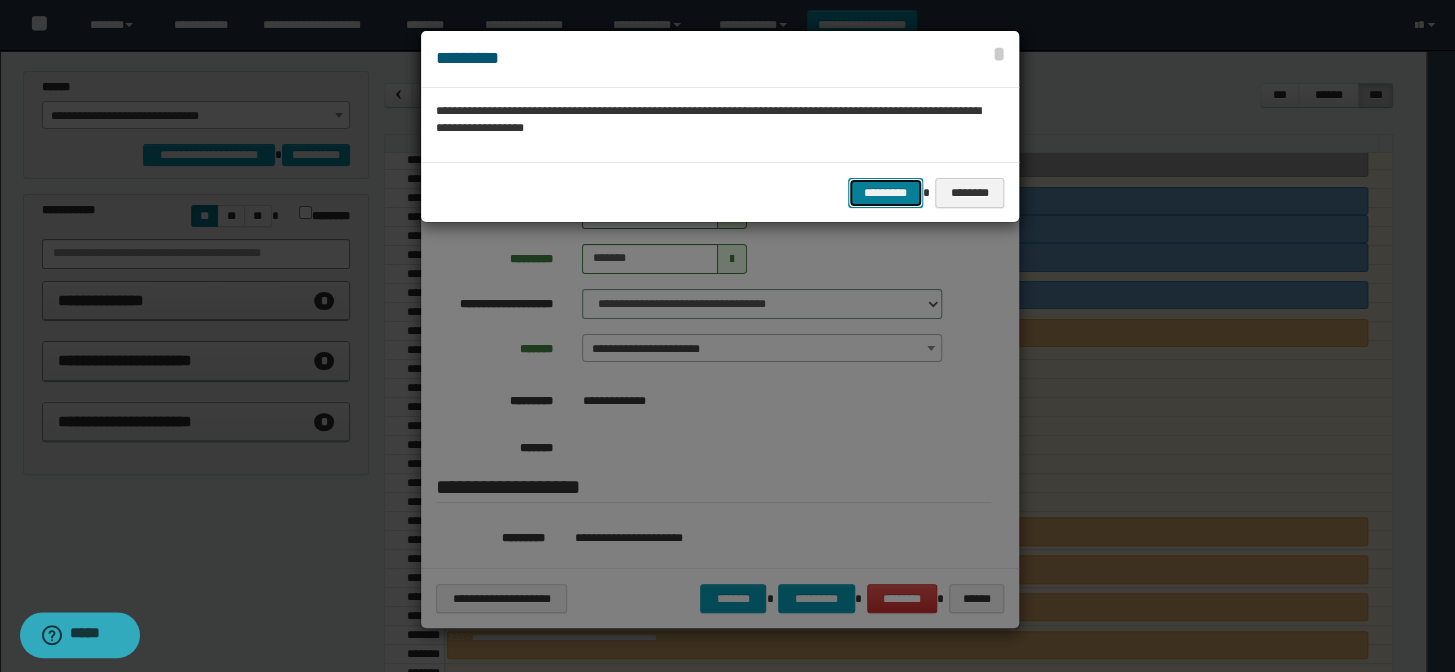 click on "*********" at bounding box center (885, 193) 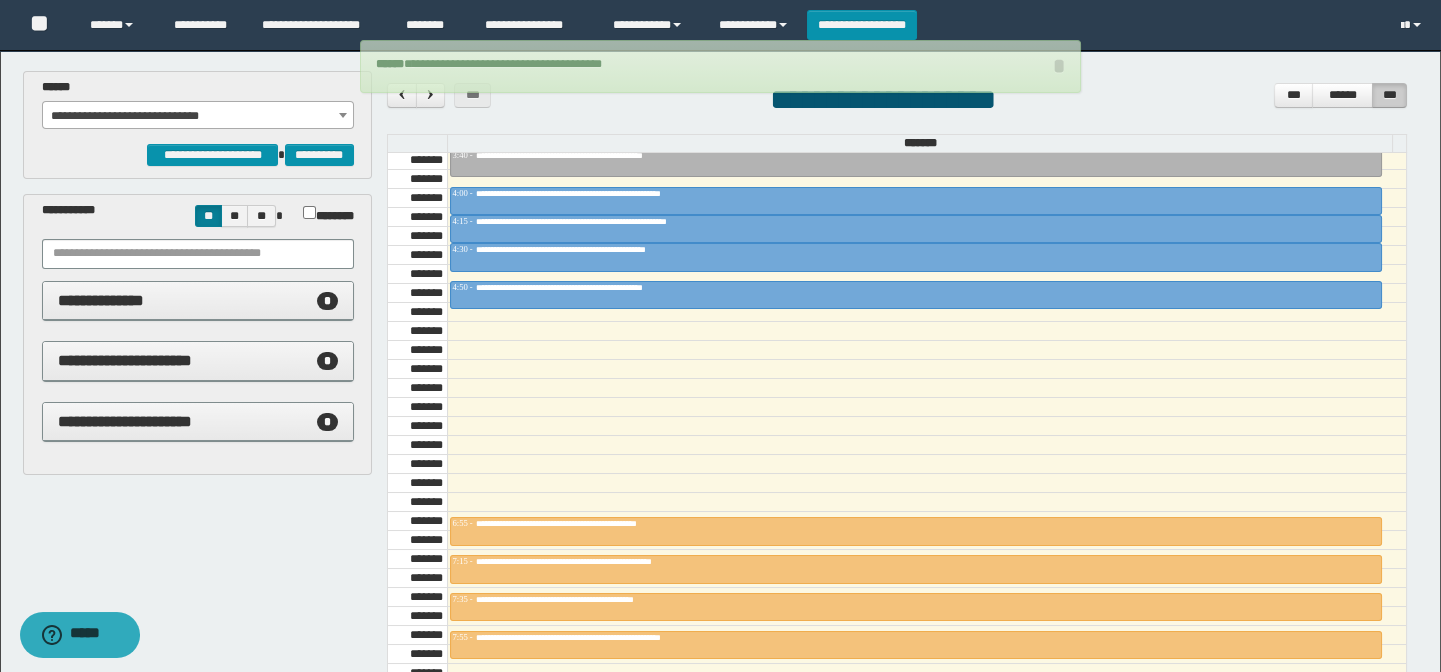 click on "**********" at bounding box center [198, 116] 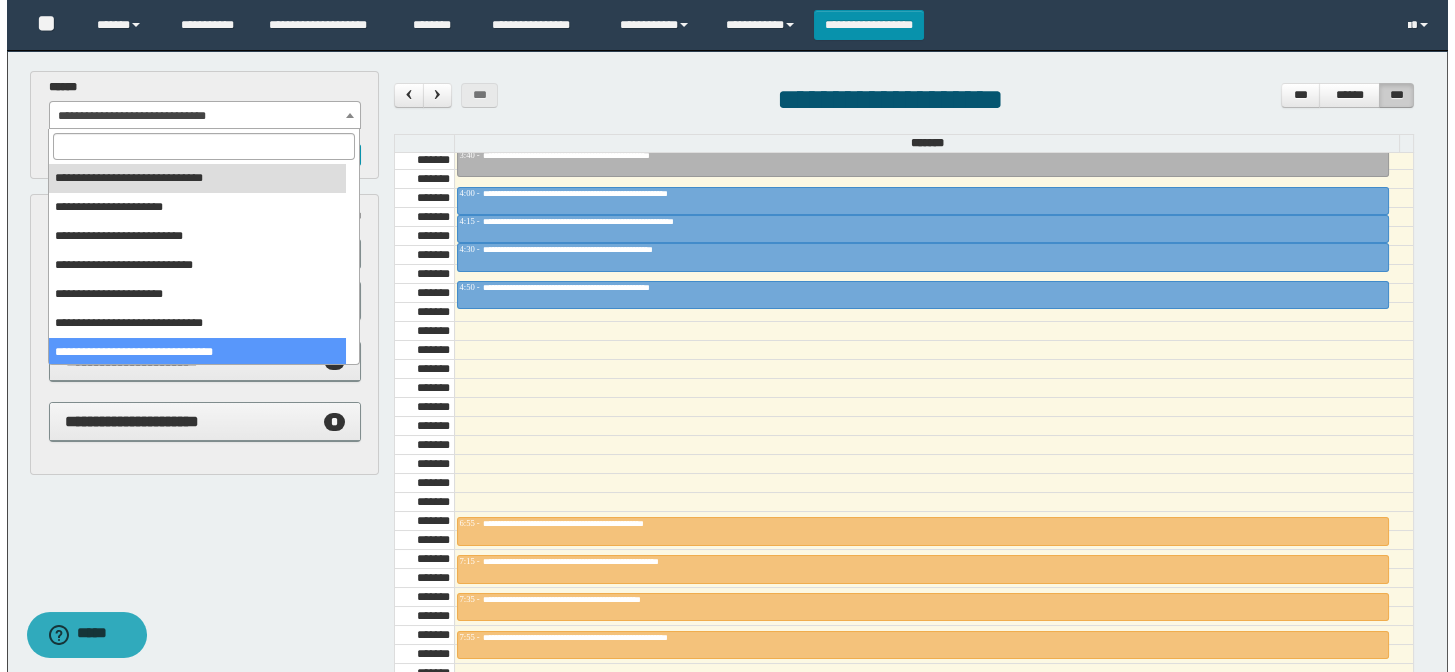 scroll, scrollTop: 150, scrollLeft: 0, axis: vertical 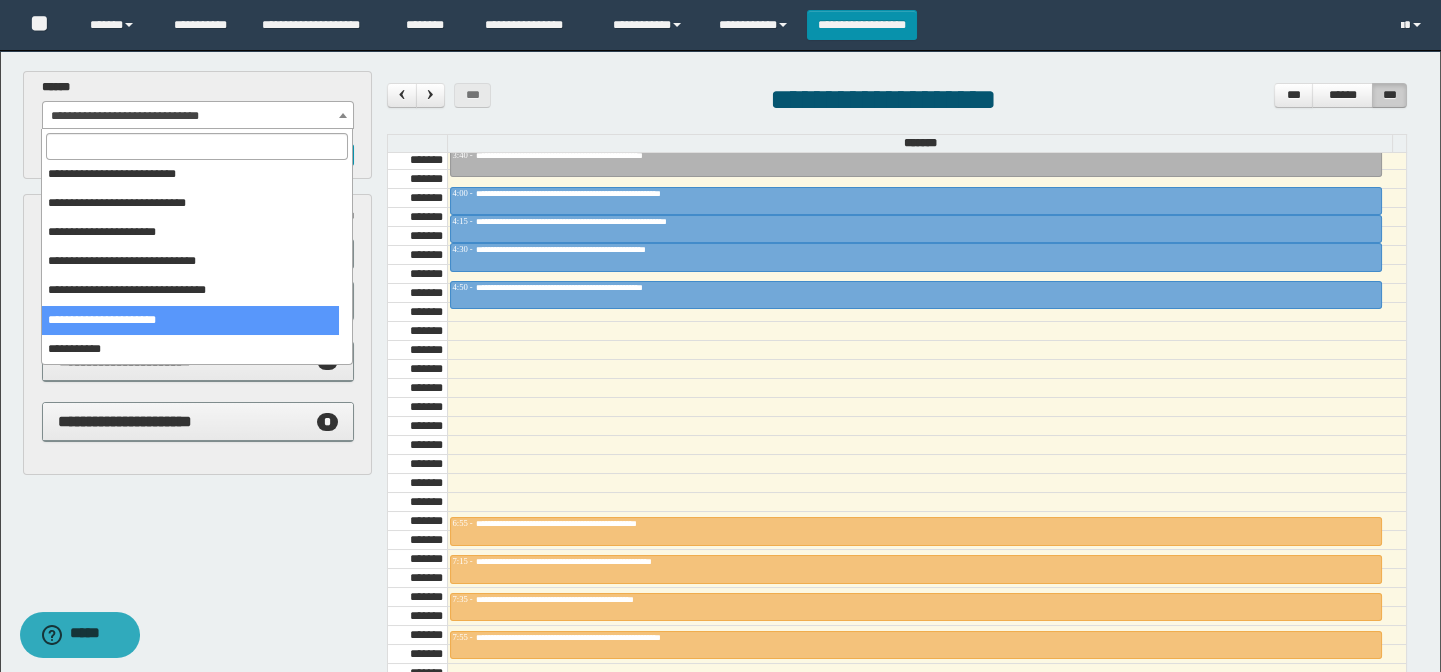 select on "******" 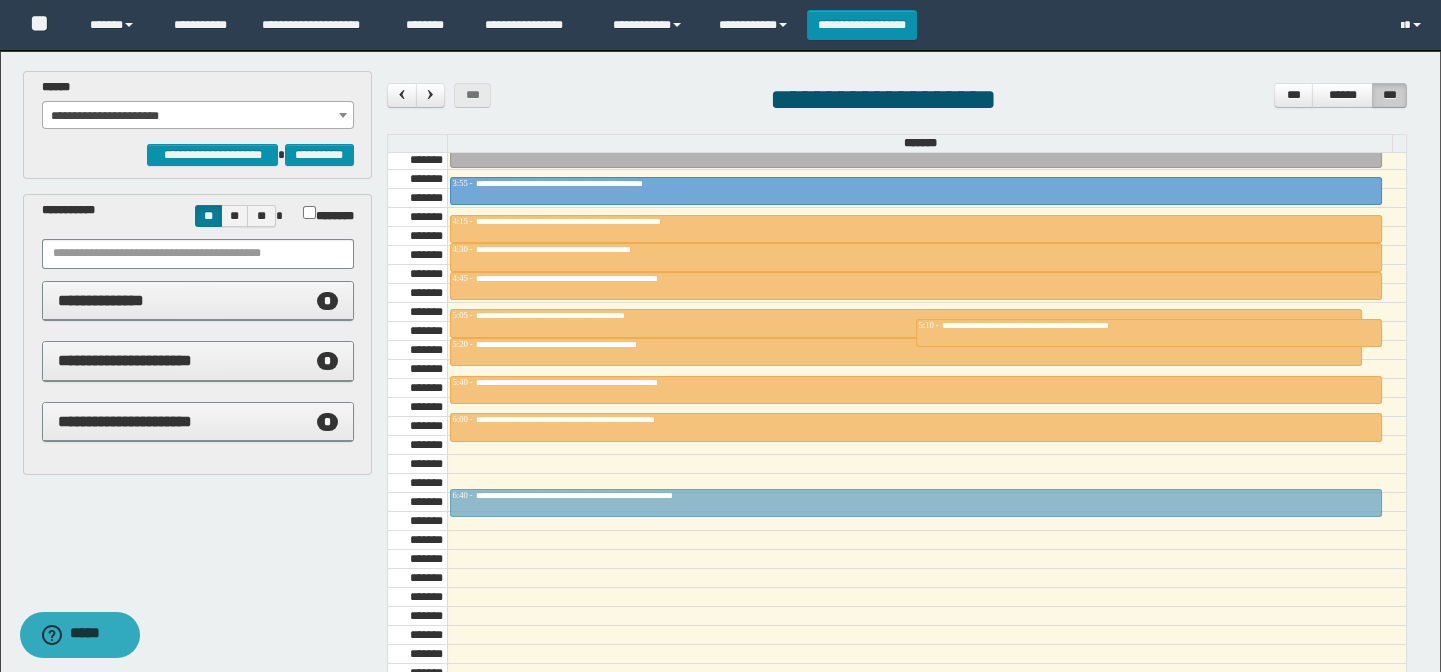 drag, startPoint x: 727, startPoint y: 450, endPoint x: 719, endPoint y: 482, distance: 32.984844 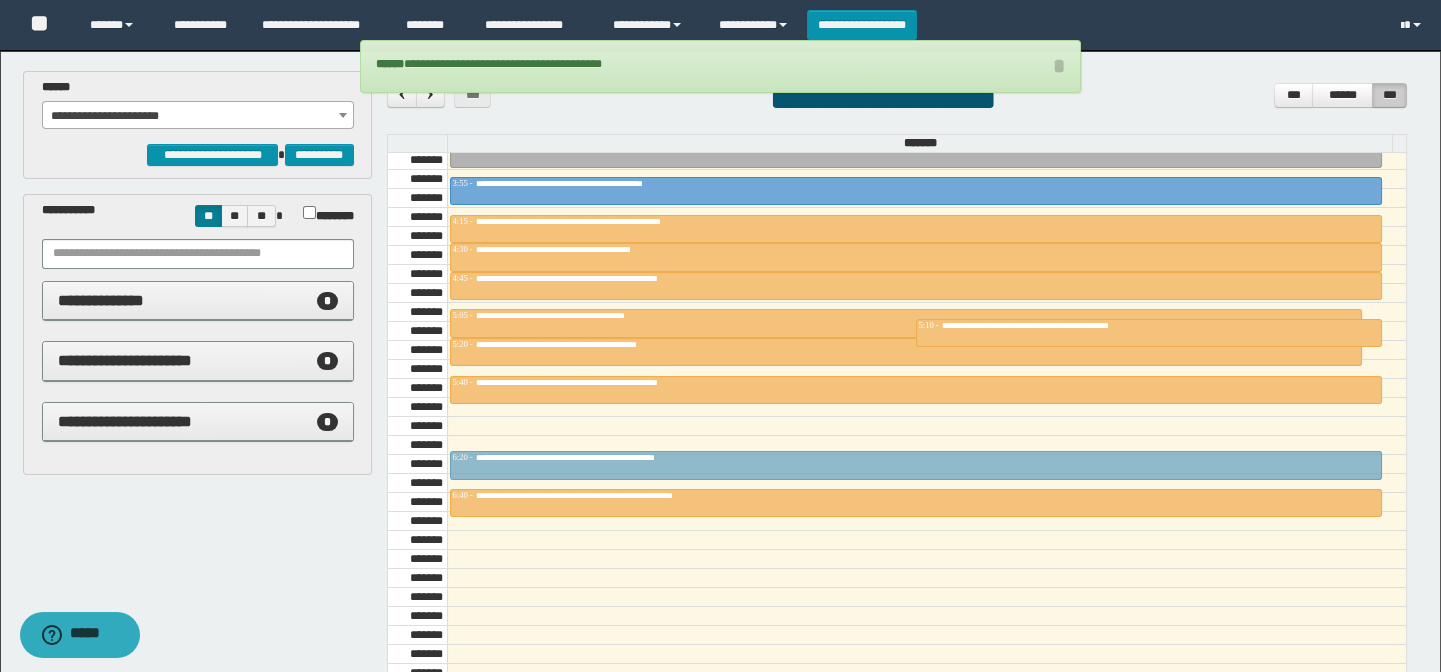drag, startPoint x: 716, startPoint y: 420, endPoint x: 714, endPoint y: 457, distance: 37.054016 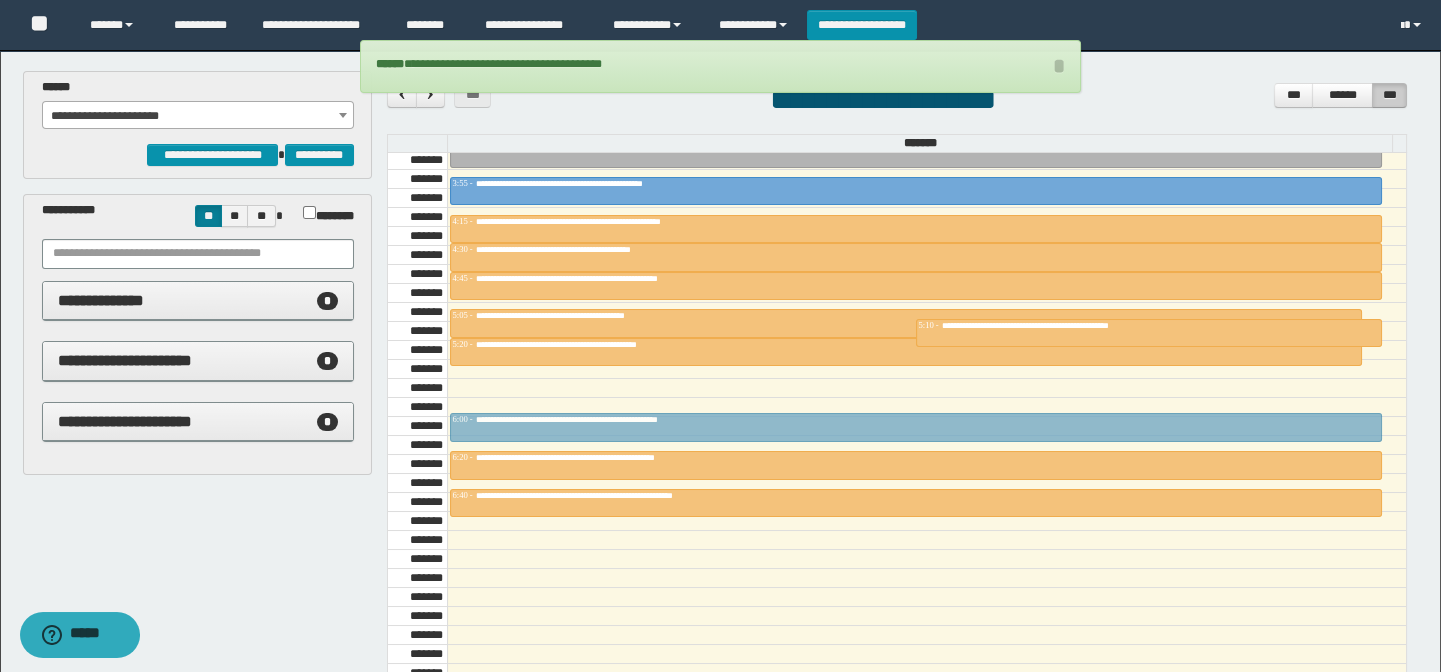 drag, startPoint x: 701, startPoint y: 374, endPoint x: 706, endPoint y: 410, distance: 36.345562 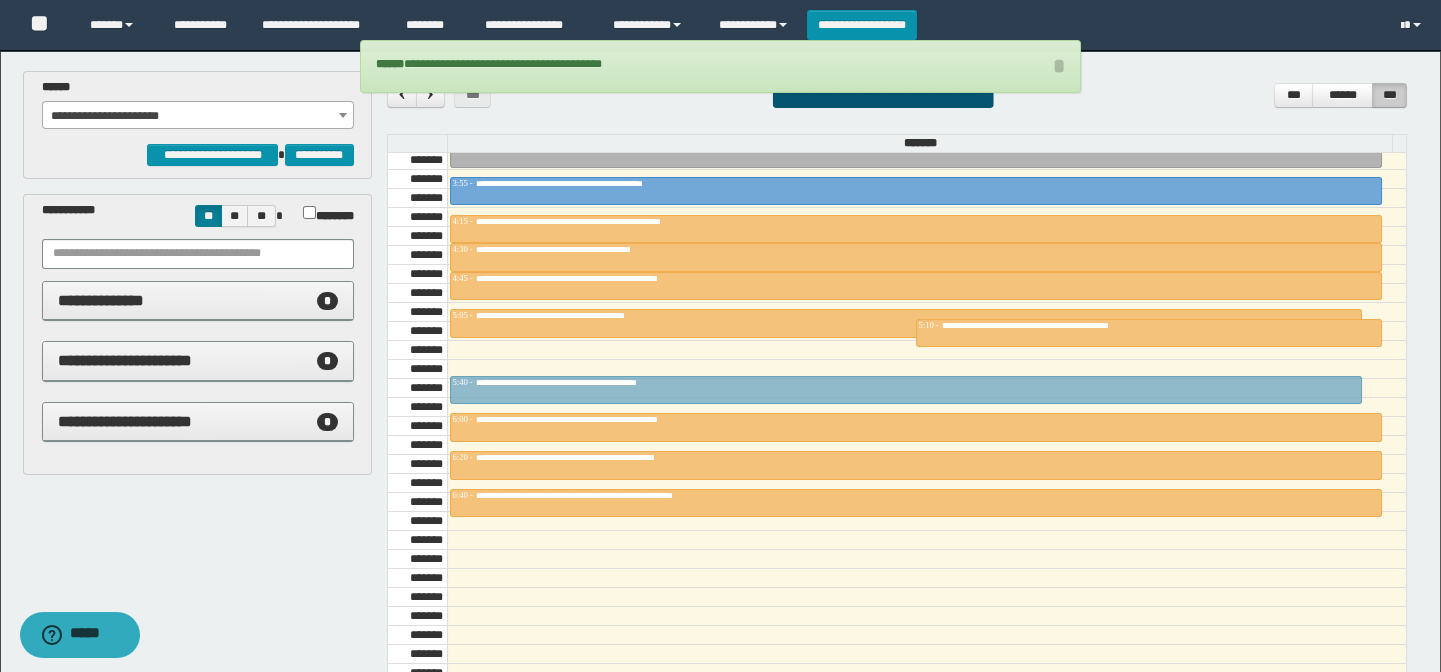 drag, startPoint x: 703, startPoint y: 341, endPoint x: 704, endPoint y: 375, distance: 34.0147 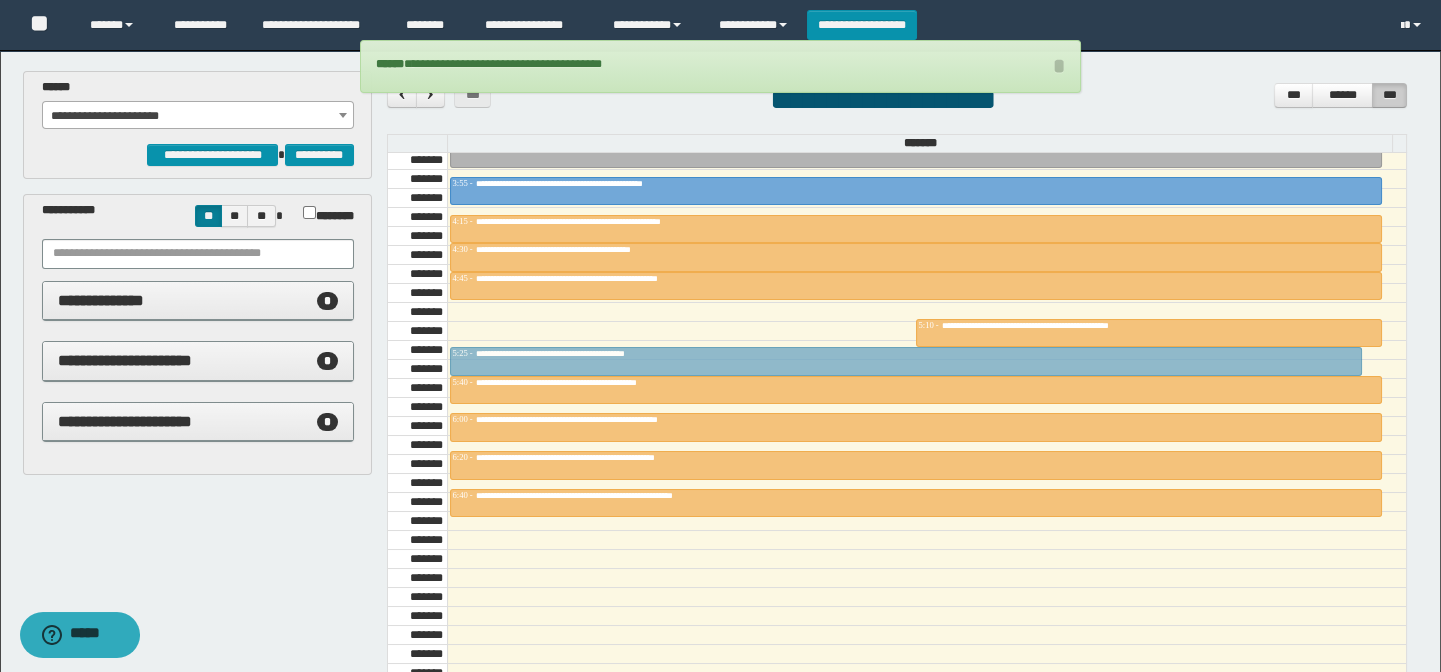 drag, startPoint x: 693, startPoint y: 311, endPoint x: 690, endPoint y: 338, distance: 27.166155 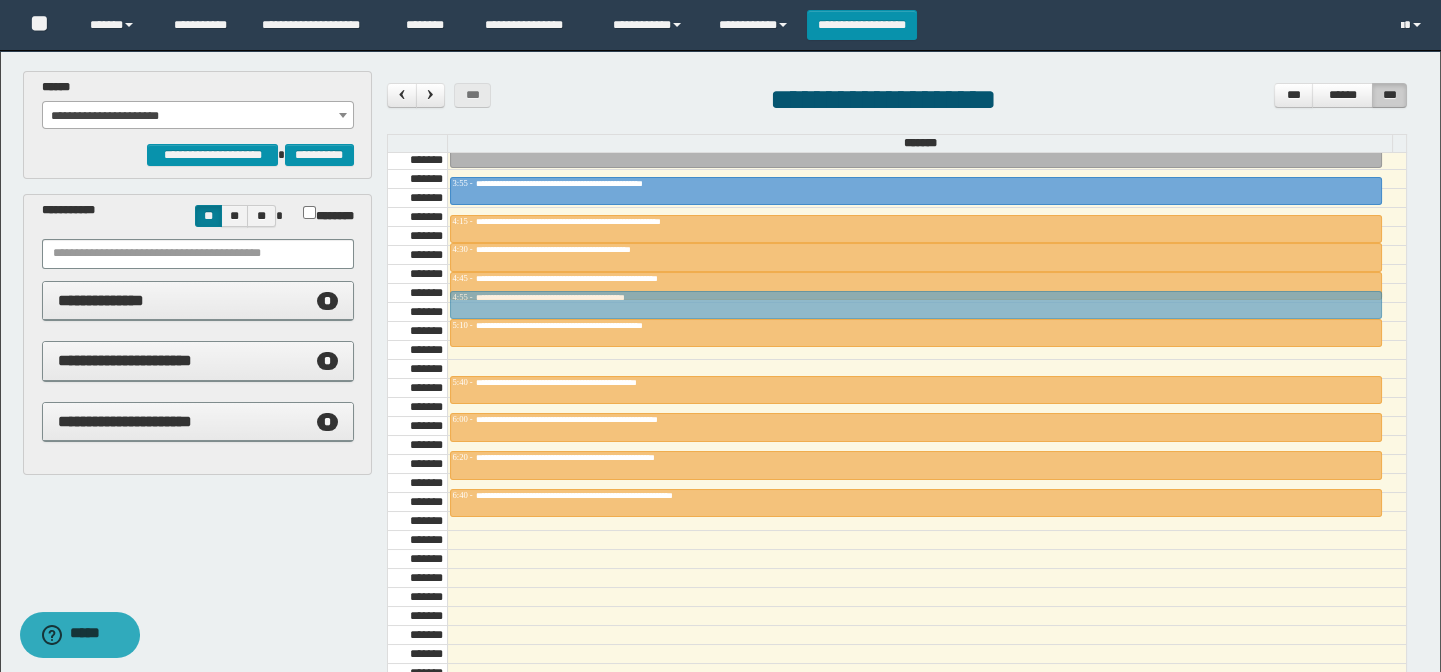 drag, startPoint x: 642, startPoint y: 357, endPoint x: 642, endPoint y: 309, distance: 48 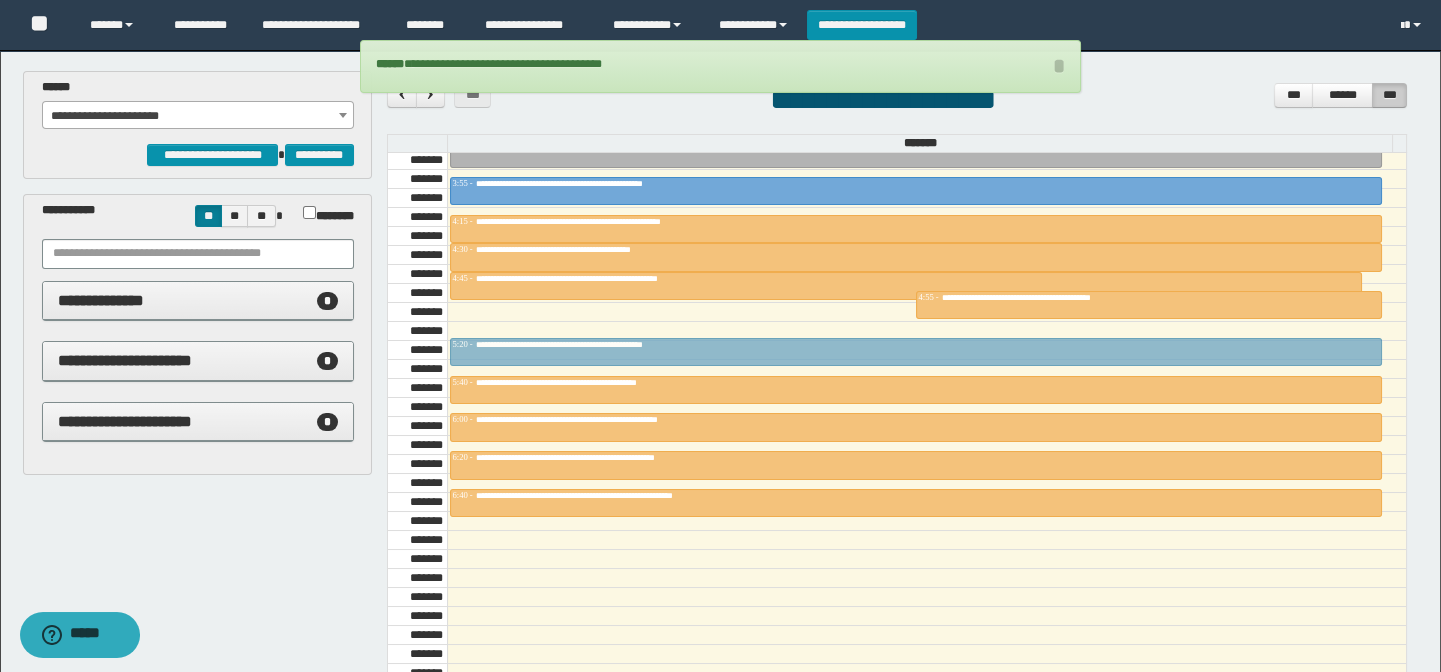 drag, startPoint x: 640, startPoint y: 325, endPoint x: 639, endPoint y: 343, distance: 18.027756 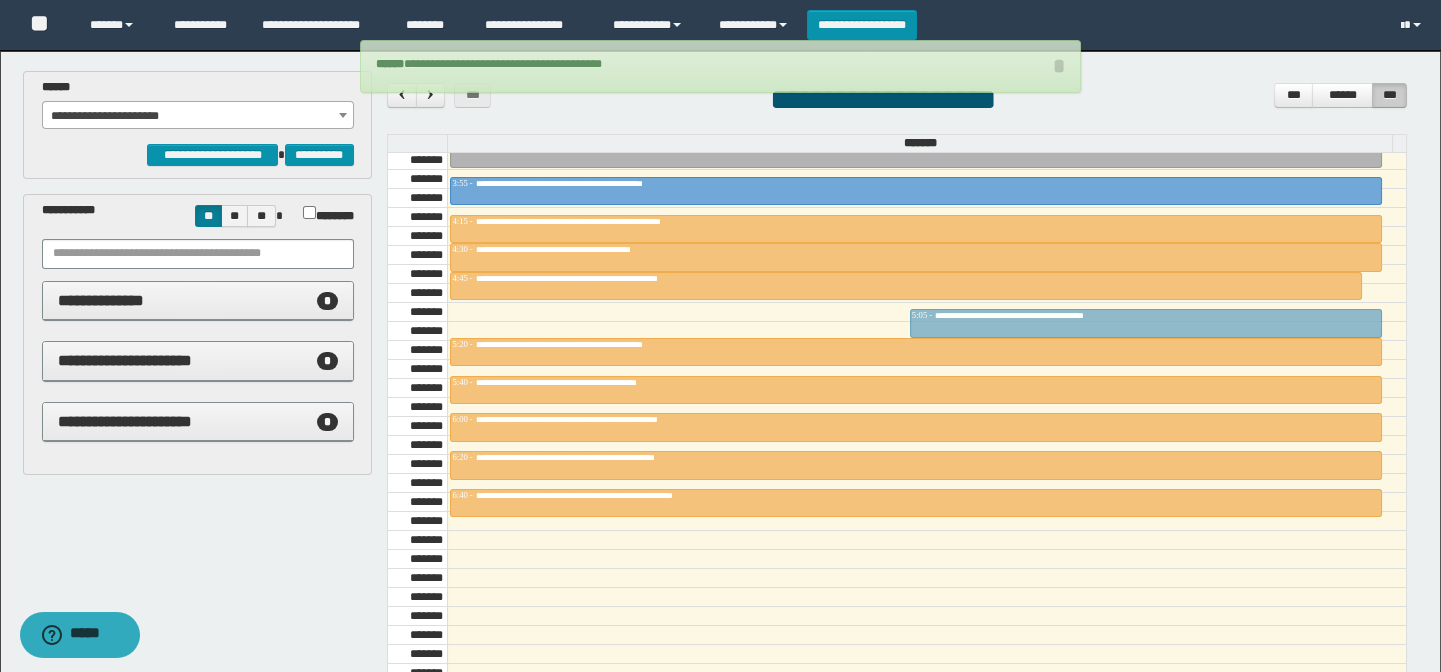 drag, startPoint x: 968, startPoint y: 298, endPoint x: 965, endPoint y: 308, distance: 10.440307 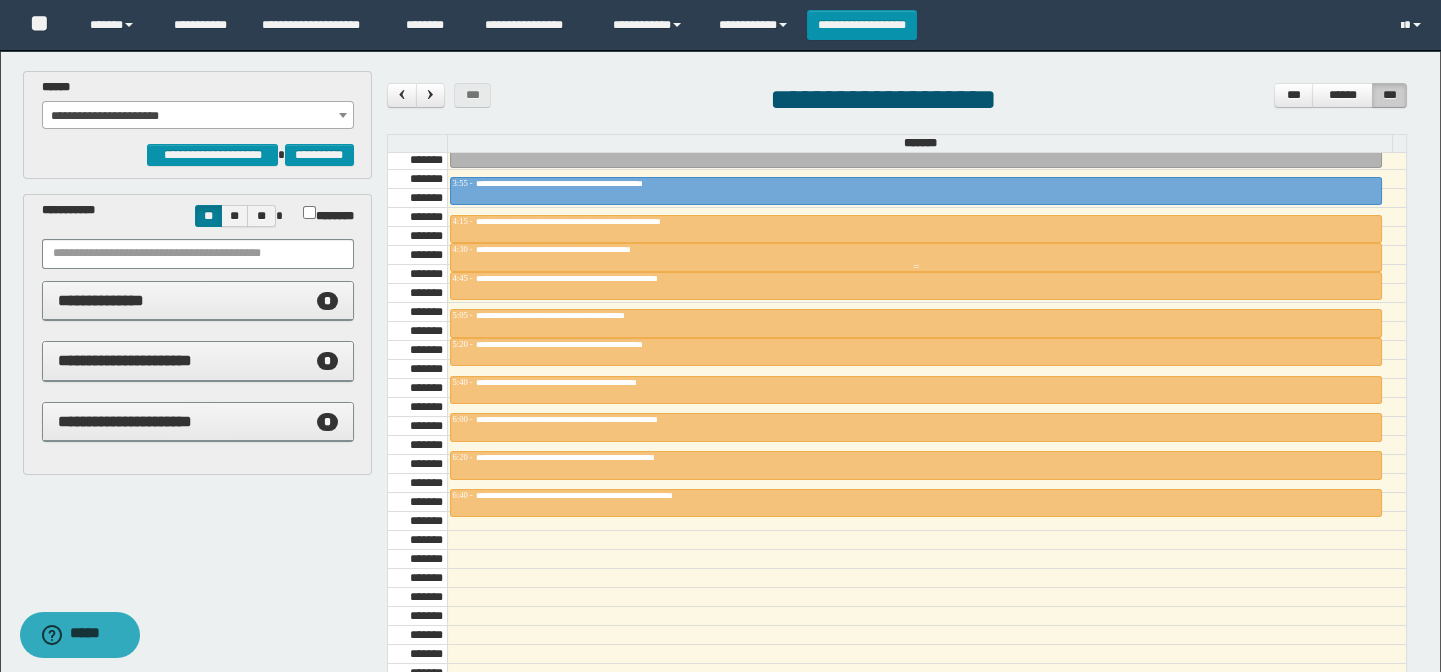 click on "**********" at bounding box center [581, 249] 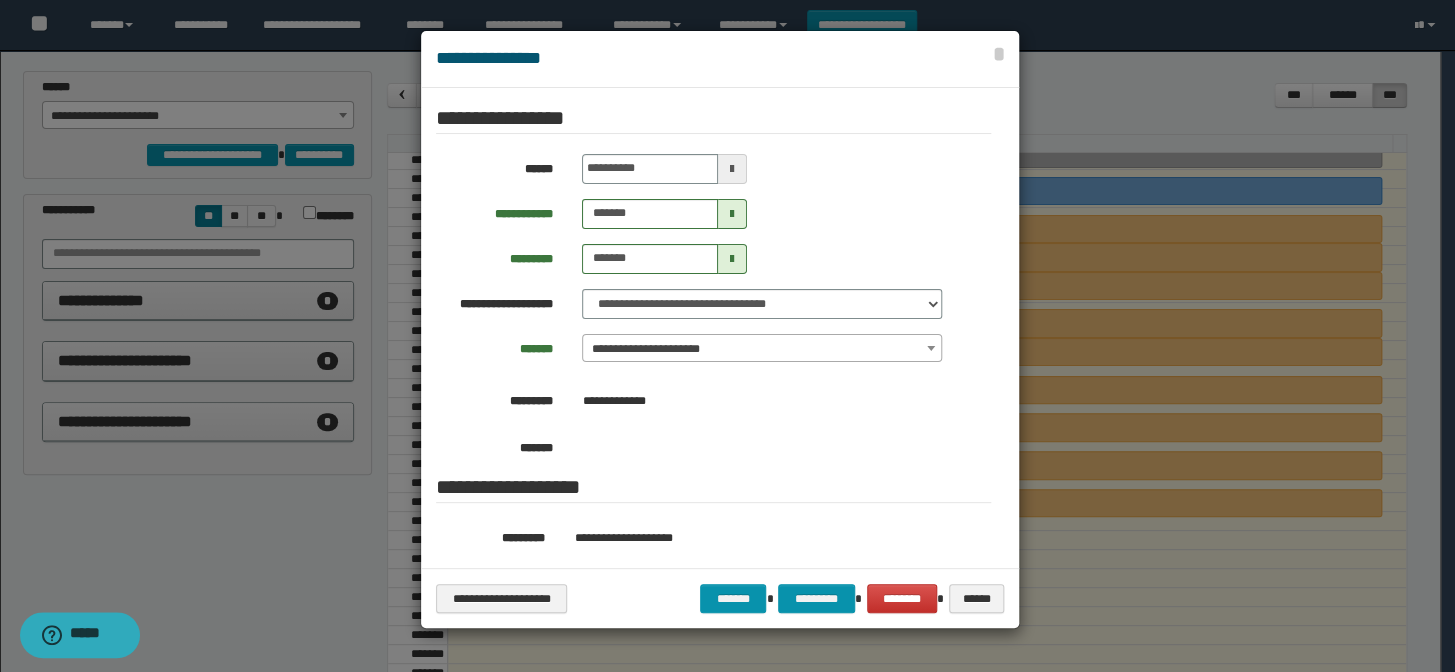 click on "**********" at bounding box center [762, 349] 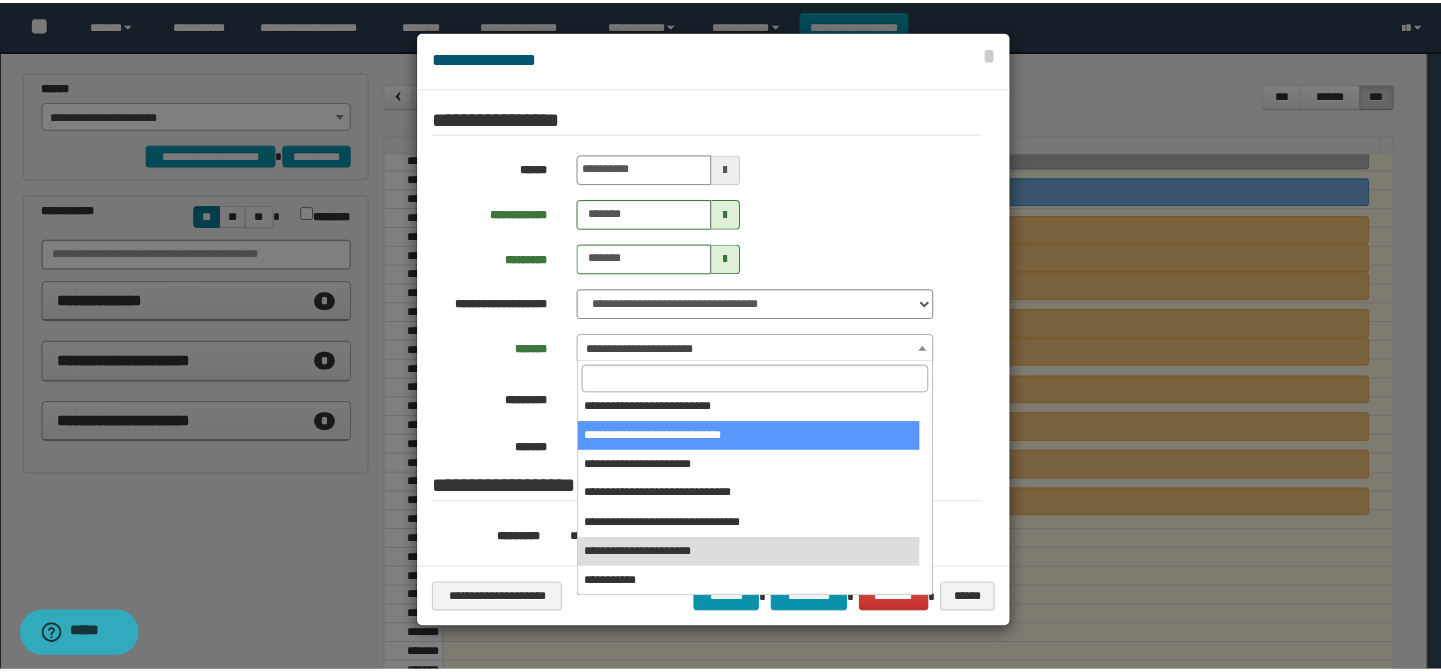 scroll, scrollTop: 0, scrollLeft: 0, axis: both 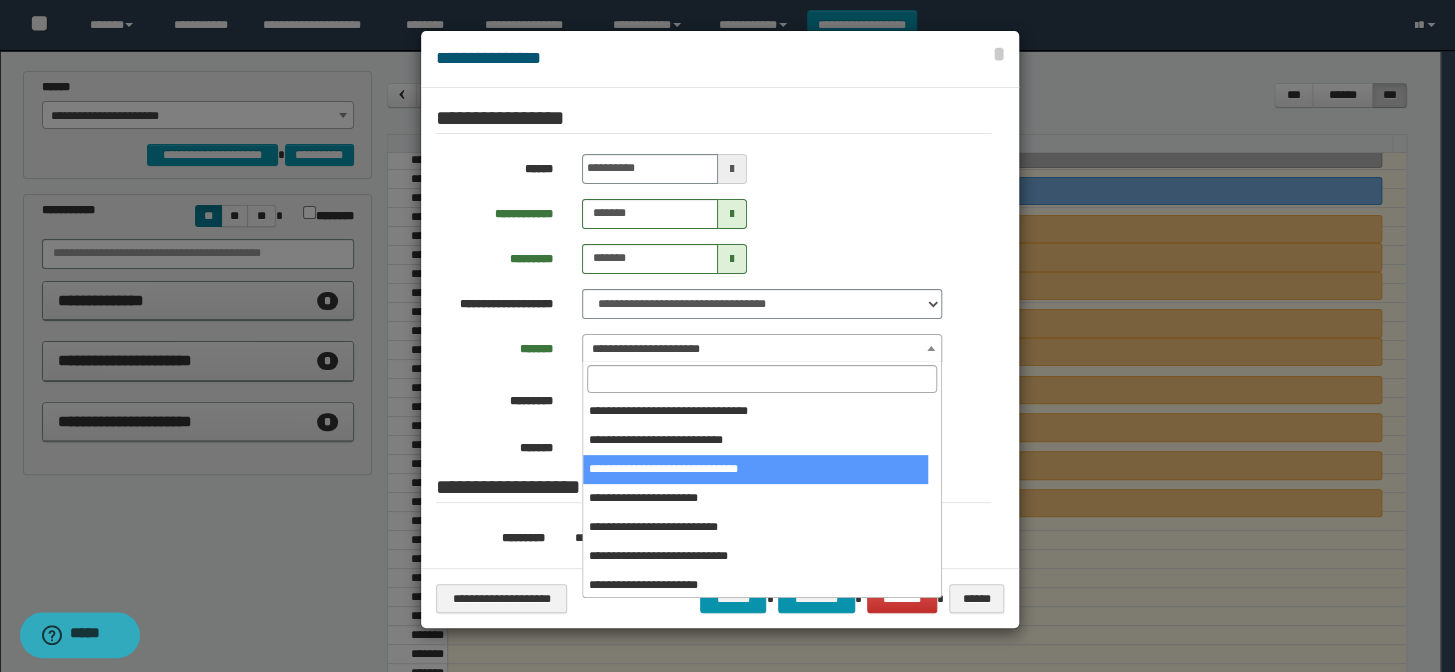 select on "******" 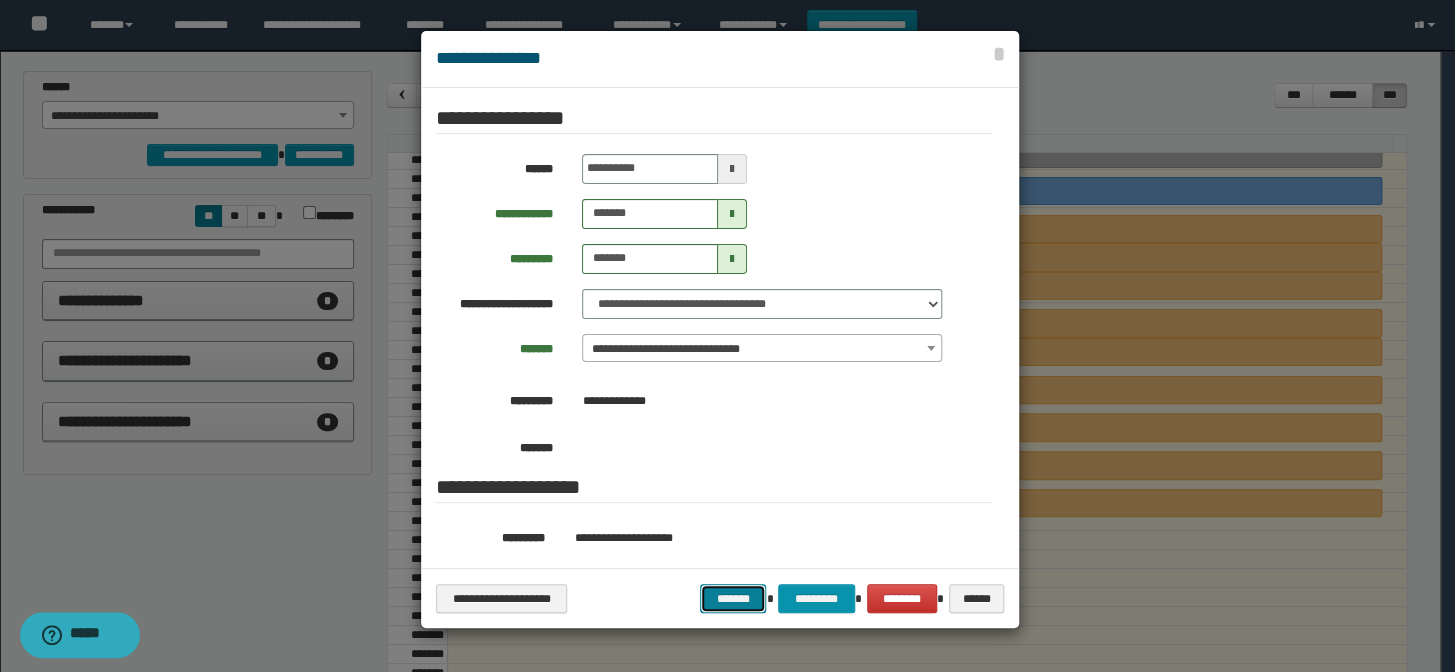 click on "*******" at bounding box center (733, 599) 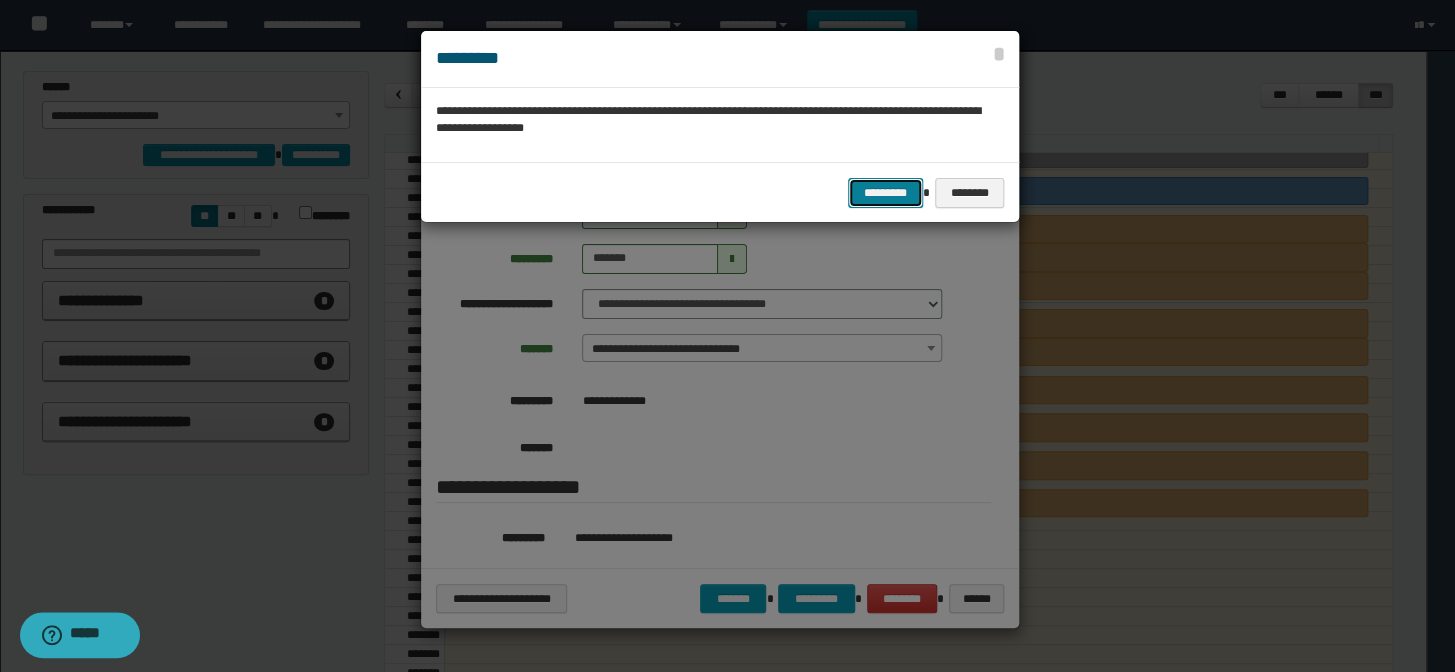 click on "*********" at bounding box center (885, 193) 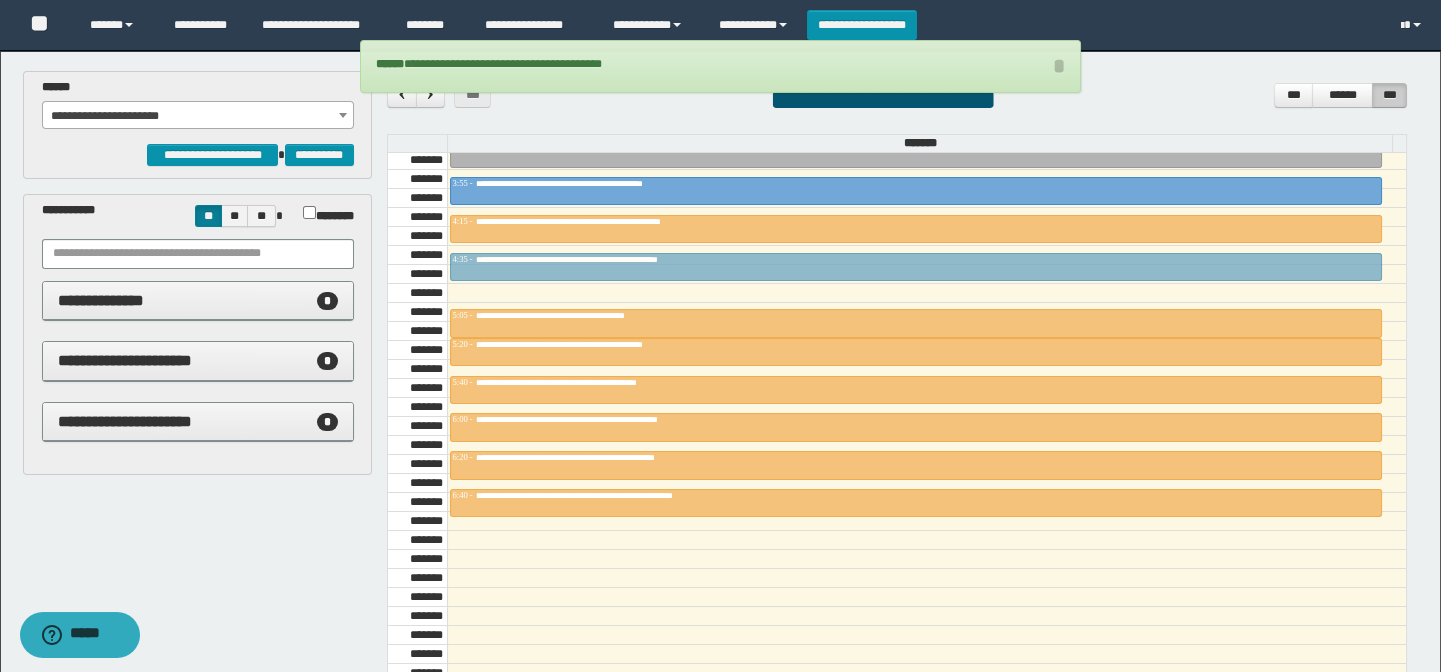 drag, startPoint x: 594, startPoint y: 278, endPoint x: 594, endPoint y: 263, distance: 15 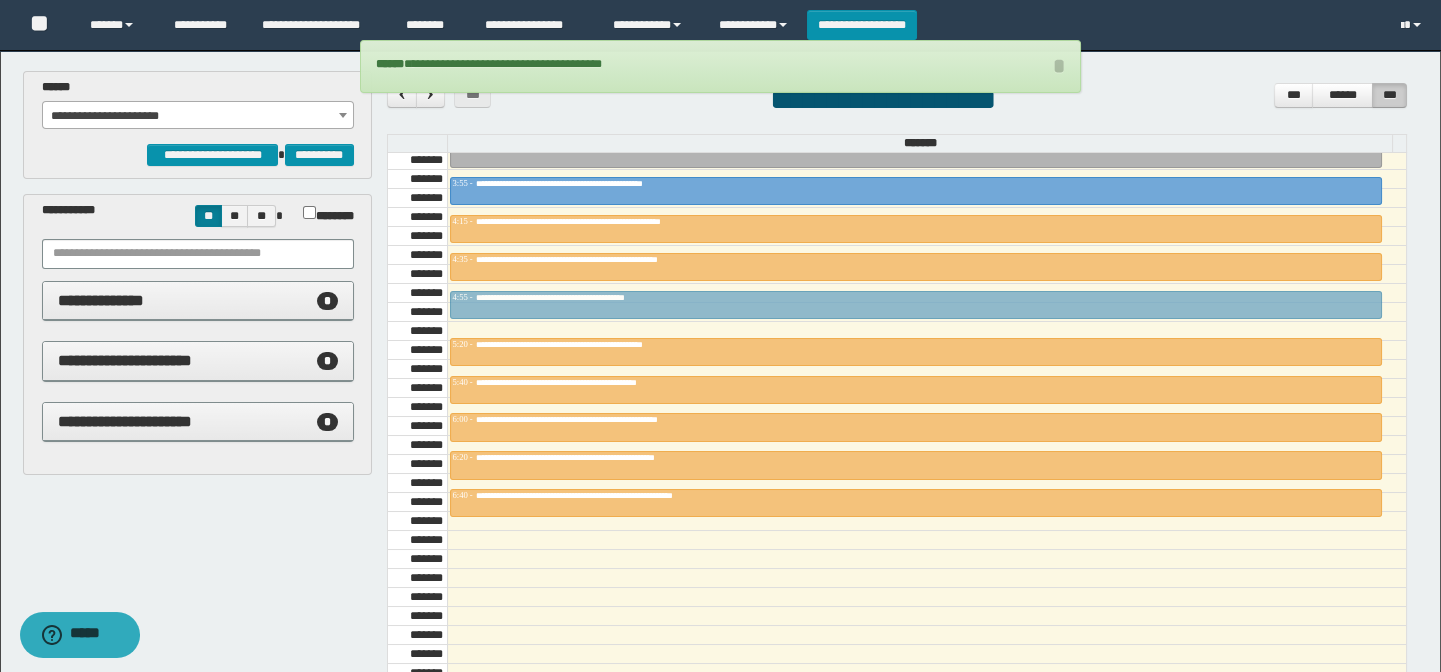 drag, startPoint x: 597, startPoint y: 314, endPoint x: 597, endPoint y: 299, distance: 15 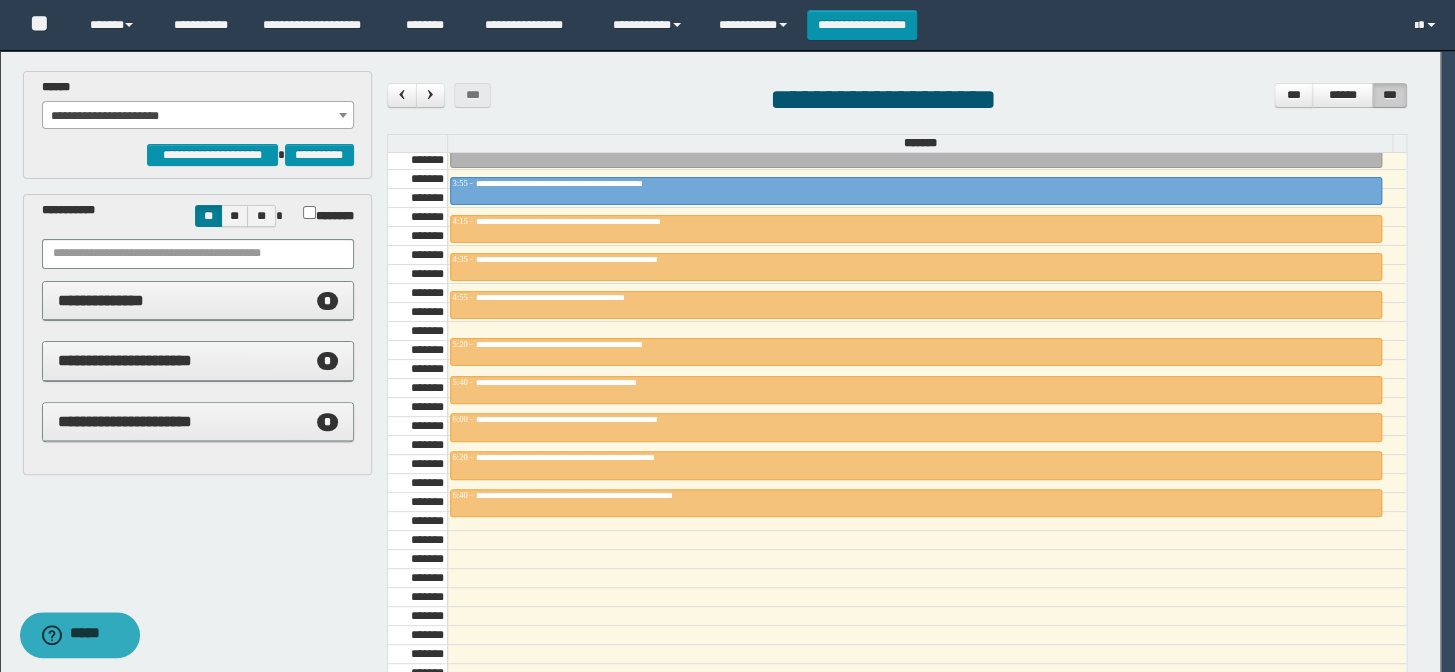 click on "**********" at bounding box center [198, 116] 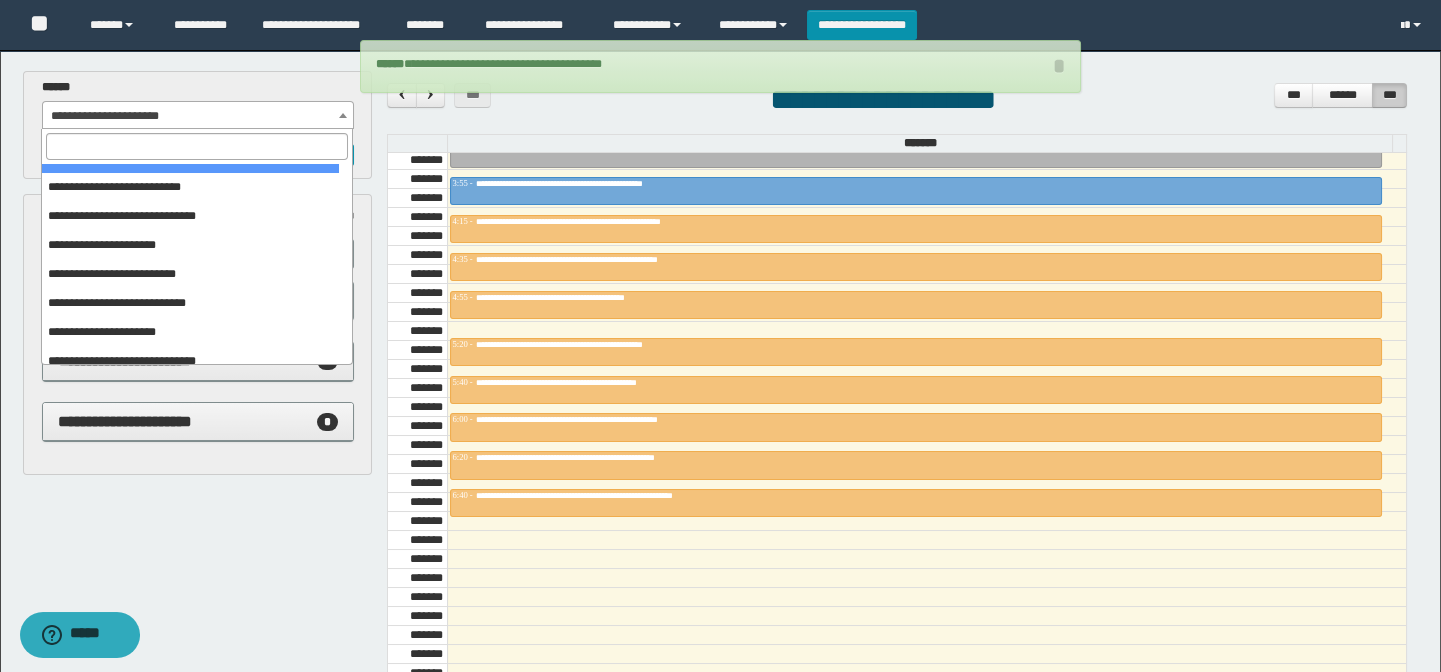 scroll, scrollTop: 0, scrollLeft: 0, axis: both 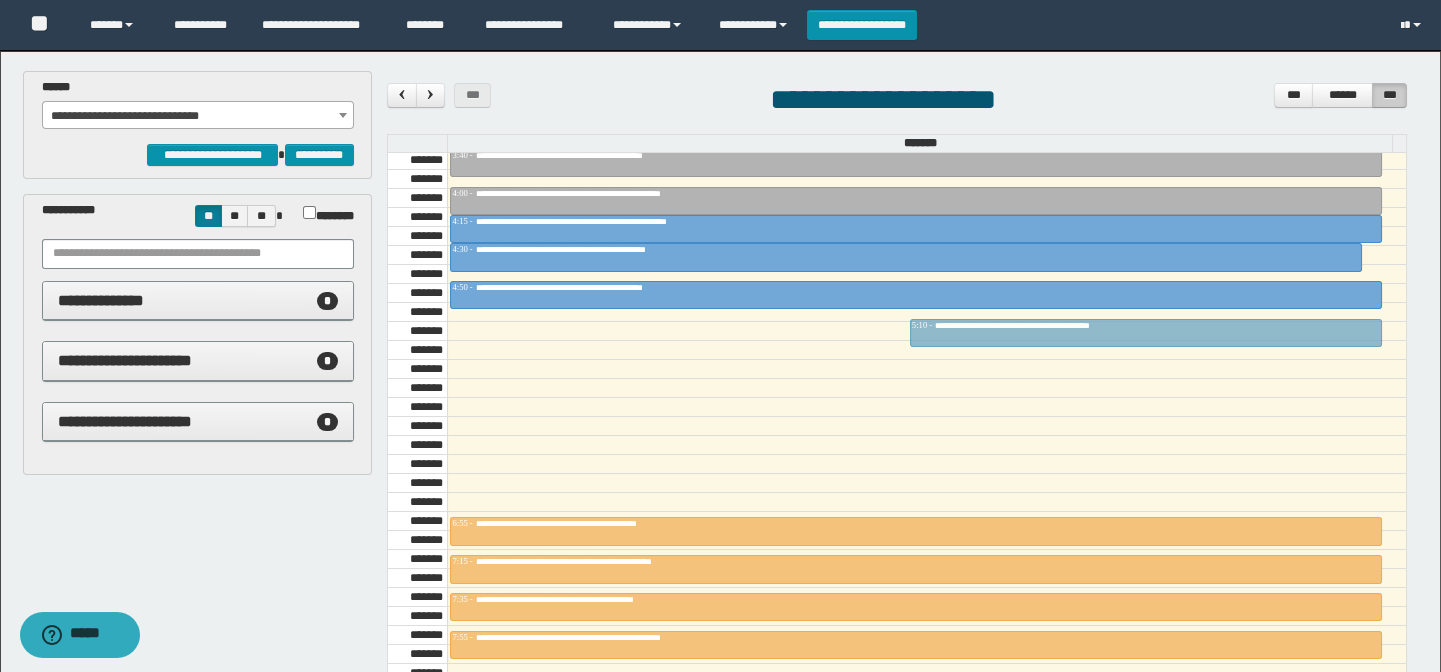 drag, startPoint x: 1051, startPoint y: 252, endPoint x: 86, endPoint y: 81, distance: 980.0337 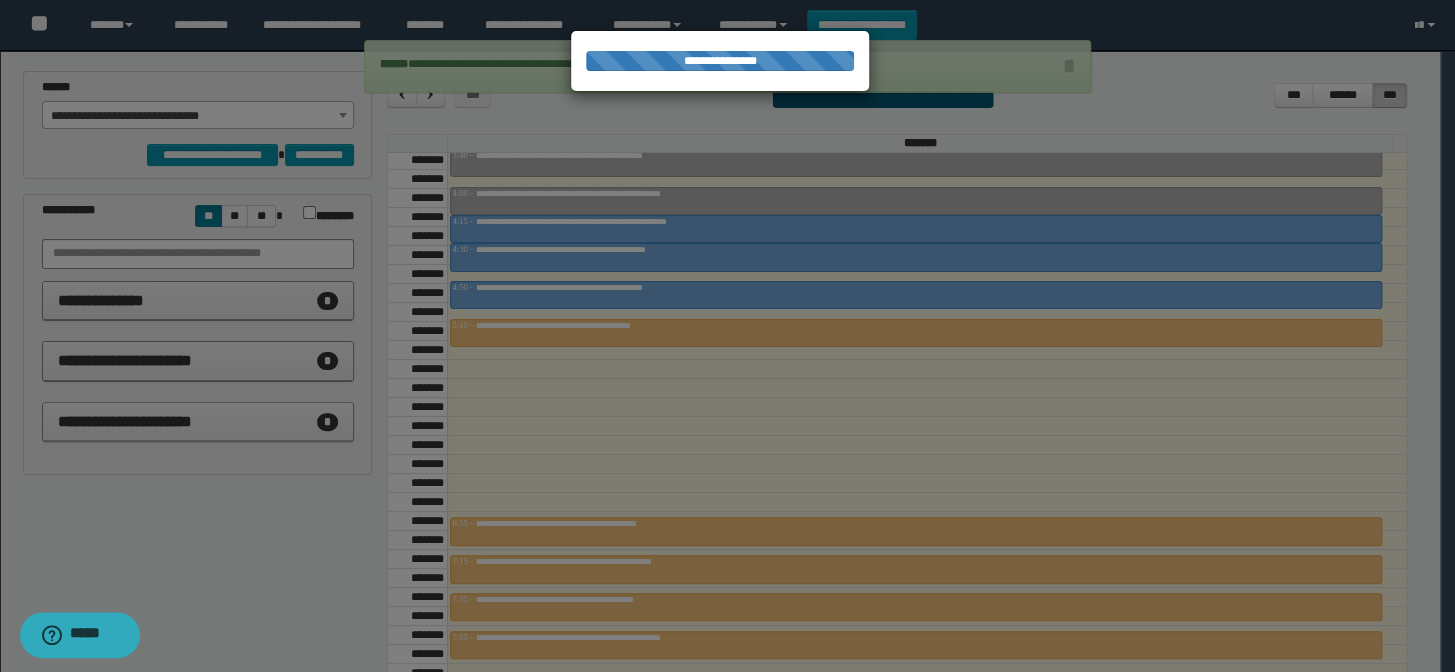 click on "**********" at bounding box center [198, 116] 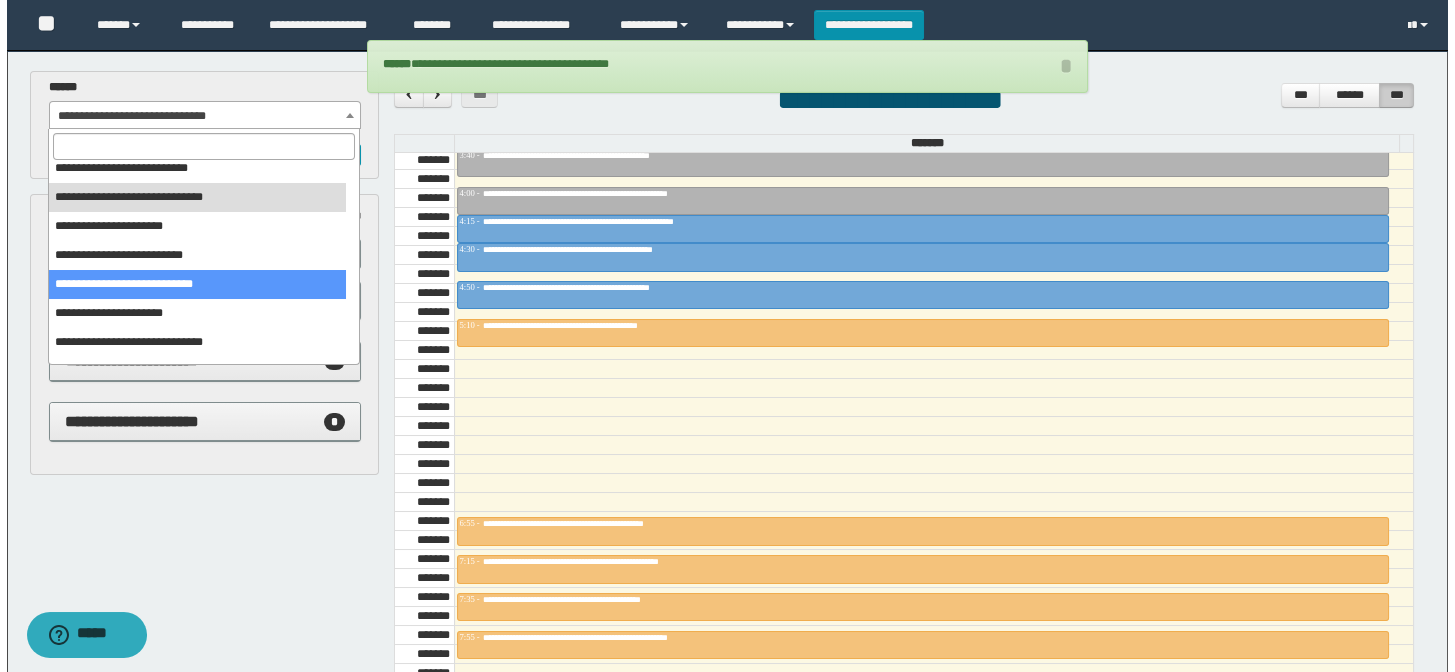 scroll, scrollTop: 150, scrollLeft: 0, axis: vertical 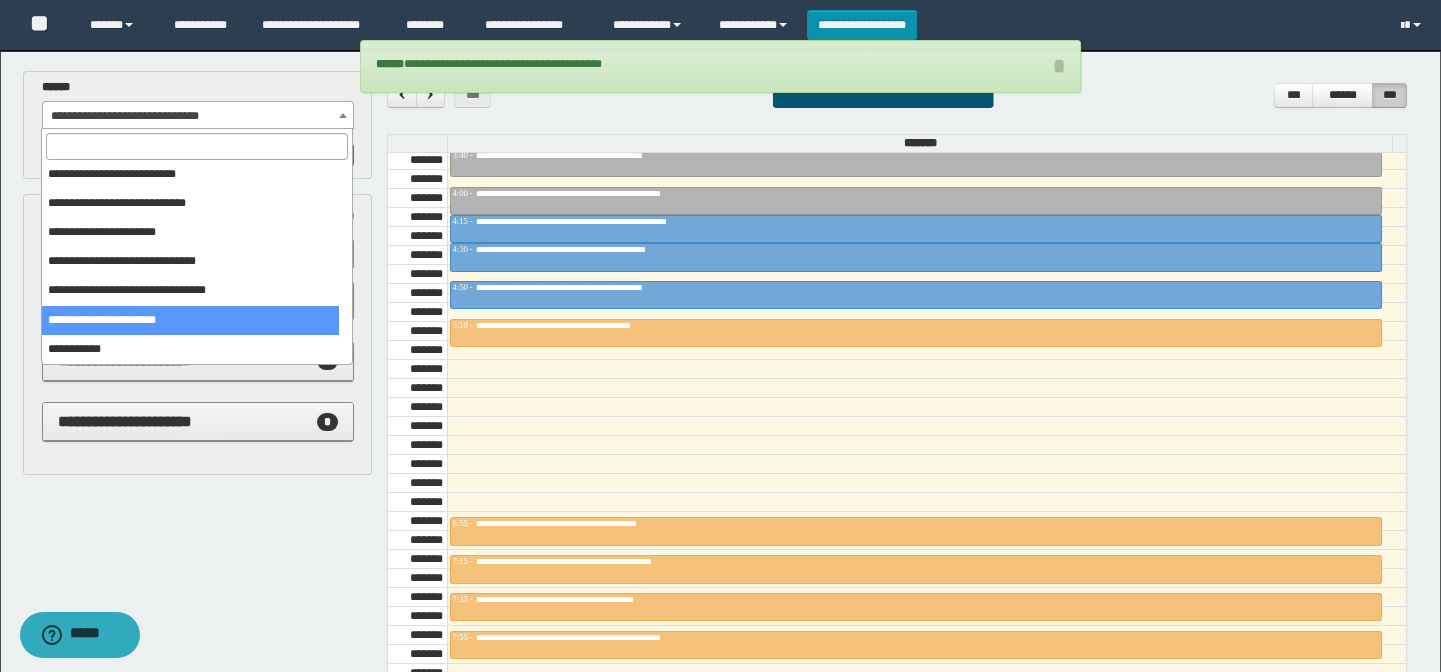 select on "******" 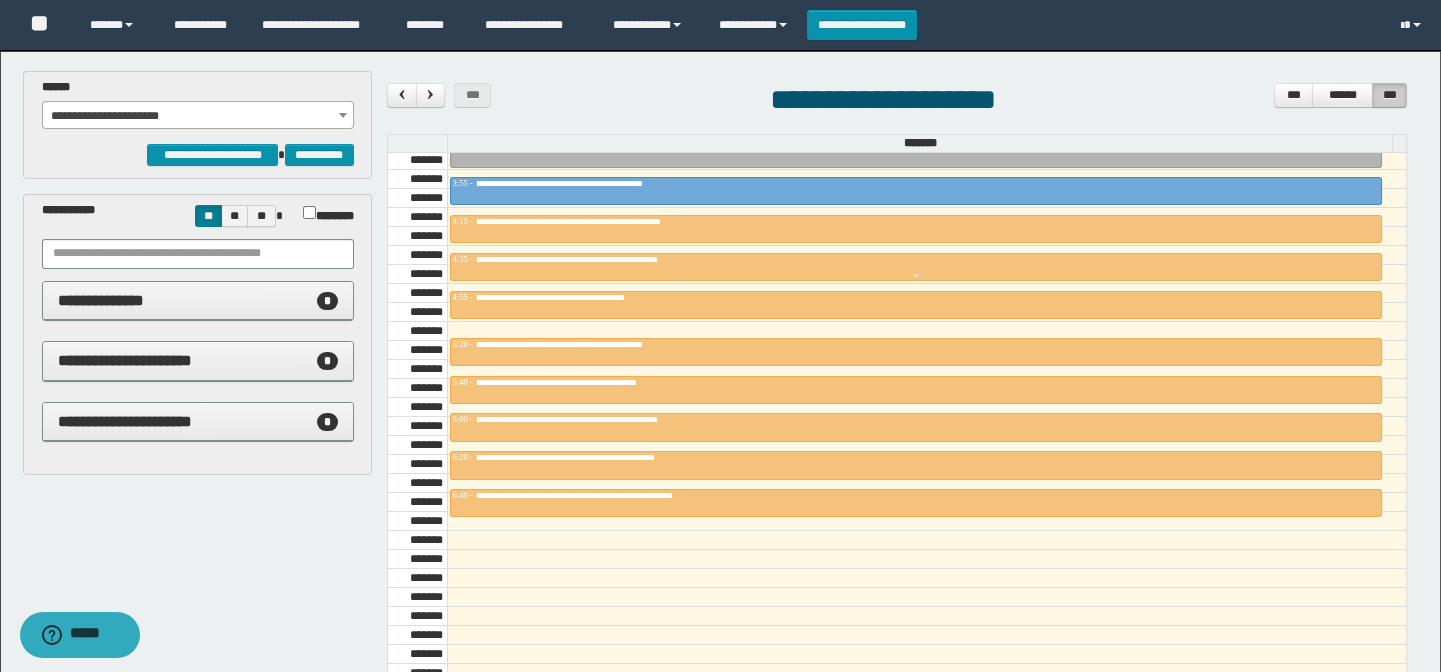 click on "**********" at bounding box center [619, 259] 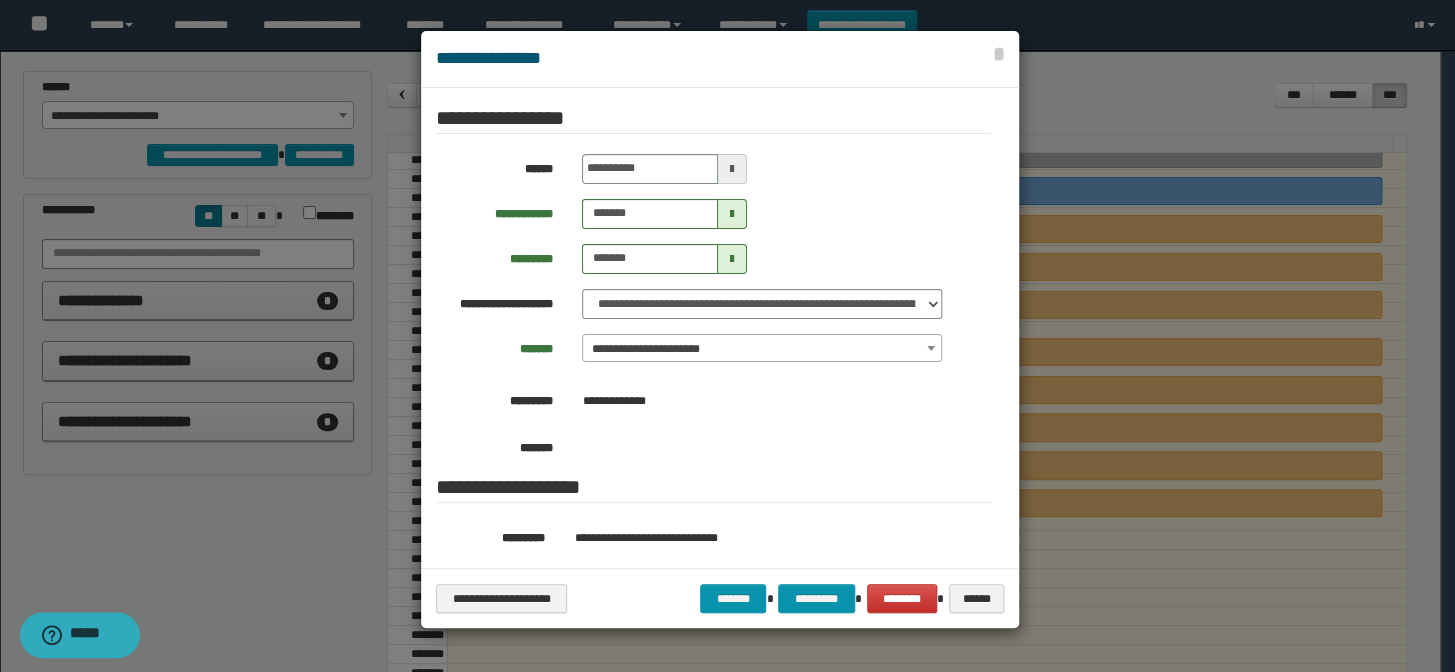scroll, scrollTop: 90, scrollLeft: 0, axis: vertical 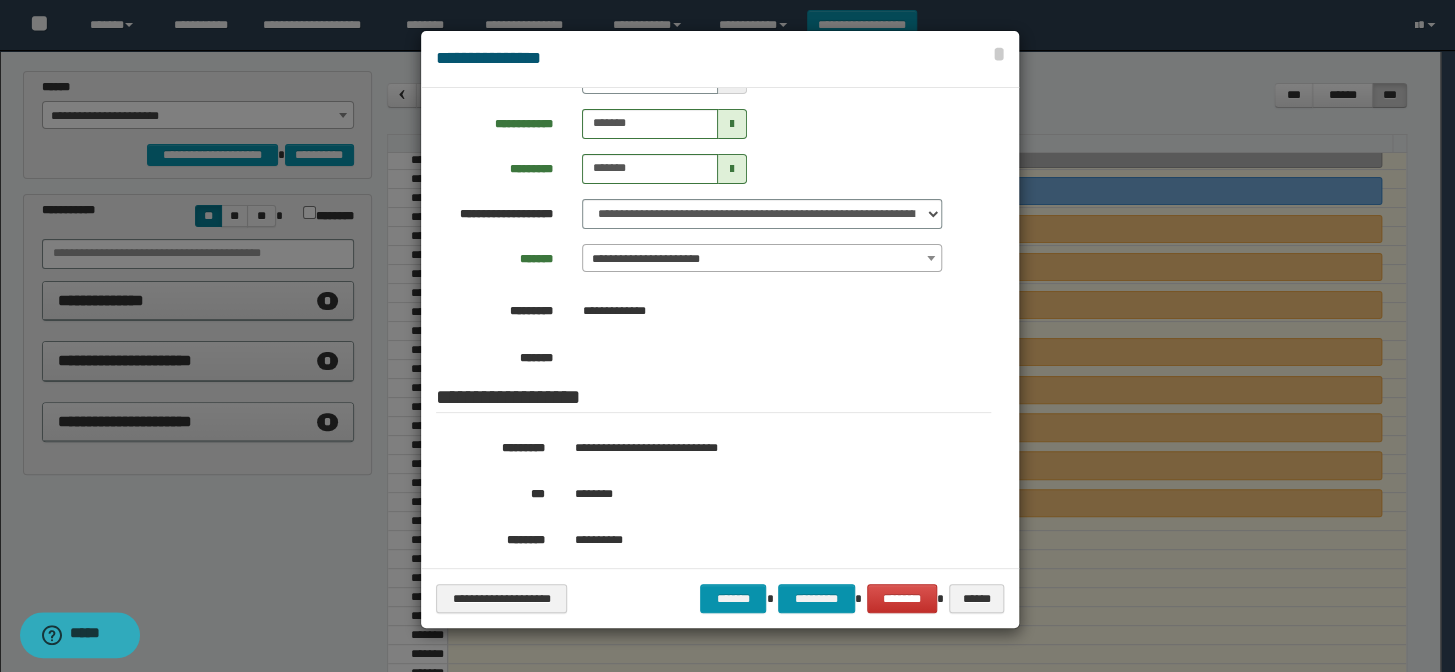 click at bounding box center [727, 336] 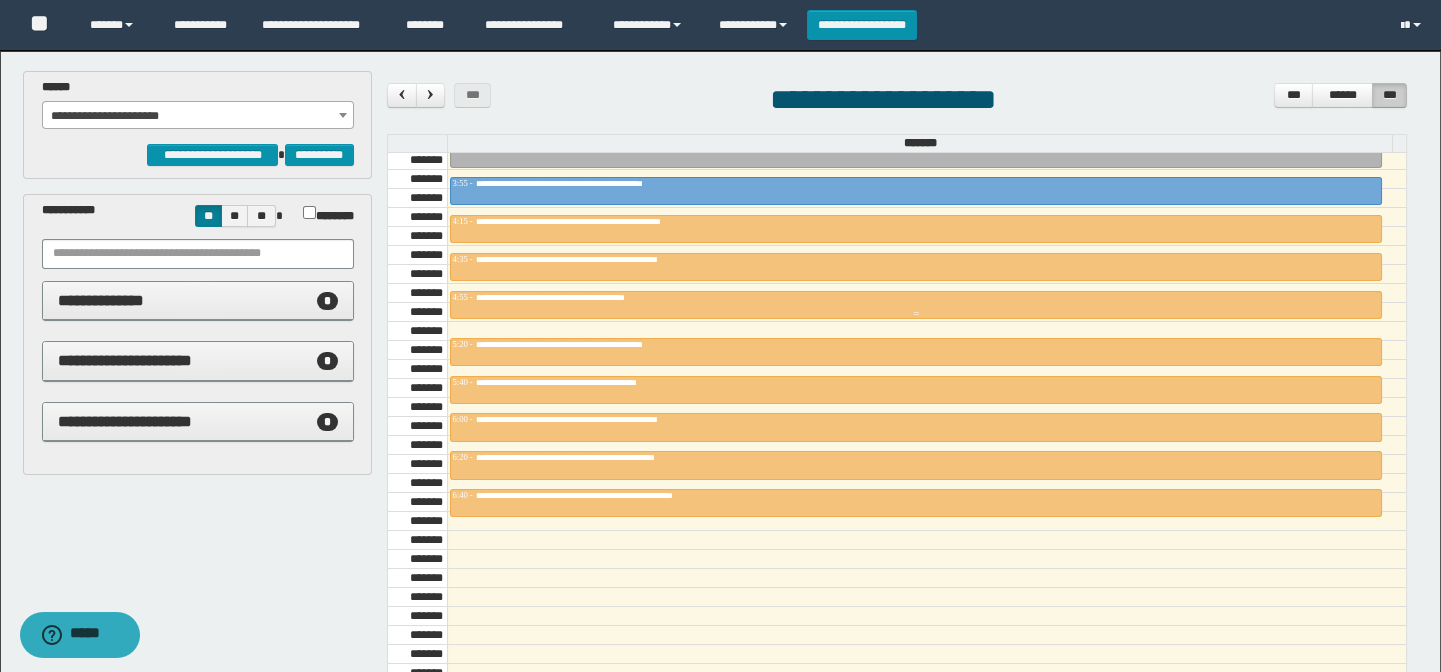 click on "**********" at bounding box center [916, 298] 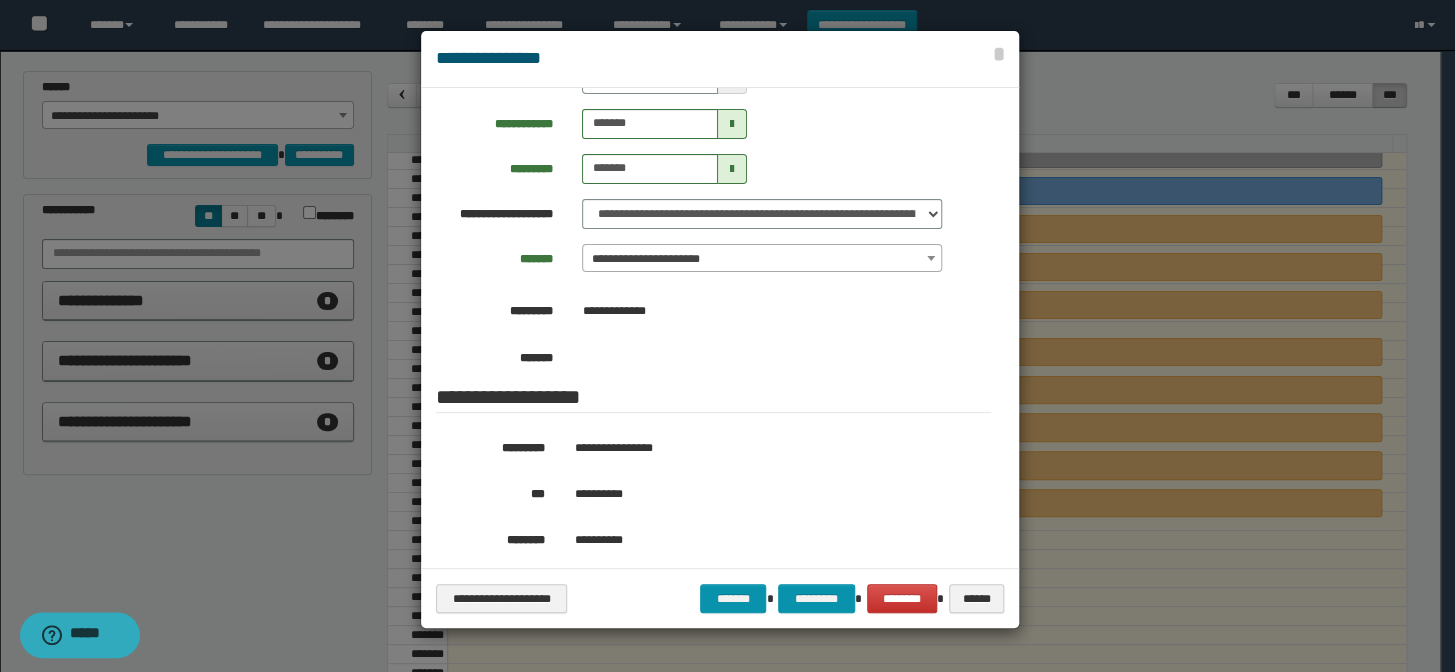 click at bounding box center (727, 336) 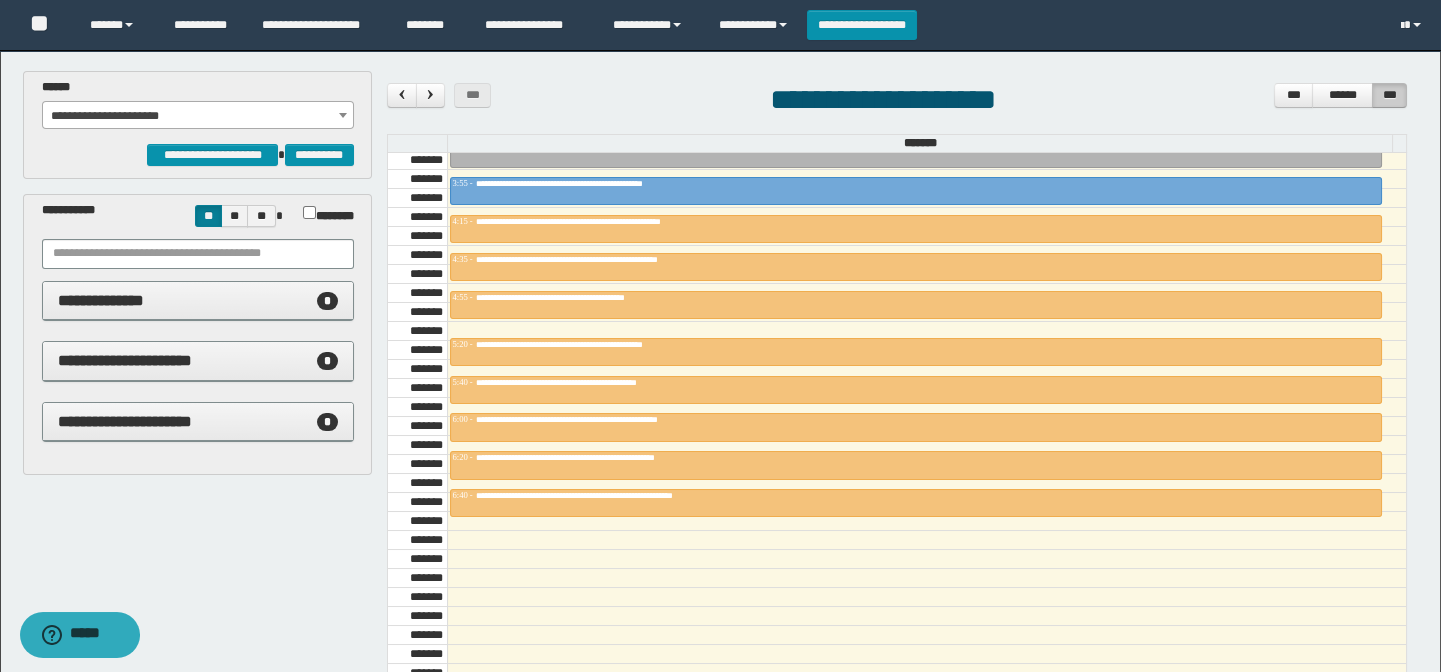 click on "**********" at bounding box center (605, 344) 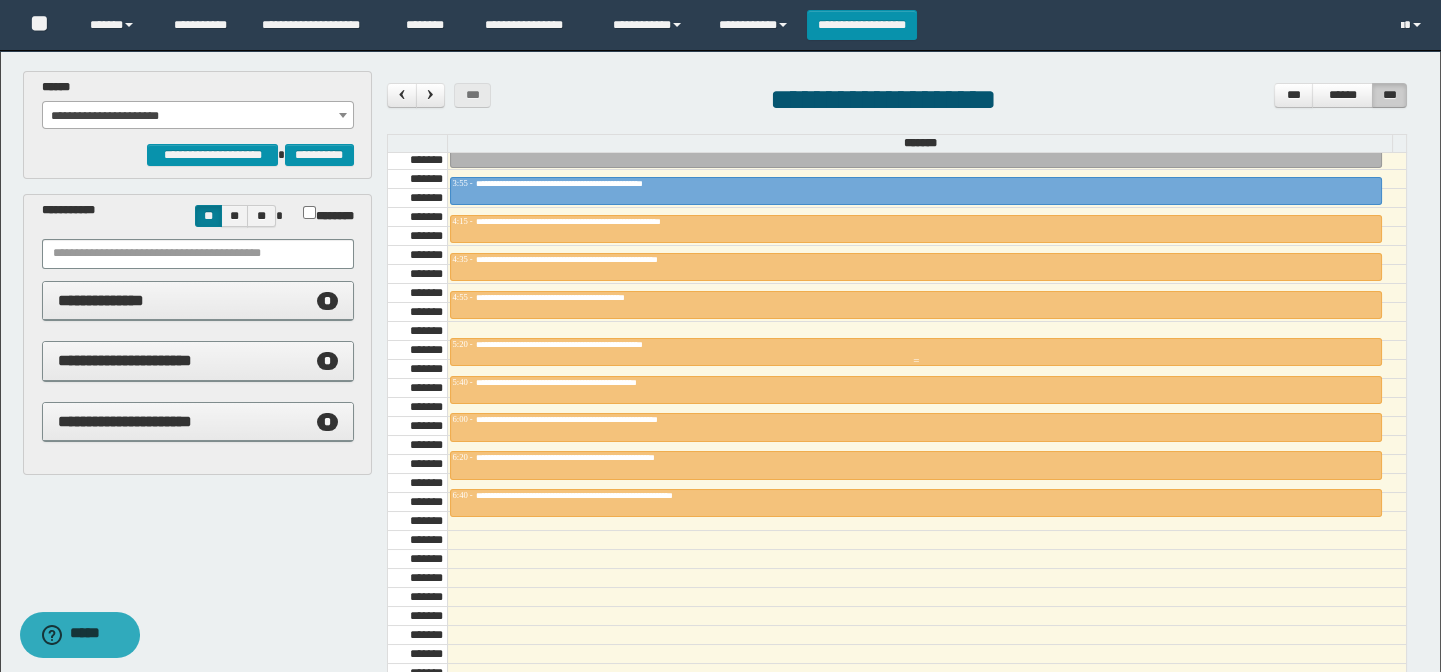 type on "*******" 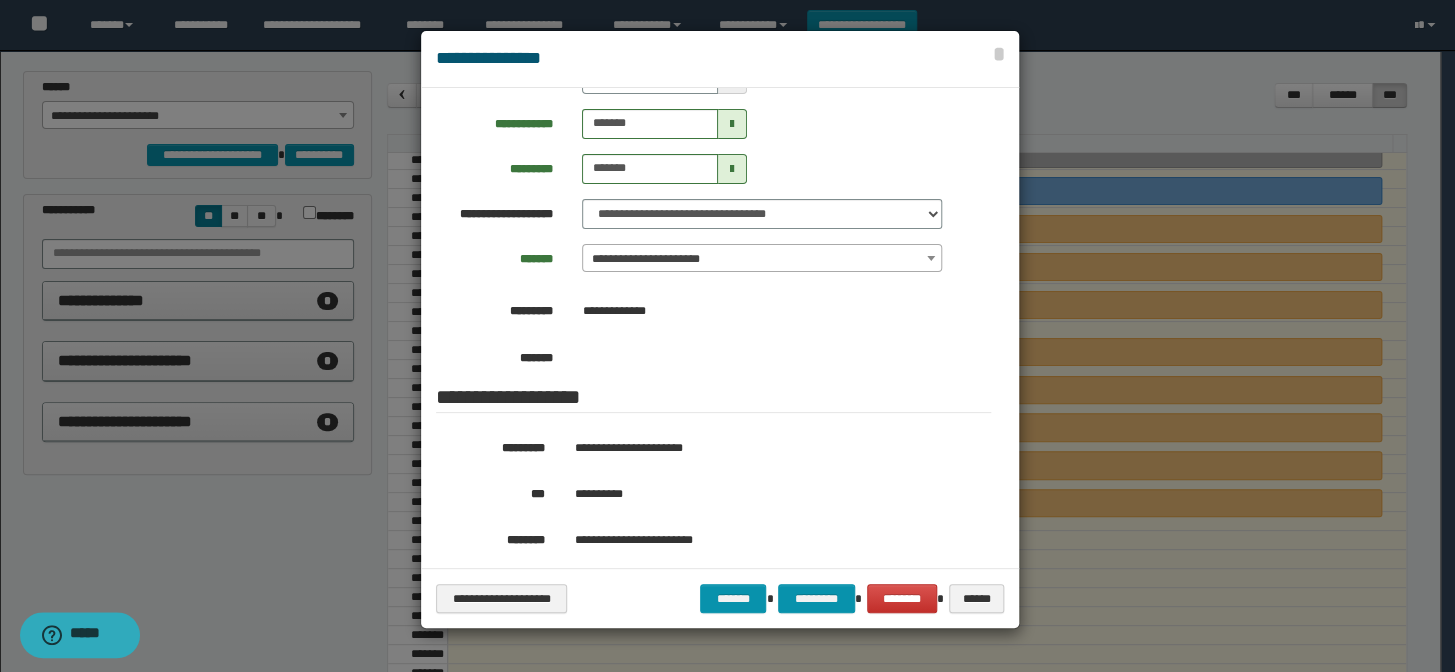 click at bounding box center (727, 336) 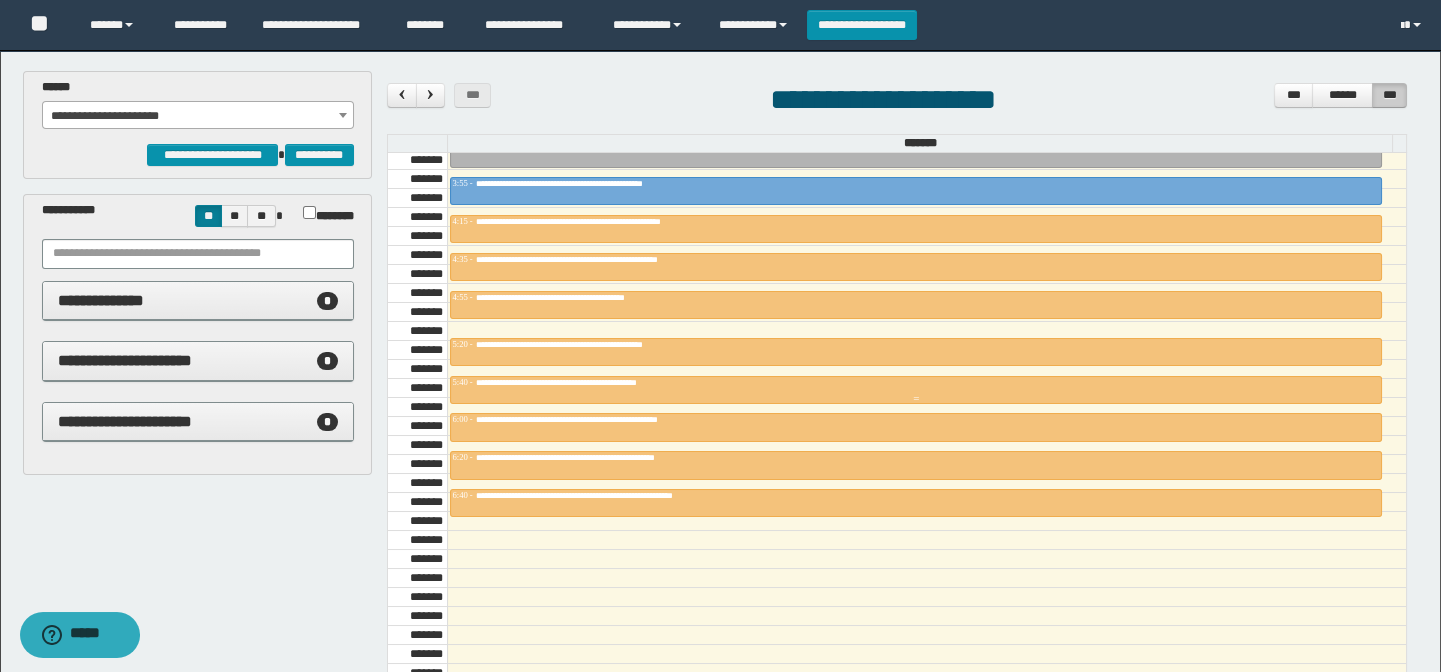 click on "**********" at bounding box center [602, 382] 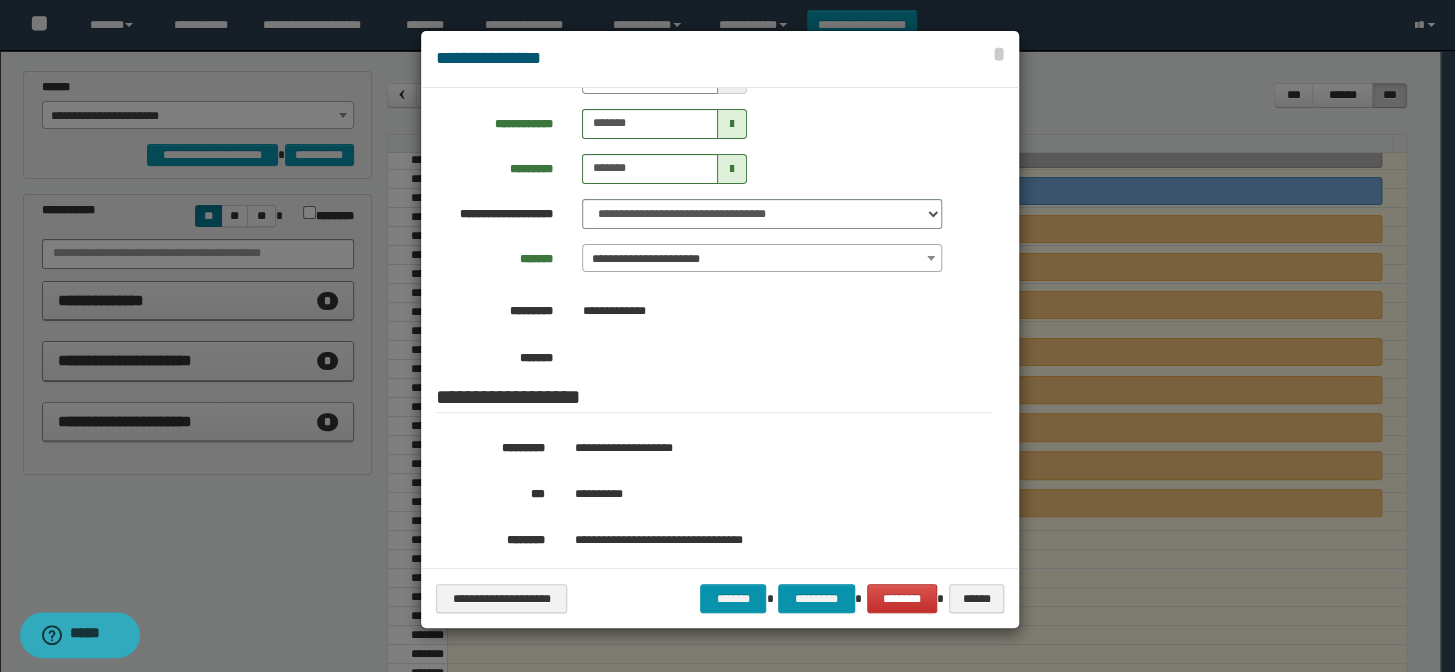 click on "**********" at bounding box center [762, 259] 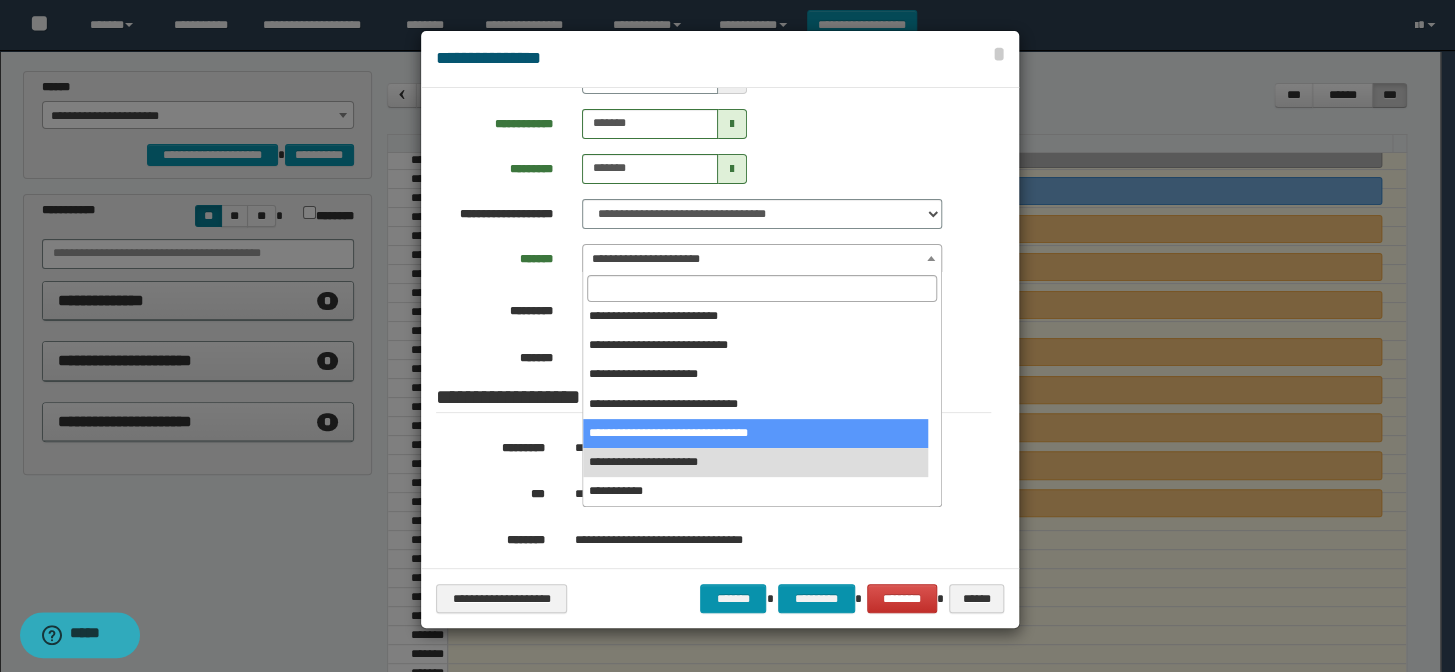 scroll, scrollTop: 0, scrollLeft: 0, axis: both 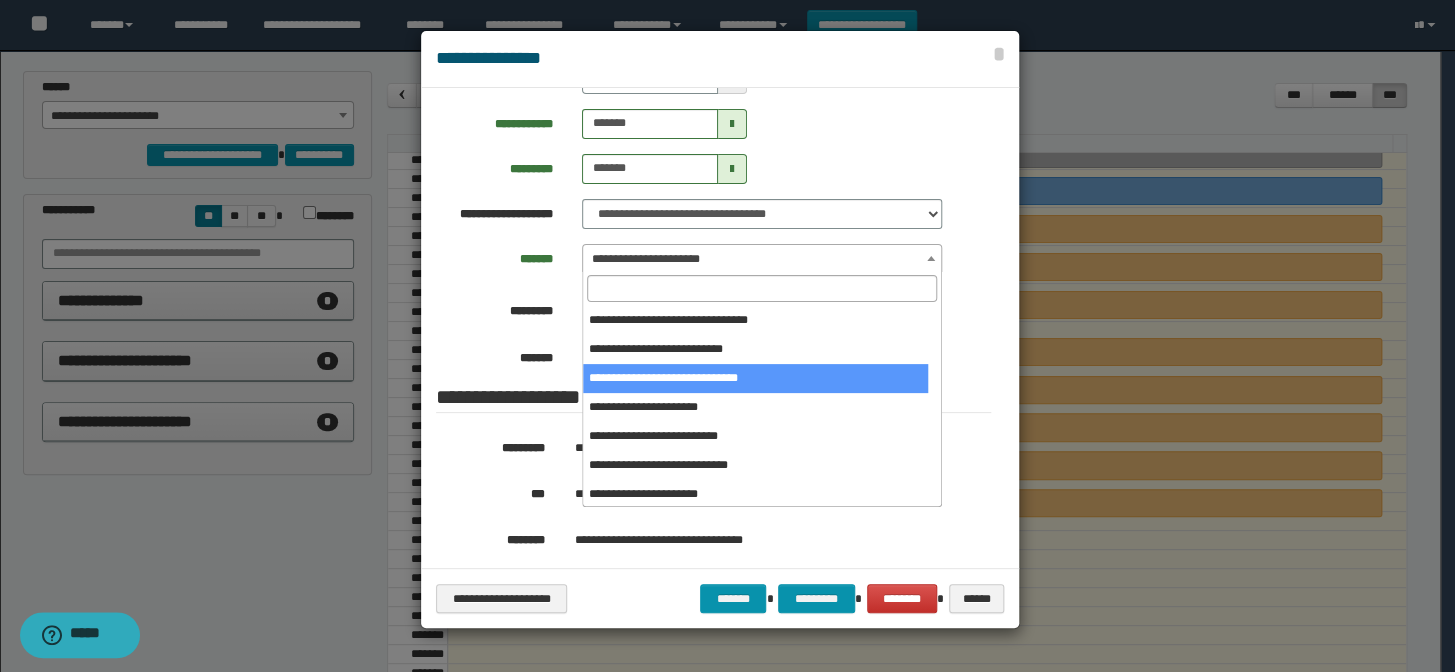 select on "******" 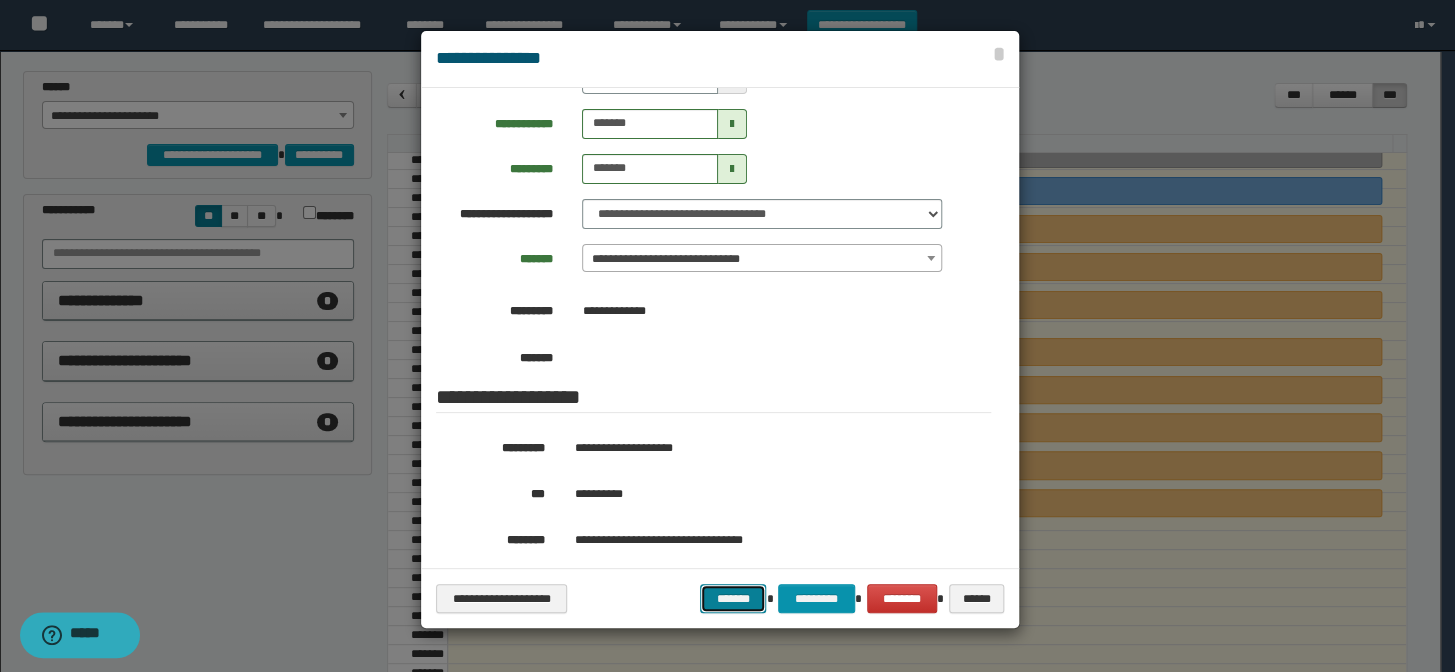 click on "*******" at bounding box center (733, 599) 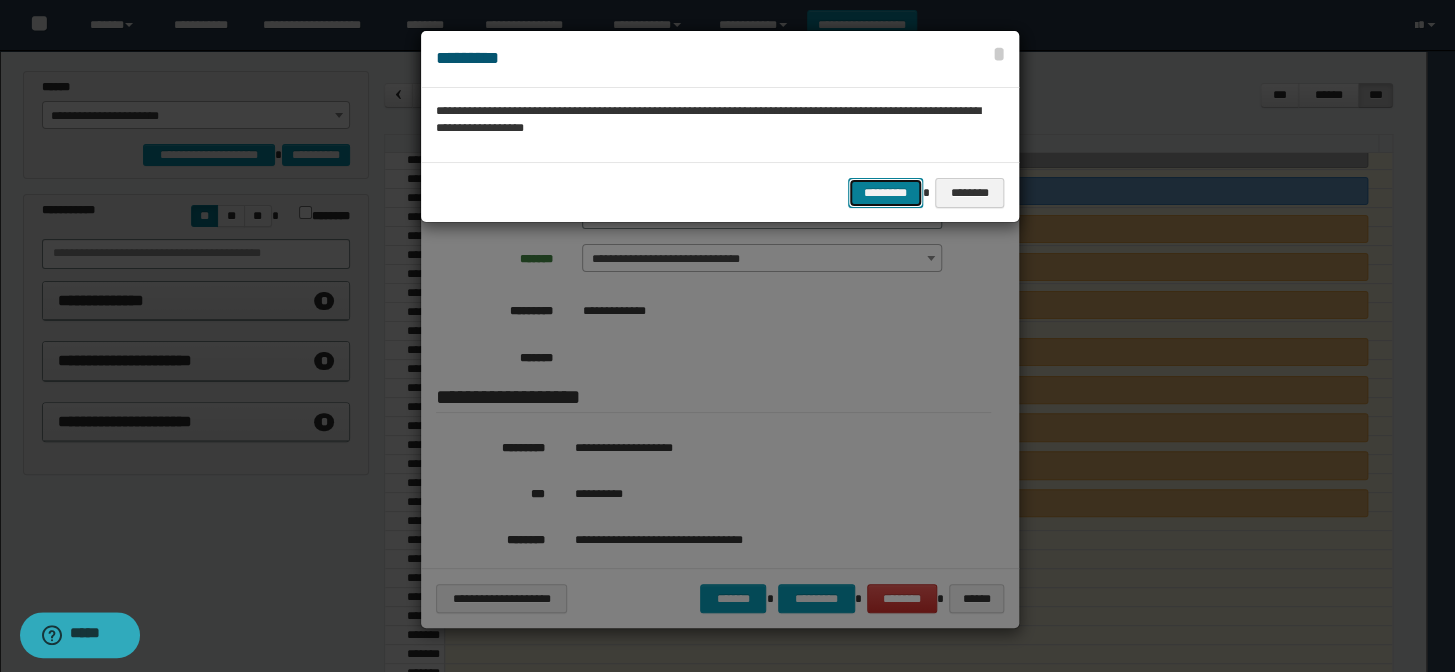 click on "*********" at bounding box center [885, 193] 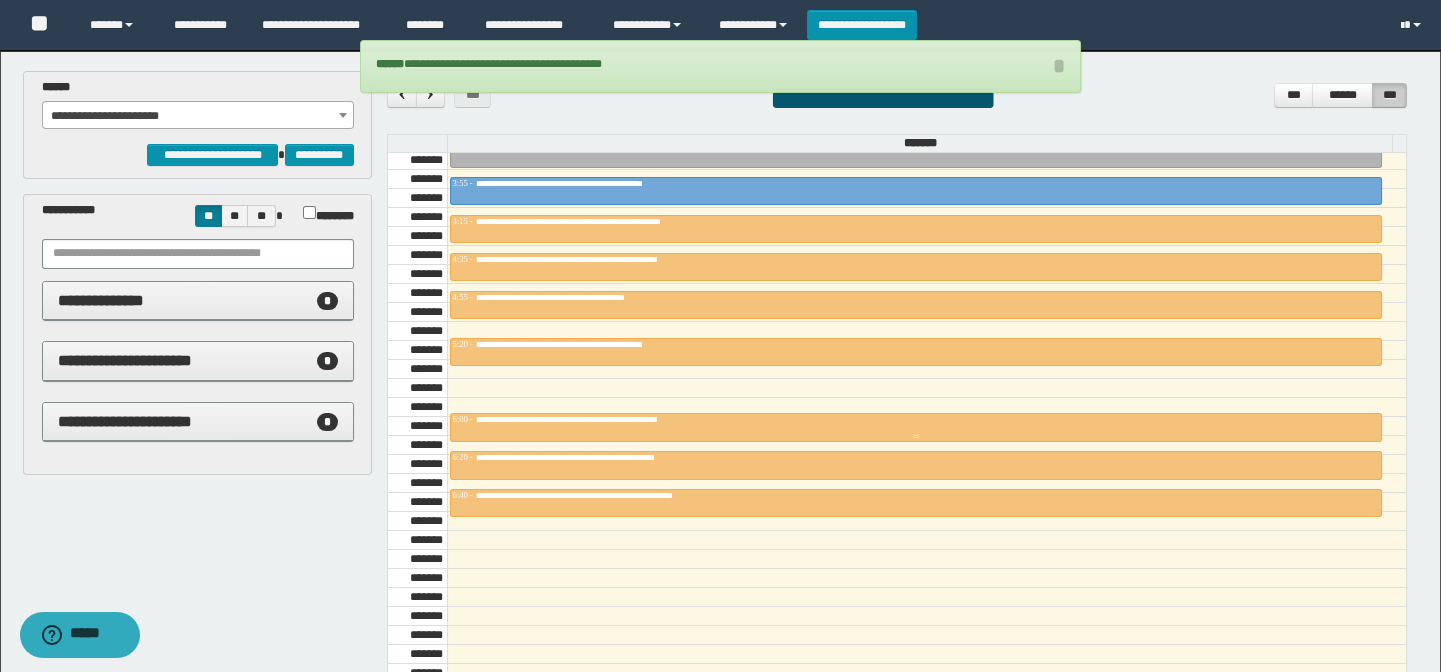 click on "**********" at bounding box center [617, 419] 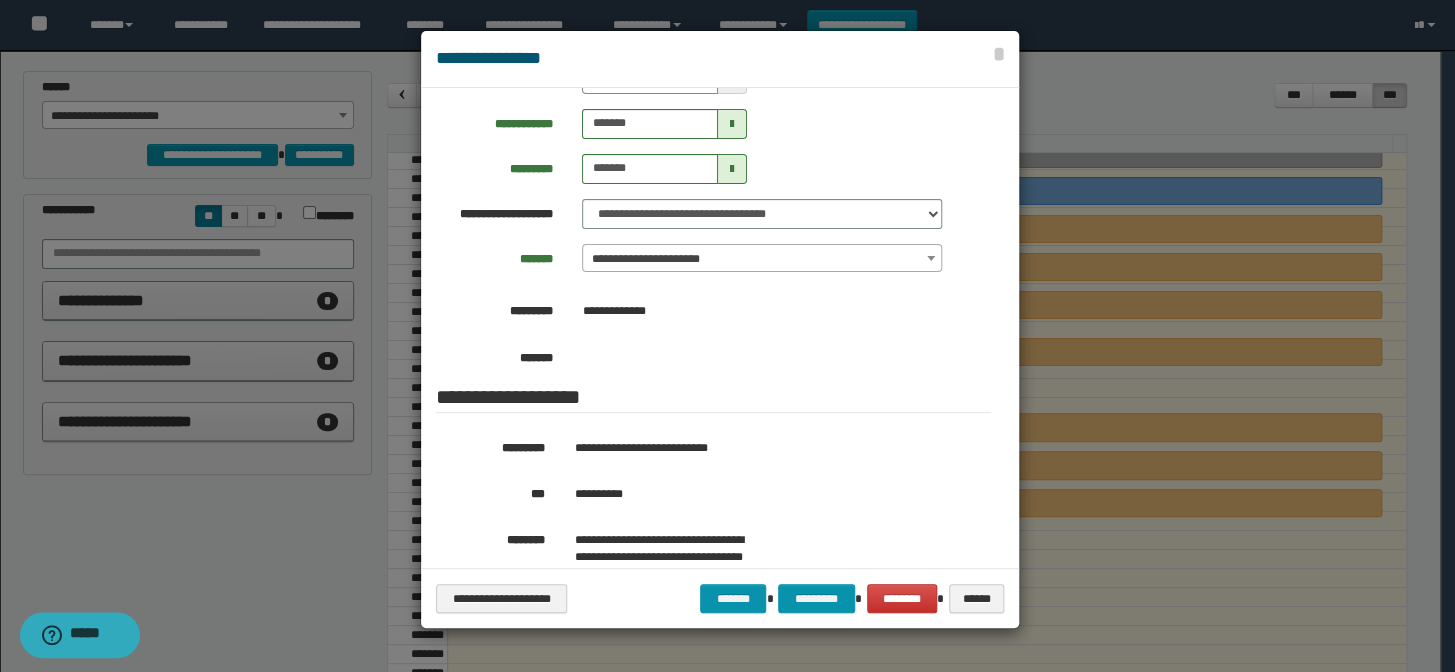 click on "**********" at bounding box center [762, 259] 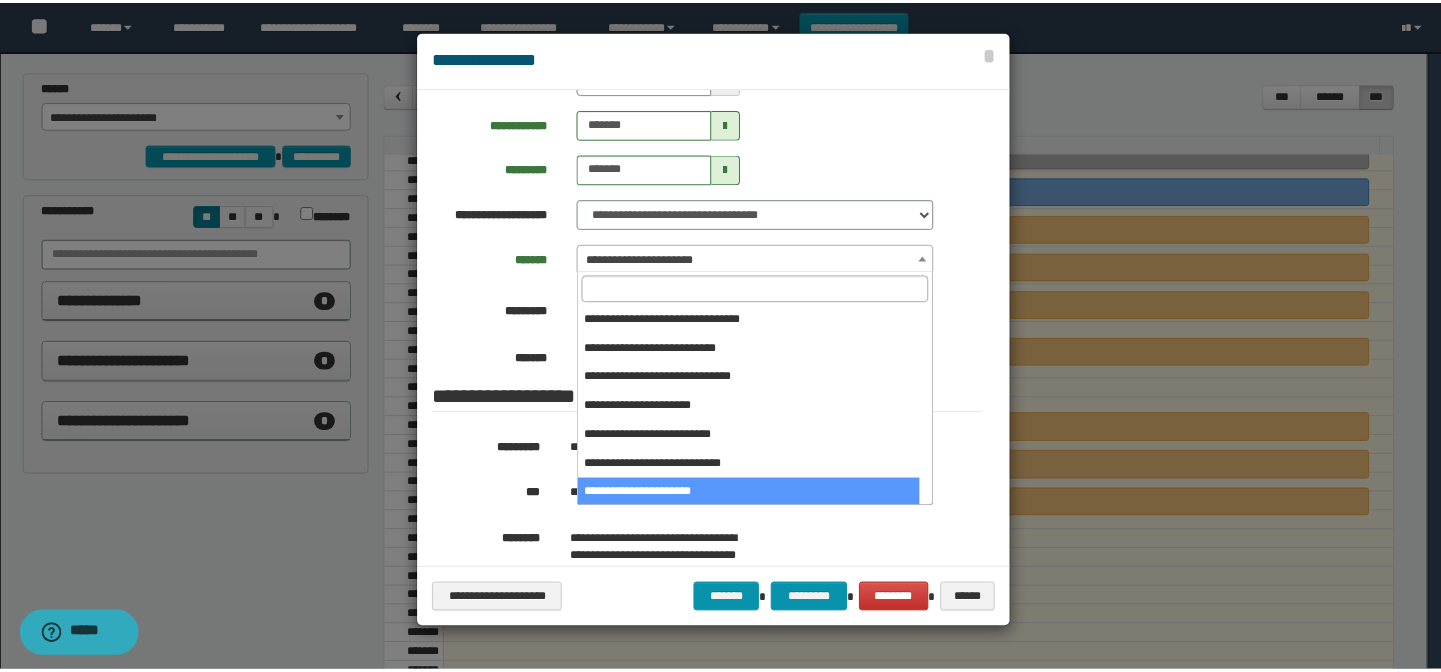 scroll, scrollTop: 0, scrollLeft: 0, axis: both 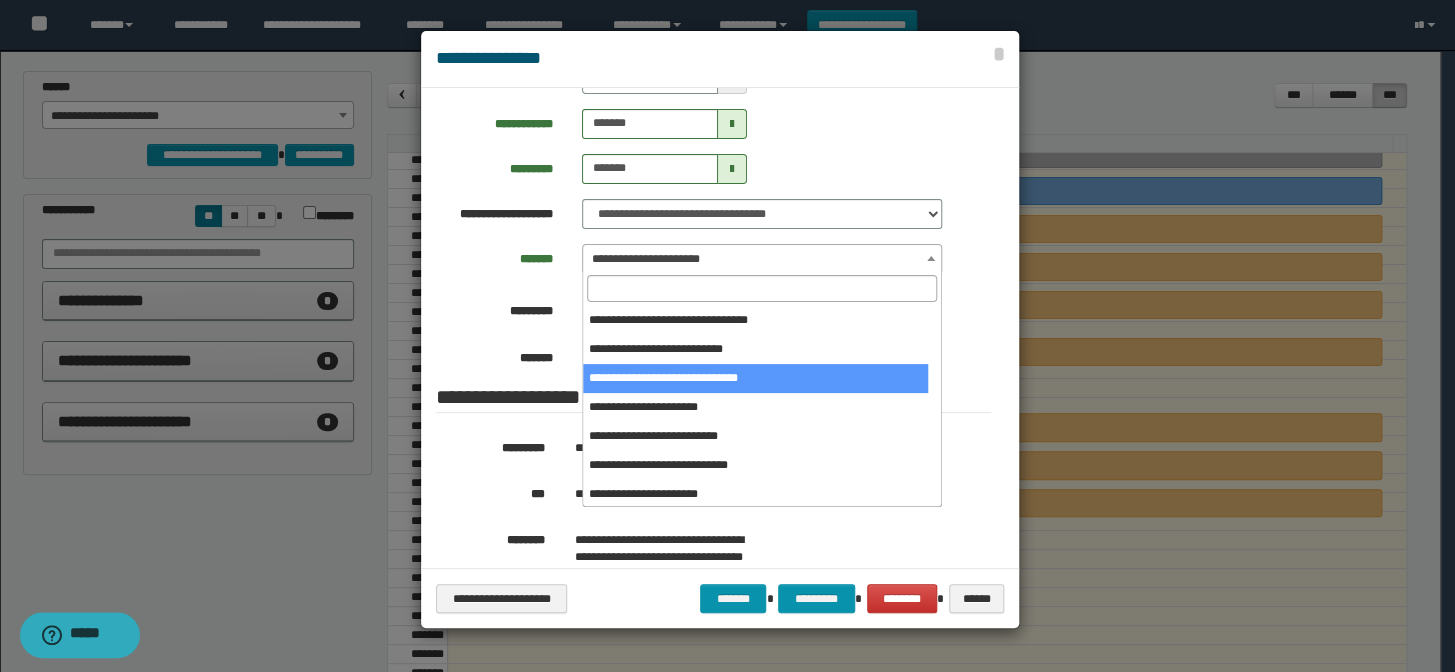 select on "******" 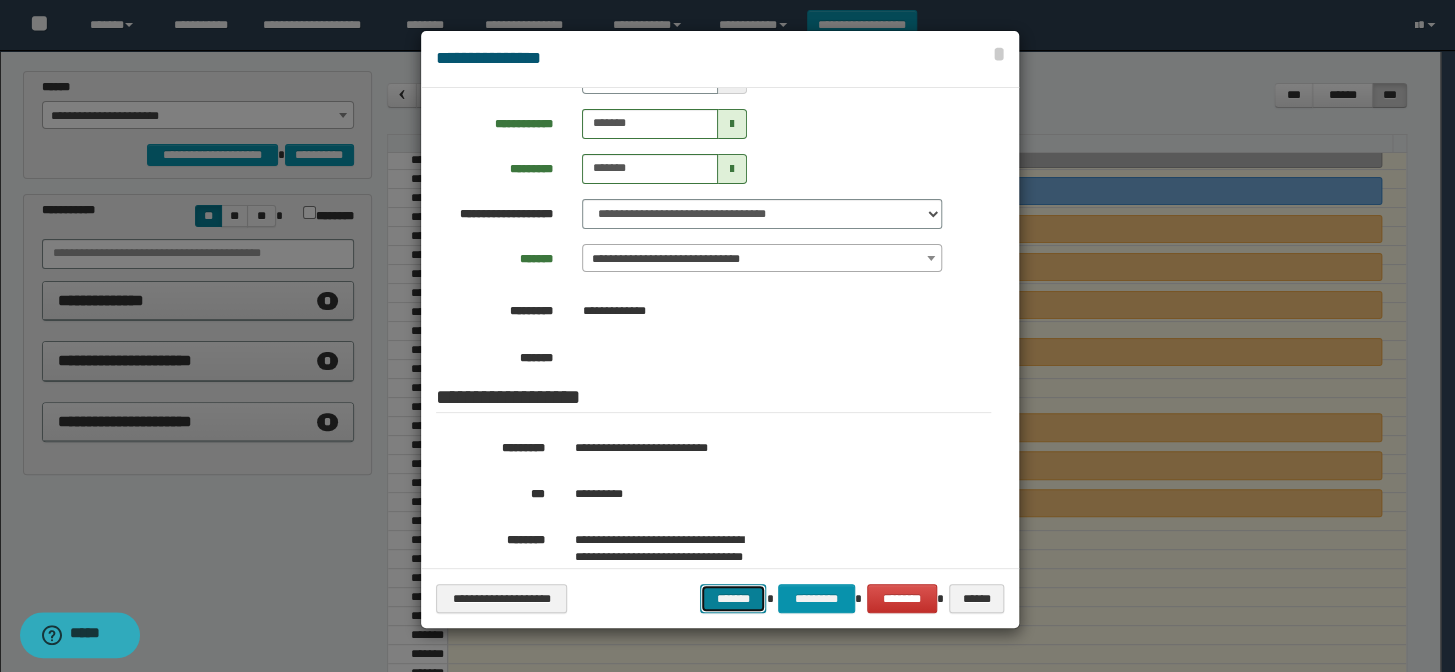 click on "*******" at bounding box center [733, 599] 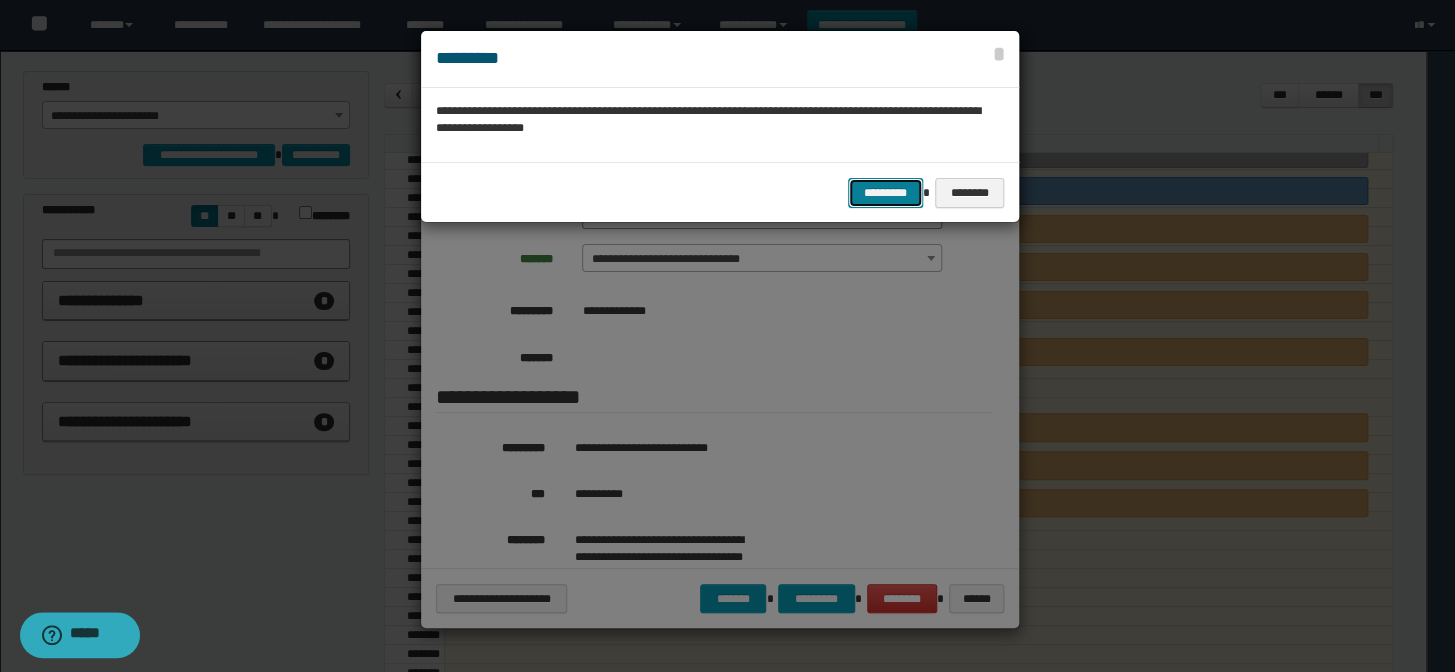 click on "*********" at bounding box center (885, 193) 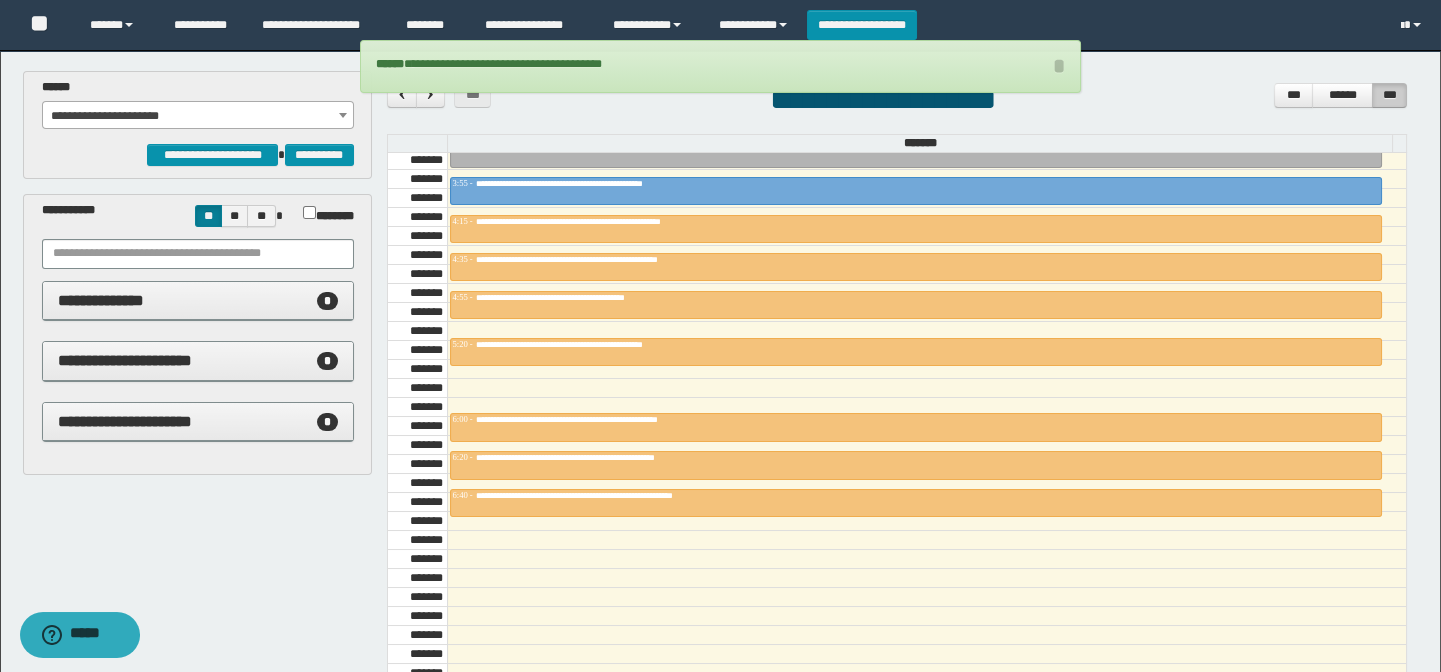click on "**********" at bounding box center (198, 116) 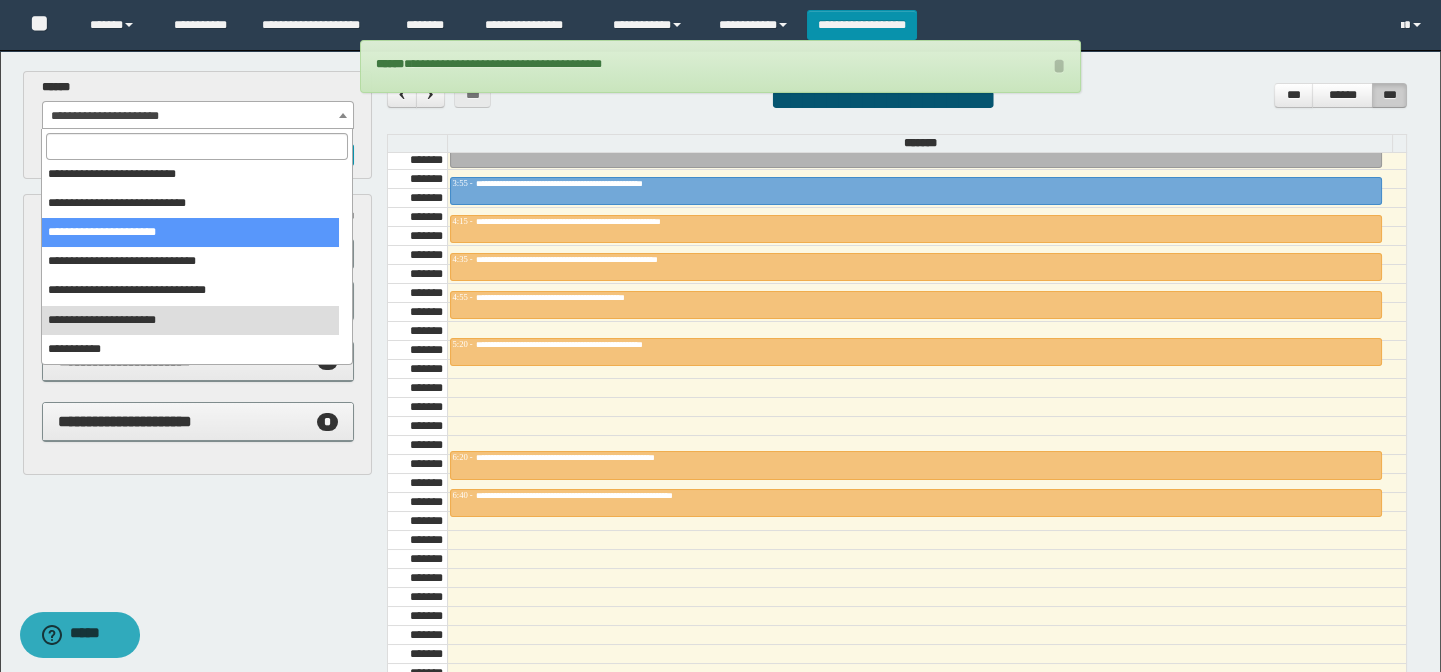 scroll, scrollTop: 0, scrollLeft: 0, axis: both 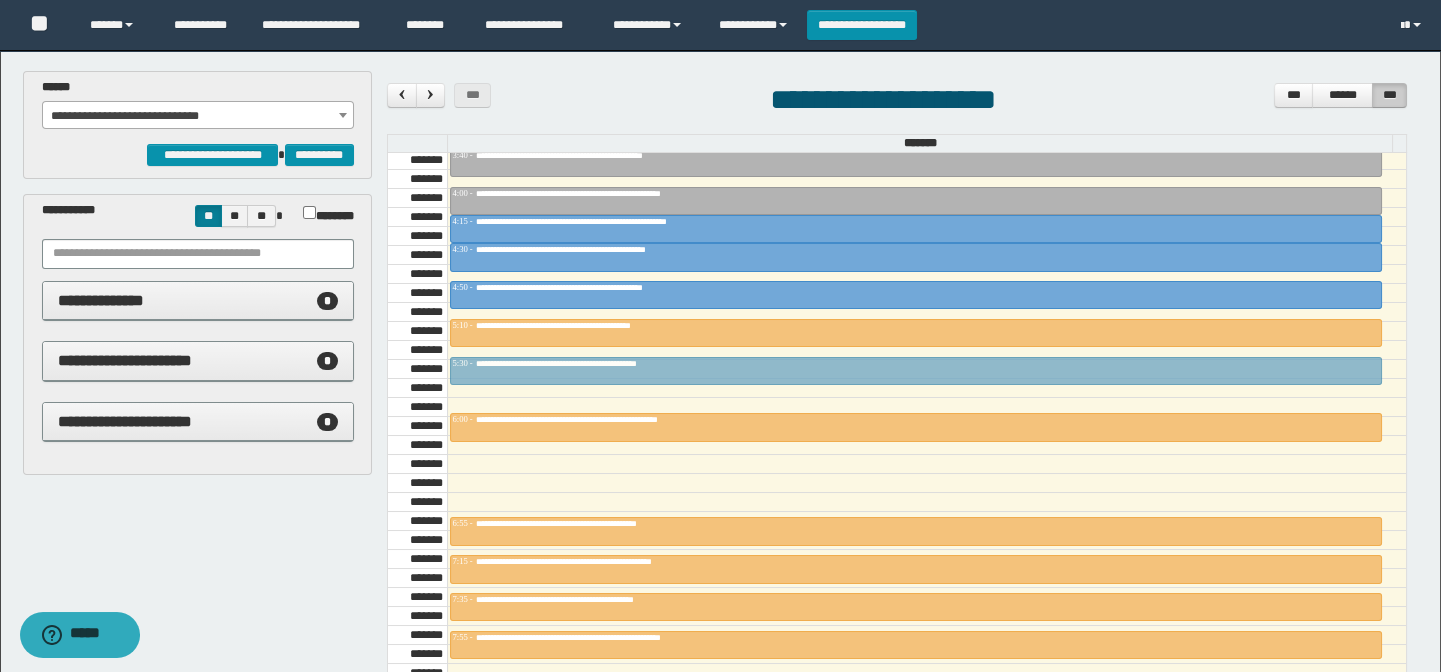 drag, startPoint x: 625, startPoint y: 375, endPoint x: 628, endPoint y: 349, distance: 26.172504 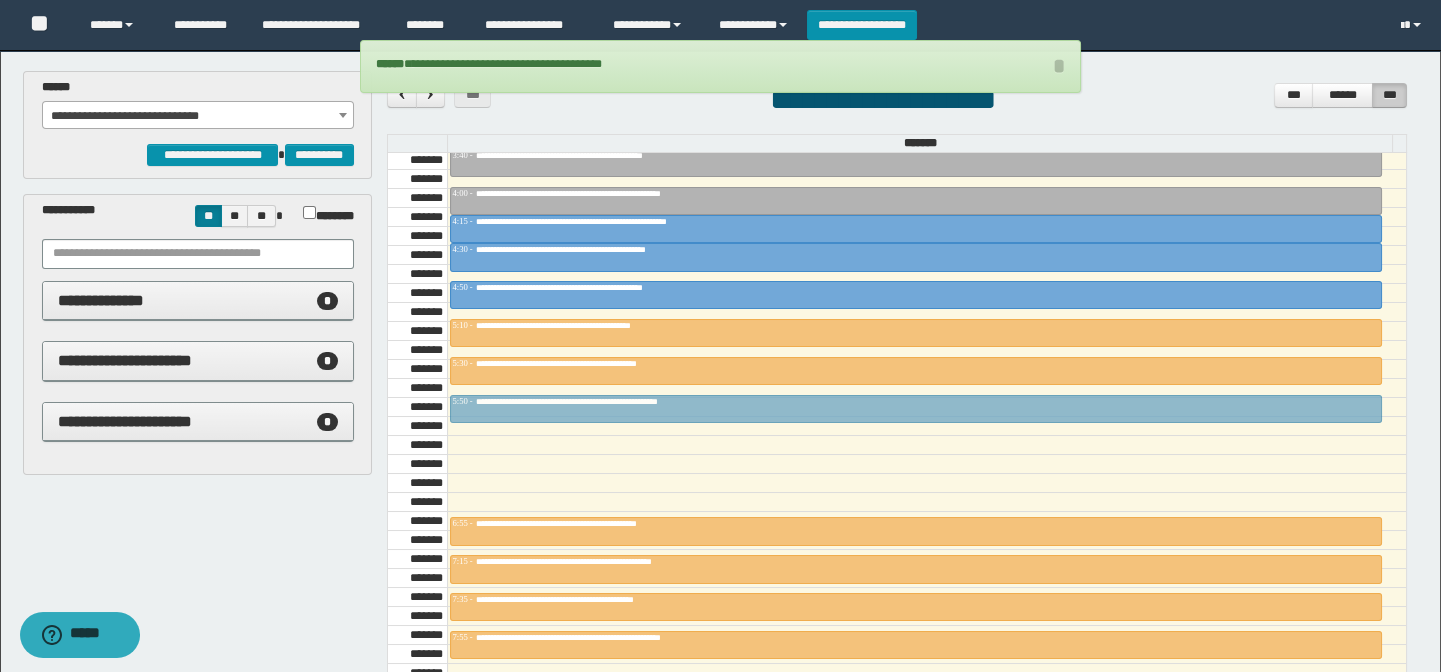 drag, startPoint x: 628, startPoint y: 349, endPoint x: 645, endPoint y: 405, distance: 58.5235 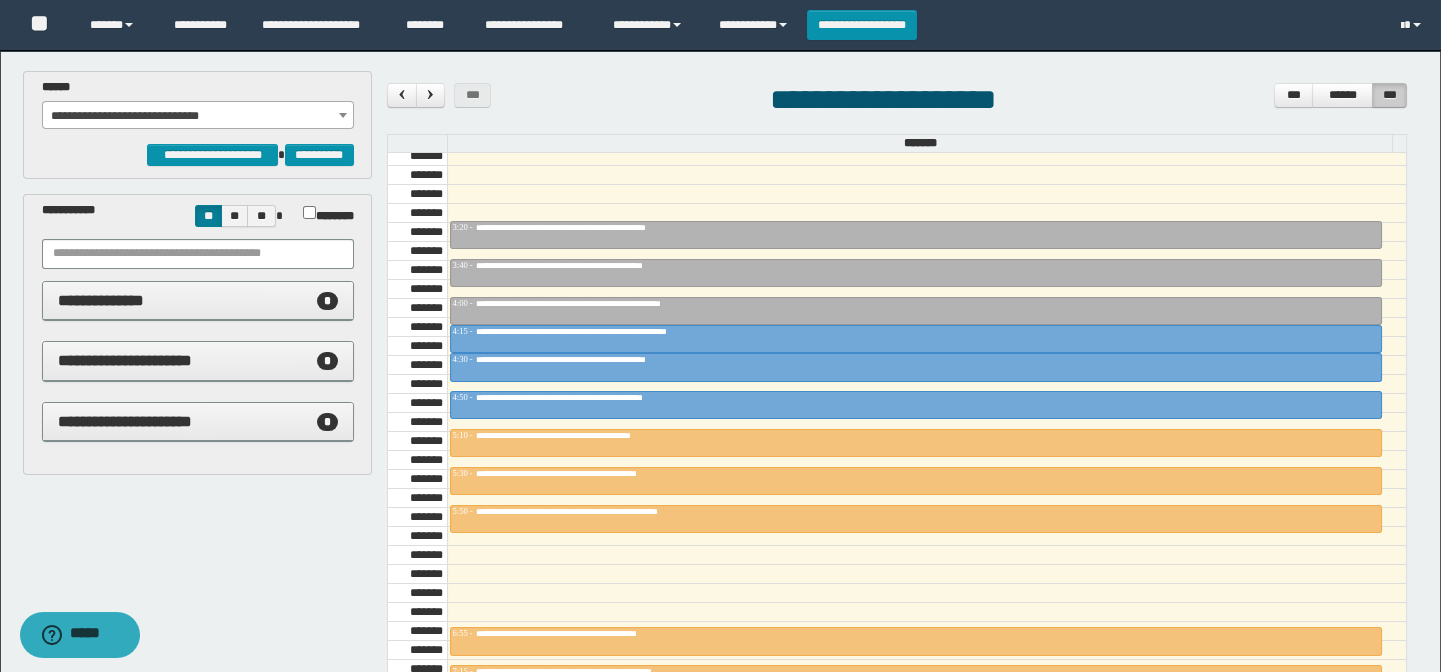 scroll, scrollTop: 420, scrollLeft: 0, axis: vertical 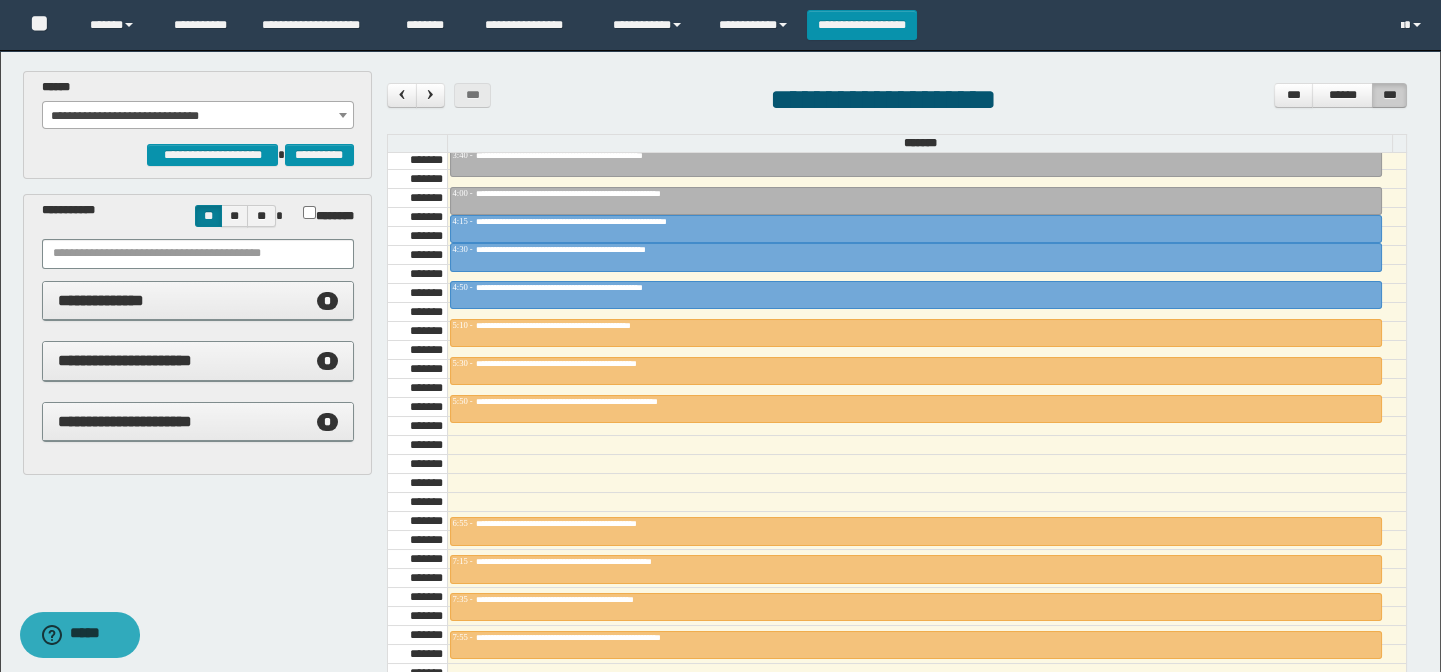 click on "**********" at bounding box center [198, 116] 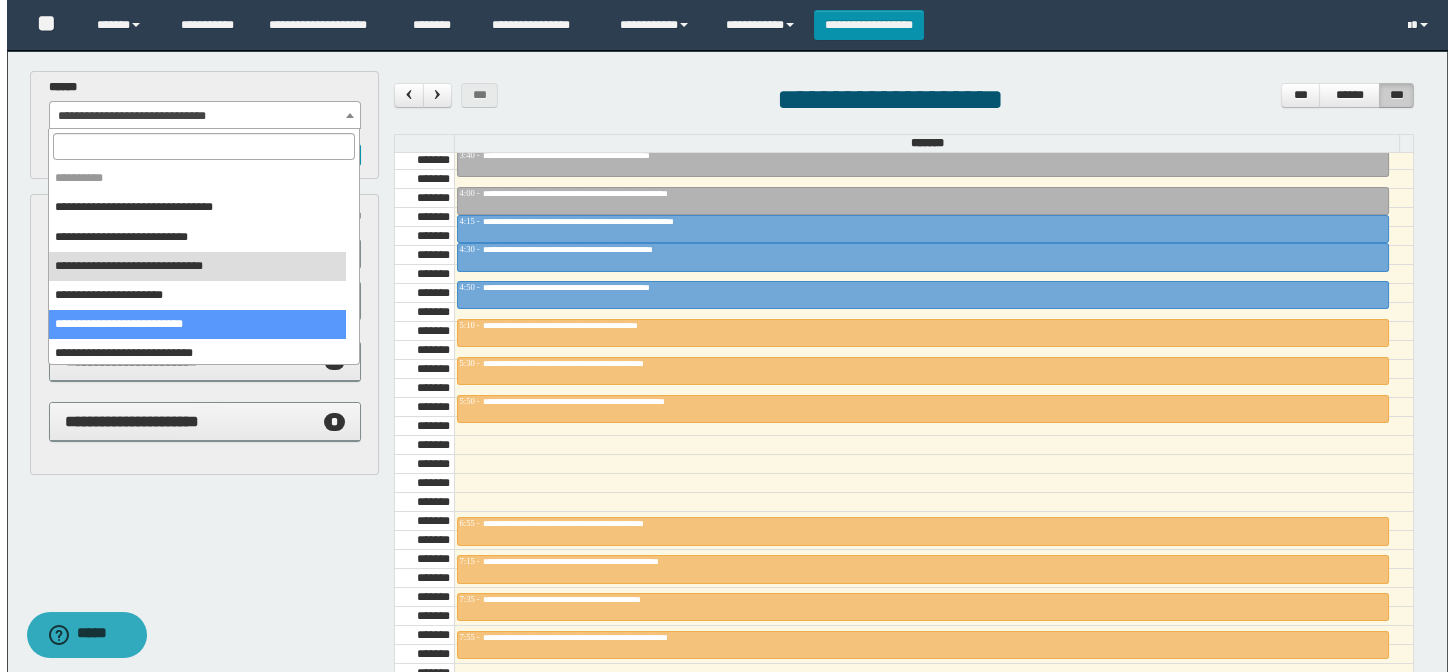 scroll, scrollTop: 150, scrollLeft: 0, axis: vertical 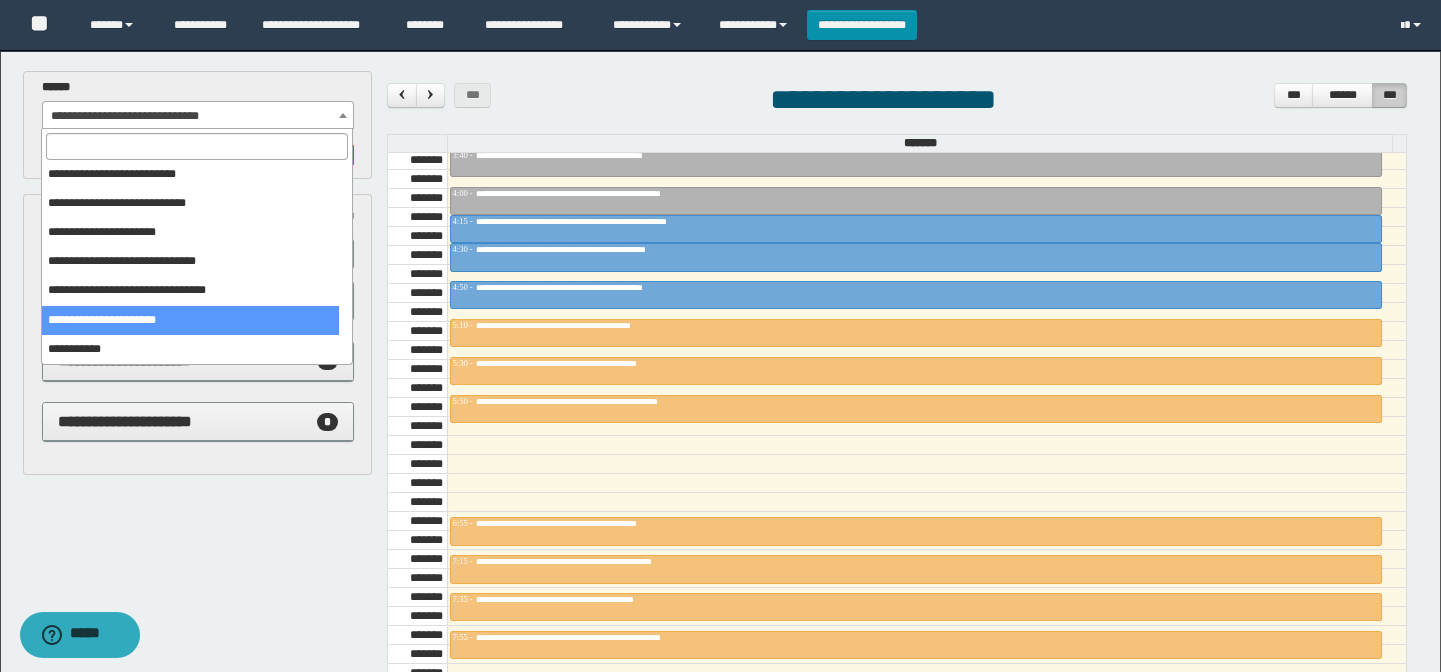 select on "******" 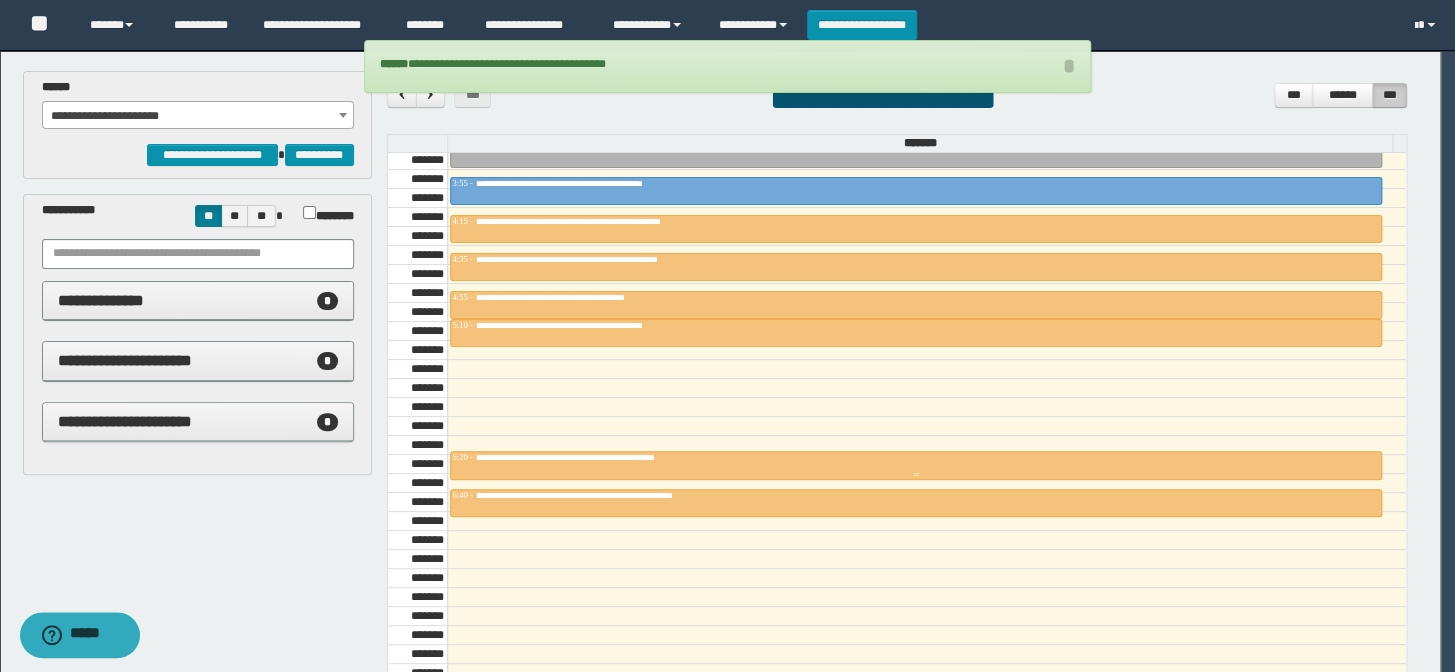 click on "**********" at bounding box center [916, 458] 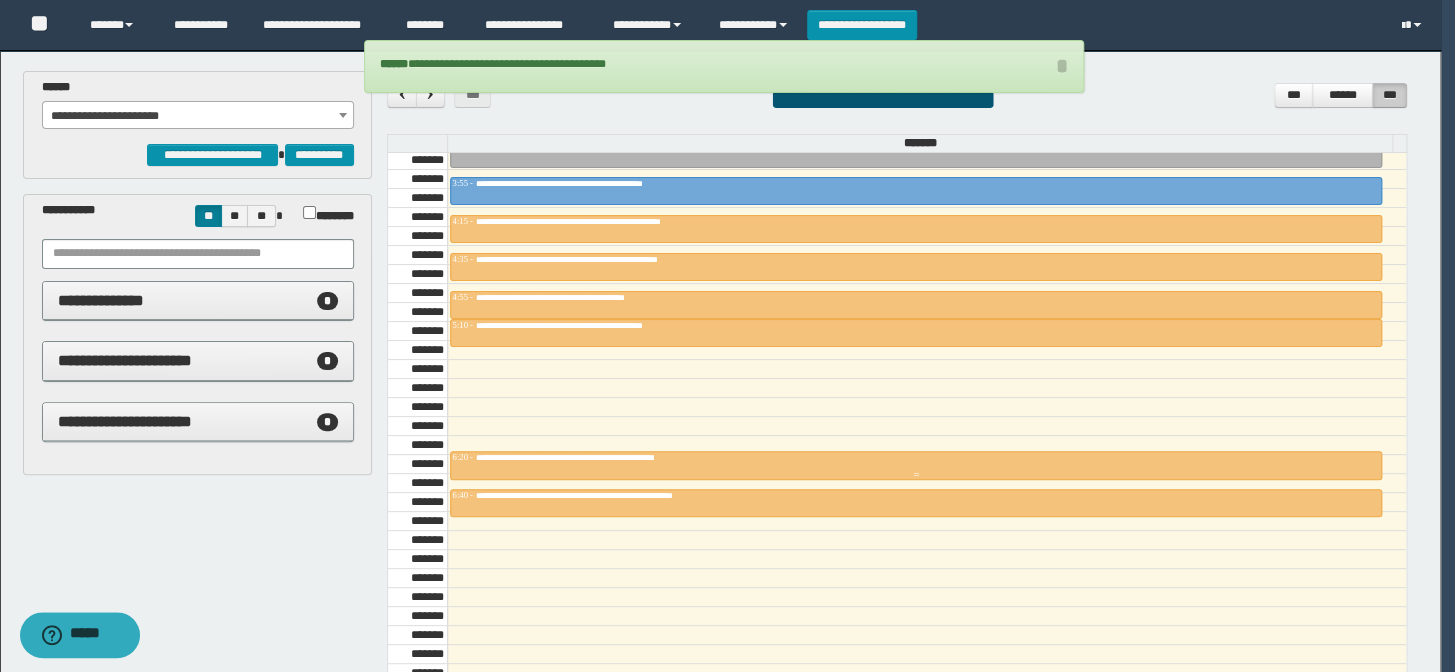 type on "*******" 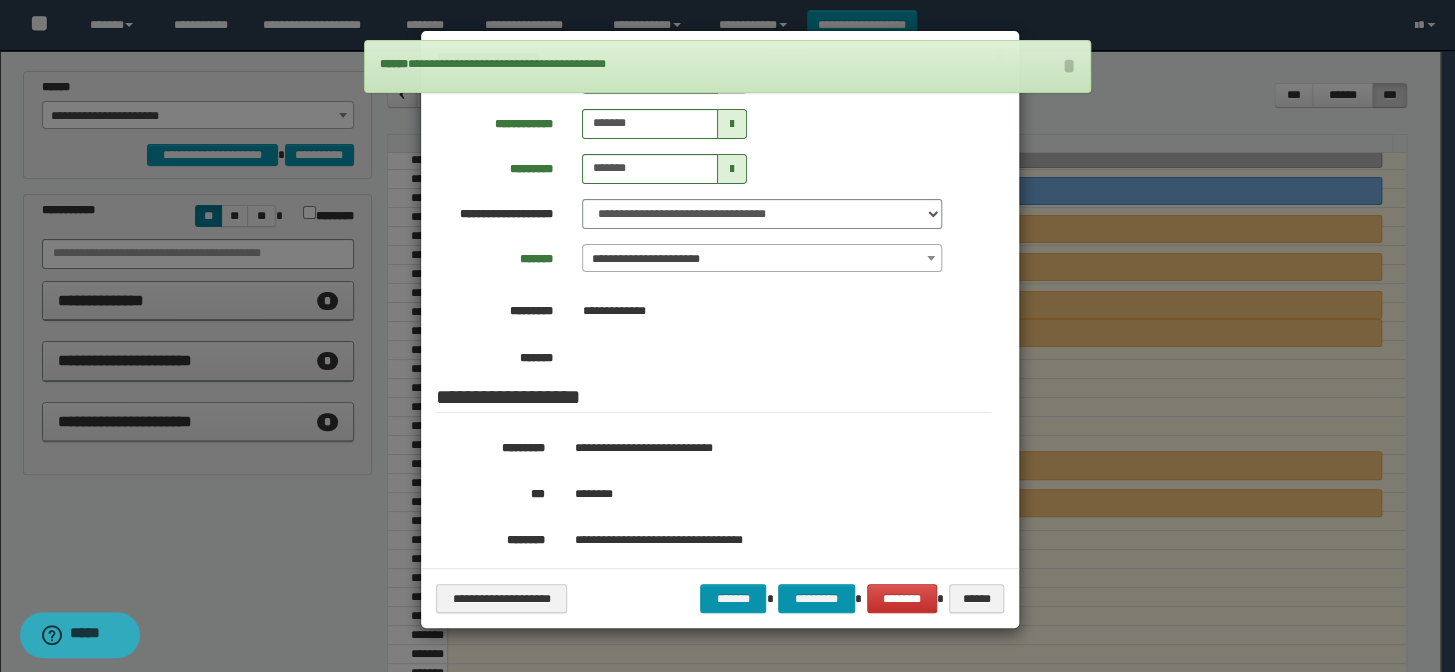 click on "**********" at bounding box center (762, 259) 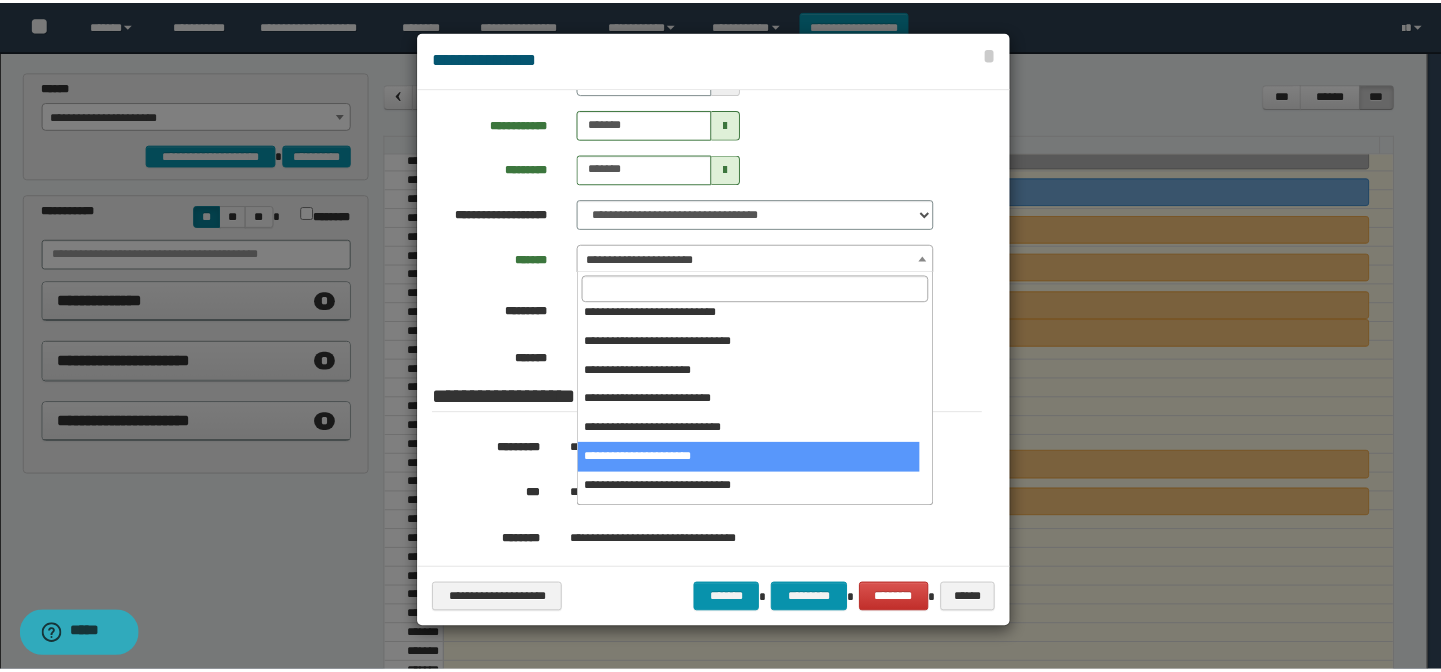 scroll, scrollTop: 0, scrollLeft: 0, axis: both 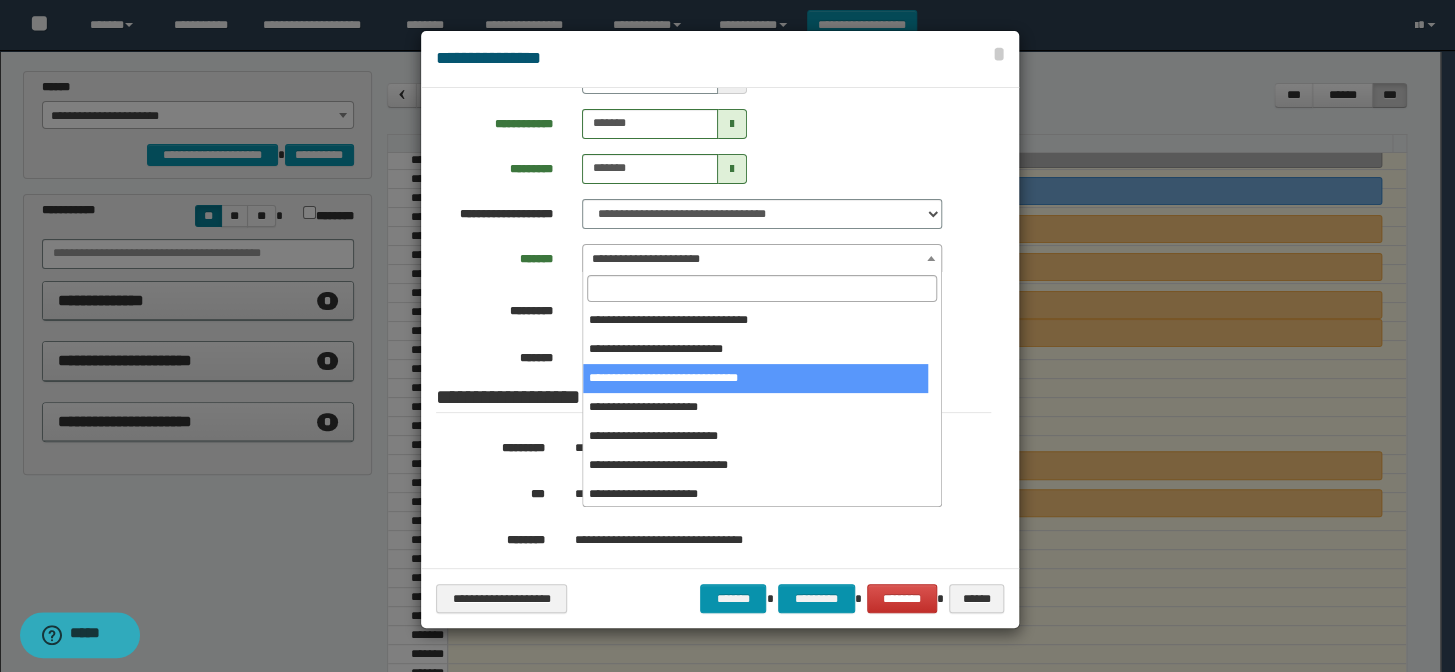 select on "******" 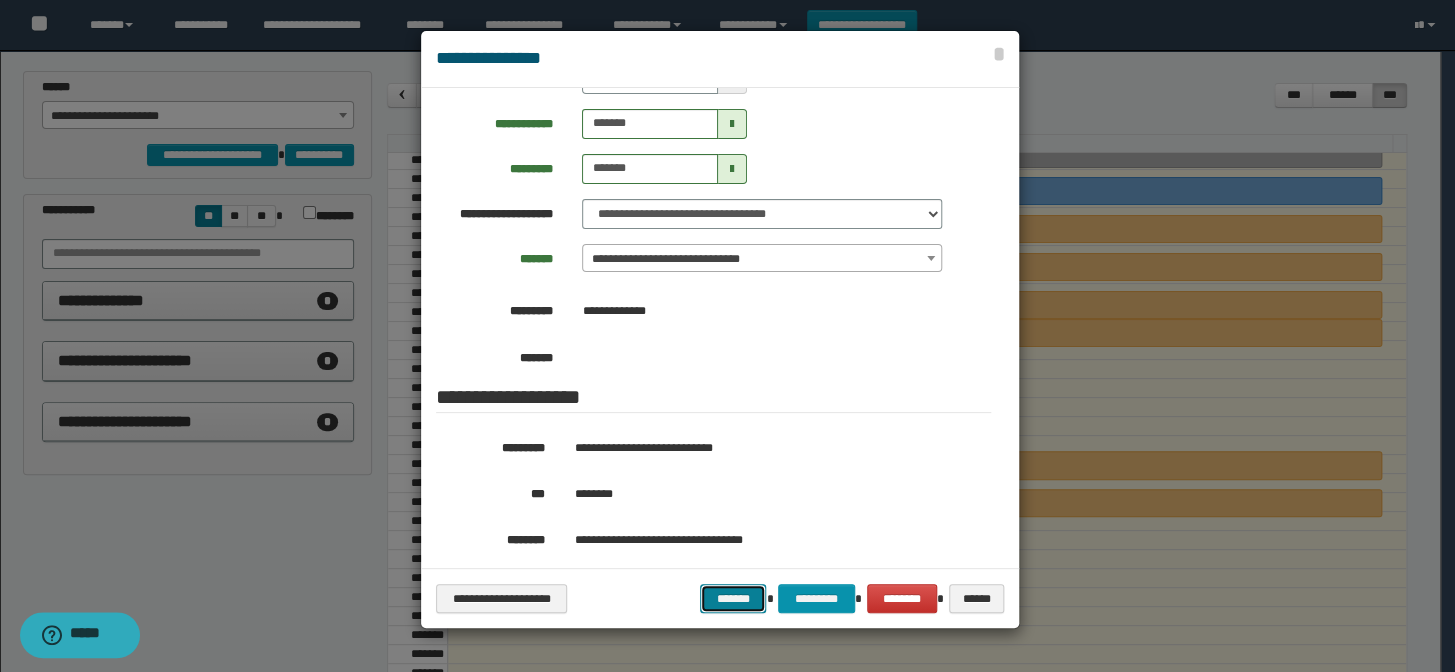 click on "*******" at bounding box center (733, 599) 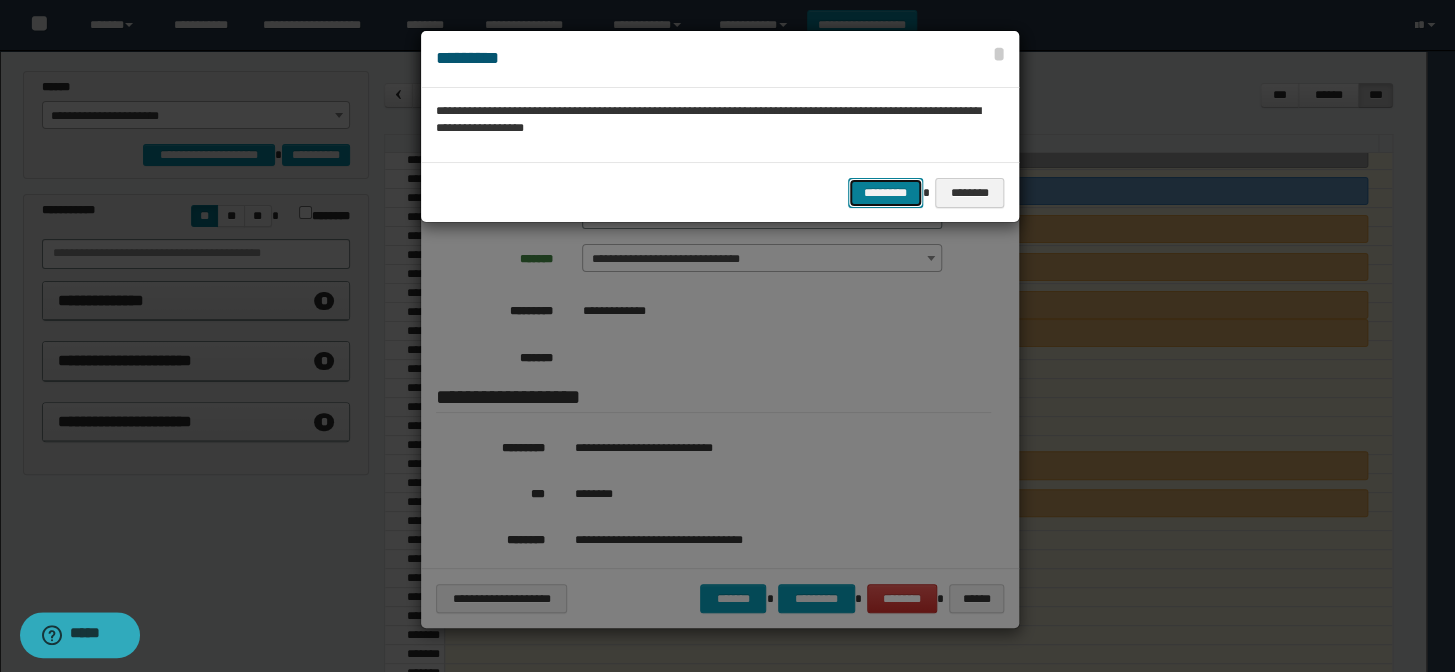click on "*********" at bounding box center [885, 193] 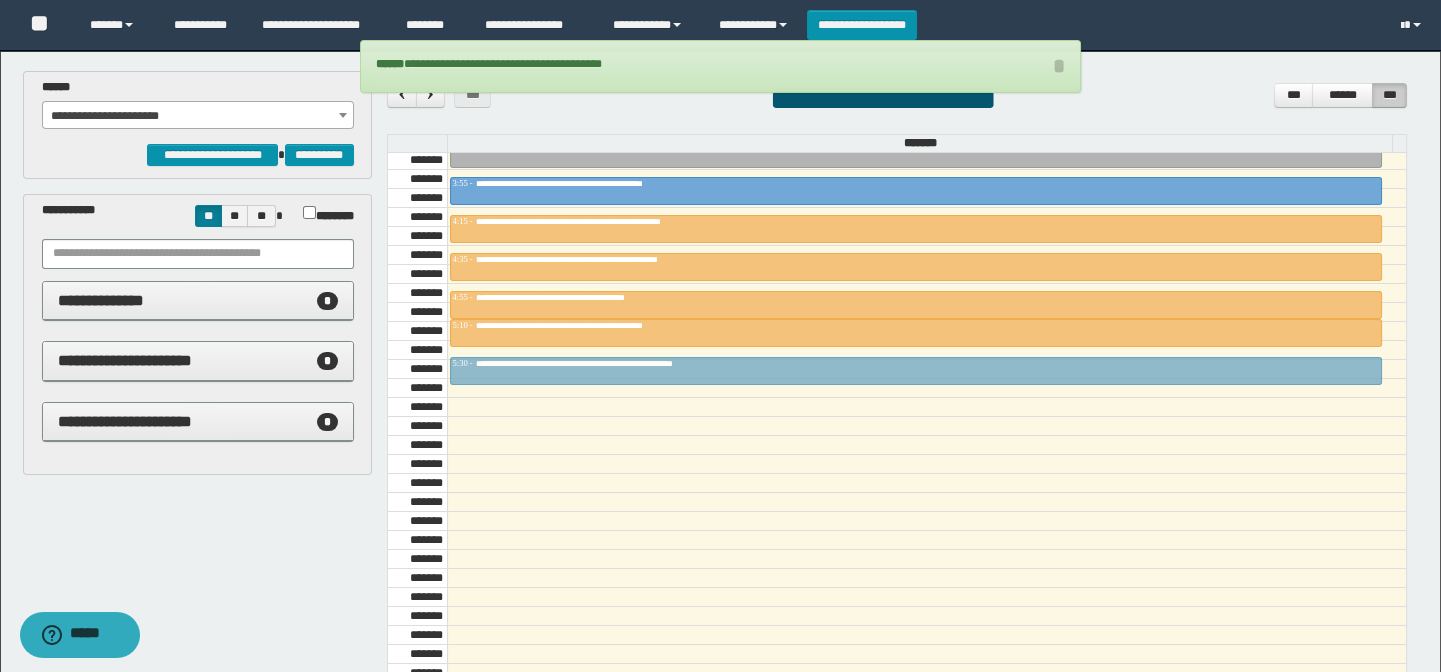 drag, startPoint x: 651, startPoint y: 498, endPoint x: 170, endPoint y: 104, distance: 621.7692 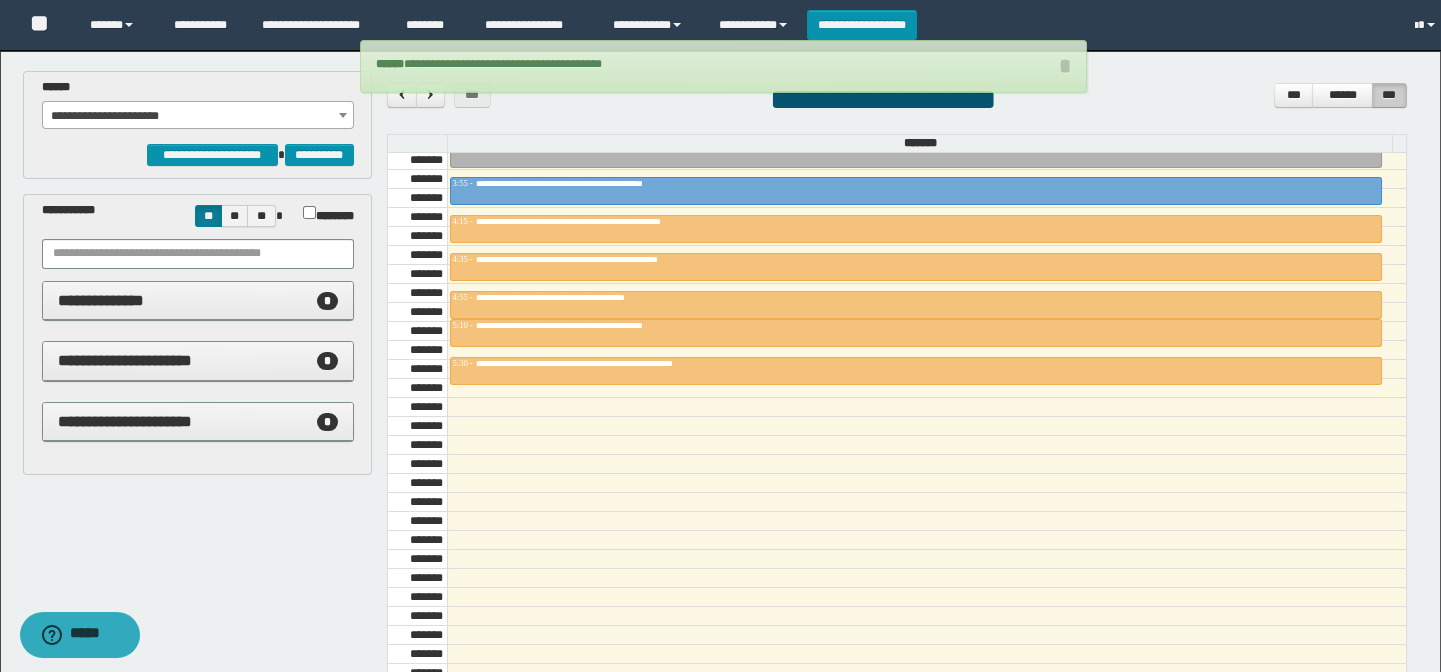 click on "**********" at bounding box center (198, 116) 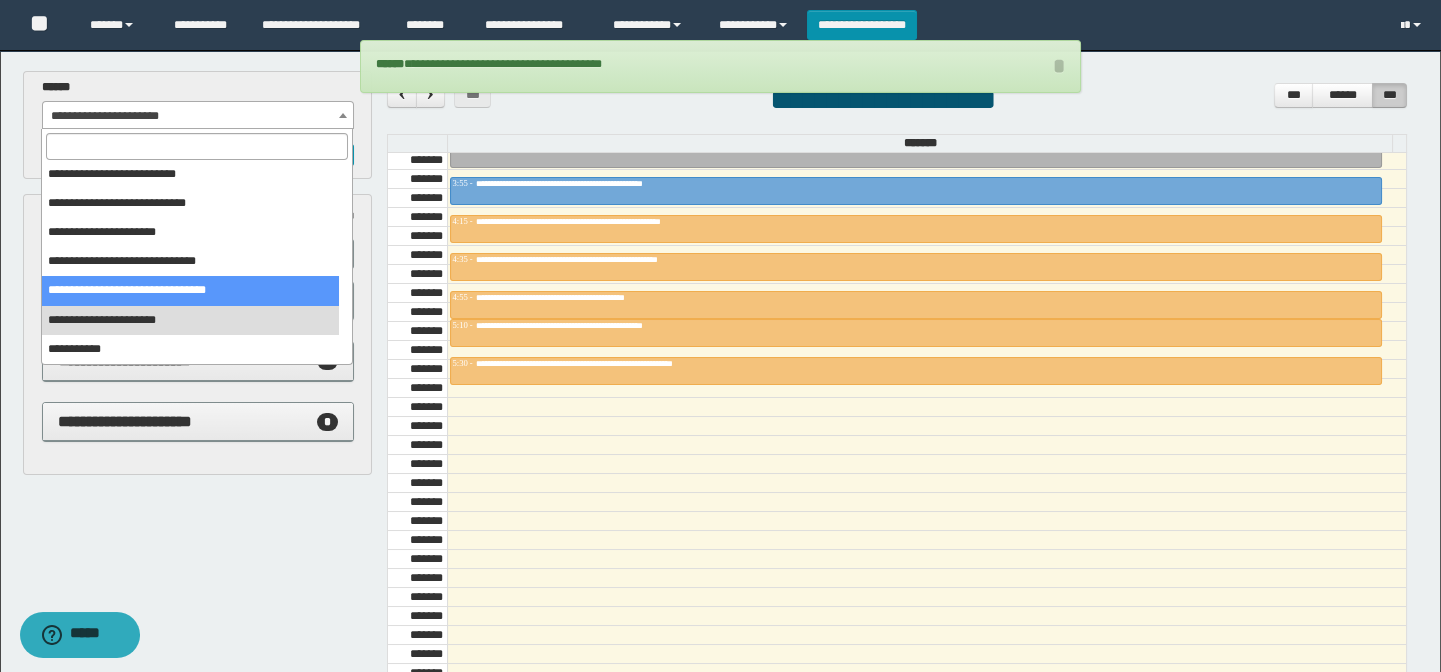 scroll, scrollTop: 0, scrollLeft: 0, axis: both 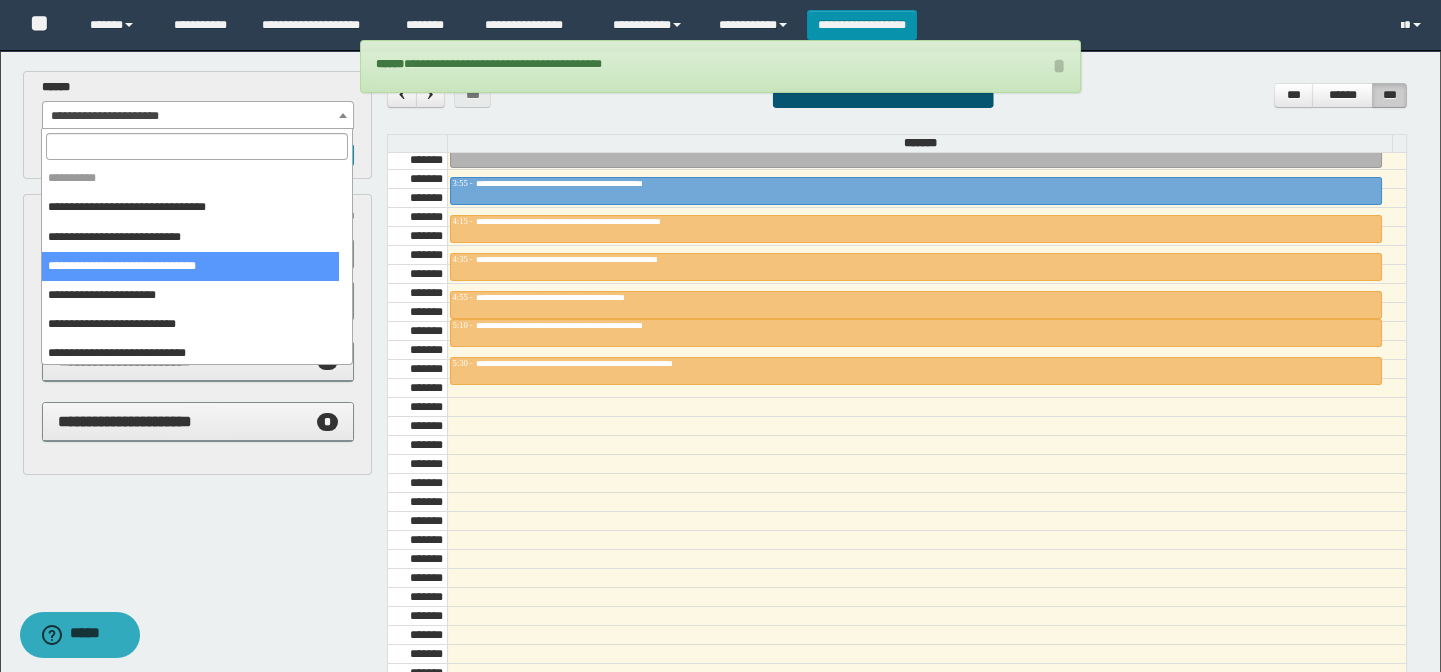 select on "******" 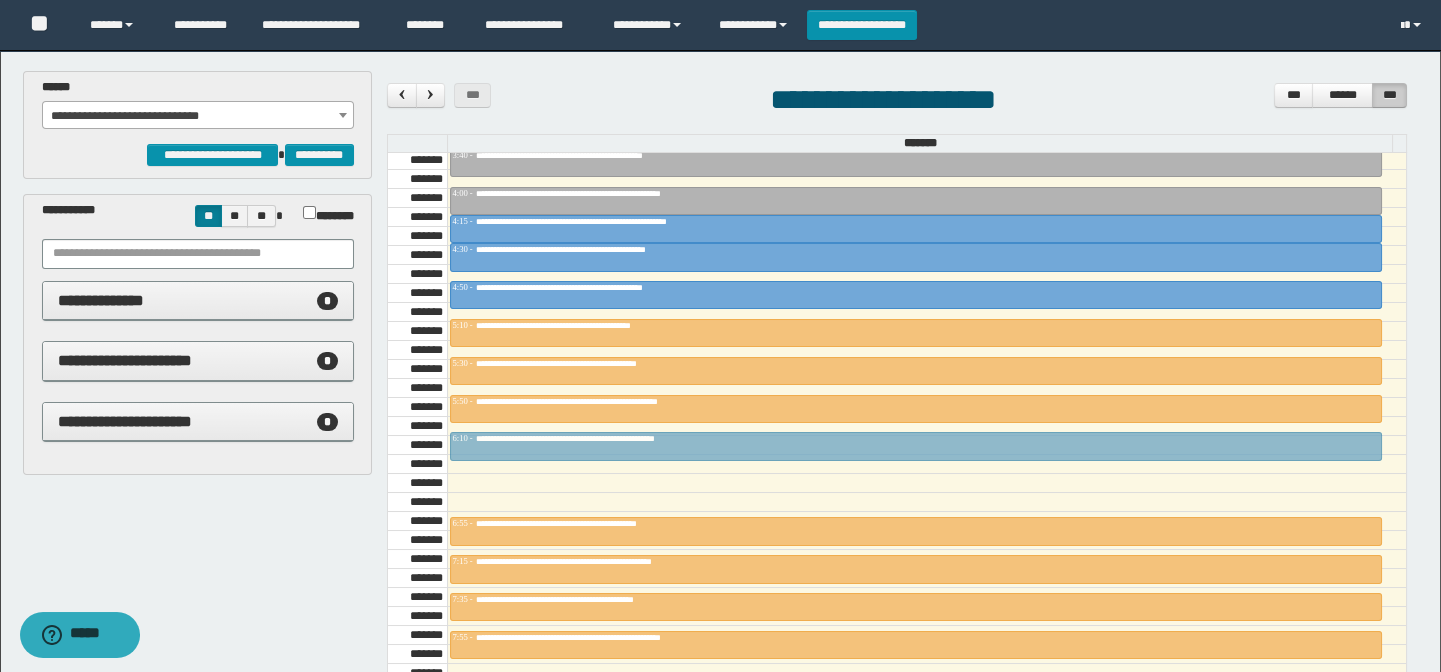 drag, startPoint x: 724, startPoint y: 449, endPoint x: 724, endPoint y: 430, distance: 19 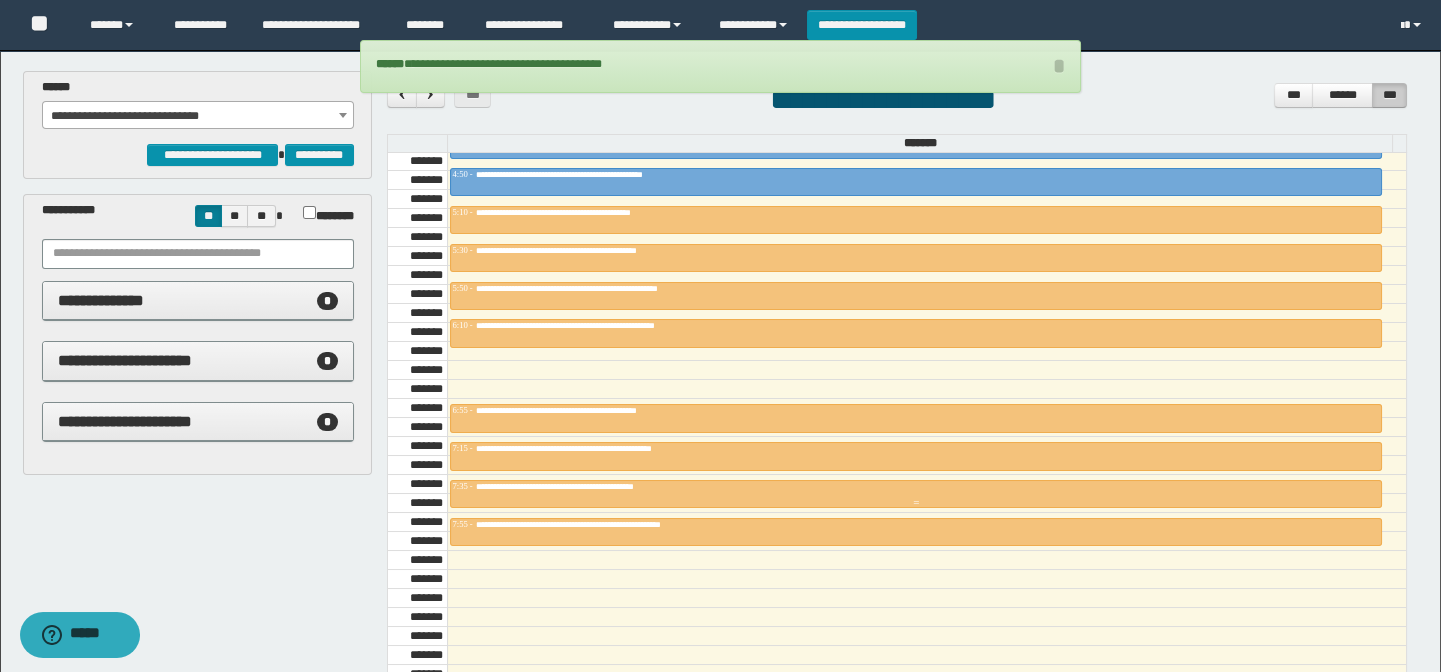 scroll, scrollTop: 602, scrollLeft: 0, axis: vertical 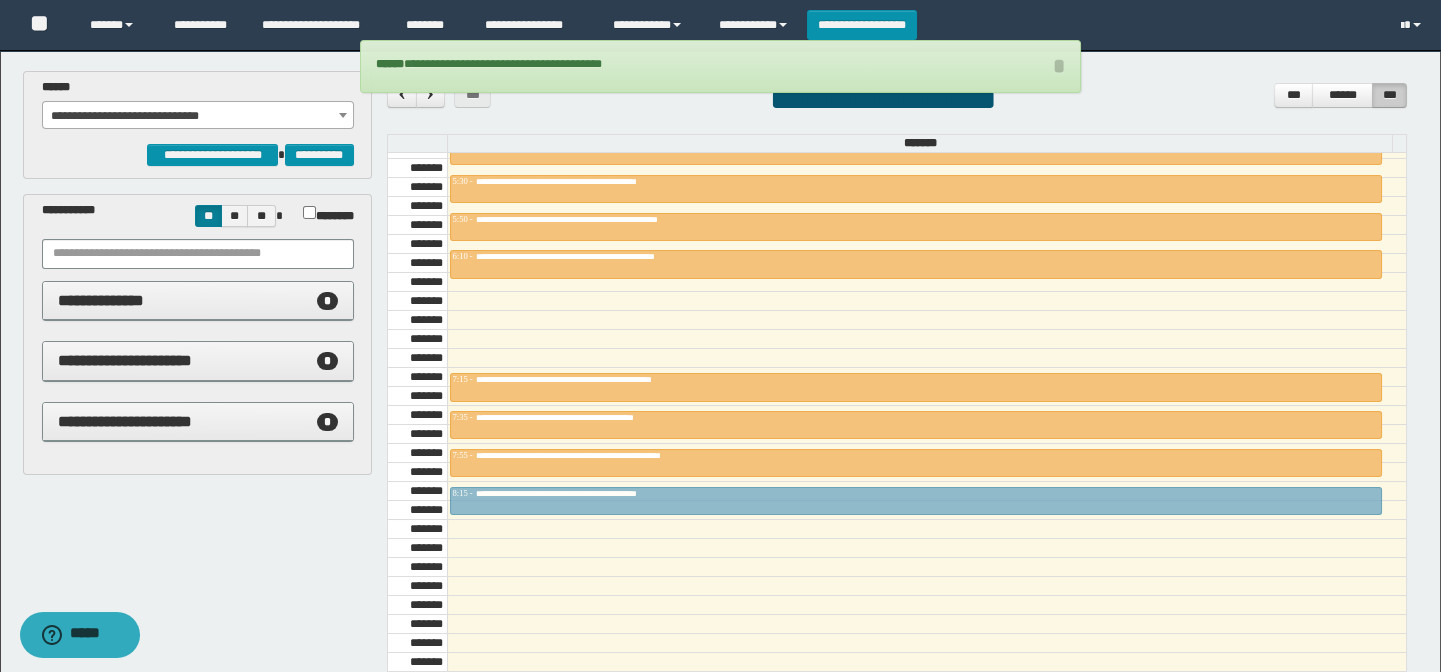 drag, startPoint x: 670, startPoint y: 346, endPoint x: 645, endPoint y: 489, distance: 145.16887 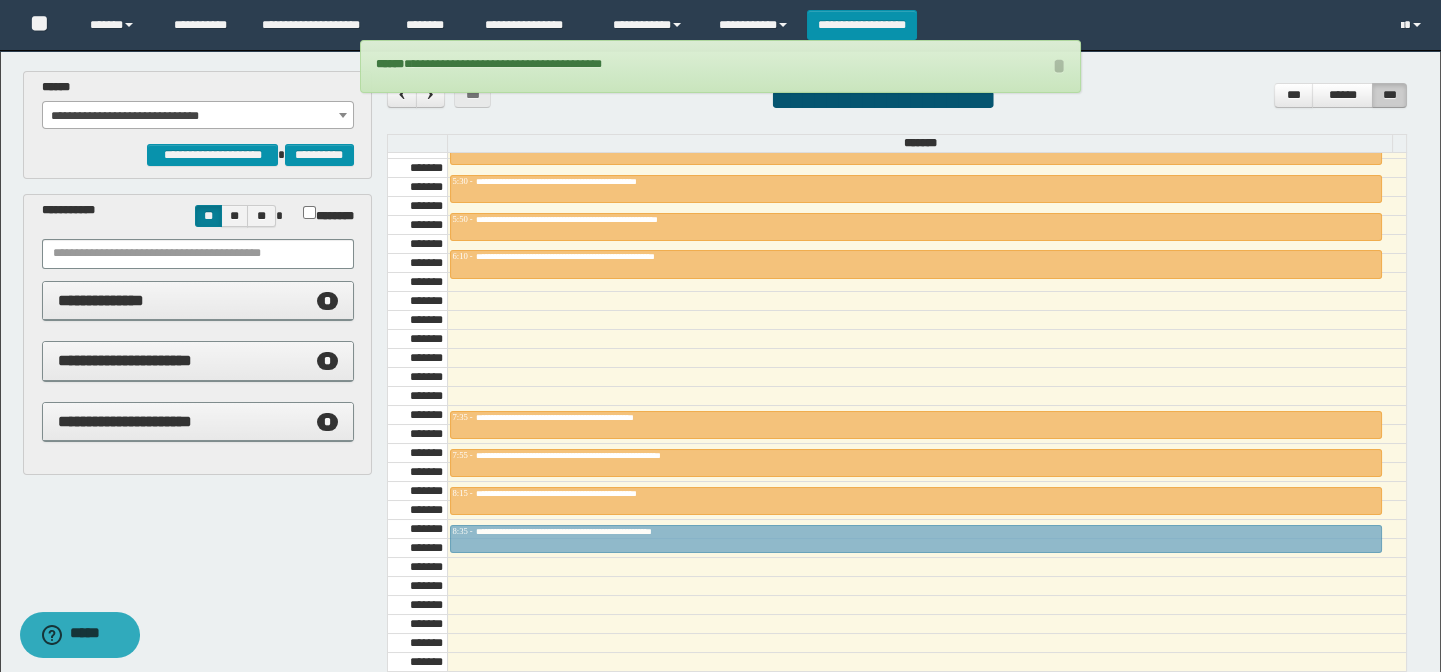 drag, startPoint x: 646, startPoint y: 375, endPoint x: 627, endPoint y: 519, distance: 145.24806 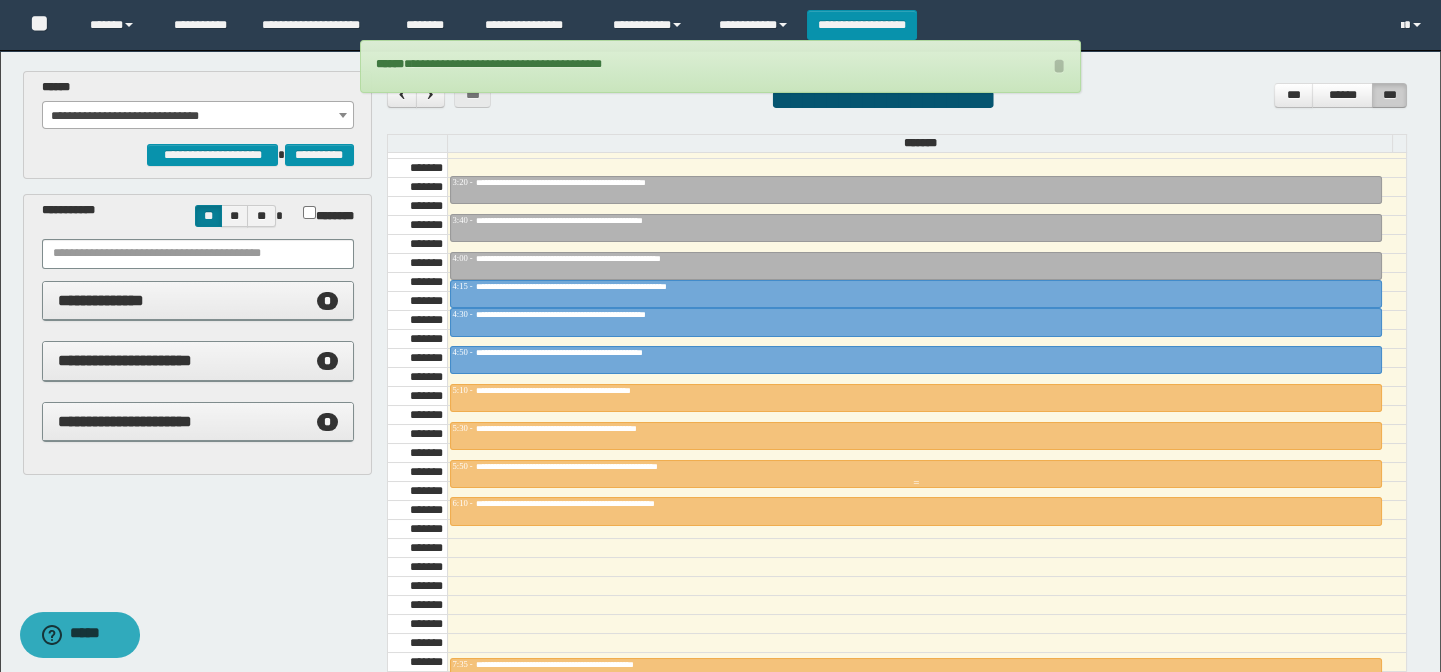 scroll, scrollTop: 330, scrollLeft: 0, axis: vertical 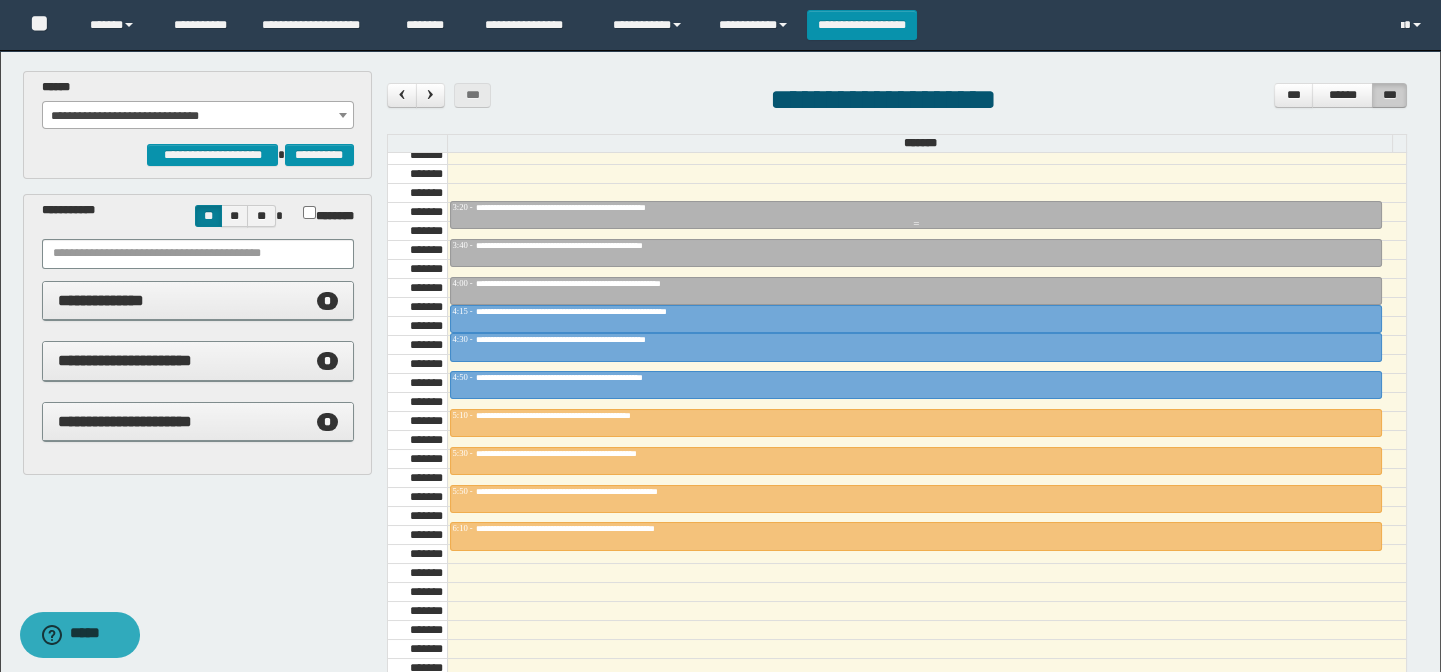 click at bounding box center [916, 215] 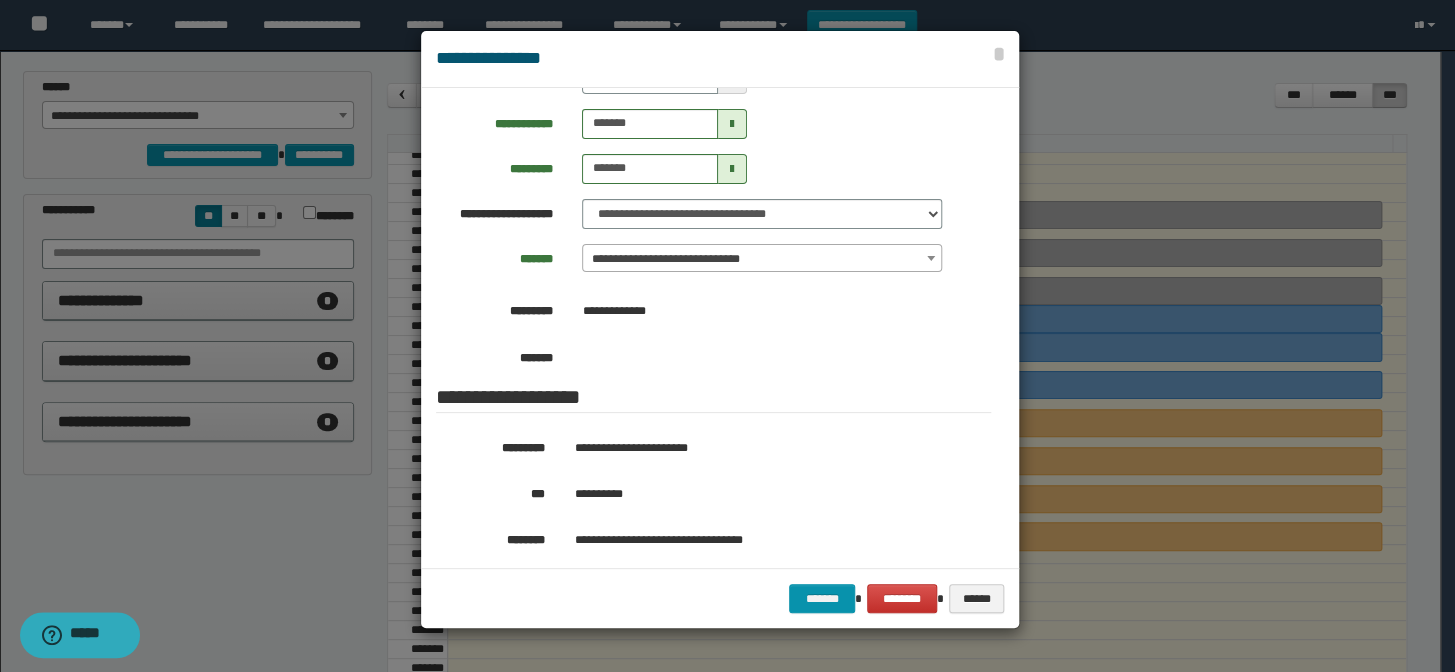 click at bounding box center (727, 336) 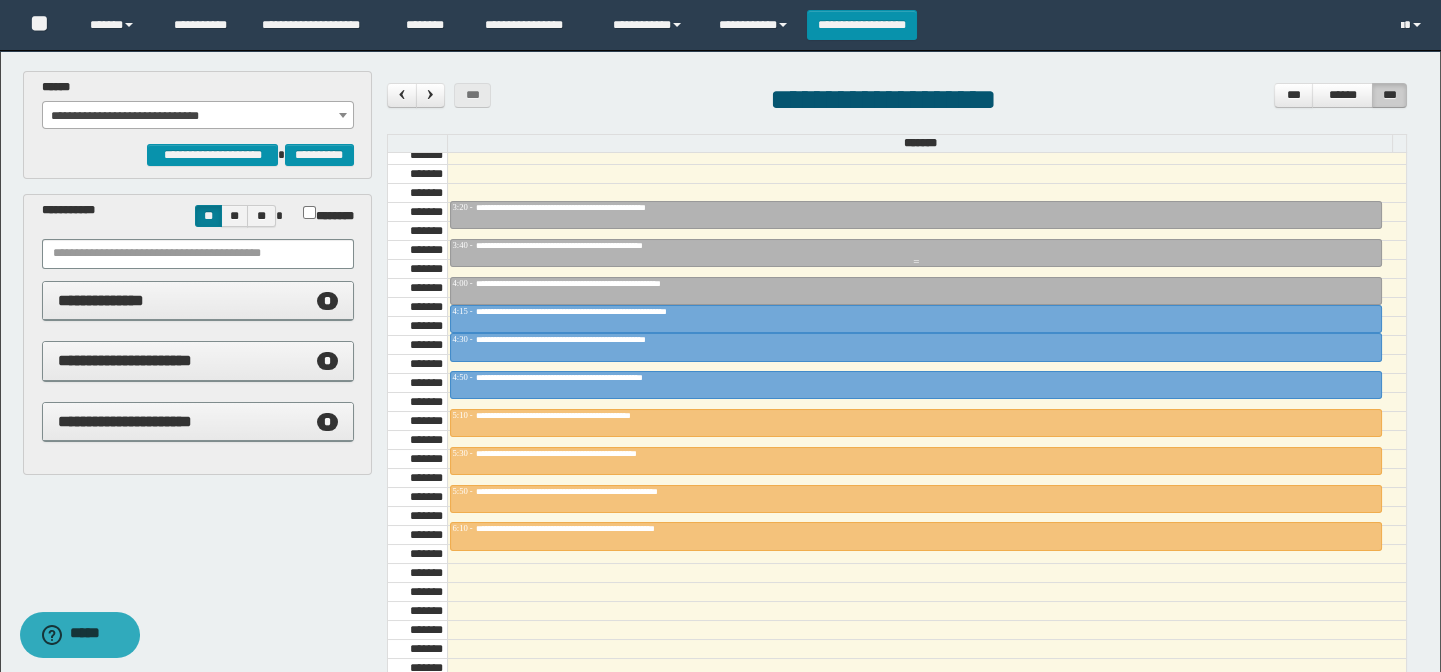 click on "**********" at bounding box center (916, 246) 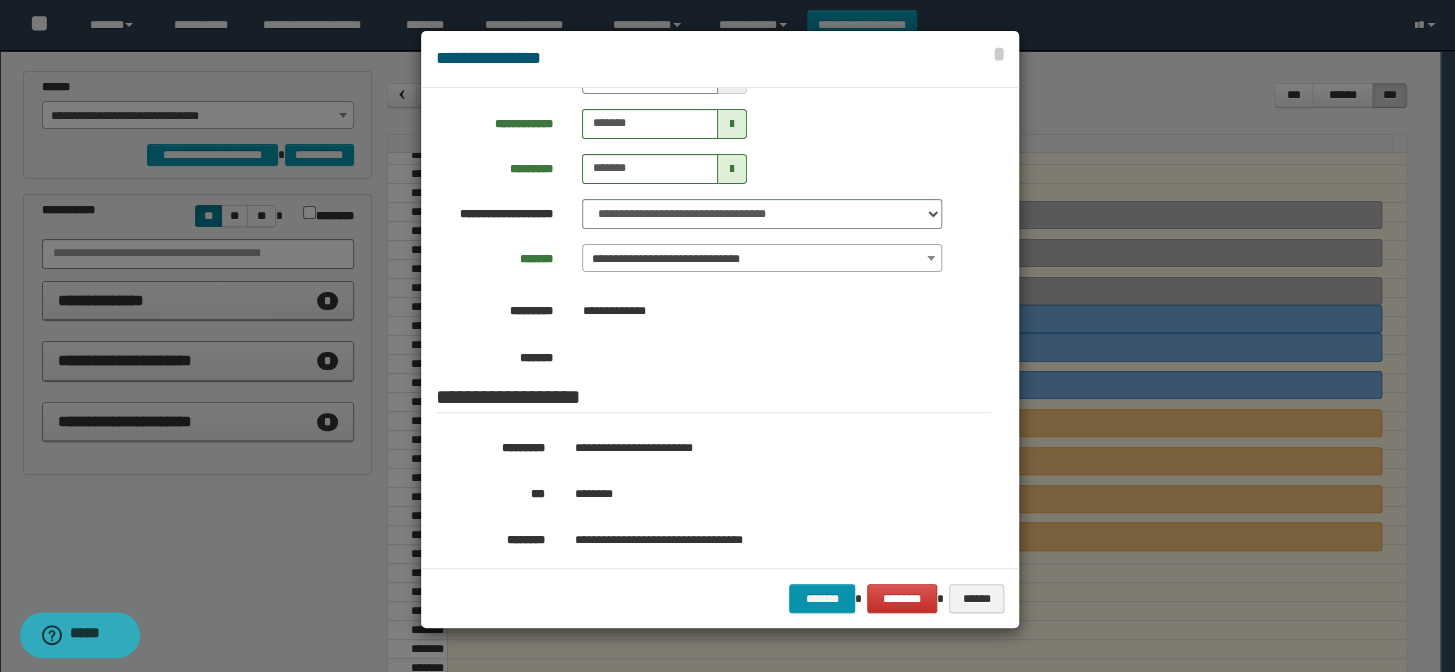 click at bounding box center (727, 336) 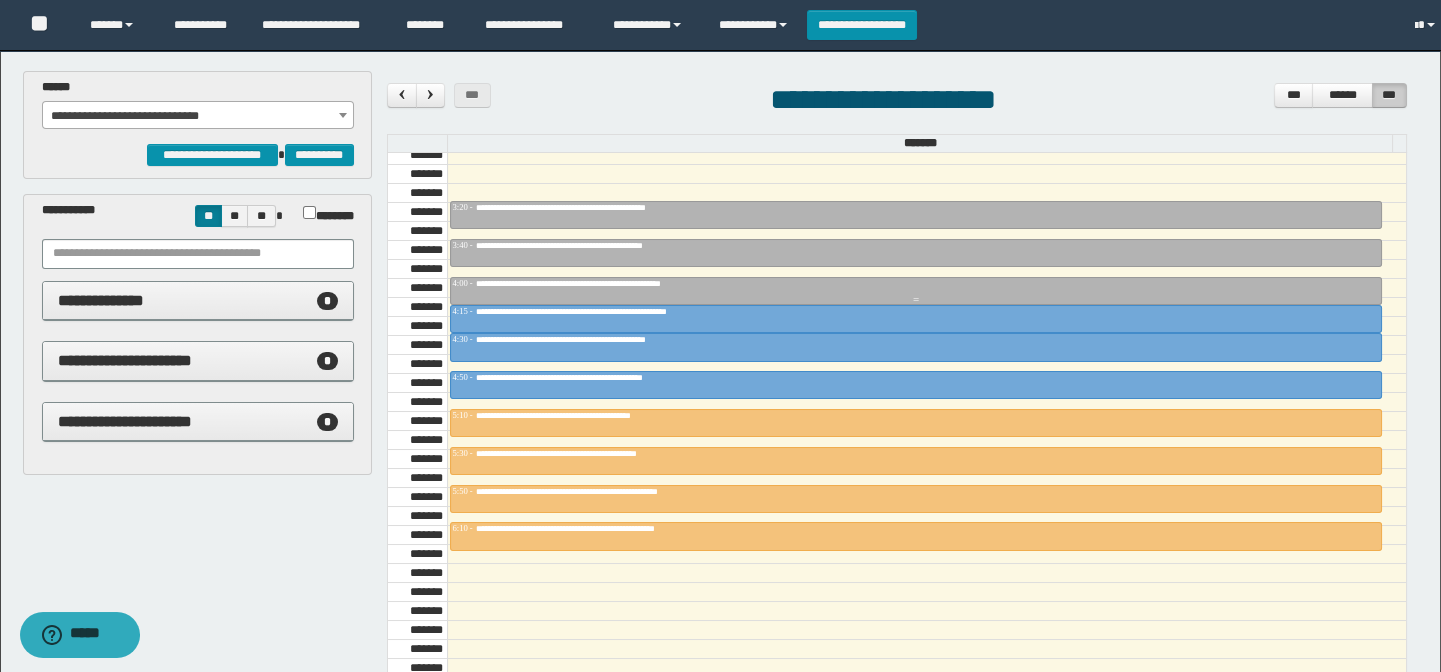 click on "**********" at bounding box center (606, 283) 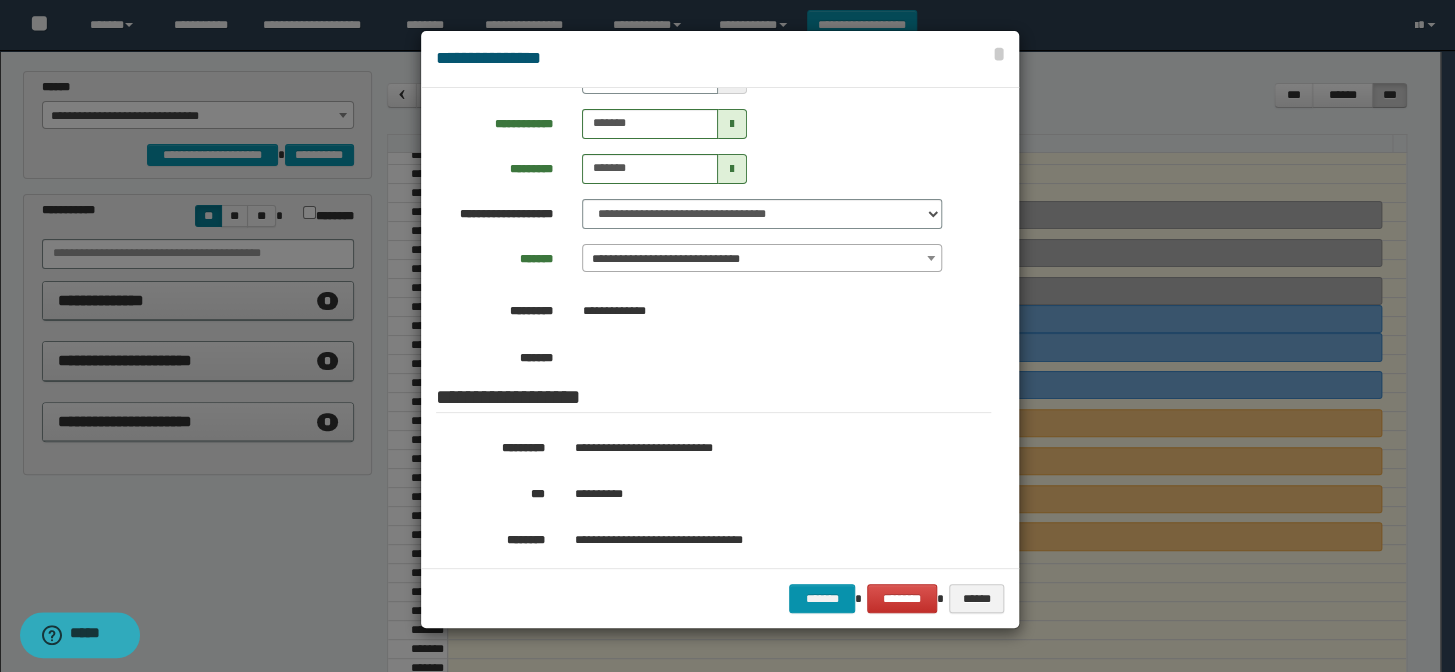 click at bounding box center [727, 336] 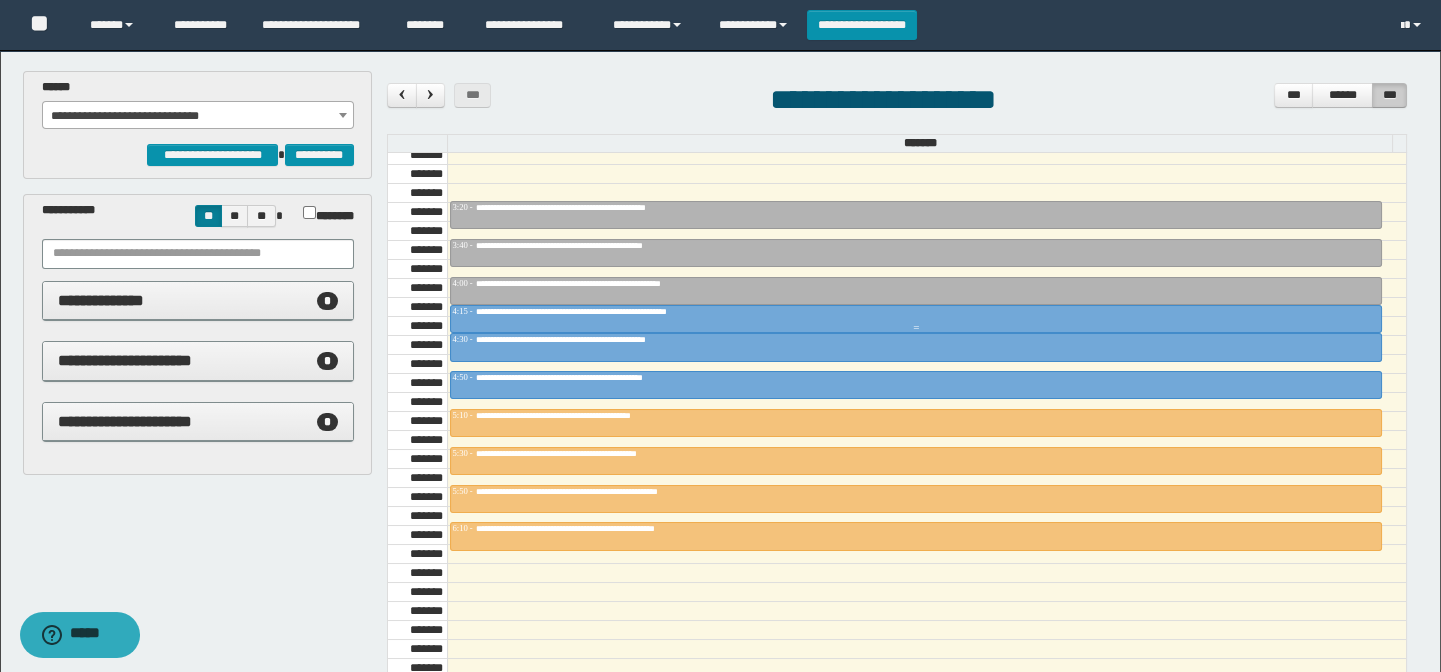 click at bounding box center (916, 319) 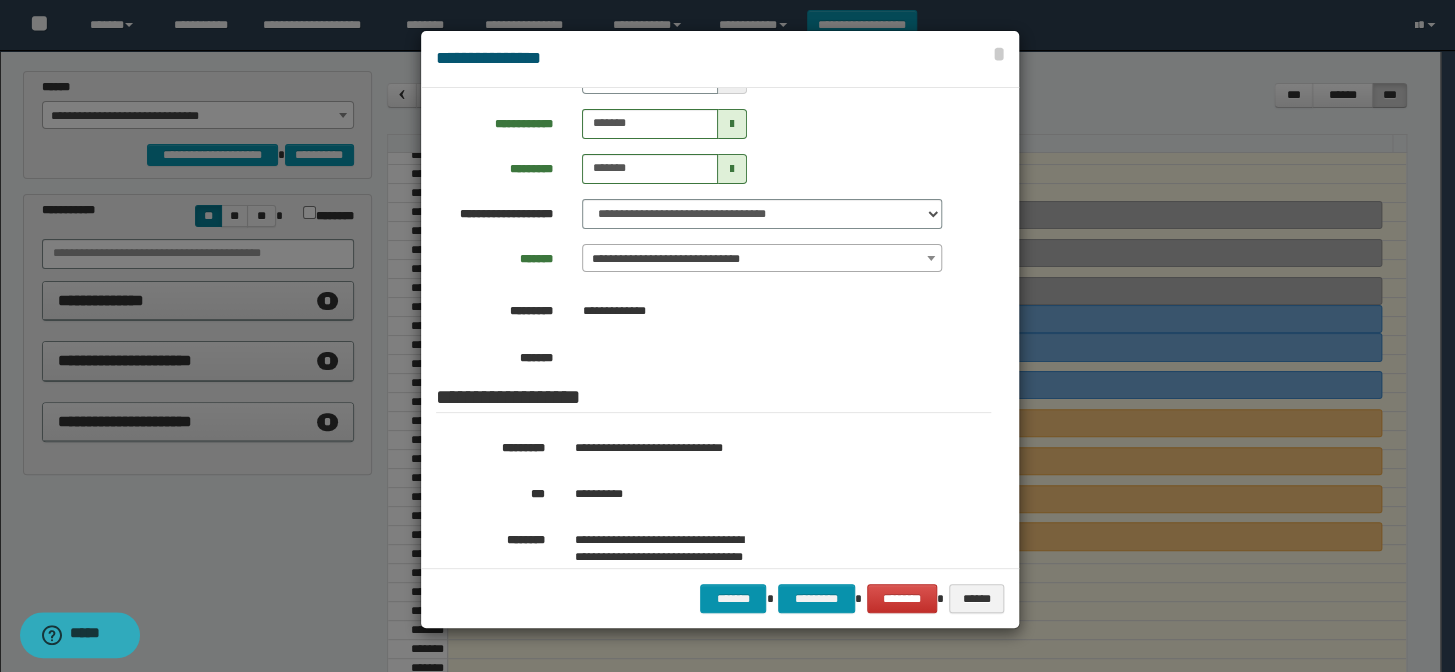 click at bounding box center [727, 336] 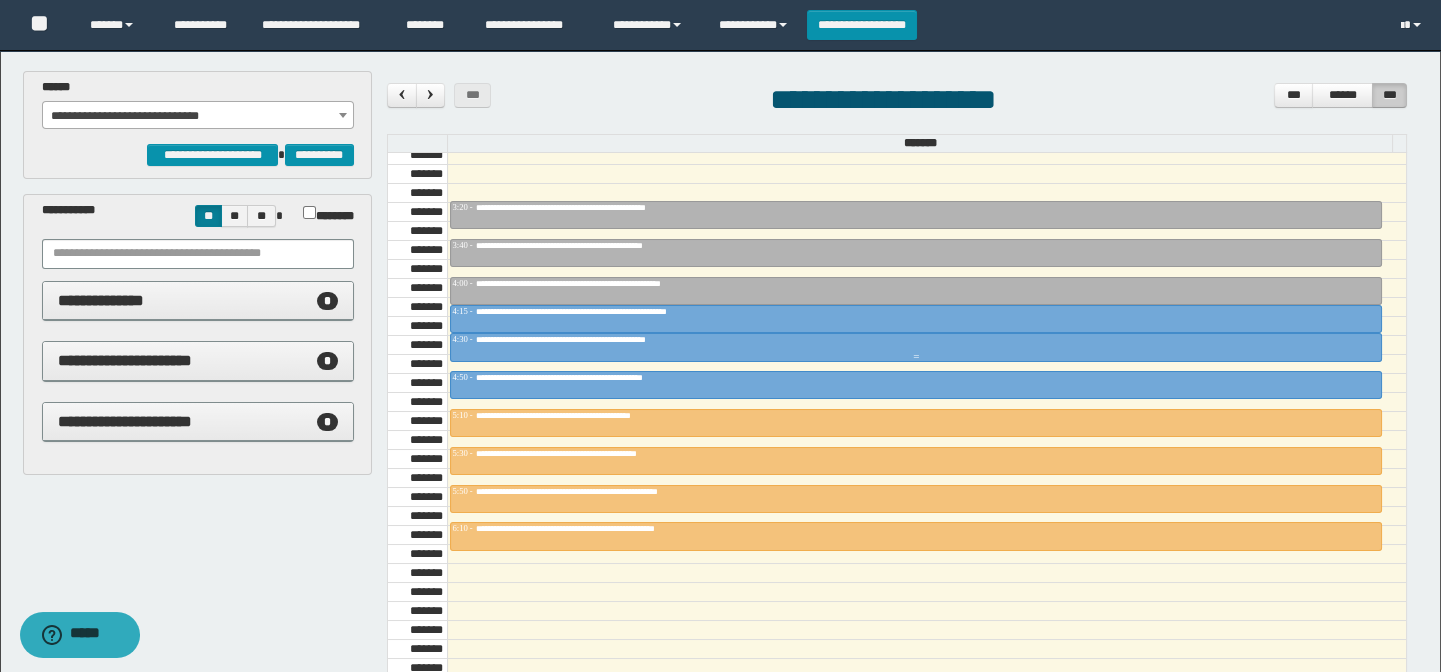 click on "**********" at bounding box center [597, 339] 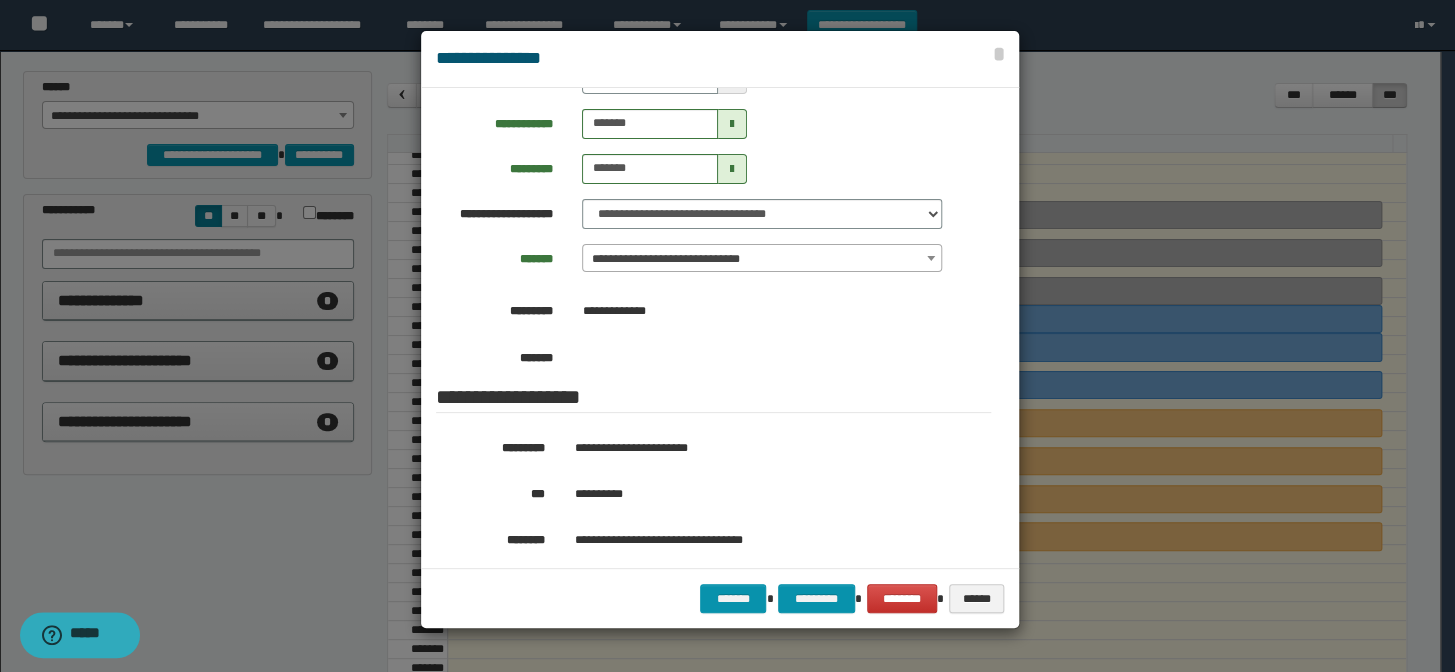 click at bounding box center (727, 336) 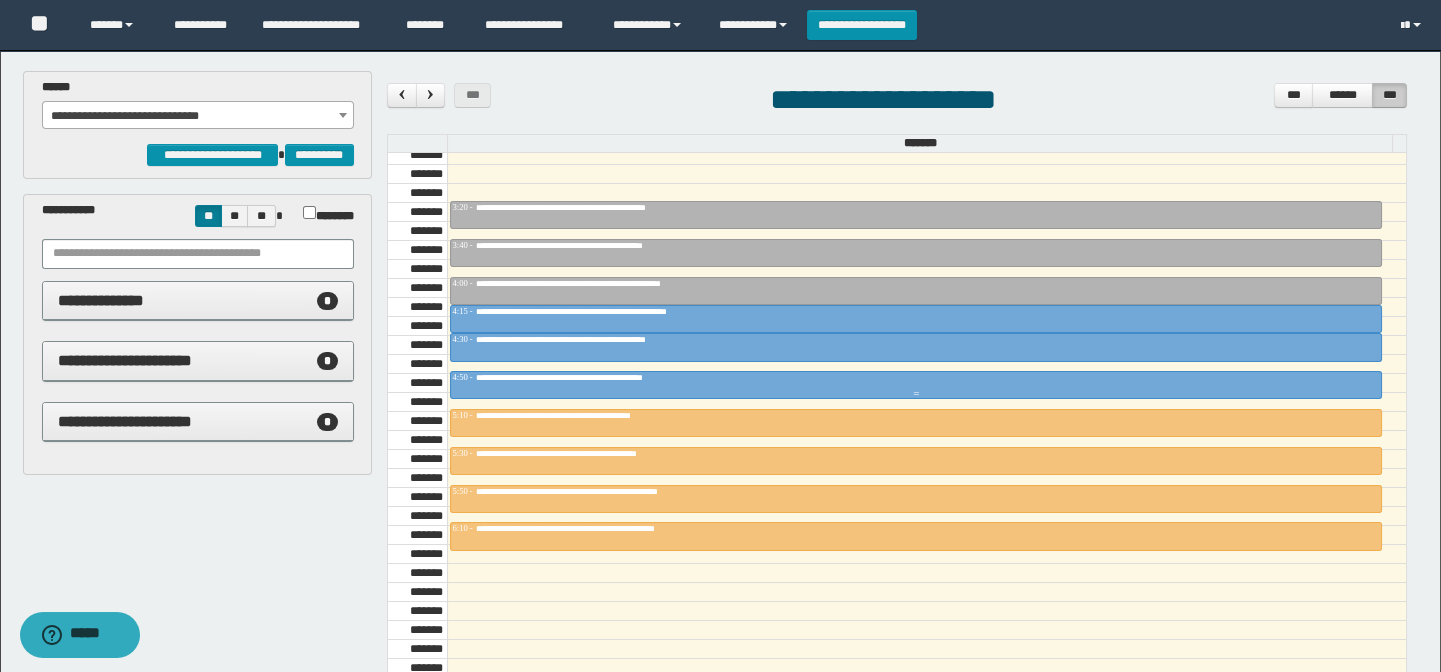 click on "**********" at bounding box center (607, 377) 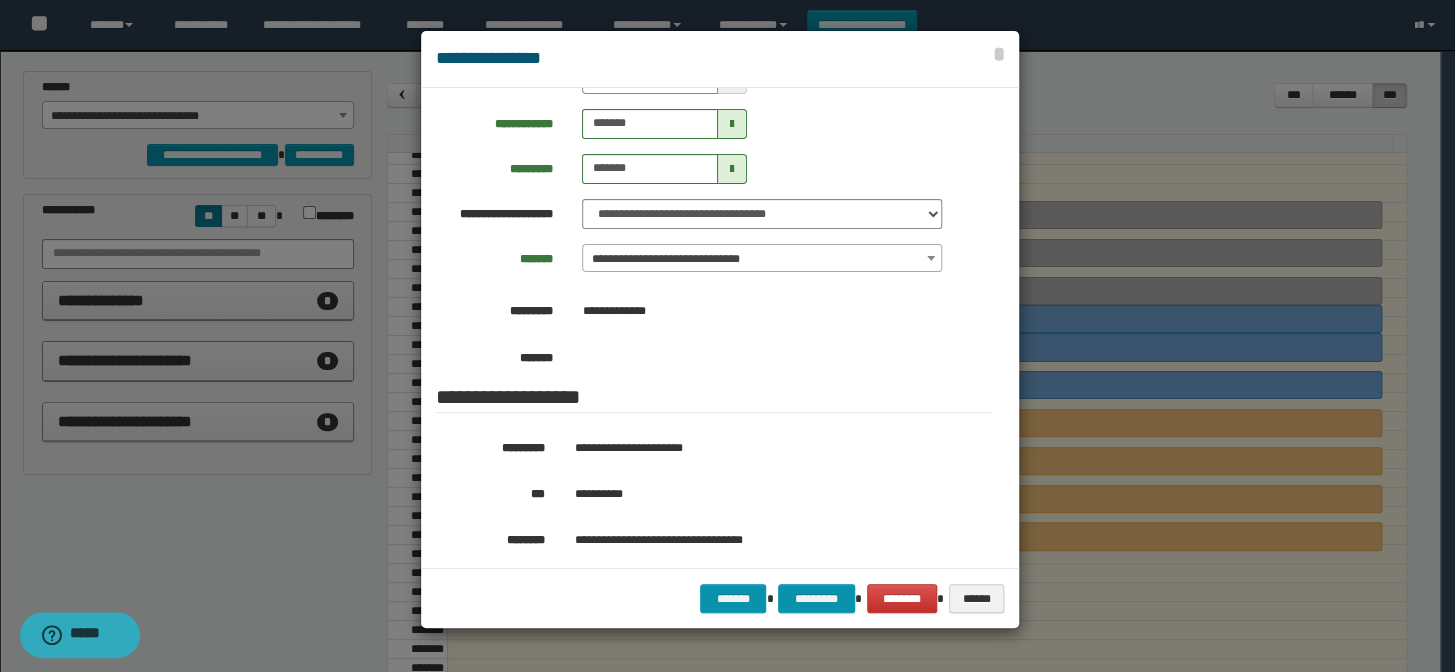 click at bounding box center (727, 336) 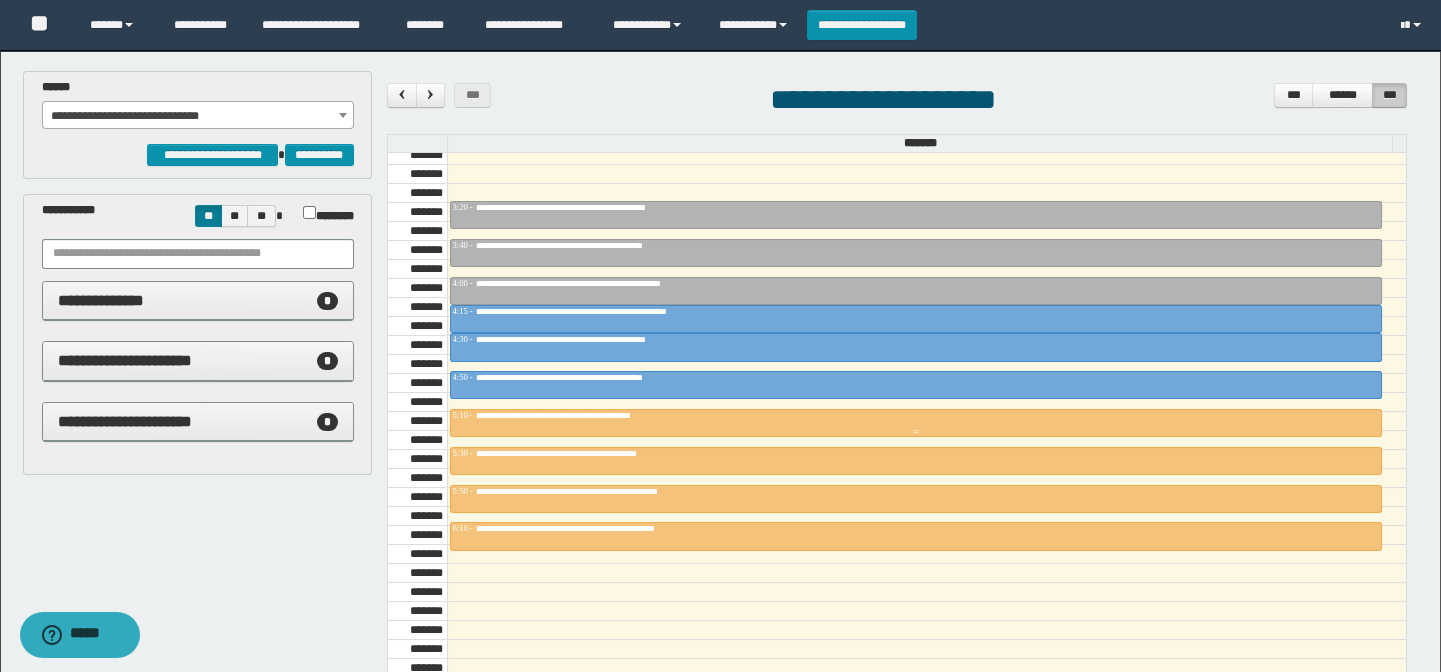 click on "**********" at bounding box center (581, 415) 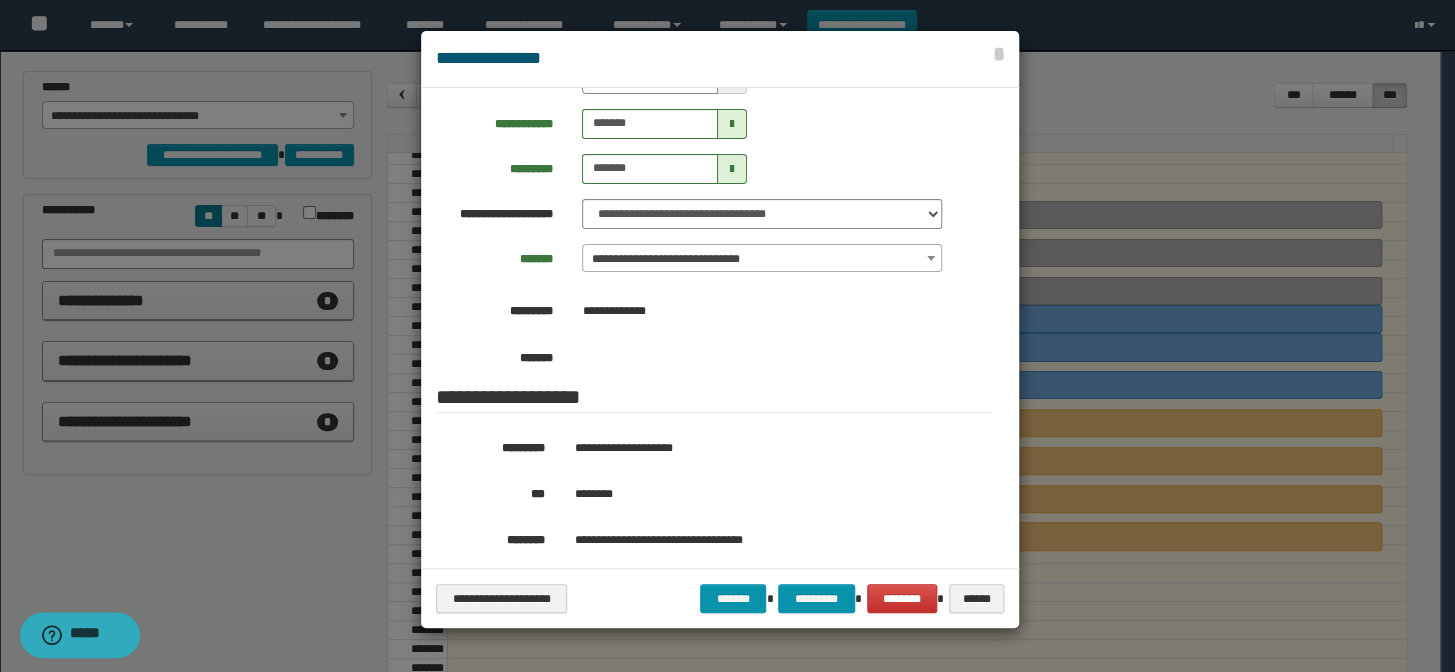 click at bounding box center (727, 336) 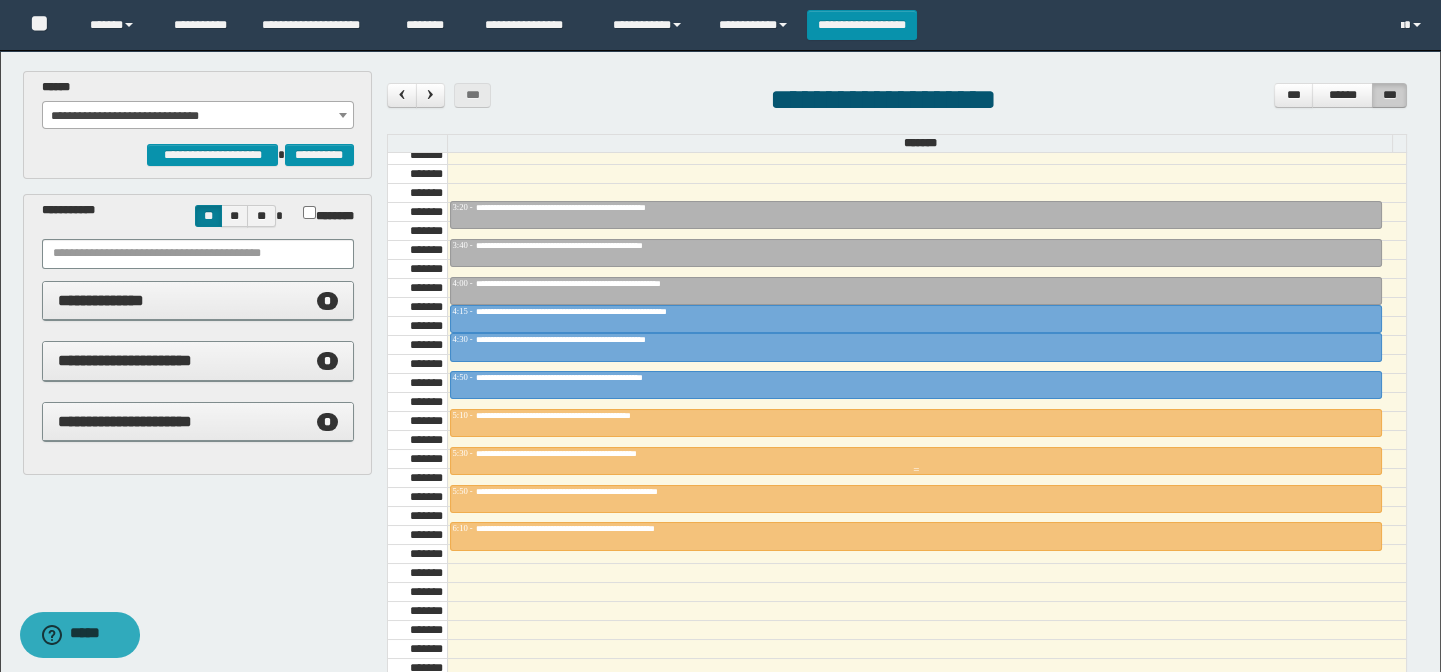 click on "**********" at bounding box center [602, 453] 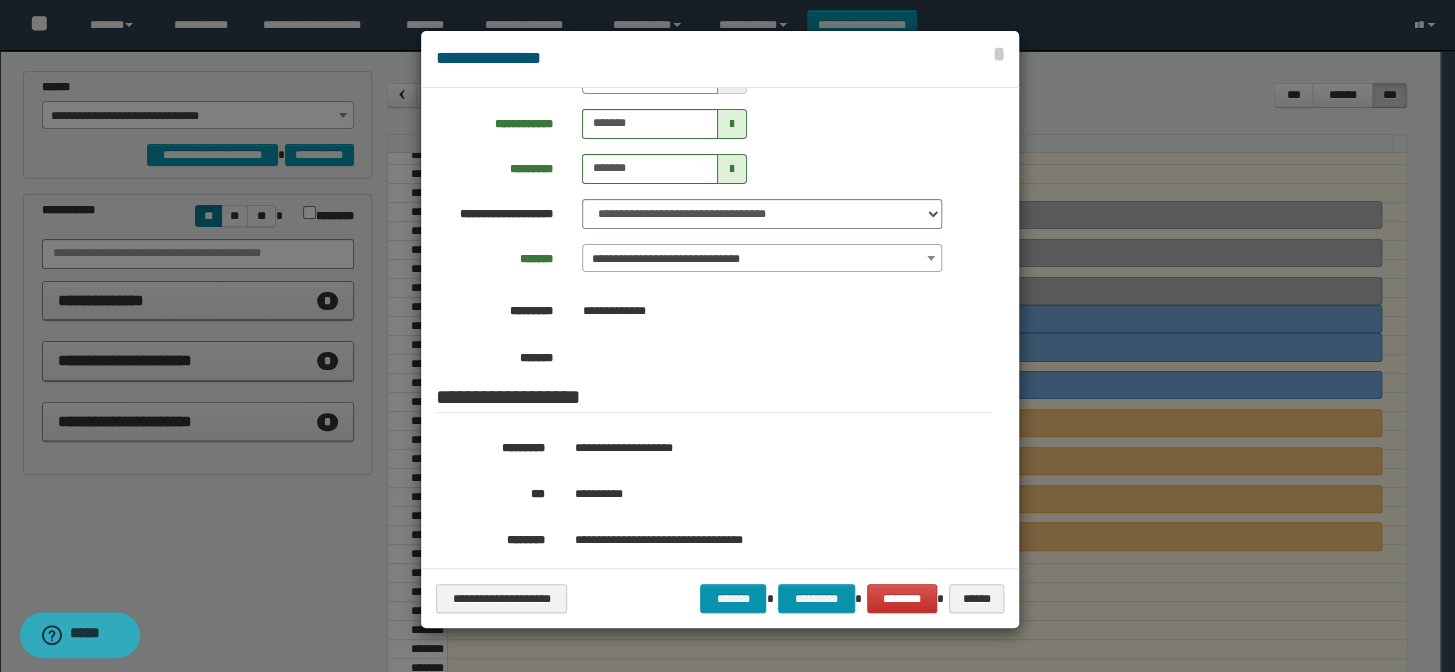 click at bounding box center (727, 336) 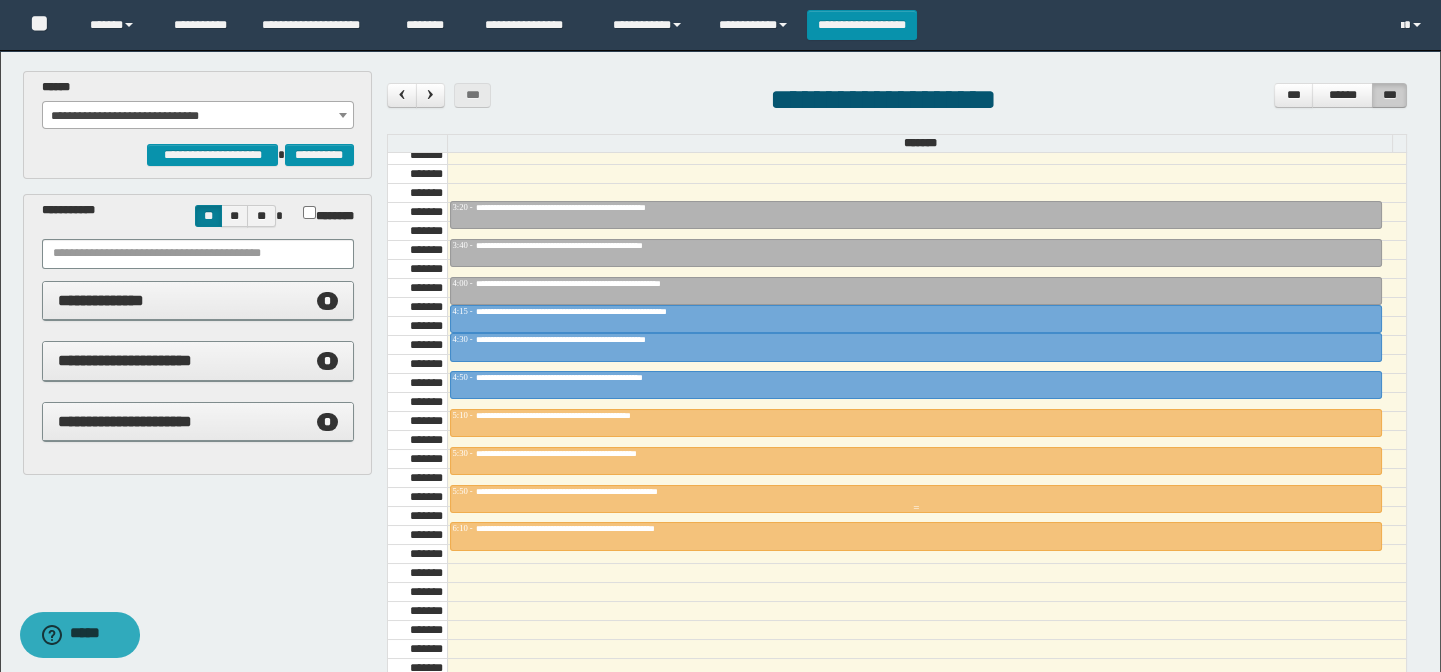 click on "**********" at bounding box center (617, 491) 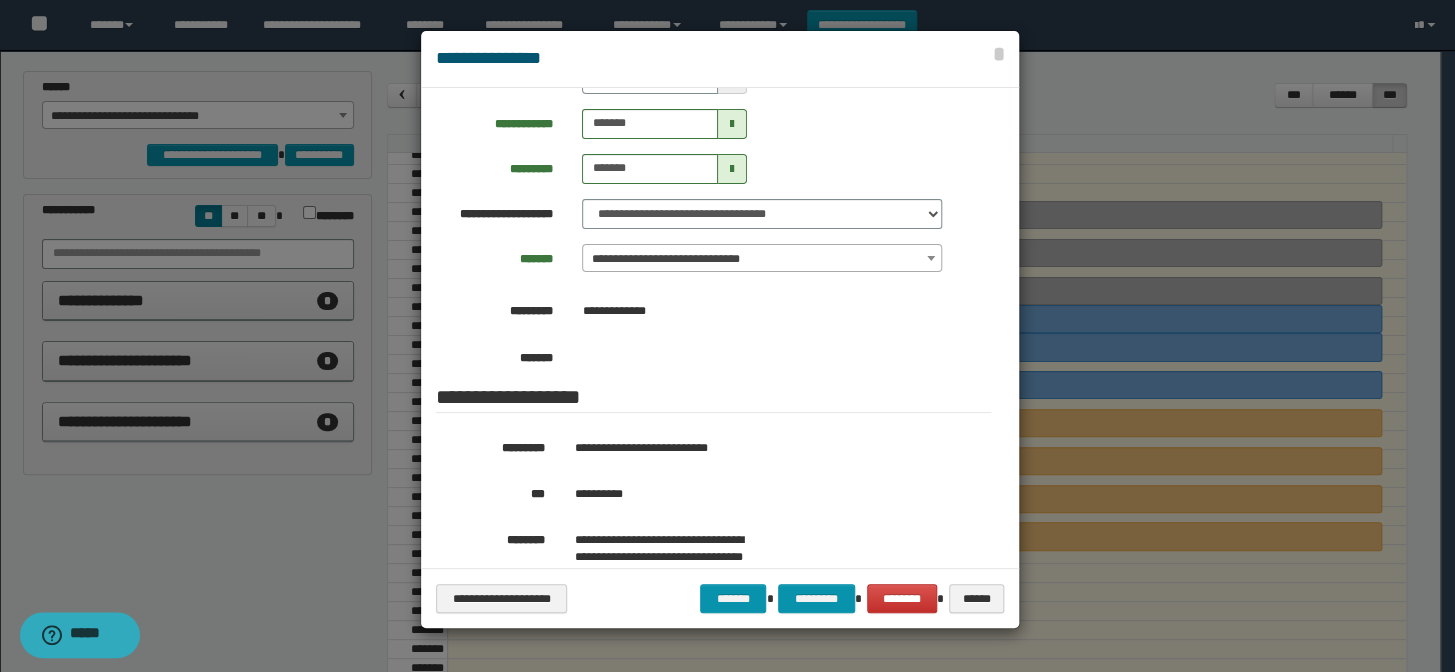 click at bounding box center (727, 336) 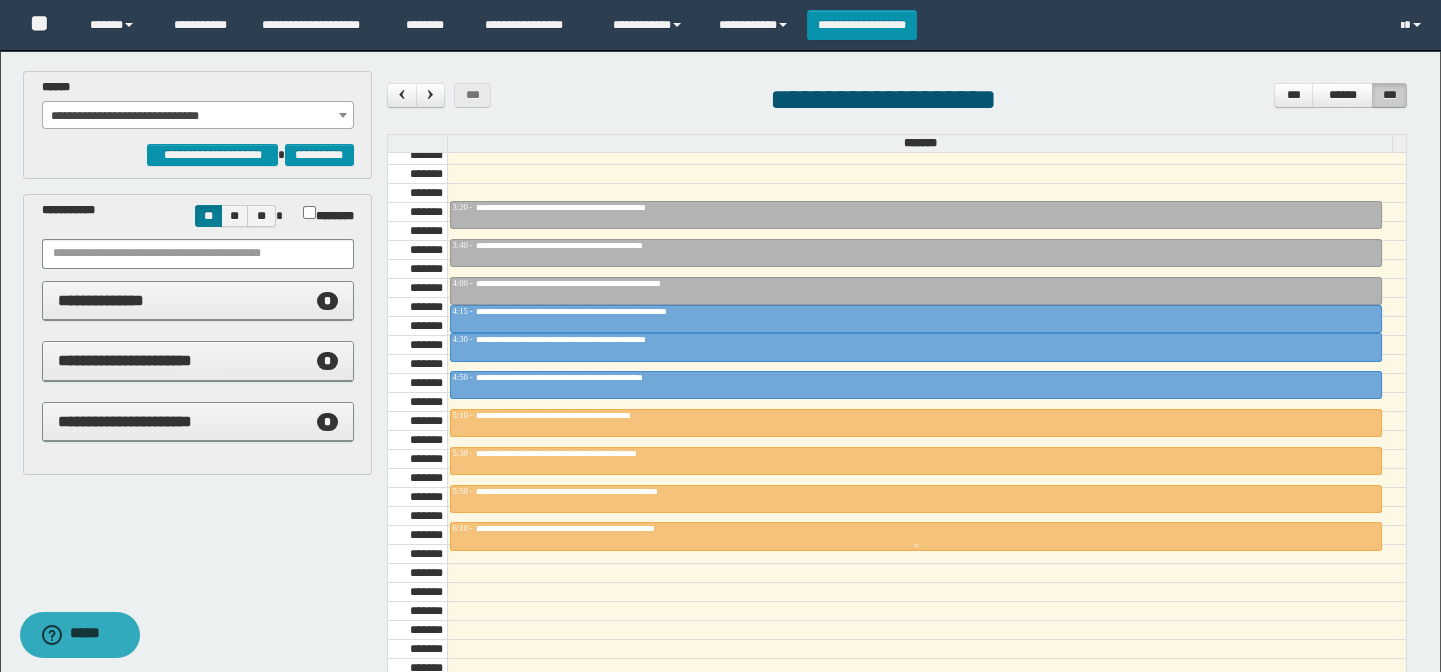 click on "**********" at bounding box center (621, 528) 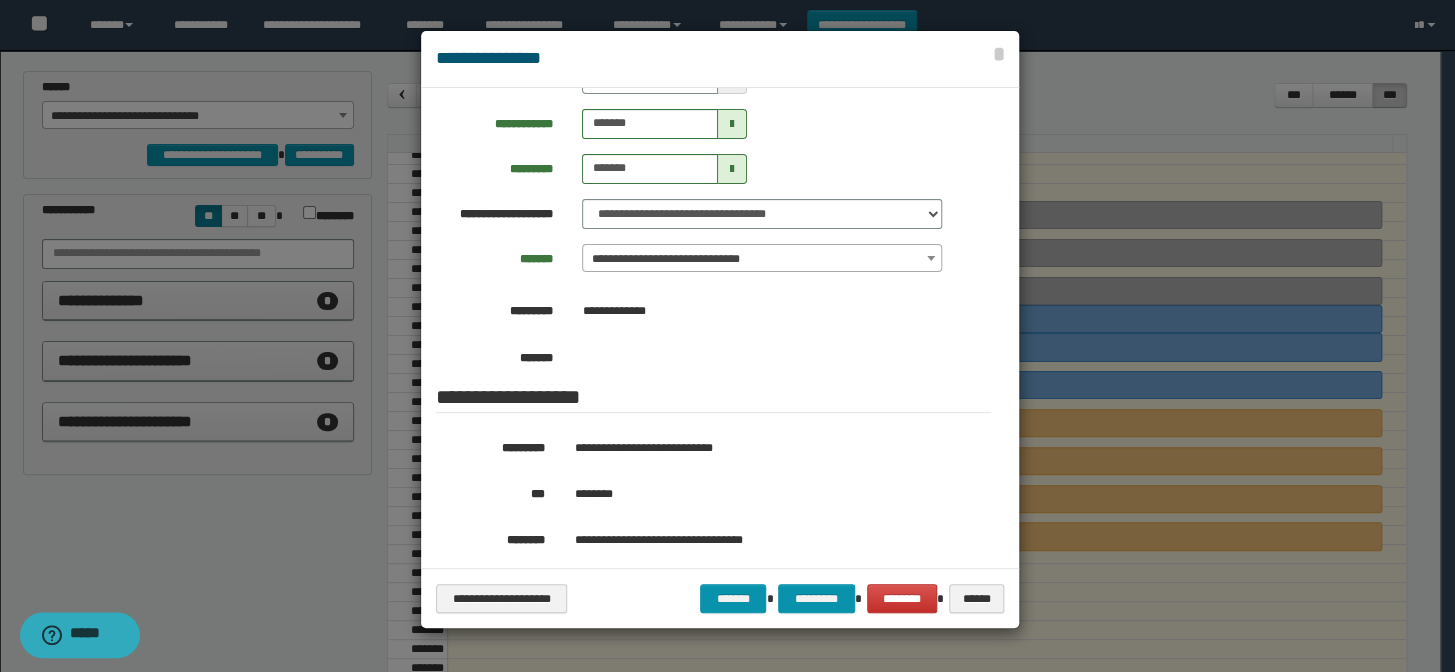 click at bounding box center [727, 336] 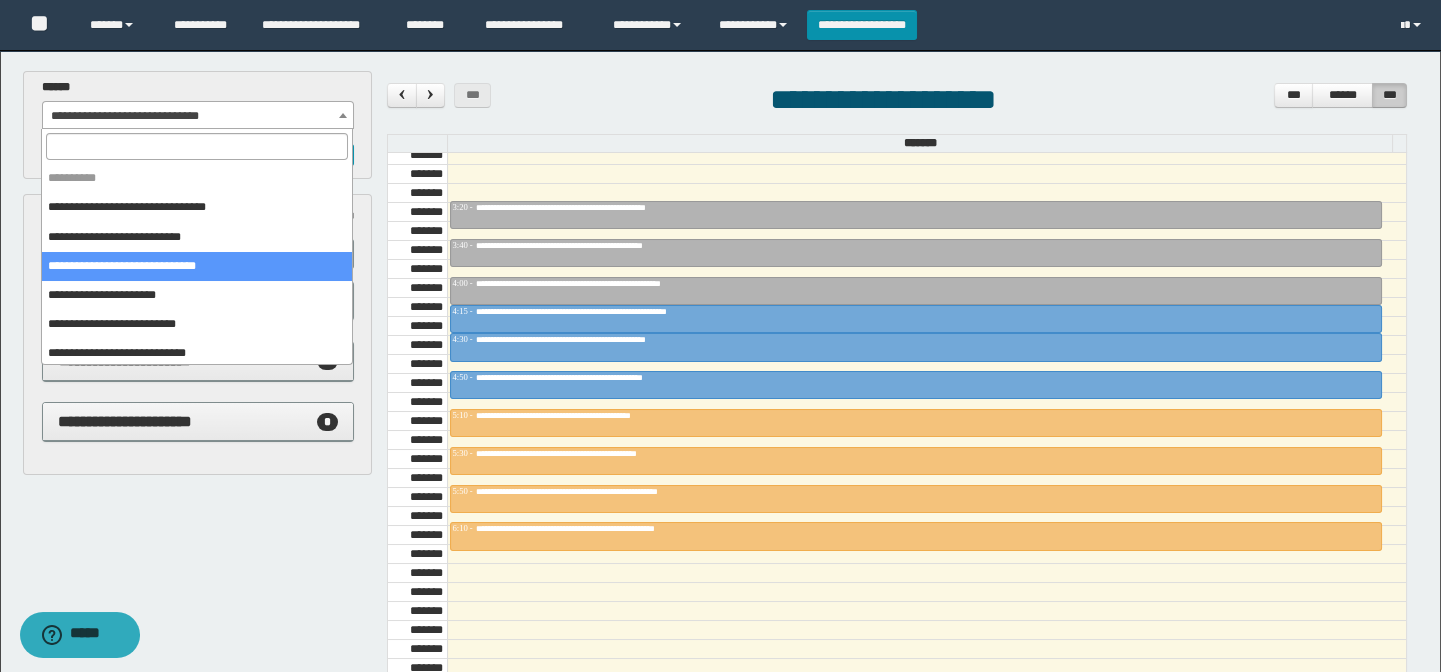 click on "**********" at bounding box center (198, 116) 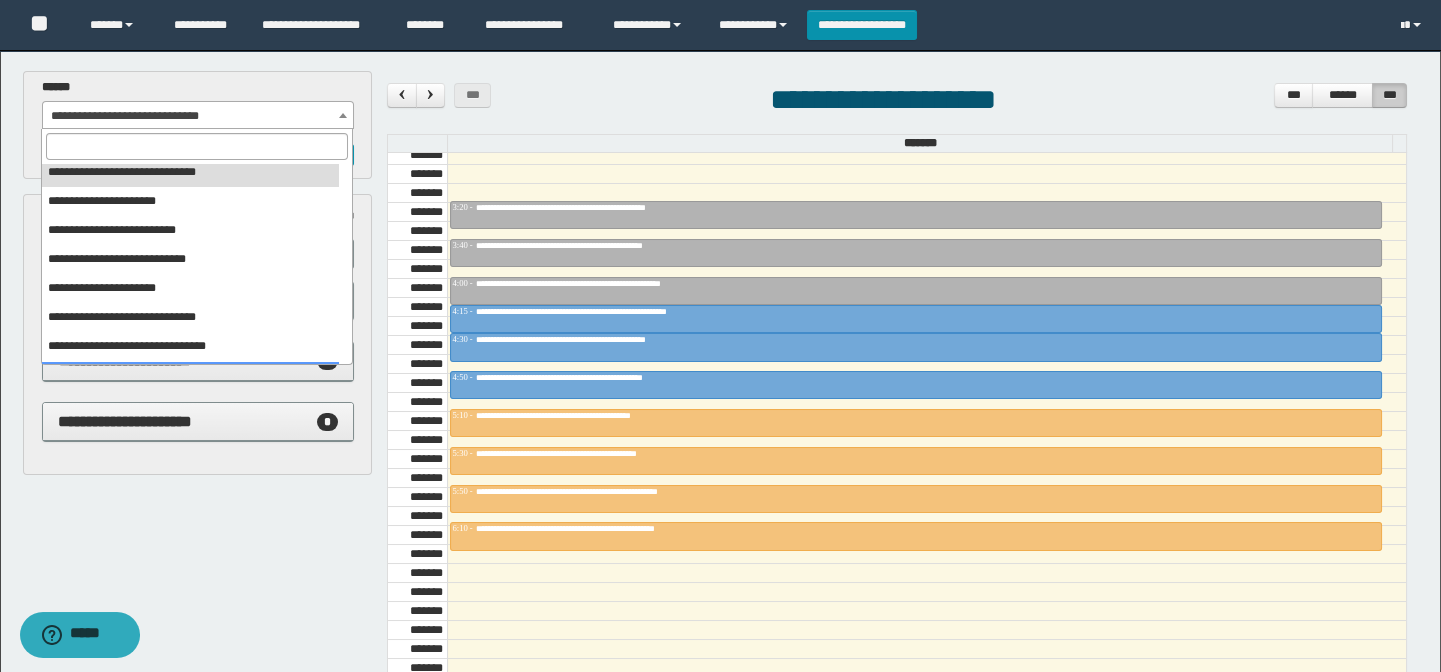 scroll, scrollTop: 150, scrollLeft: 0, axis: vertical 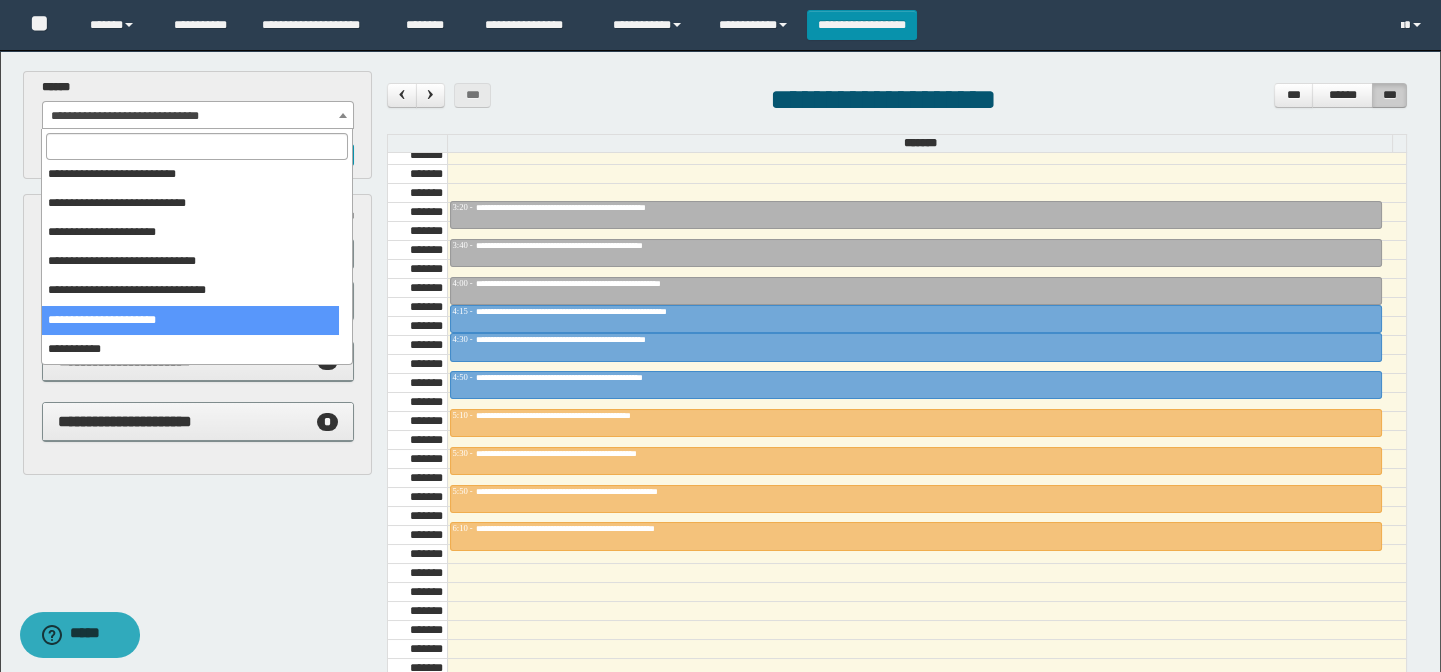 select on "******" 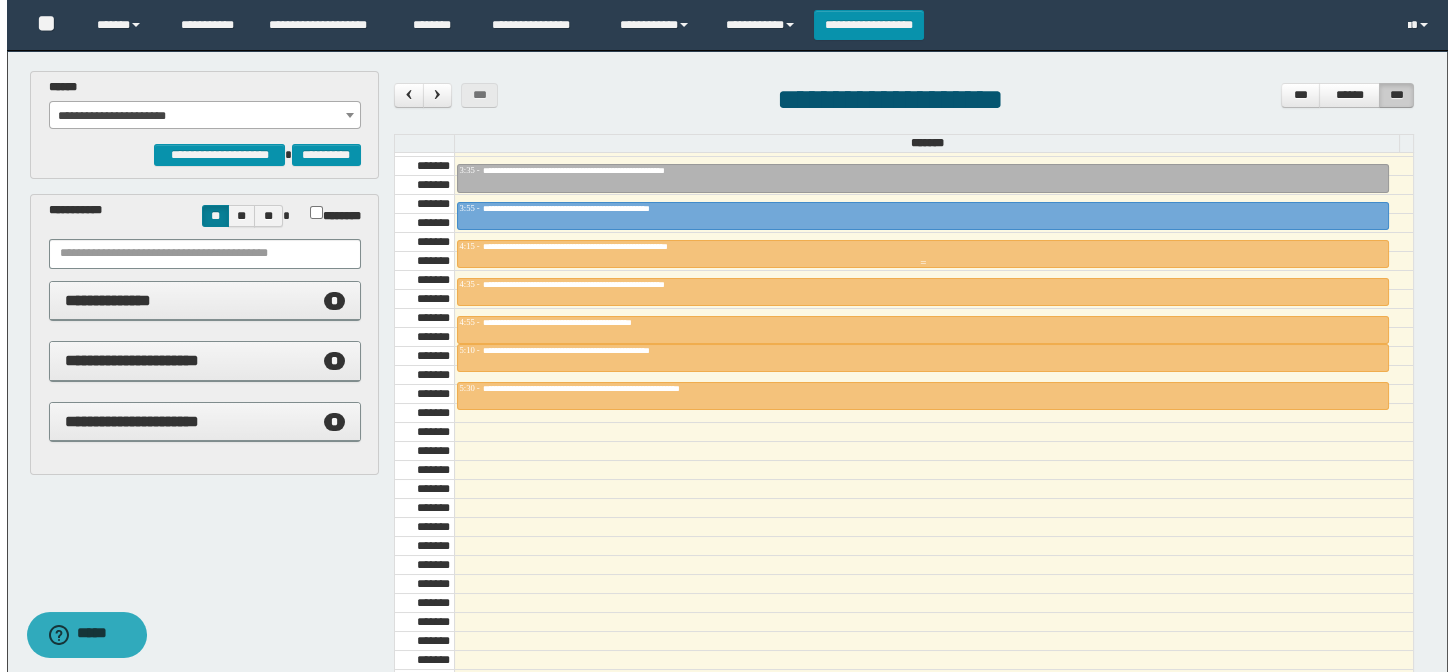 scroll, scrollTop: 420, scrollLeft: 0, axis: vertical 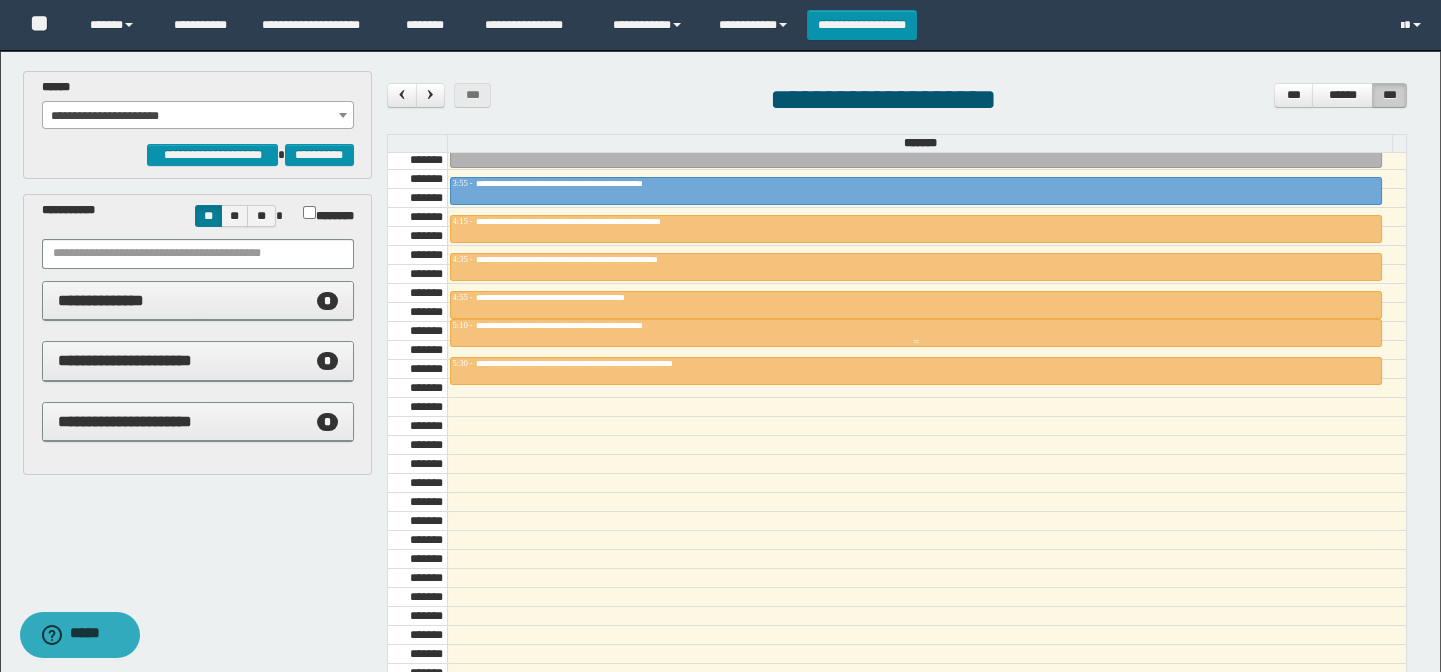 click on "**********" at bounding box center [605, 325] 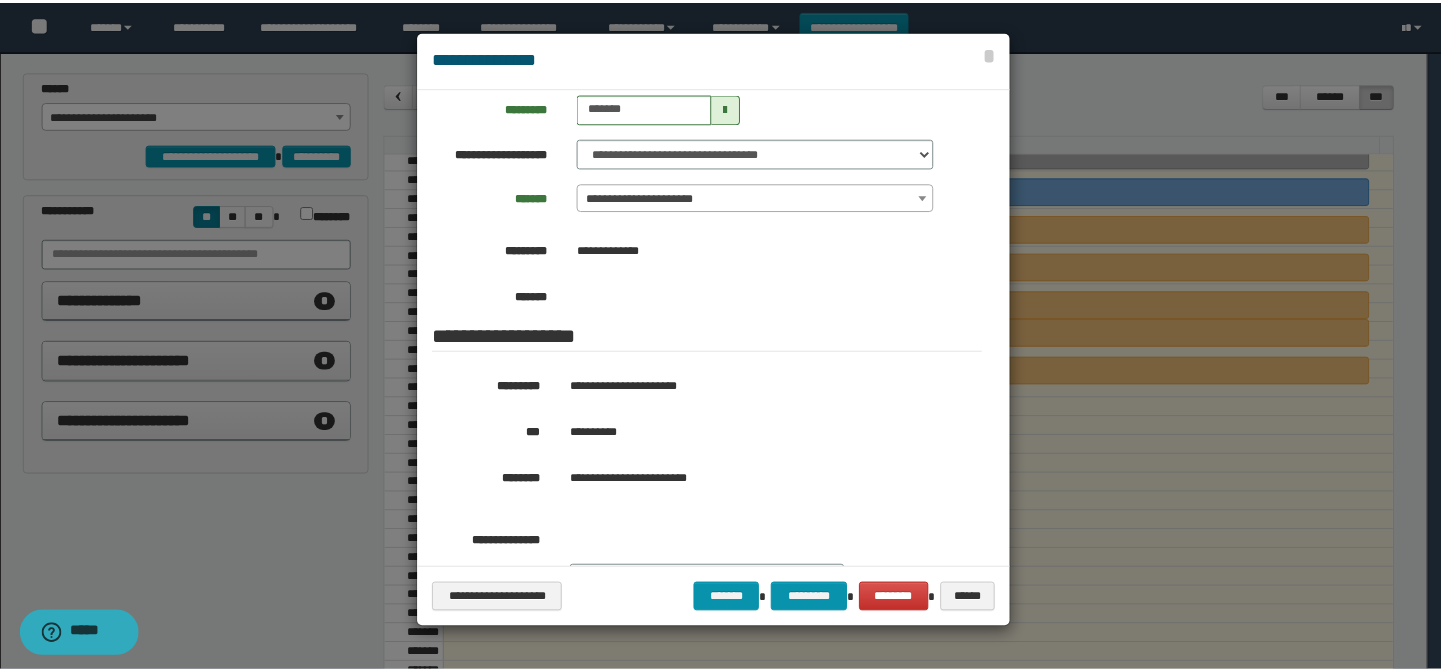scroll, scrollTop: 181, scrollLeft: 0, axis: vertical 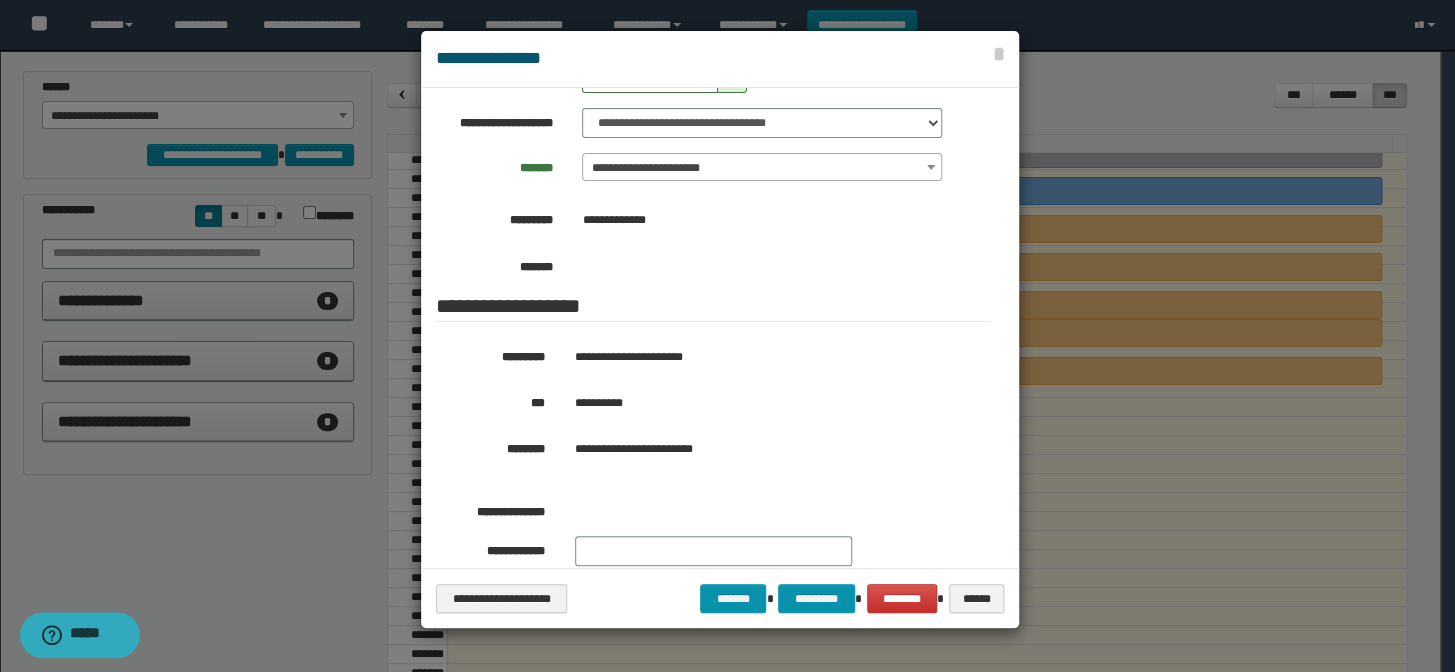click at bounding box center [727, 336] 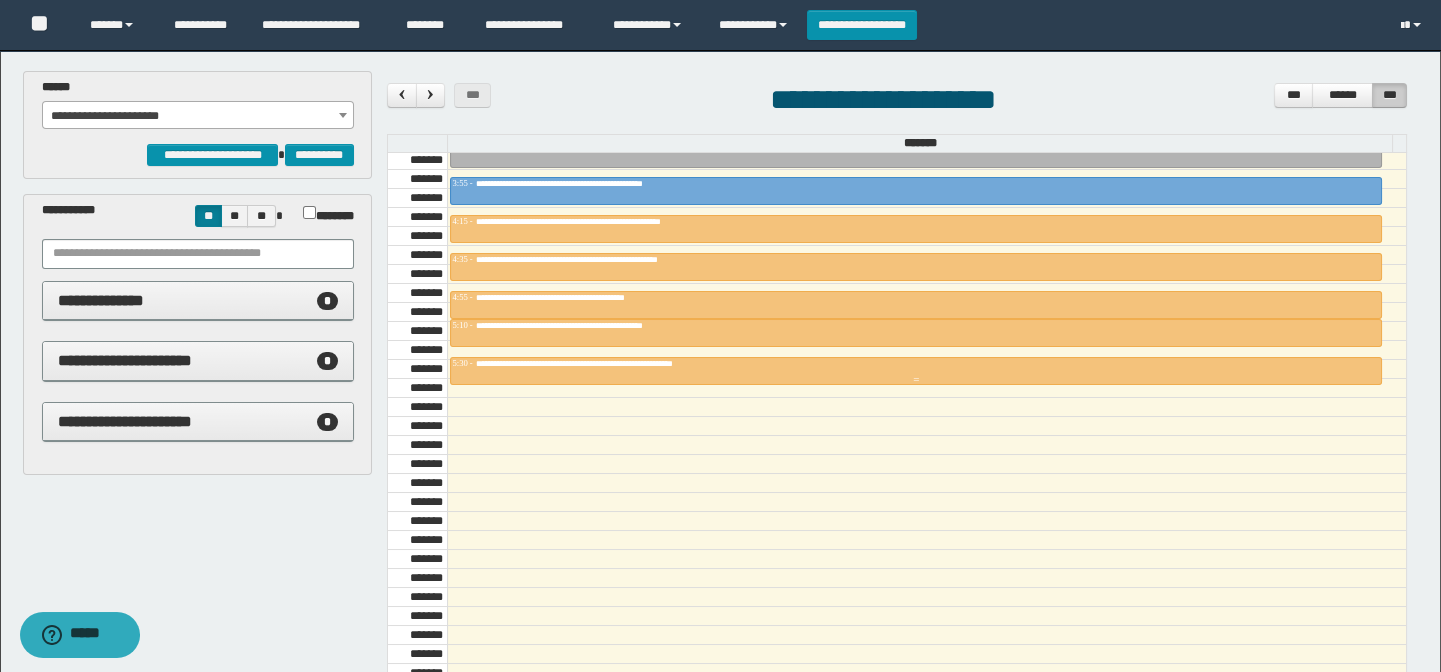 click at bounding box center (916, 371) 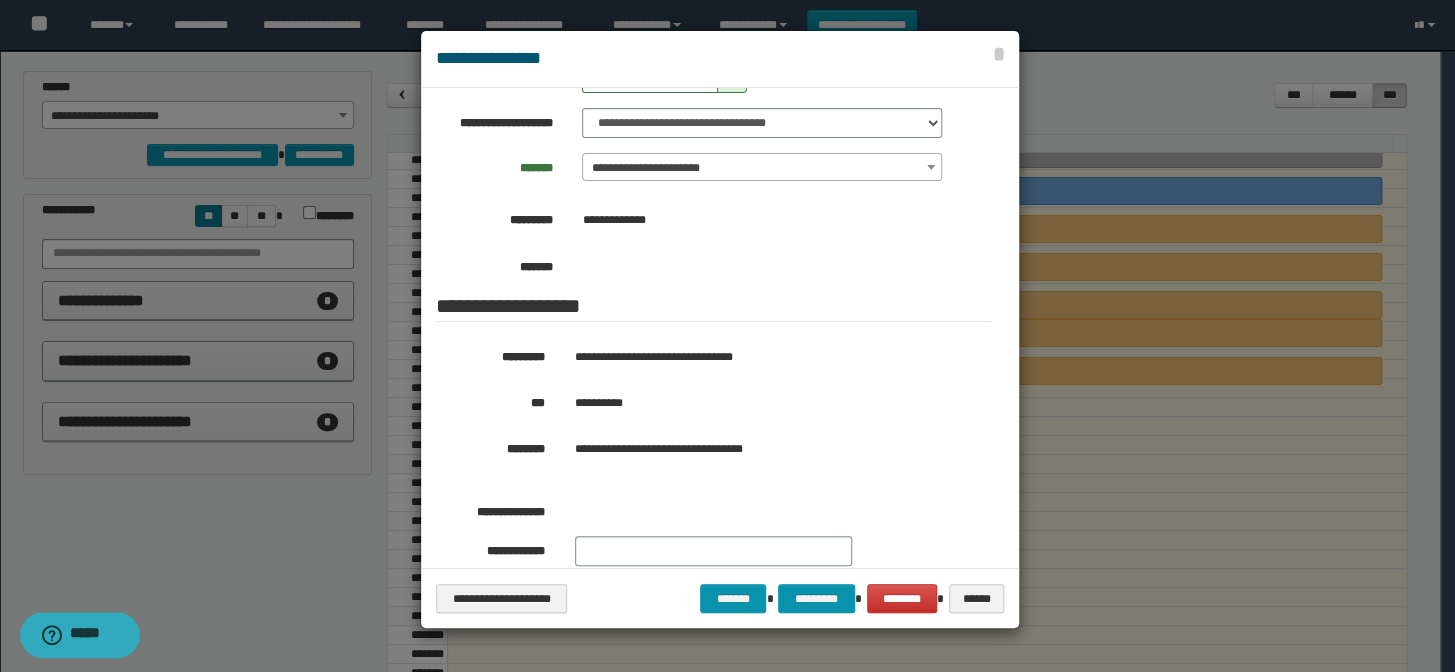 click at bounding box center (727, 336) 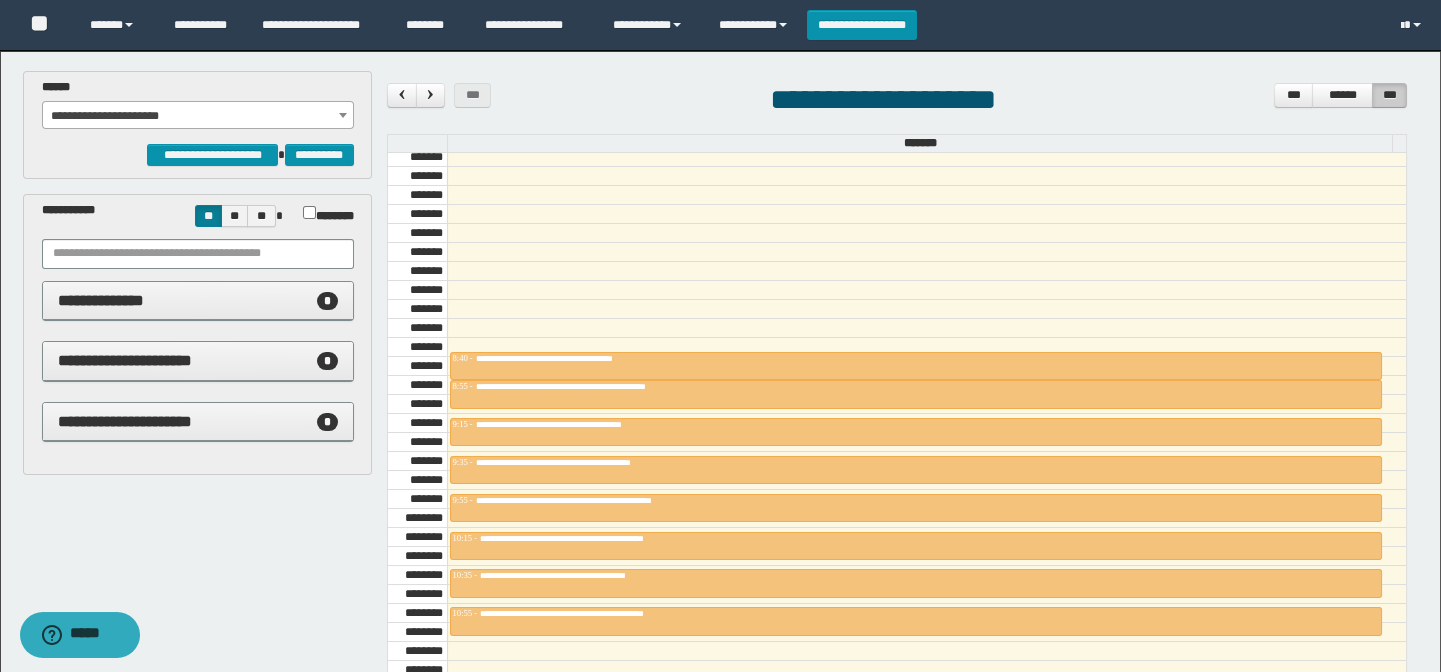 scroll, scrollTop: 966, scrollLeft: 0, axis: vertical 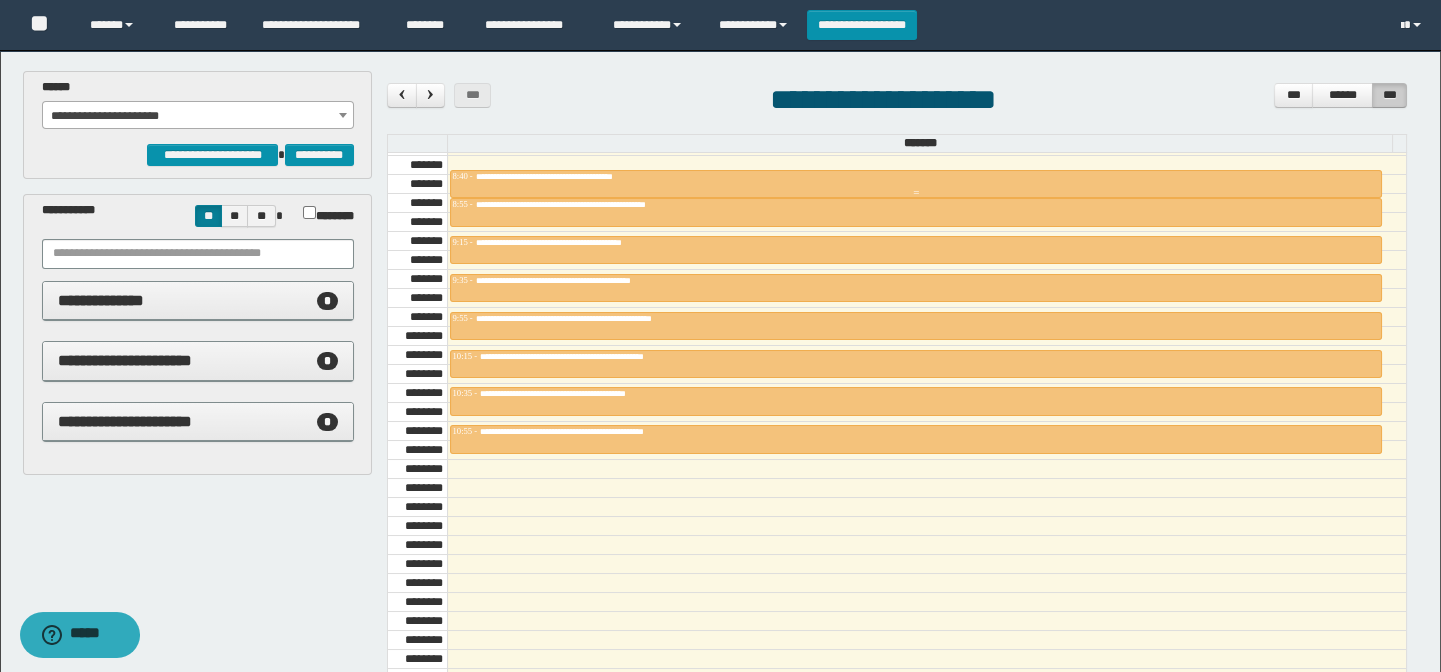 click on "**********" at bounding box center [580, 176] 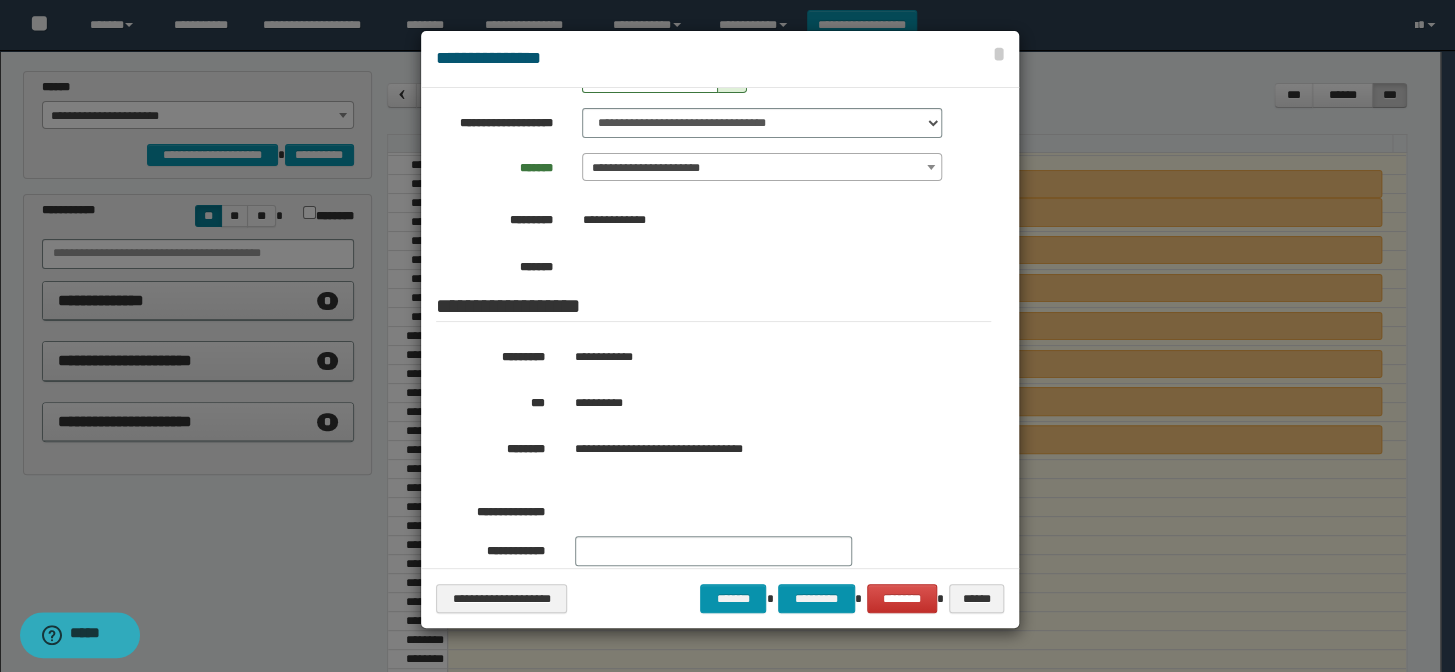 drag, startPoint x: 292, startPoint y: 463, endPoint x: 321, endPoint y: 441, distance: 36.40055 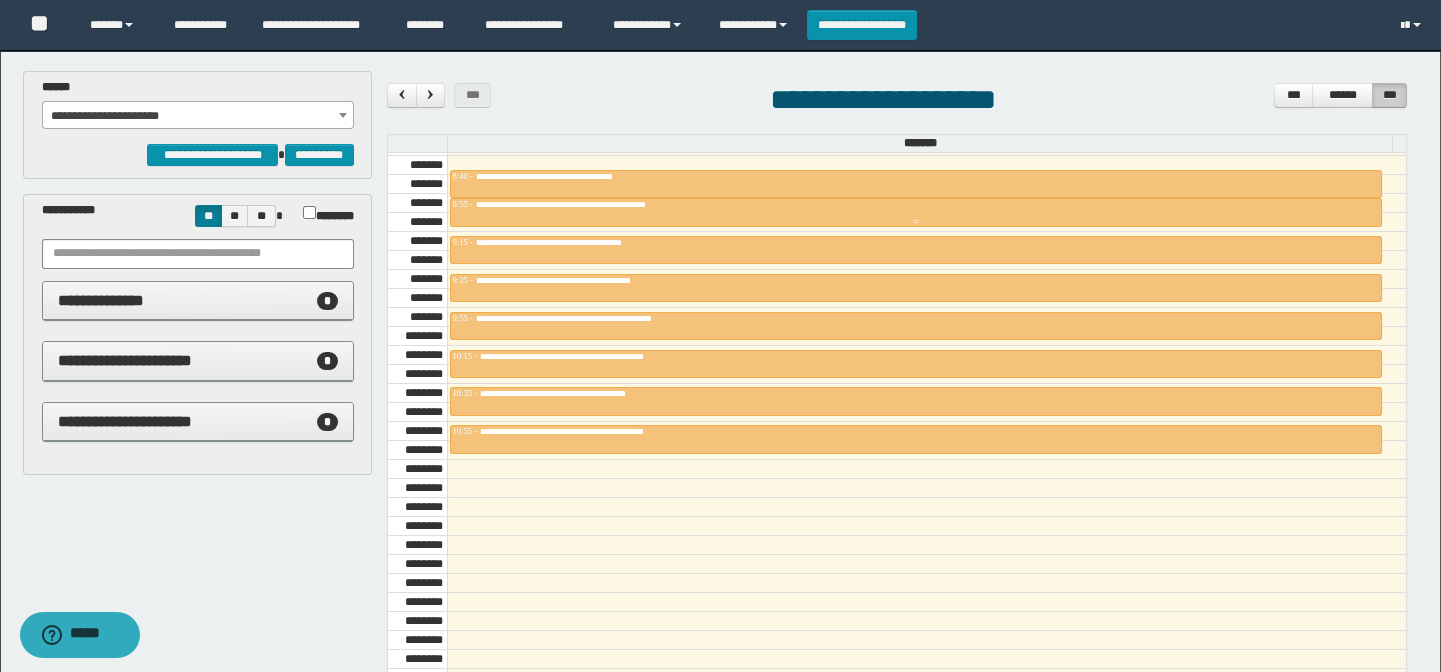 click on "**********" at bounding box center [593, 204] 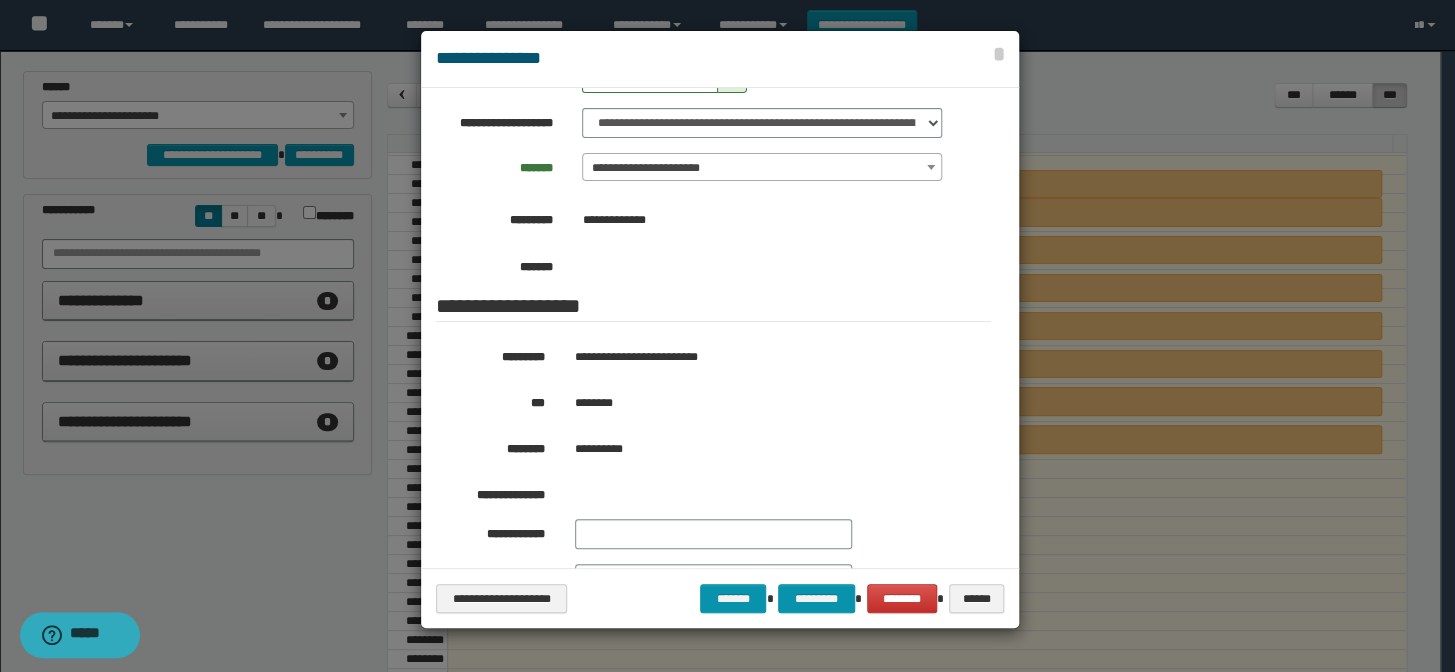 click at bounding box center [727, 336] 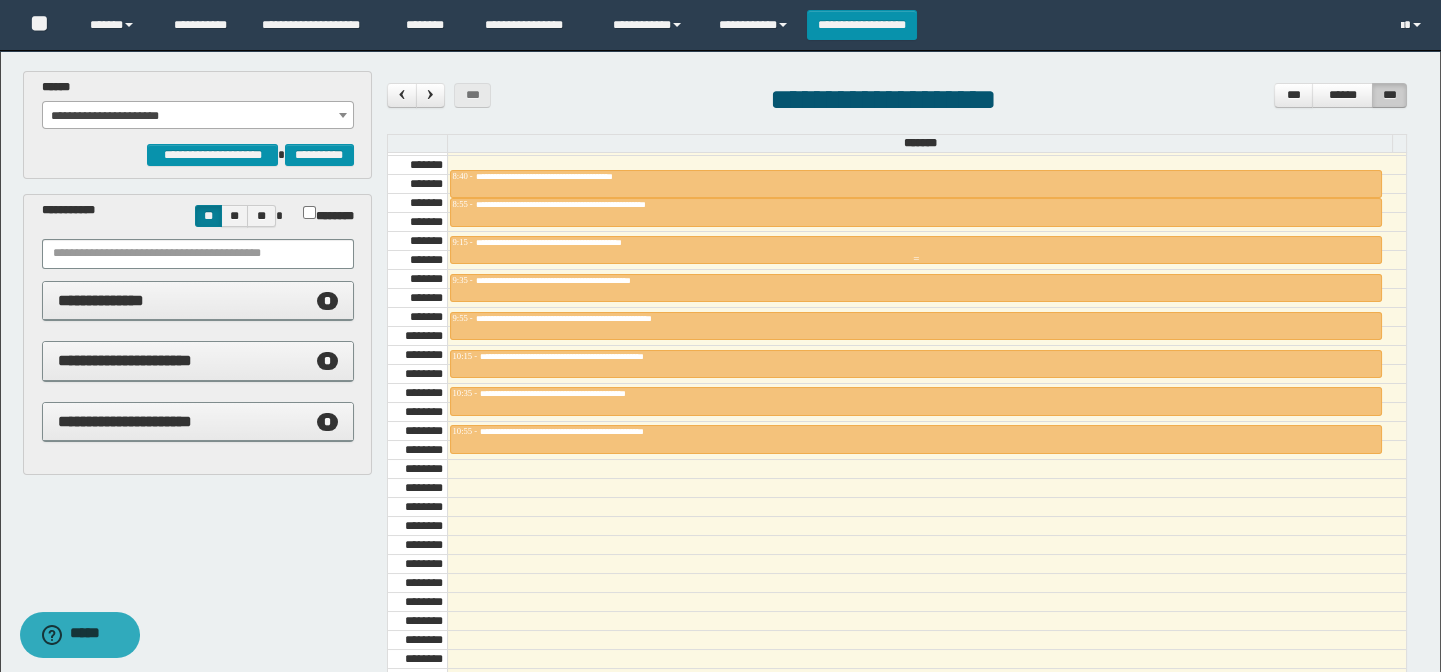 click on "**********" at bounding box center [593, 242] 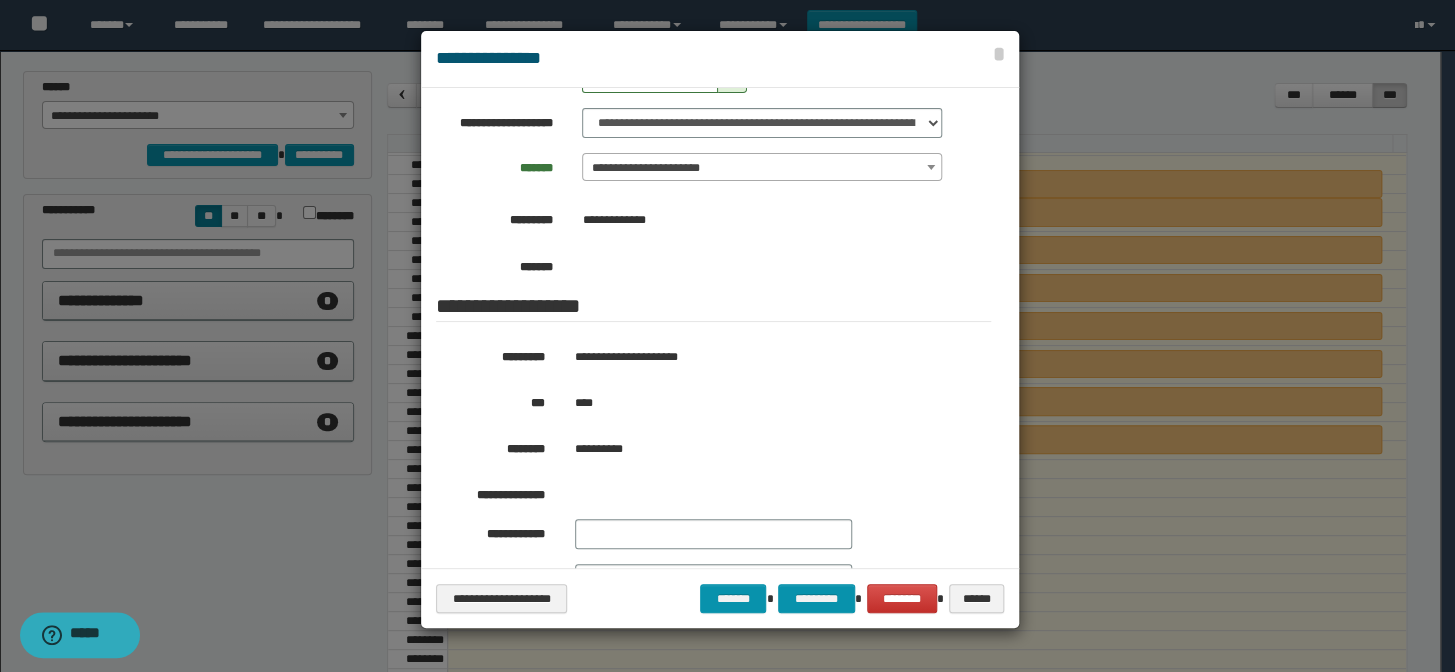 drag, startPoint x: 365, startPoint y: 511, endPoint x: 455, endPoint y: 382, distance: 157.29272 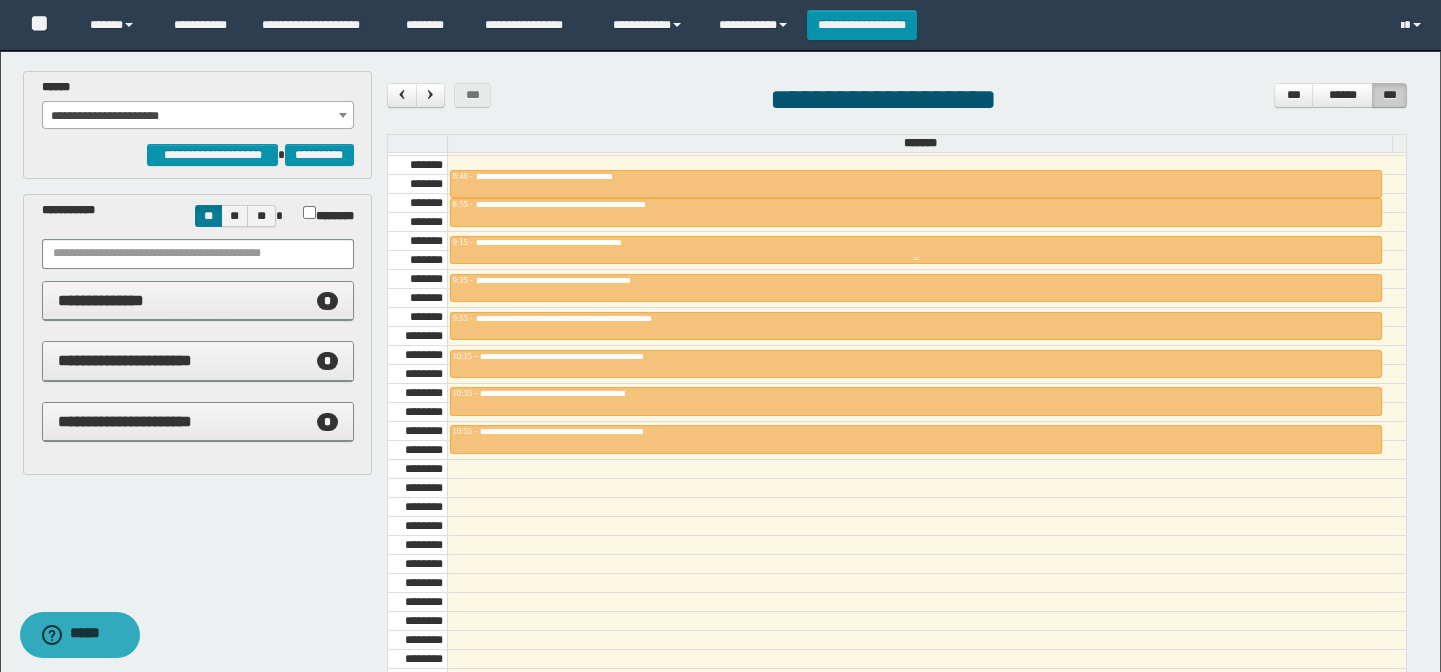click on "**********" at bounding box center (587, 280) 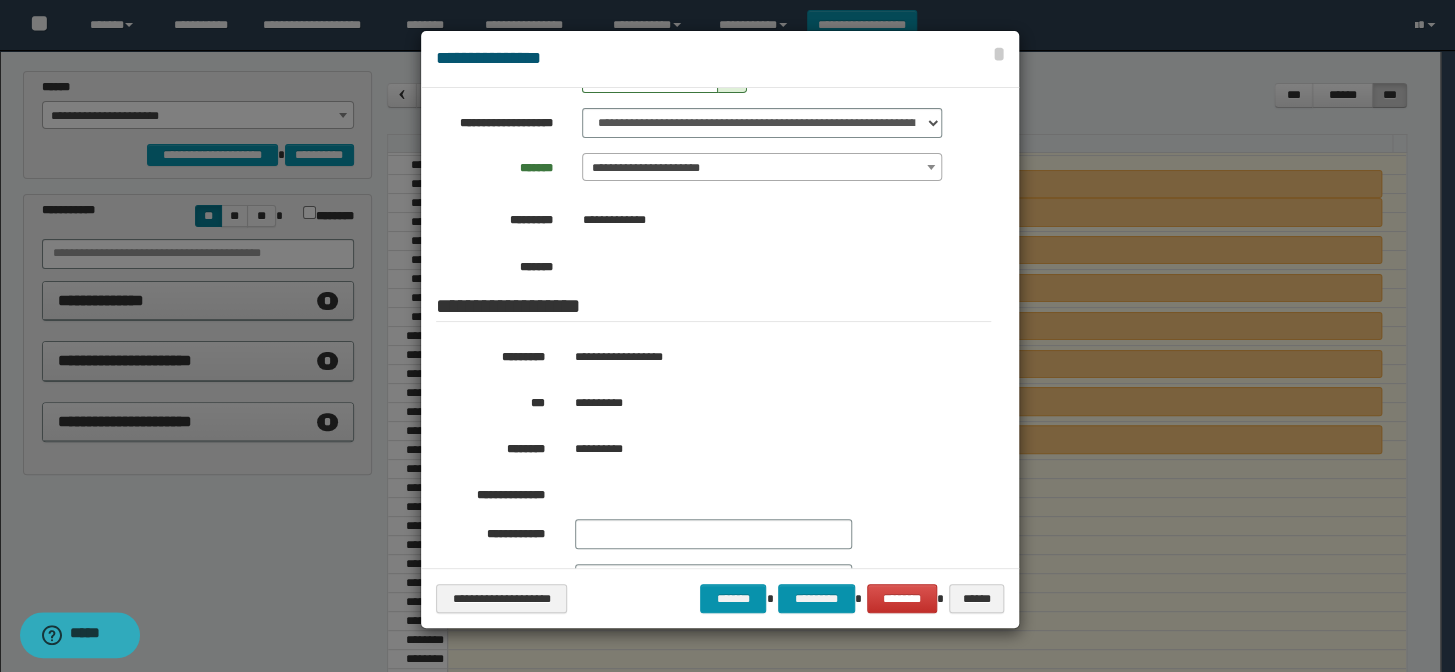 click at bounding box center [727, 336] 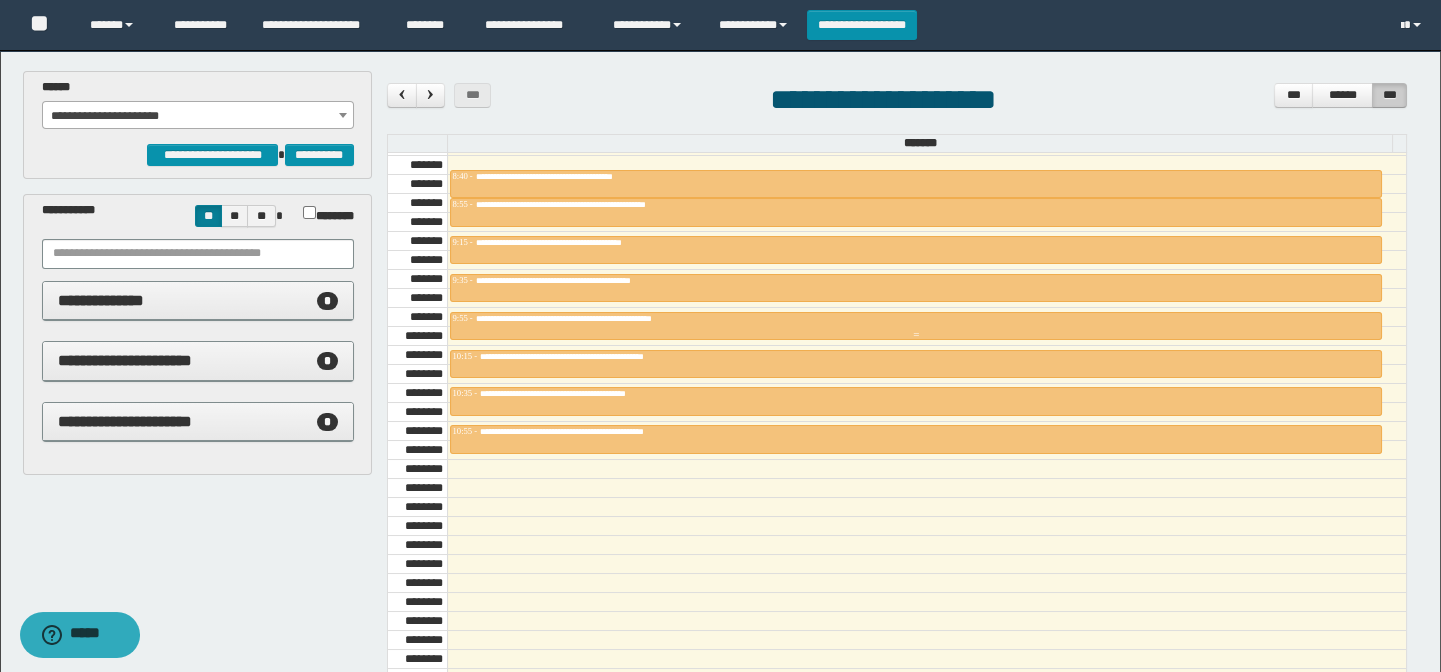 click on "**********" at bounding box center (595, 318) 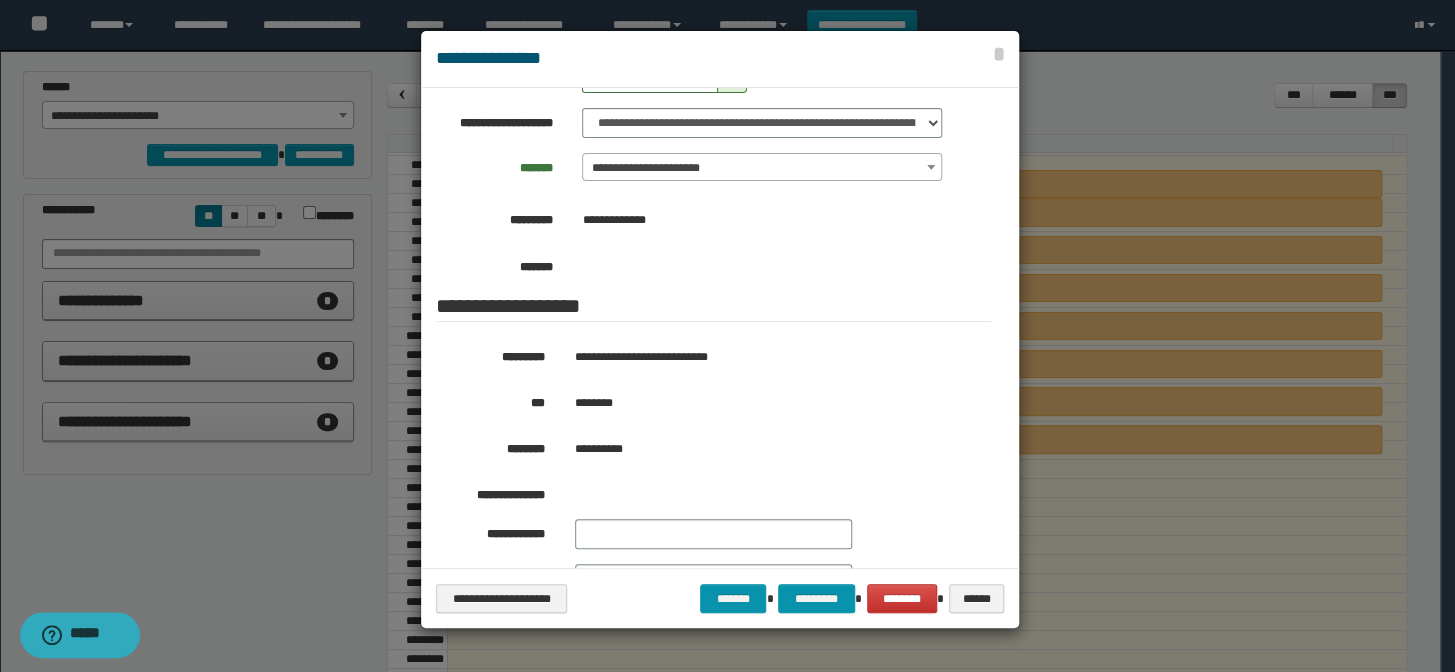 click at bounding box center (727, 336) 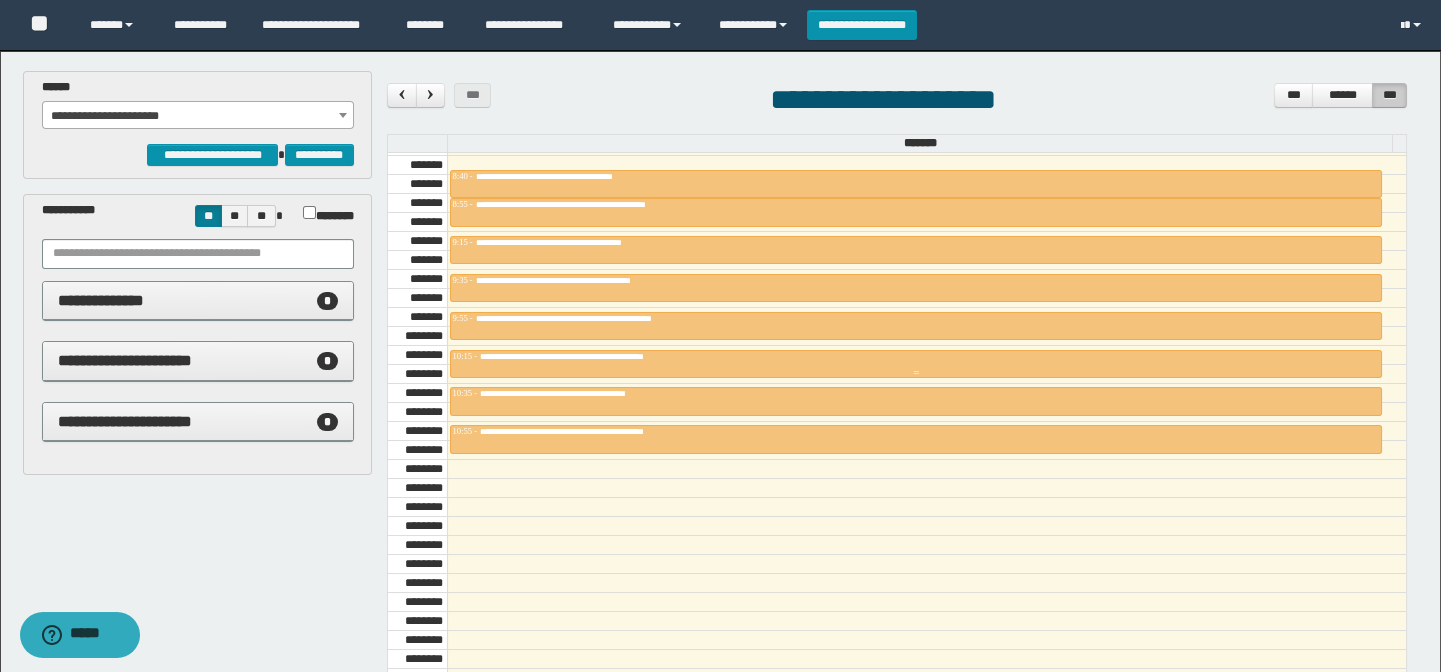 click on "**********" at bounding box center [610, 356] 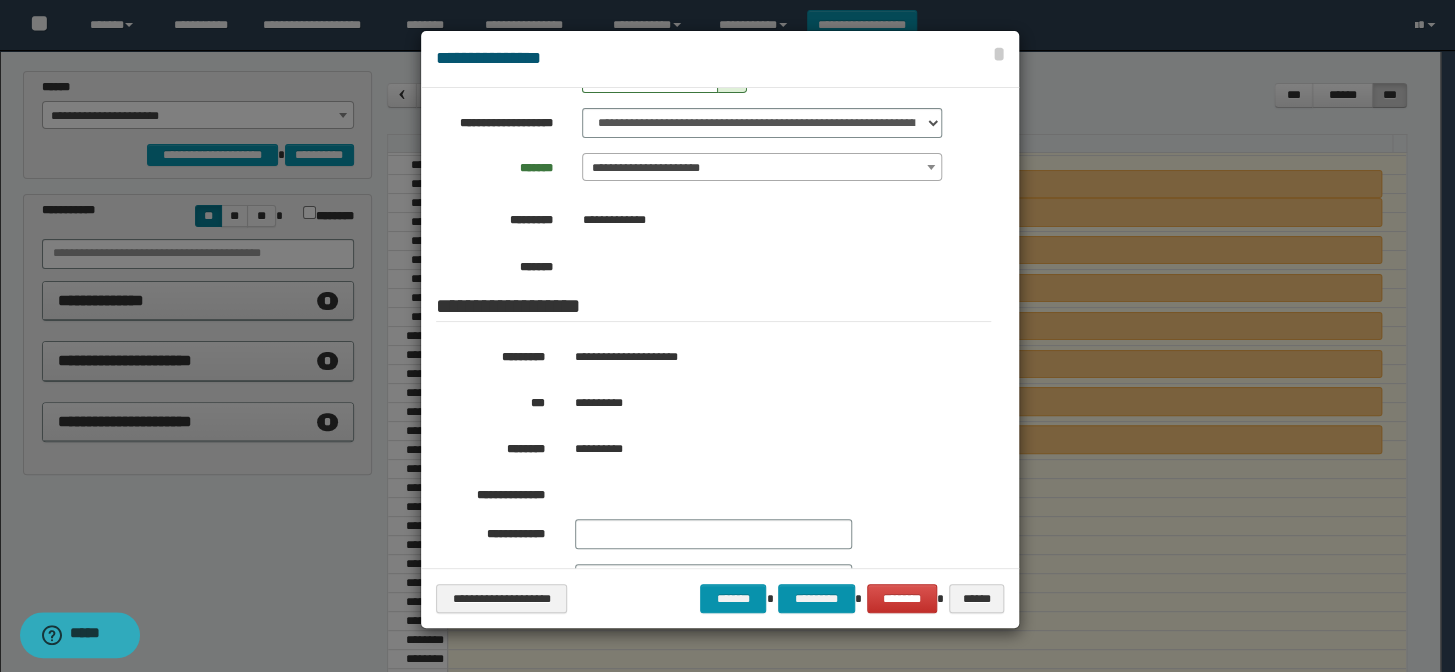 click at bounding box center (727, 336) 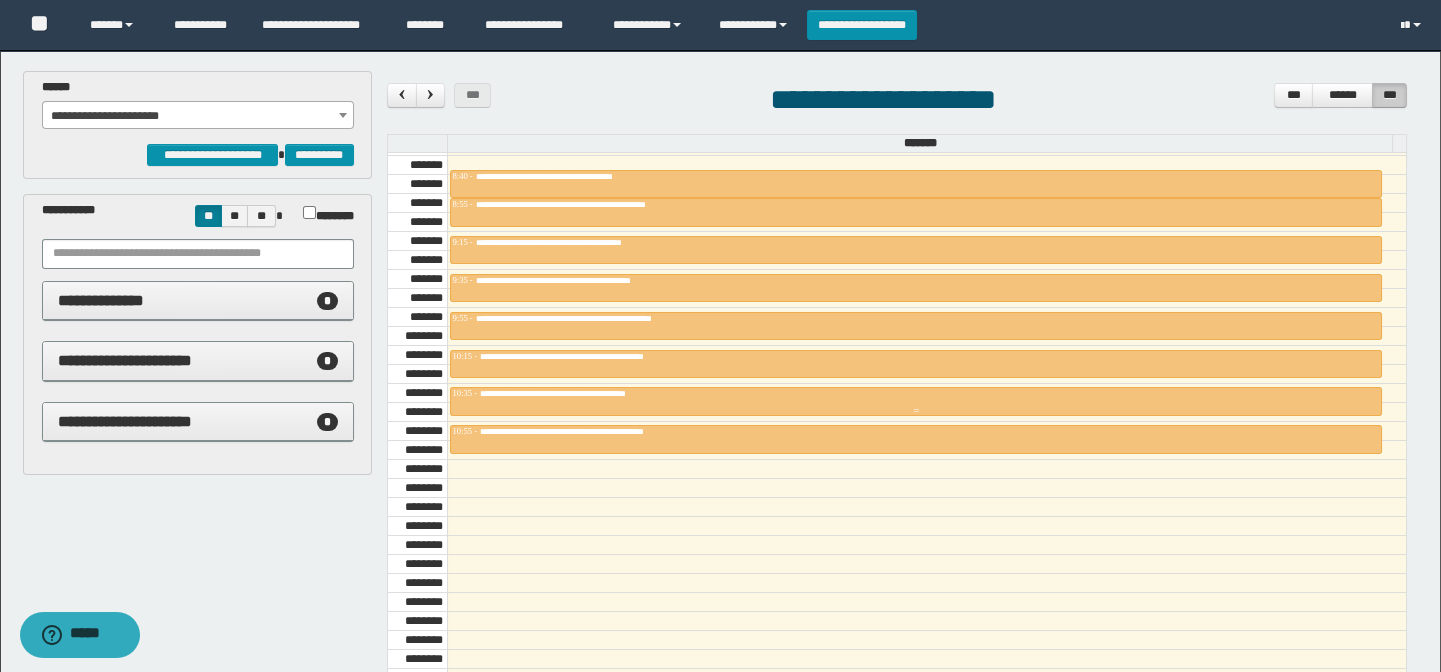 click on "**********" at bounding box center [592, 393] 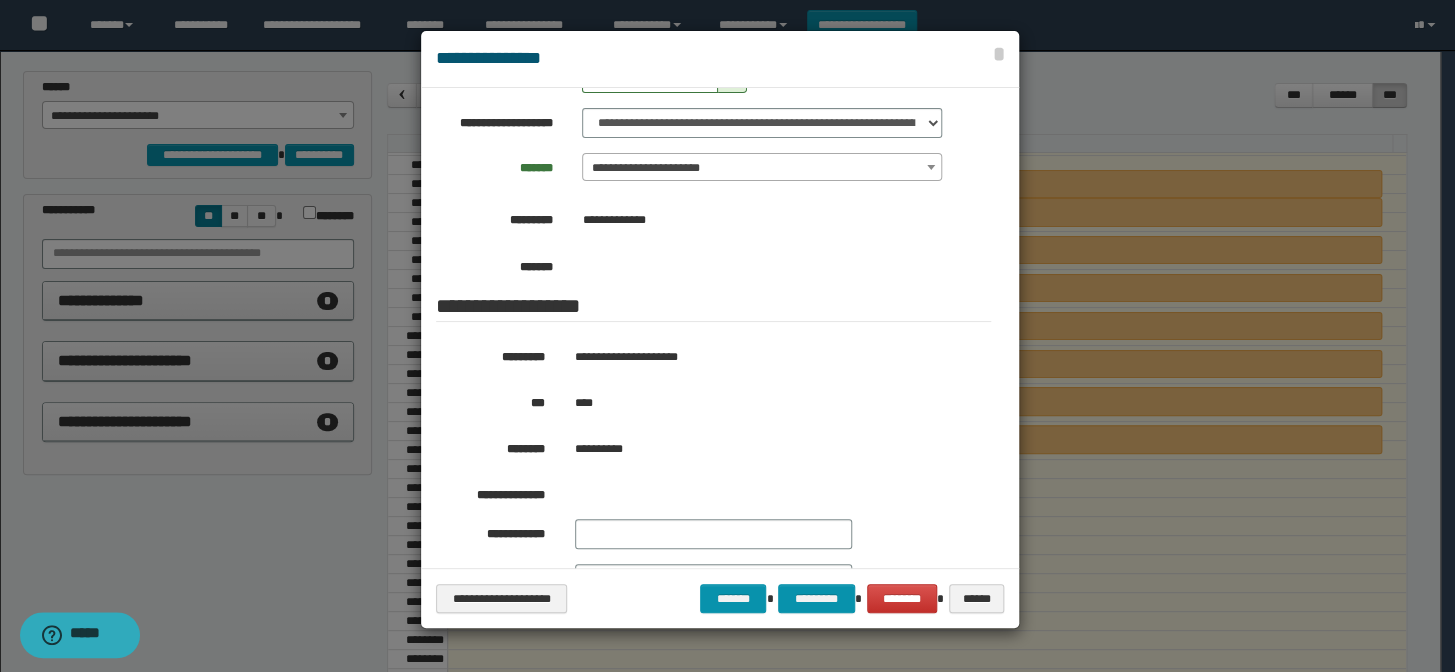 drag, startPoint x: 355, startPoint y: 540, endPoint x: 400, endPoint y: 507, distance: 55.803226 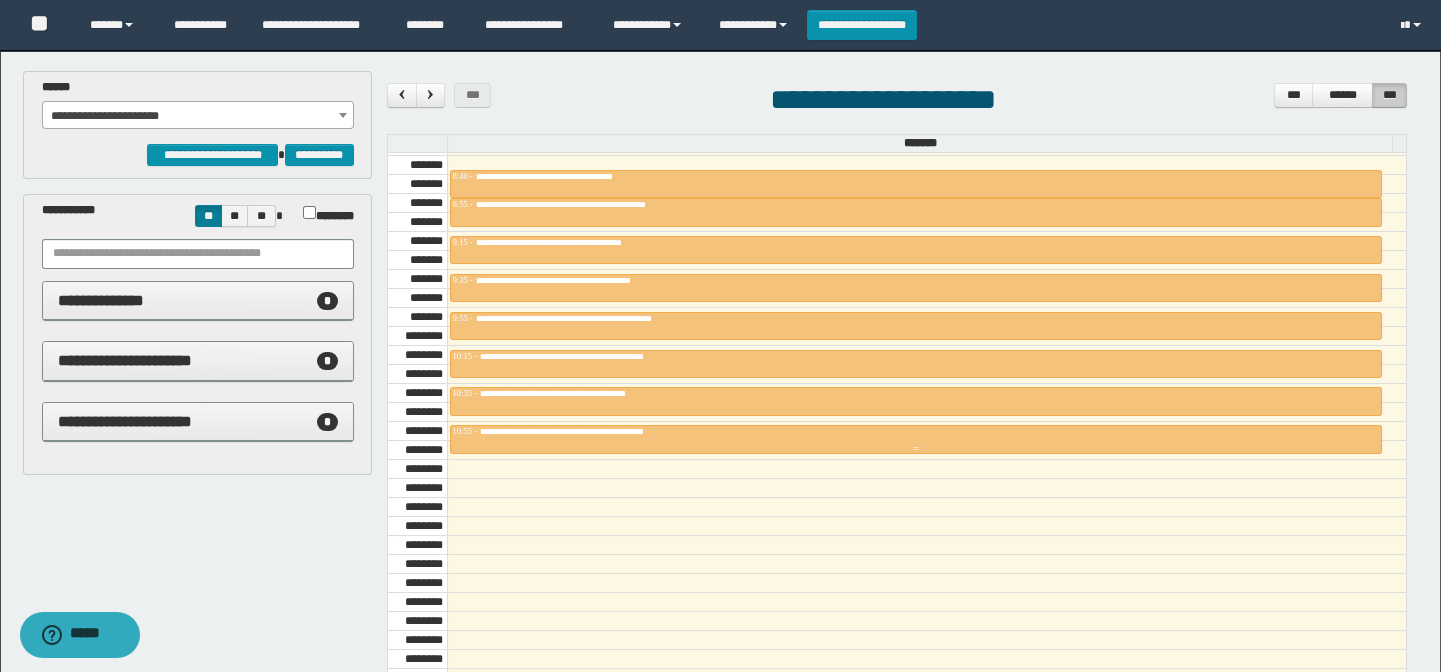 click on "**********" at bounding box center (595, 431) 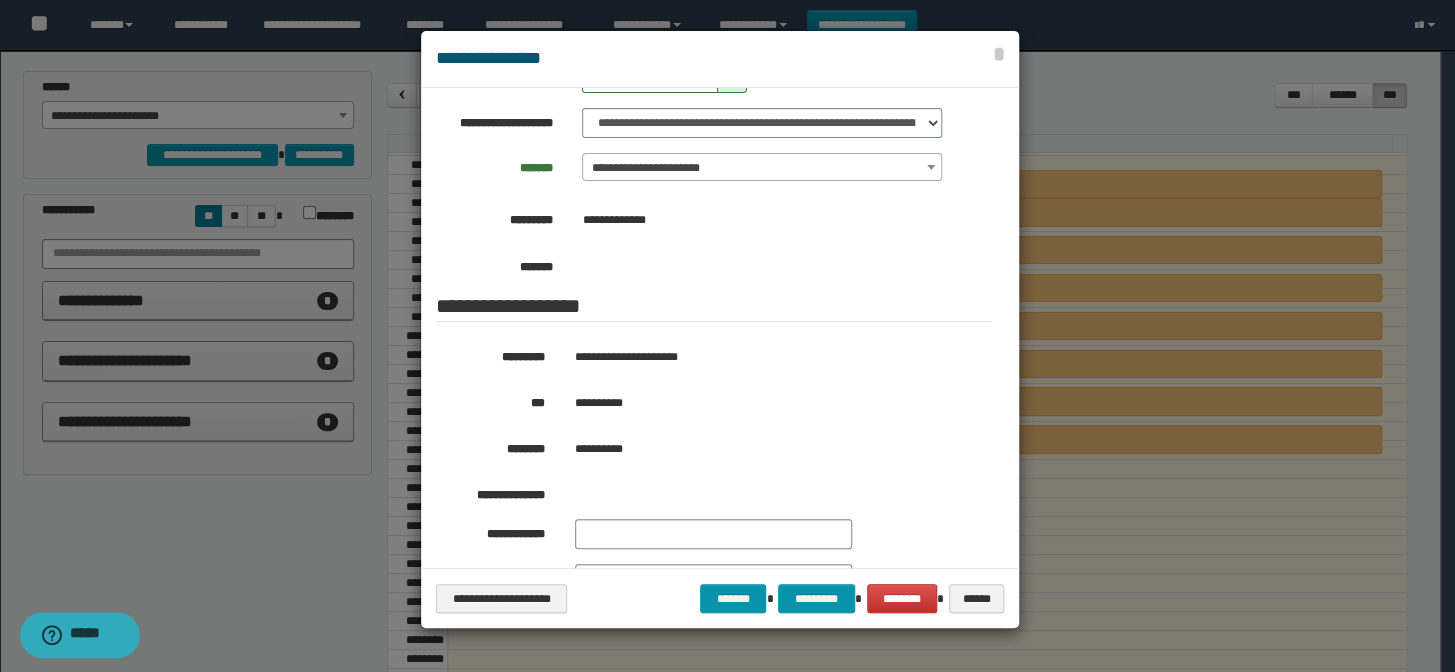 click at bounding box center [727, 336] 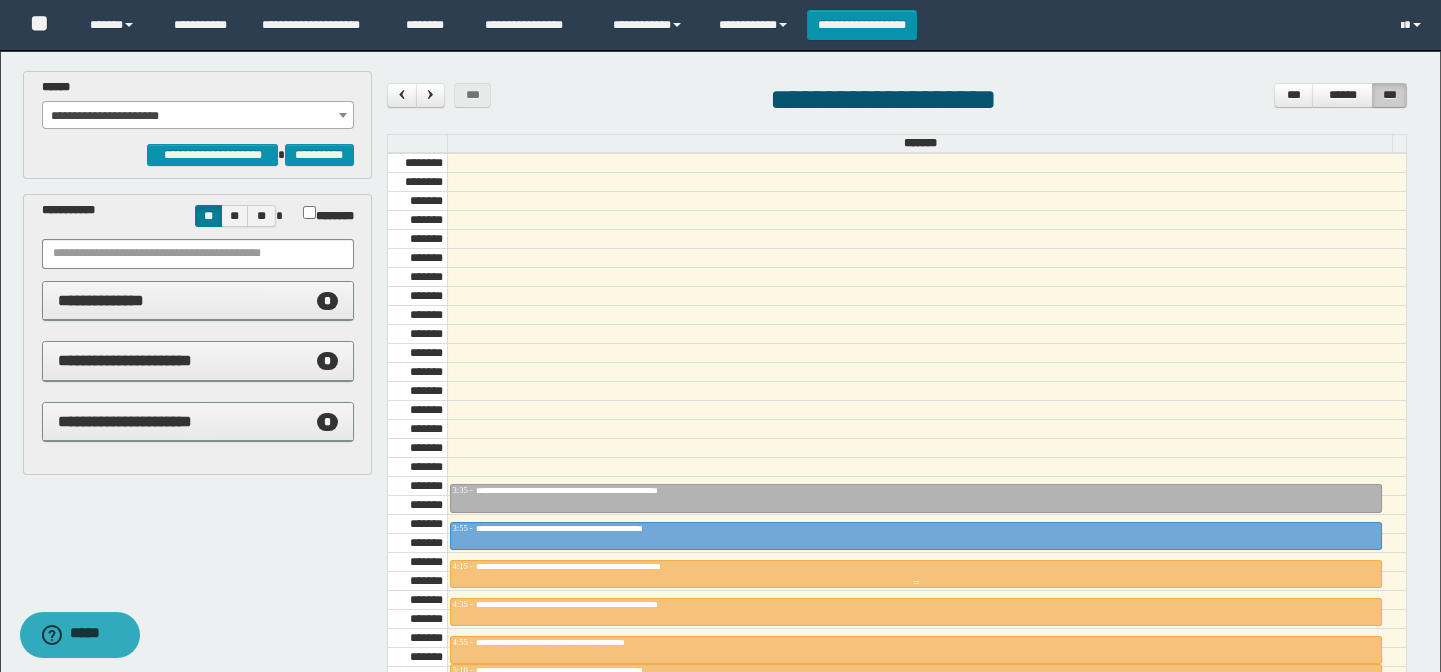 scroll, scrollTop: 0, scrollLeft: 0, axis: both 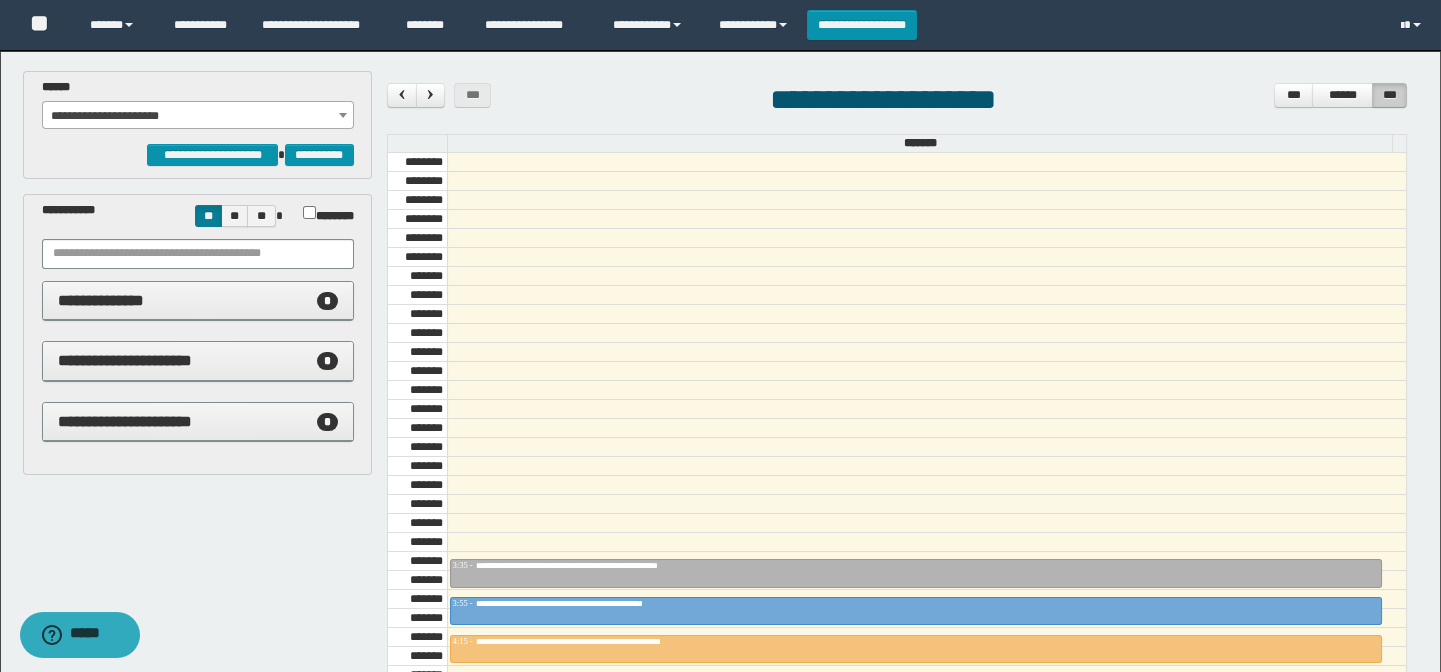 click on "**********" at bounding box center [198, 116] 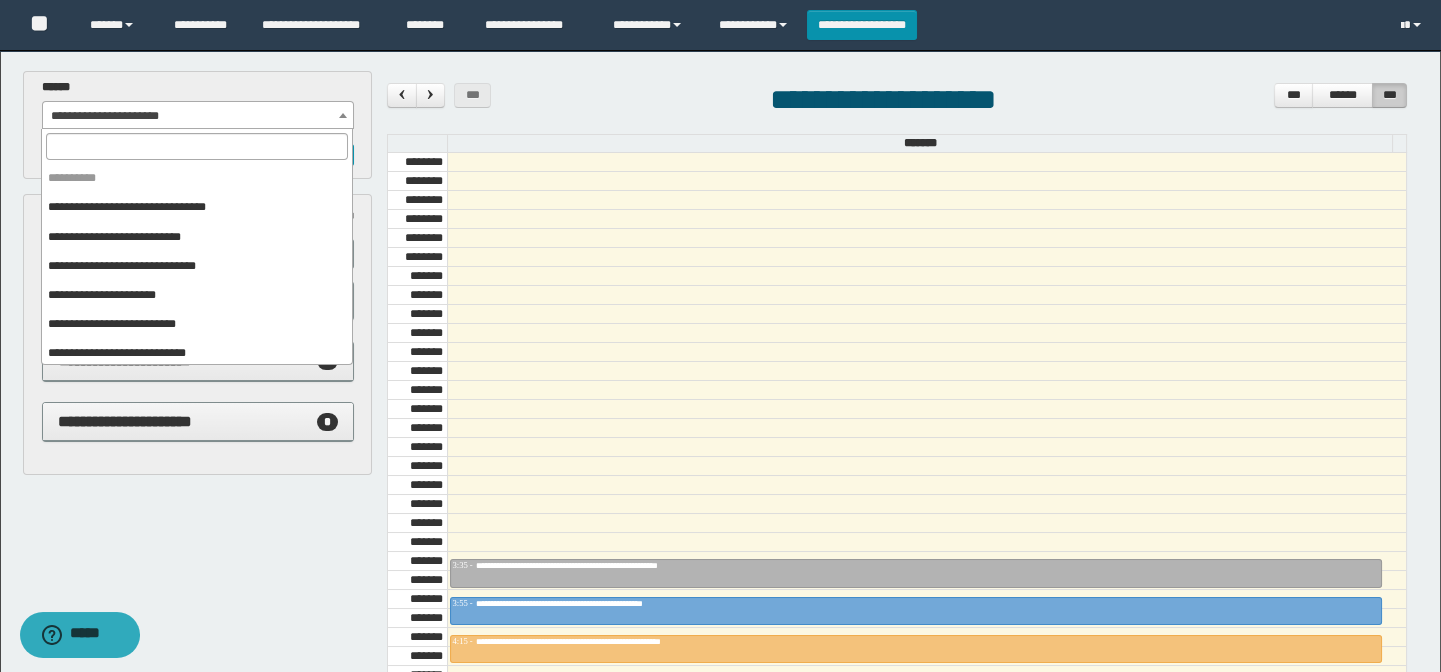 scroll, scrollTop: 150, scrollLeft: 0, axis: vertical 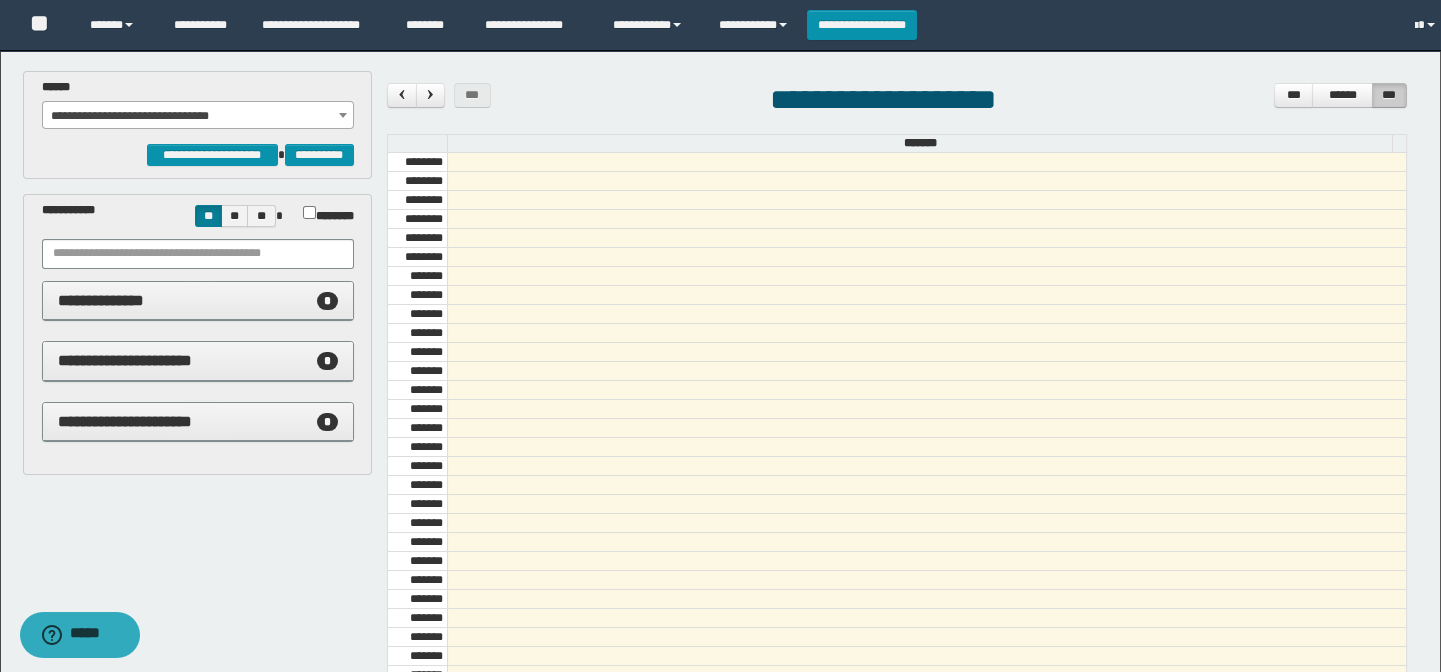 click on "**********" at bounding box center (198, 116) 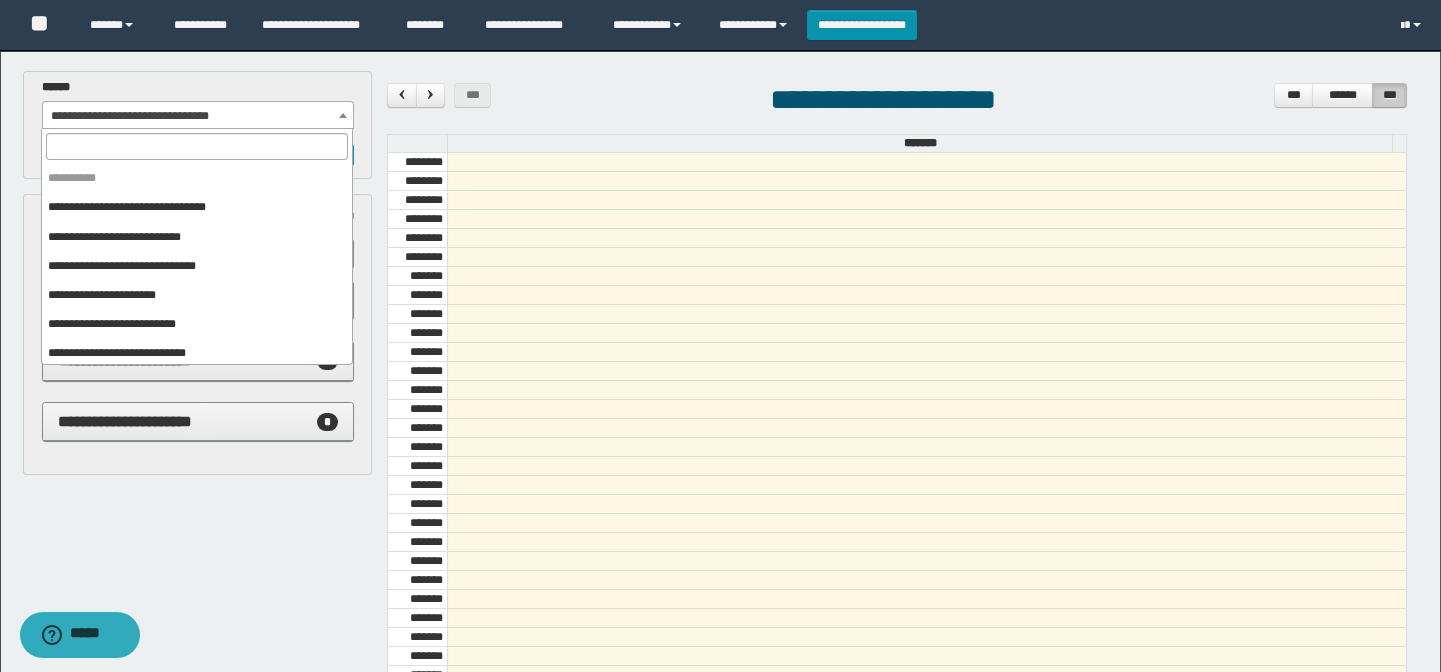 scroll, scrollTop: 150, scrollLeft: 0, axis: vertical 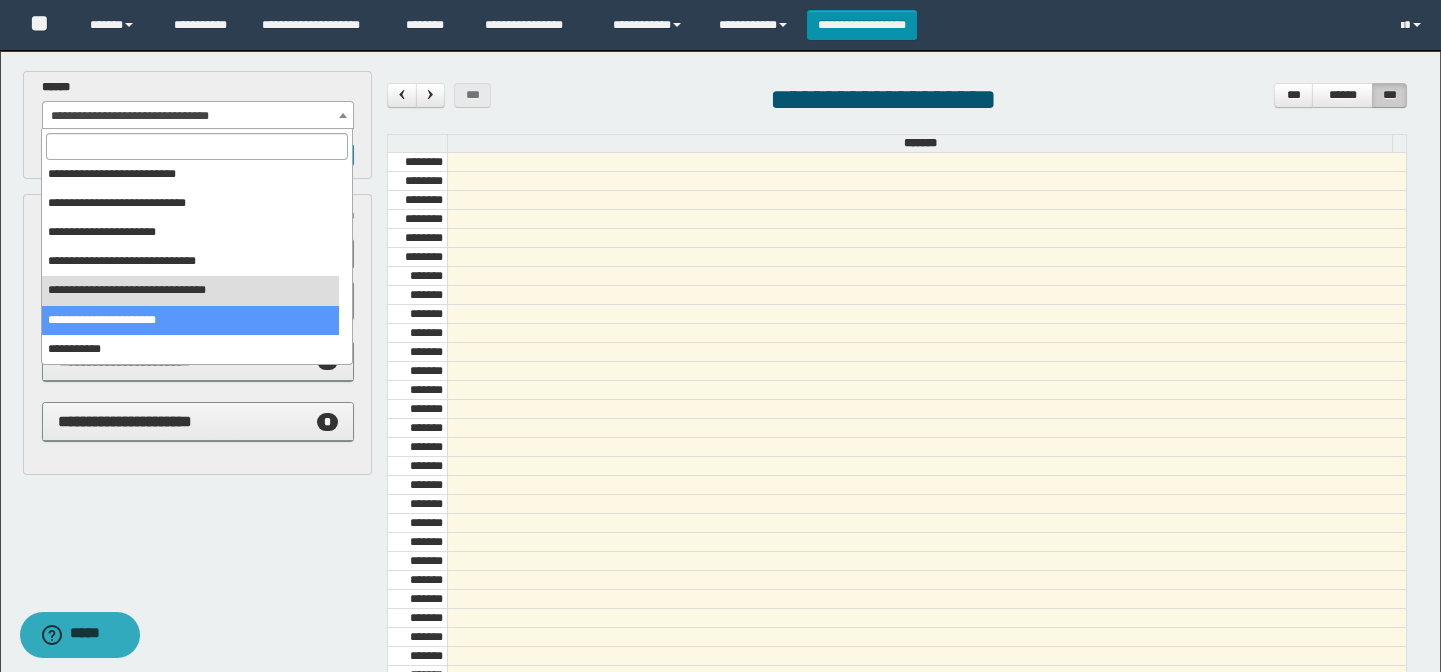 drag, startPoint x: 126, startPoint y: 315, endPoint x: 222, endPoint y: 327, distance: 96.74709 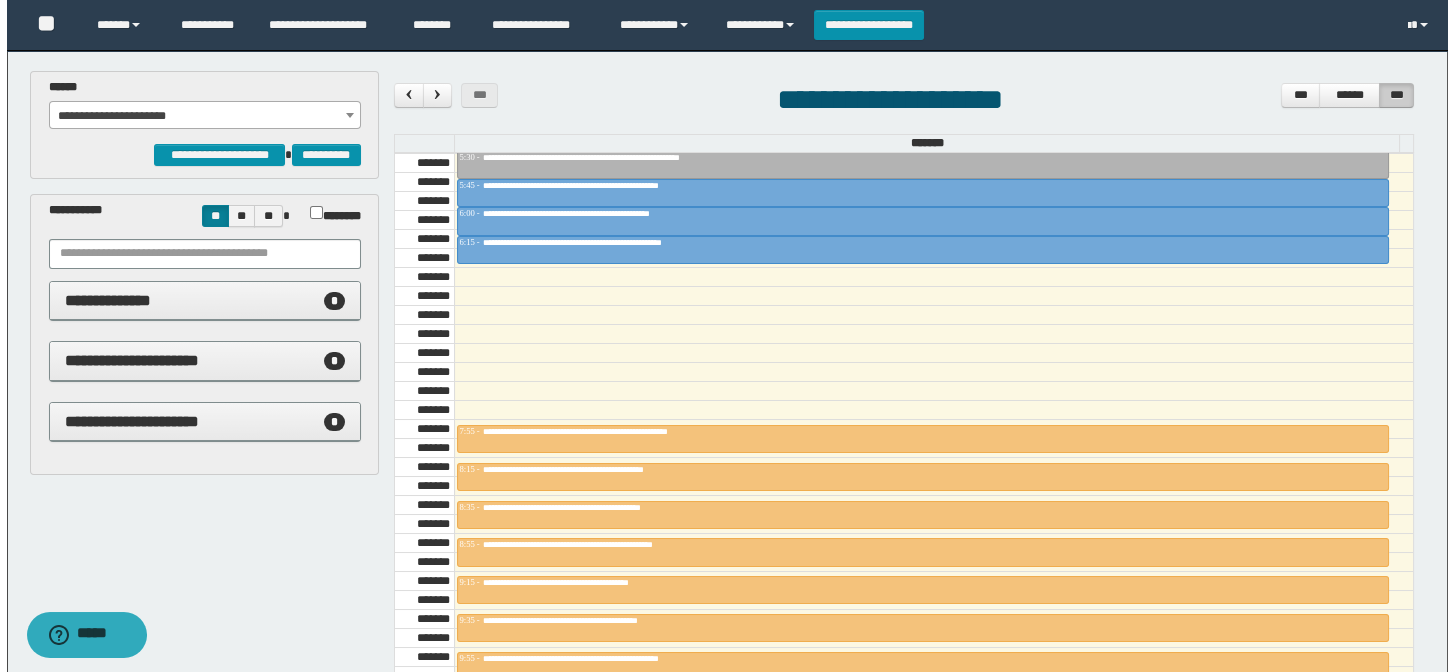 scroll, scrollTop: 727, scrollLeft: 0, axis: vertical 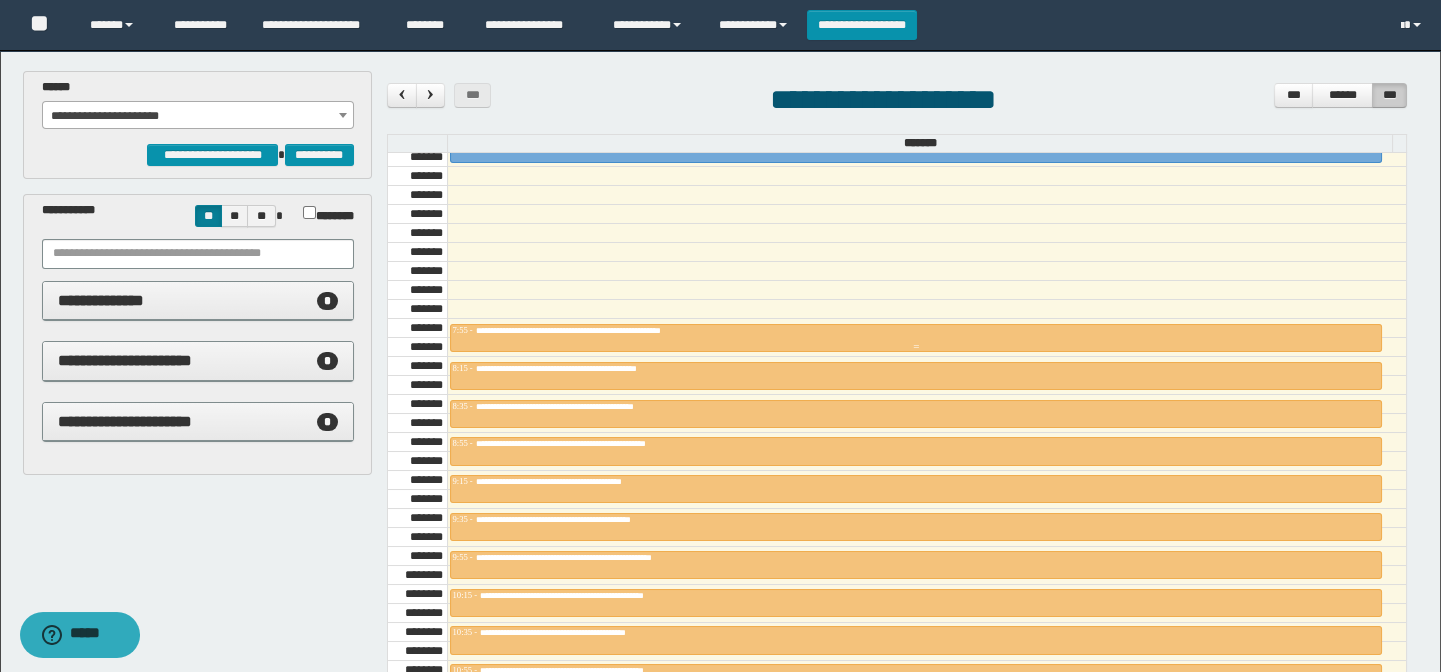 click on "**********" at bounding box center [604, 330] 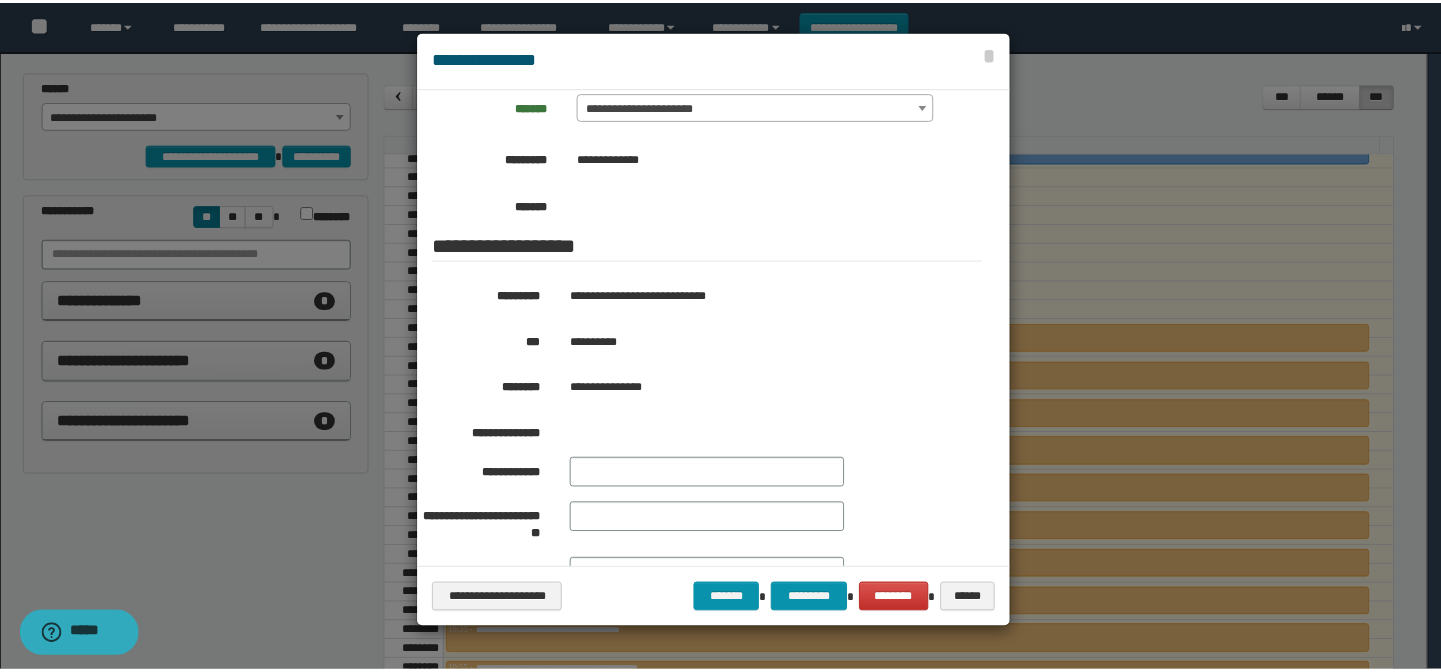 scroll, scrollTop: 272, scrollLeft: 0, axis: vertical 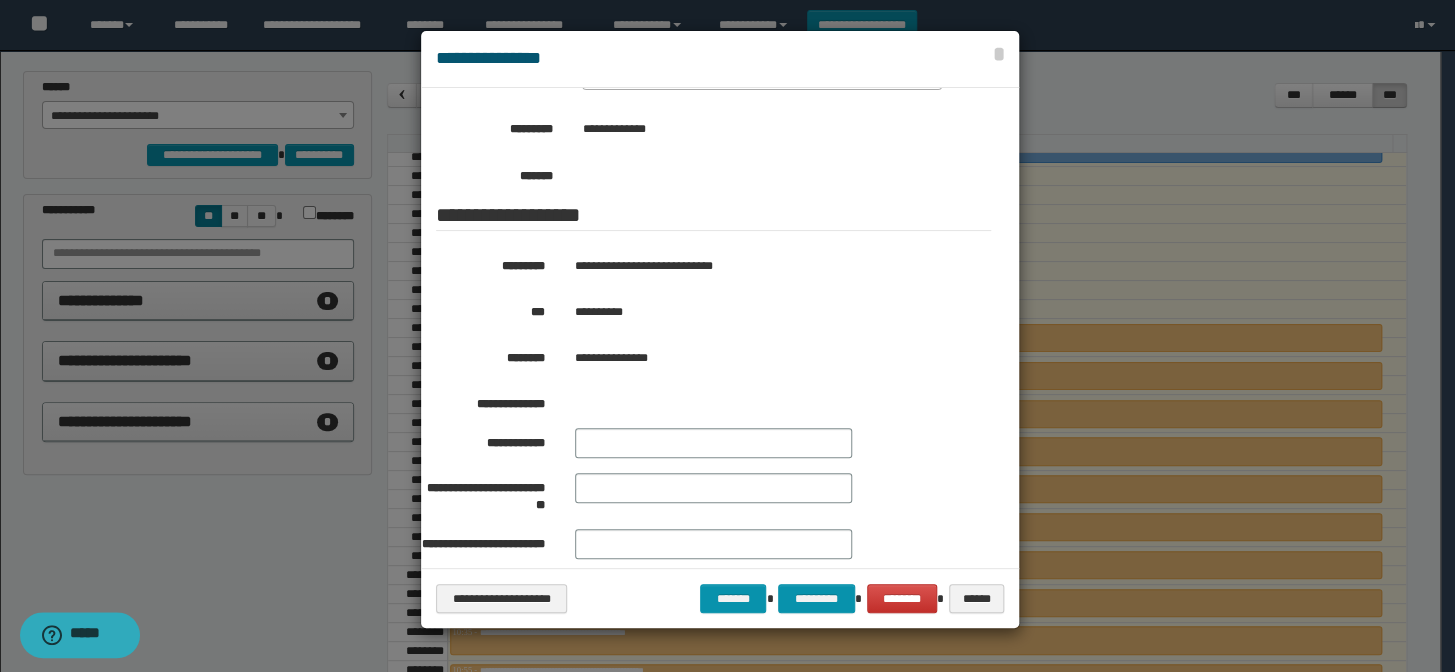click at bounding box center (727, 336) 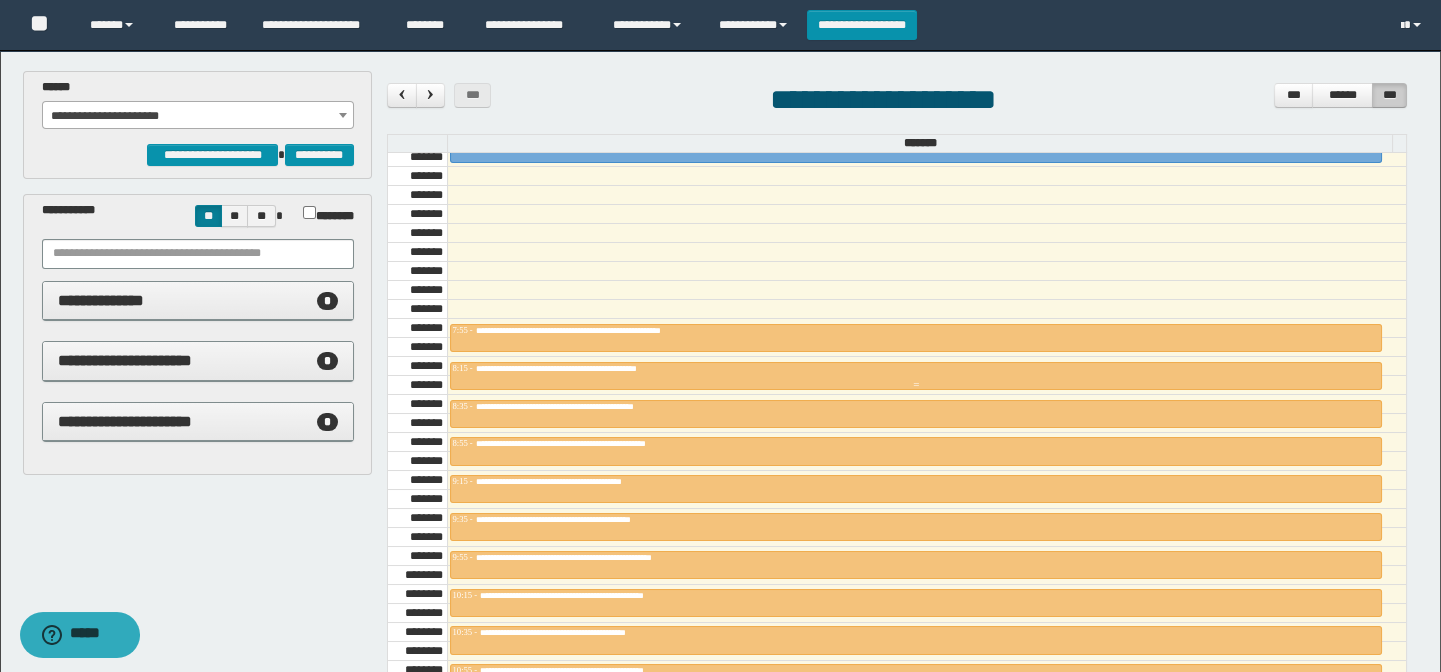 click on "**********" at bounding box center [589, 368] 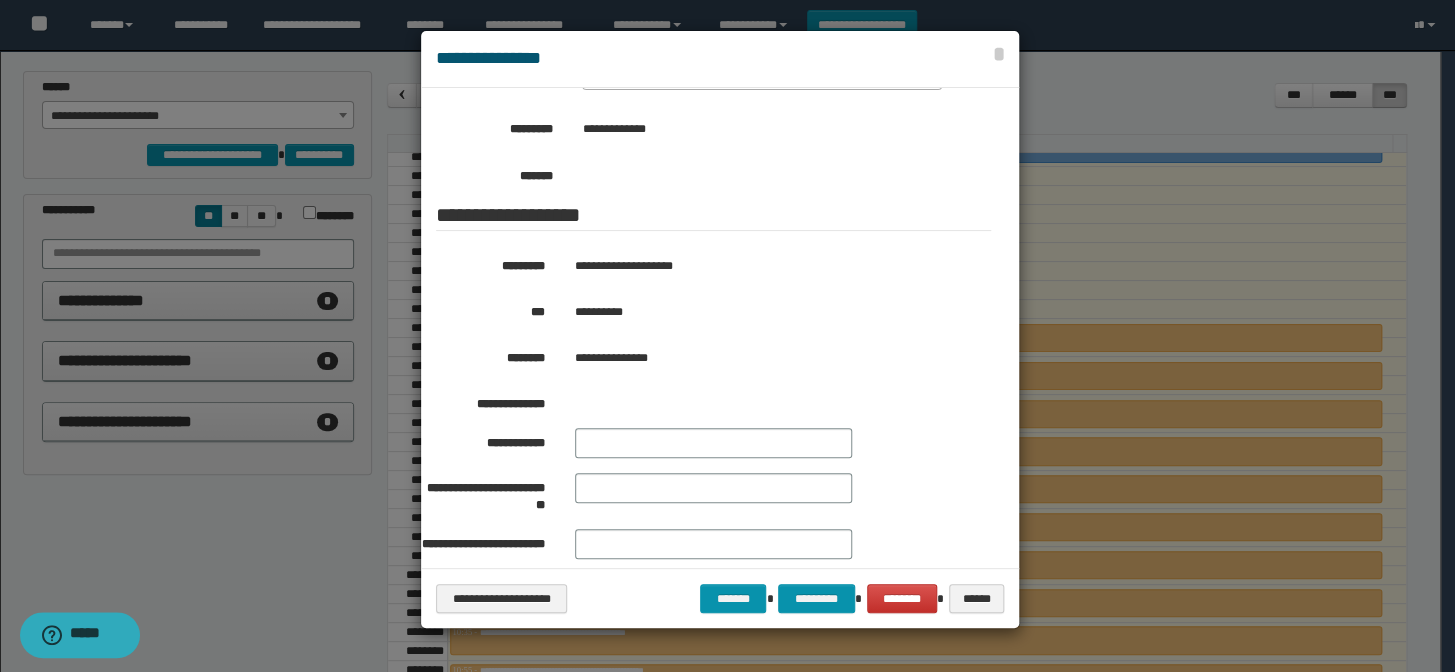 click at bounding box center (727, 336) 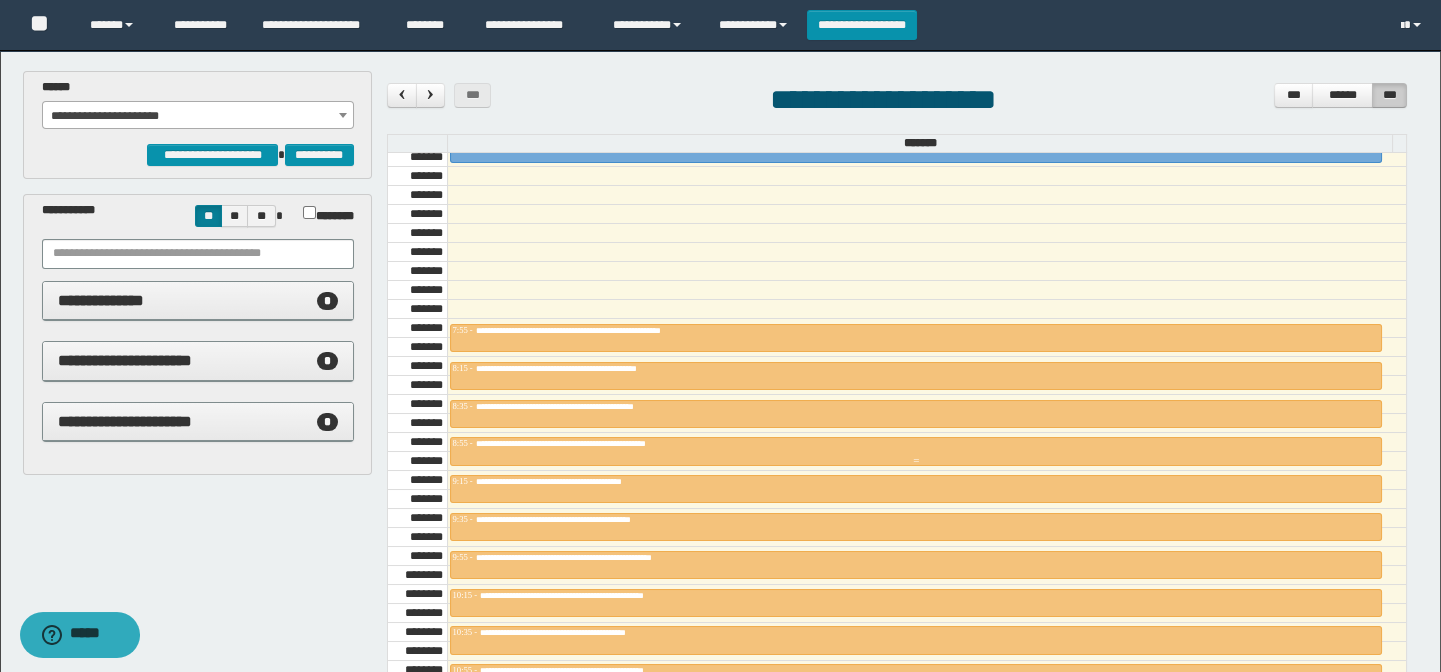 click on "**********" at bounding box center (916, 451) 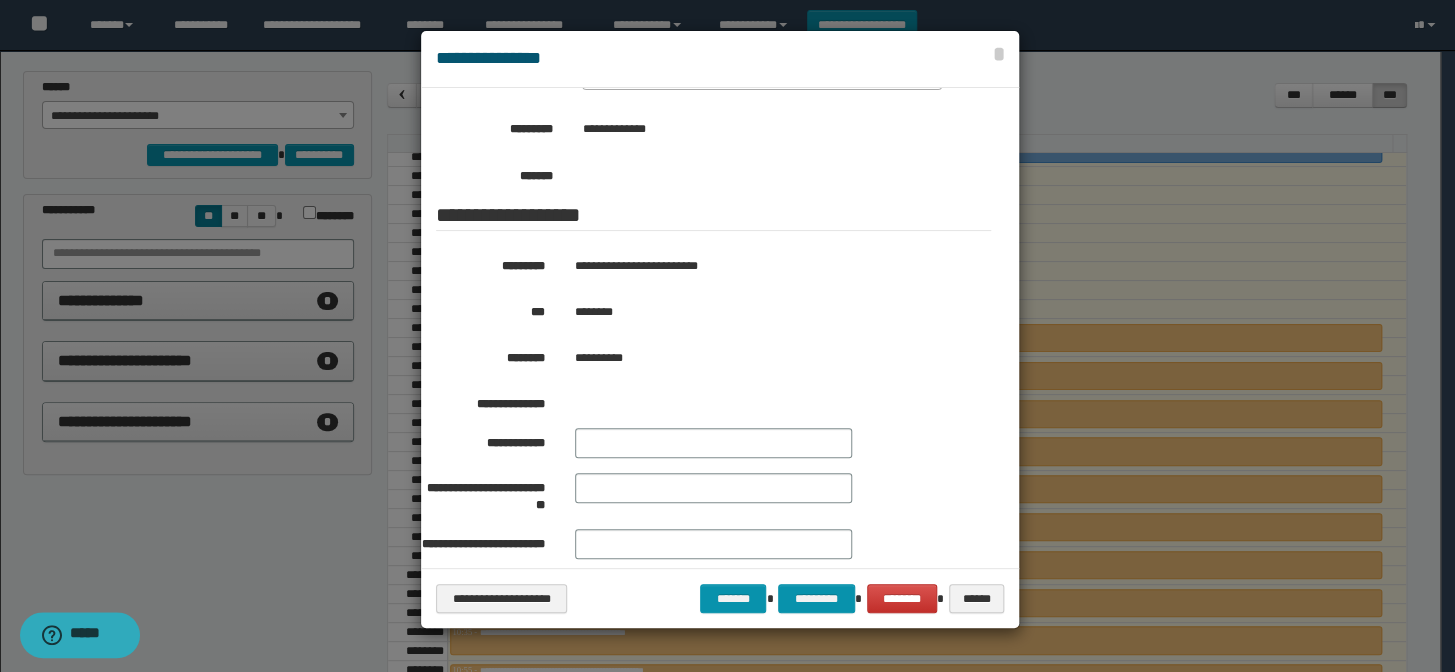 click at bounding box center [727, 336] 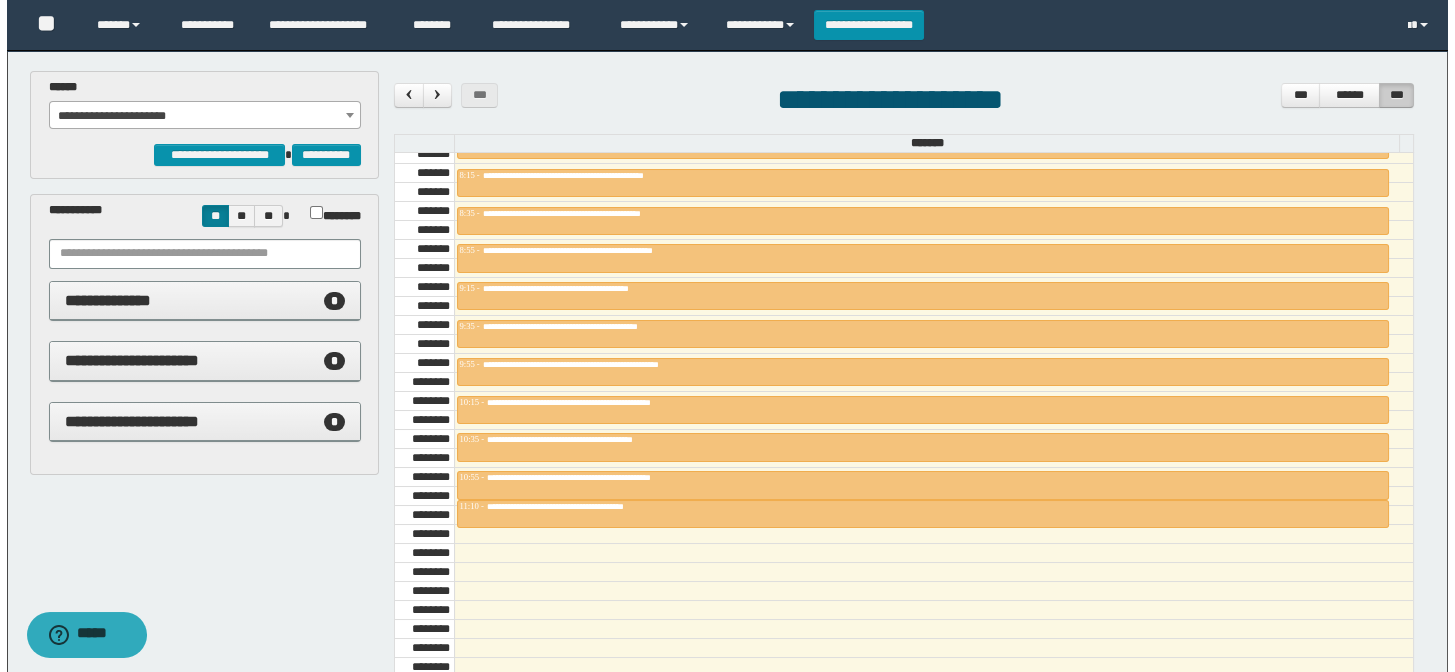 scroll, scrollTop: 818, scrollLeft: 0, axis: vertical 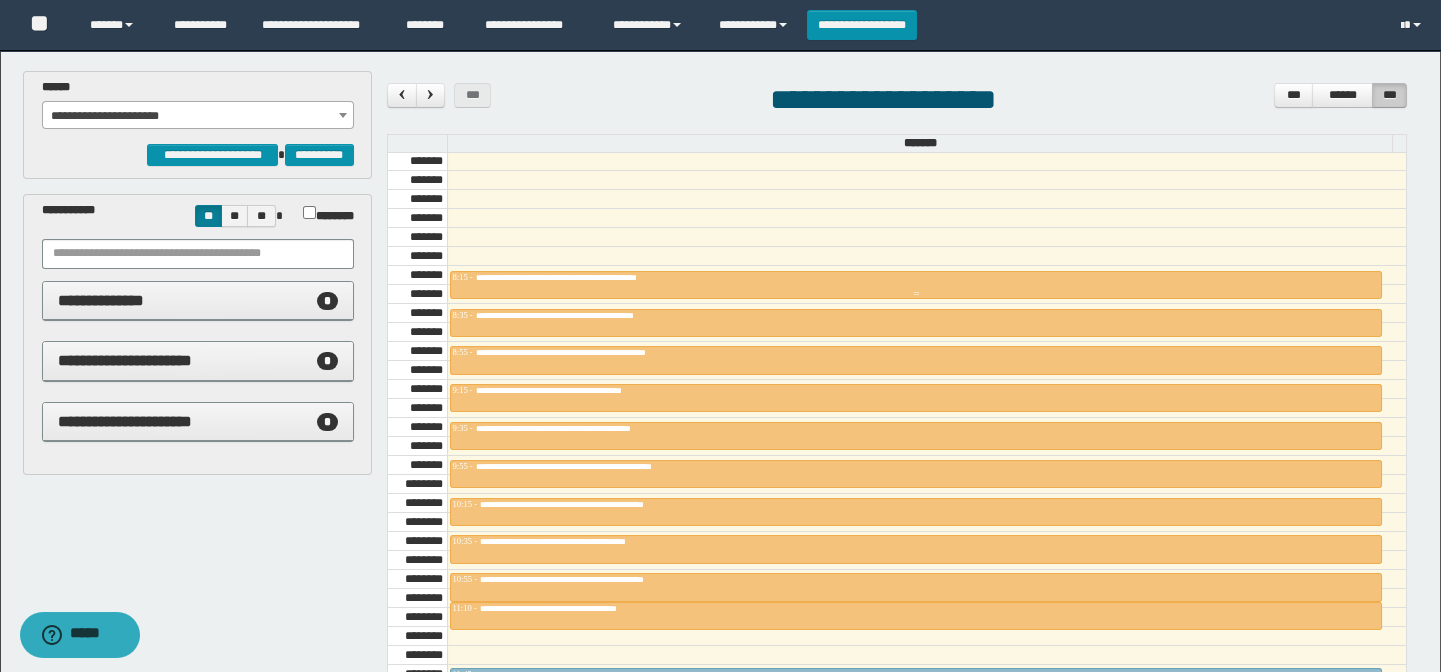 drag, startPoint x: 570, startPoint y: 245, endPoint x: 624, endPoint y: 674, distance: 432.38525 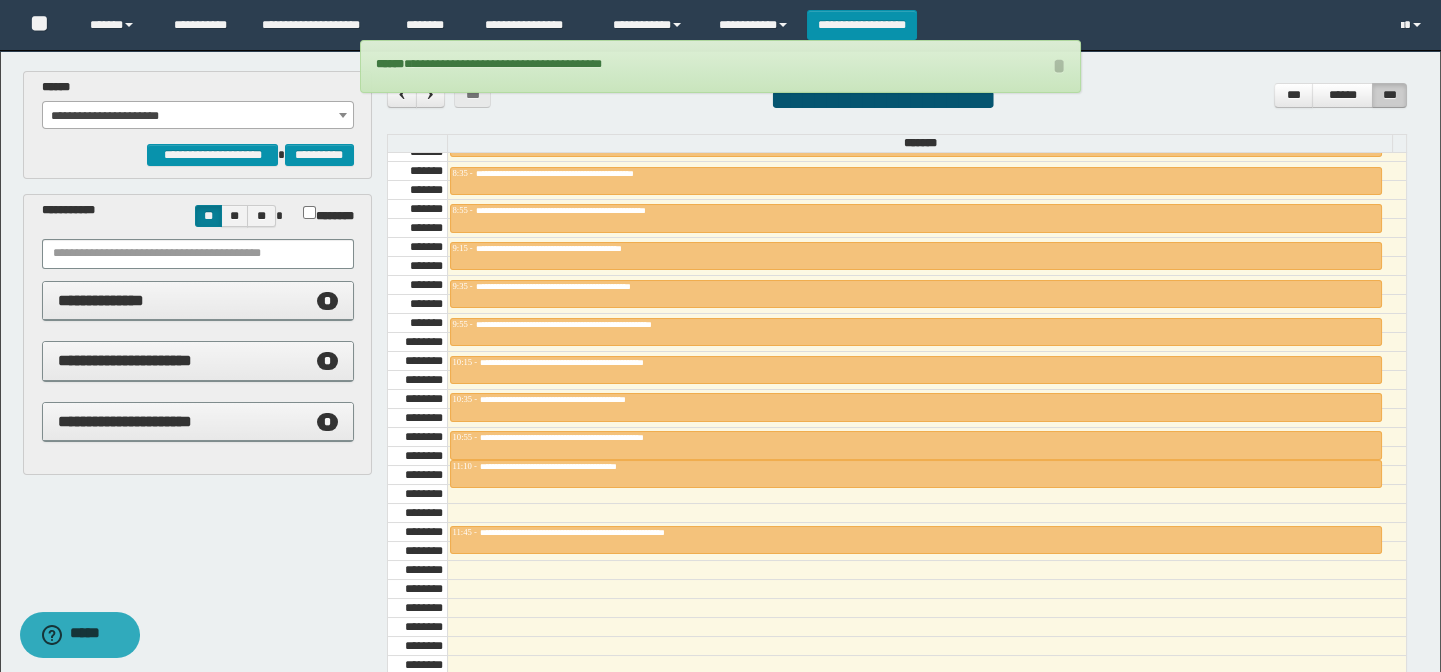 scroll, scrollTop: 909, scrollLeft: 0, axis: vertical 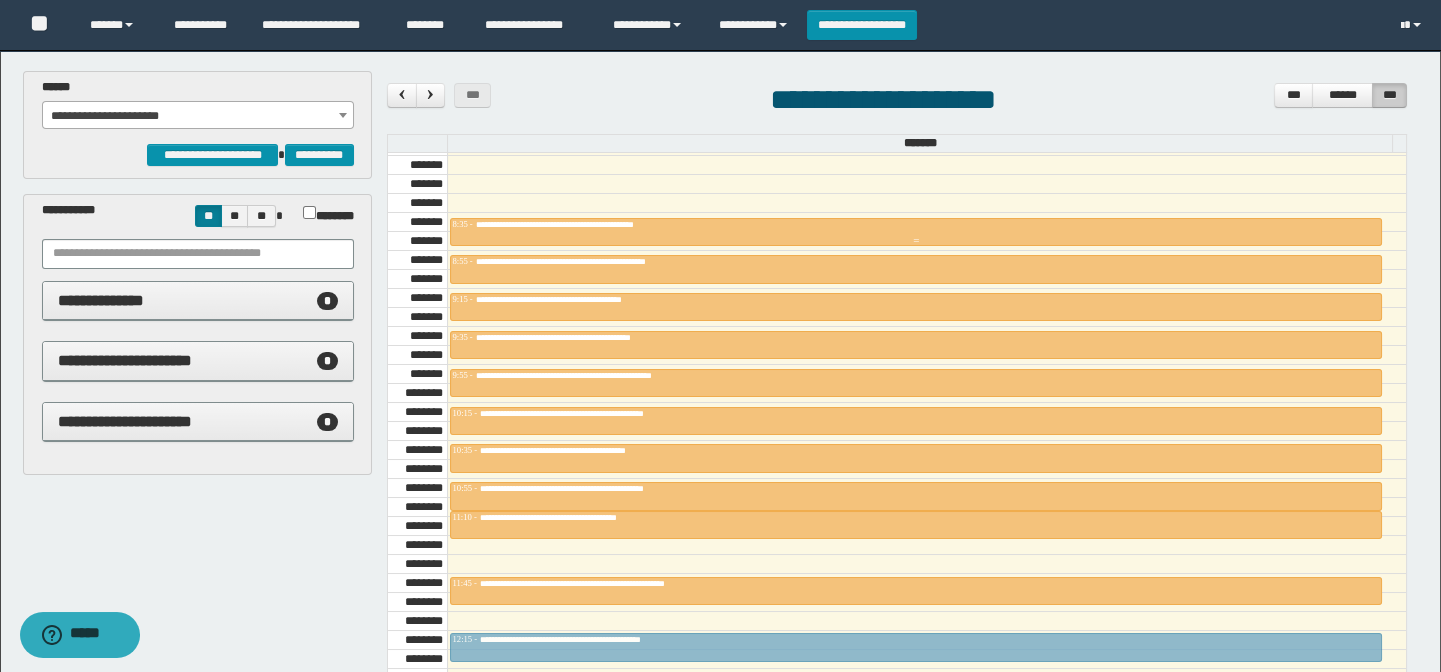 drag, startPoint x: 574, startPoint y: 224, endPoint x: 557, endPoint y: 249, distance: 30.232433 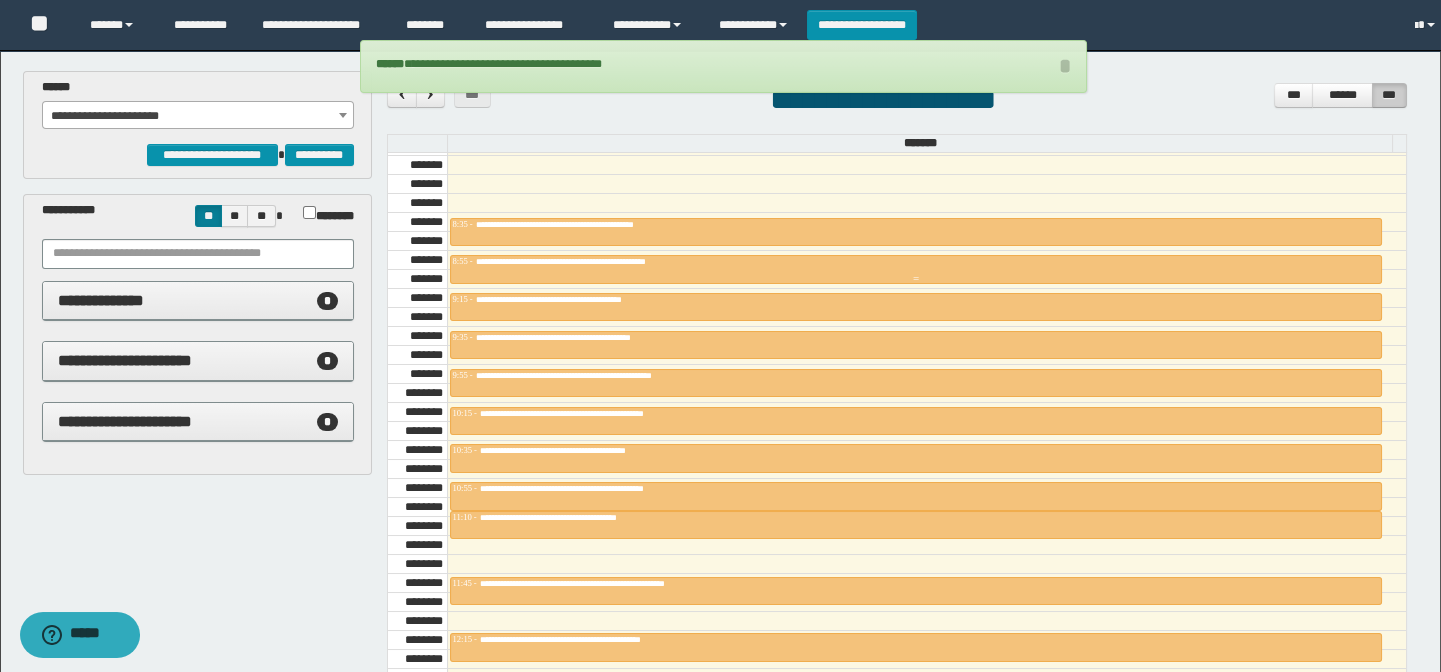 click on "**********" at bounding box center [593, 261] 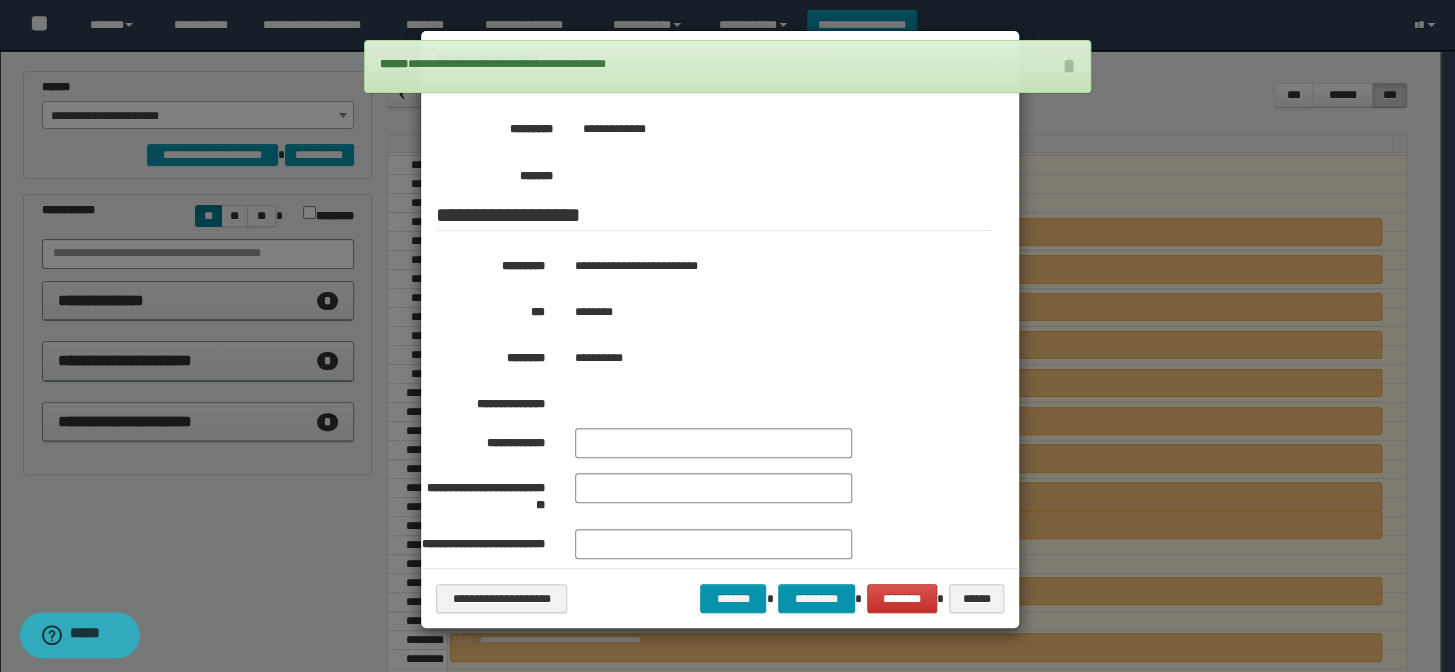 click at bounding box center [727, 336] 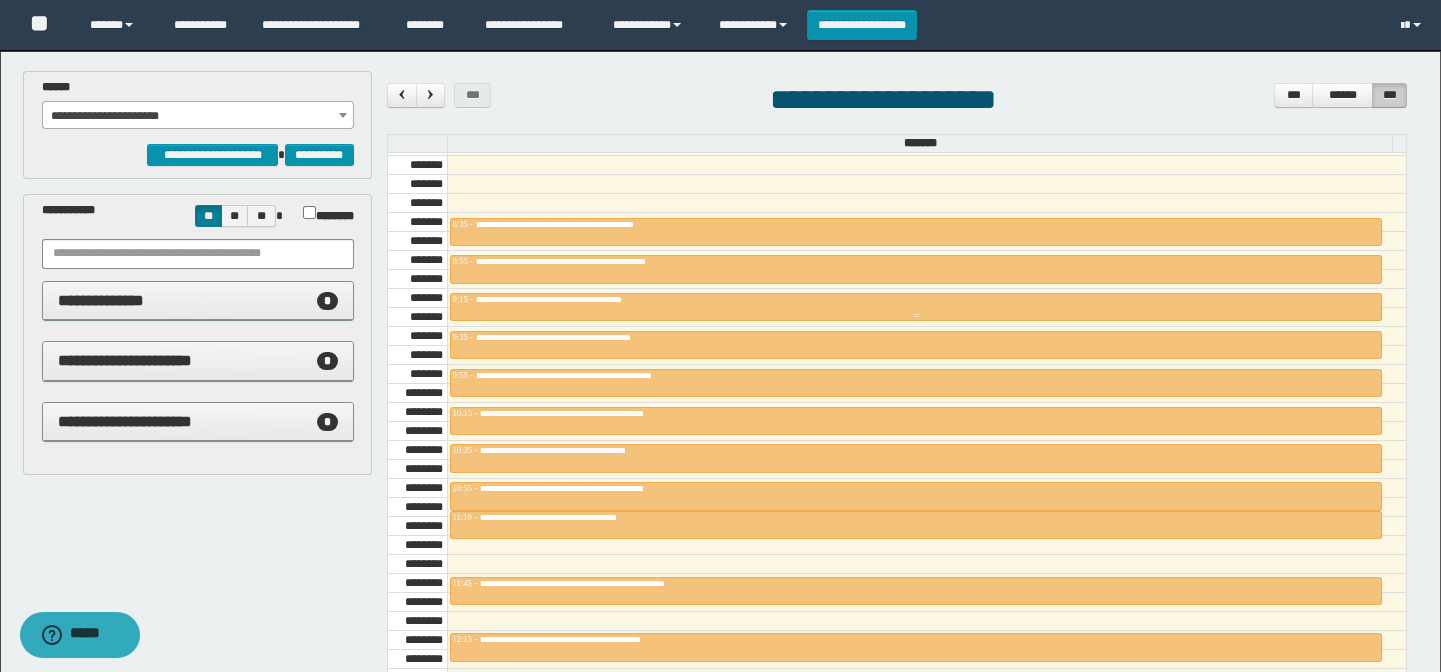 click on "**********" at bounding box center [593, 299] 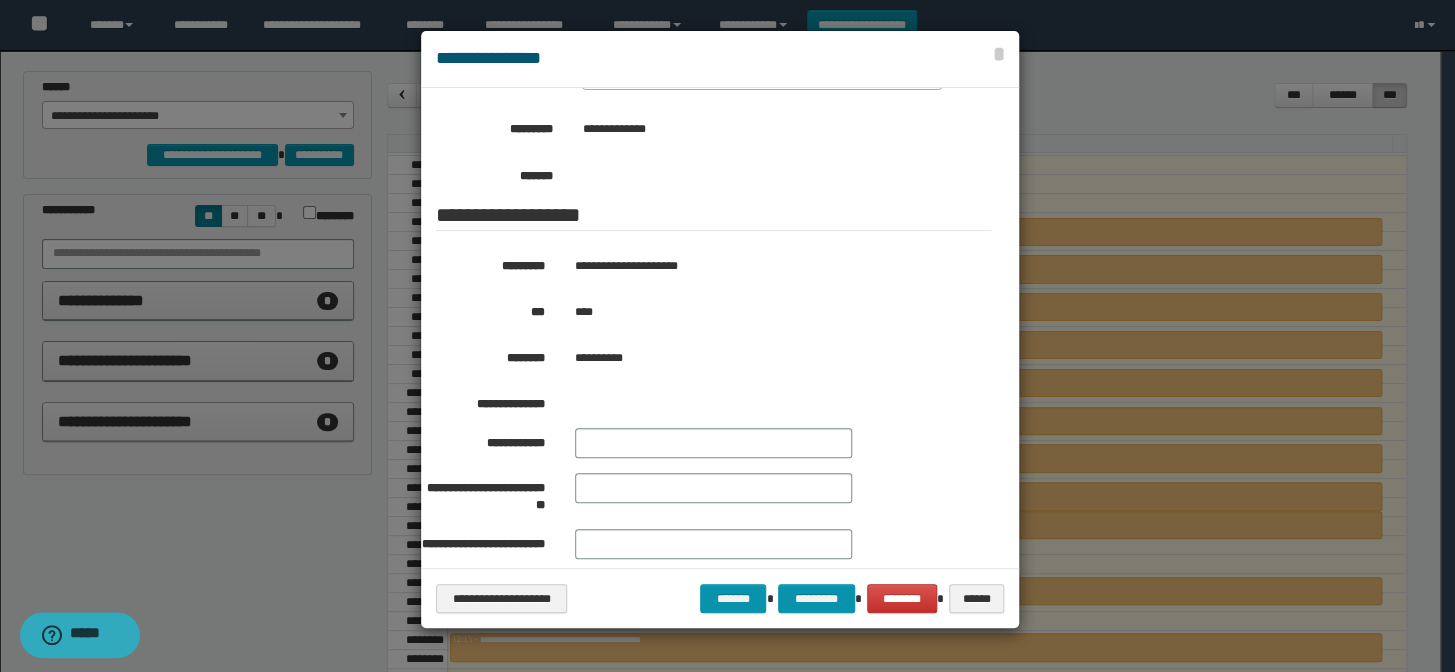 click at bounding box center [727, 336] 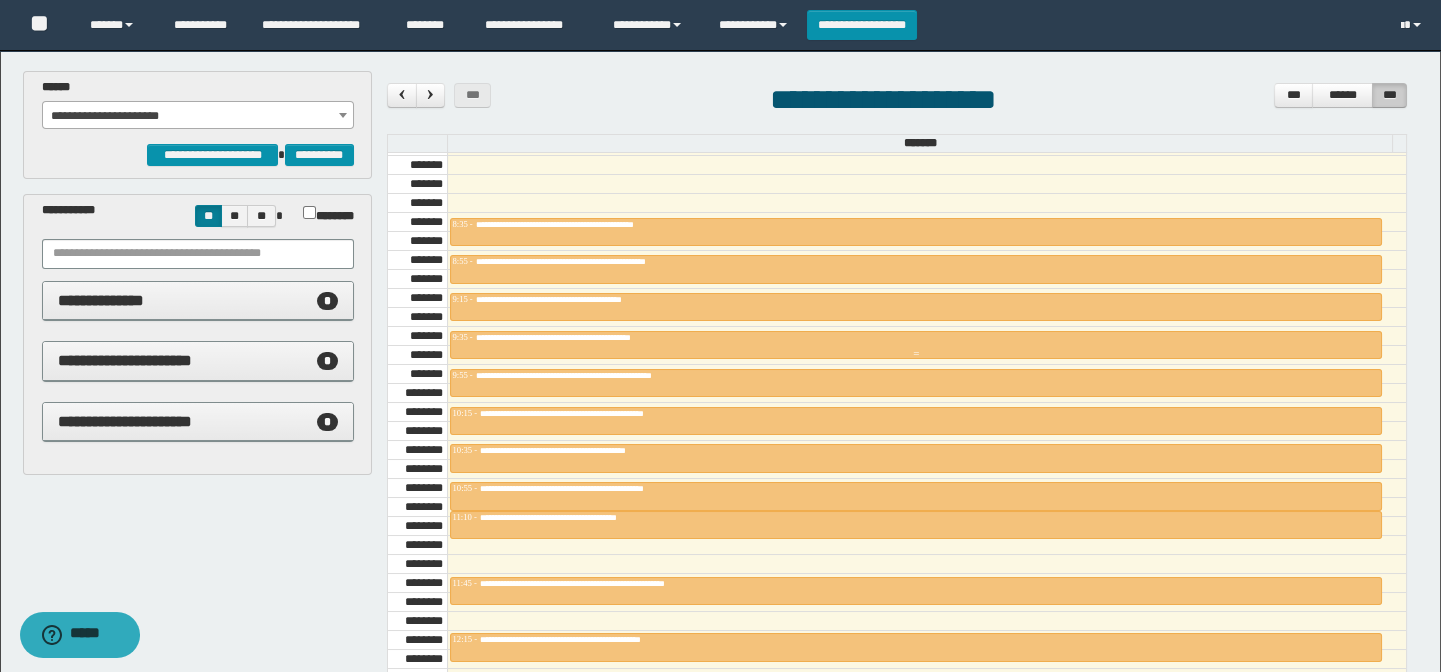 click at bounding box center (916, 345) 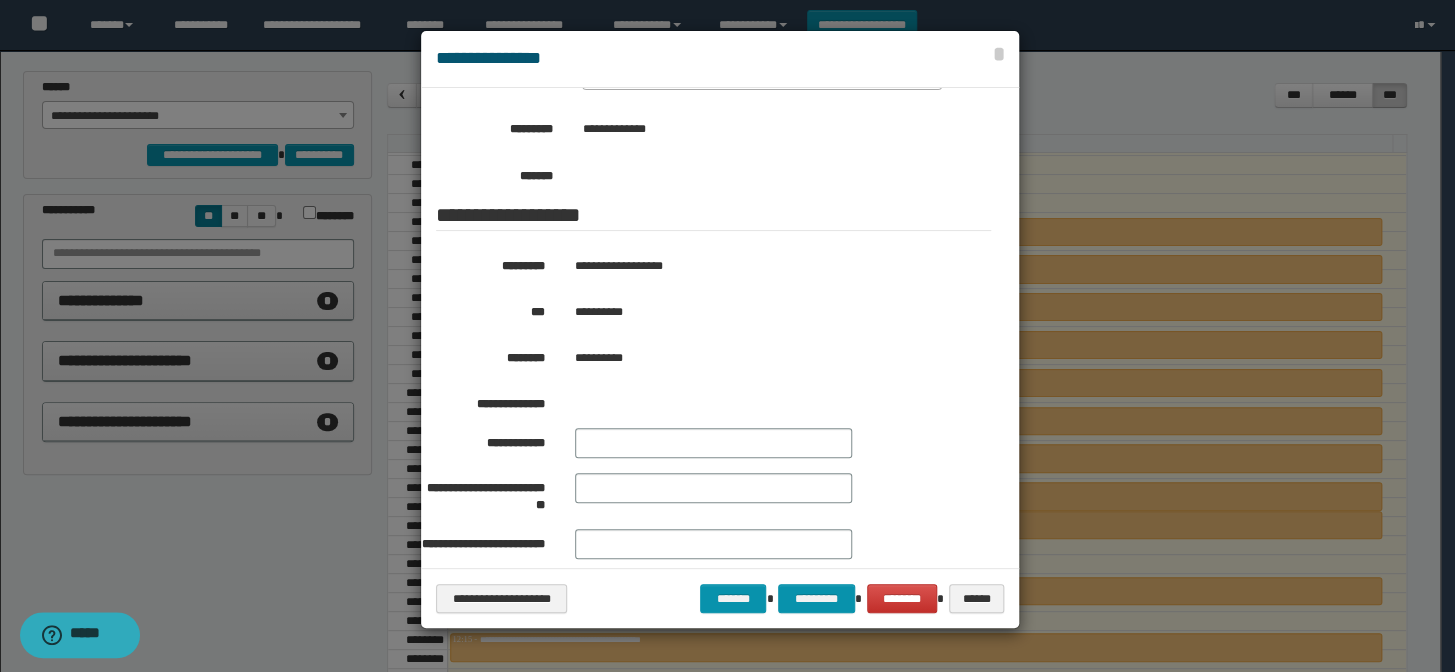 click at bounding box center [727, 336] 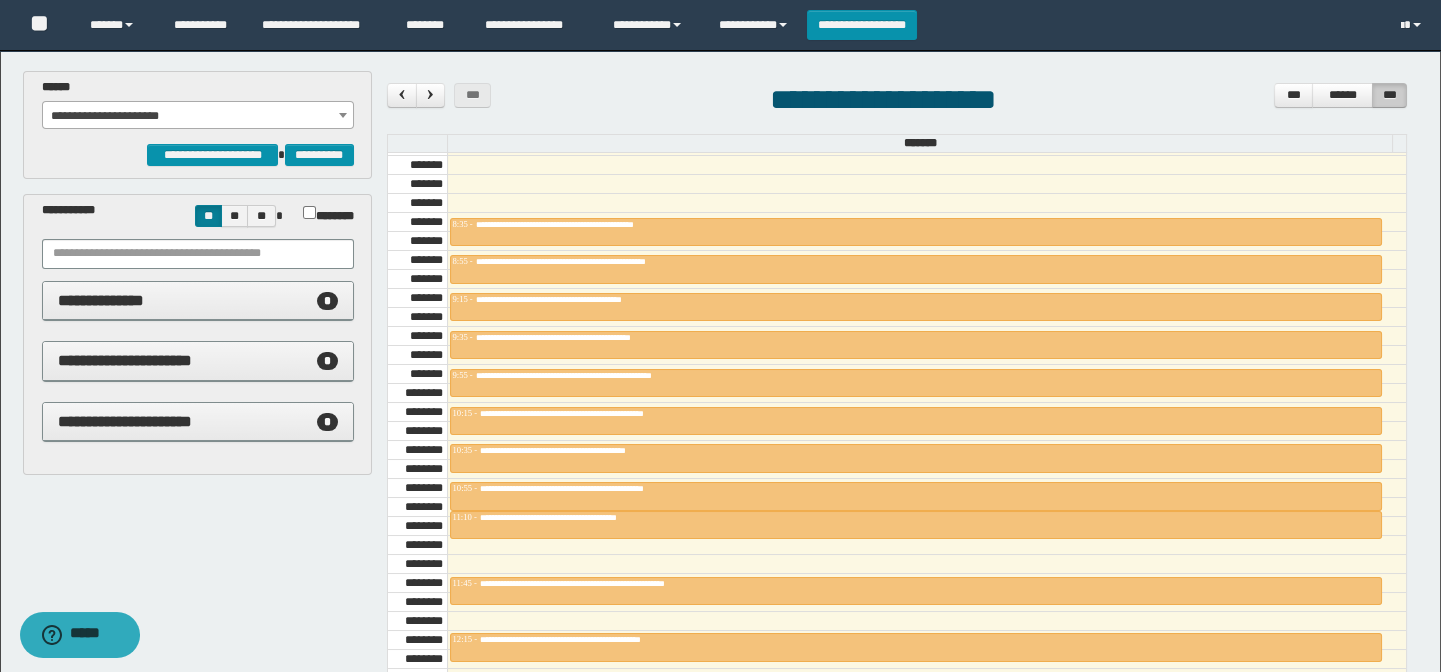 click at bounding box center [927, 374] 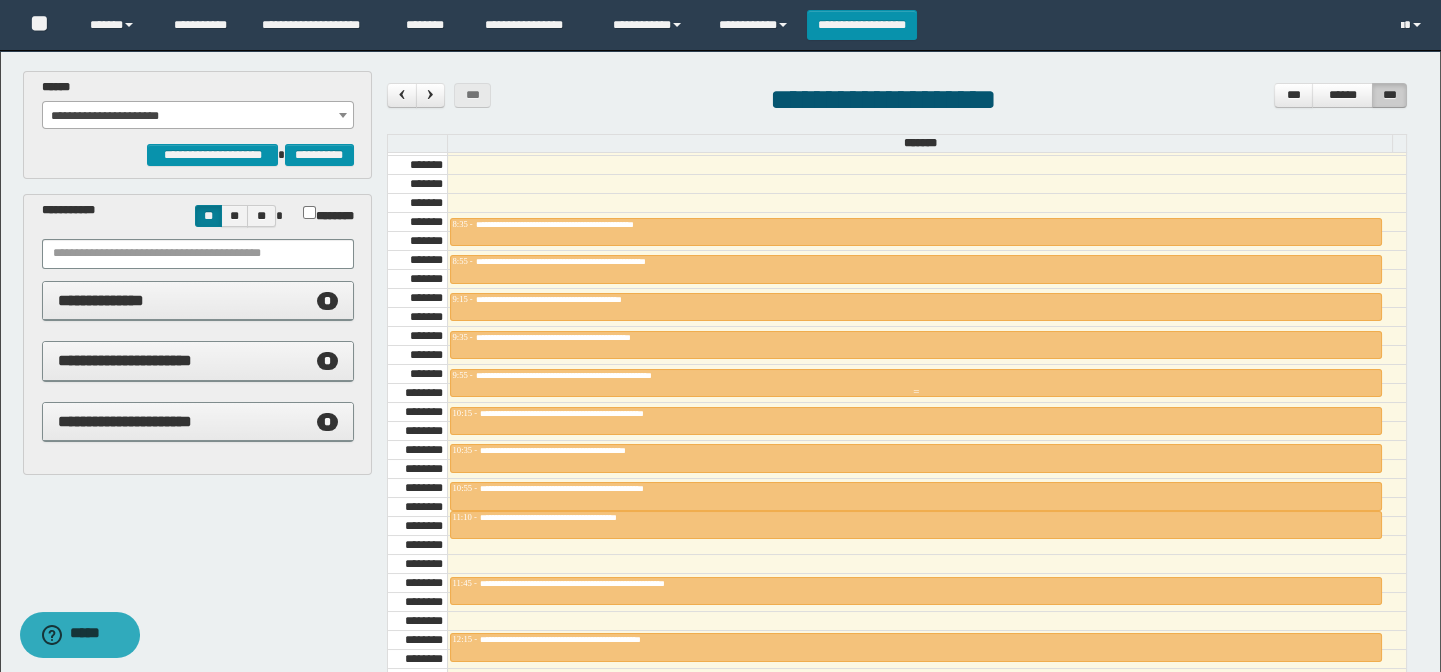 drag, startPoint x: 570, startPoint y: 376, endPoint x: 558, endPoint y: 380, distance: 12.649111 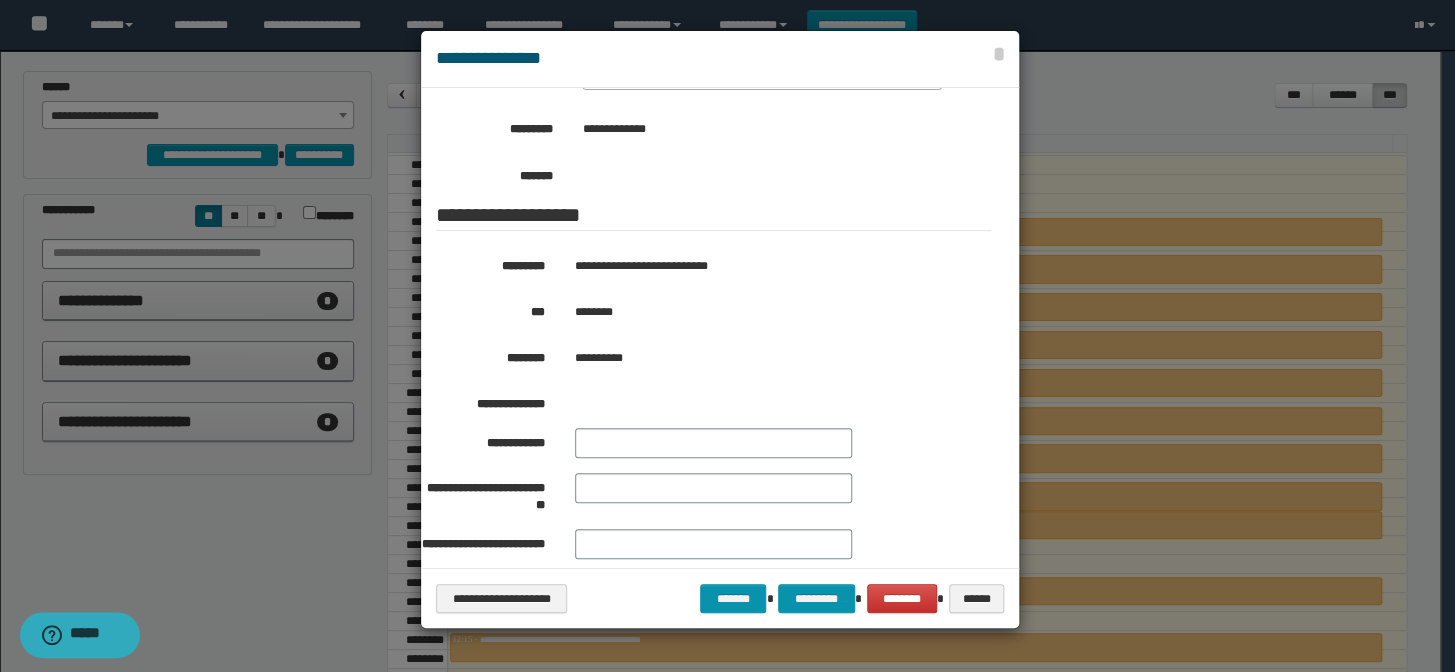 click at bounding box center (727, 336) 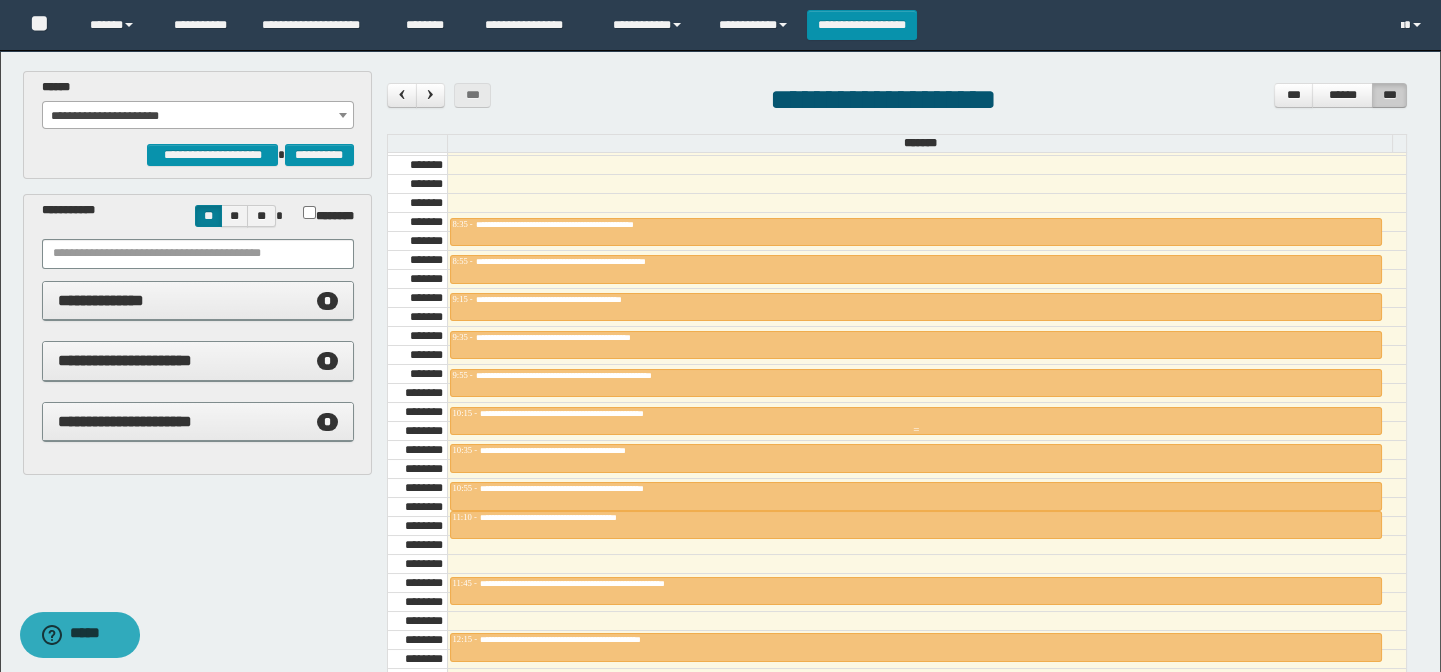 click on "**********" at bounding box center [610, 413] 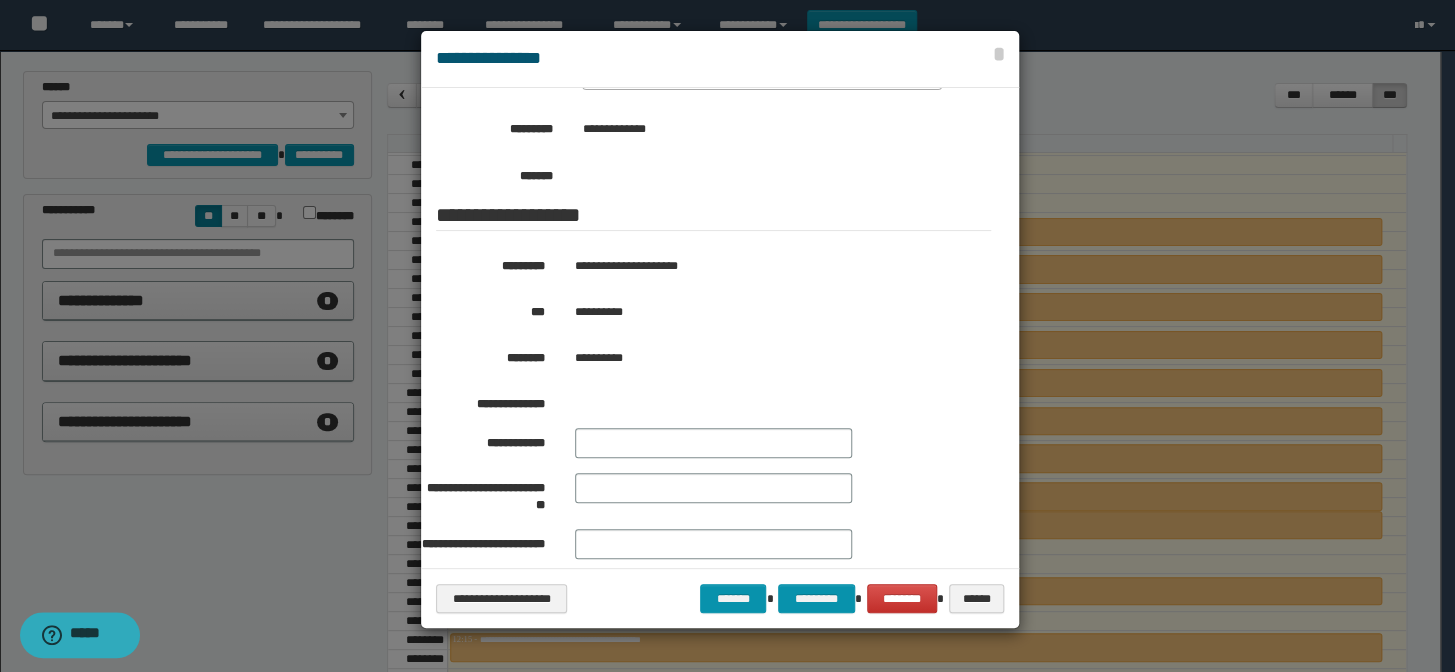 click at bounding box center (727, 336) 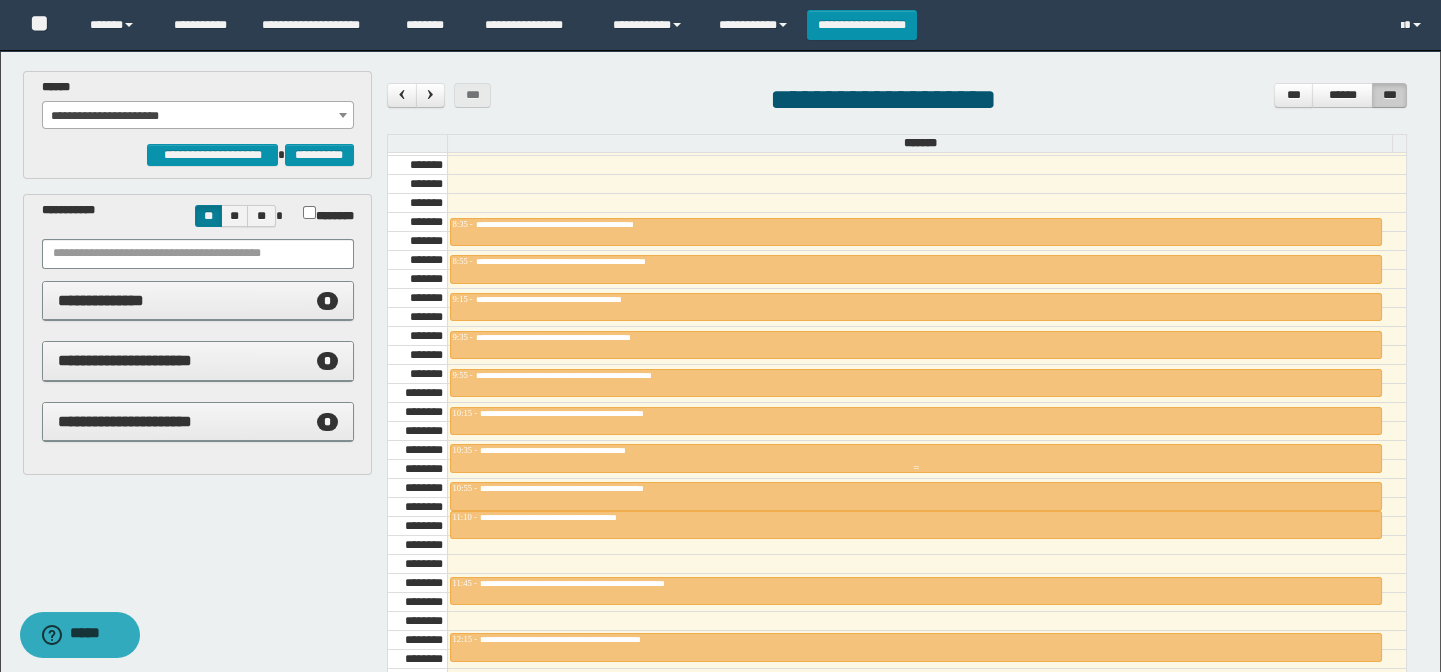 click at bounding box center [916, 458] 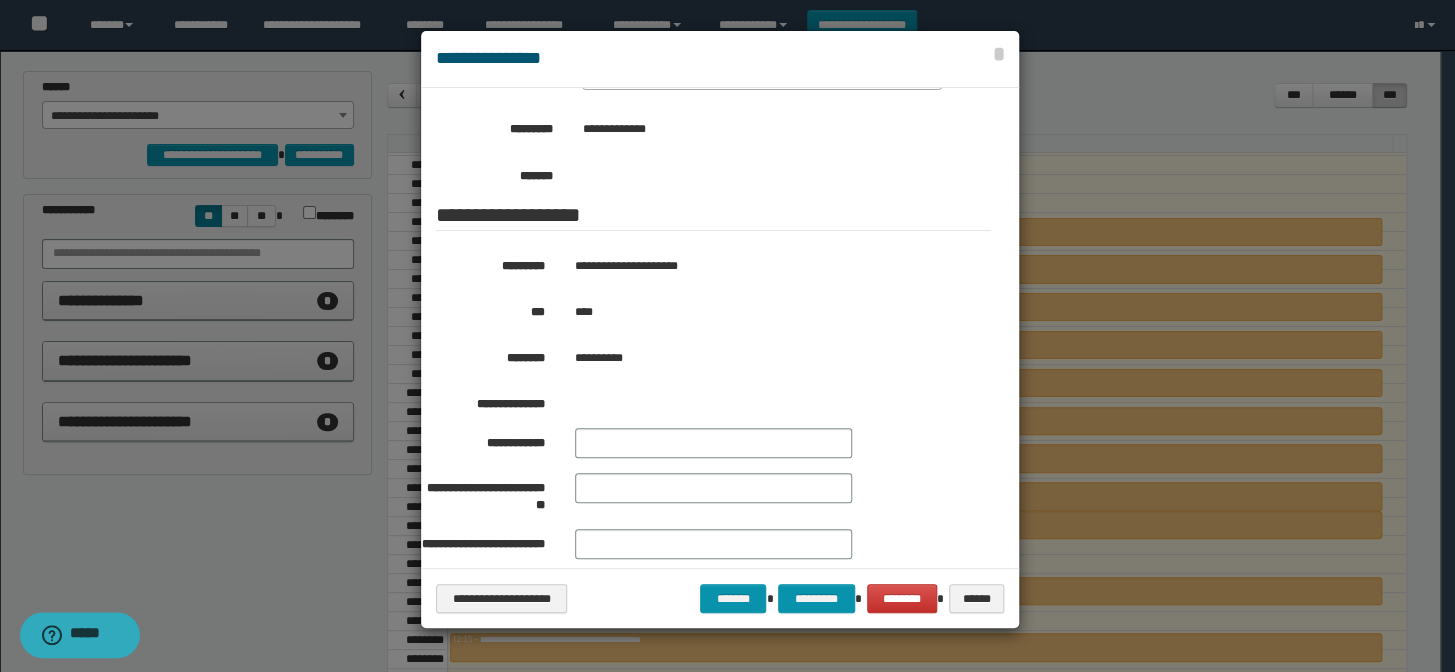 click at bounding box center [727, 336] 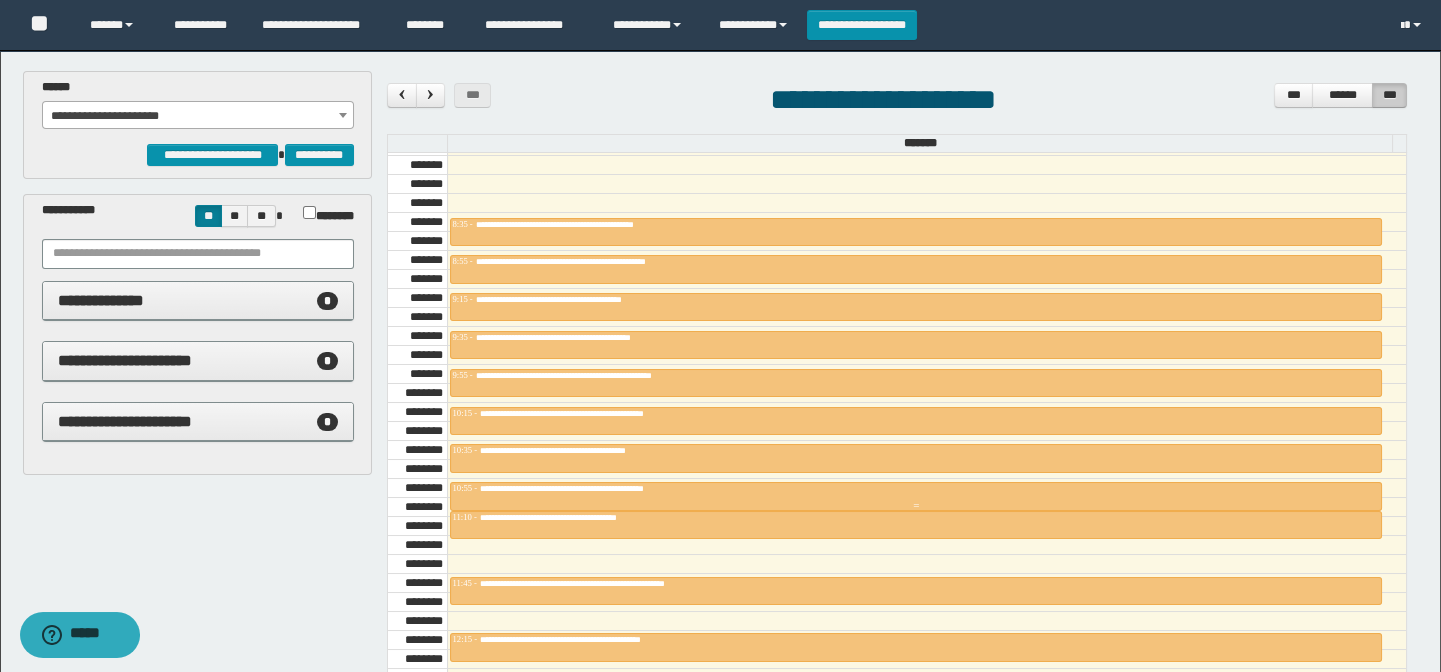 click on "**********" at bounding box center (595, 488) 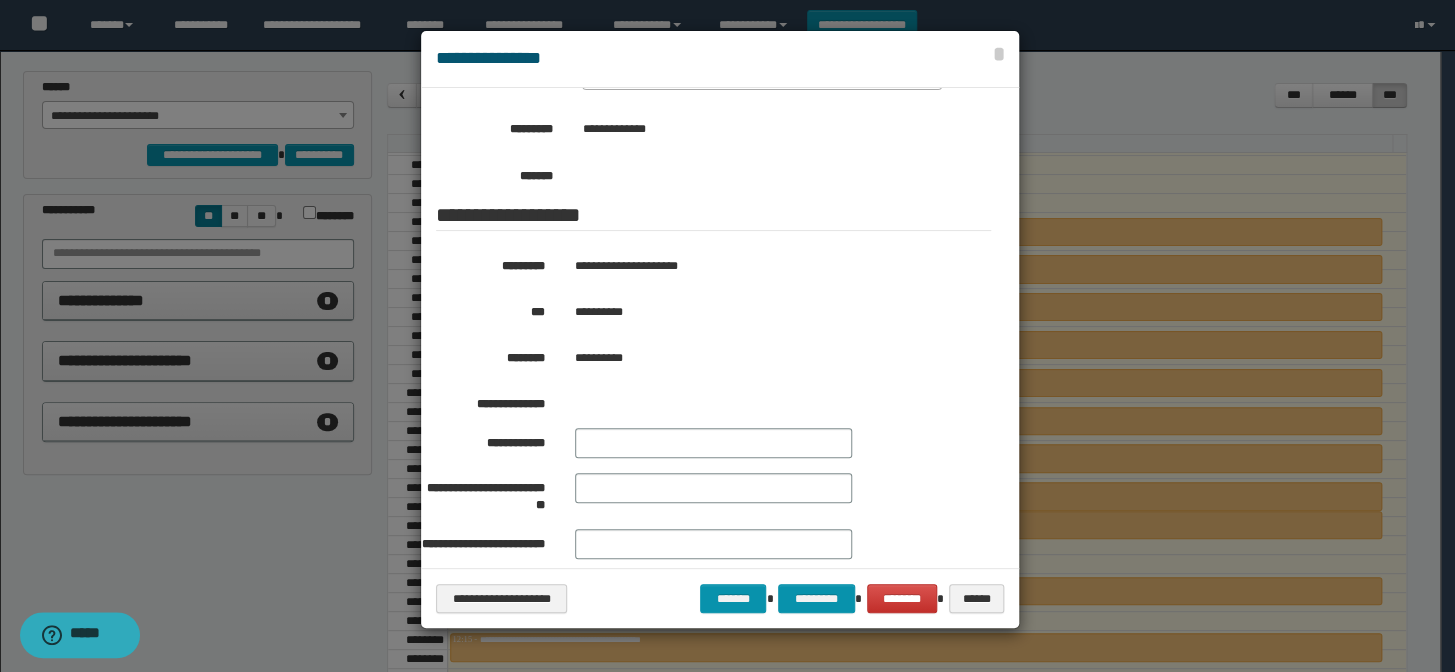 click at bounding box center [727, 336] 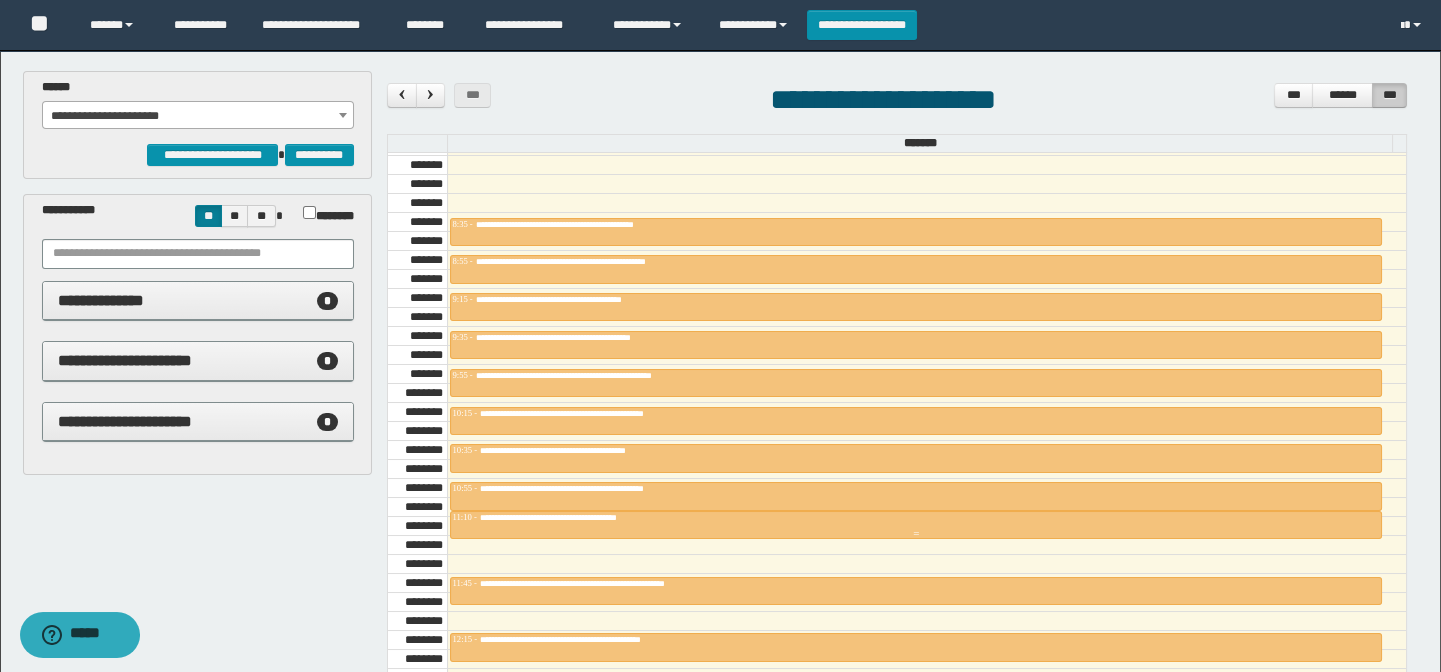 click on "**********" at bounding box center [916, 518] 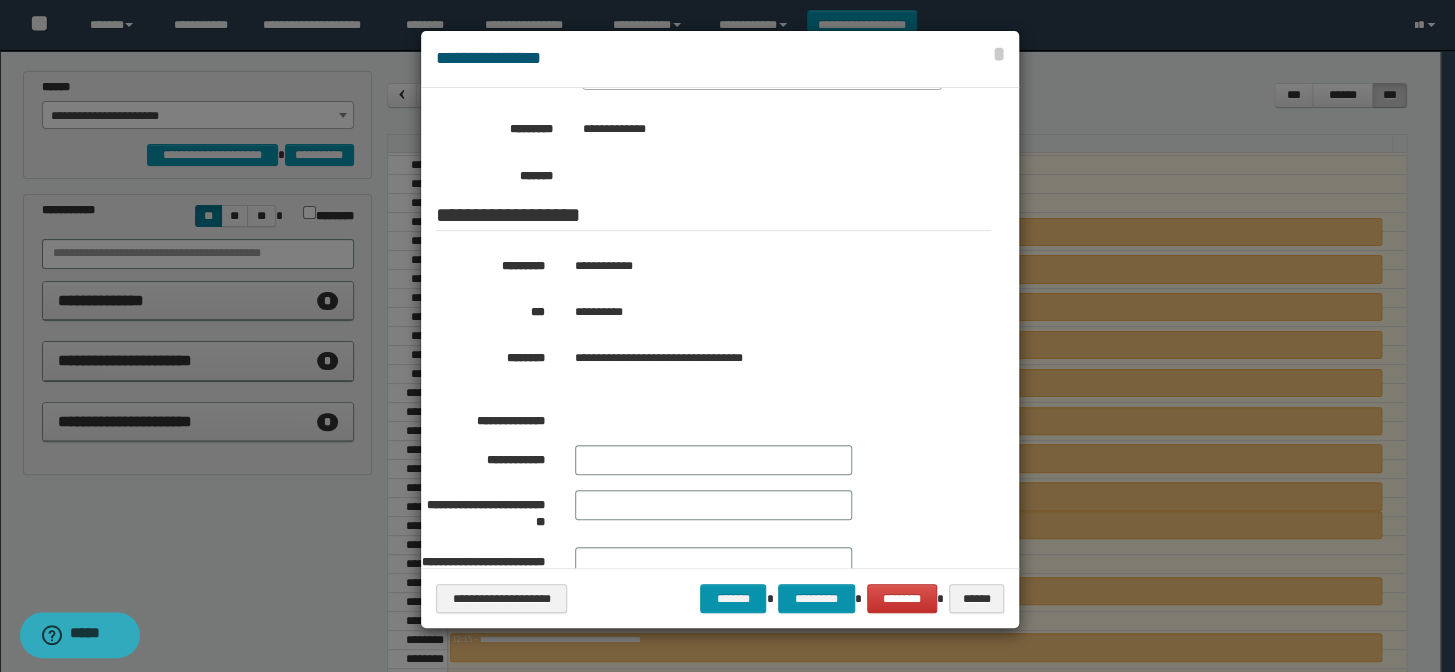 click at bounding box center [727, 336] 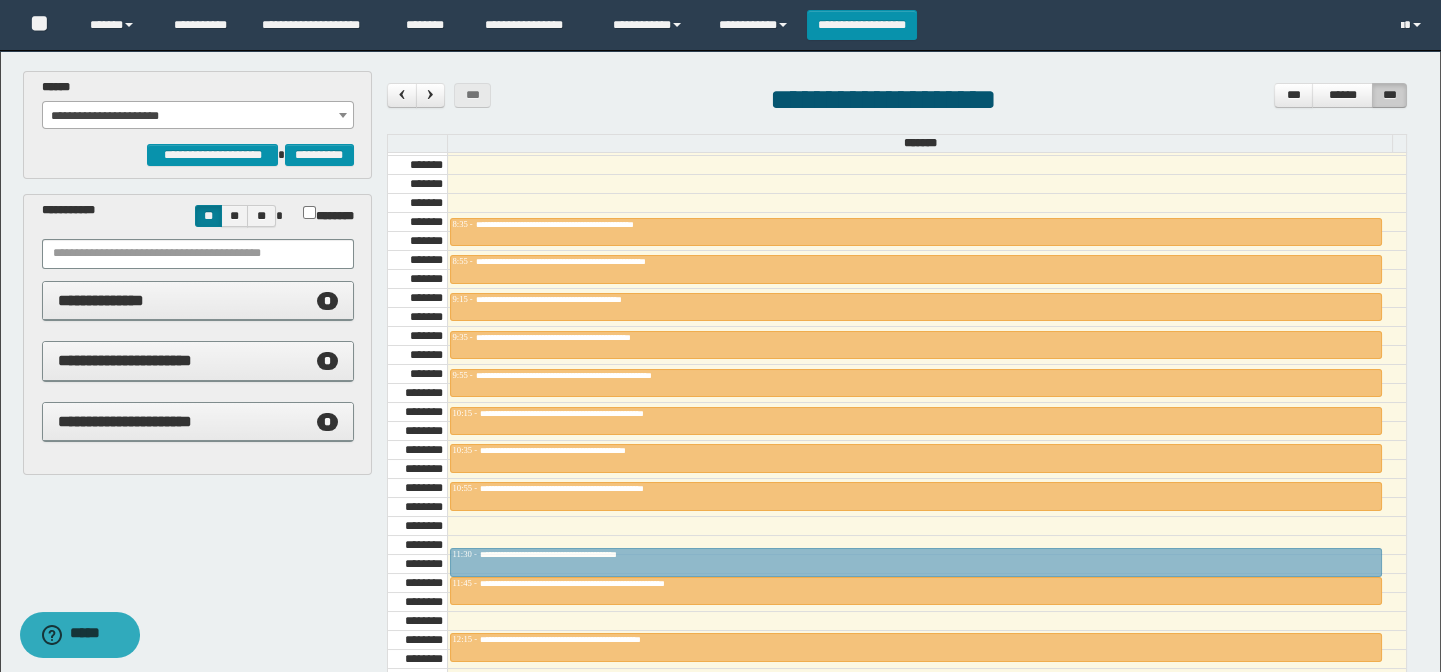 drag, startPoint x: 563, startPoint y: 525, endPoint x: 571, endPoint y: 662, distance: 137.23338 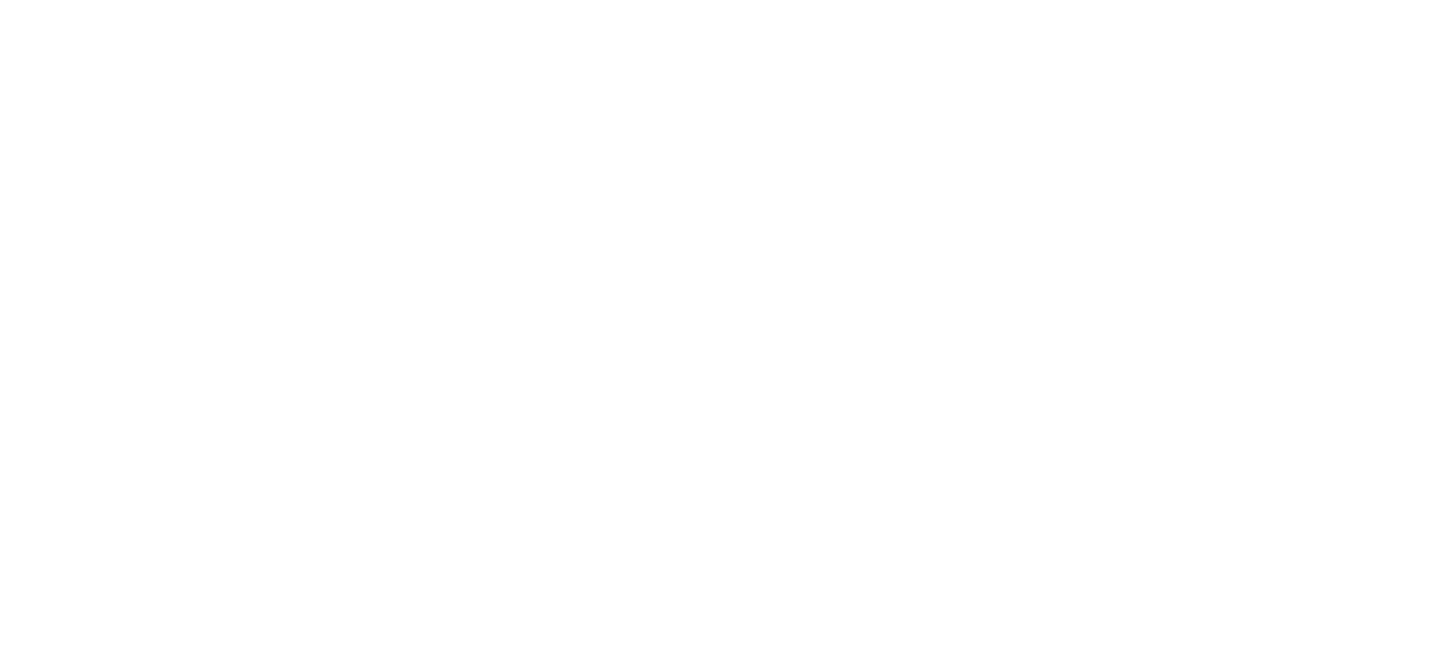 select 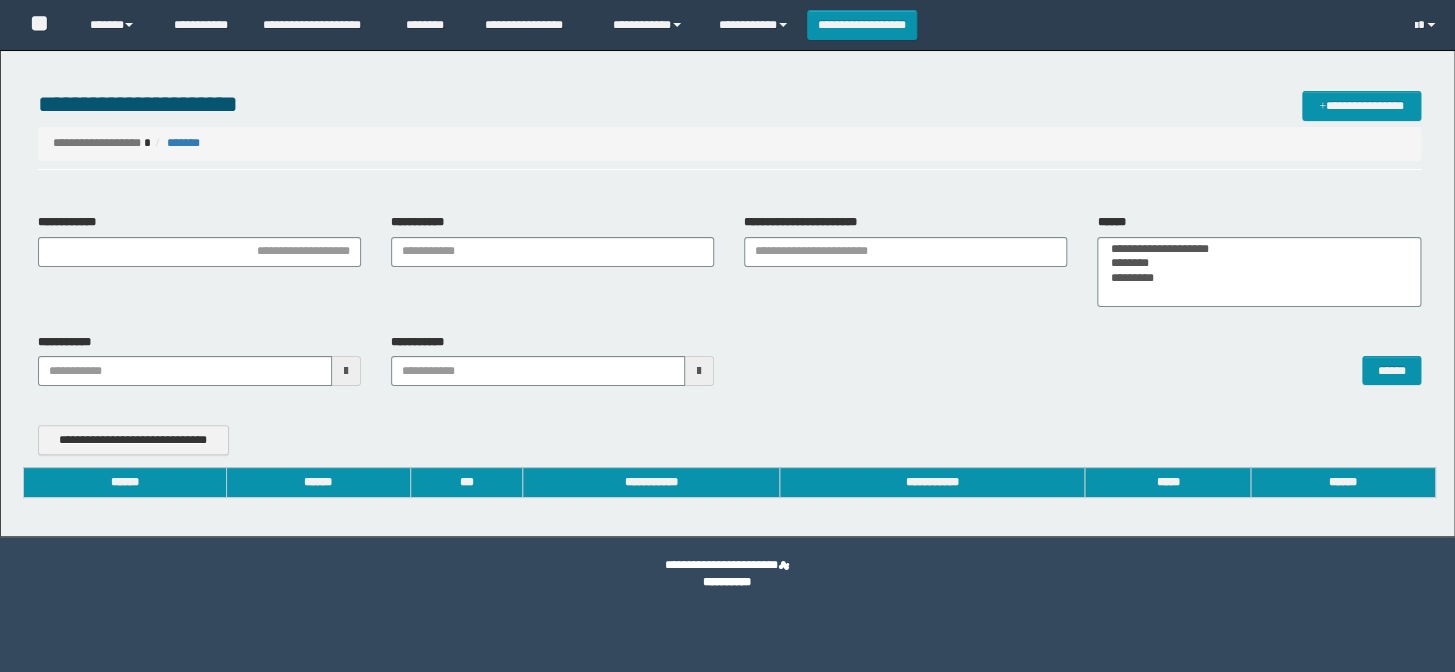 type on "**********" 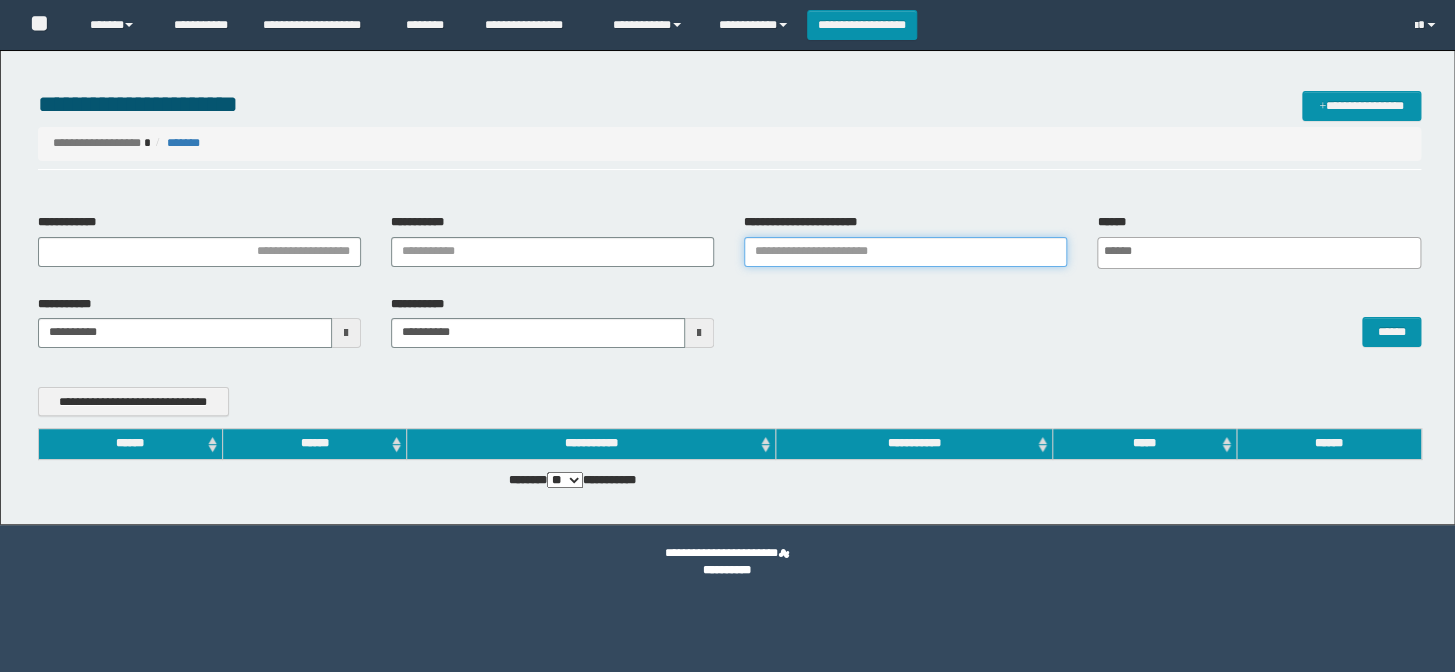 click on "**********" at bounding box center [905, 252] 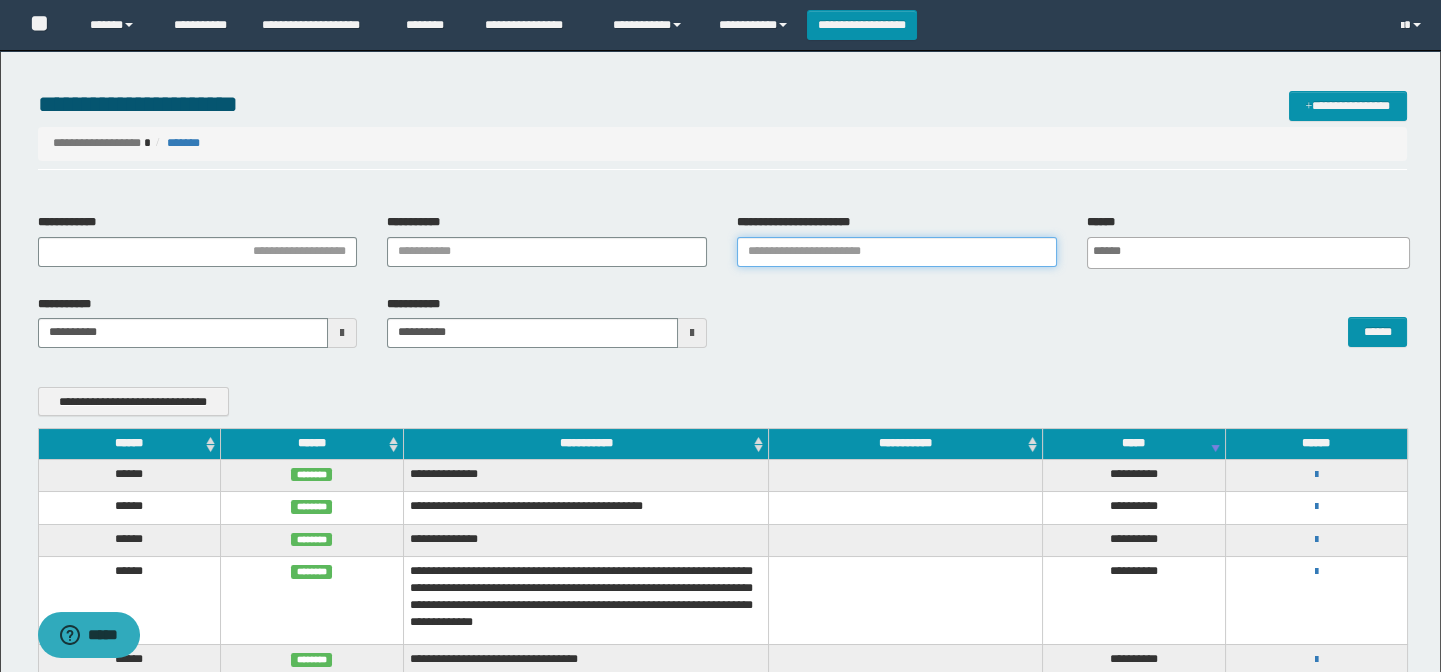 scroll, scrollTop: 0, scrollLeft: 0, axis: both 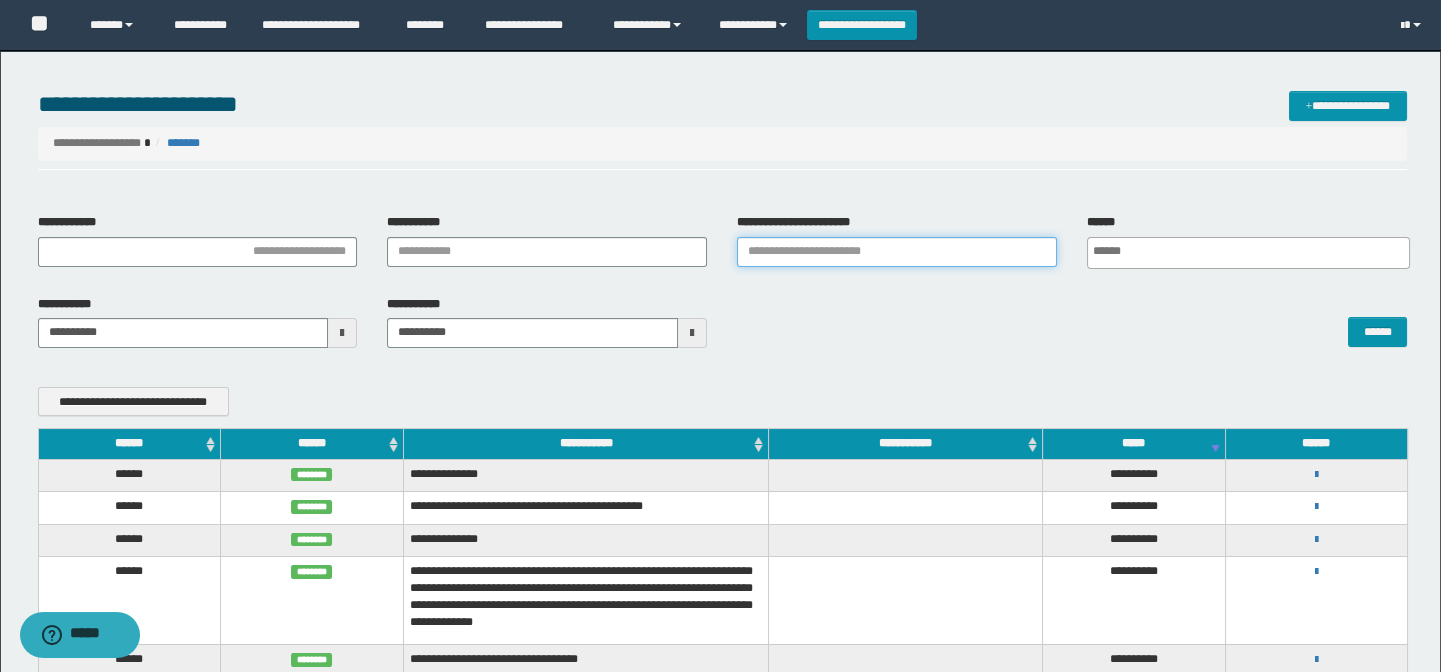 type on "*" 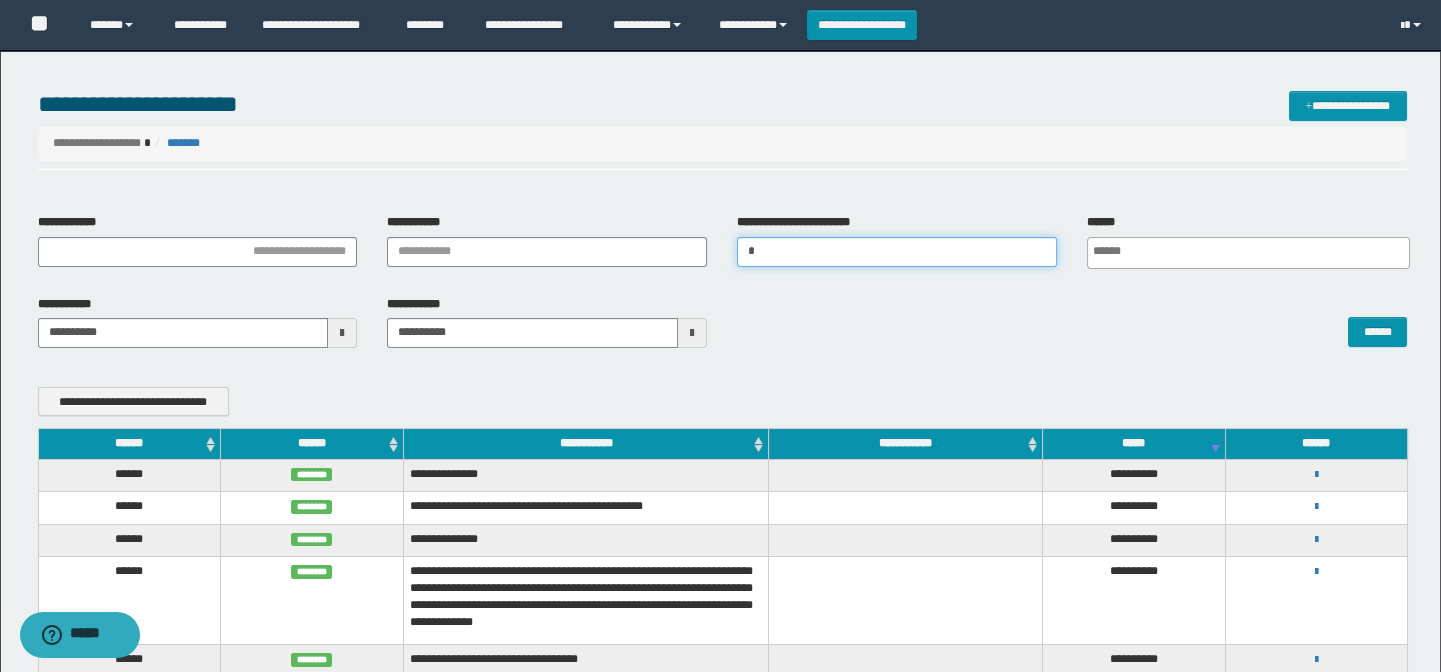 type 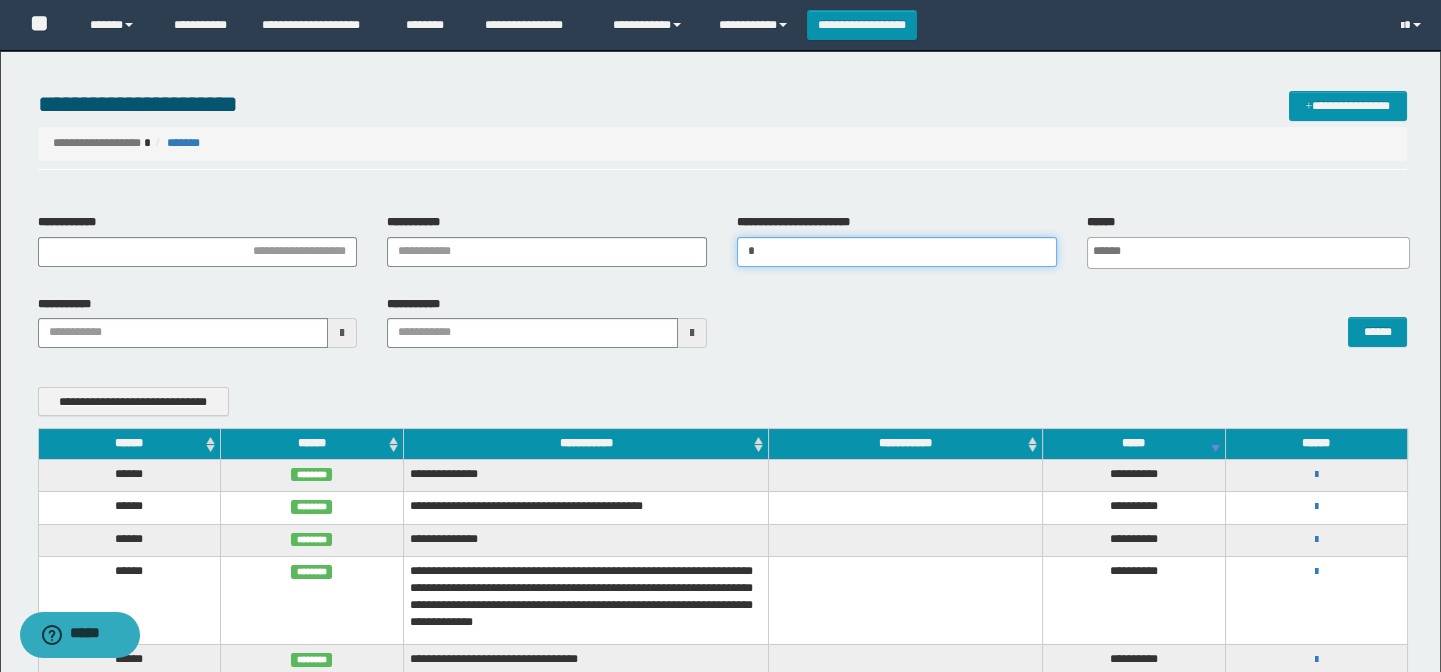 type on "**" 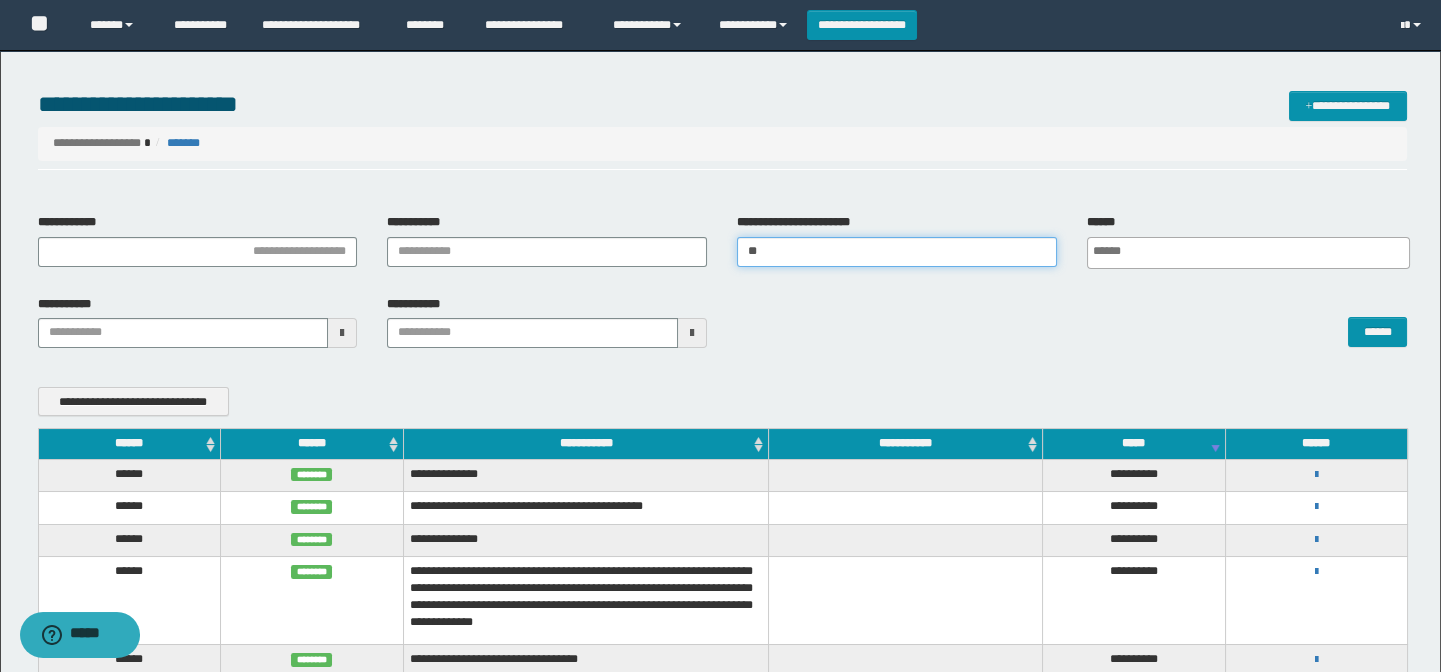 type 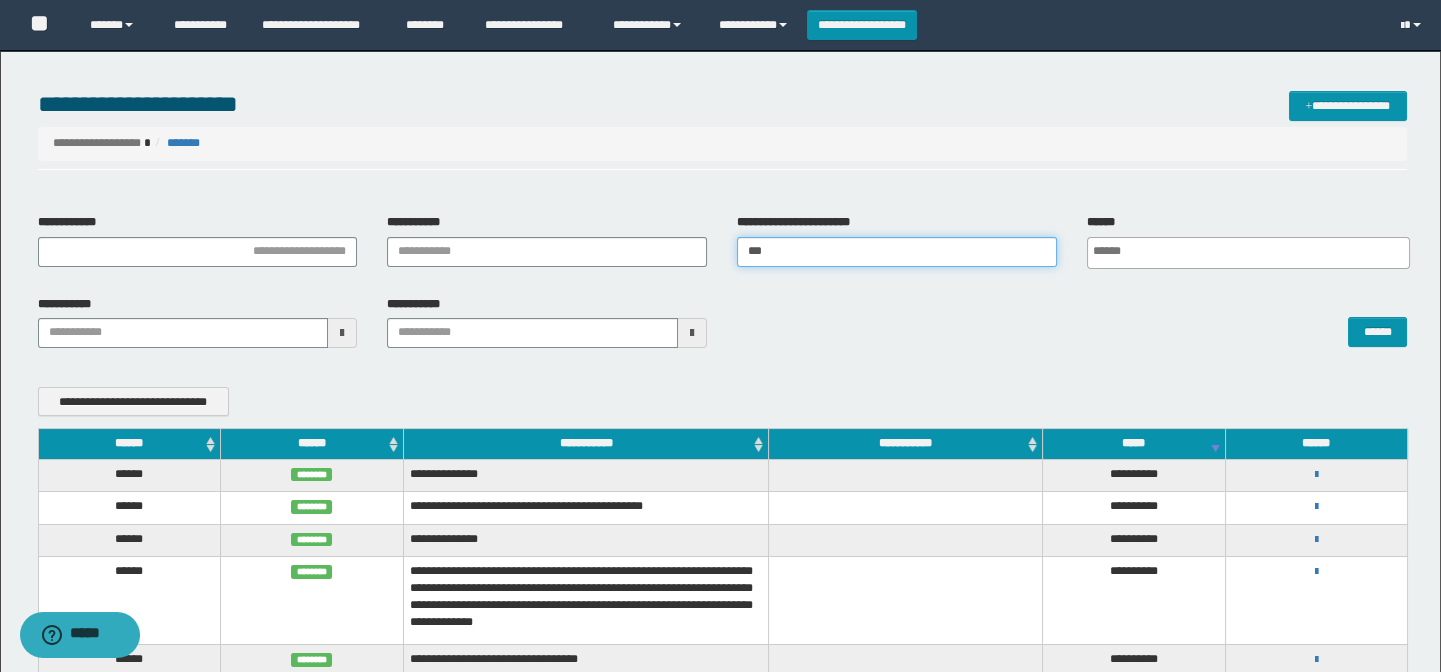type 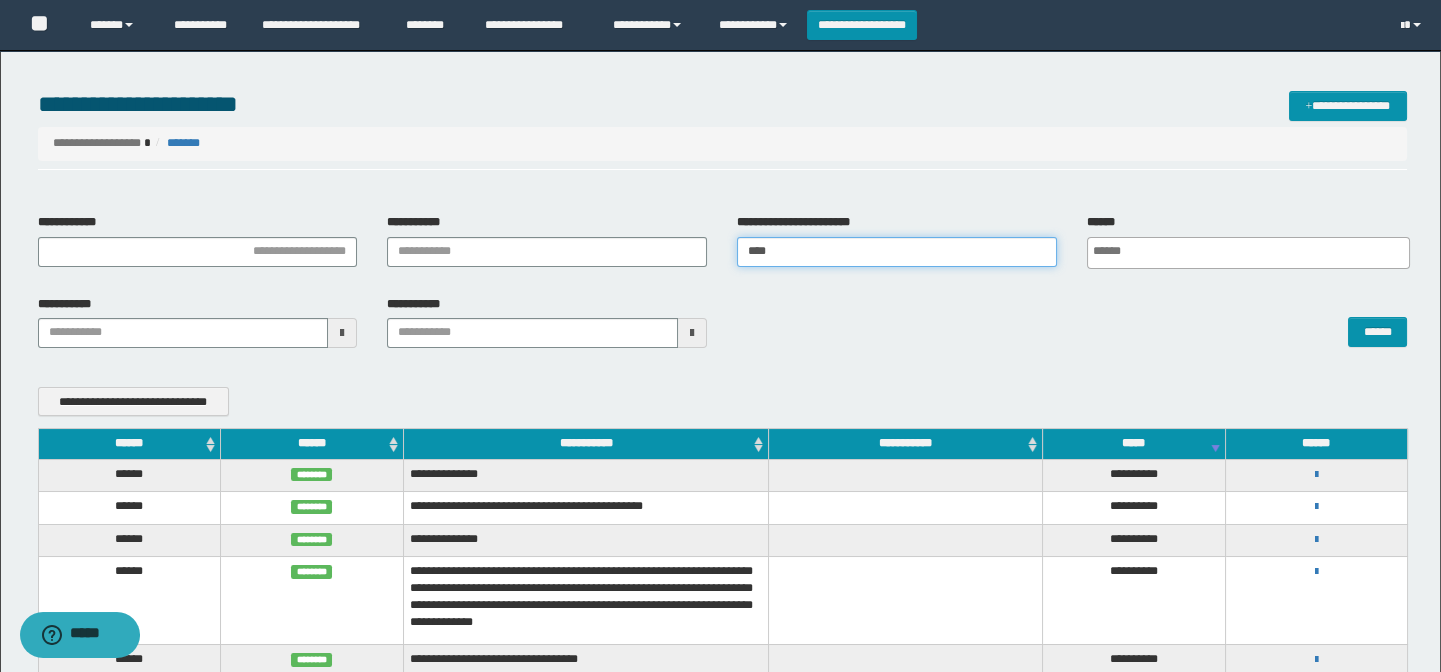 type 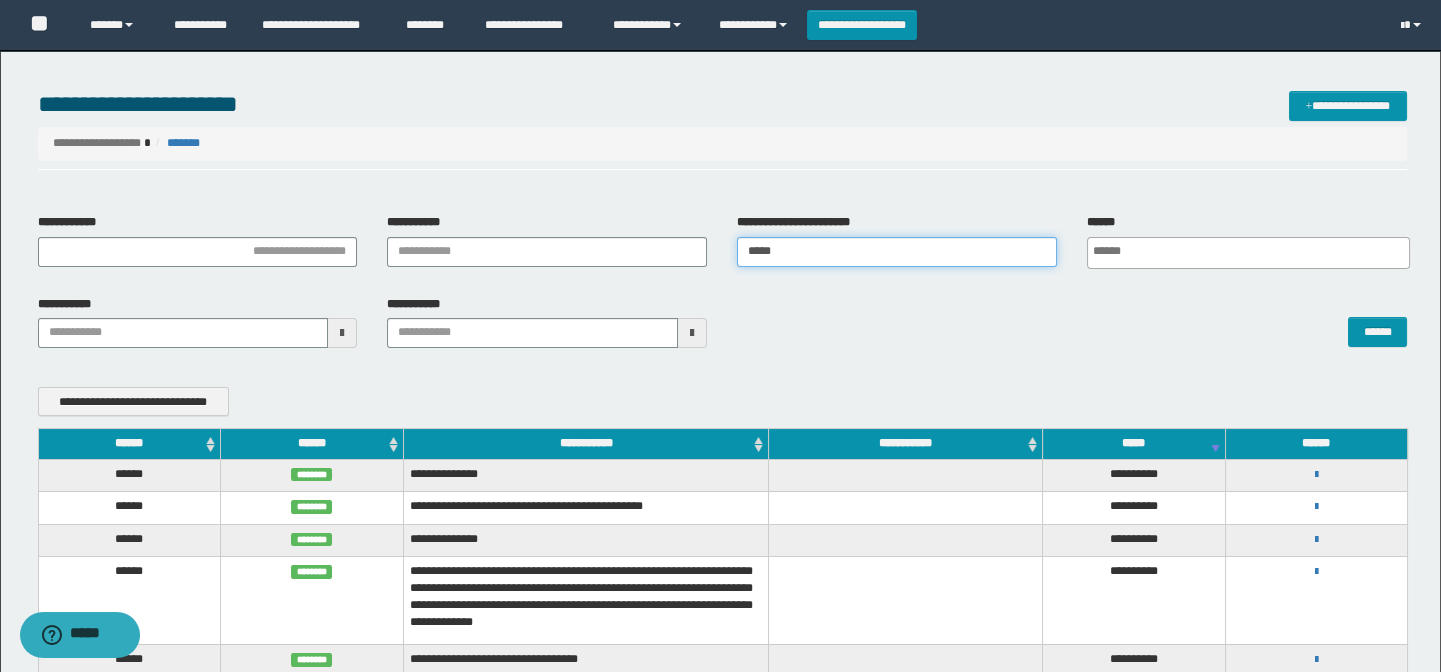 type 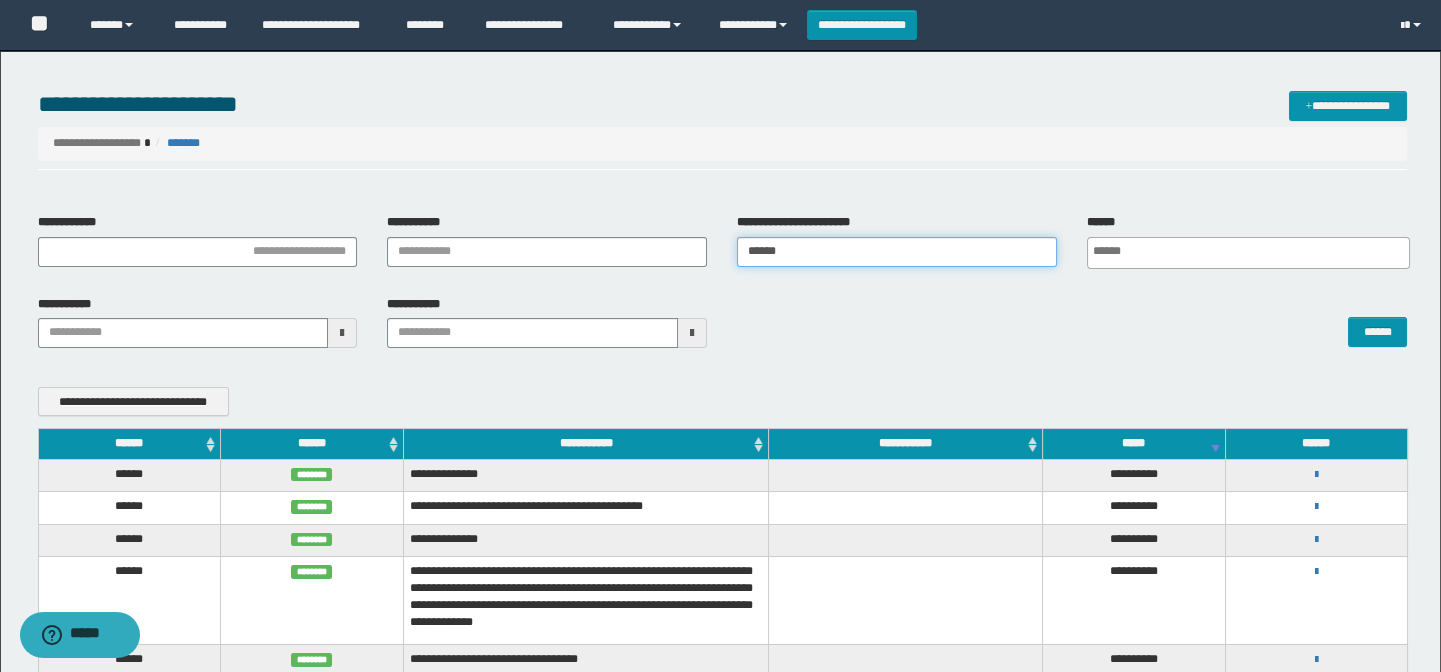 type 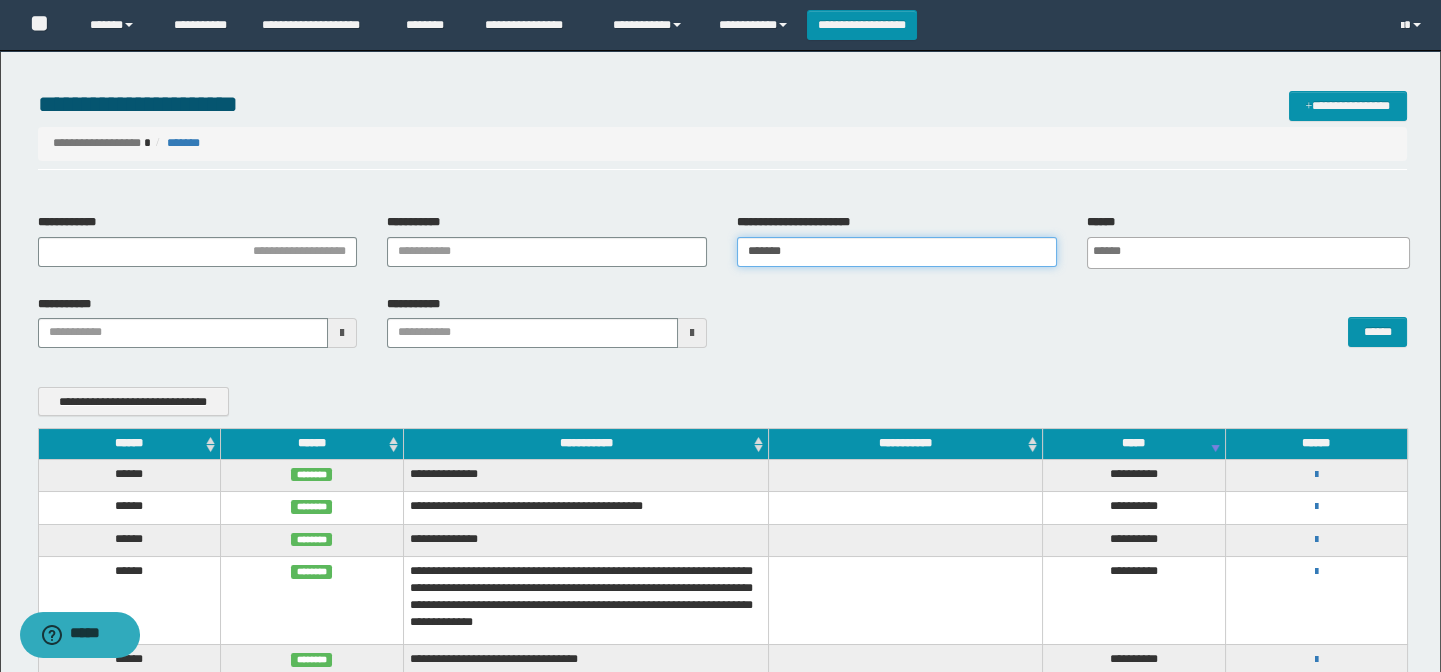 type 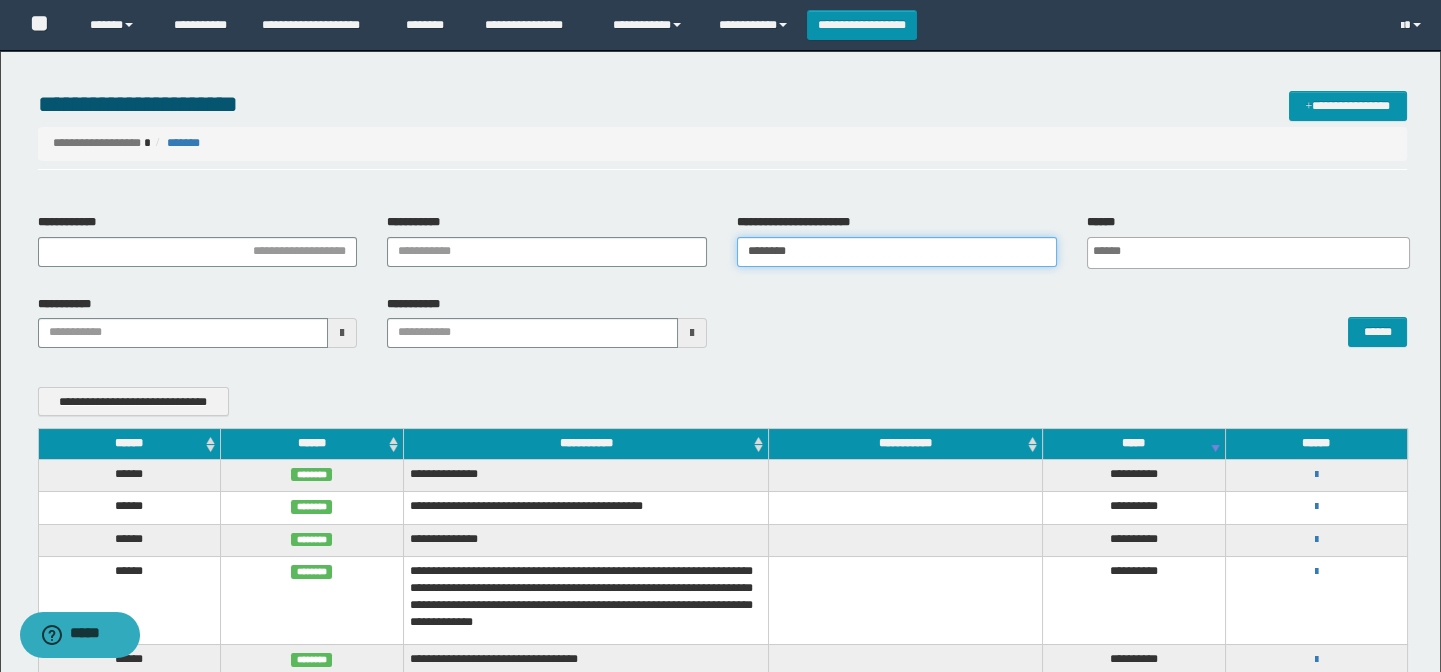 type 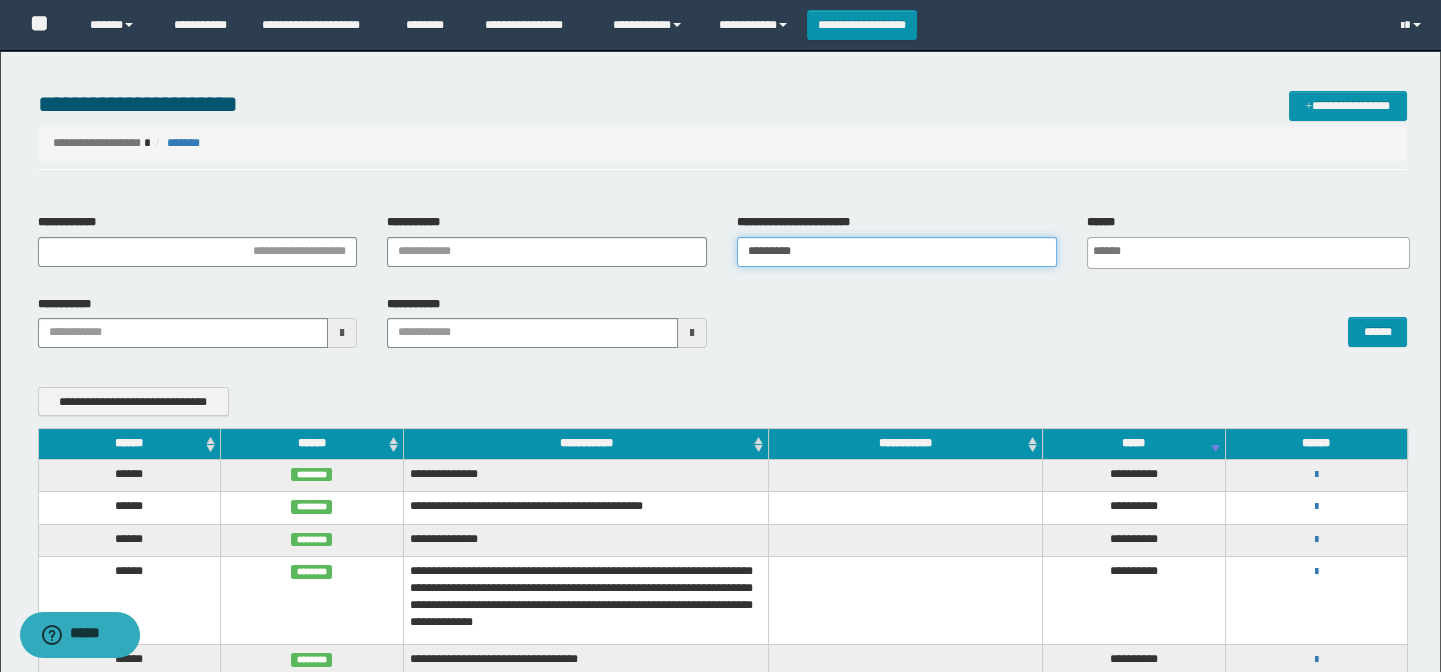 type 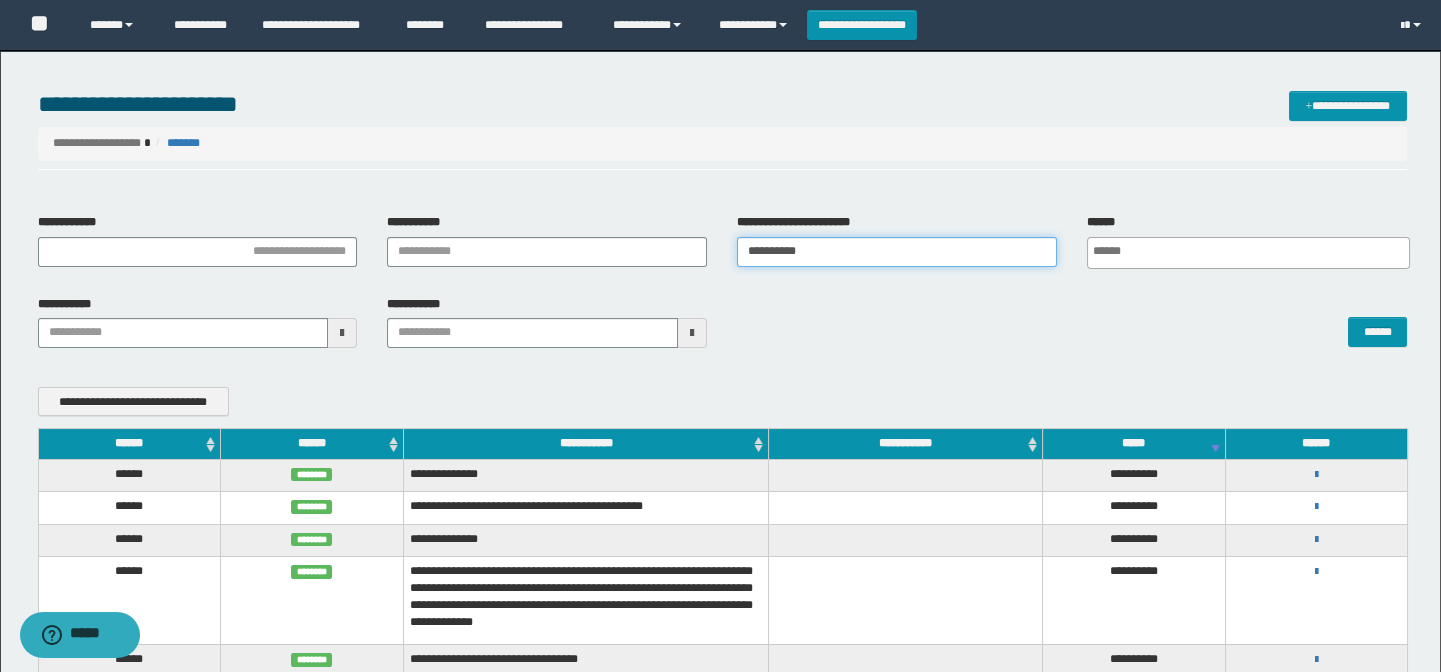 type 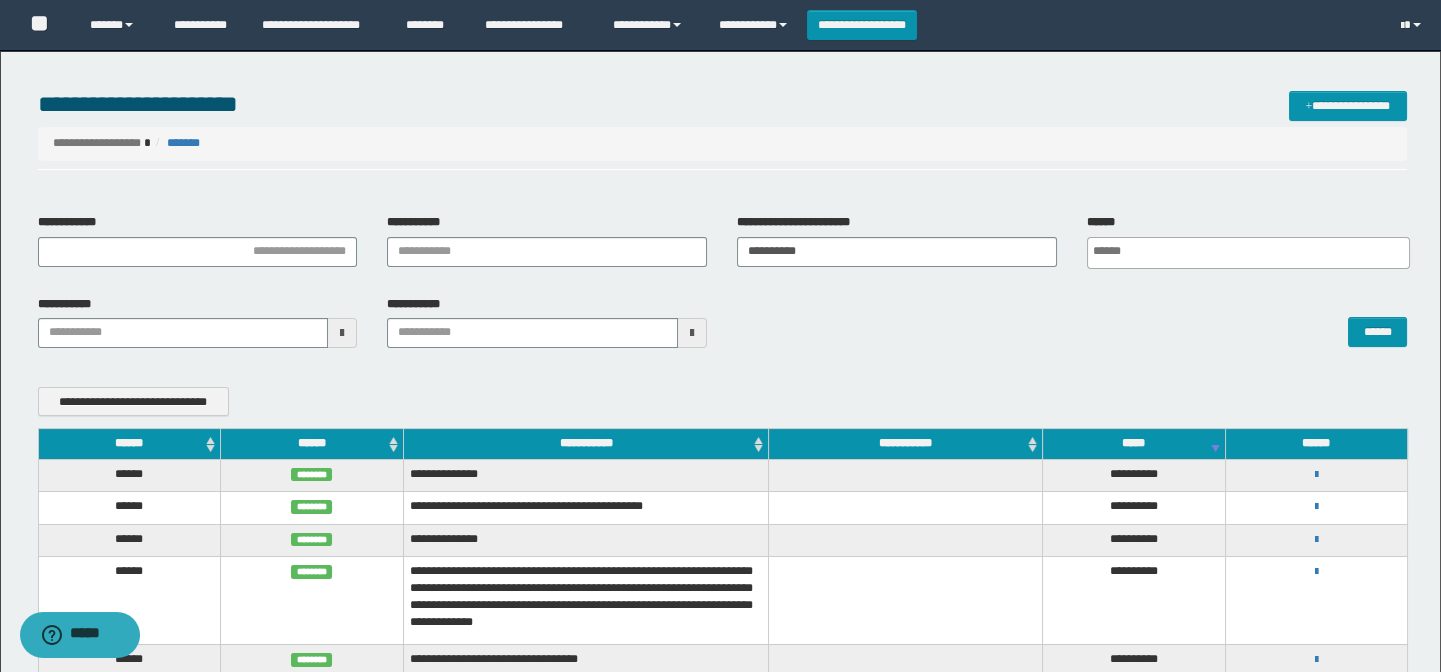 type 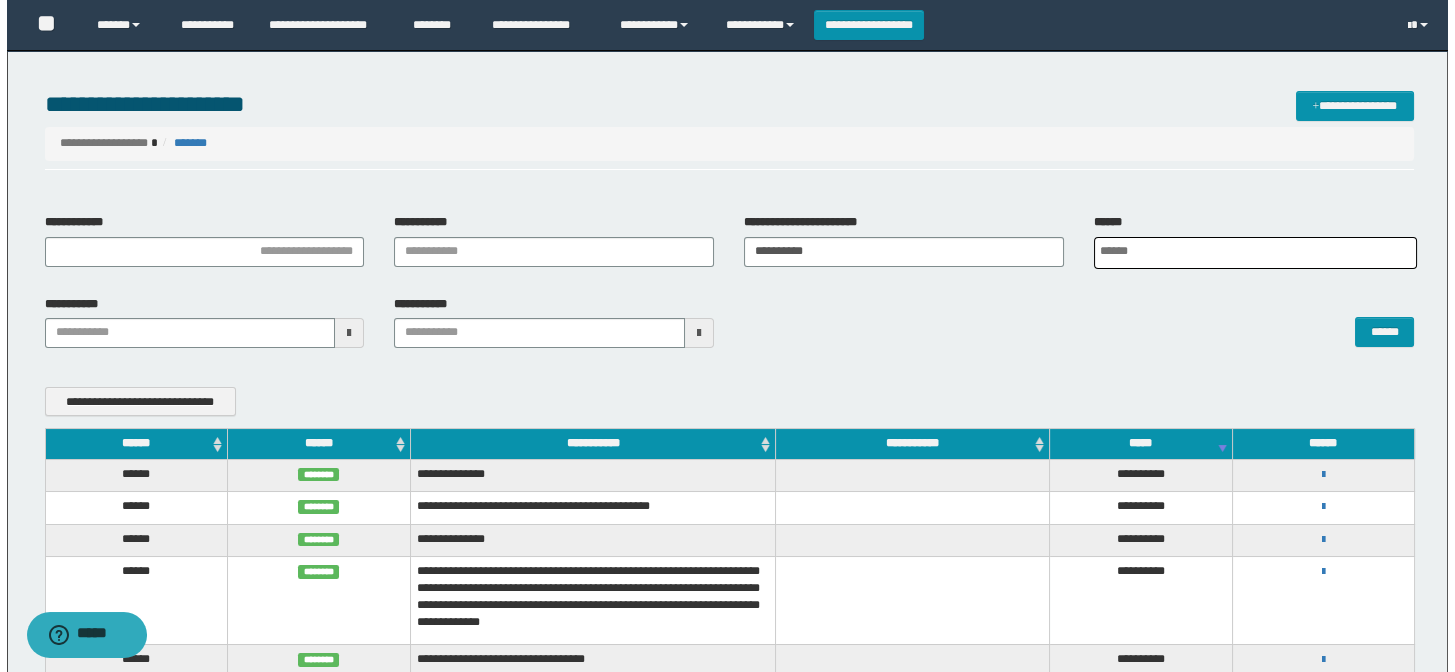 scroll, scrollTop: 0, scrollLeft: 5, axis: horizontal 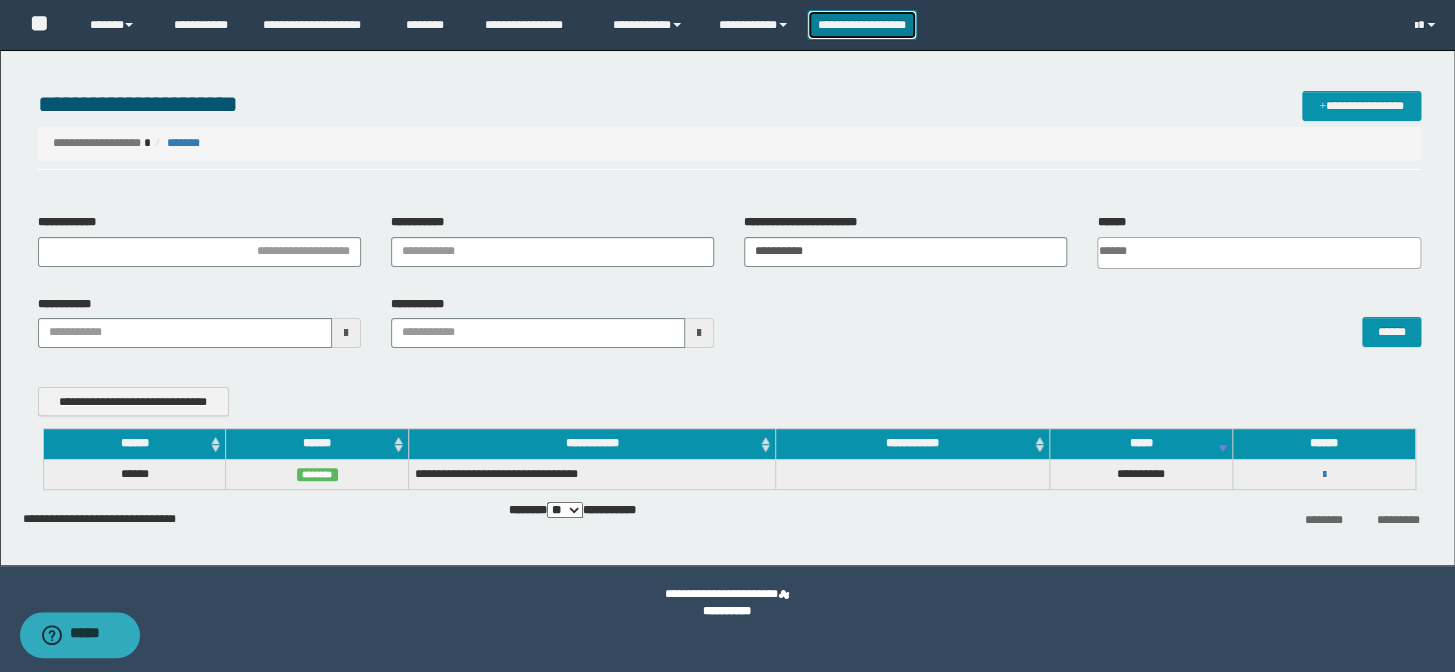 click on "**********" at bounding box center [862, 25] 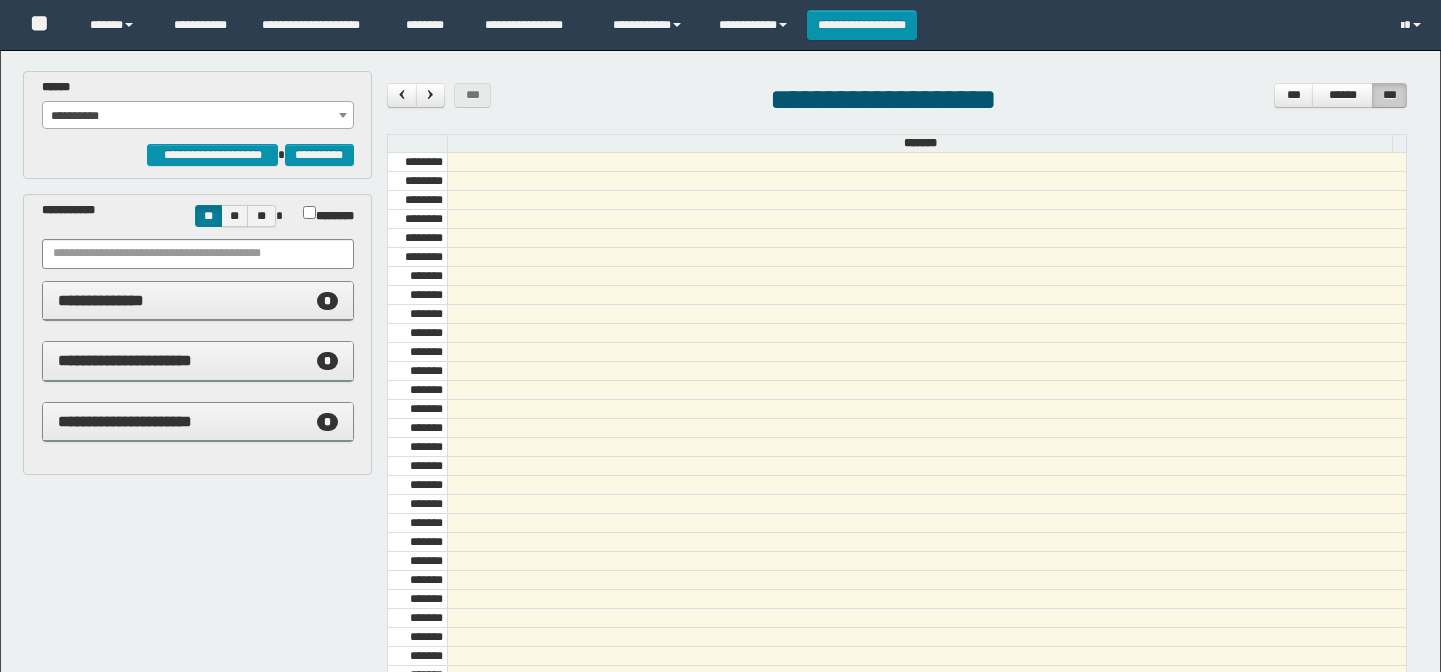 scroll, scrollTop: 0, scrollLeft: 0, axis: both 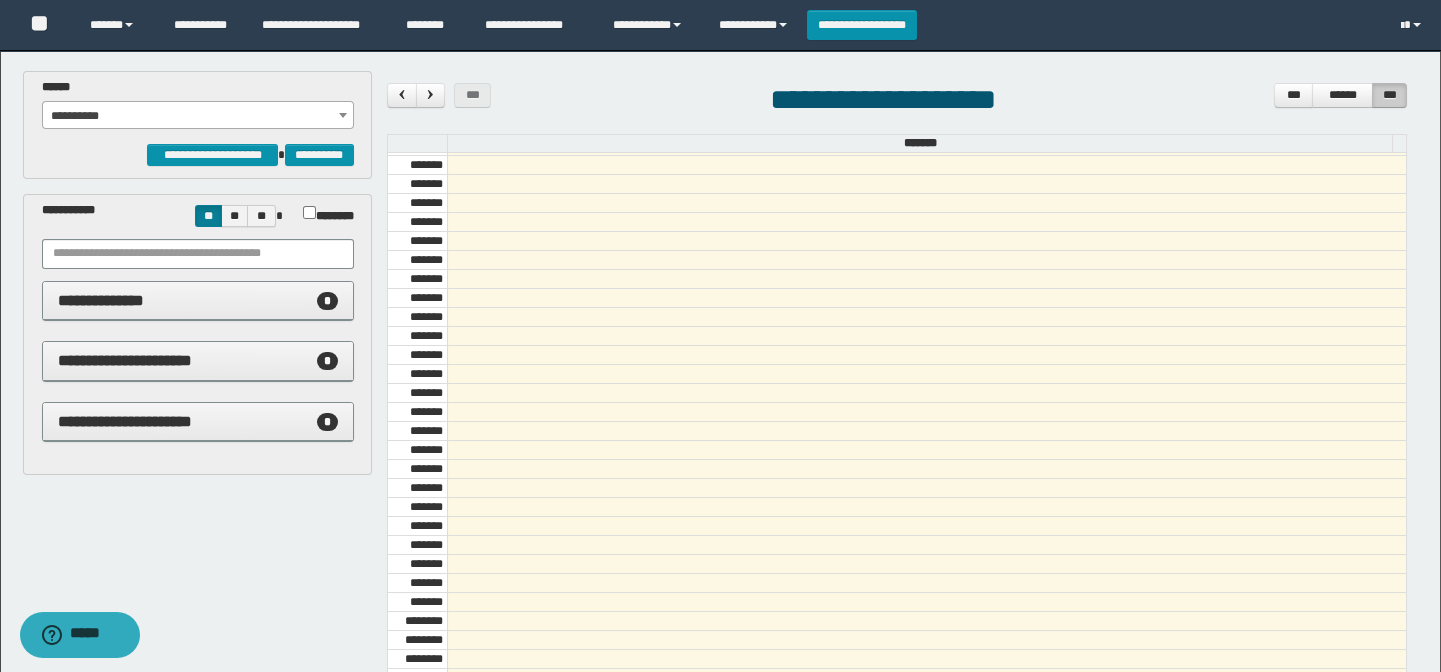 click on "**********" at bounding box center [198, 116] 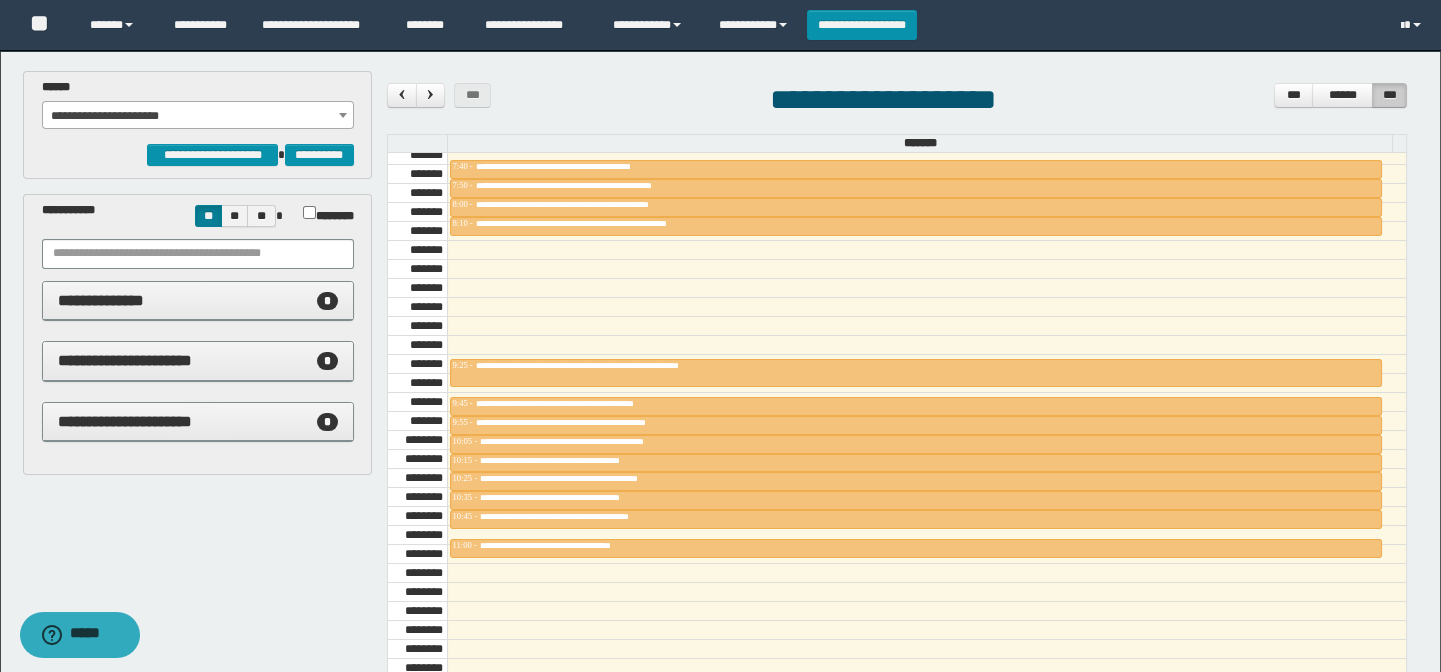 scroll, scrollTop: 863, scrollLeft: 0, axis: vertical 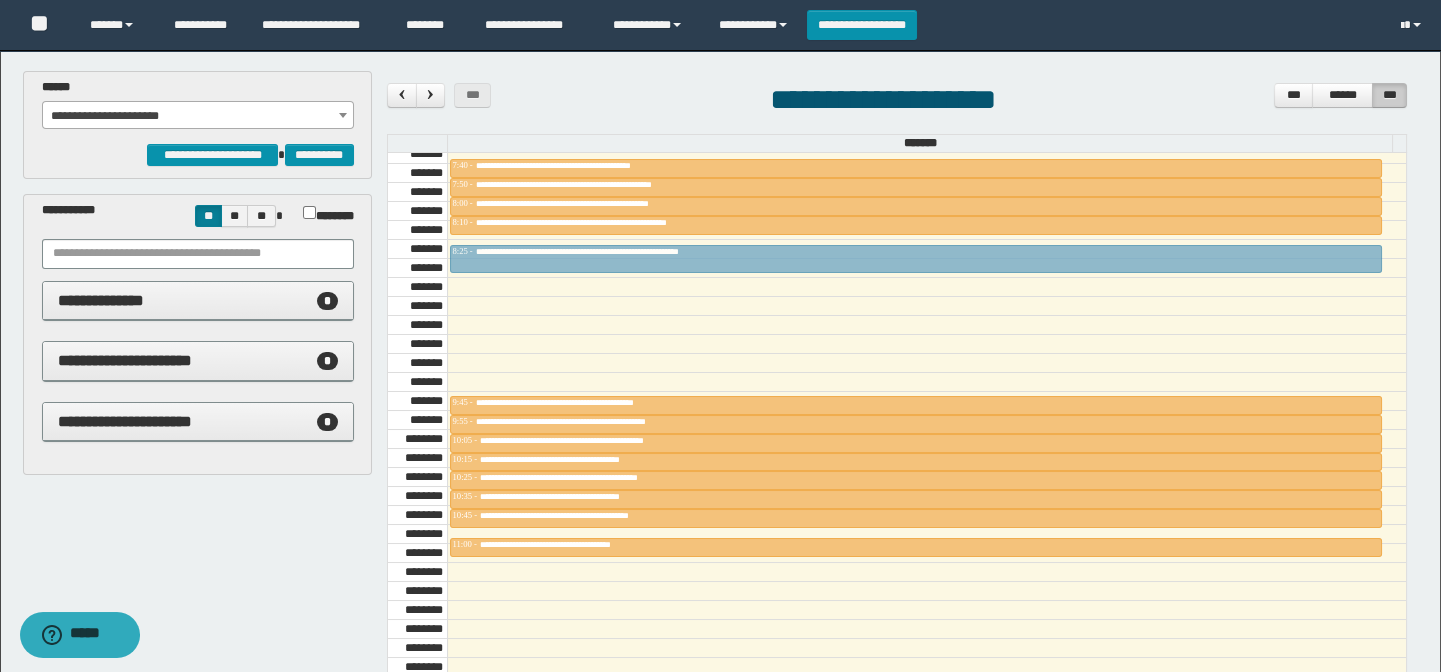 drag, startPoint x: 650, startPoint y: 362, endPoint x: 640, endPoint y: 253, distance: 109.457756 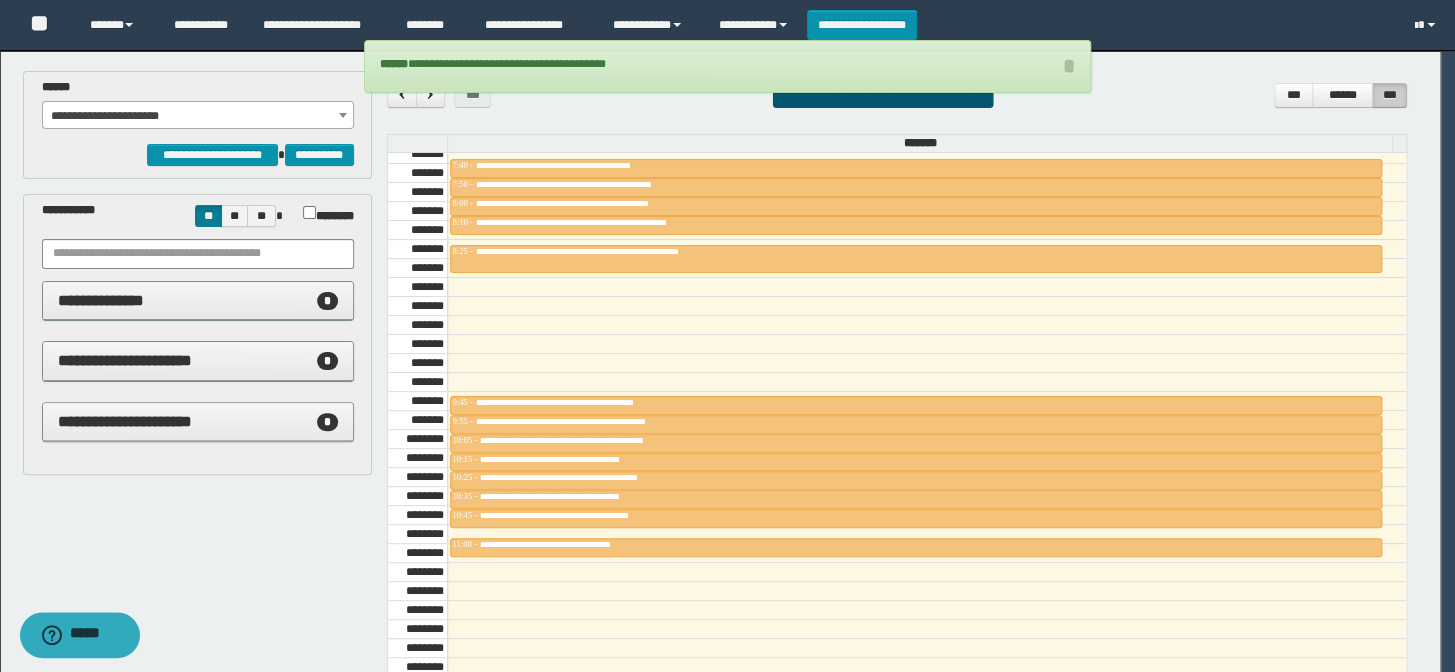click on "**********" at bounding box center [198, 116] 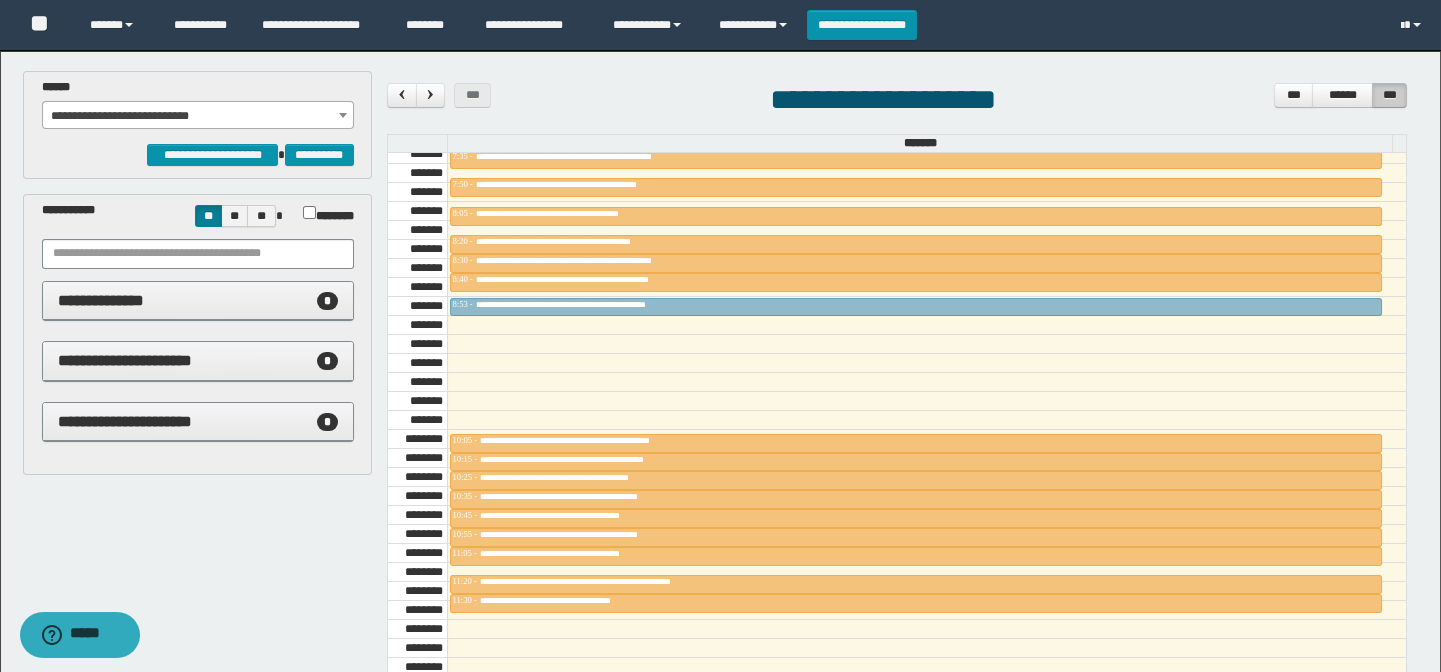 drag, startPoint x: 615, startPoint y: 618, endPoint x: 600, endPoint y: 292, distance: 326.3449 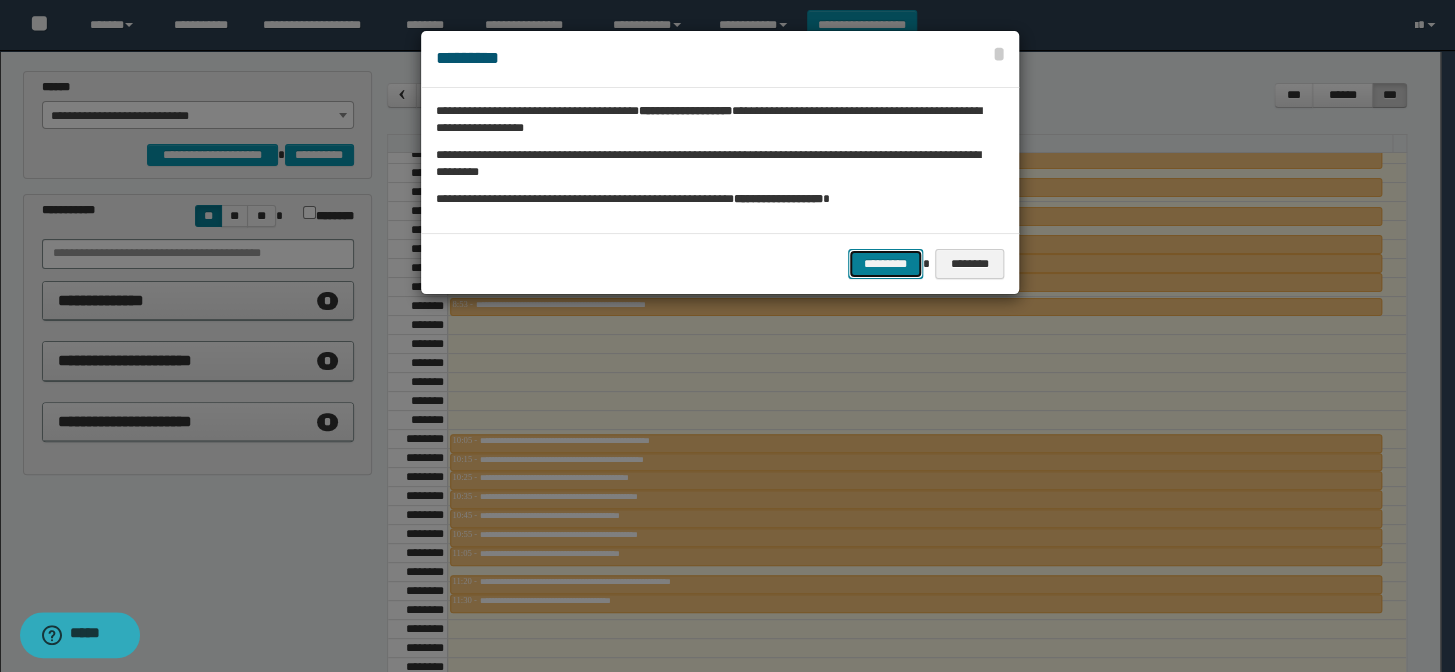 click on "*********" at bounding box center (885, 264) 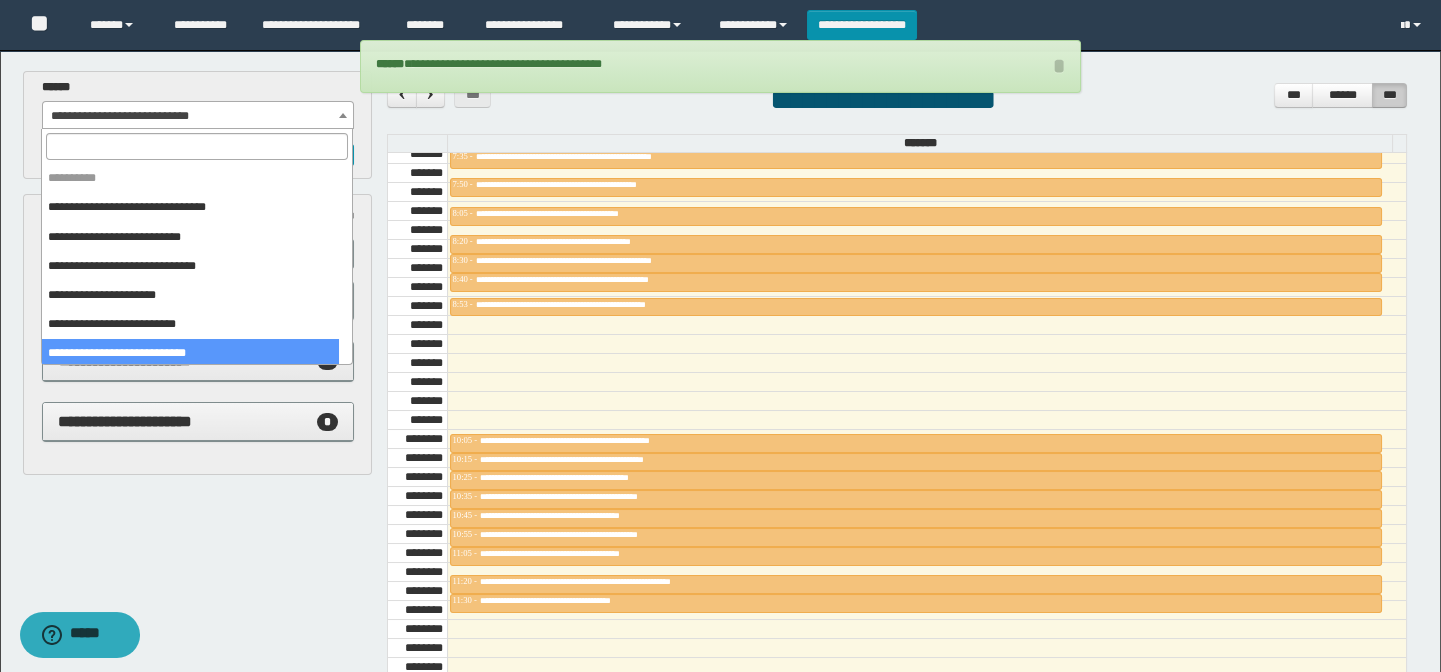 click on "**********" at bounding box center (198, 116) 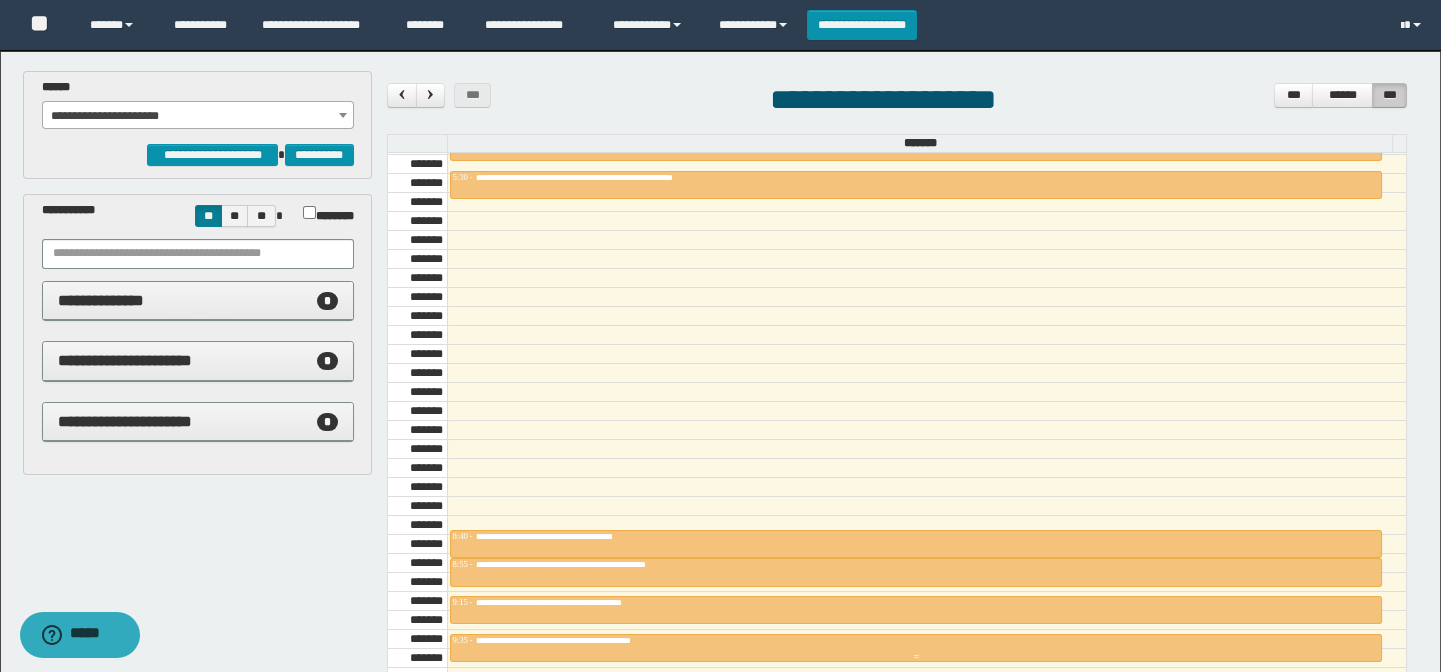 scroll, scrollTop: 590, scrollLeft: 0, axis: vertical 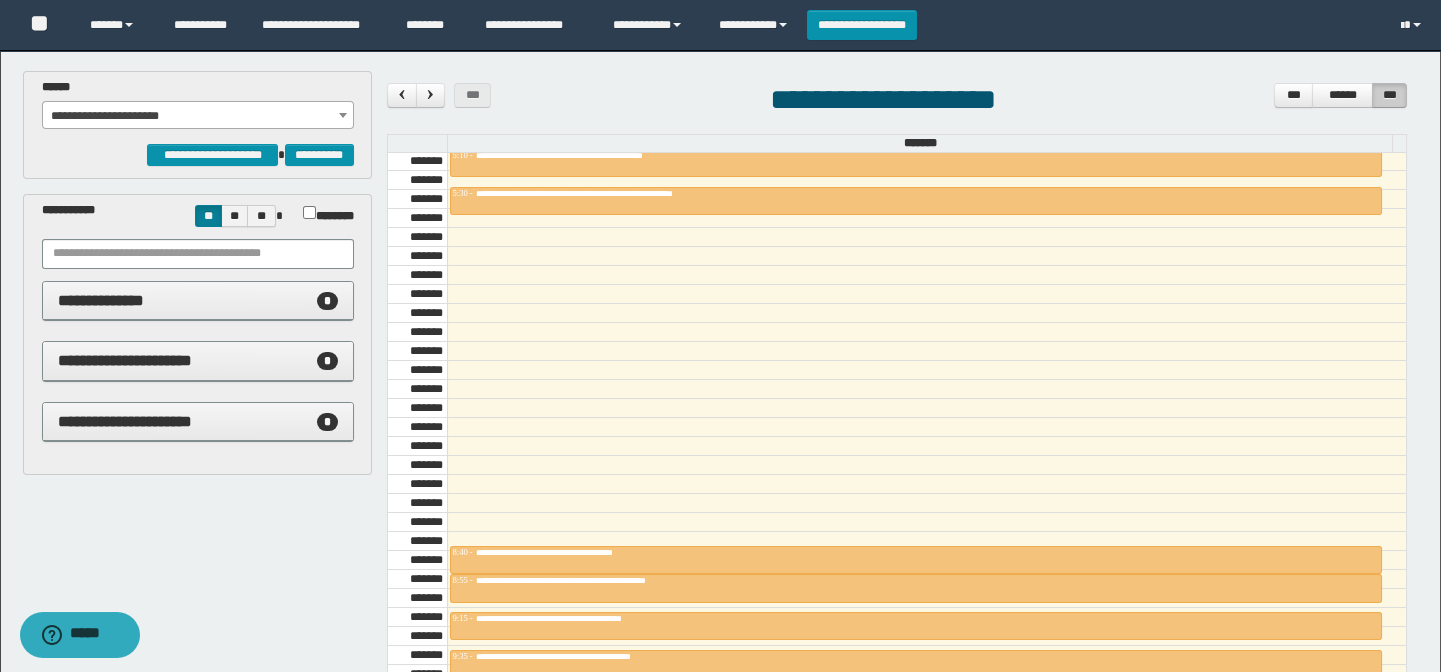 click on "**********" at bounding box center [198, 116] 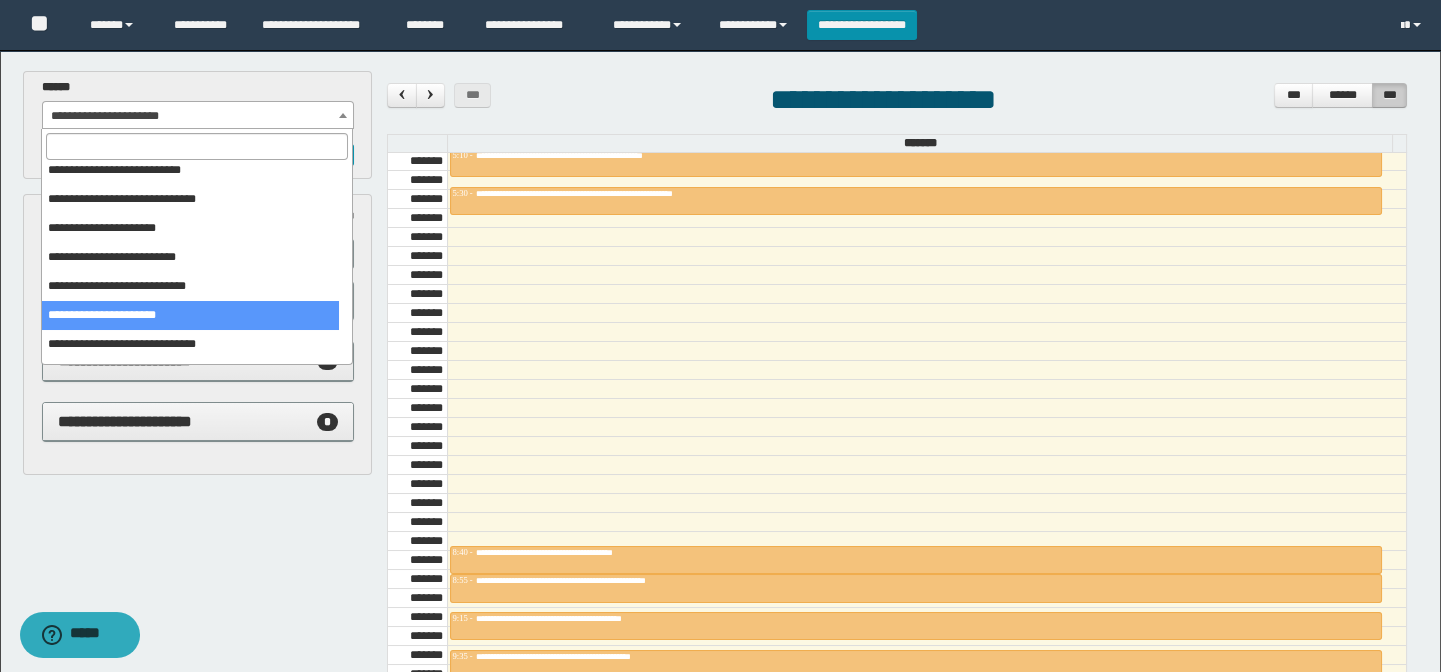 scroll, scrollTop: 0, scrollLeft: 0, axis: both 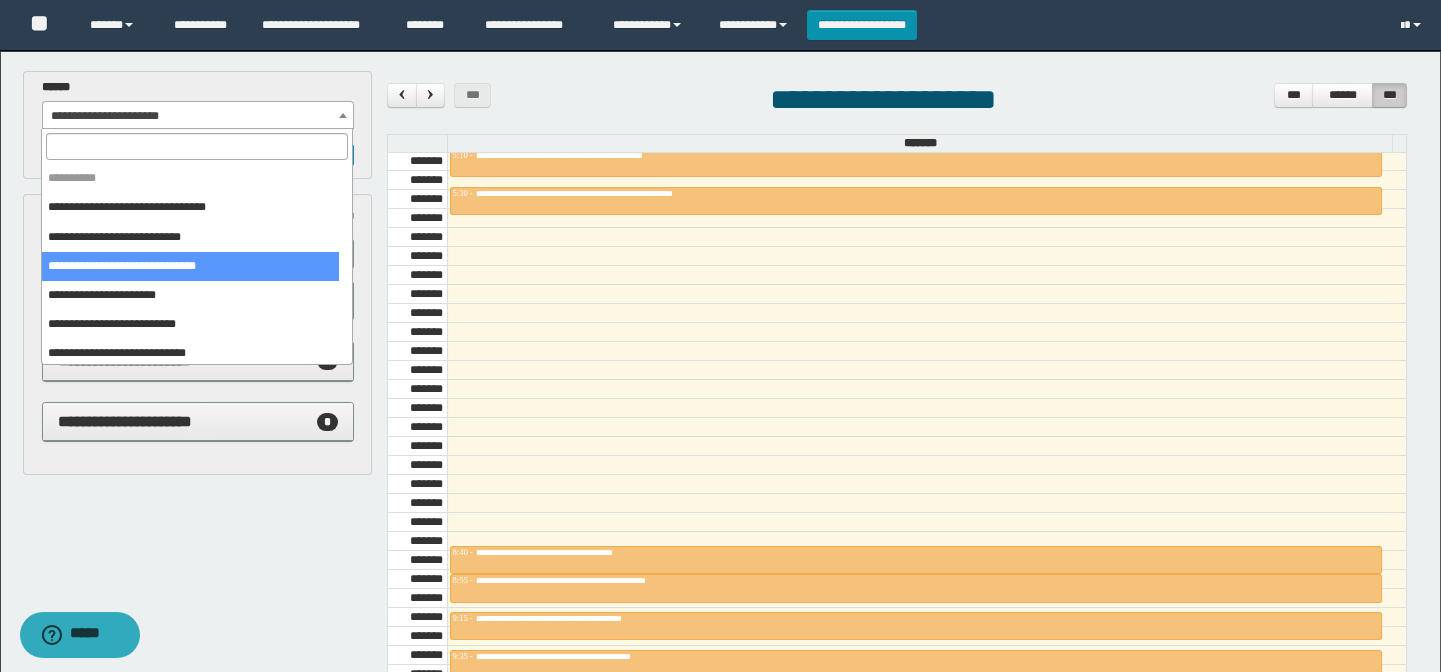 select on "******" 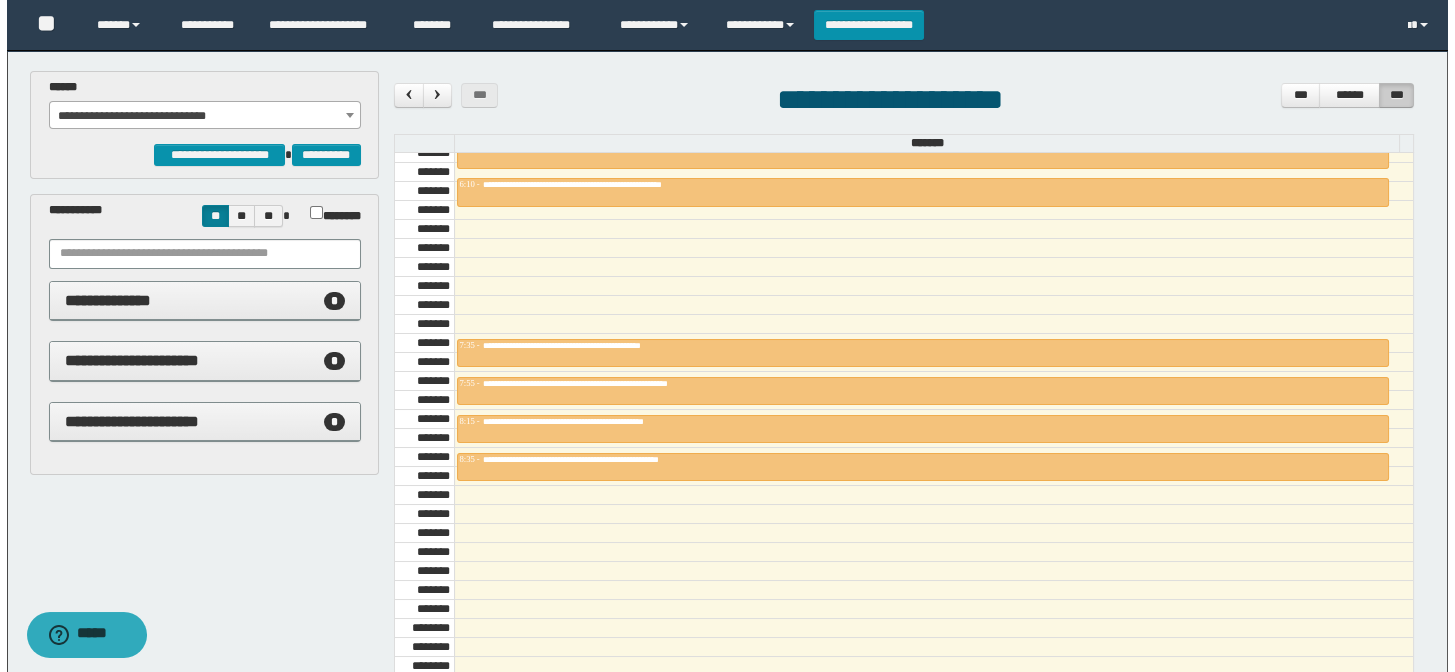 scroll, scrollTop: 772, scrollLeft: 0, axis: vertical 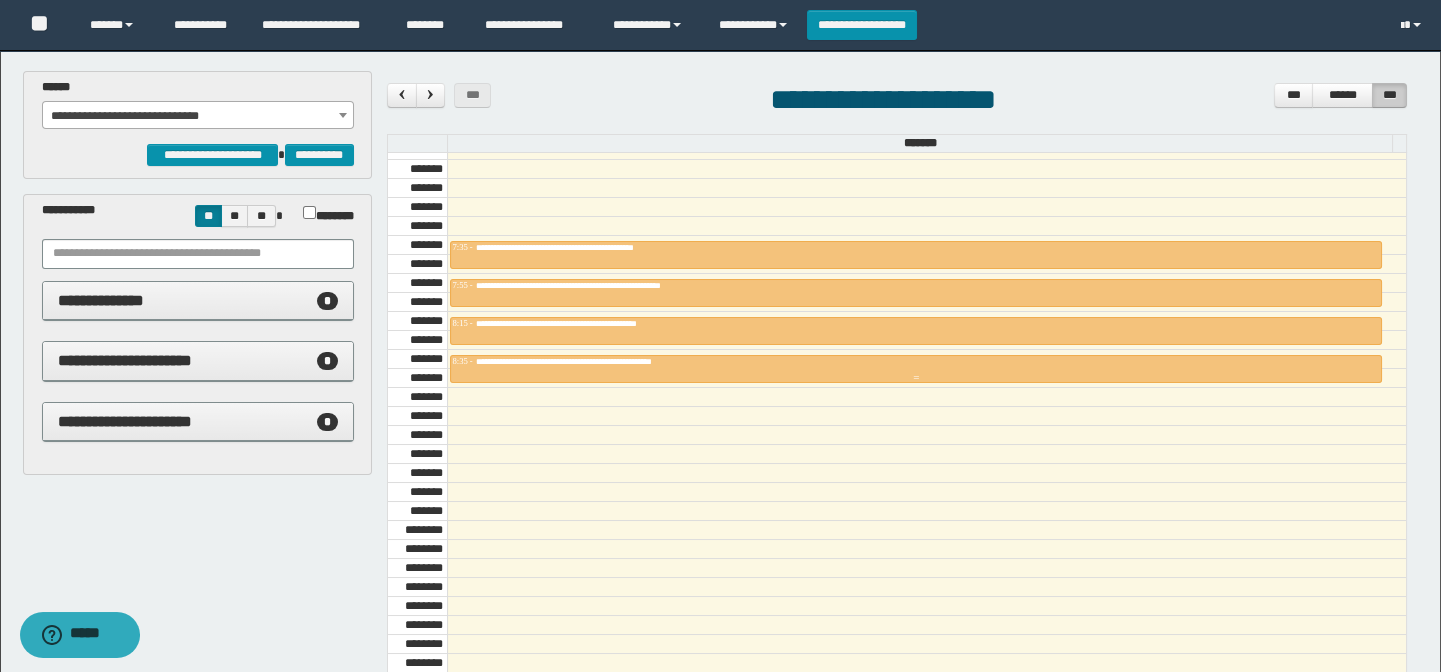 click on "**********" at bounding box center [595, 361] 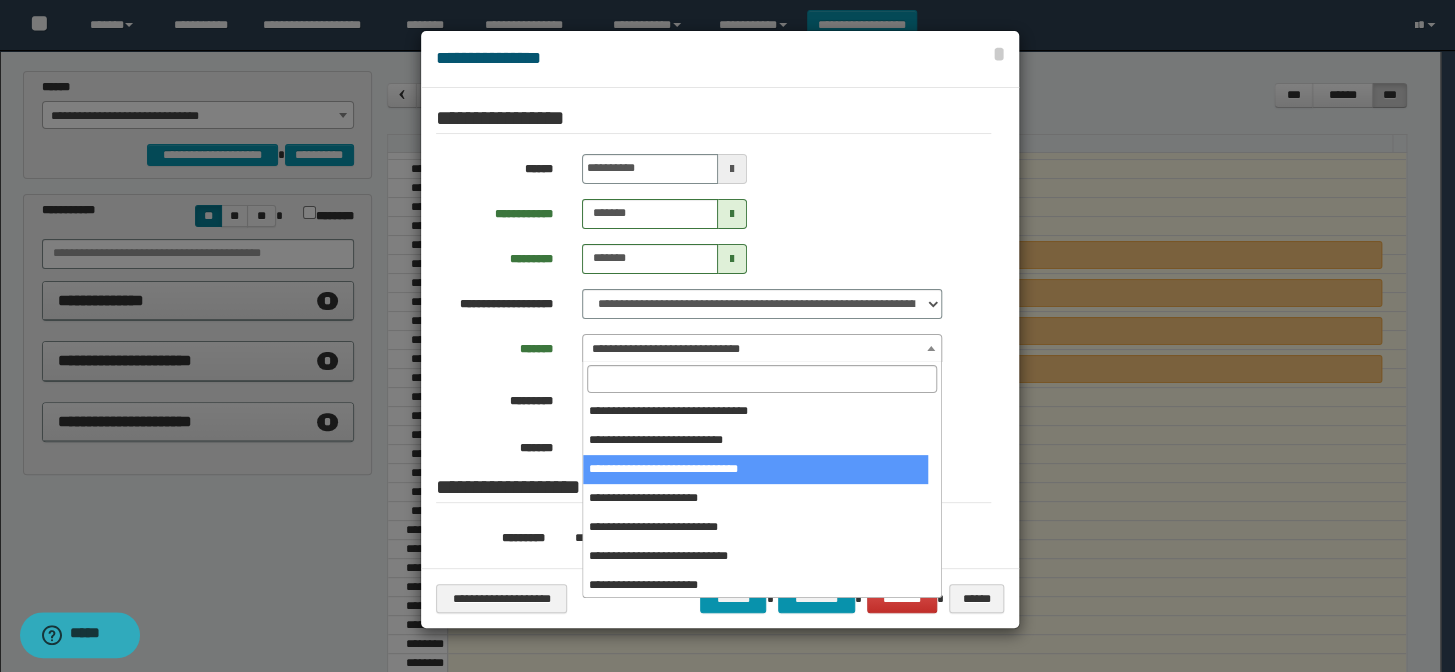 click on "**********" at bounding box center [762, 348] 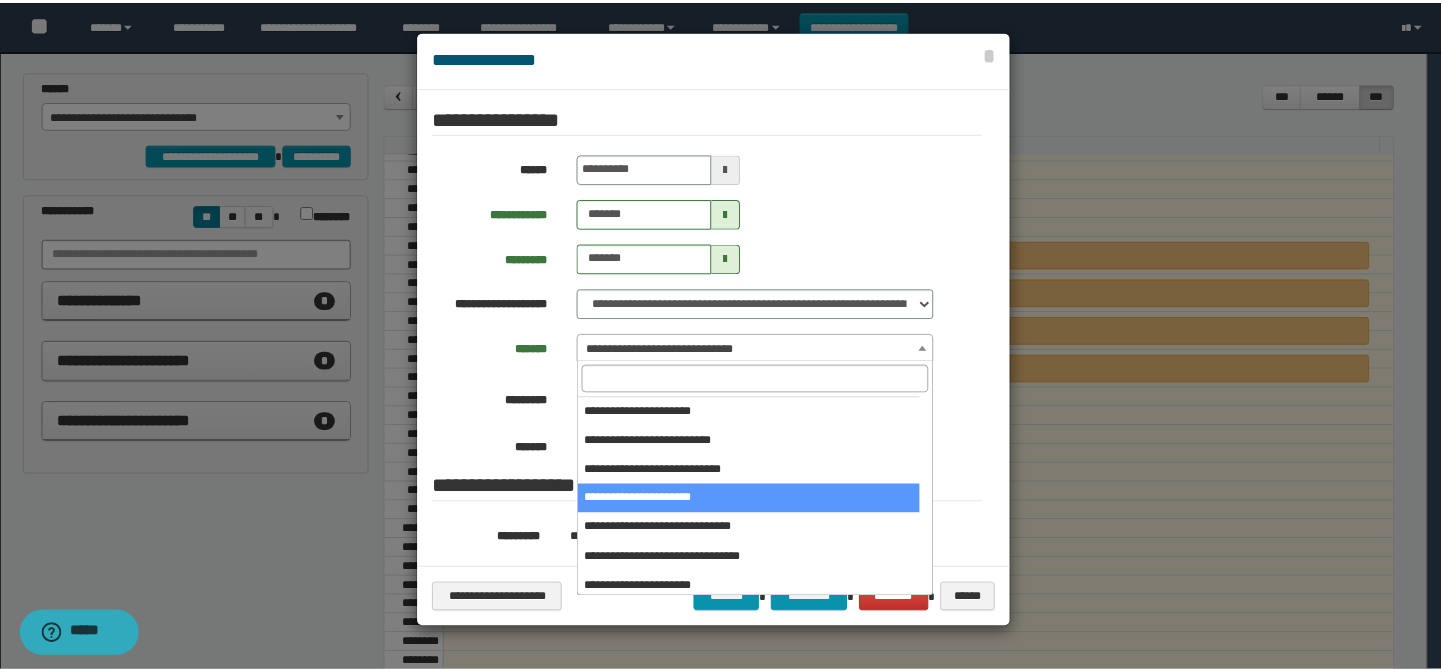 scroll, scrollTop: 120, scrollLeft: 0, axis: vertical 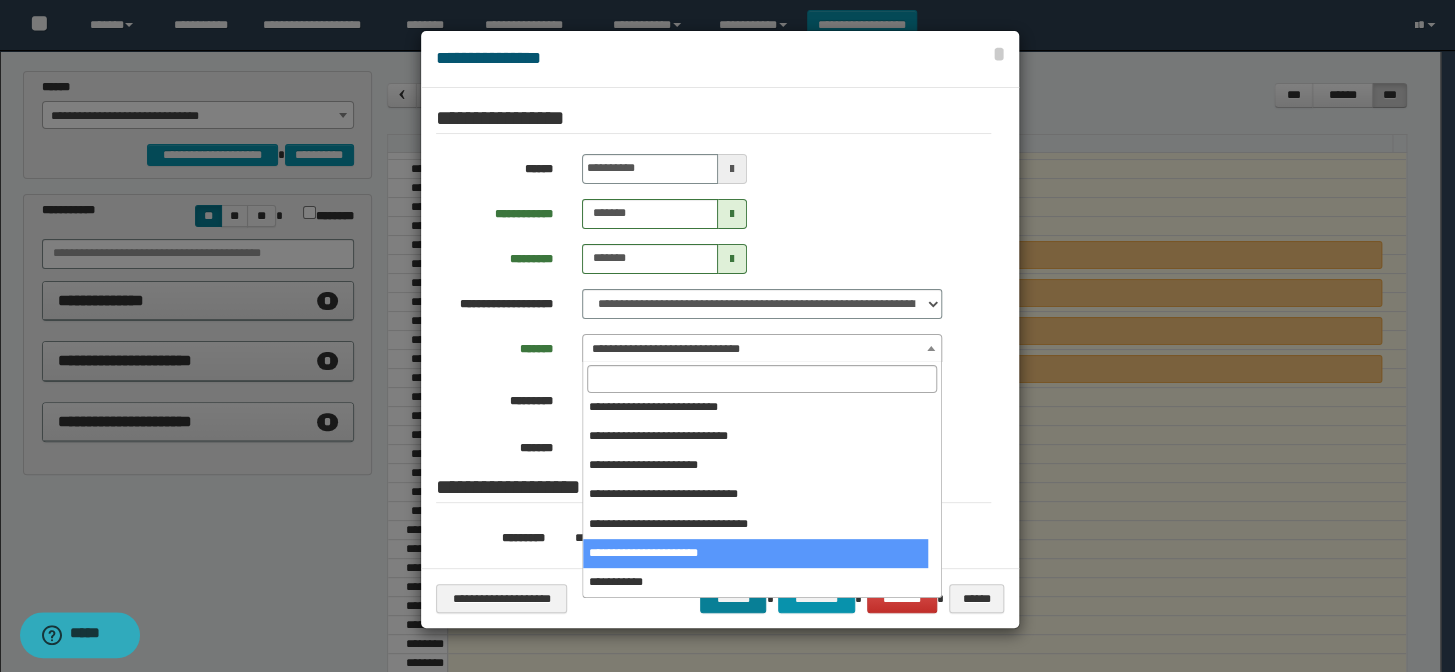 select on "******" 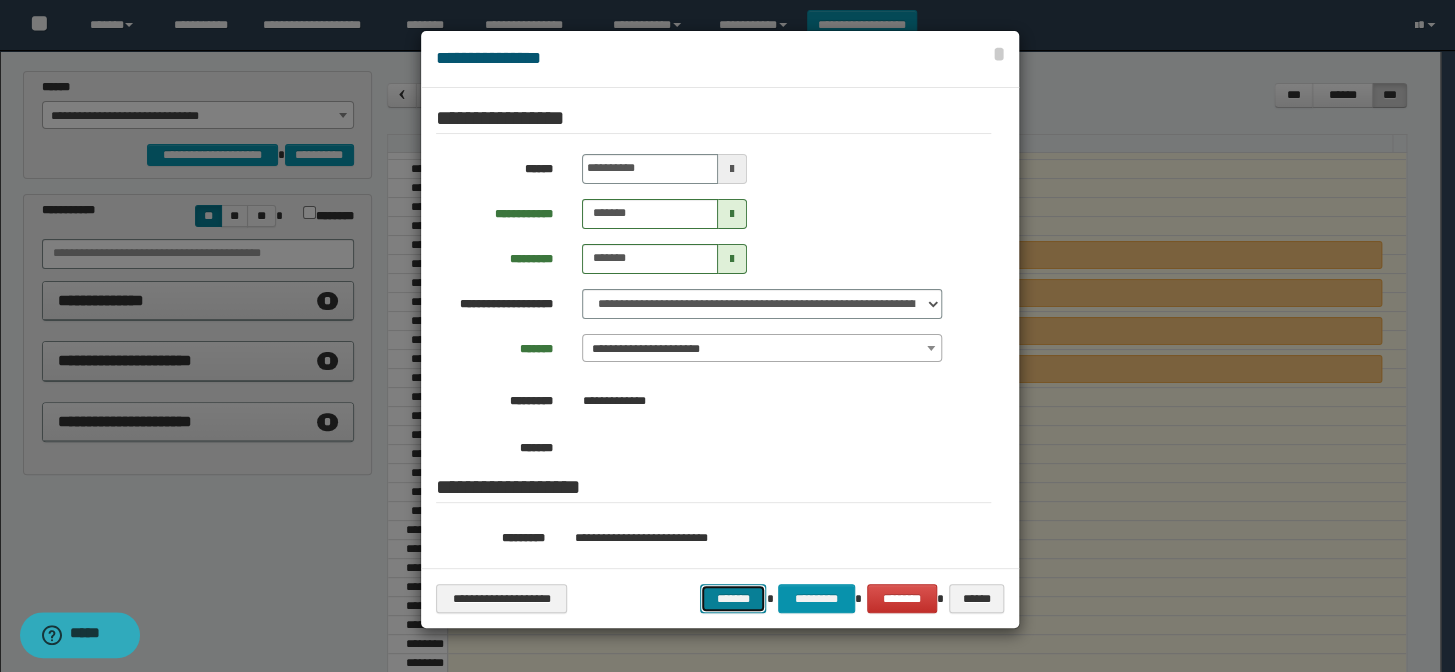 drag, startPoint x: 753, startPoint y: 599, endPoint x: 771, endPoint y: 567, distance: 36.71512 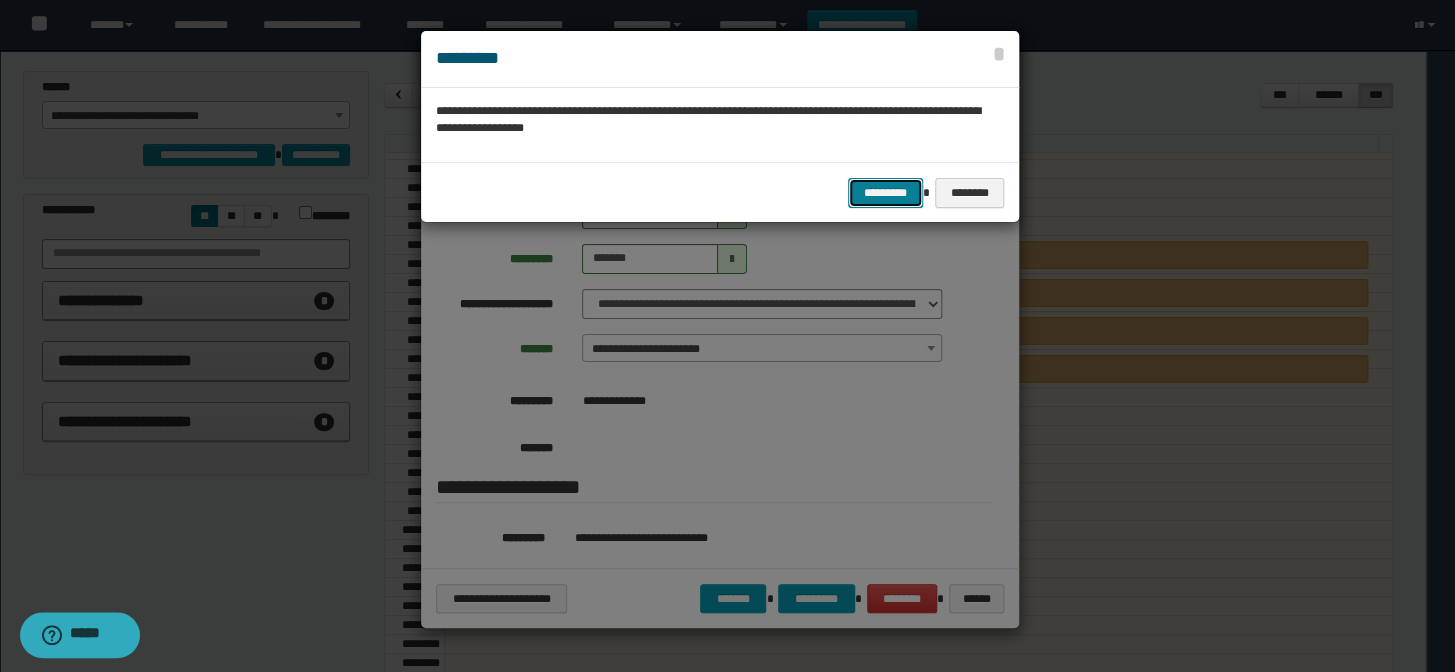 click on "*********" at bounding box center [885, 193] 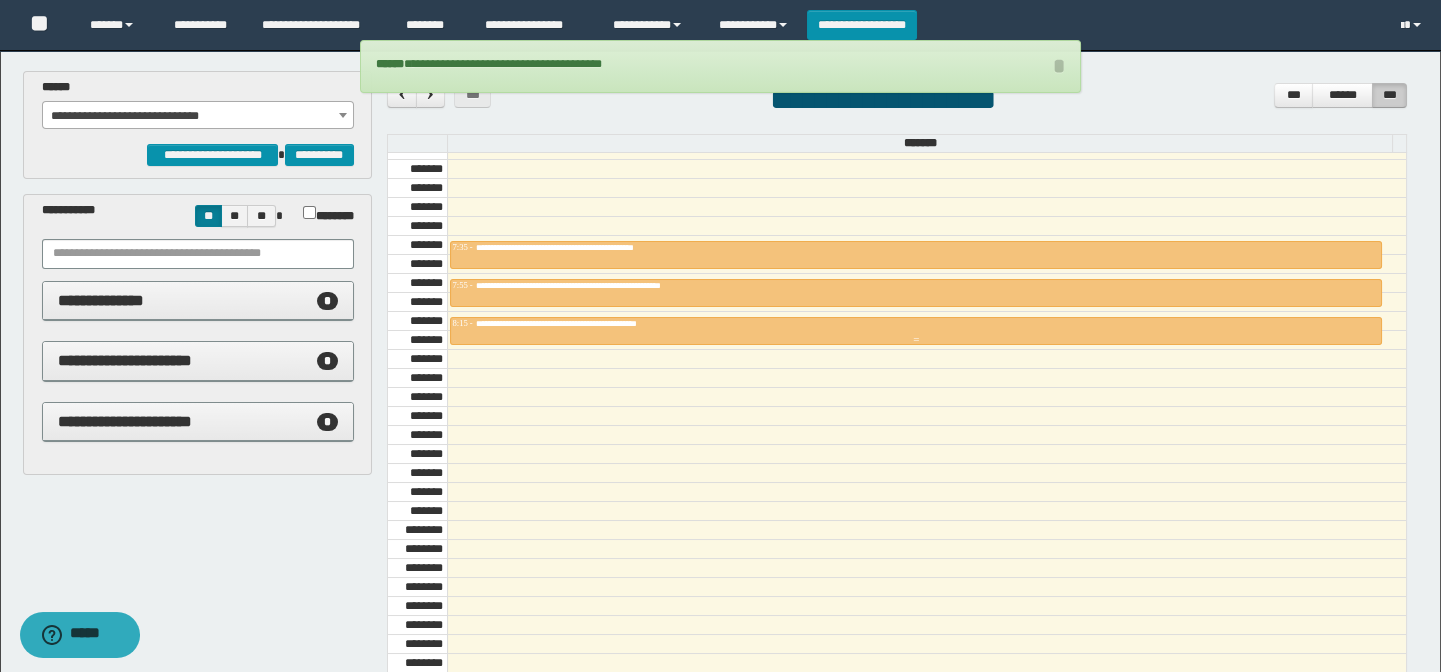 click on "**********" at bounding box center [589, 323] 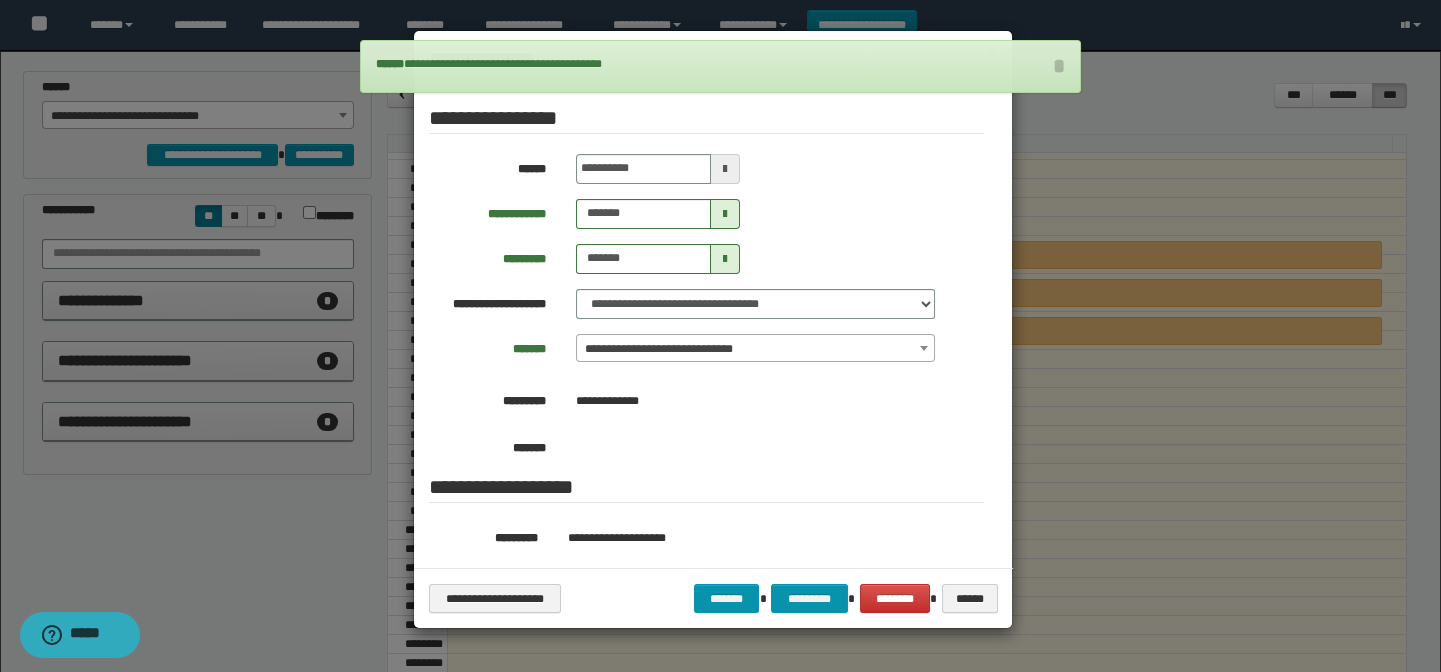 click on "**********" at bounding box center [756, 349] 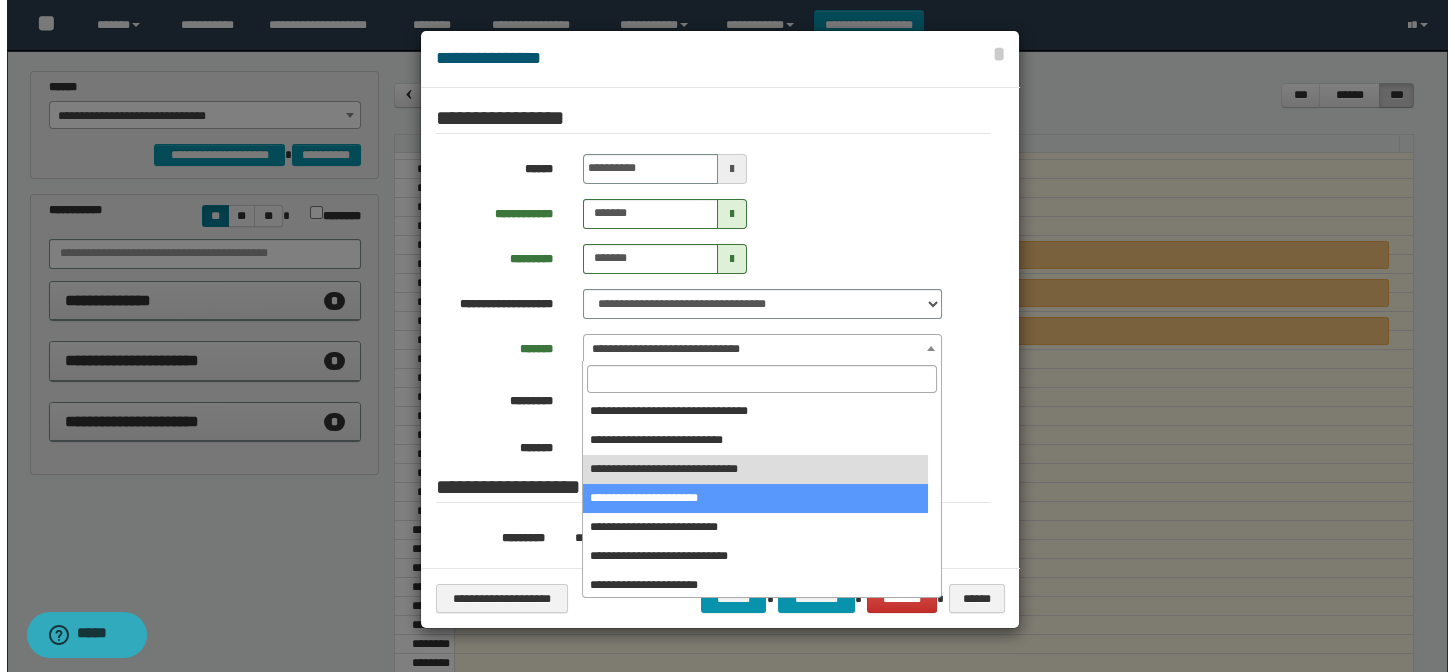scroll, scrollTop: 120, scrollLeft: 0, axis: vertical 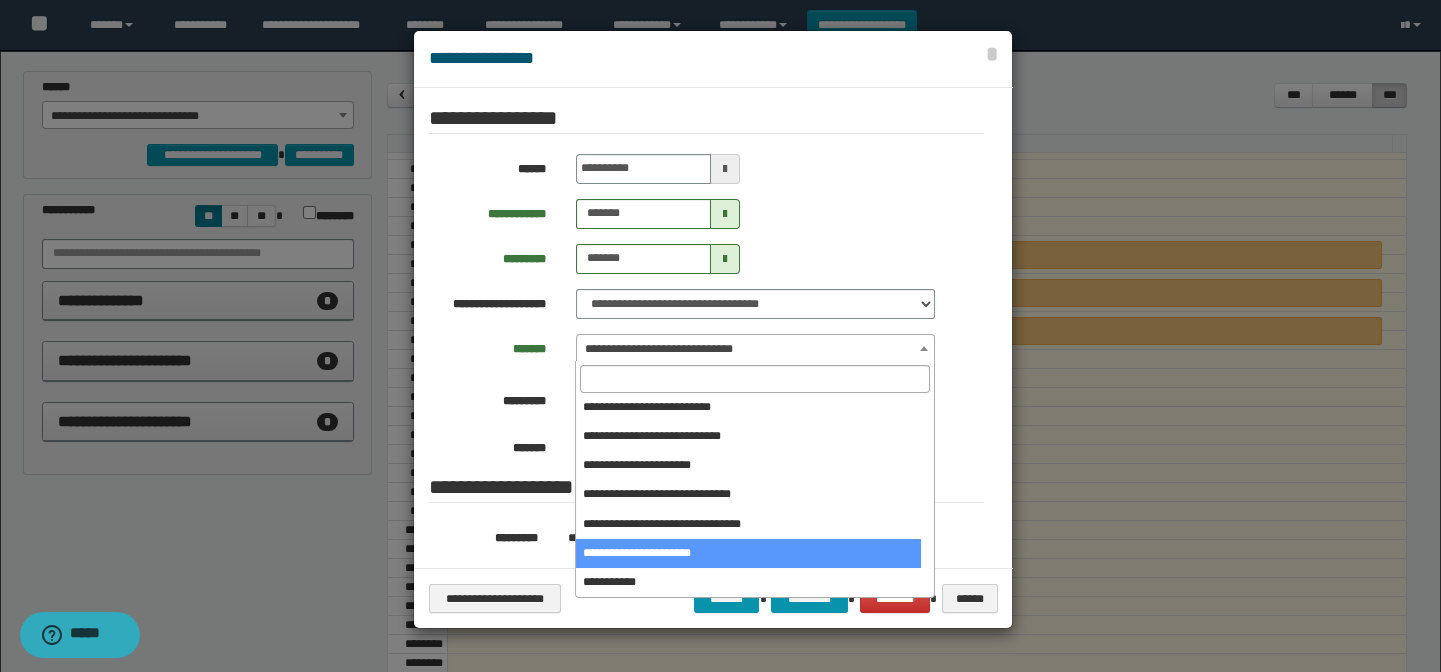 select on "******" 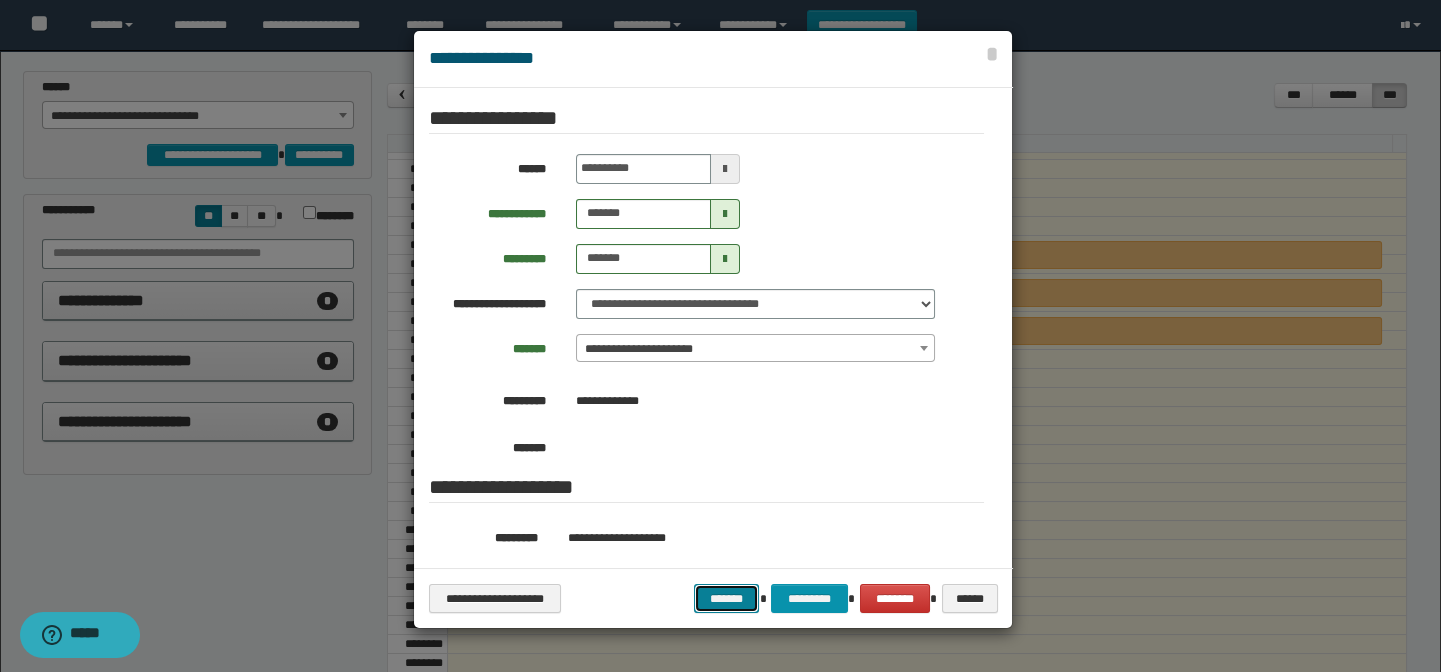 click on "*******" at bounding box center (727, 599) 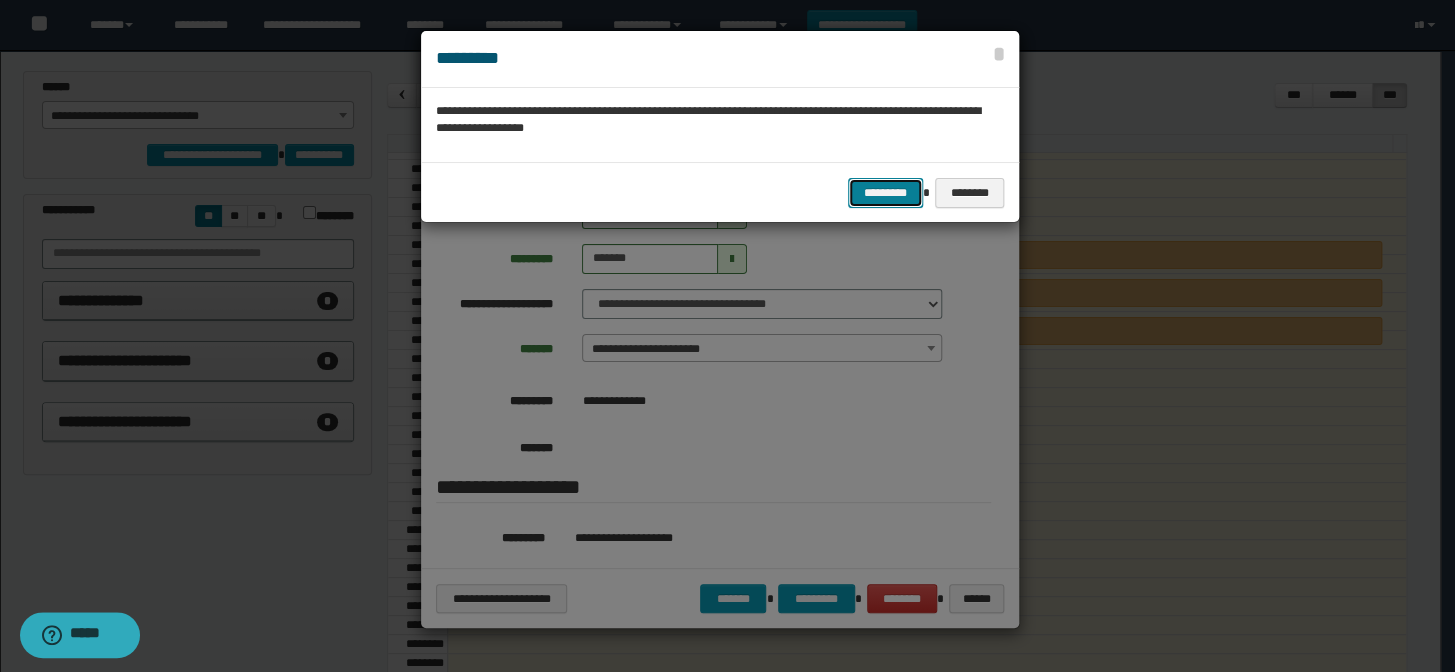 click on "*********" at bounding box center [885, 193] 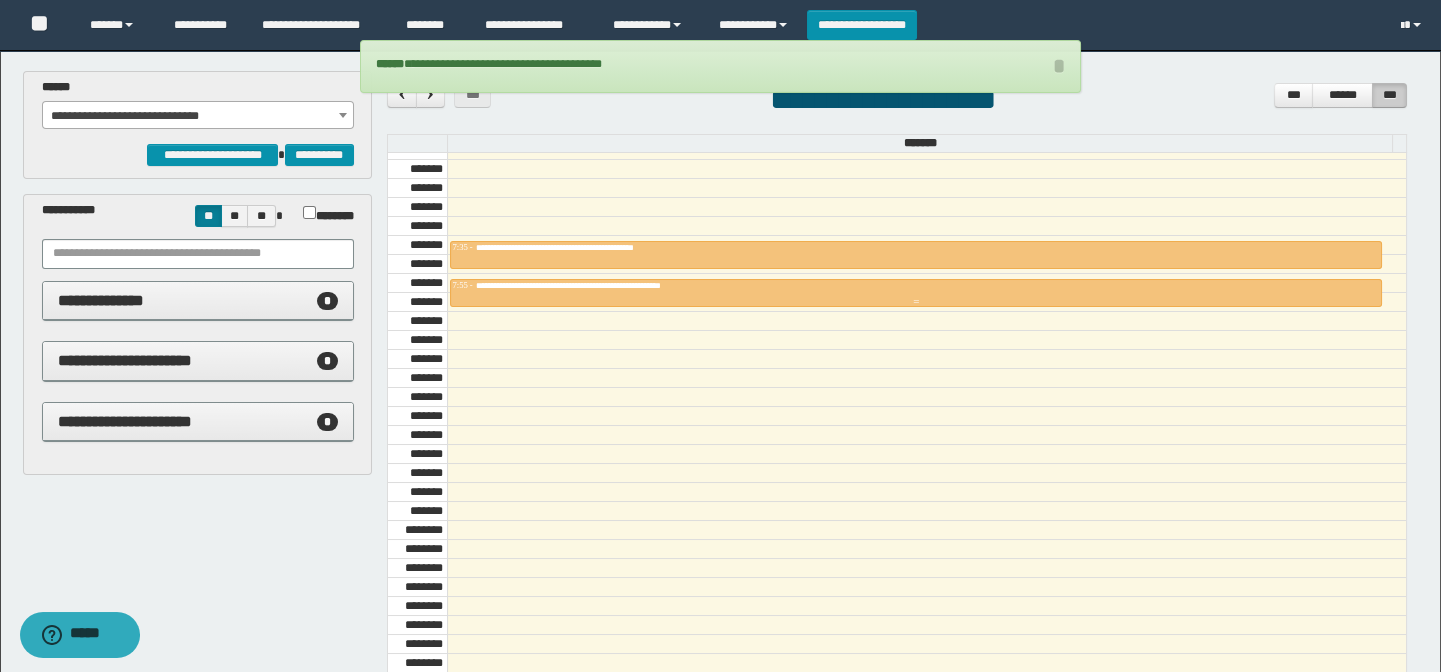 click on "**********" at bounding box center [916, 286] 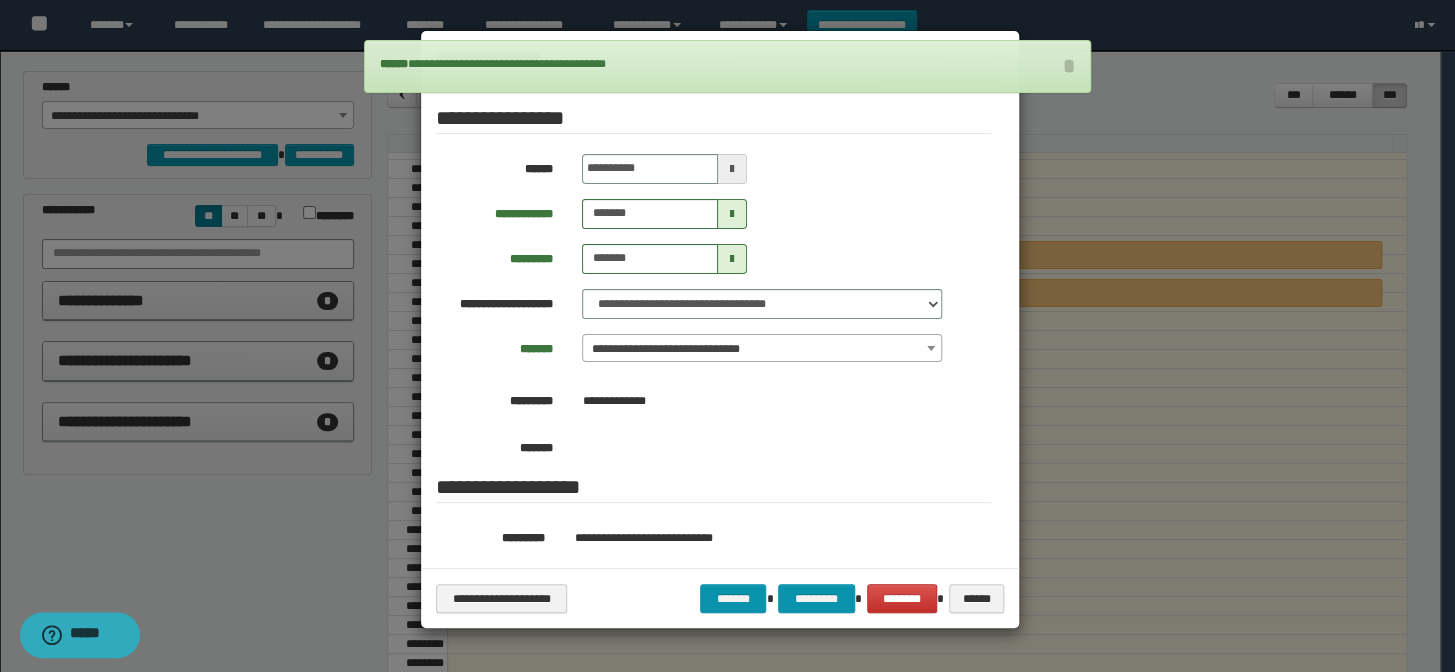 click on "**********" at bounding box center [762, 349] 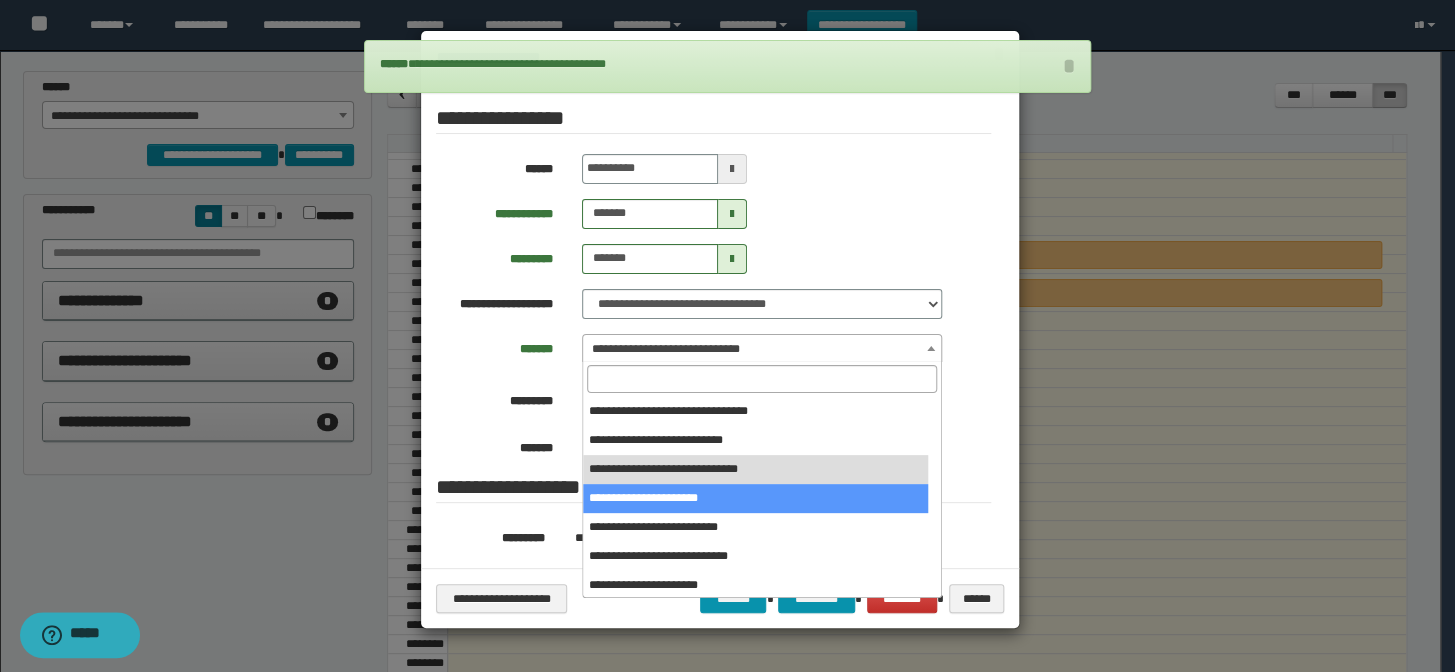 scroll, scrollTop: 120, scrollLeft: 0, axis: vertical 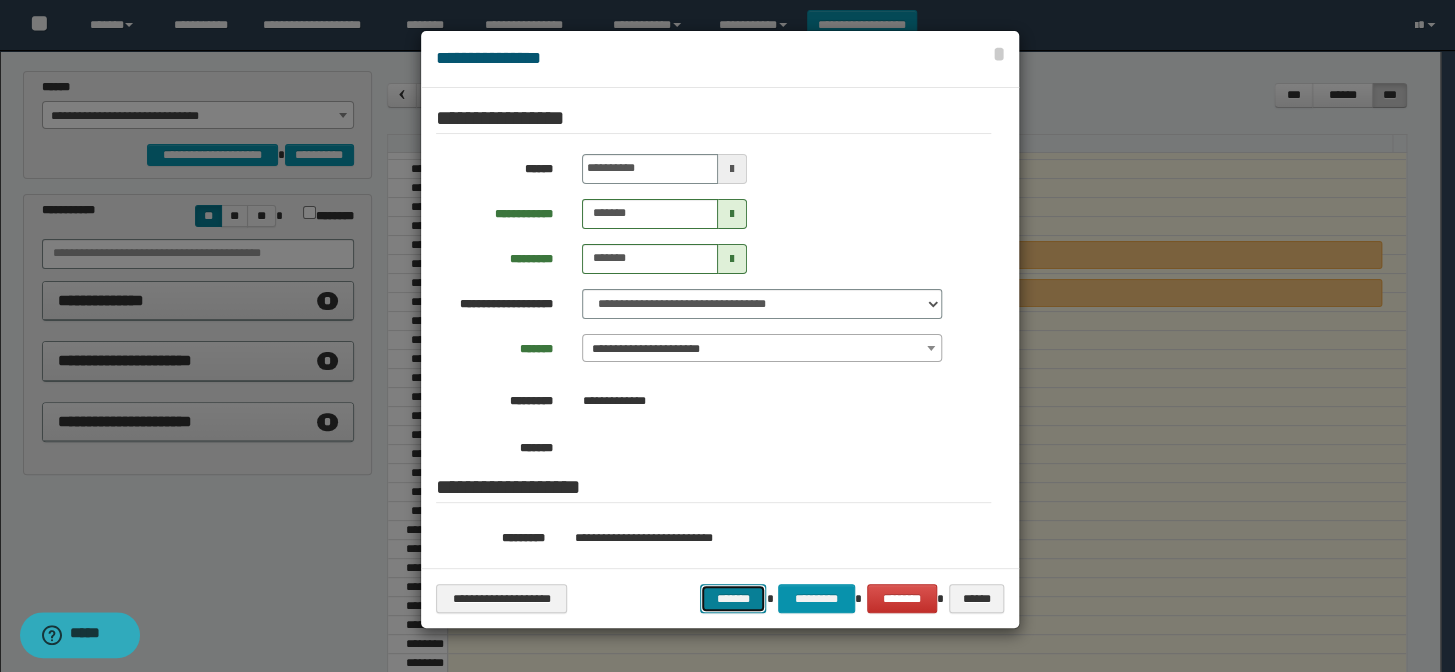 drag, startPoint x: 735, startPoint y: 600, endPoint x: 764, endPoint y: 554, distance: 54.378304 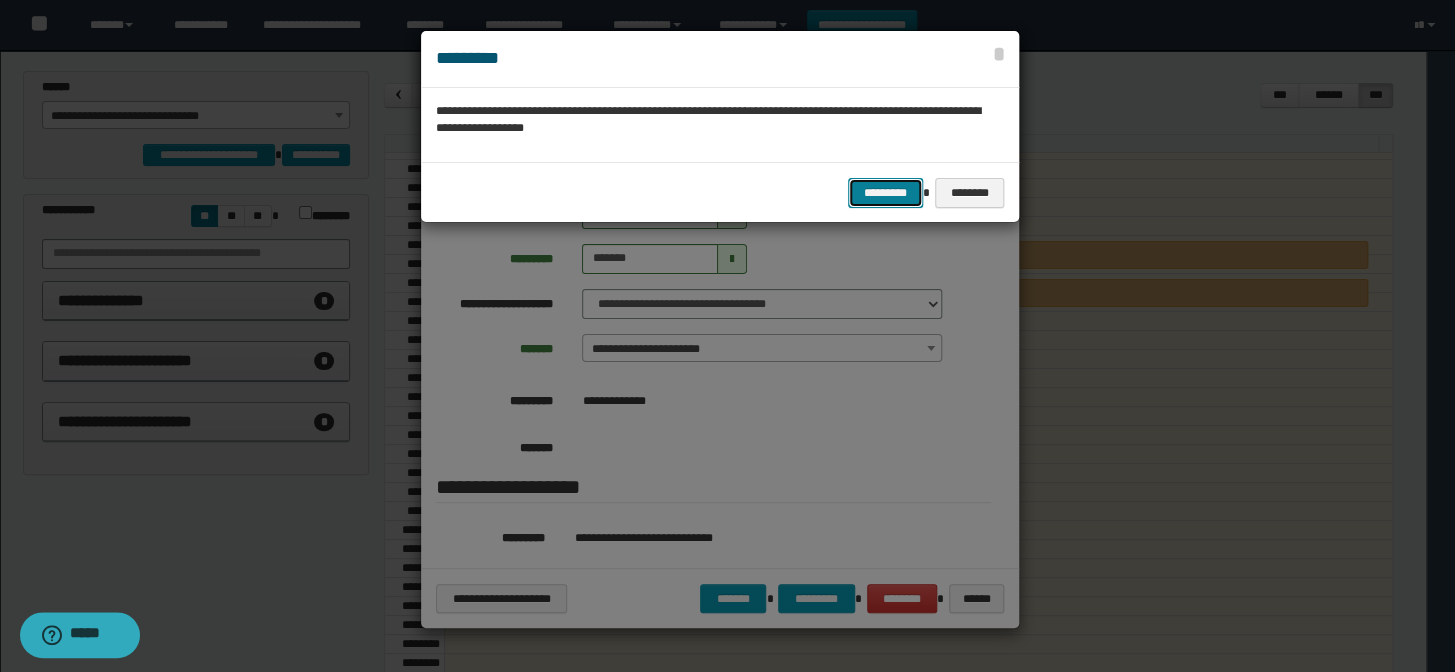 click on "*********" at bounding box center (885, 193) 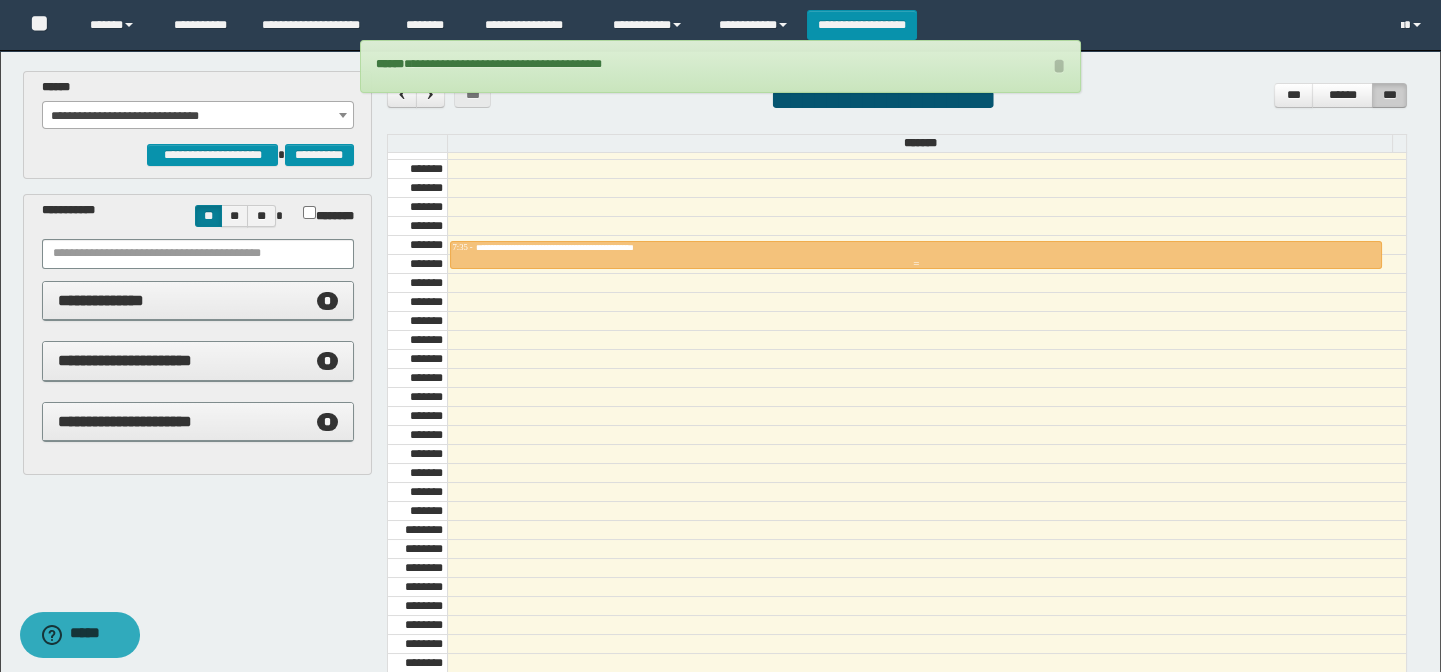click at bounding box center (916, 255) 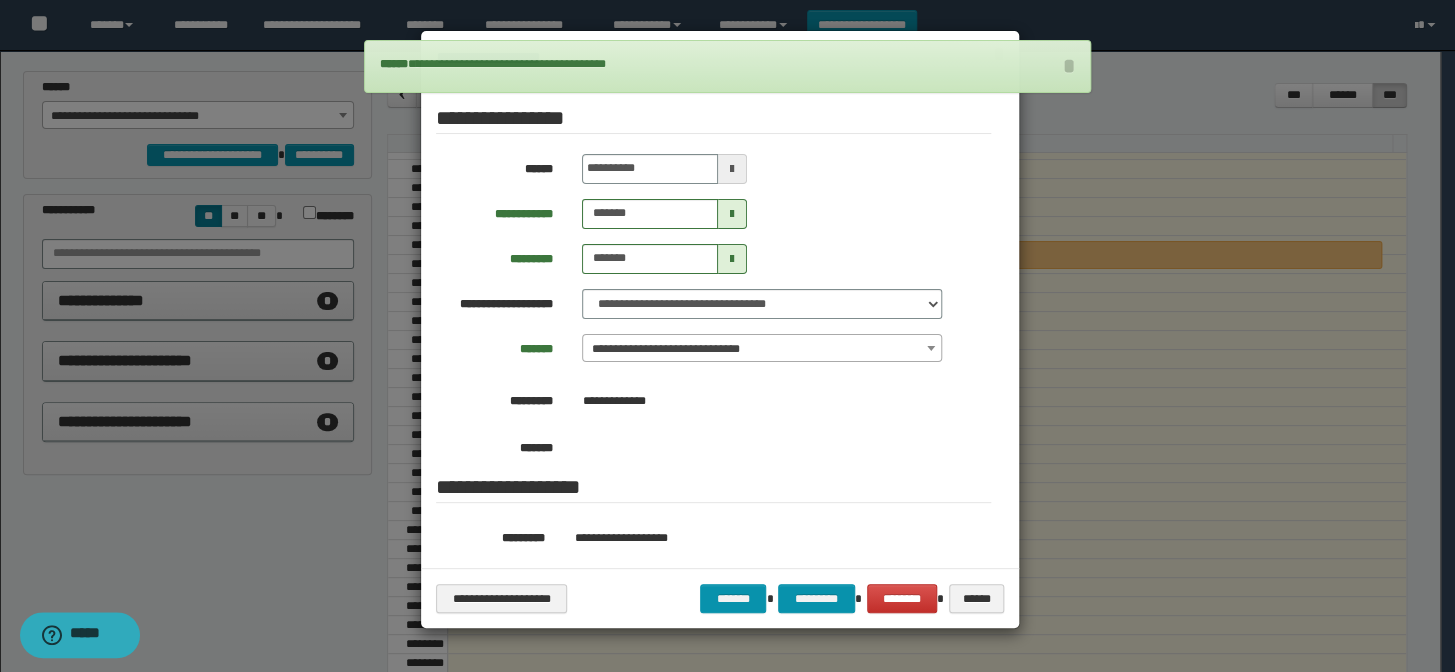 click on "**********" at bounding box center [762, 349] 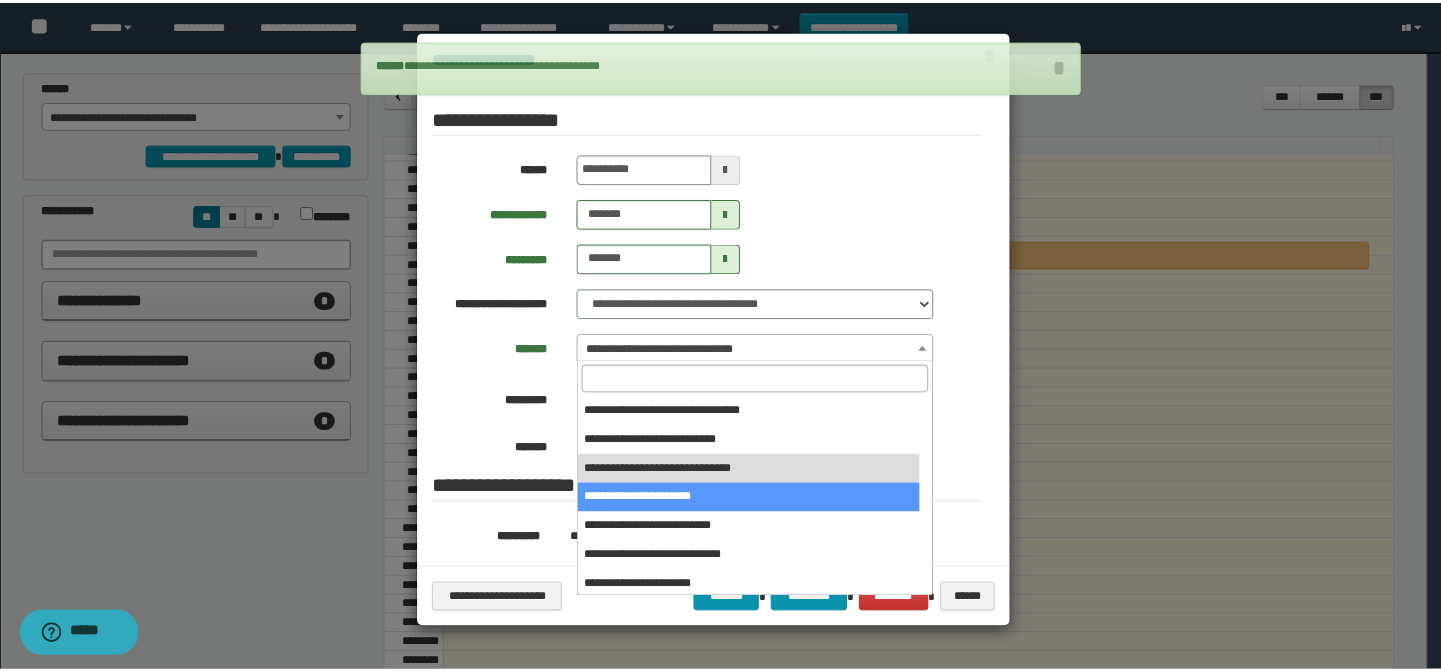 scroll, scrollTop: 120, scrollLeft: 0, axis: vertical 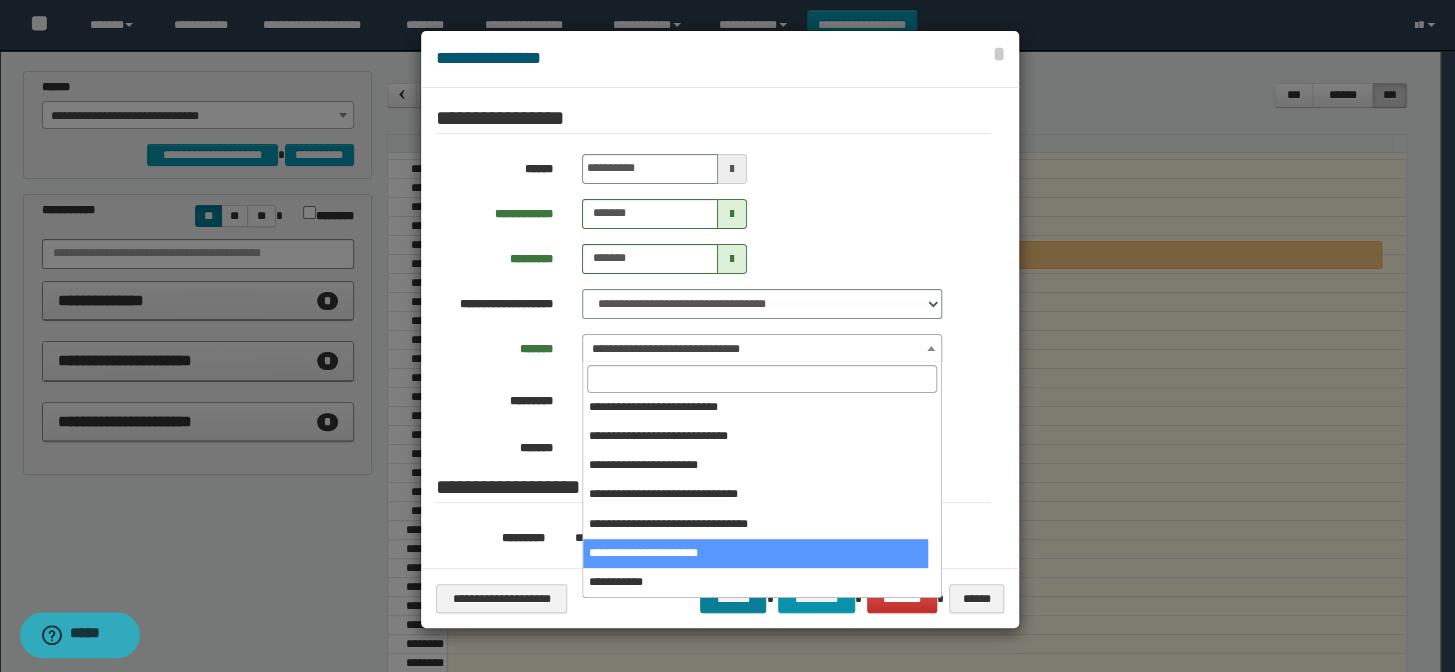 select on "******" 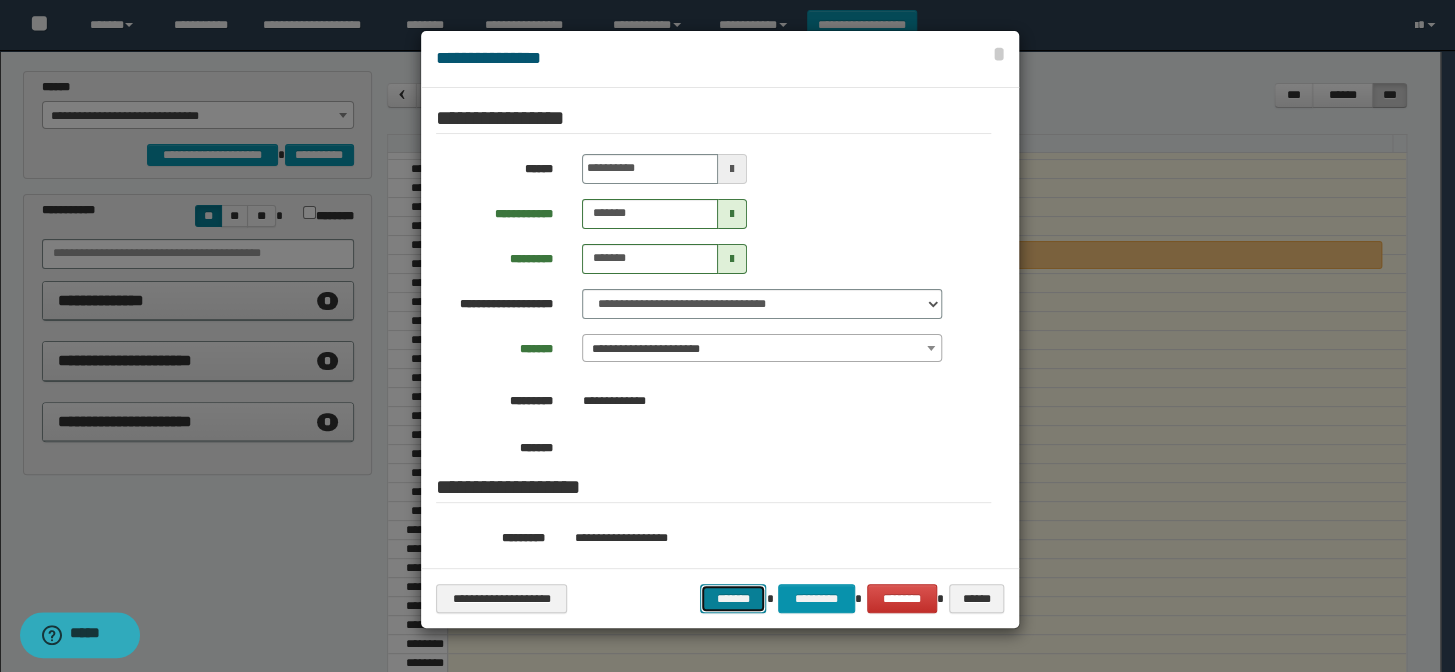 drag, startPoint x: 737, startPoint y: 598, endPoint x: 769, endPoint y: 569, distance: 43.185646 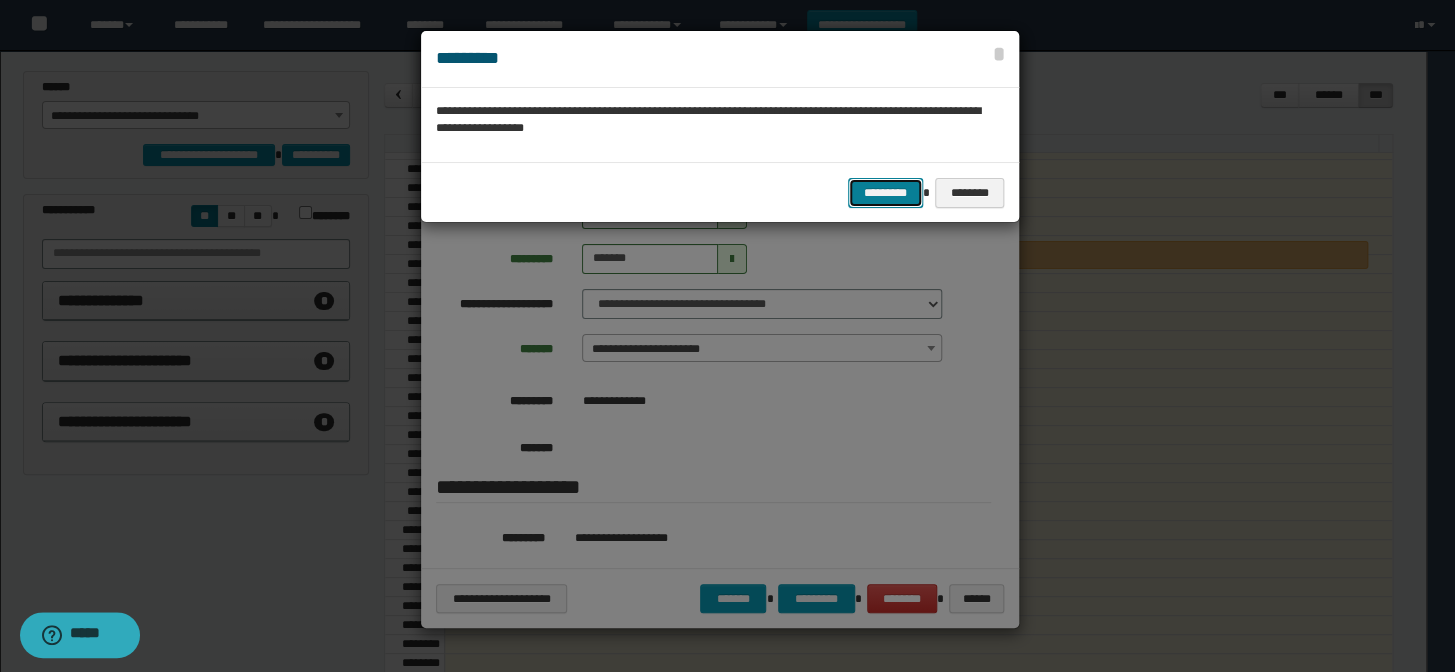 click on "*********" at bounding box center [885, 193] 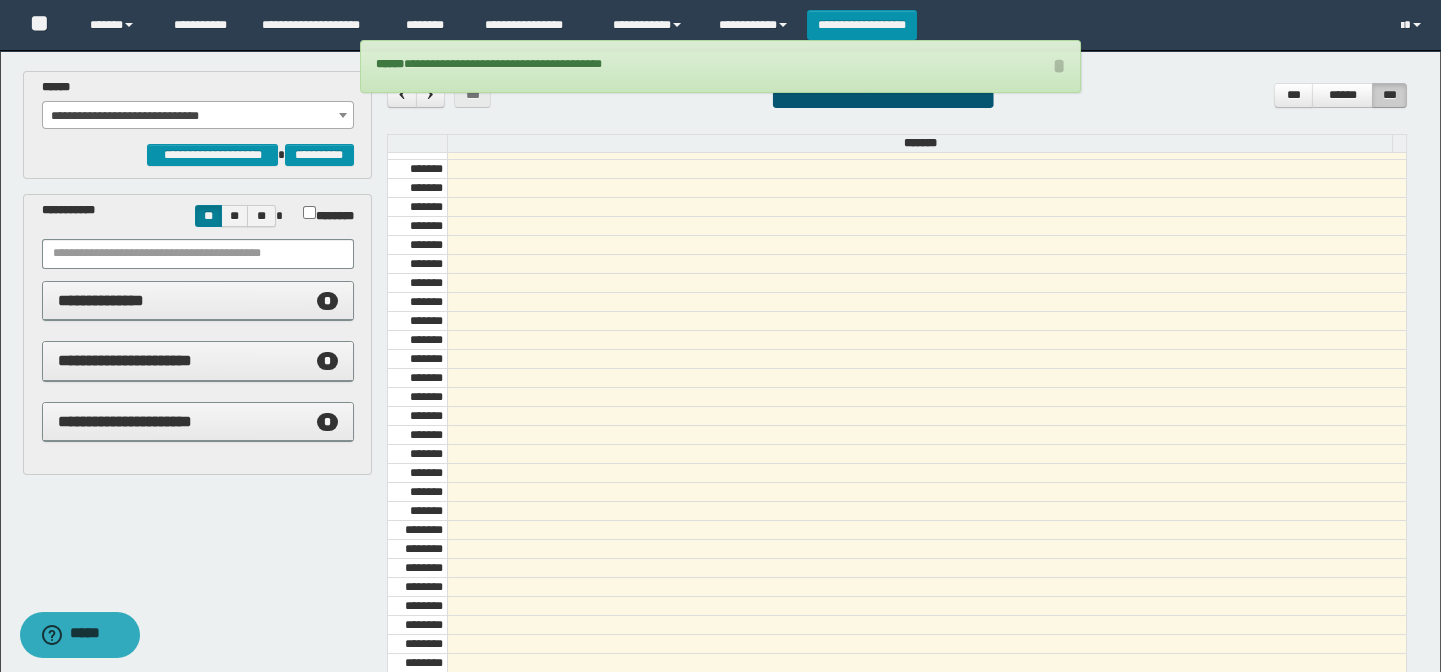 click on "**********" at bounding box center (198, 116) 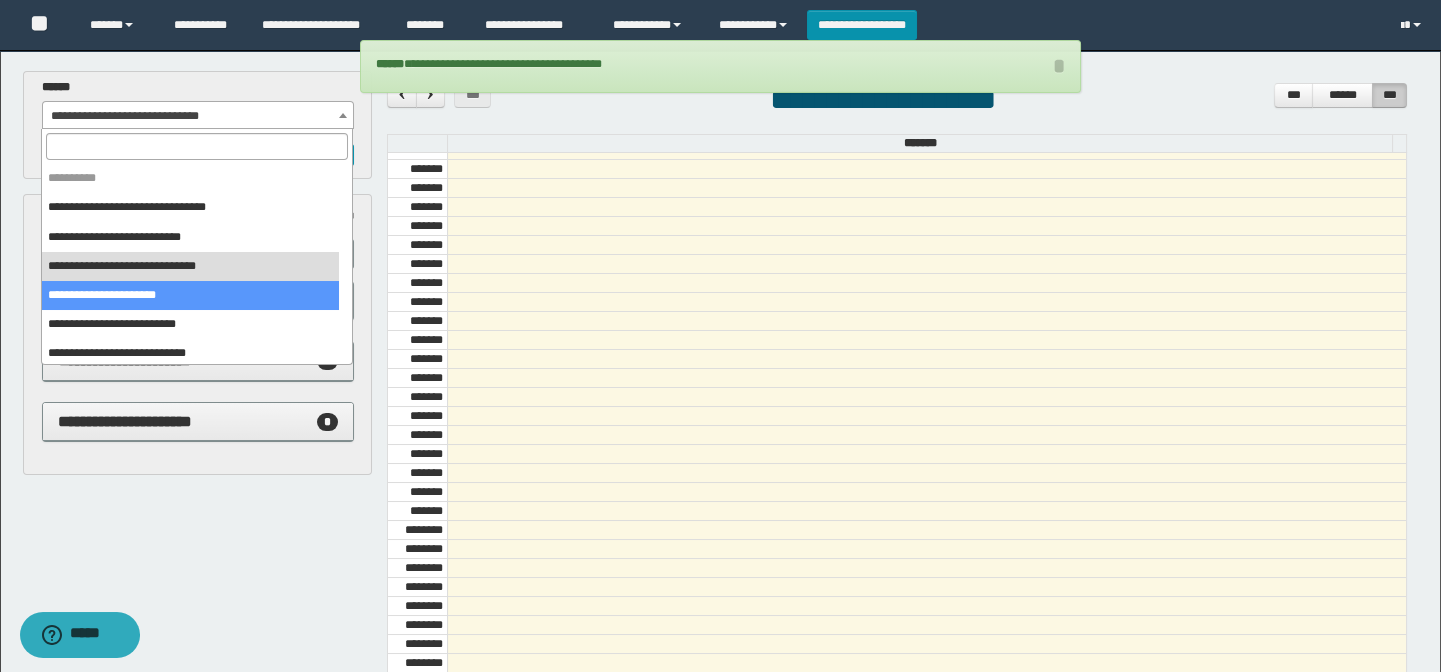 scroll, scrollTop: 150, scrollLeft: 0, axis: vertical 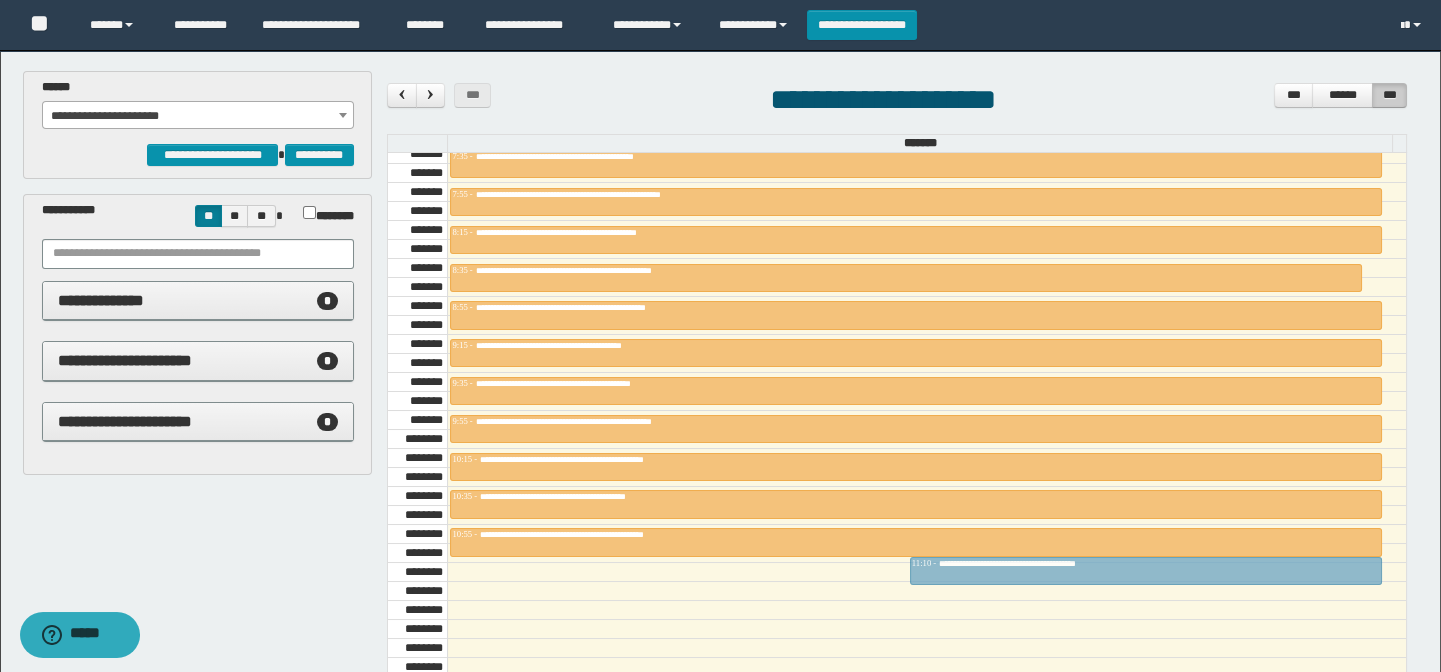 drag, startPoint x: 994, startPoint y: 284, endPoint x: 977, endPoint y: 564, distance: 280.5156 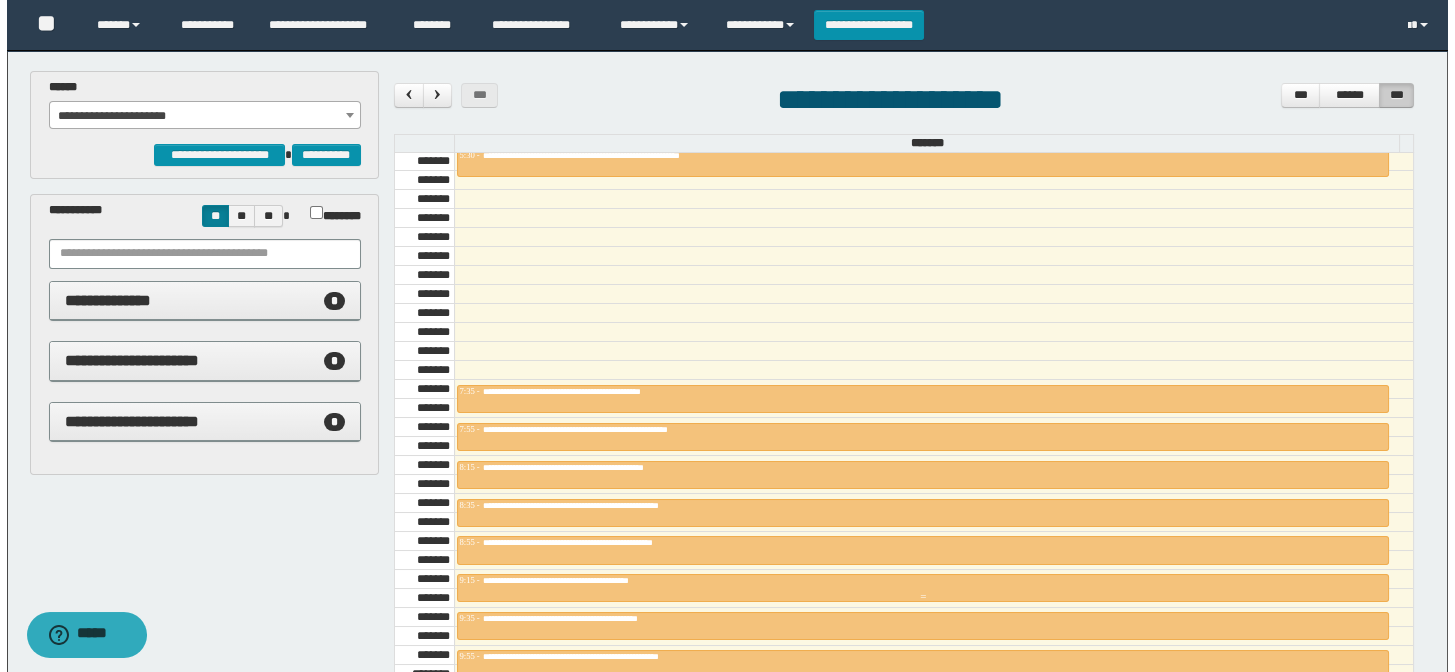 scroll, scrollTop: 523, scrollLeft: 0, axis: vertical 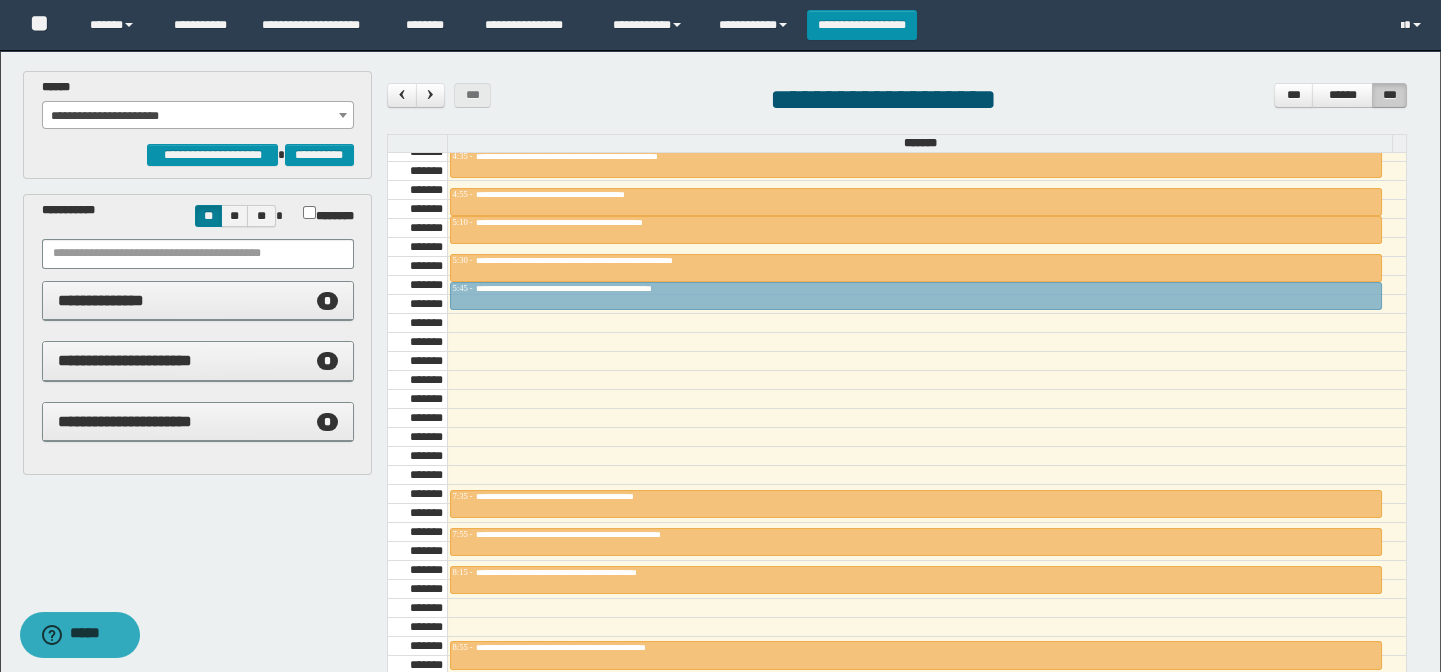 drag, startPoint x: 619, startPoint y: 616, endPoint x: 628, endPoint y: 323, distance: 293.13818 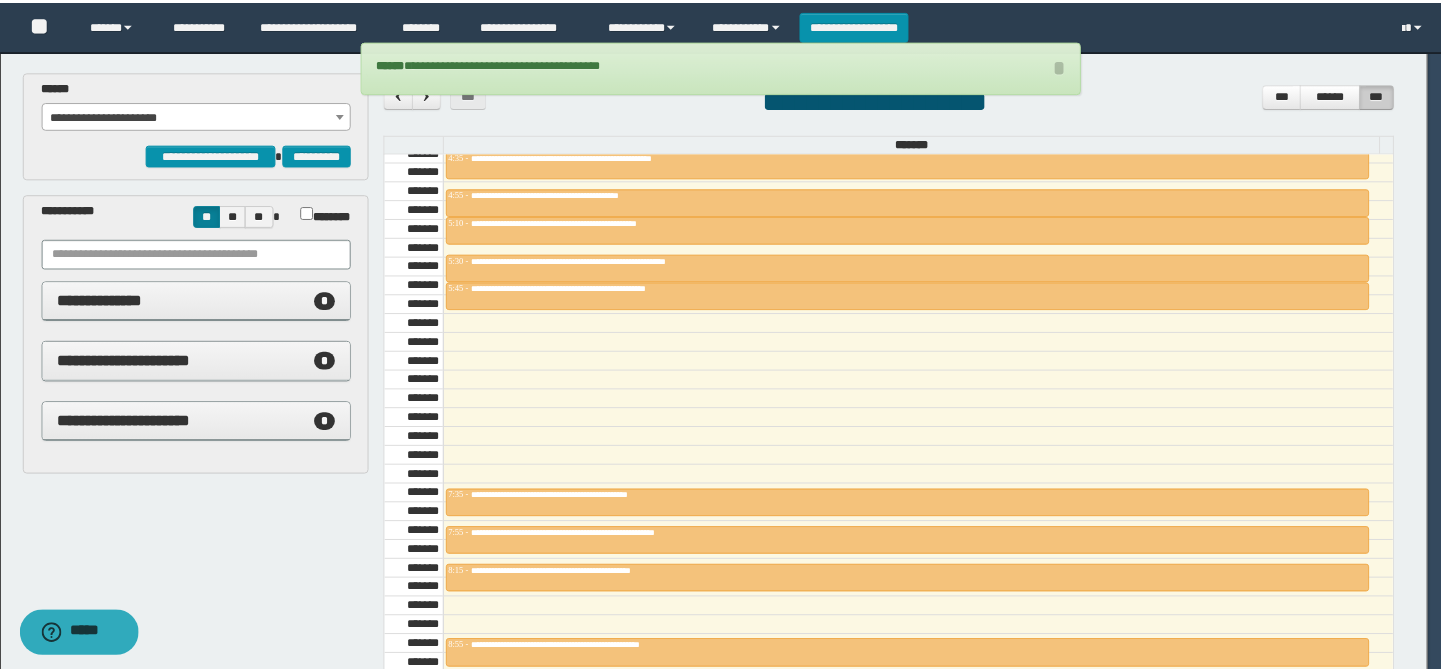 scroll, scrollTop: 614, scrollLeft: 0, axis: vertical 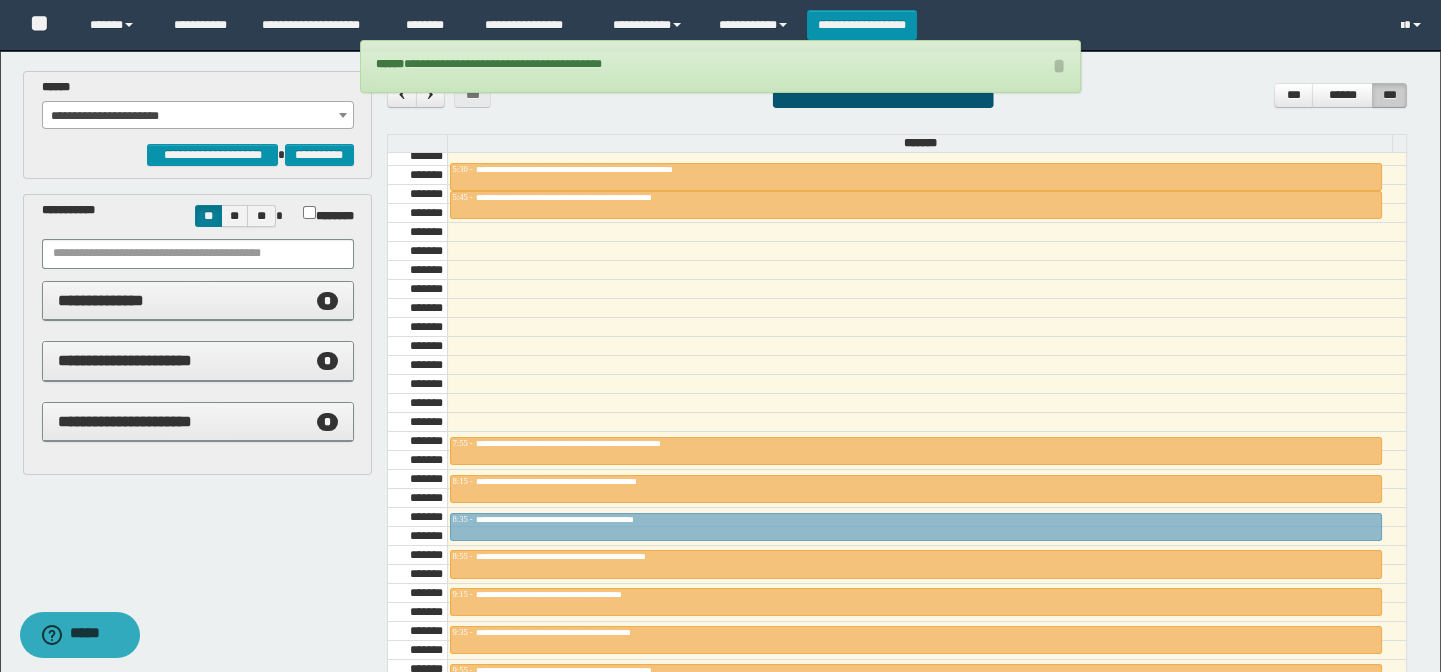 drag, startPoint x: 770, startPoint y: 398, endPoint x: 764, endPoint y: 504, distance: 106.16968 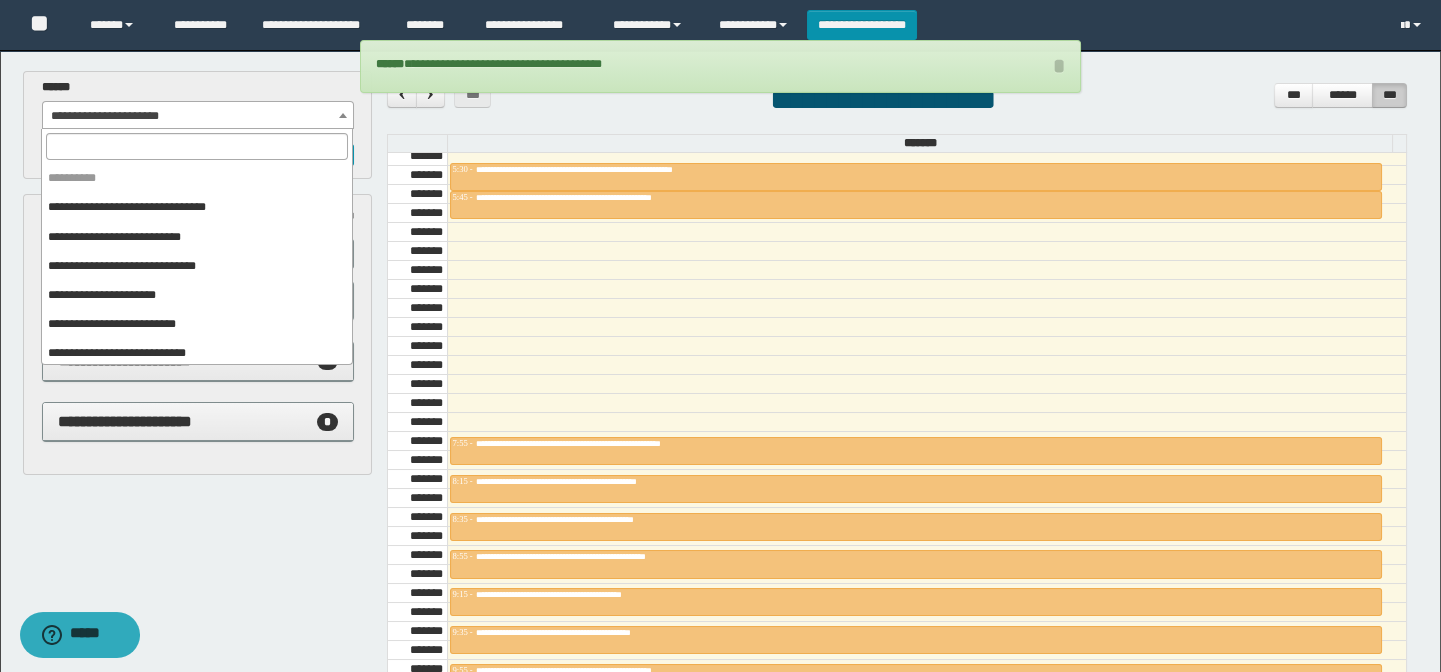 click on "**********" at bounding box center (198, 116) 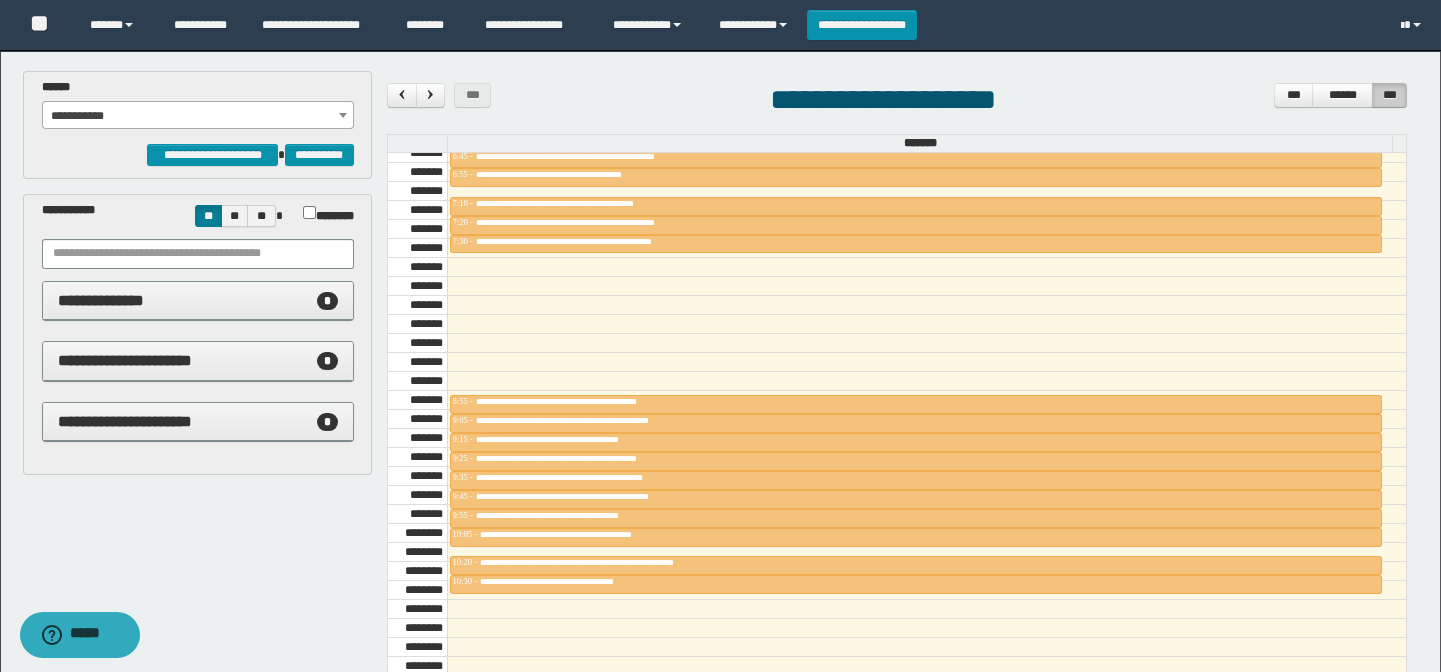 scroll, scrollTop: 796, scrollLeft: 0, axis: vertical 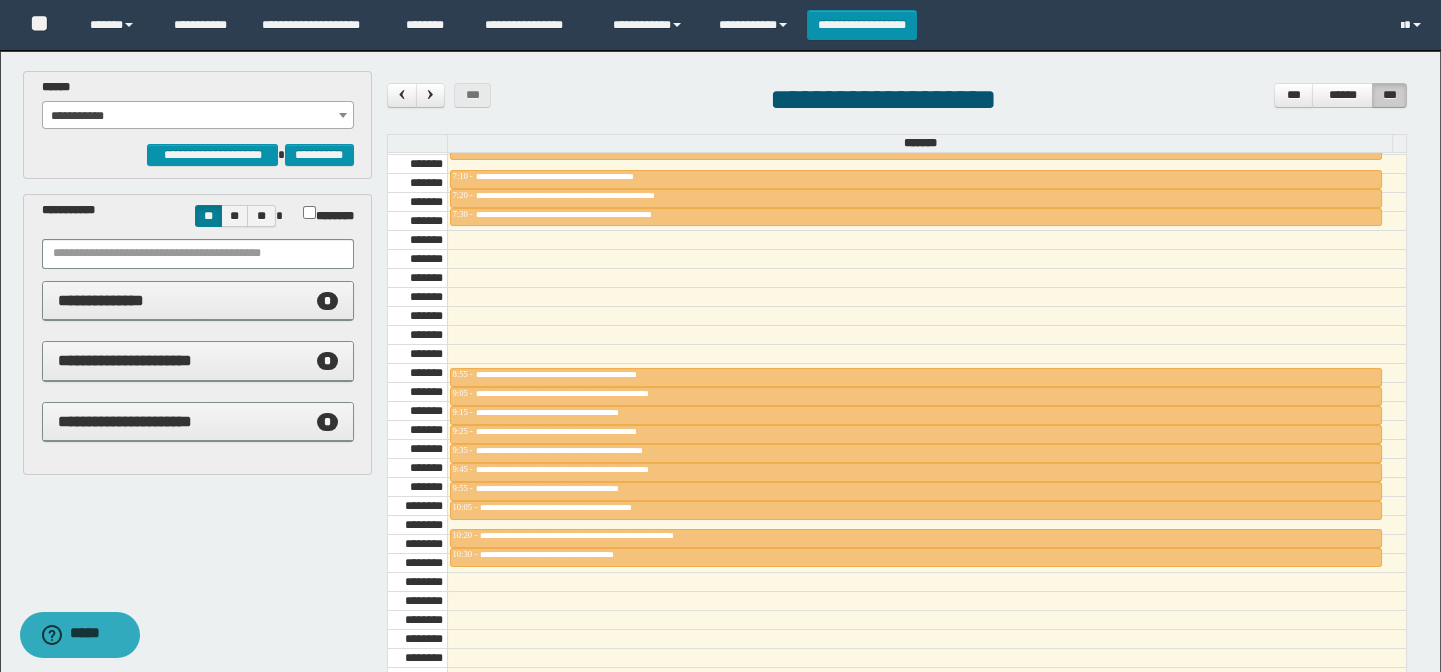 click on "**********" at bounding box center [198, 116] 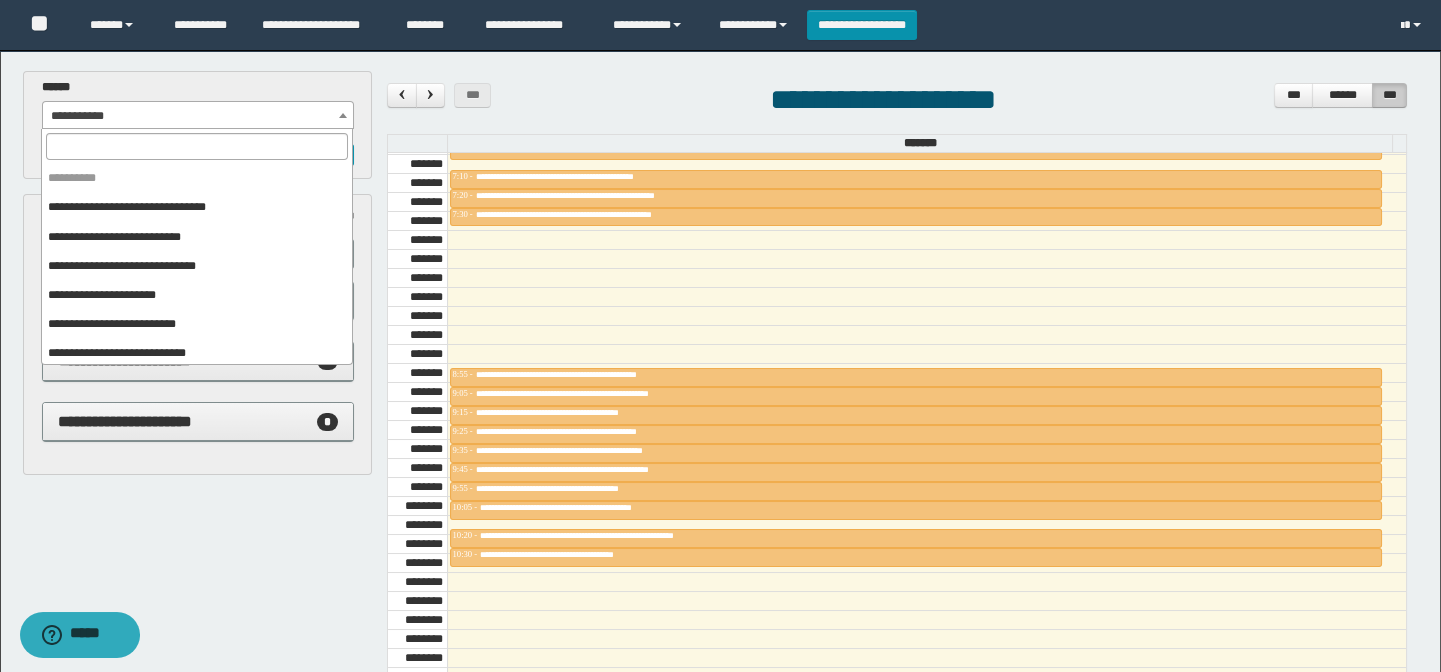 scroll, scrollTop: 150, scrollLeft: 0, axis: vertical 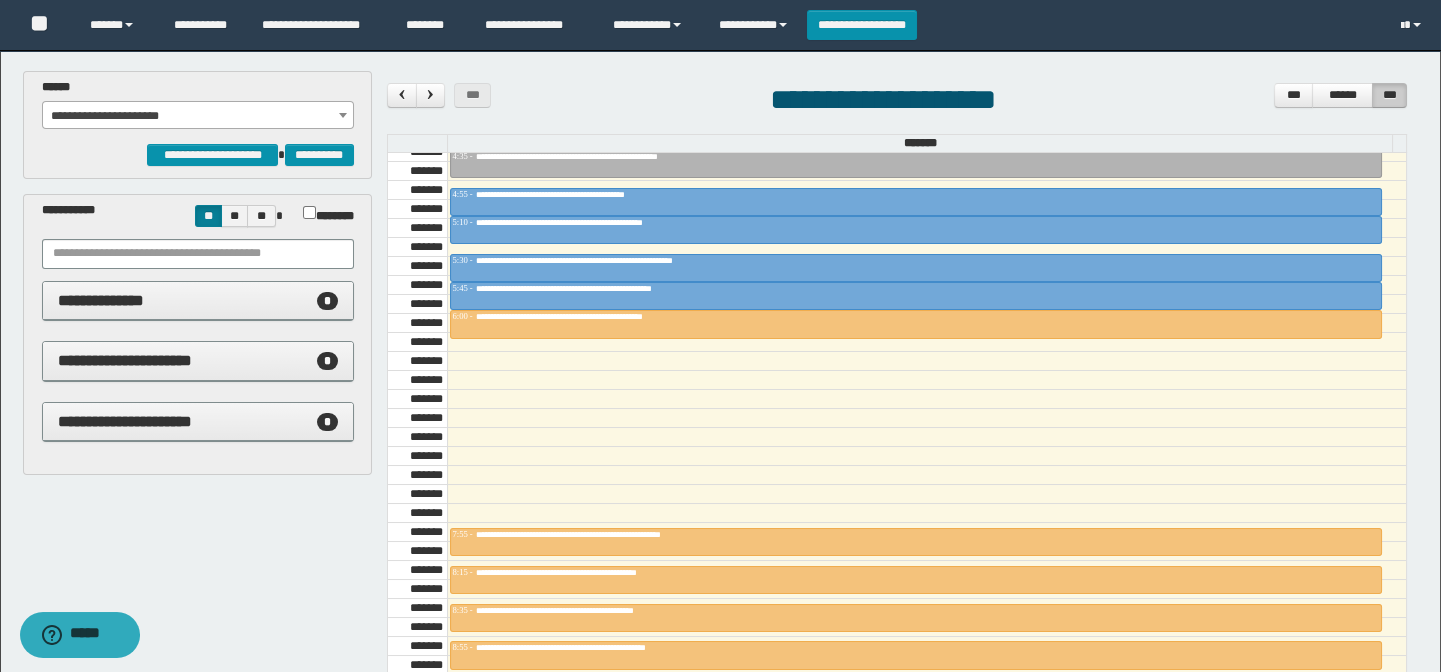 click on "**********" at bounding box center (198, 116) 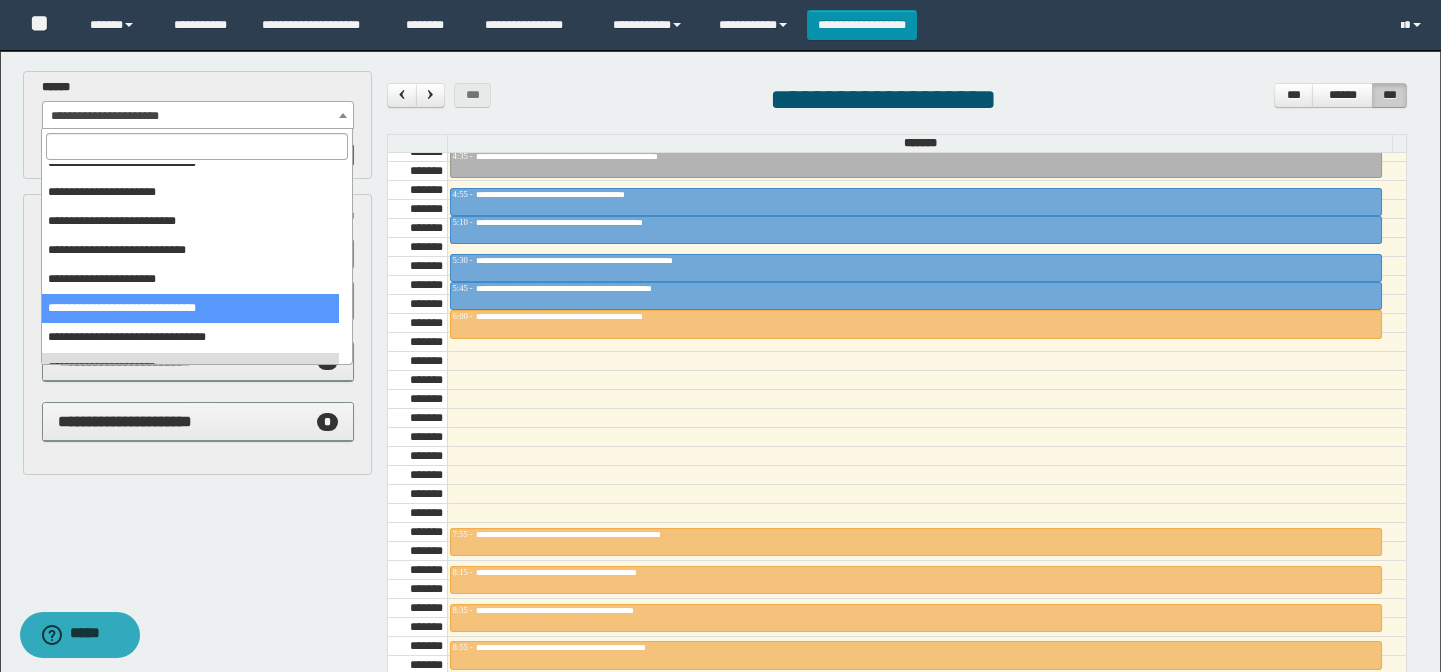 scroll, scrollTop: 0, scrollLeft: 0, axis: both 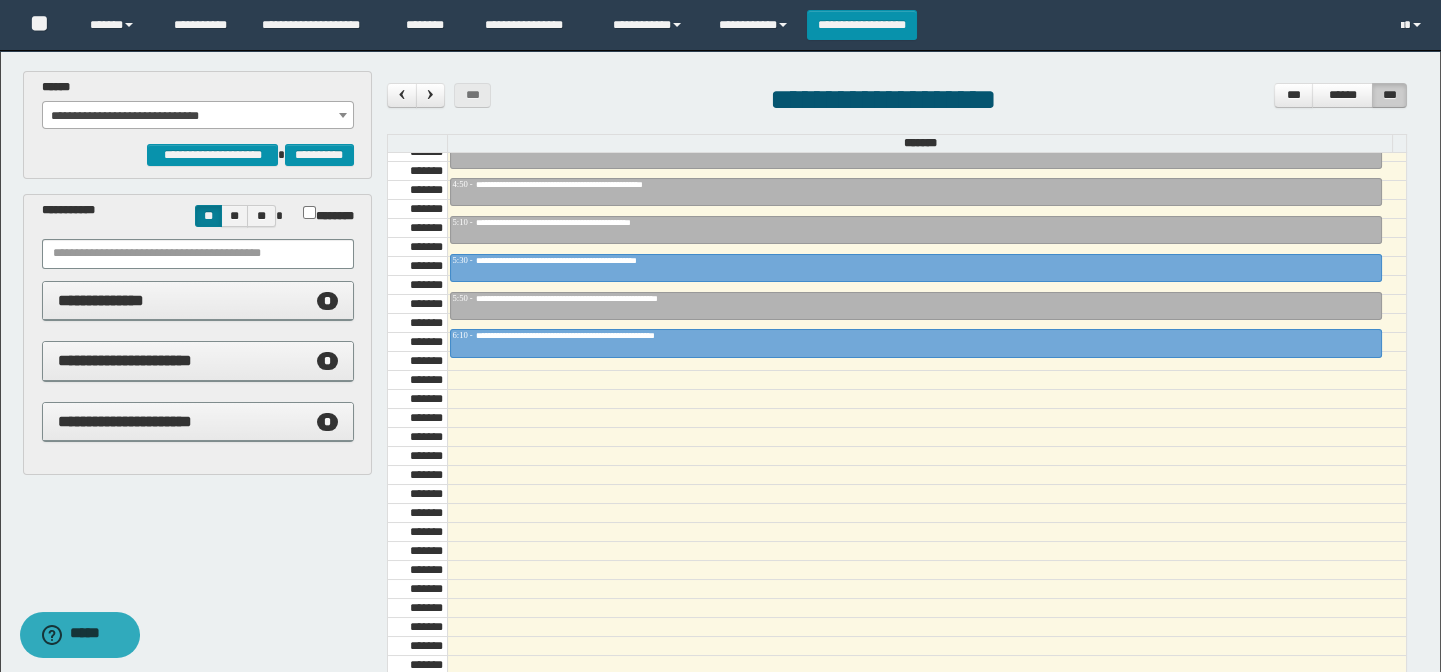 click on "**********" at bounding box center [198, 116] 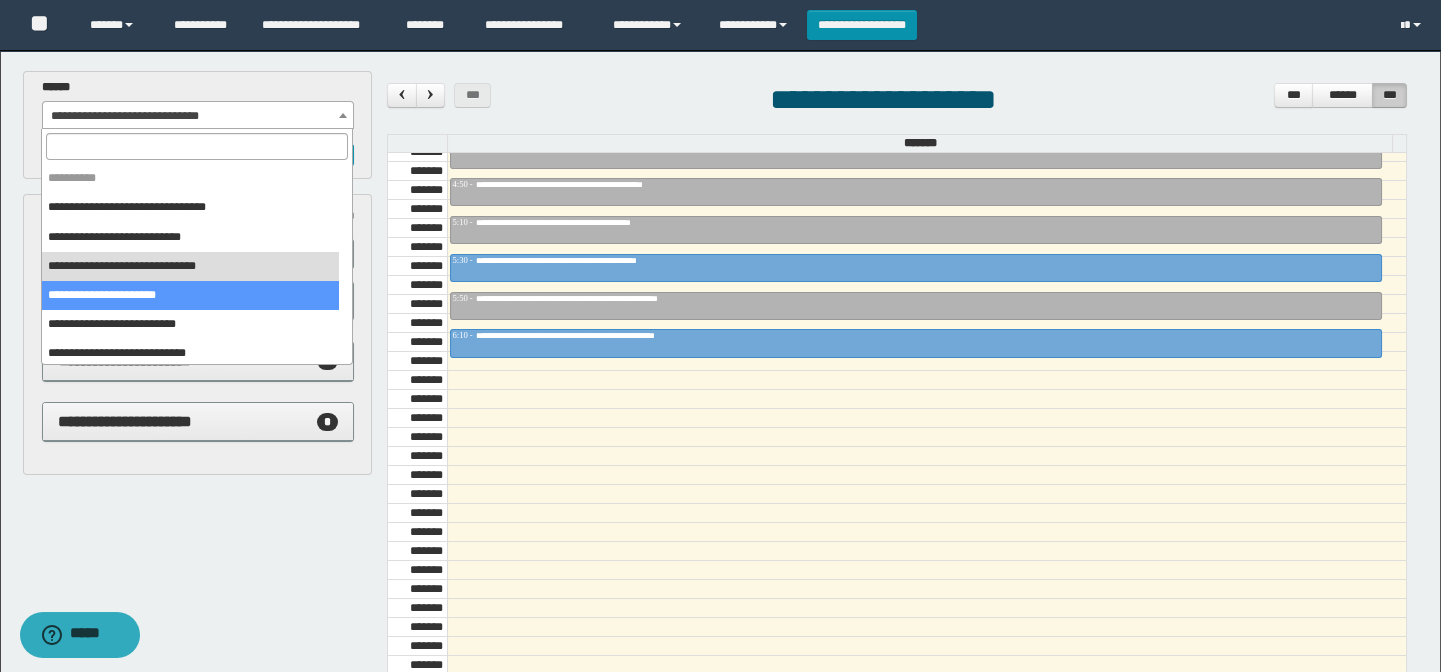 scroll, scrollTop: 150, scrollLeft: 0, axis: vertical 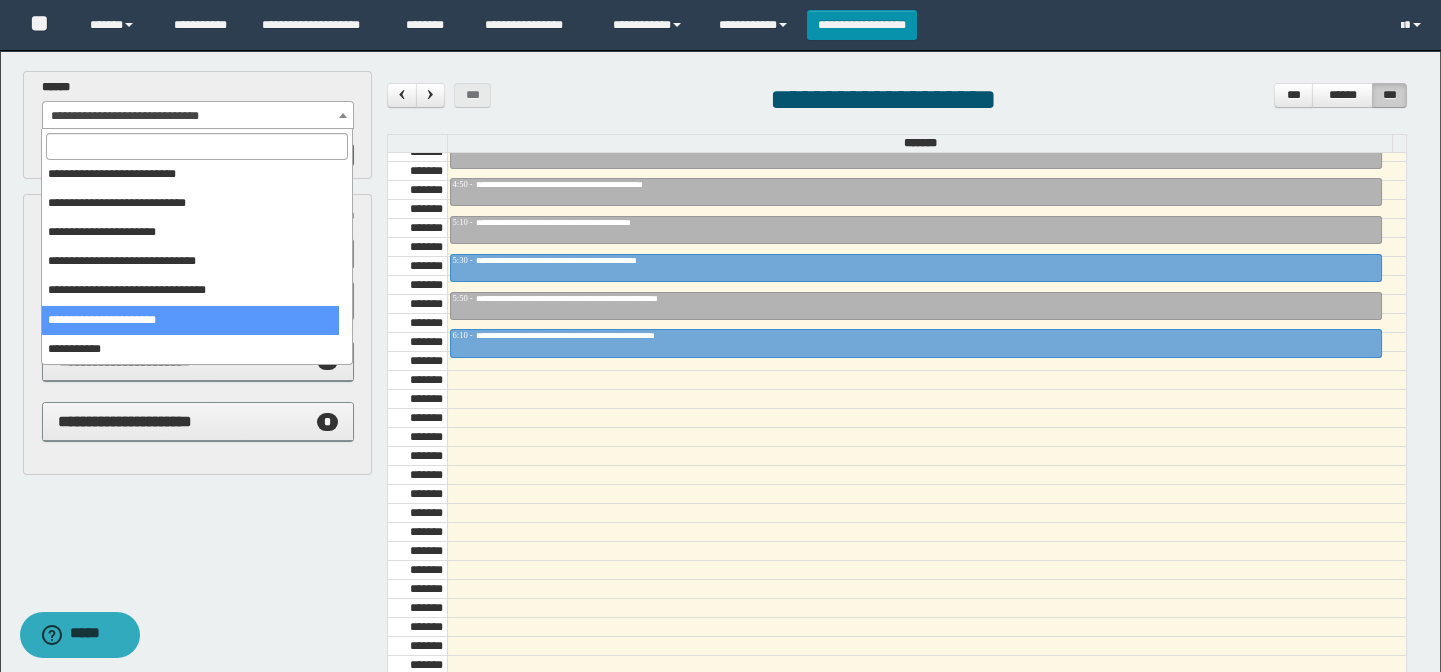 select on "******" 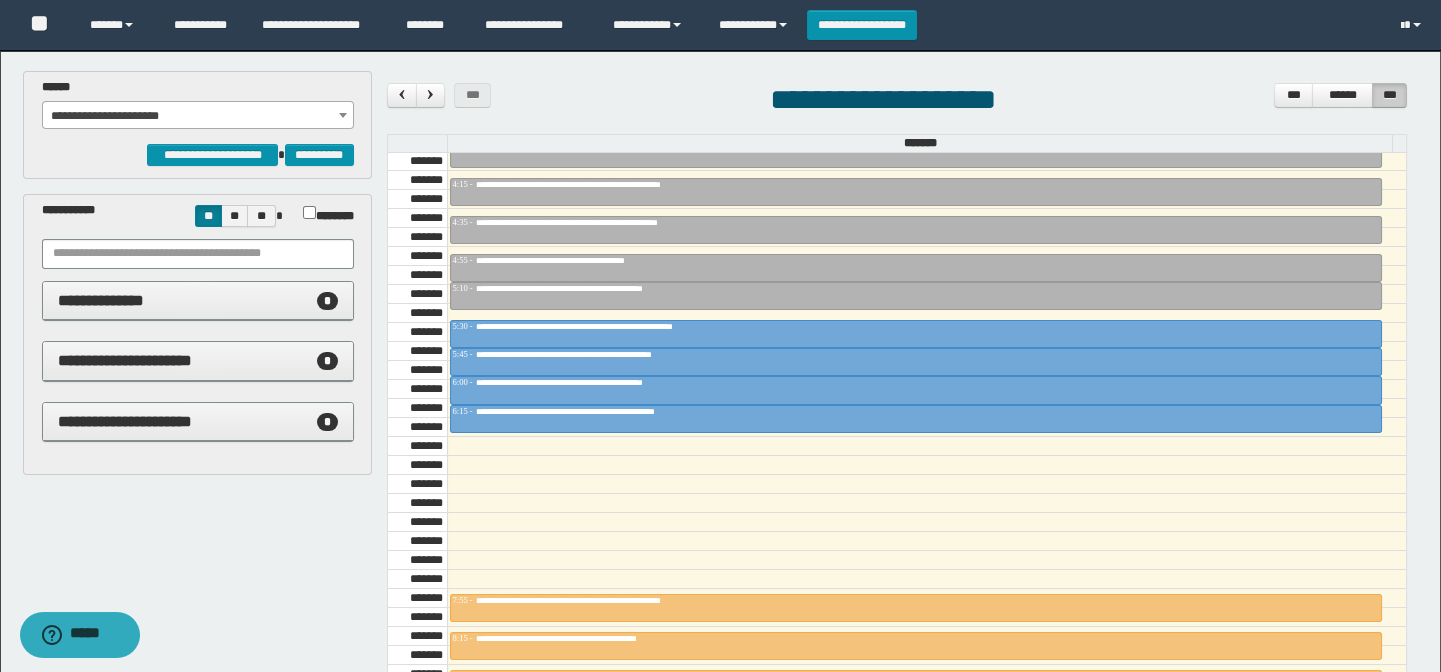 scroll, scrollTop: 432, scrollLeft: 0, axis: vertical 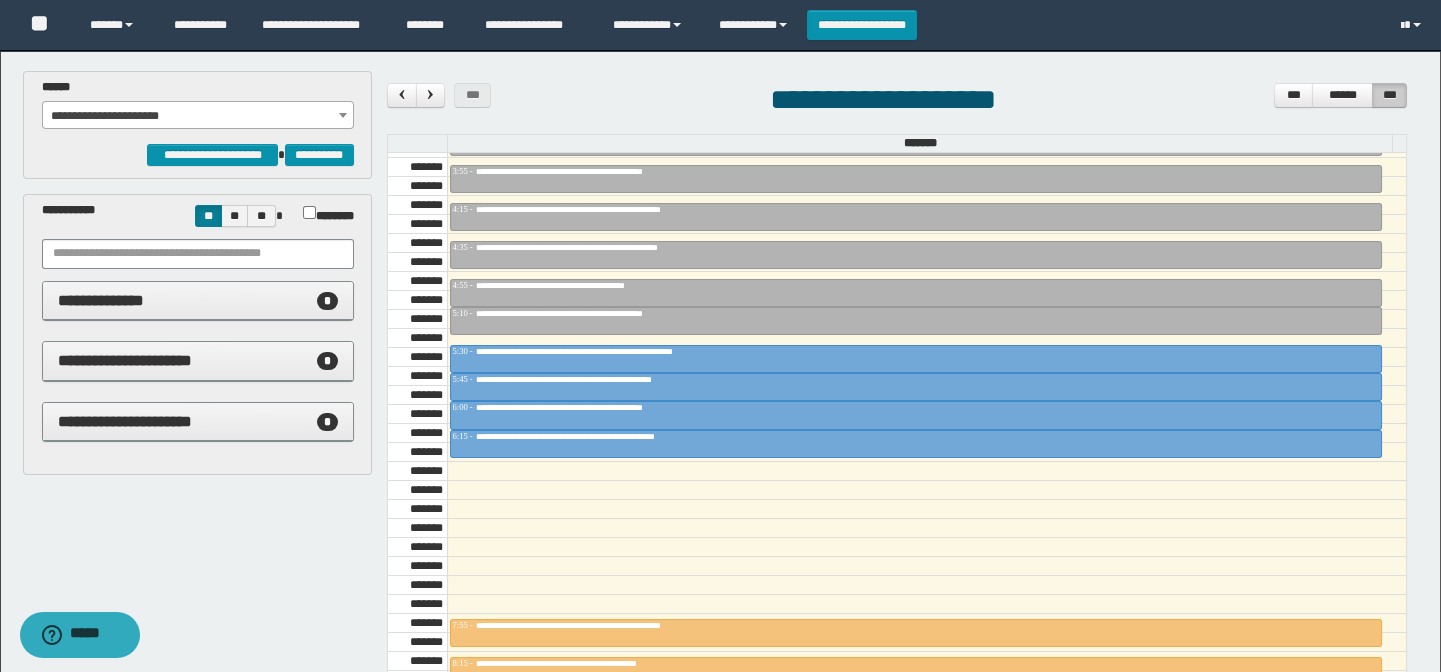 click on "**********" at bounding box center (198, 116) 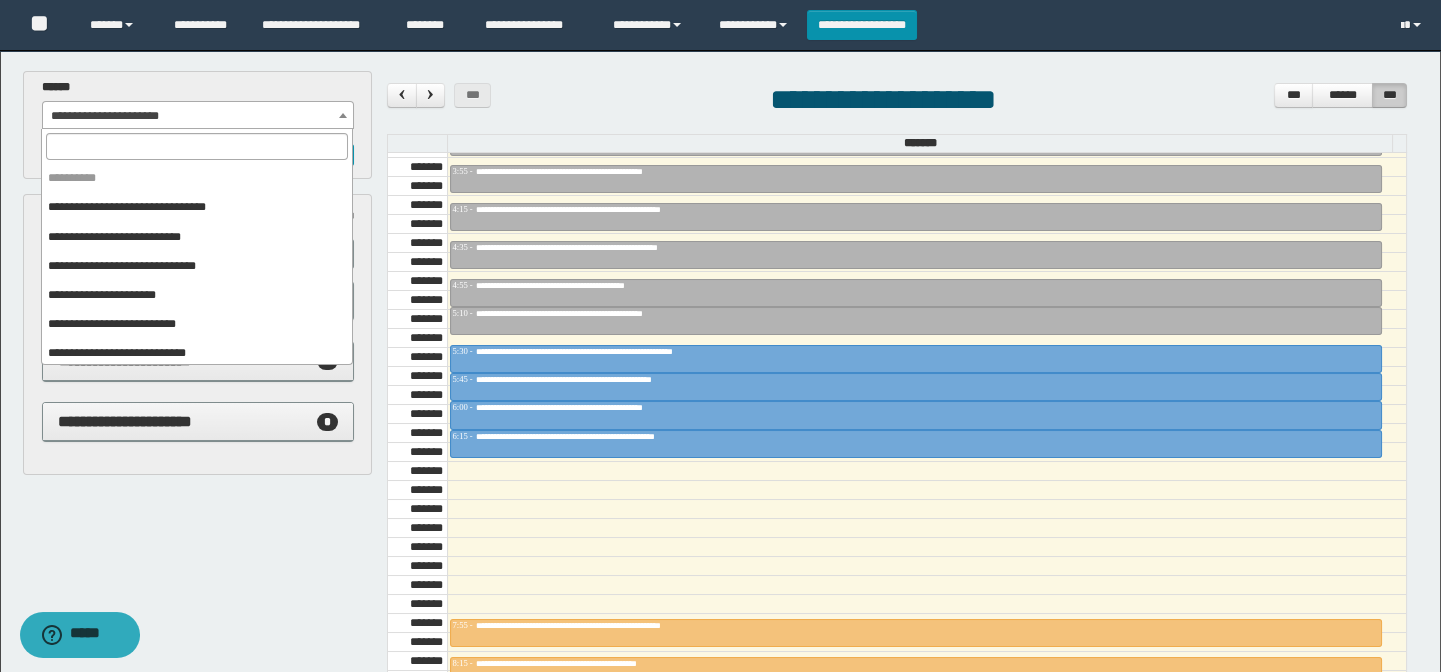 scroll, scrollTop: 150, scrollLeft: 0, axis: vertical 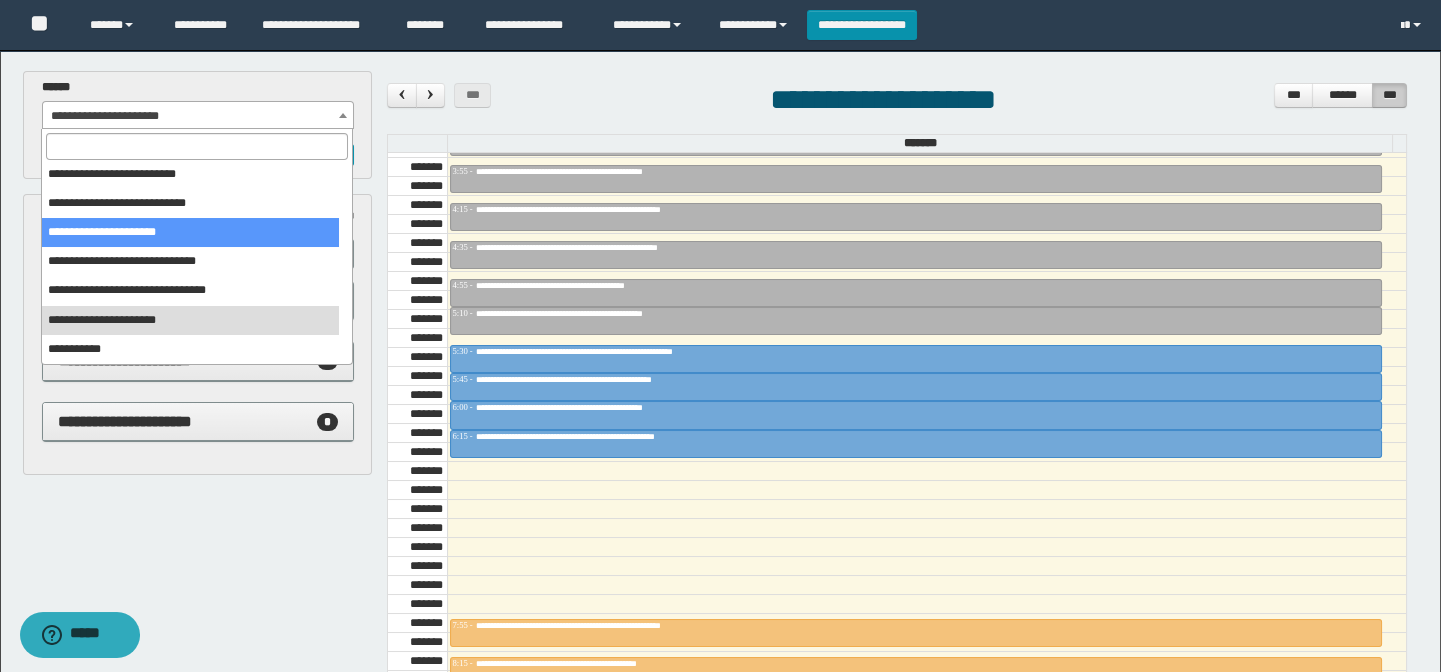 click at bounding box center [927, 547] 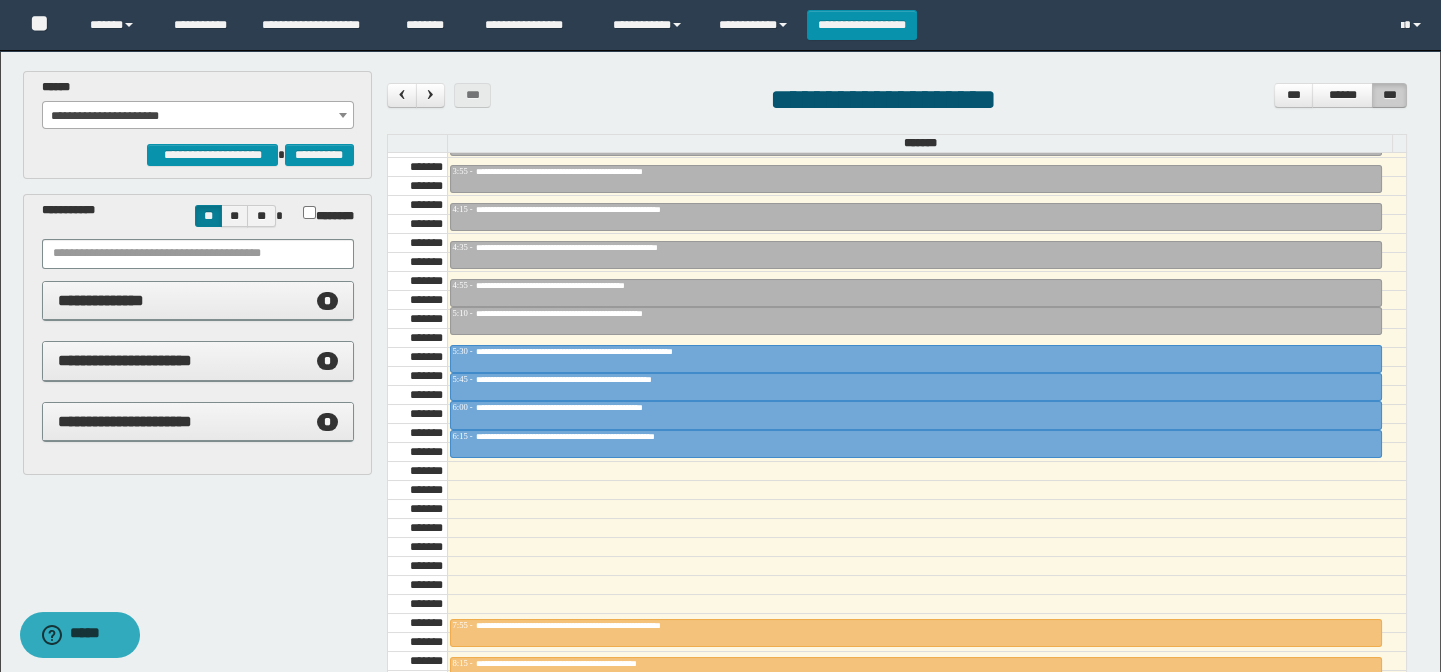 click at bounding box center [927, 585] 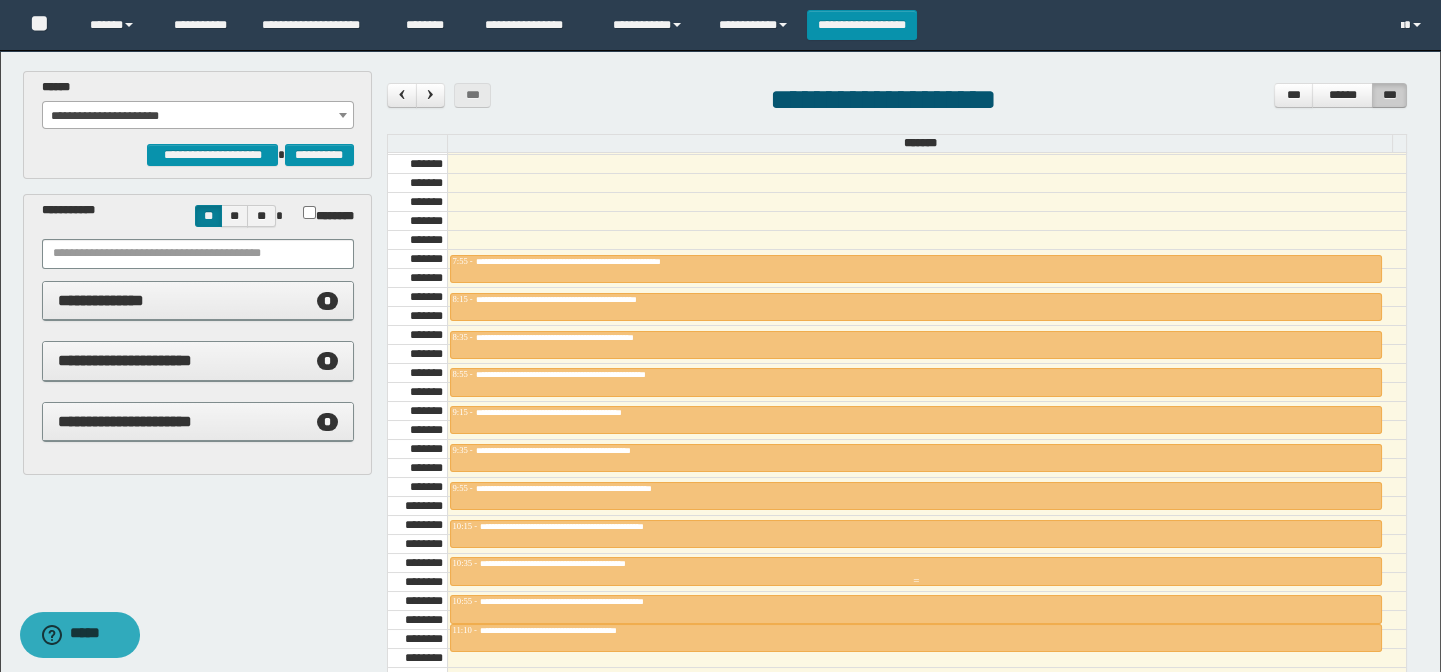 scroll, scrollTop: 978, scrollLeft: 0, axis: vertical 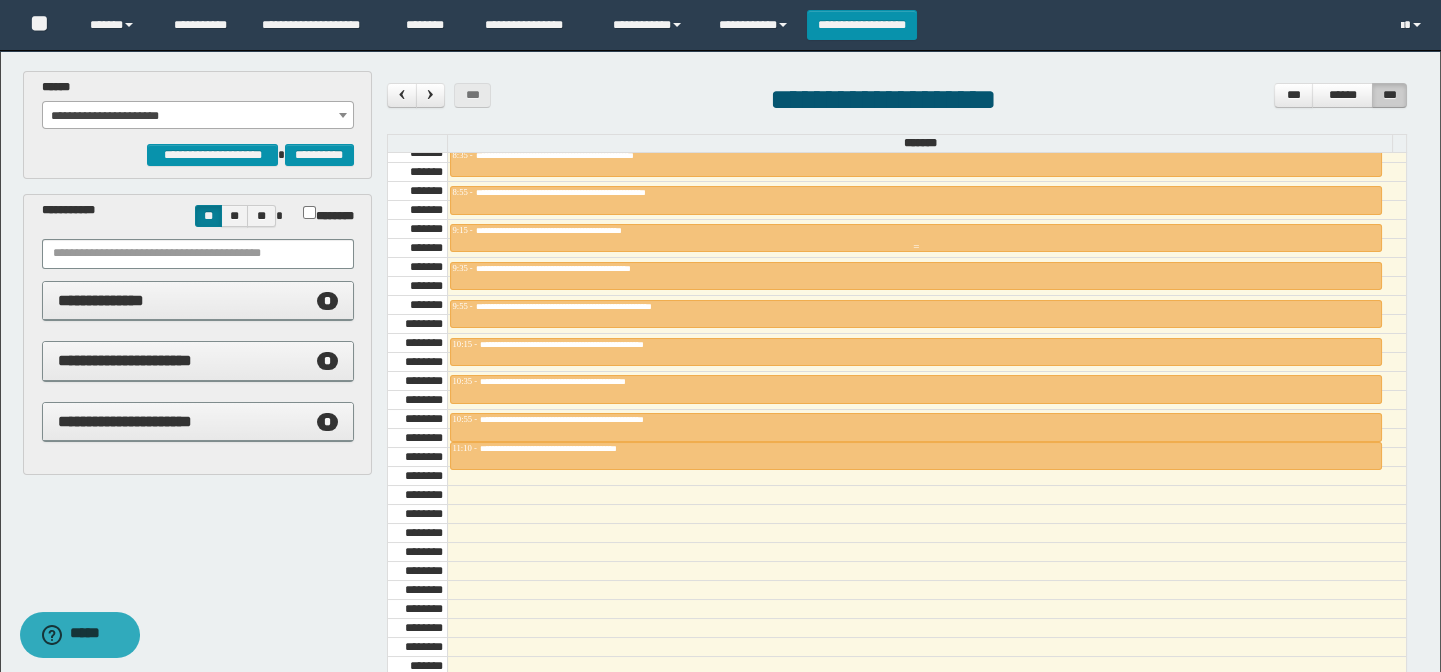 click at bounding box center (916, 238) 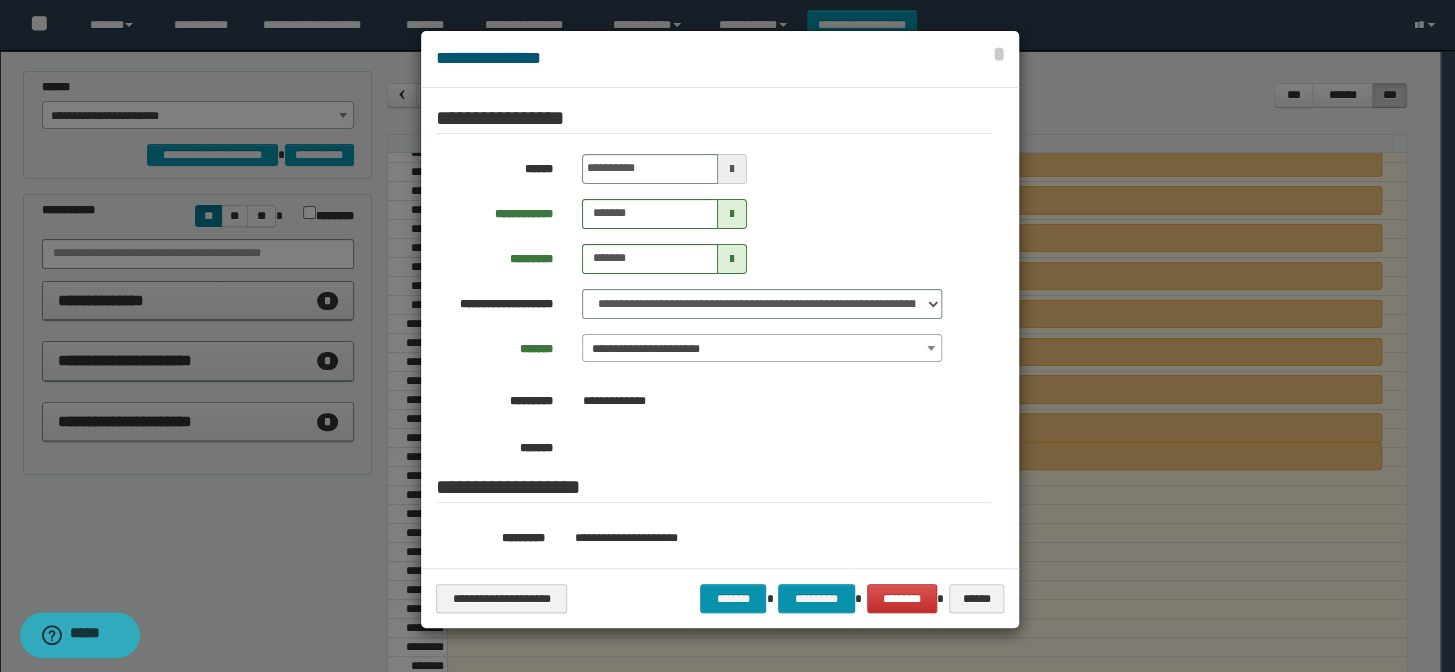 click at bounding box center (727, 336) 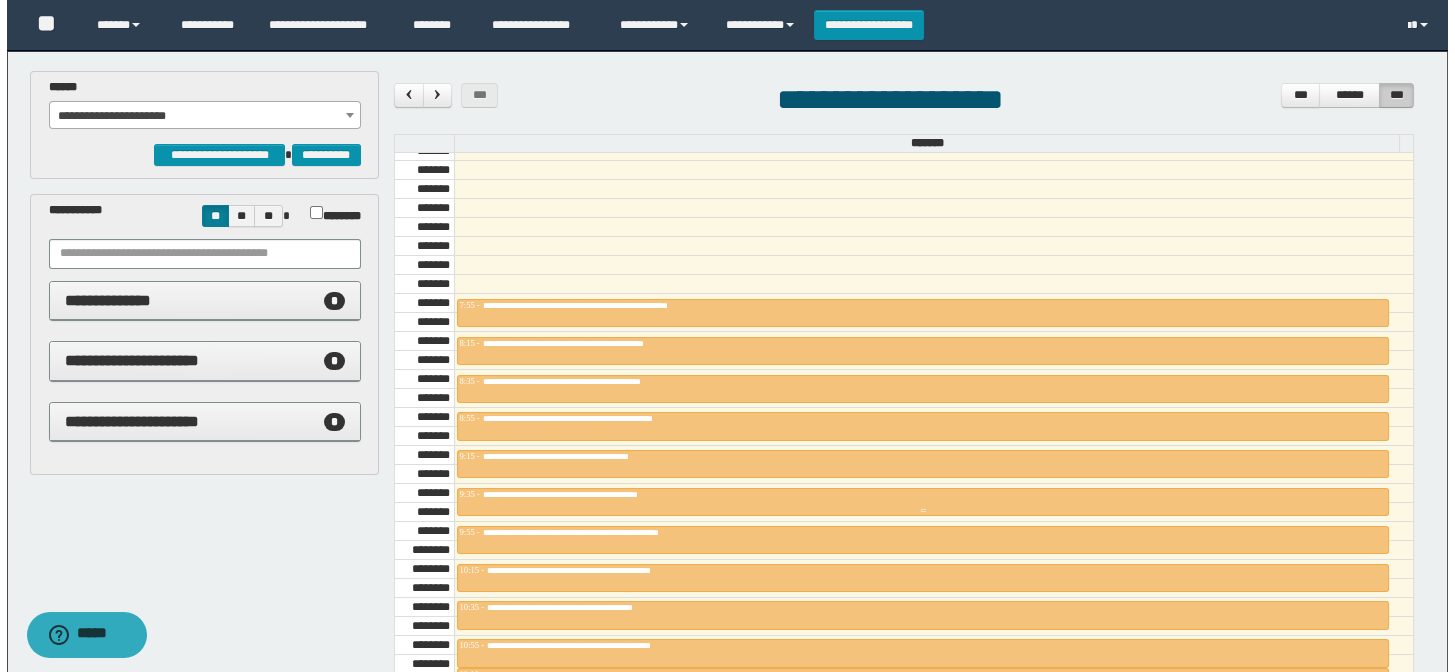 scroll, scrollTop: 796, scrollLeft: 0, axis: vertical 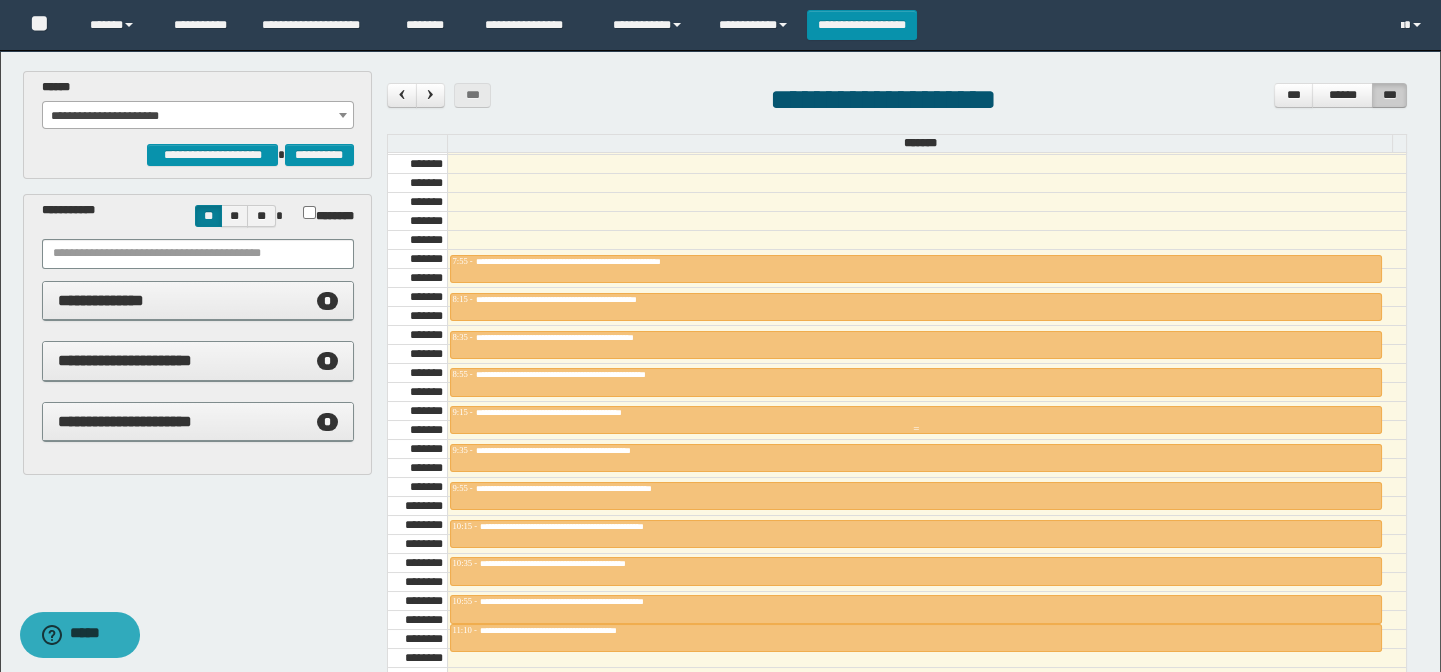 click on "**********" at bounding box center [593, 412] 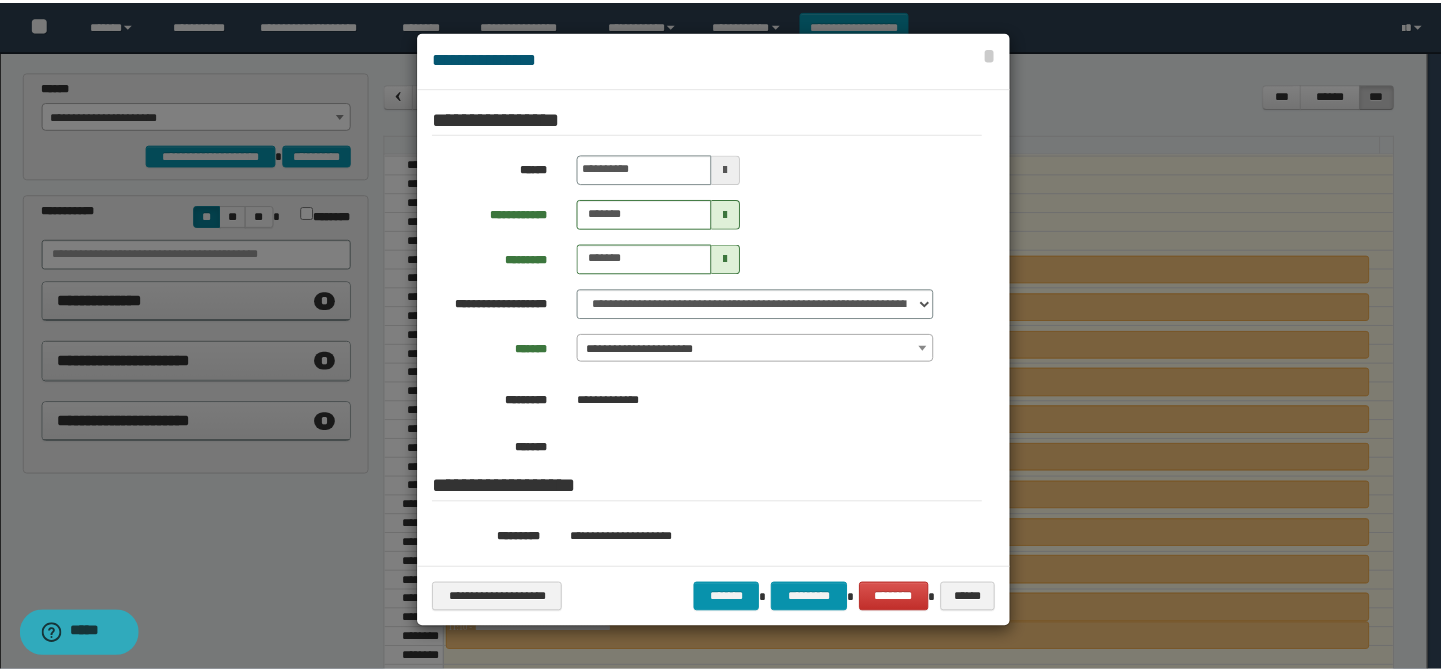scroll, scrollTop: 90, scrollLeft: 0, axis: vertical 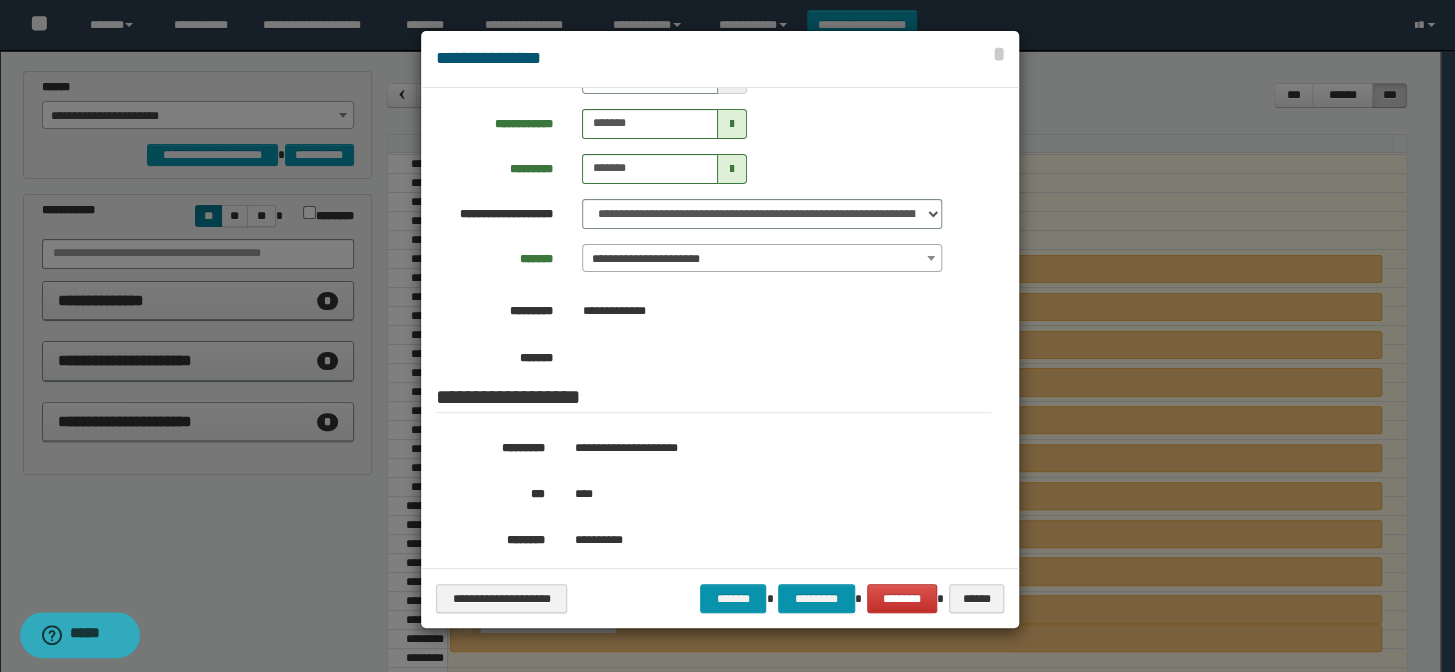 click at bounding box center [727, 336] 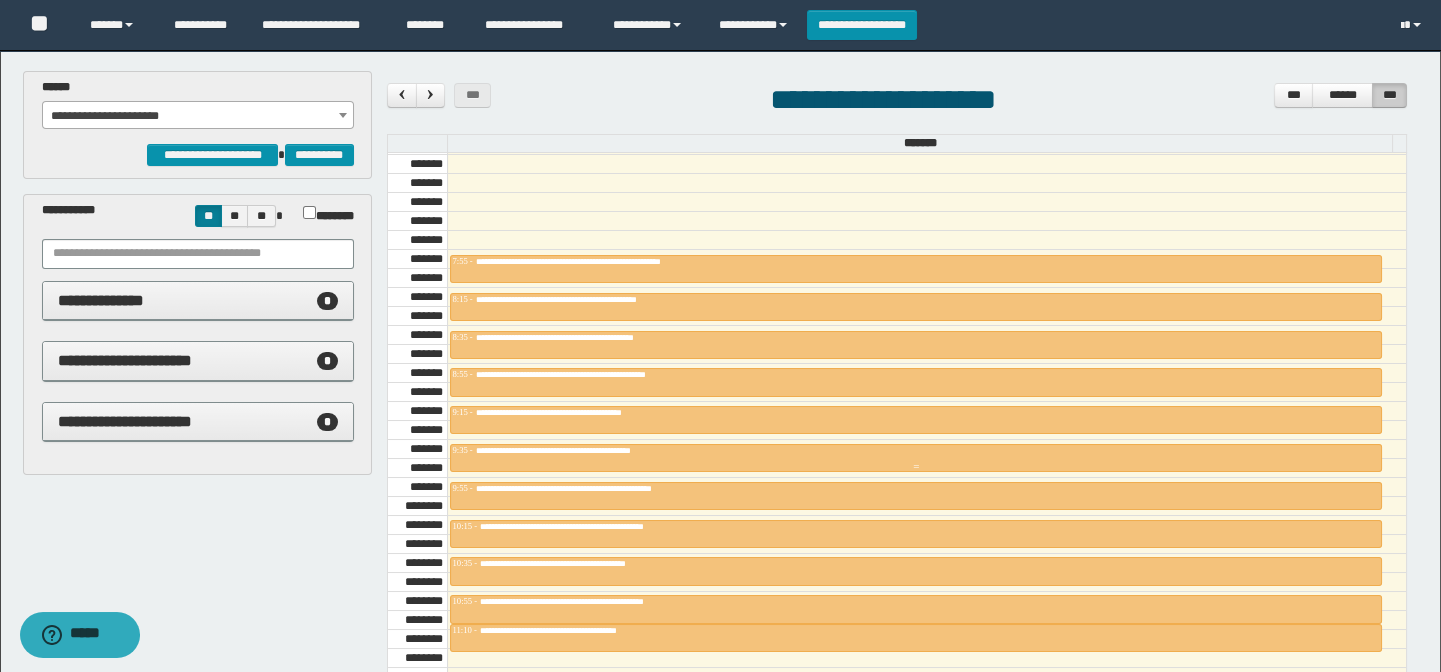 scroll, scrollTop: 887, scrollLeft: 0, axis: vertical 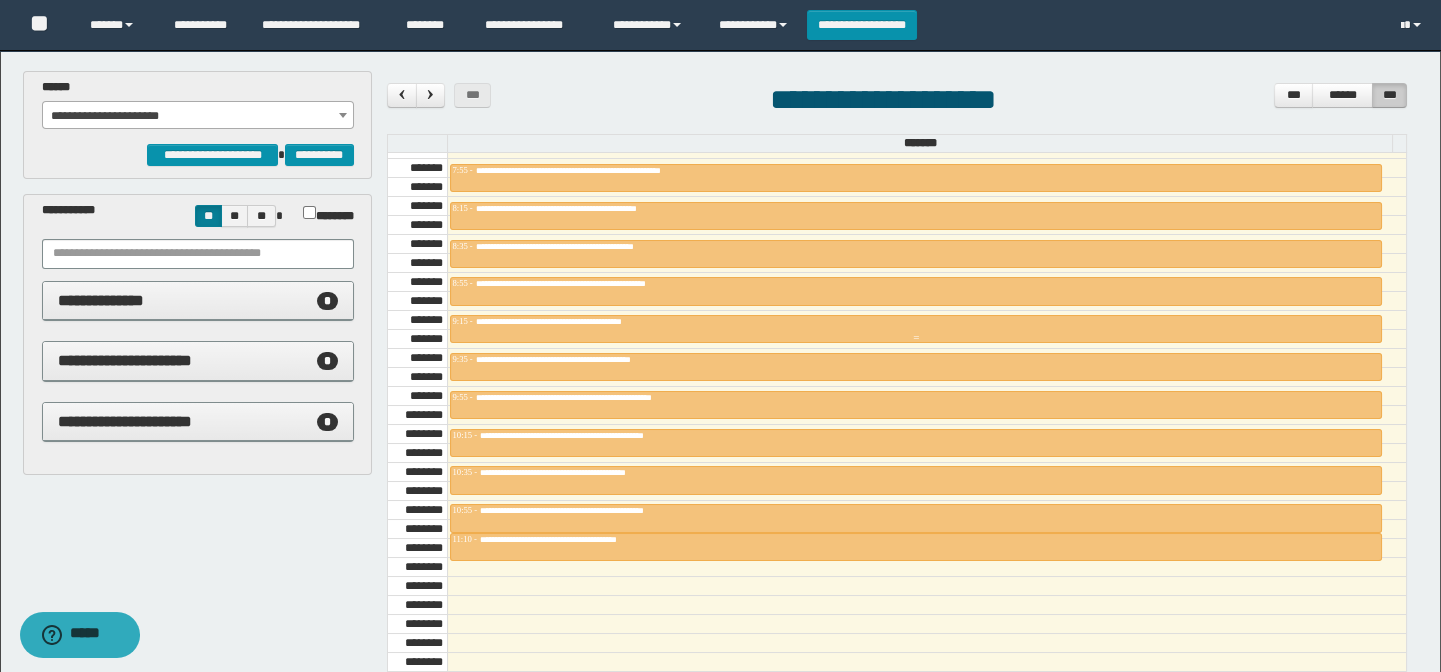 click on "**********" at bounding box center (593, 321) 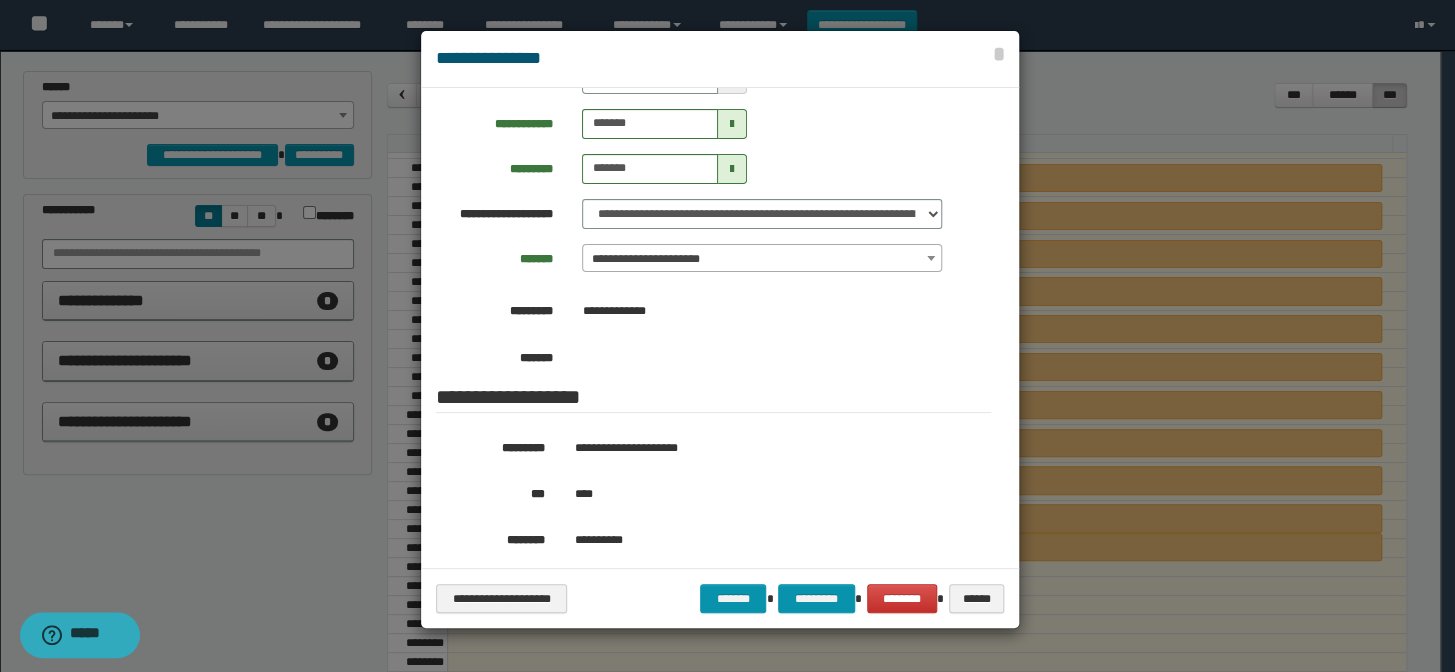 click at bounding box center [727, 336] 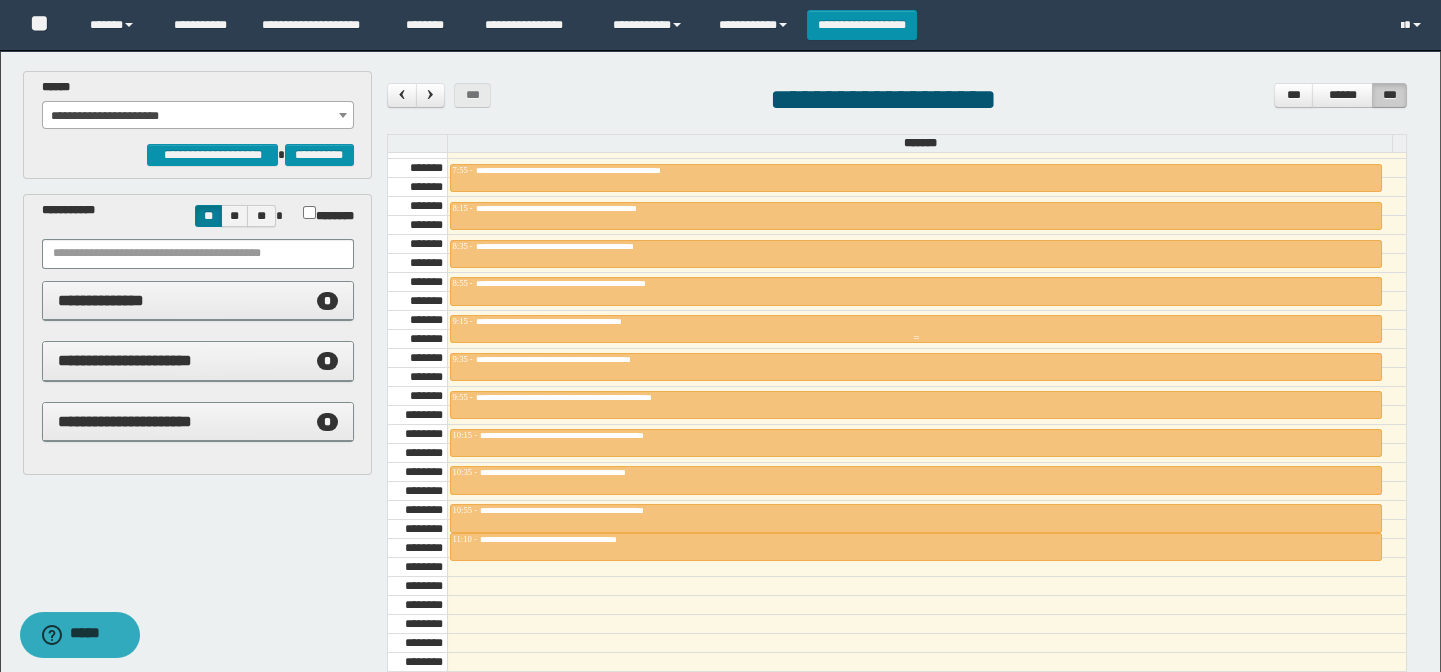 click on "**********" at bounding box center (916, 322) 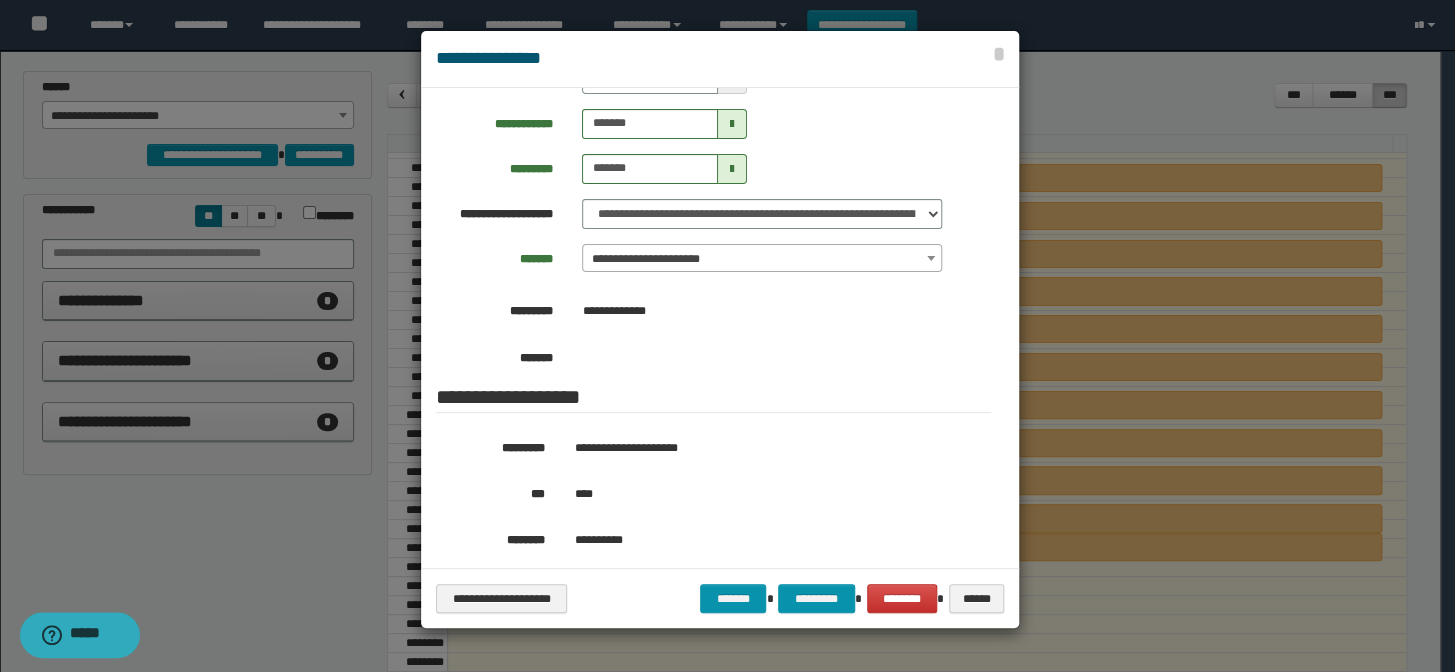 click at bounding box center (727, 336) 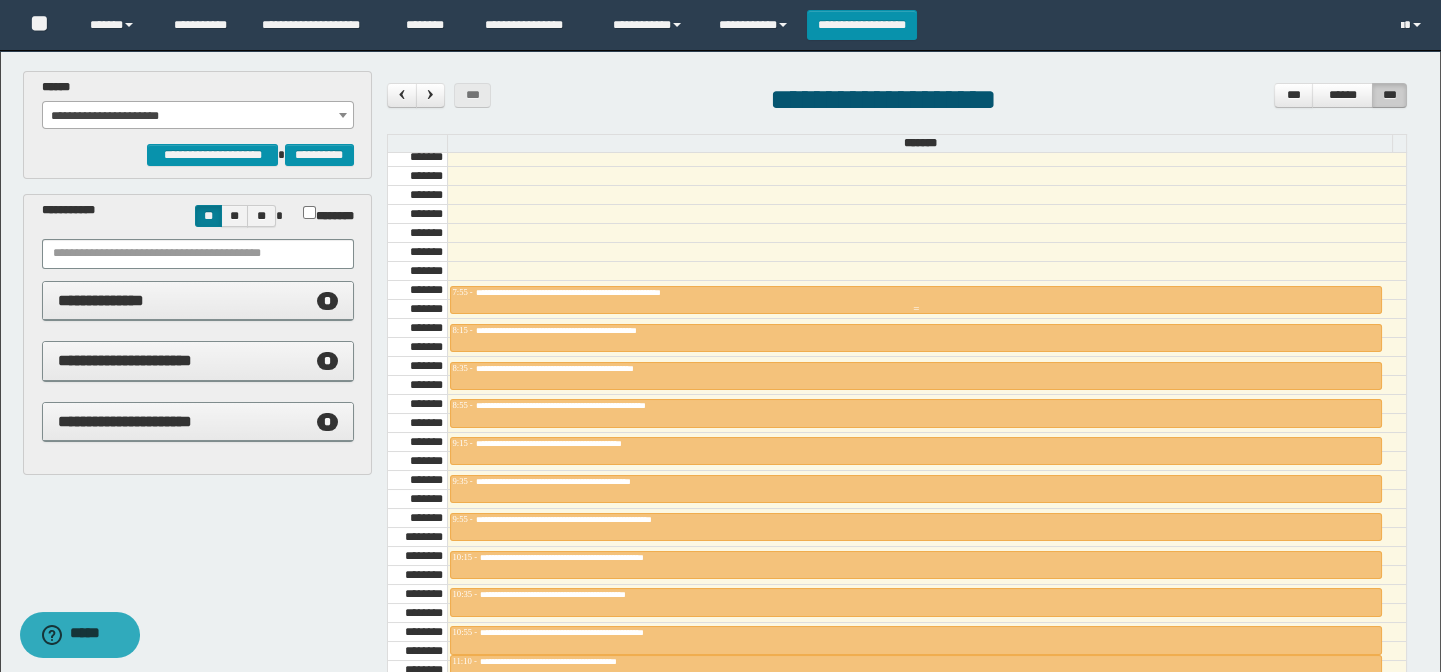 scroll, scrollTop: 705, scrollLeft: 0, axis: vertical 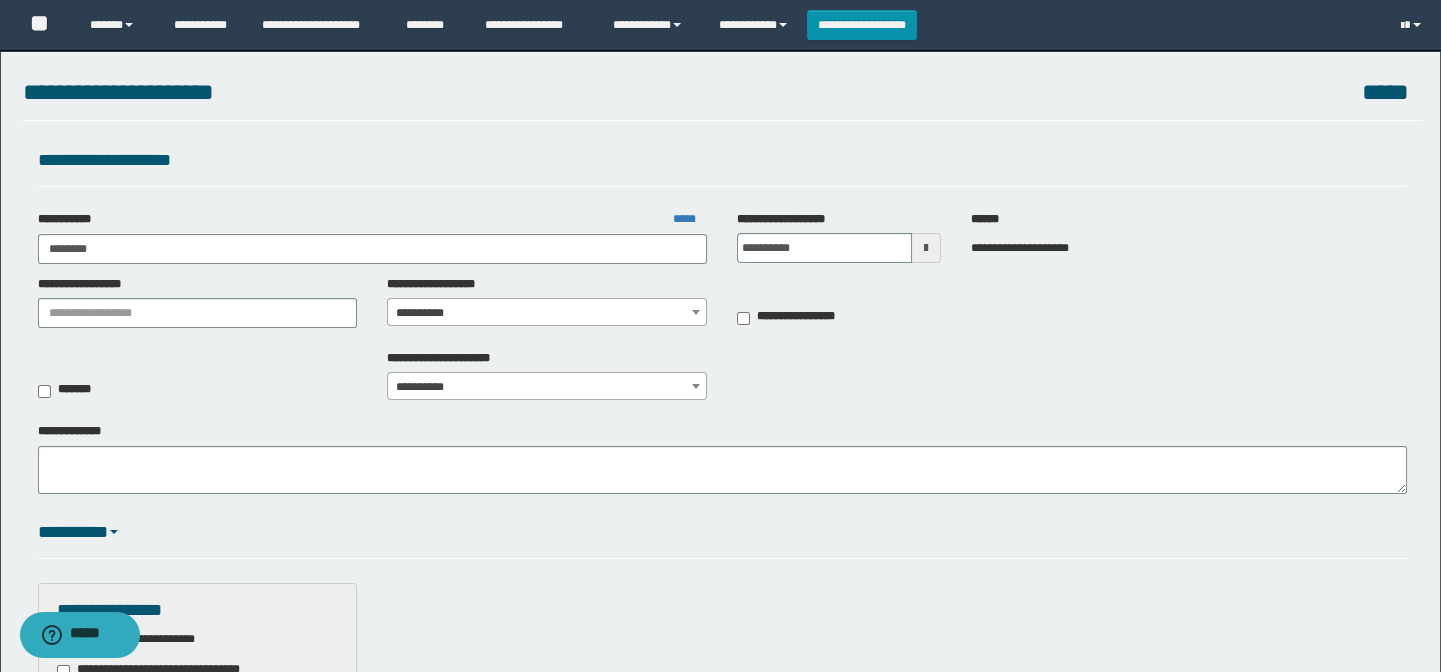 type on "*********" 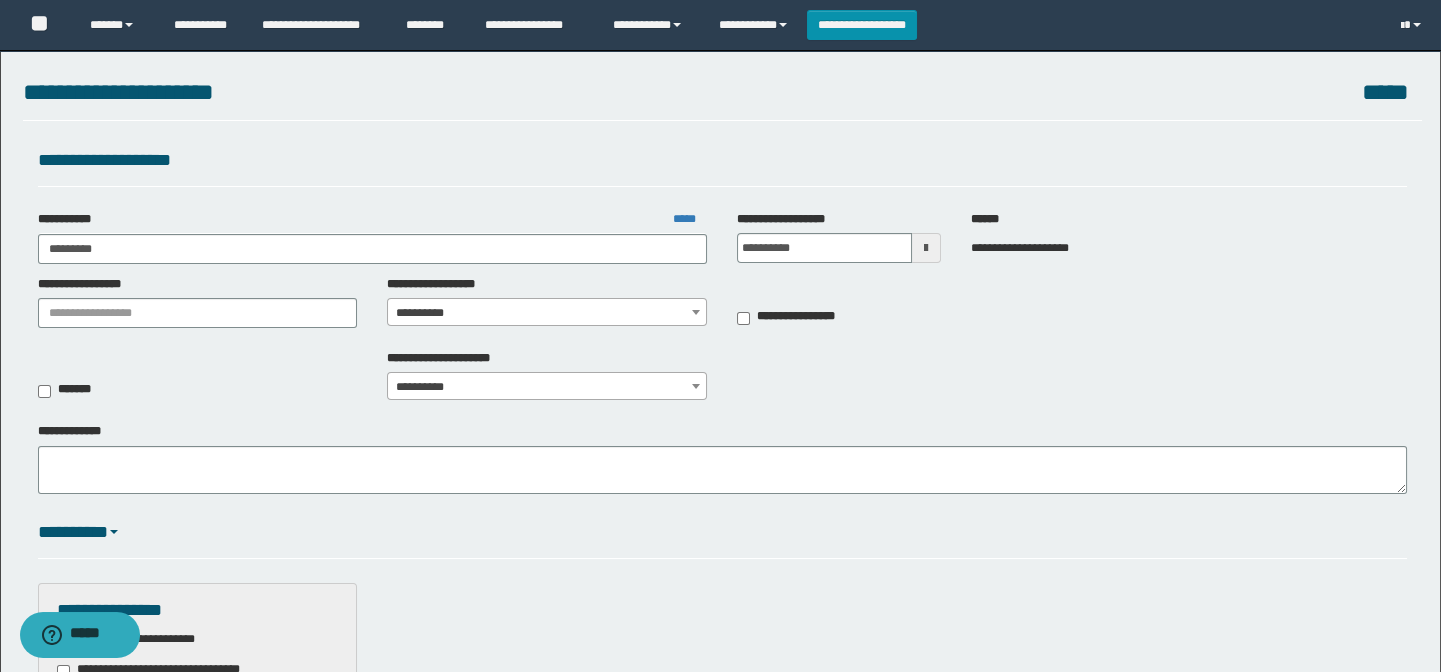 type on "*********" 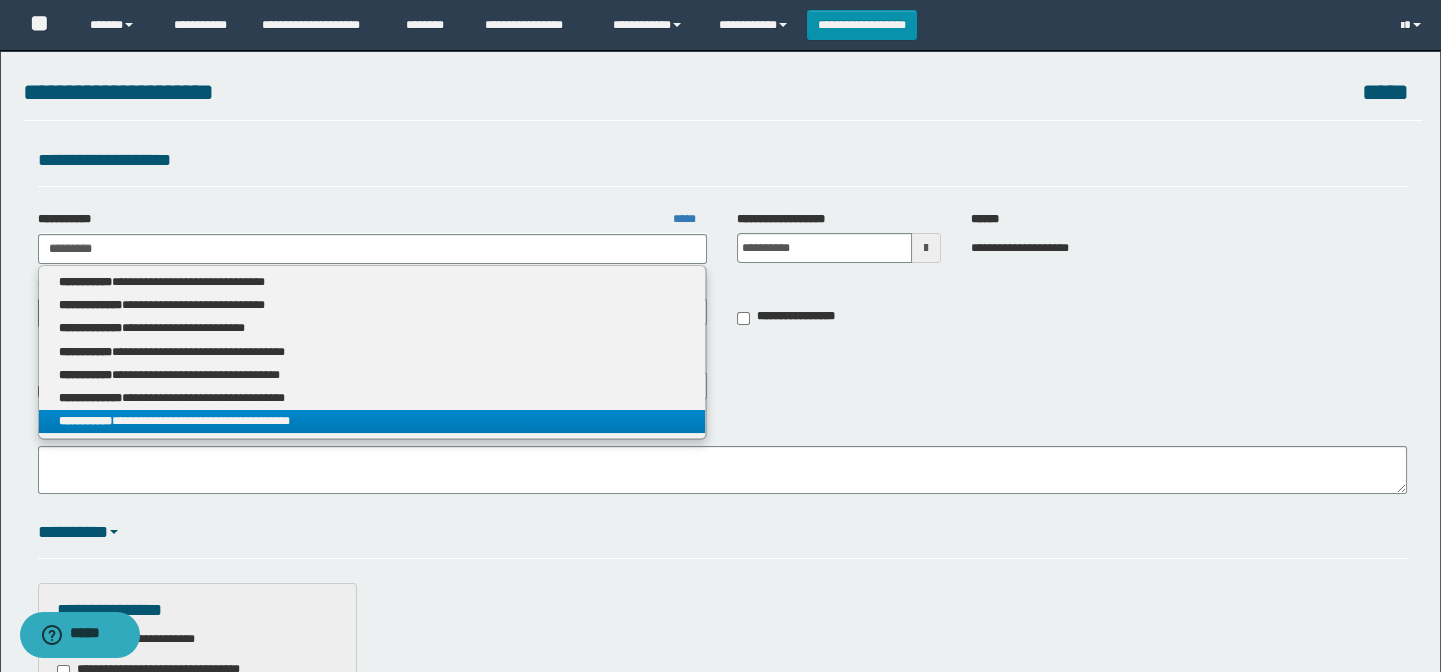 type on "*********" 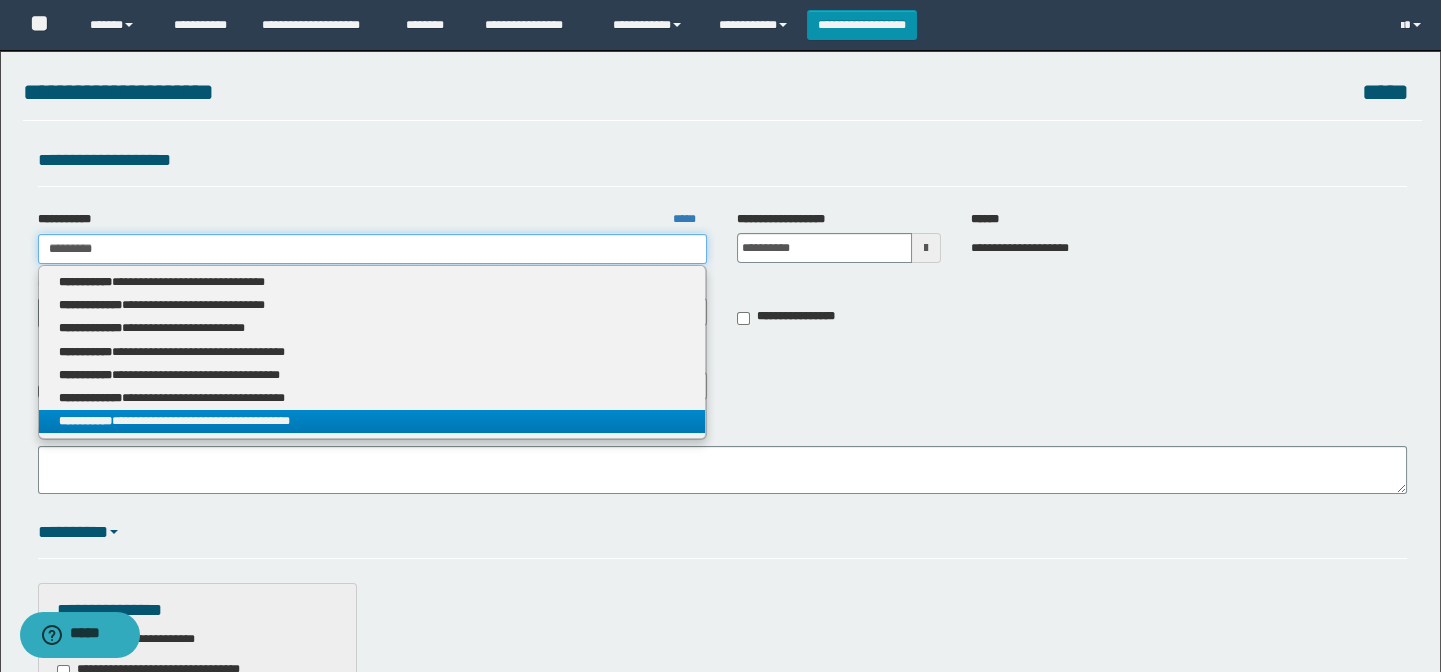 type 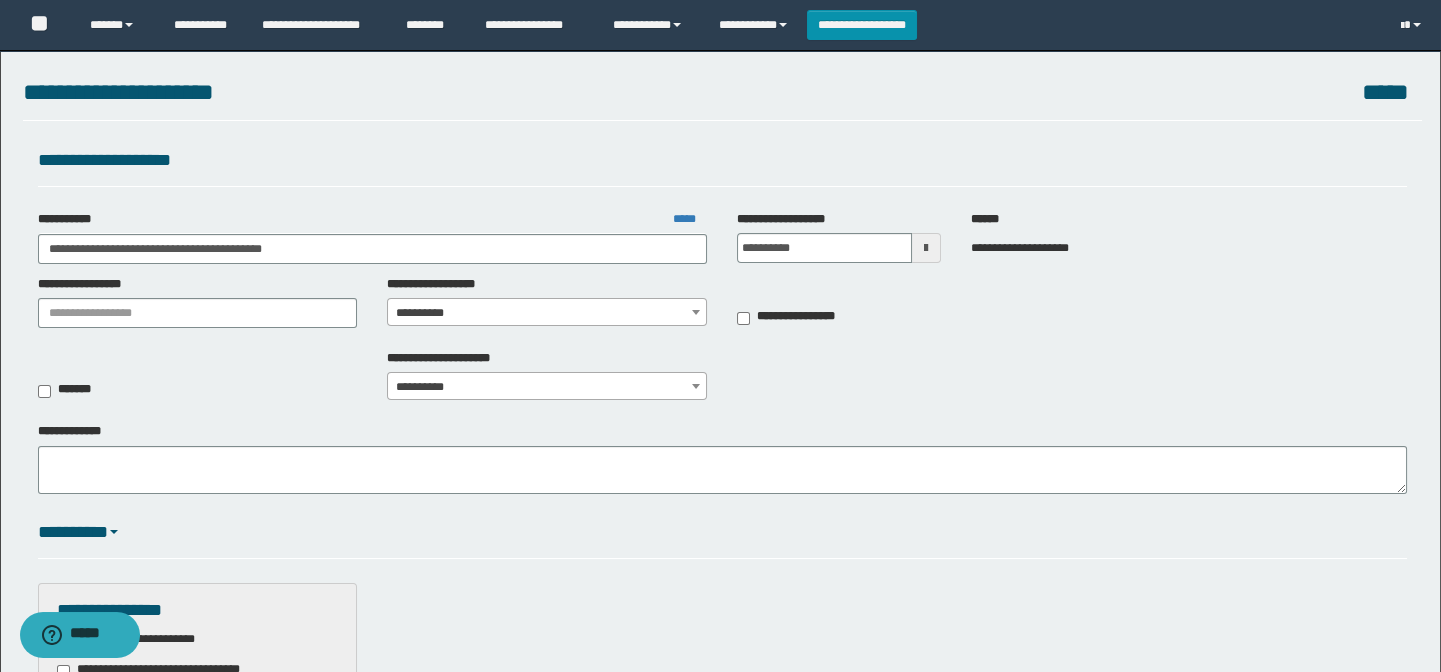 click on "**********" at bounding box center (547, 313) 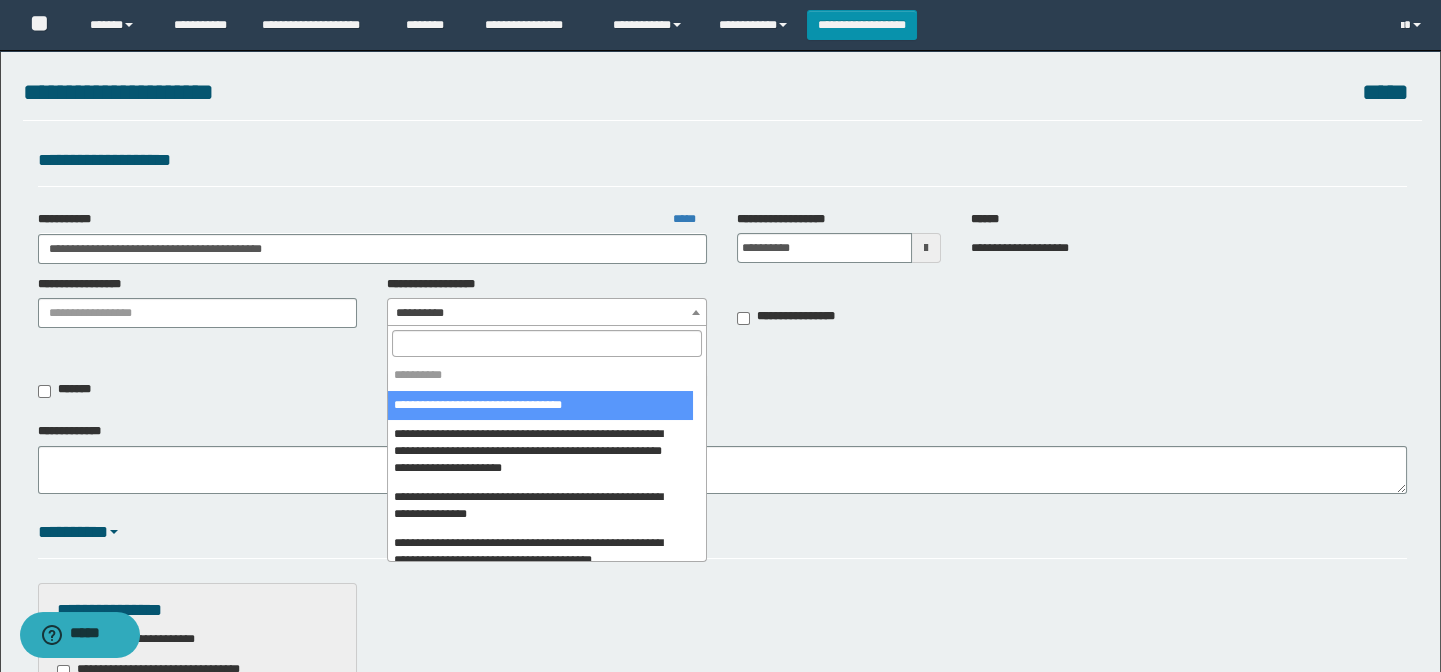 click at bounding box center (547, 343) 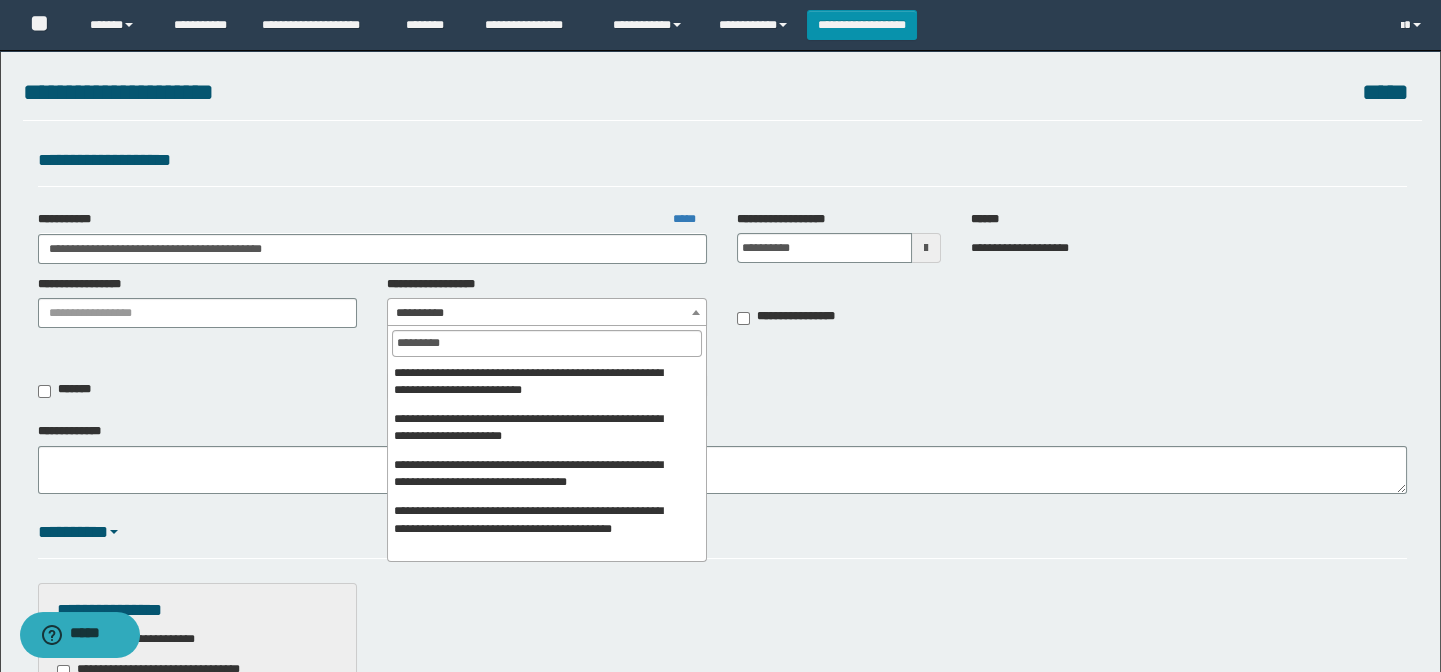 scroll, scrollTop: 545, scrollLeft: 0, axis: vertical 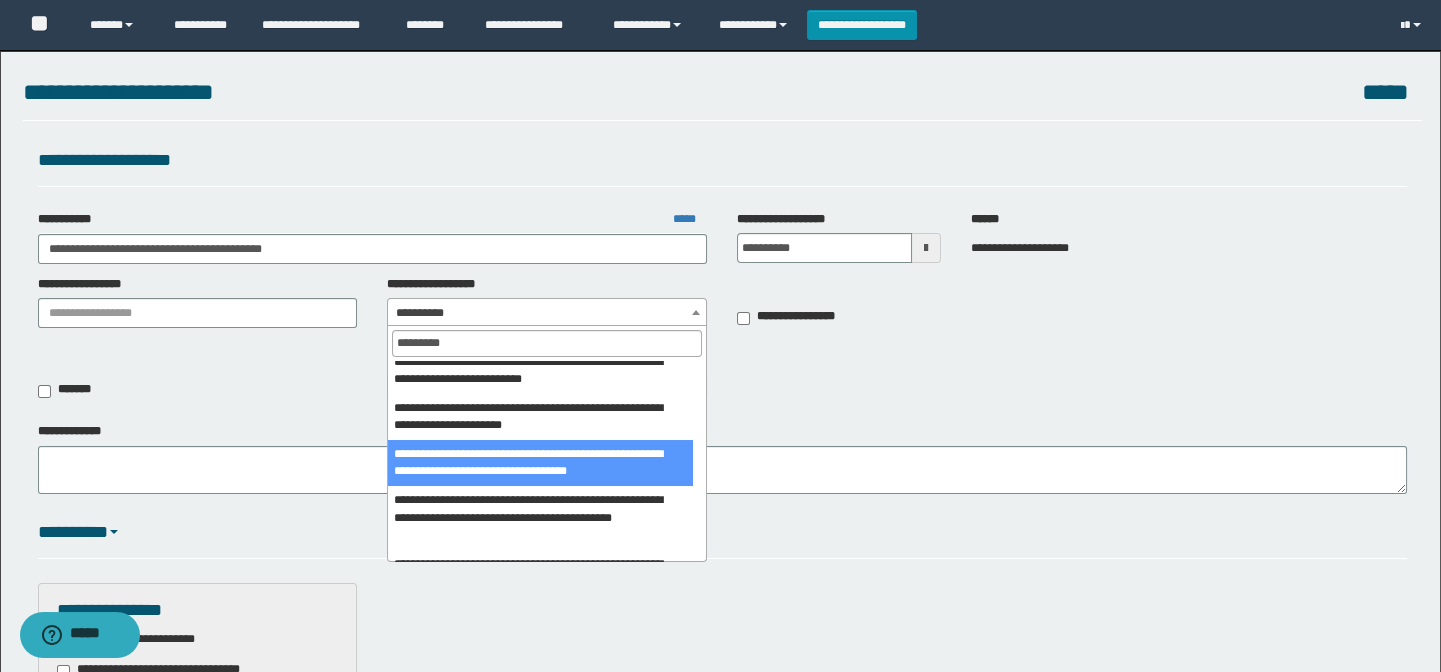 type on "*********" 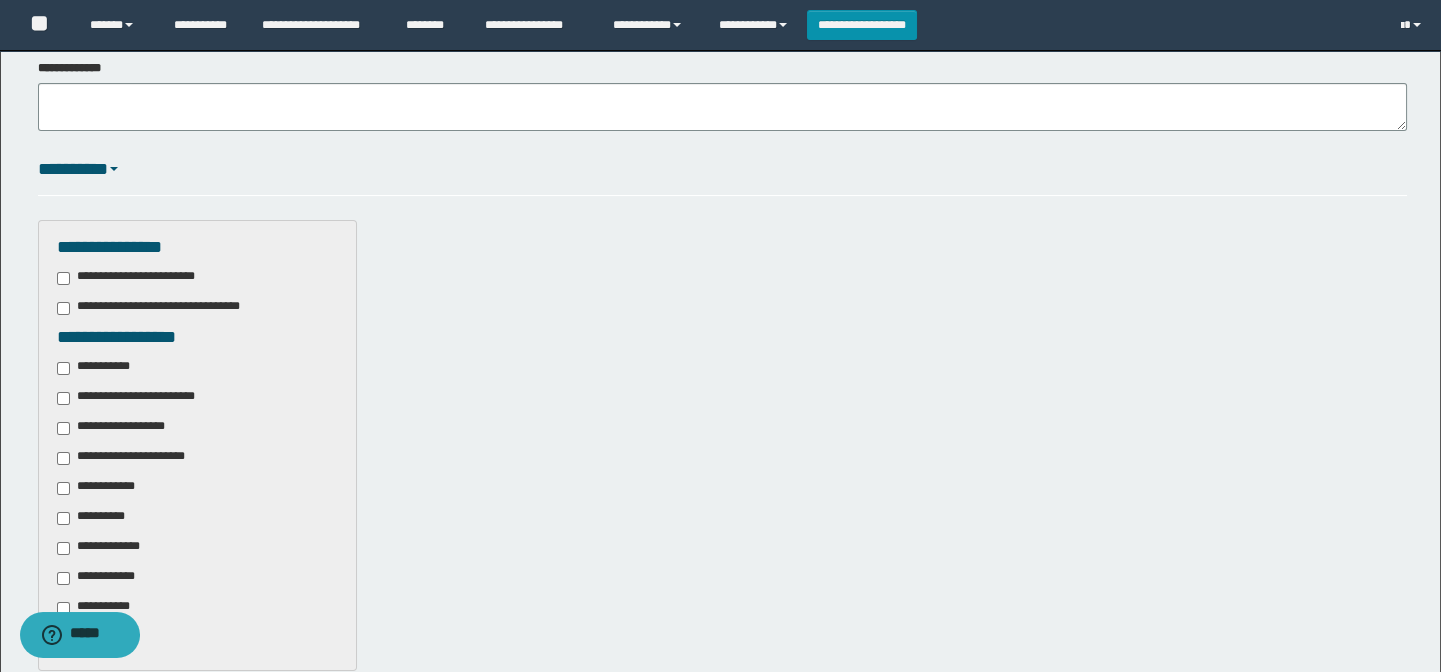 scroll, scrollTop: 545, scrollLeft: 0, axis: vertical 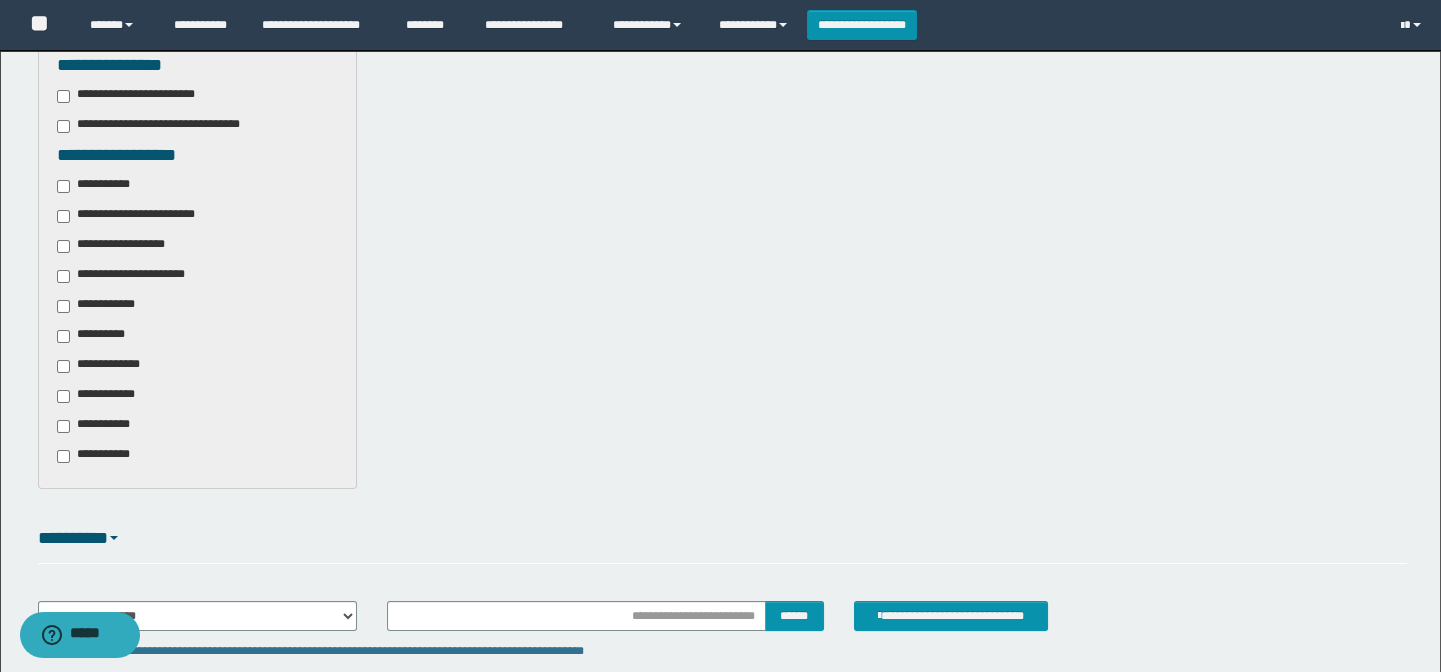 click on "**********" at bounding box center (110, 366) 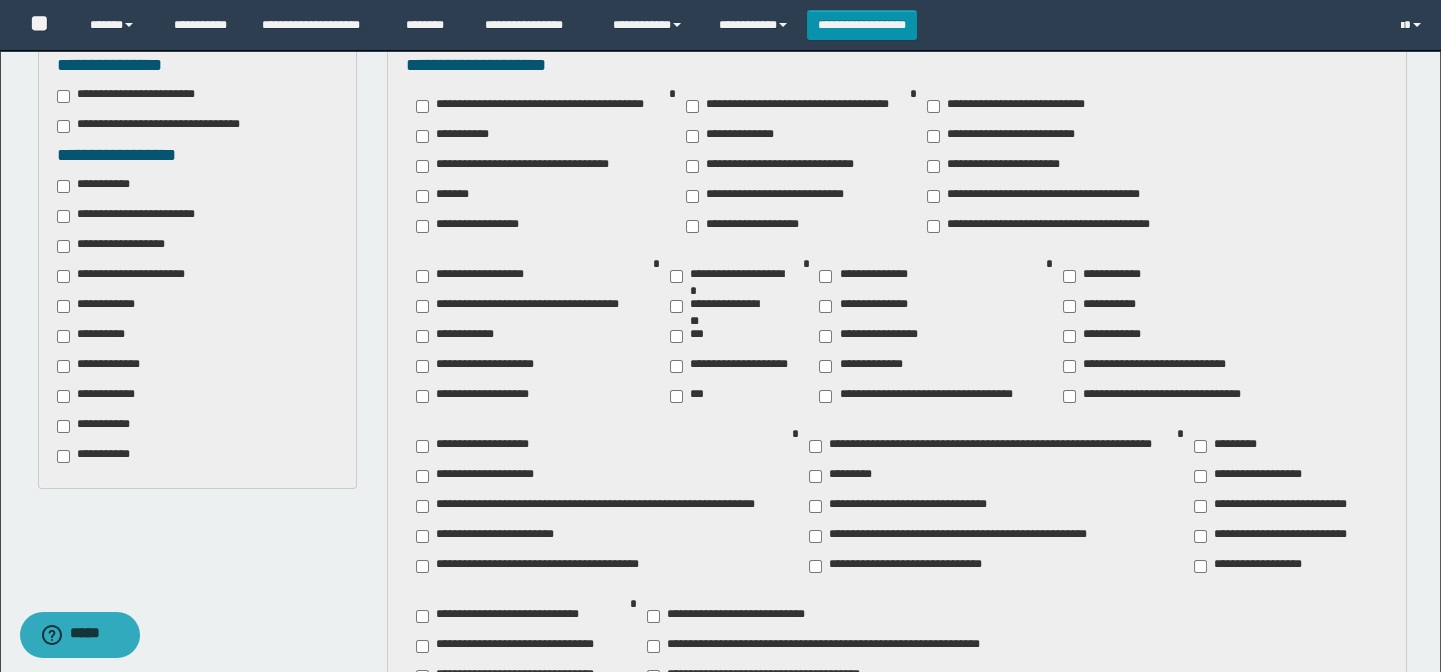 click on "**********" at bounding box center (876, 336) 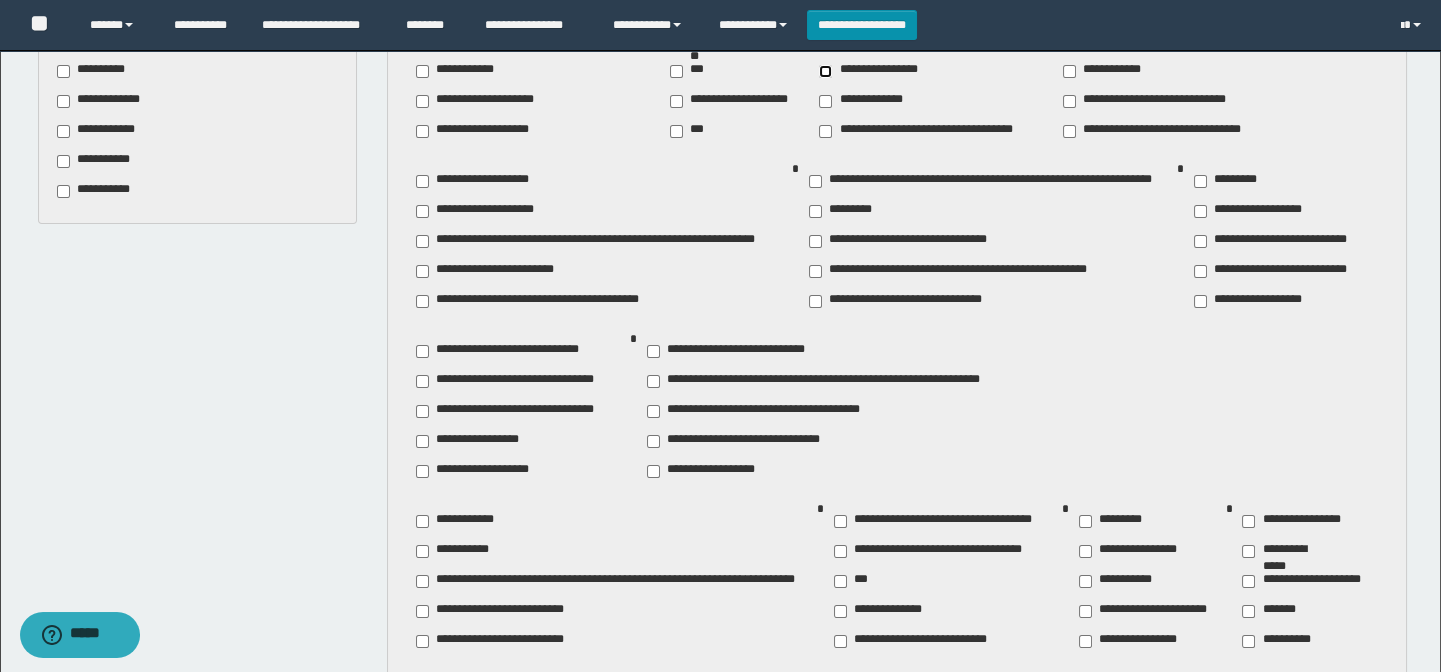 scroll, scrollTop: 818, scrollLeft: 0, axis: vertical 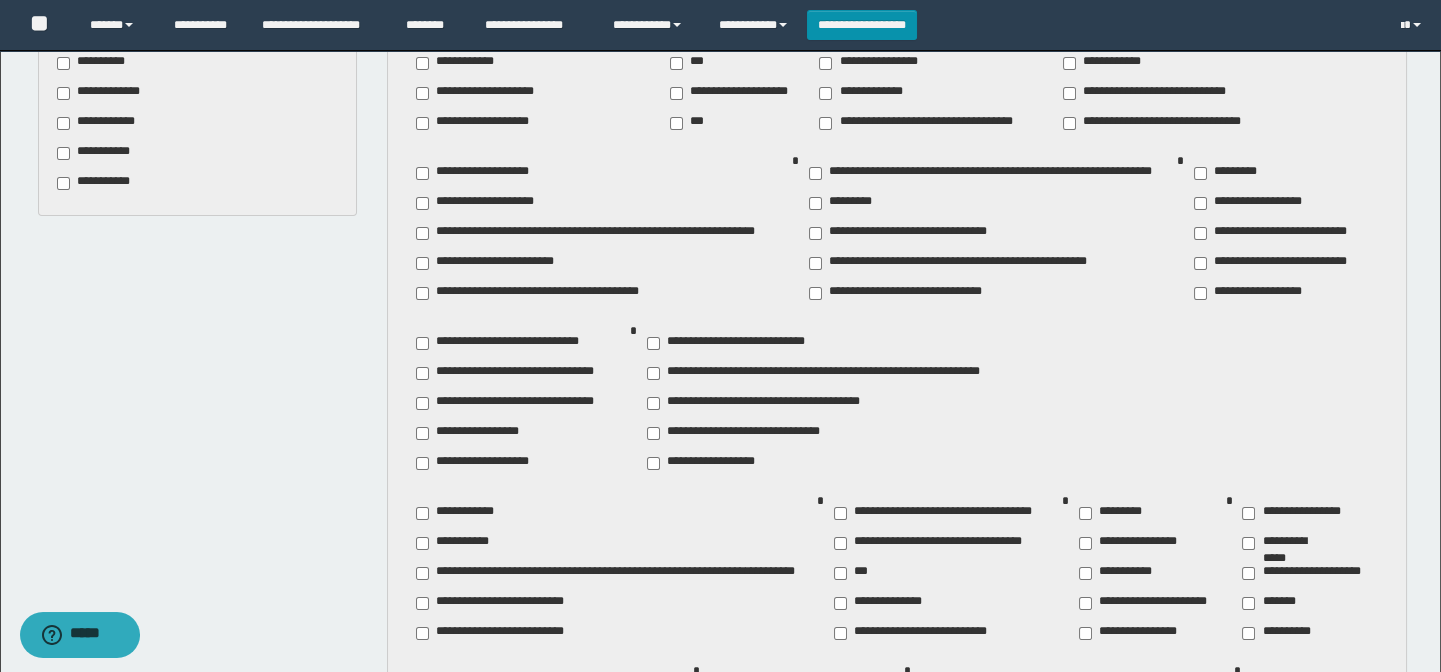 click on "**********" at bounding box center (475, 433) 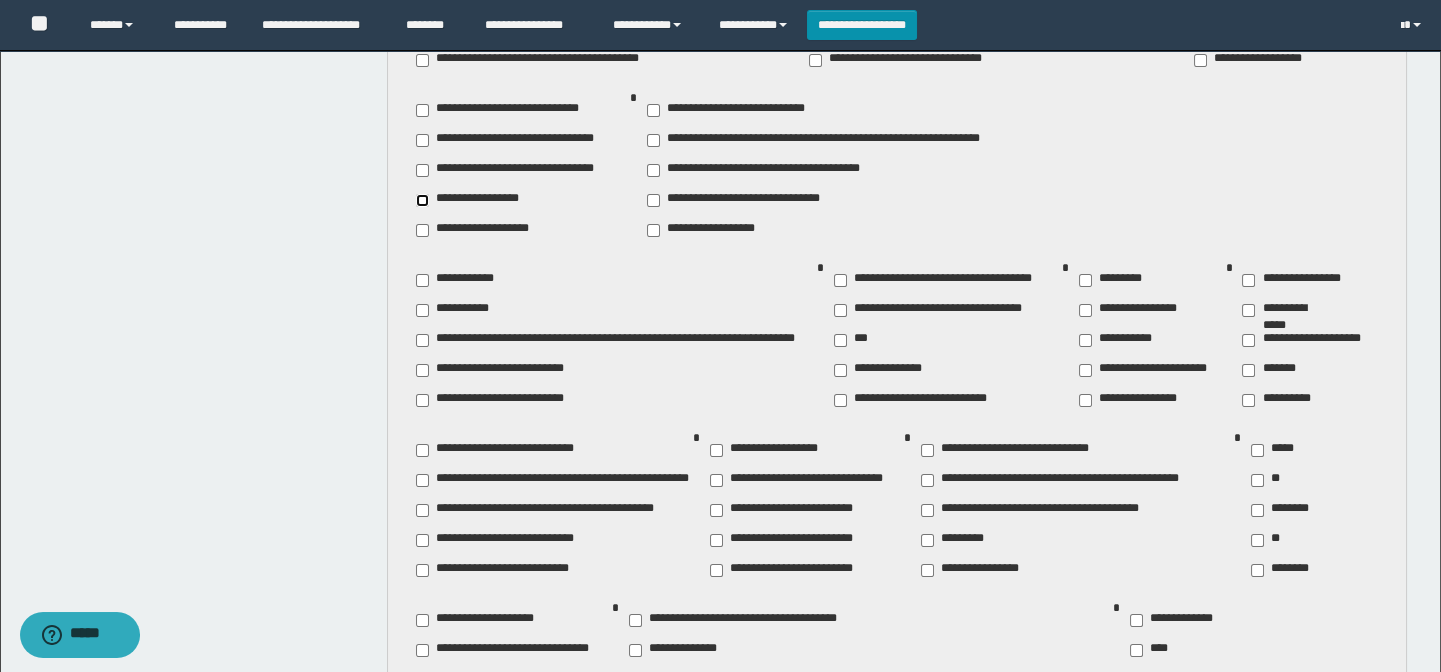 scroll, scrollTop: 1272, scrollLeft: 0, axis: vertical 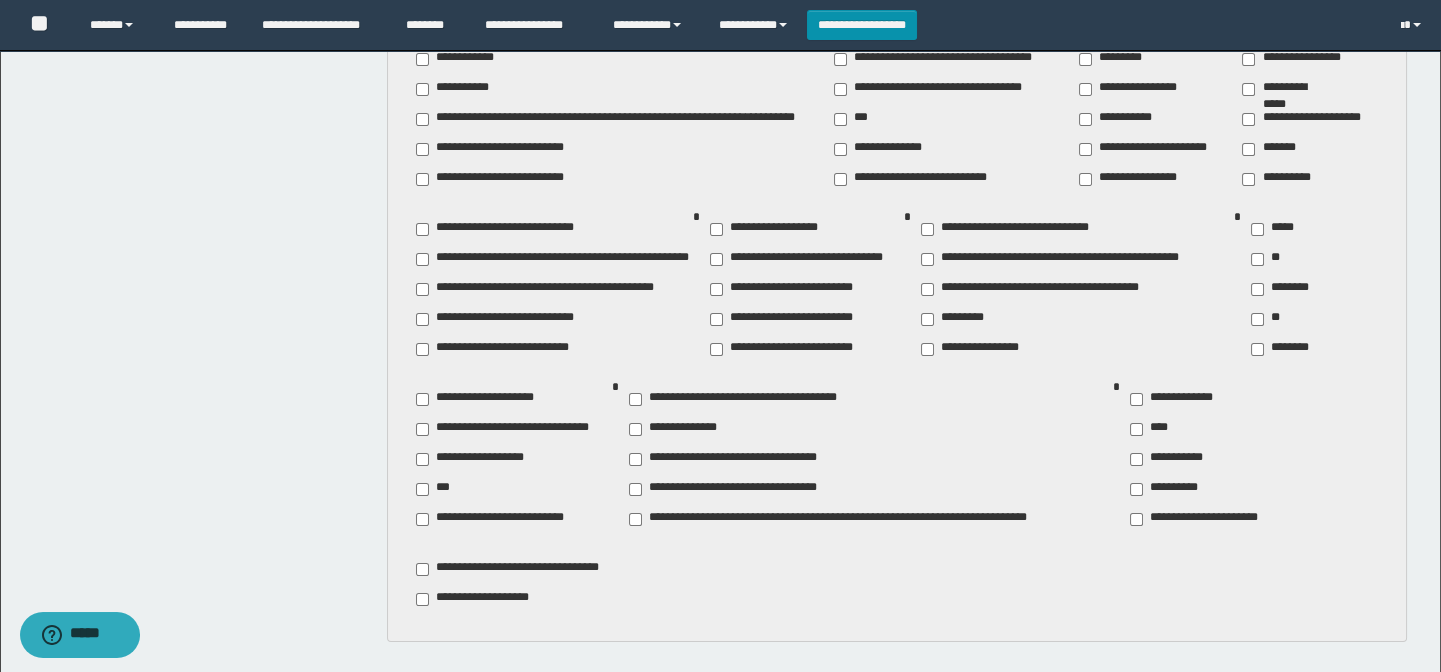 click on "**********" at bounding box center (1172, 399) 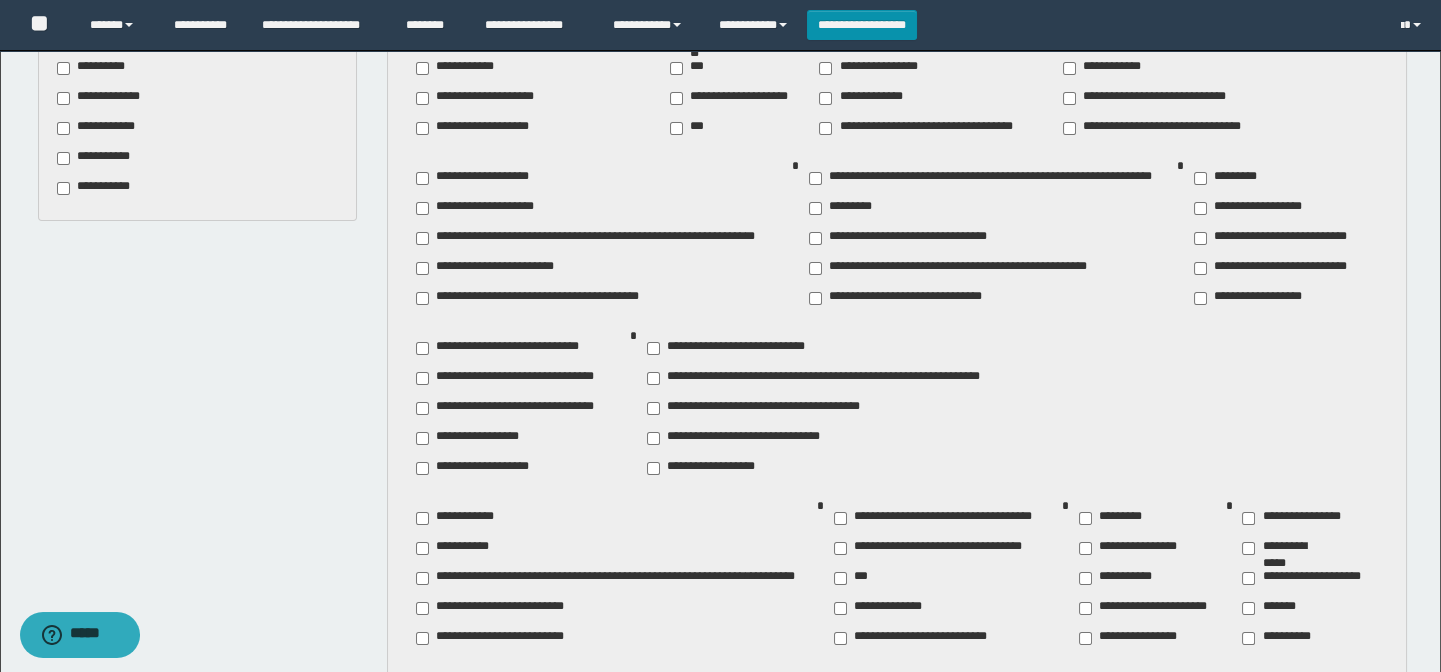 scroll, scrollTop: 636, scrollLeft: 0, axis: vertical 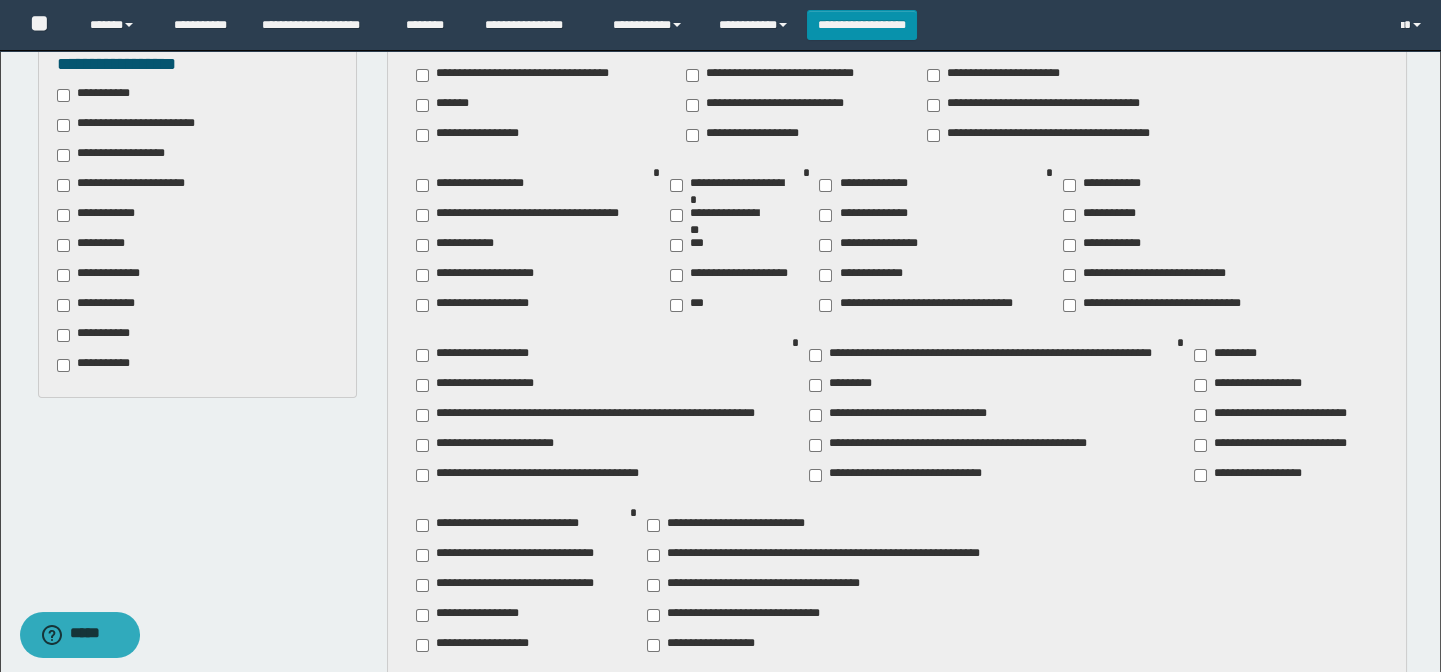 click on "**********" at bounding box center (96, 335) 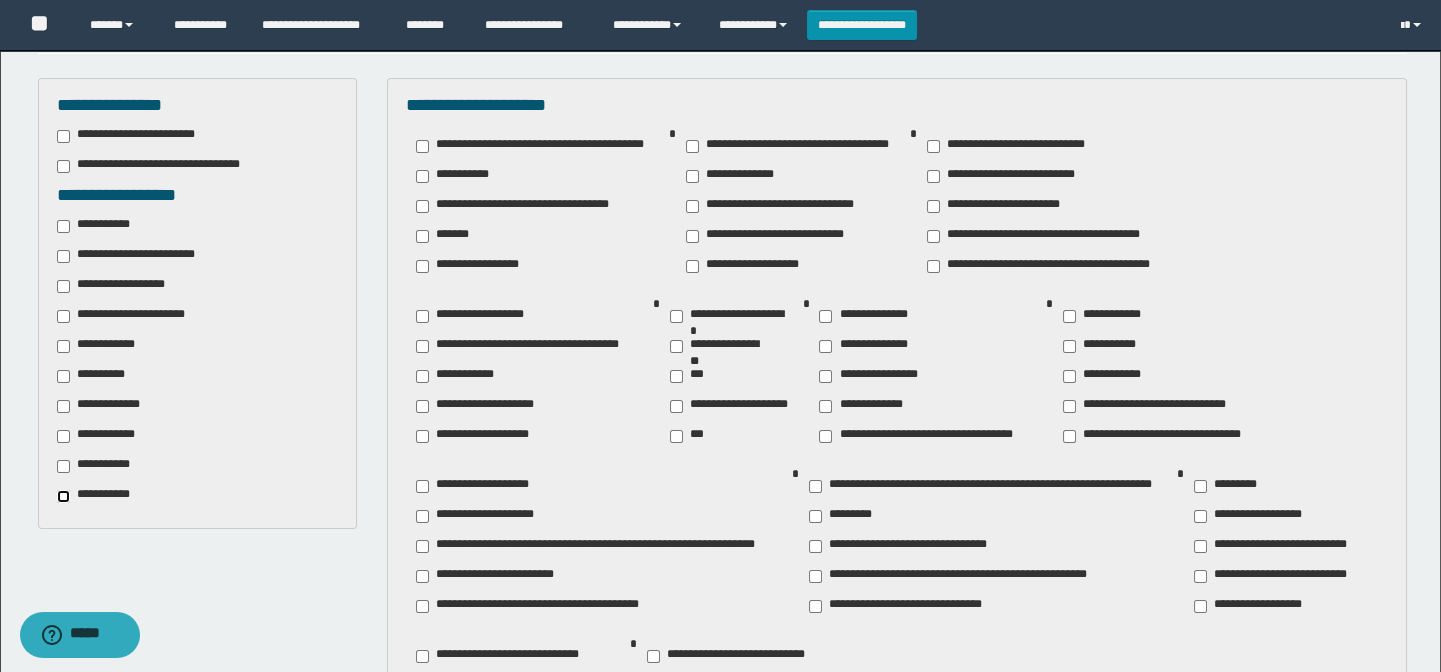 scroll, scrollTop: 390, scrollLeft: 0, axis: vertical 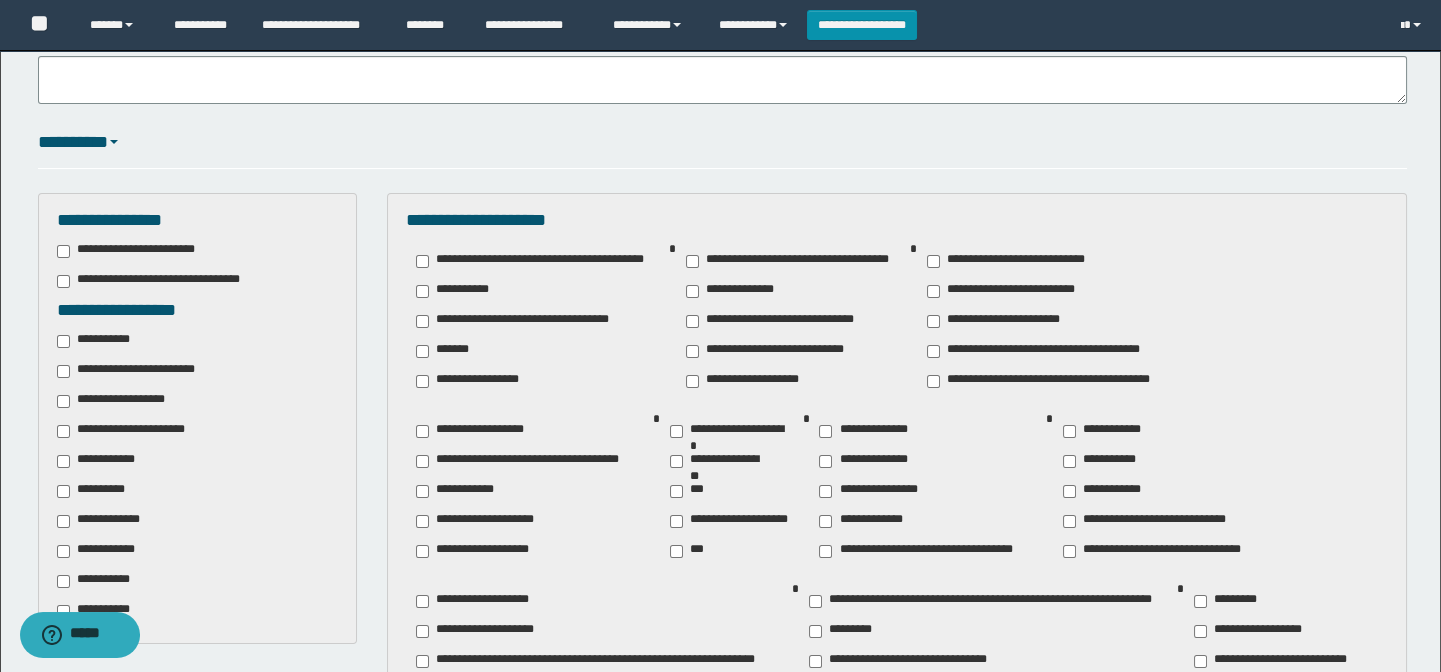 click on "**********" at bounding box center [137, 371] 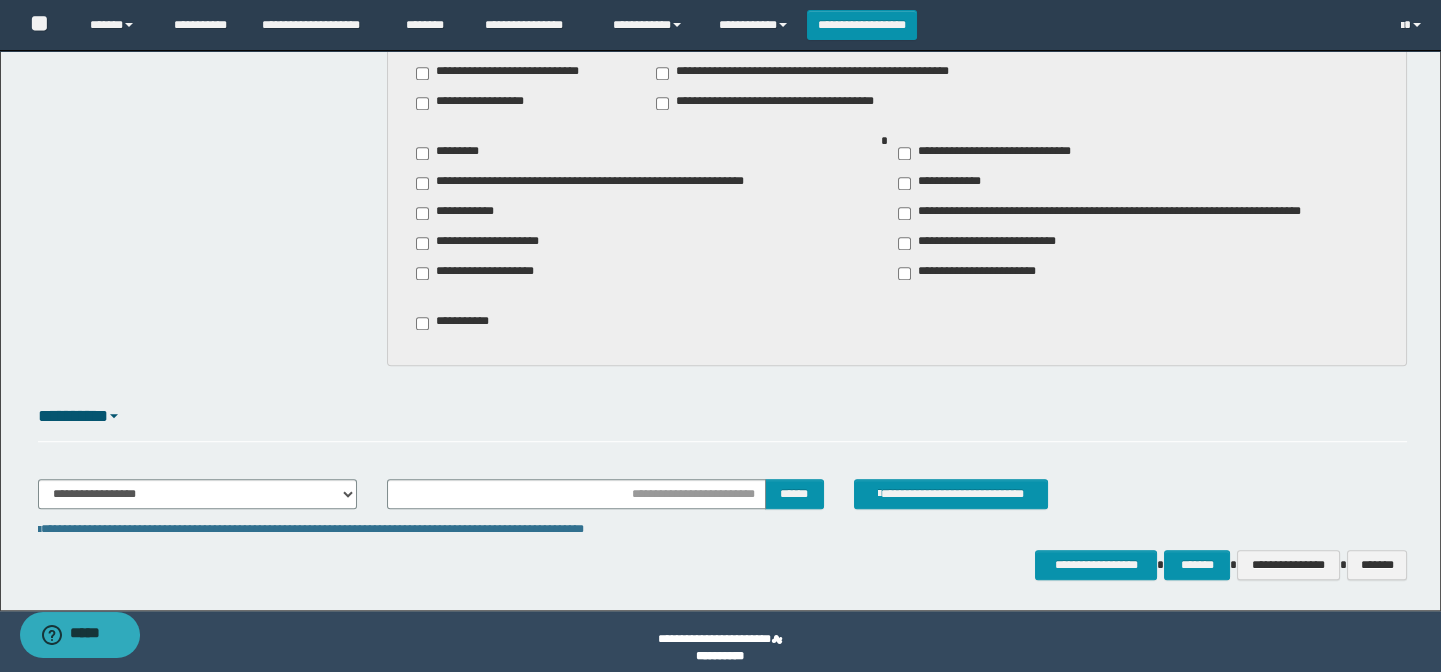 scroll, scrollTop: 2882, scrollLeft: 0, axis: vertical 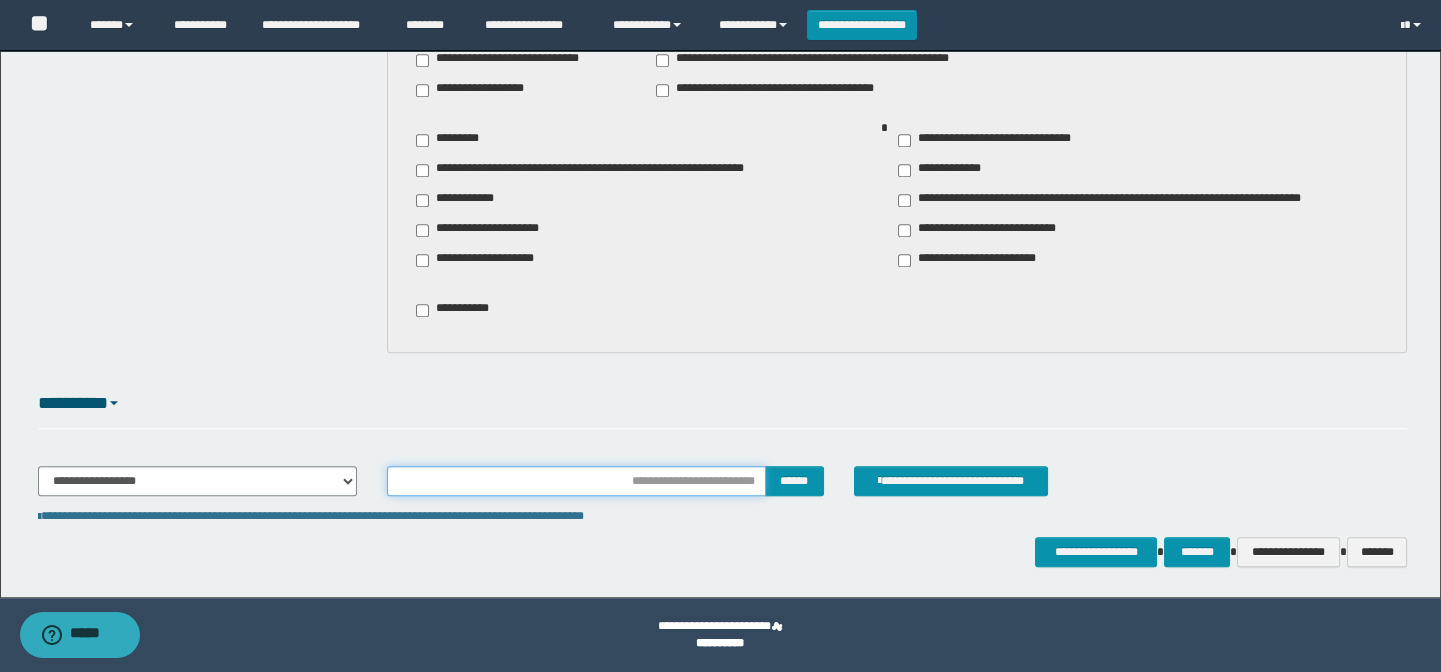 click at bounding box center [576, 481] 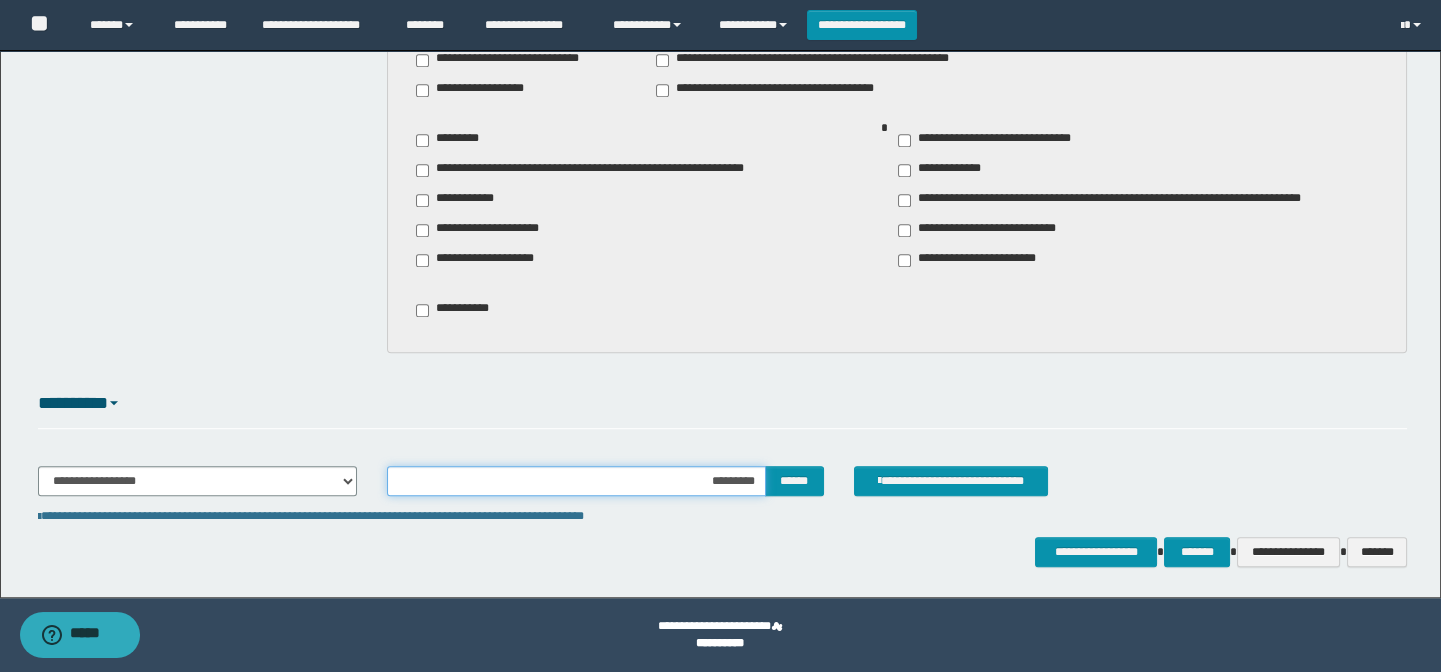 type on "**********" 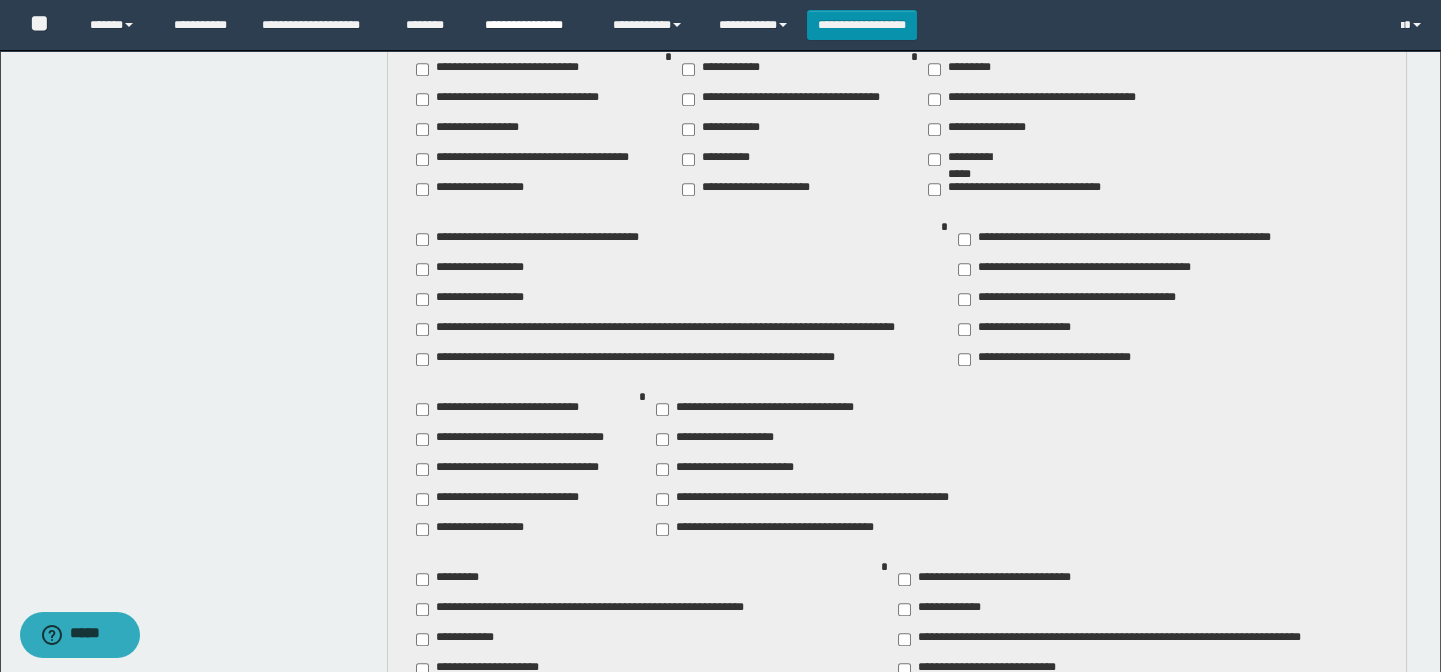 scroll, scrollTop: 2428, scrollLeft: 0, axis: vertical 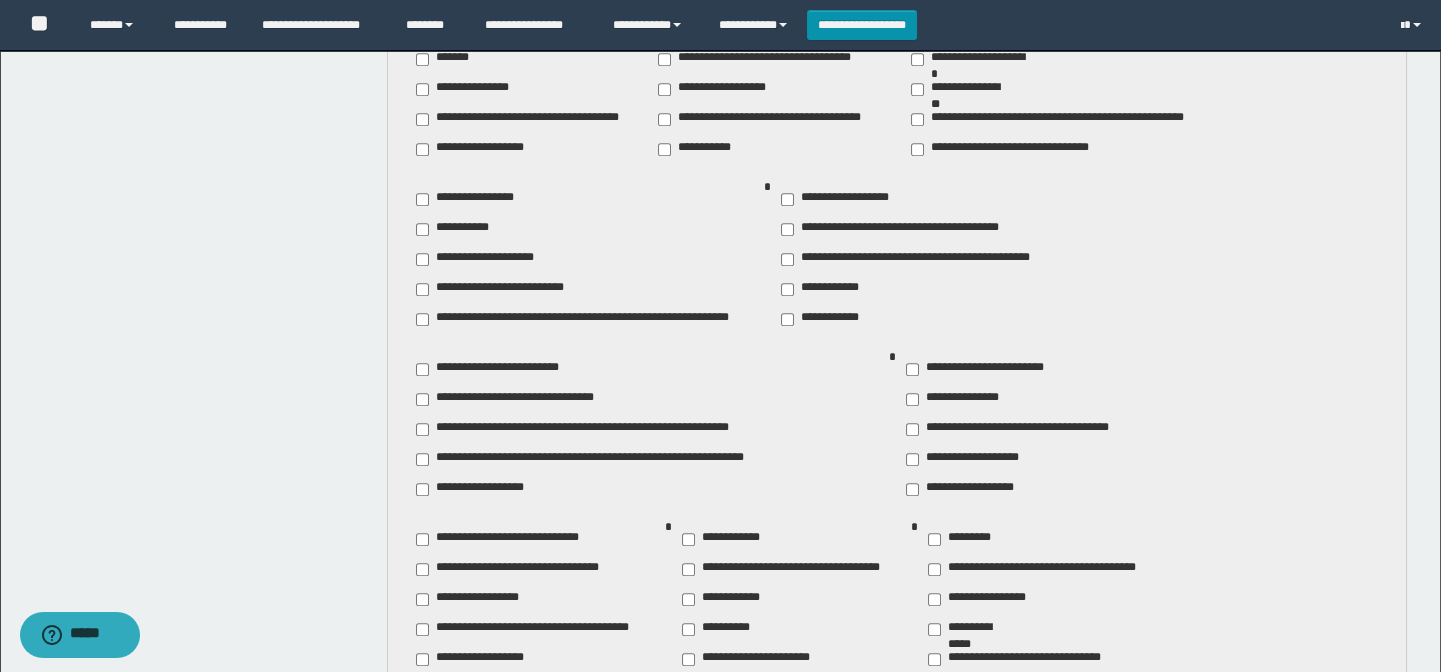 click on "**********" at bounding box center (990, 369) 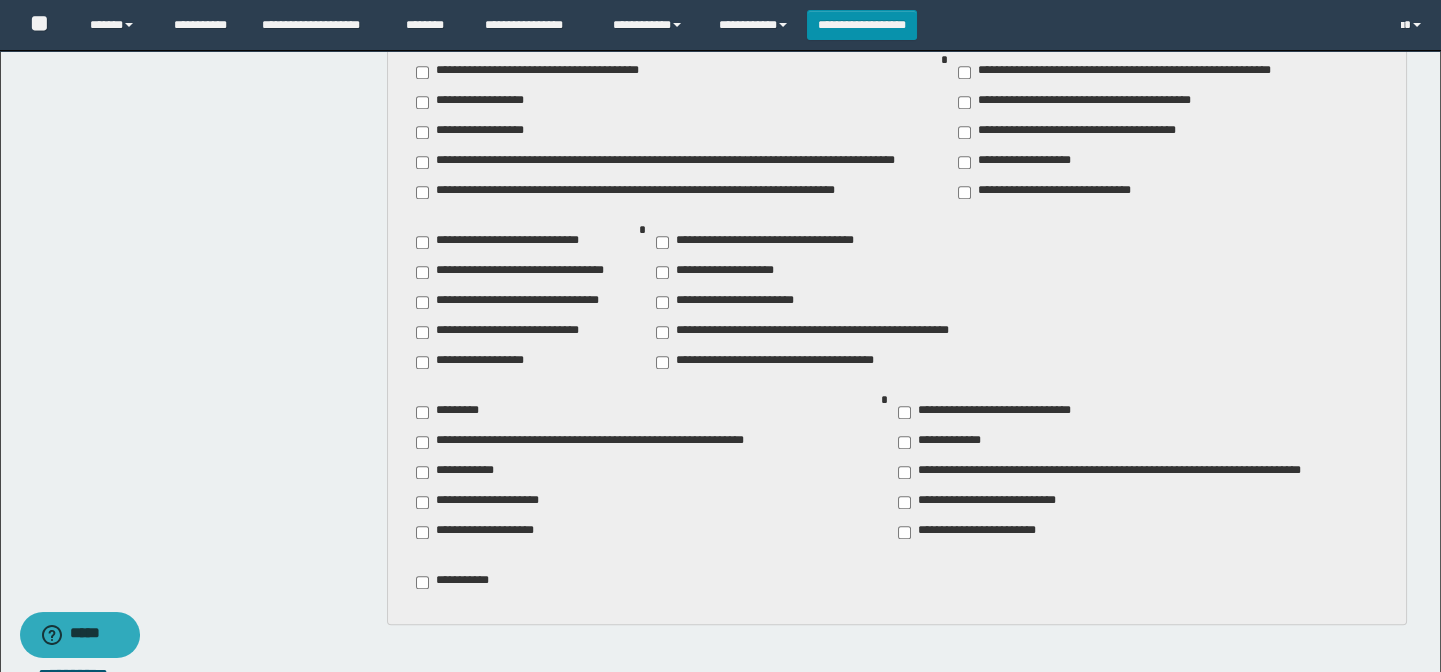 scroll, scrollTop: 2979, scrollLeft: 0, axis: vertical 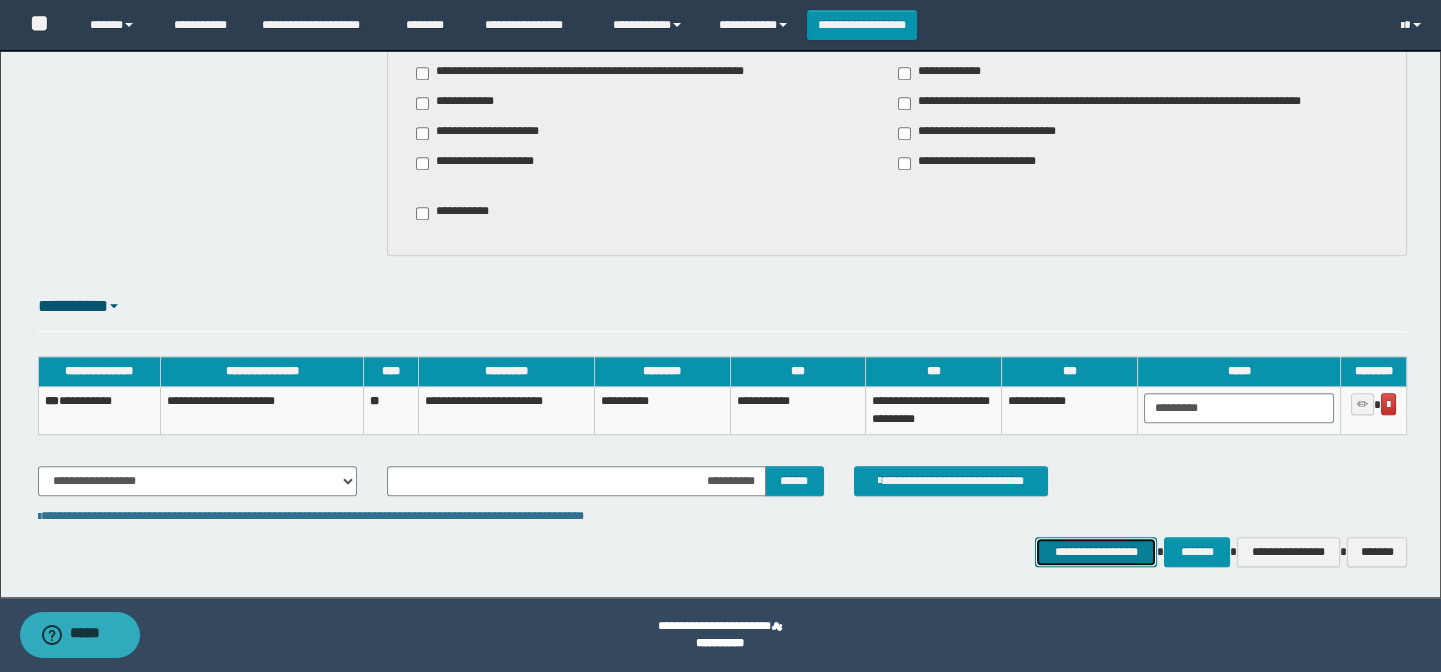 click on "**********" at bounding box center (1096, 552) 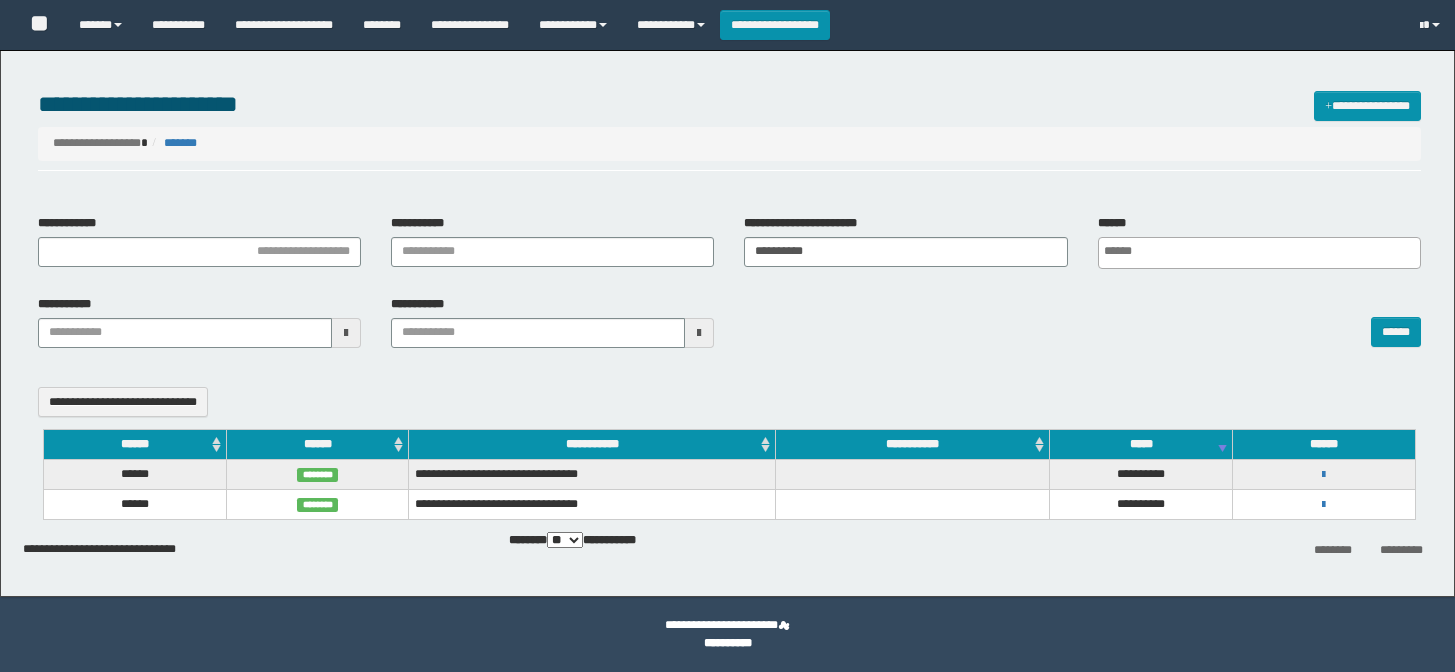 select 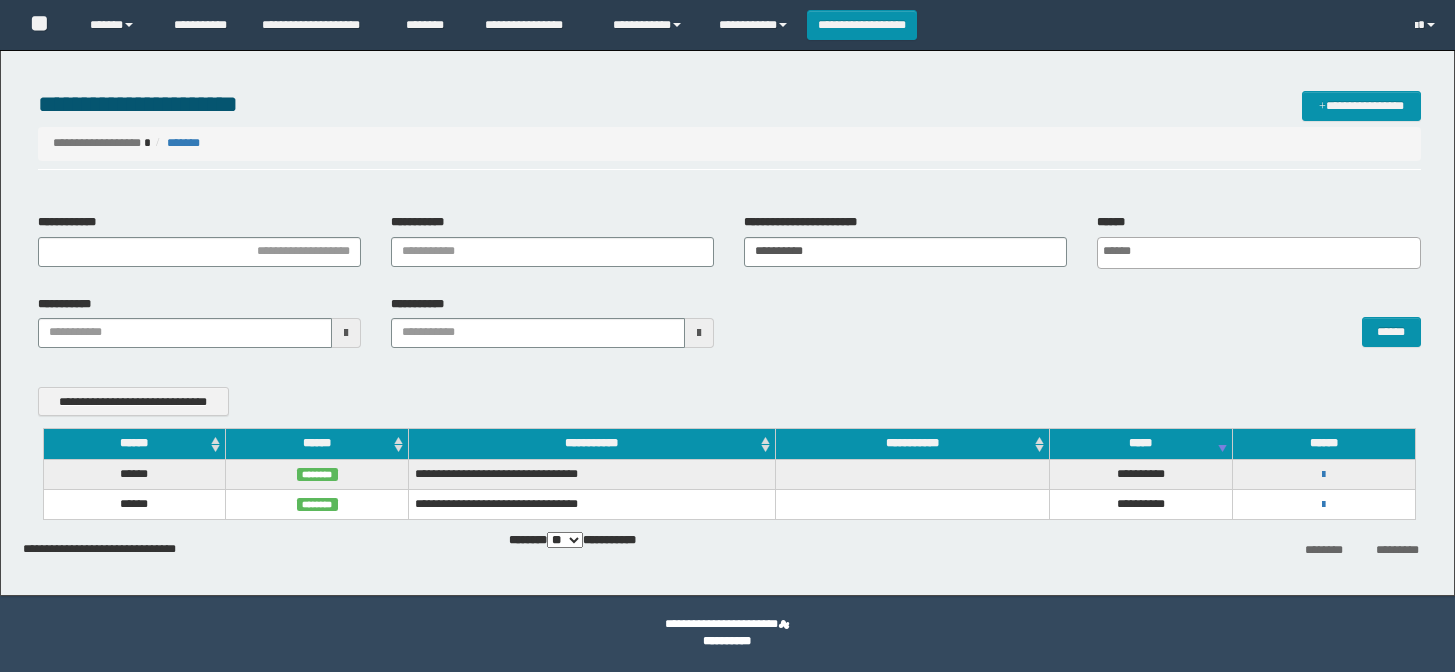 scroll, scrollTop: 0, scrollLeft: 0, axis: both 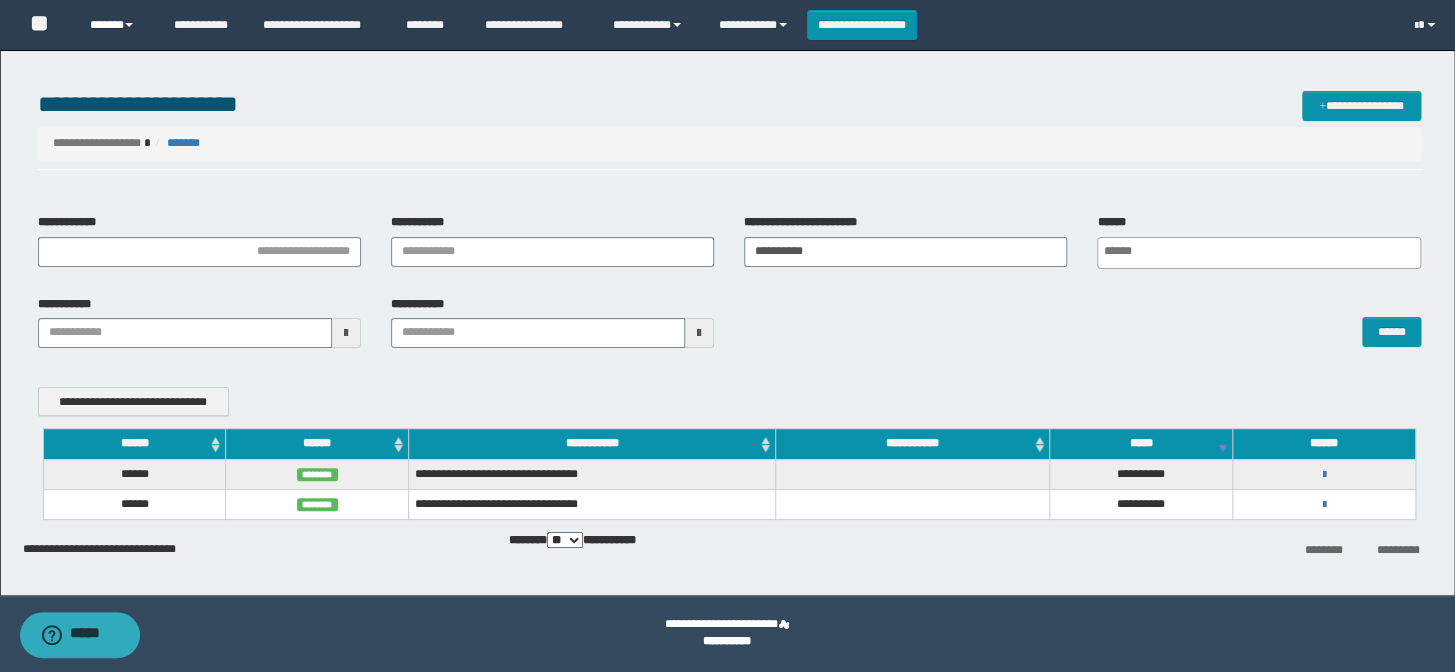 click on "******" at bounding box center [117, 25] 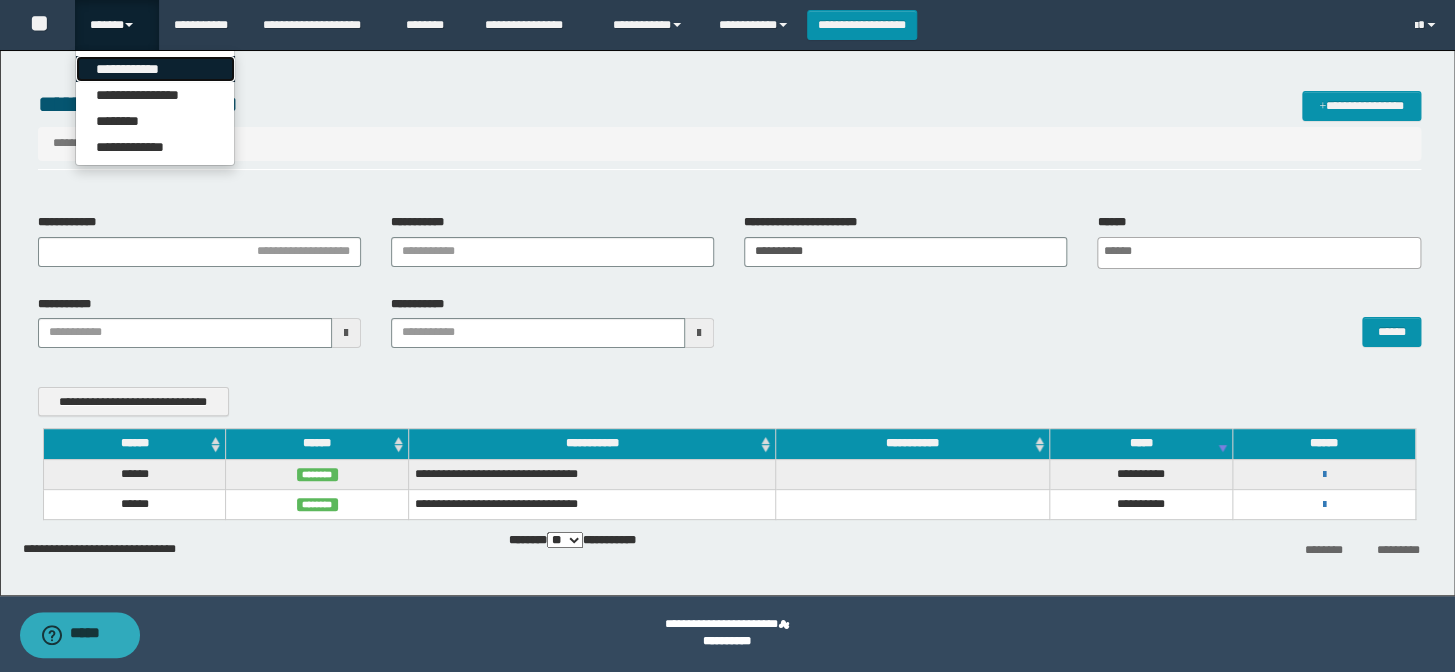 click on "**********" at bounding box center [155, 69] 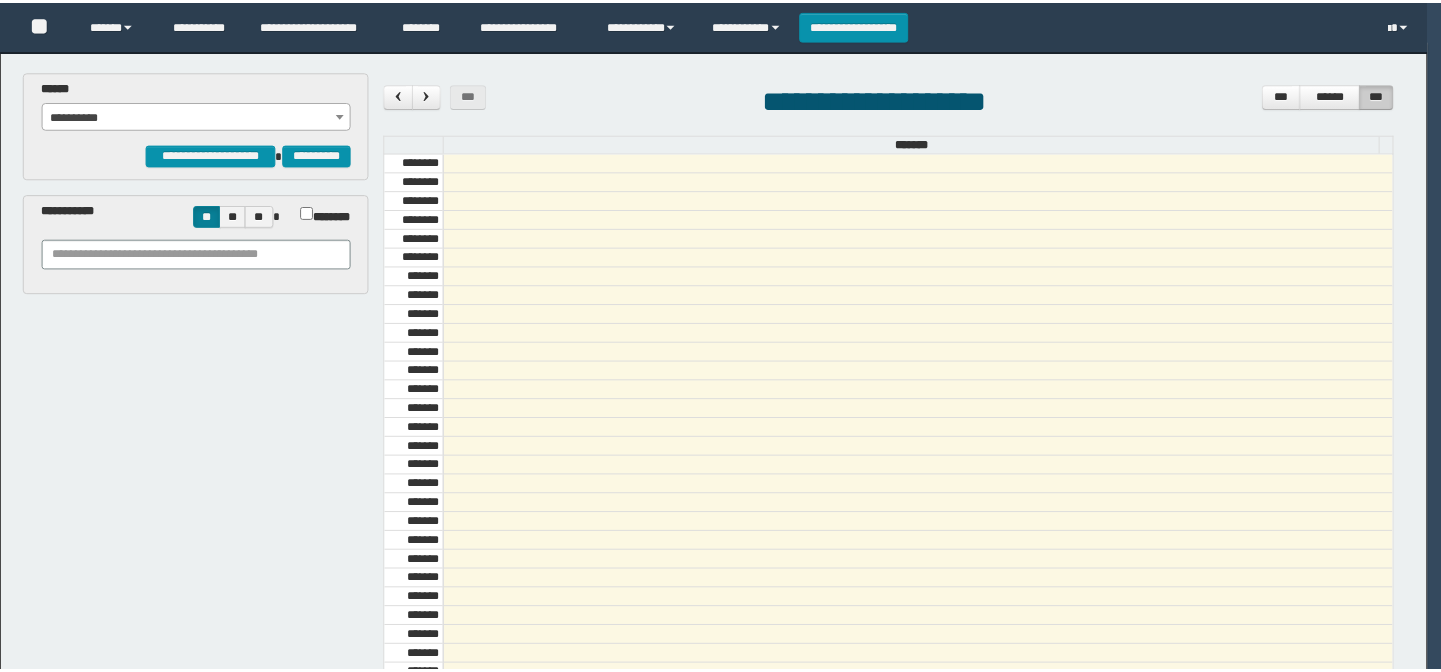 scroll, scrollTop: 0, scrollLeft: 0, axis: both 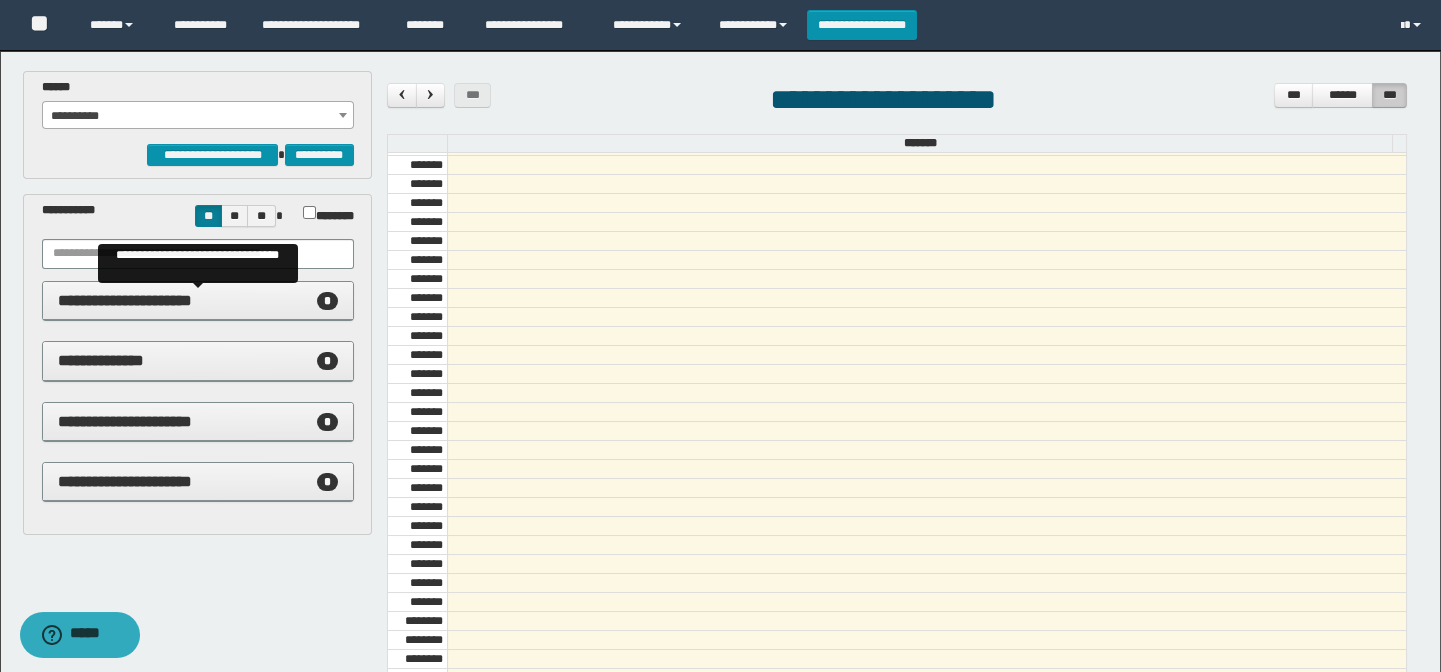 click on "**********" at bounding box center (198, 301) 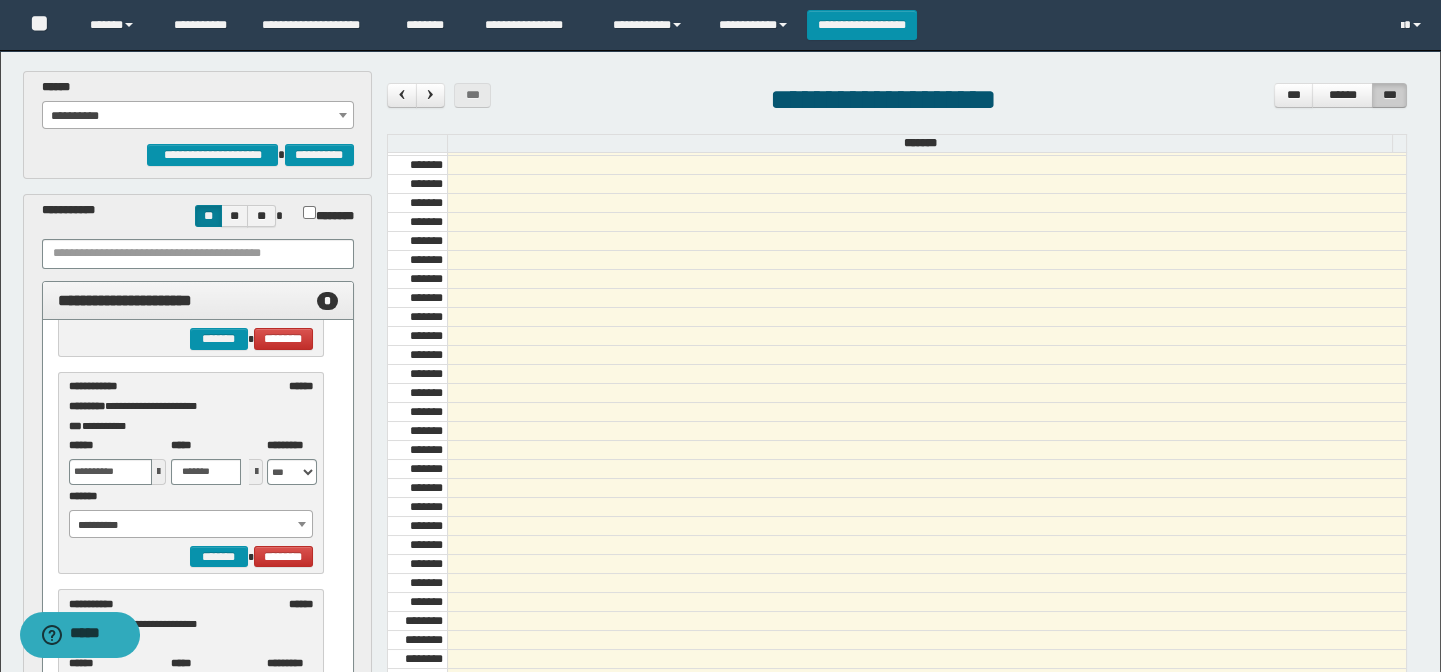 scroll, scrollTop: 0, scrollLeft: 0, axis: both 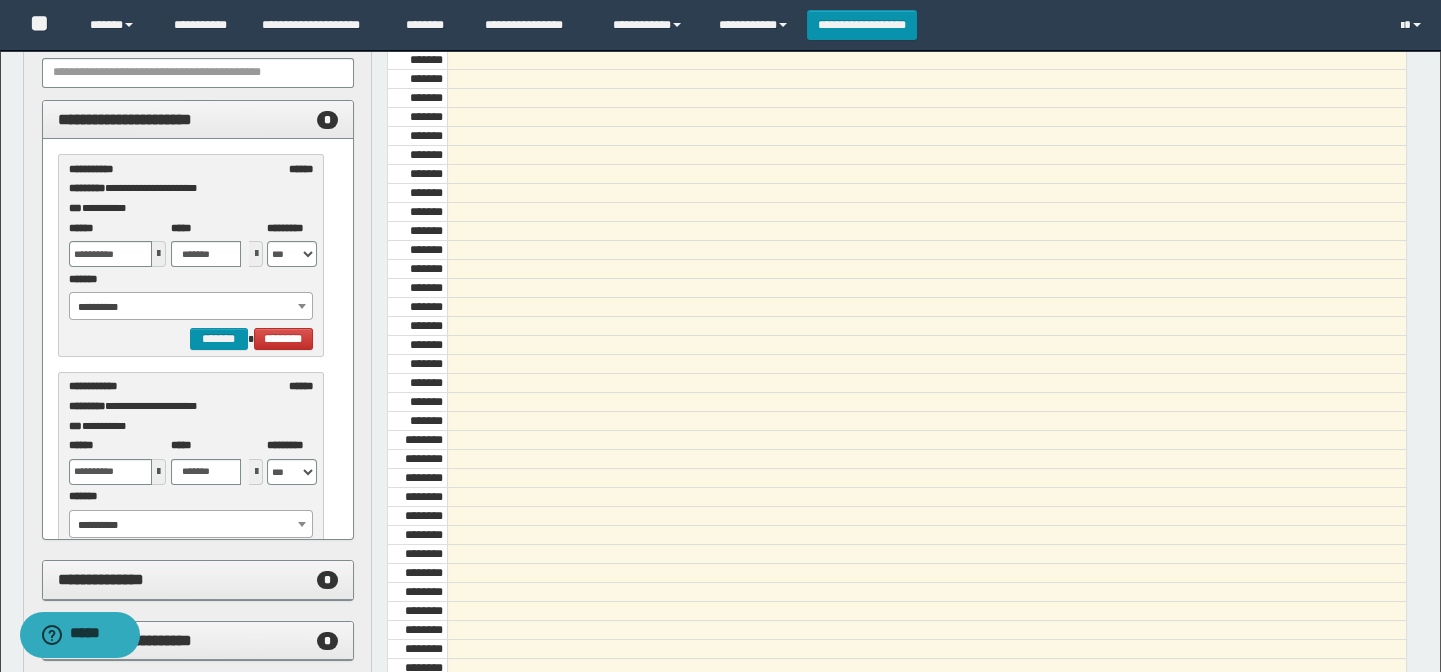 click on "**********" at bounding box center [191, 307] 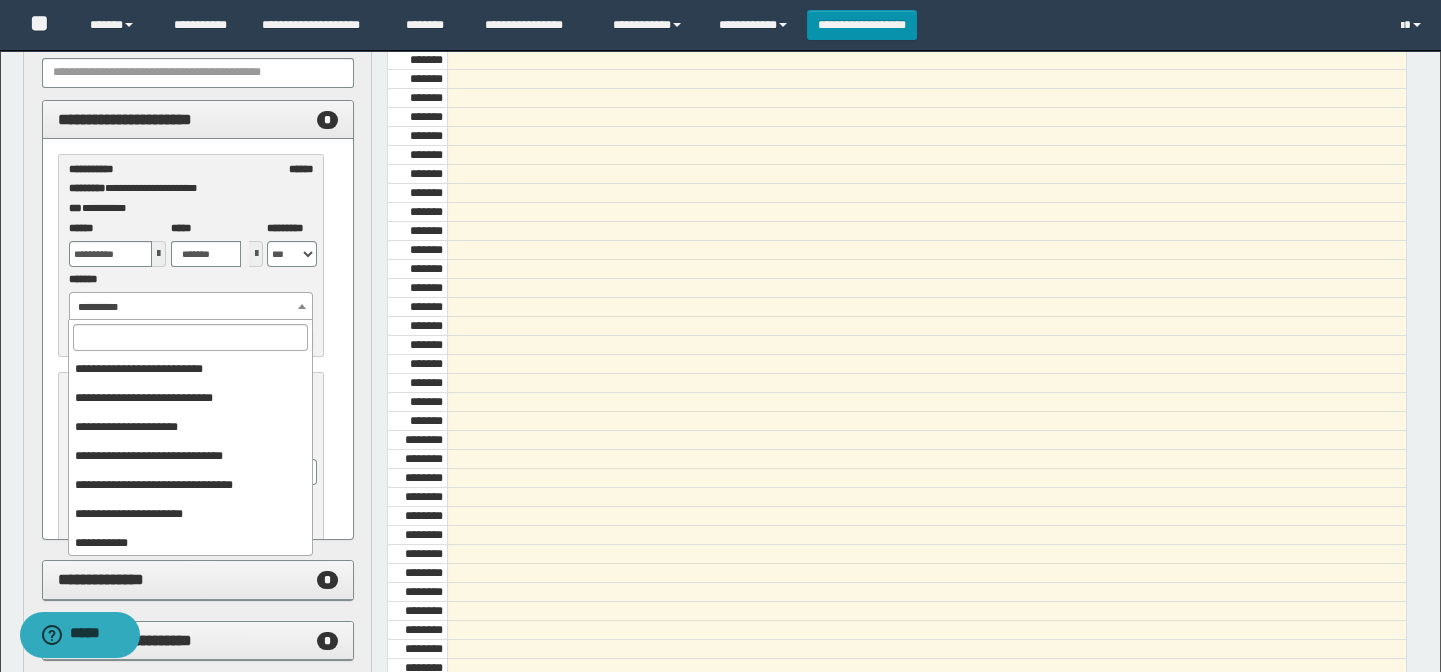 scroll, scrollTop: 181, scrollLeft: 0, axis: vertical 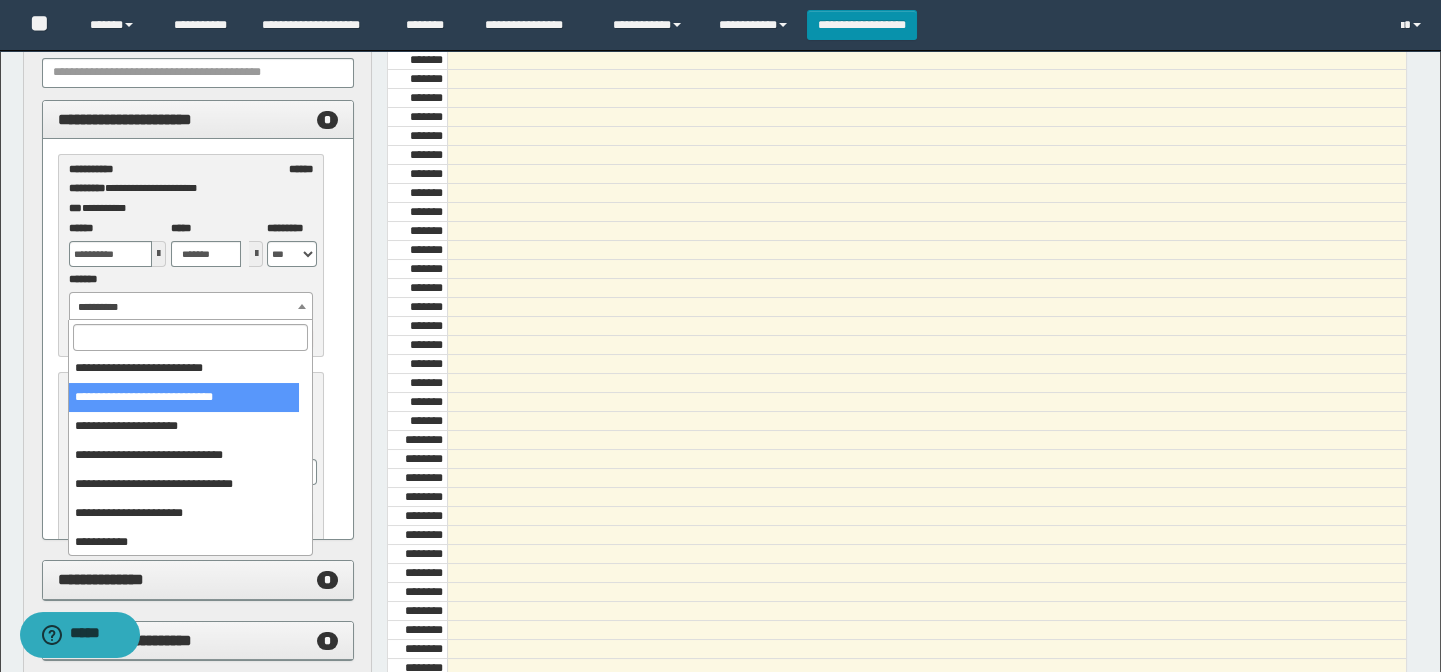 select on "******" 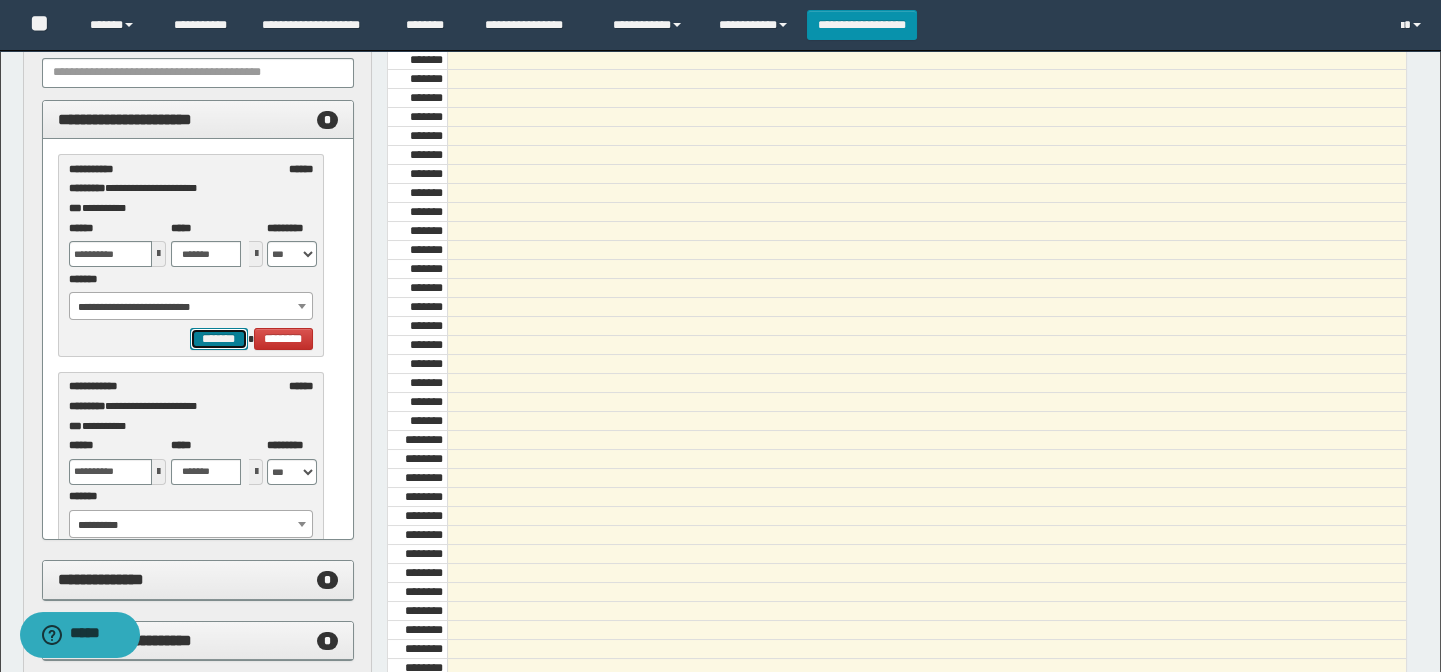 click on "*******" at bounding box center [218, 339] 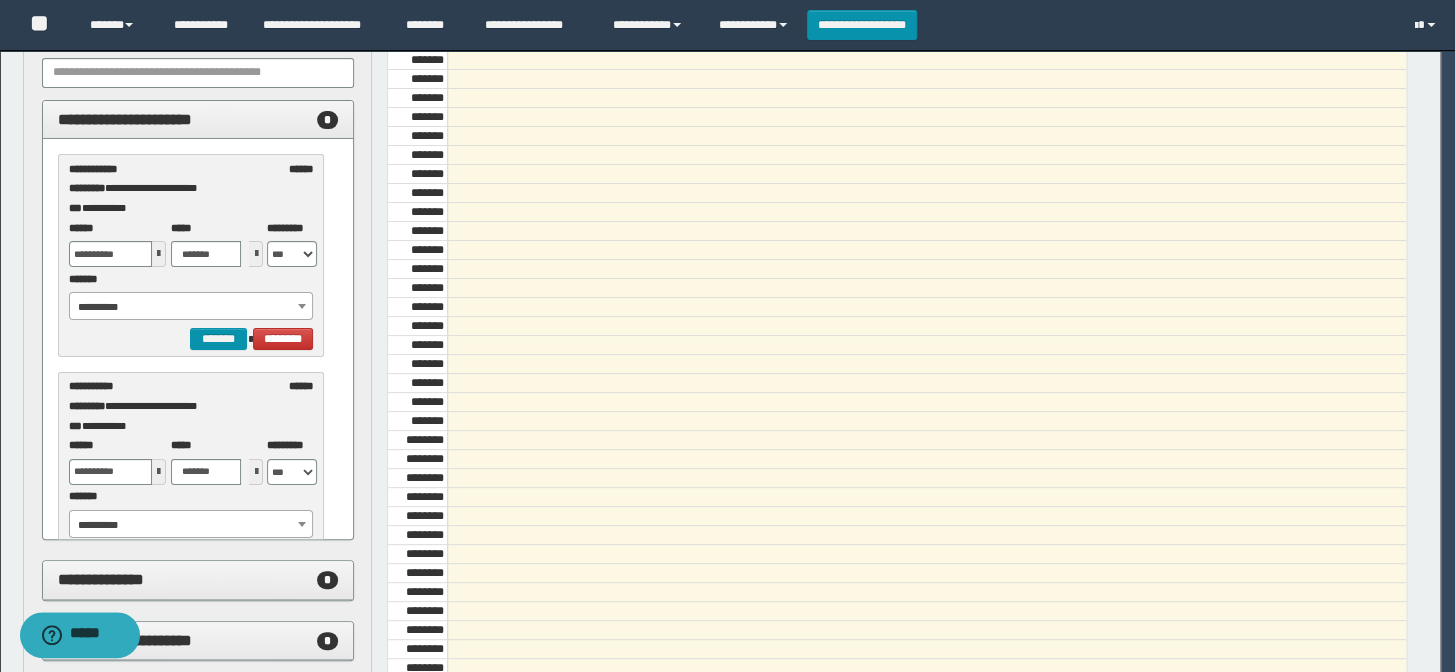 select on "******" 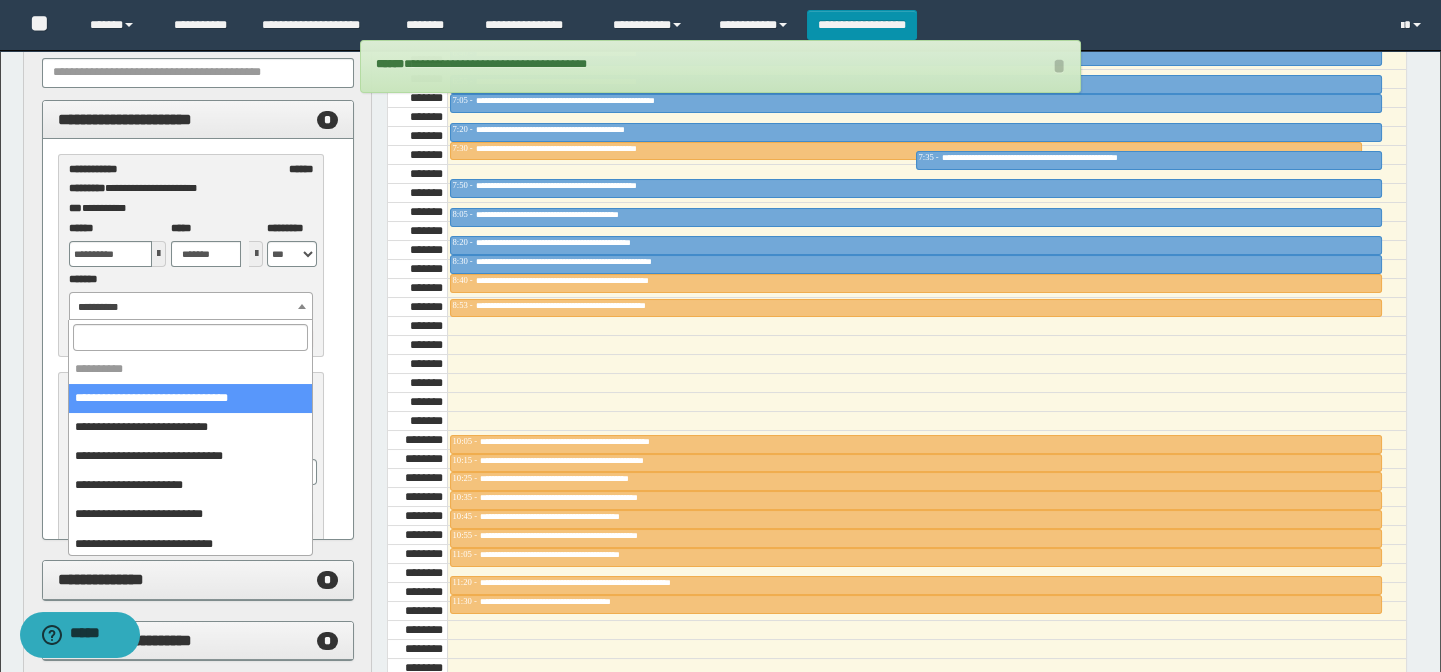 click on "**********" at bounding box center (191, 307) 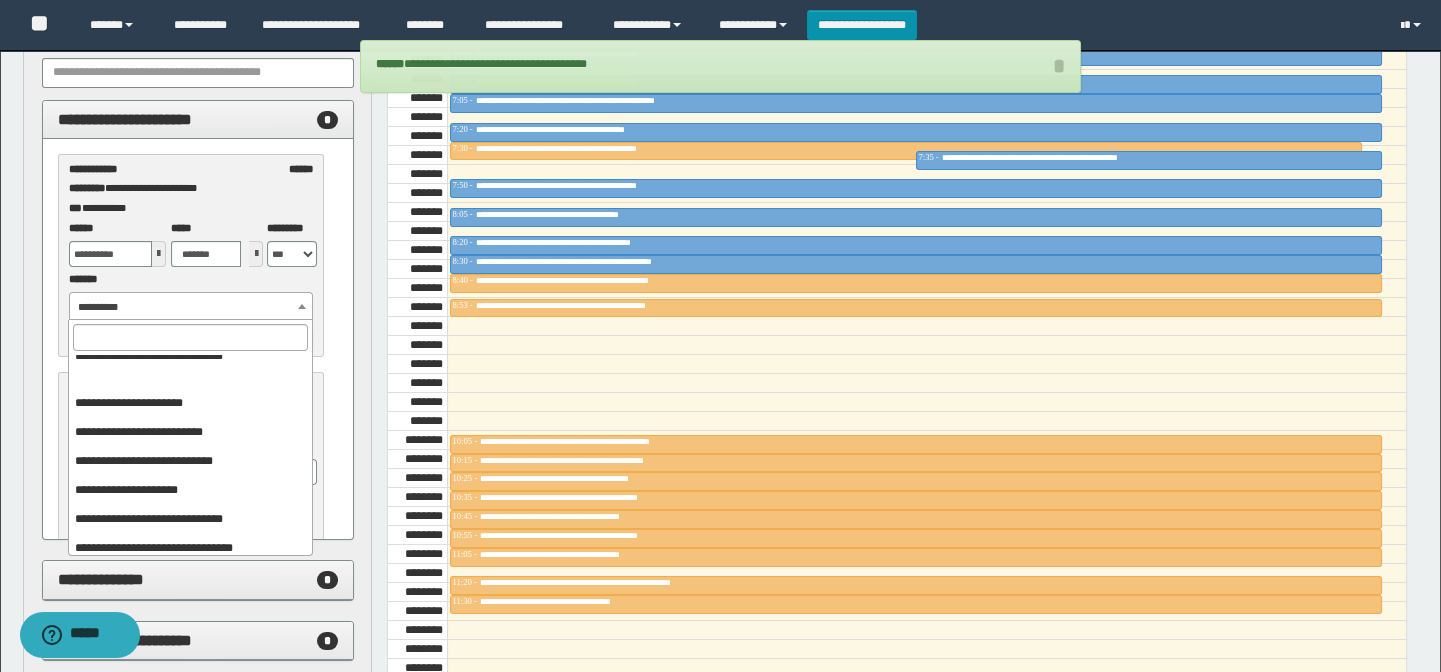scroll, scrollTop: 183, scrollLeft: 0, axis: vertical 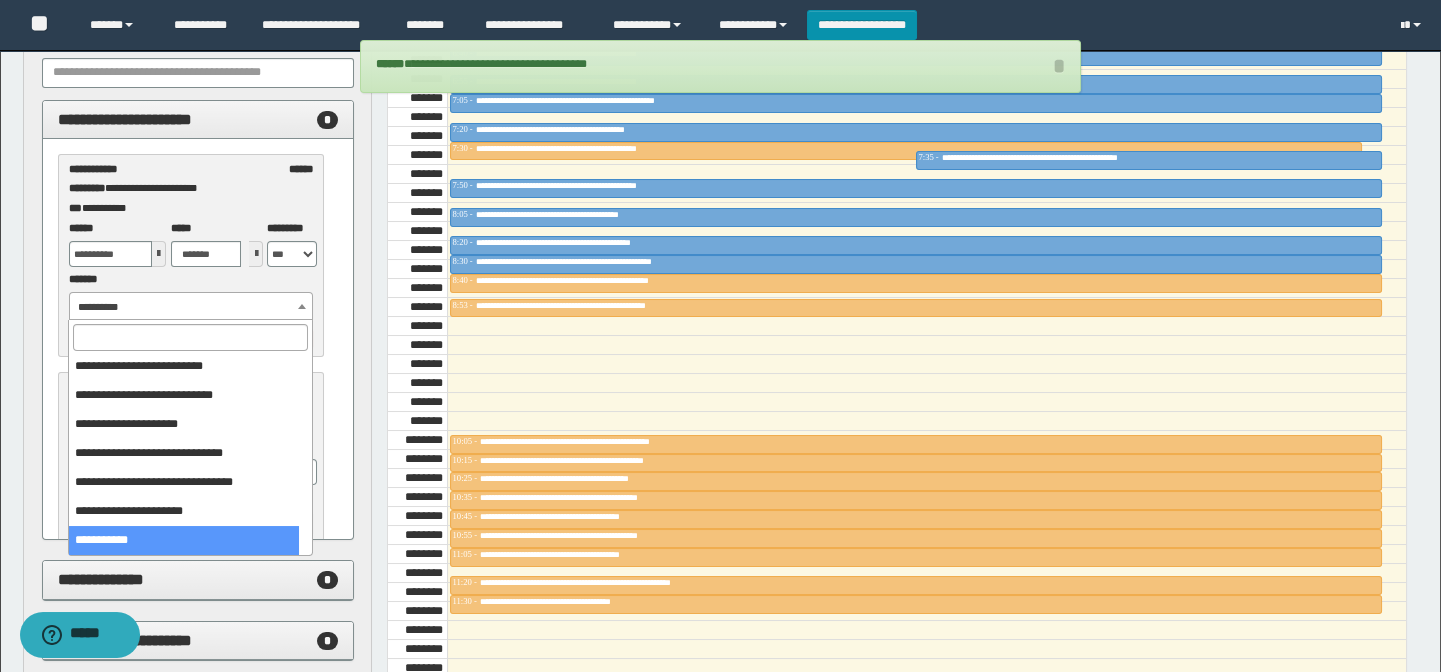 select on "******" 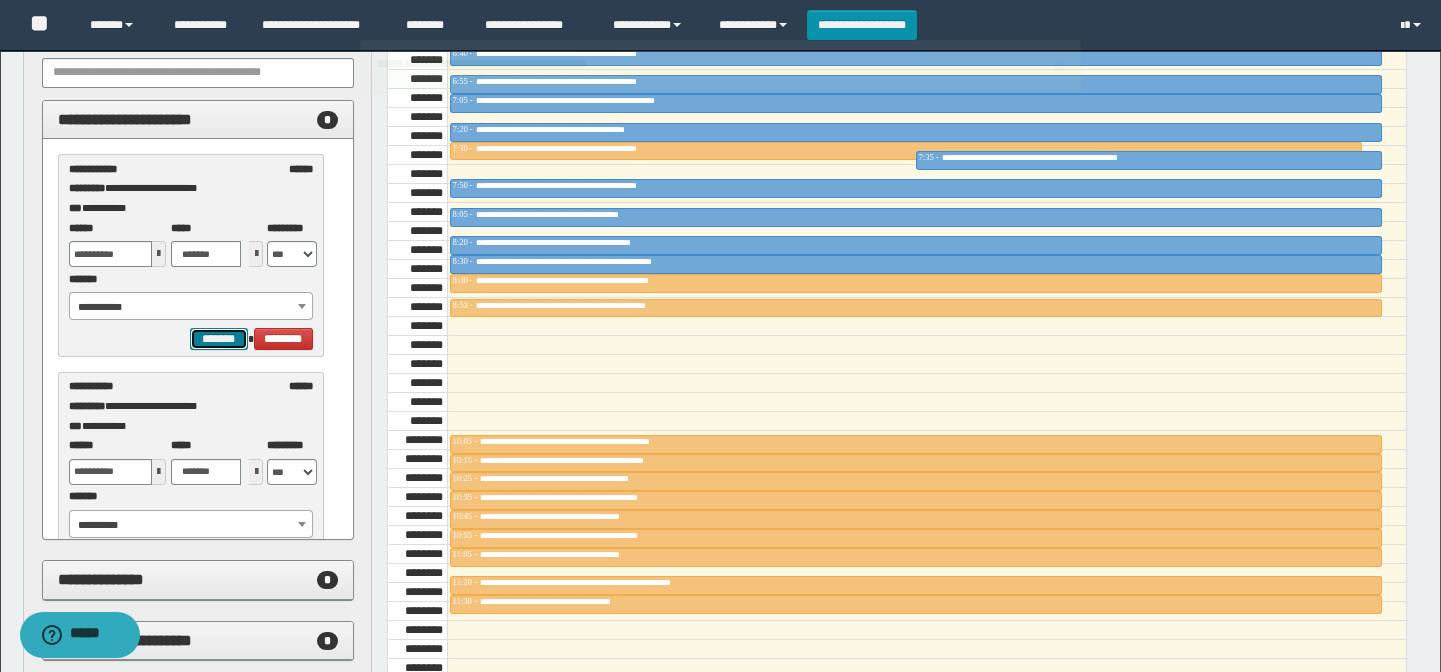 click on "*******" at bounding box center [218, 339] 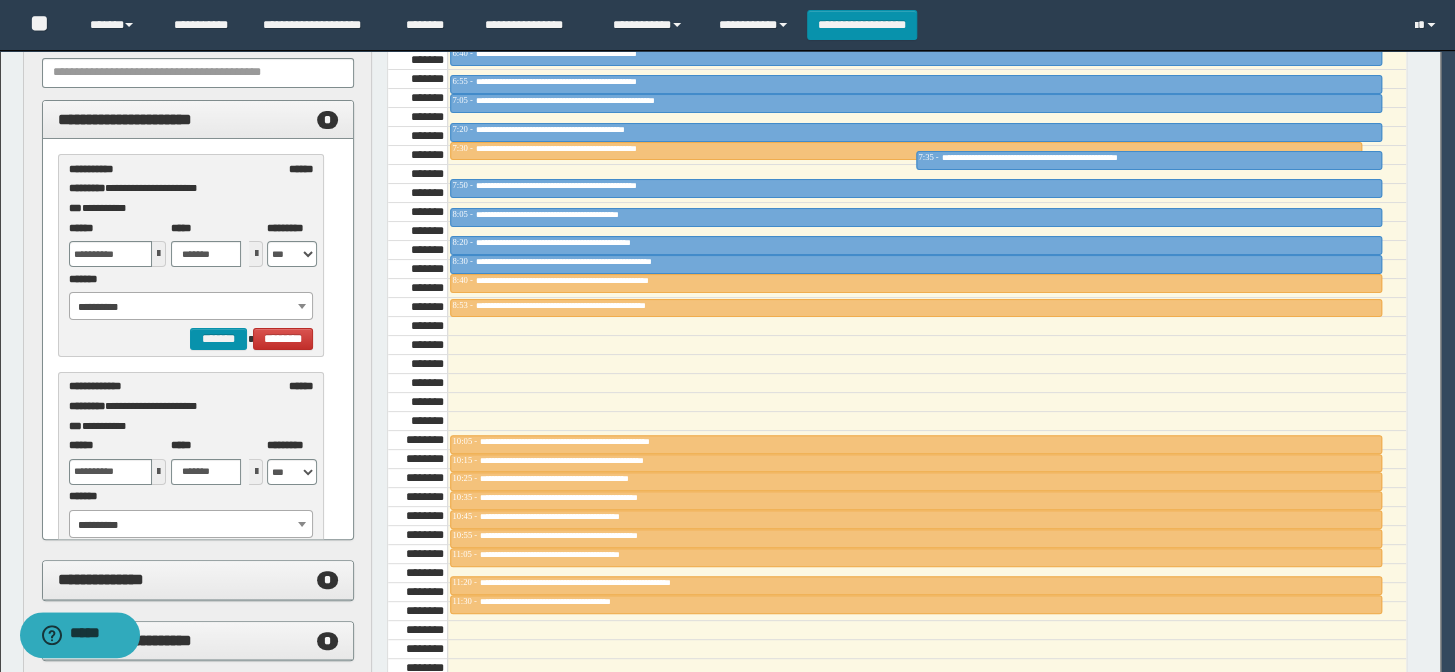 select on "******" 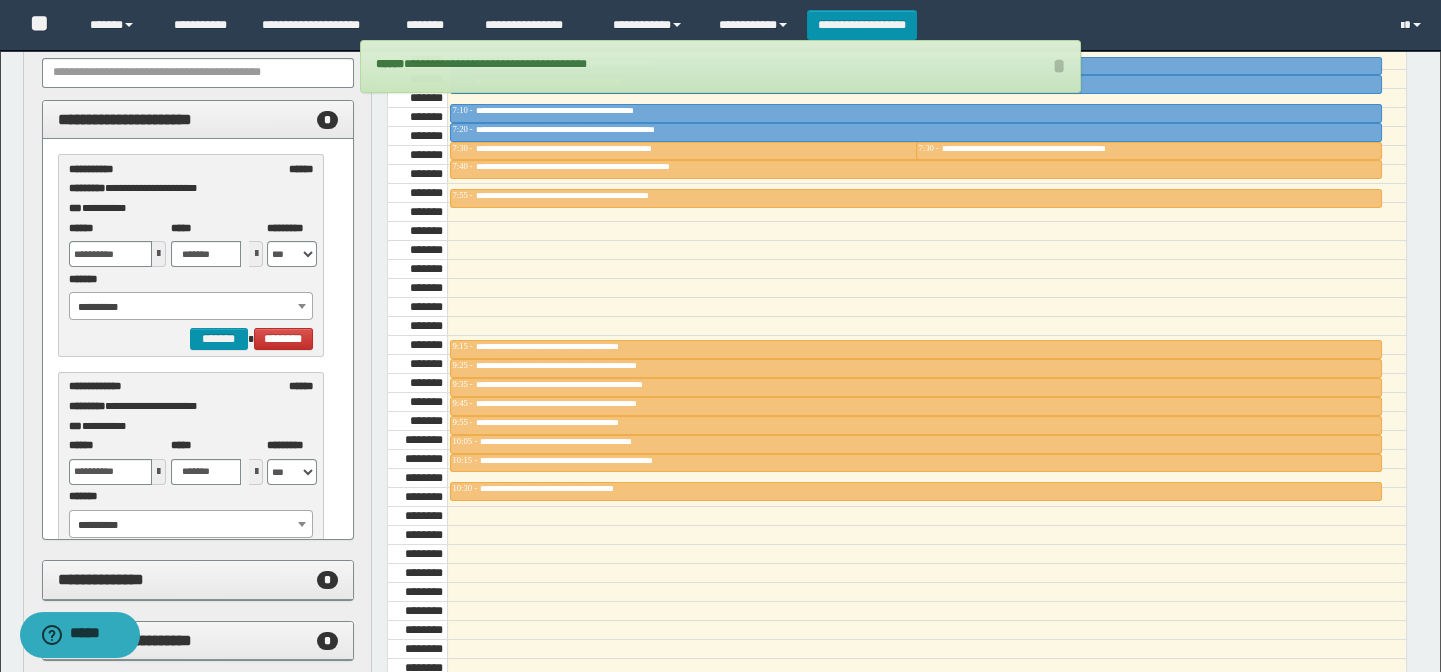 click on "**********" at bounding box center [720, 155] 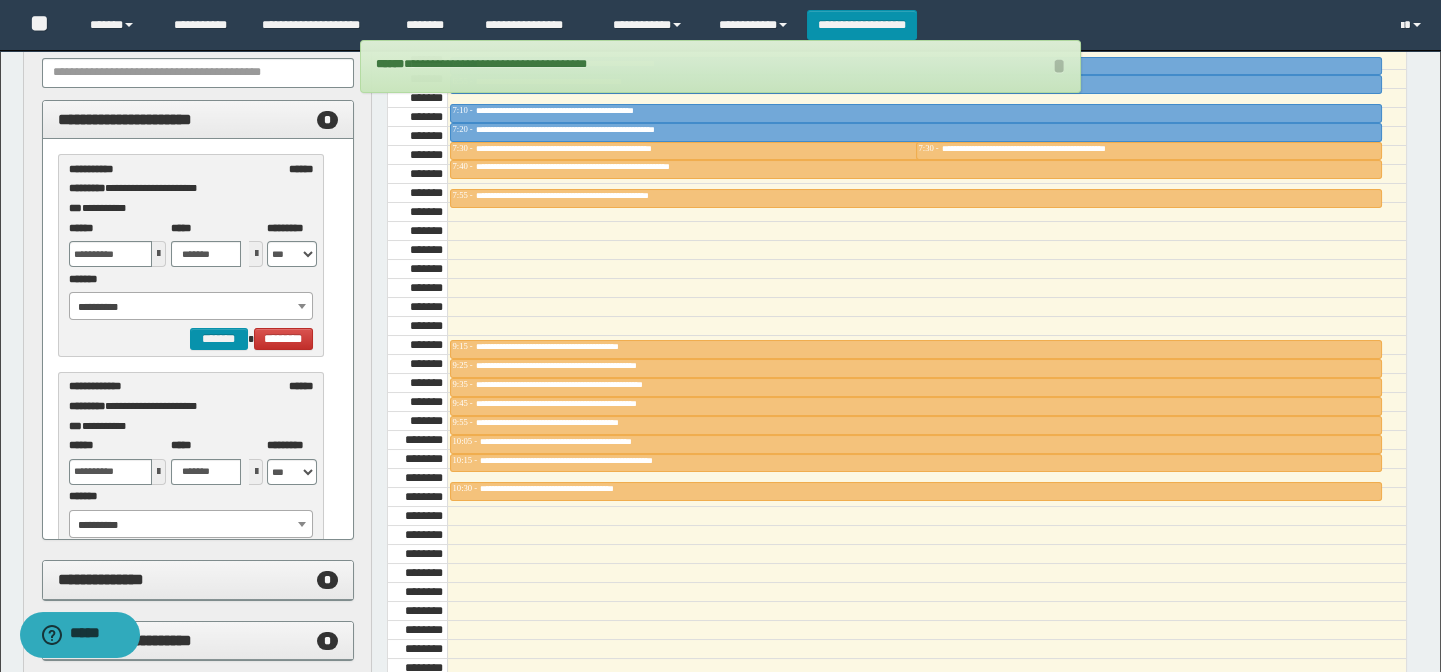 click on "**********" at bounding box center [191, 307] 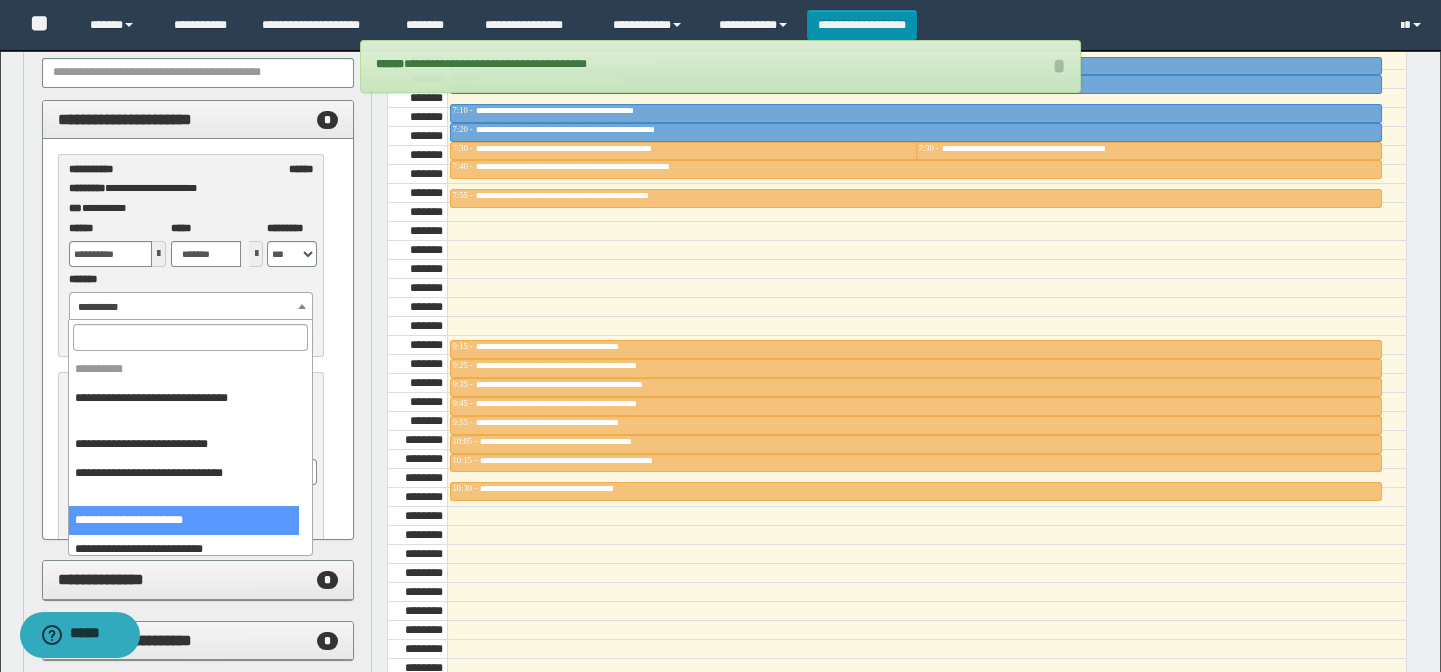 select on "******" 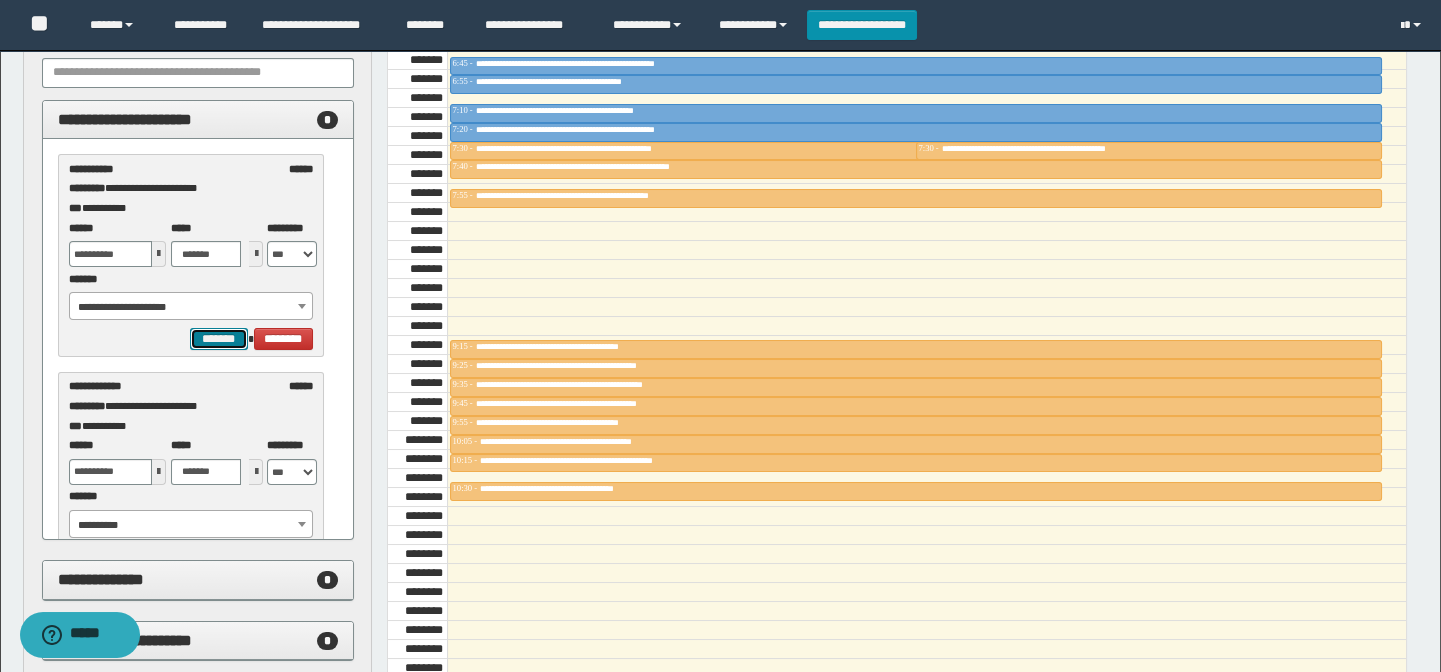 click on "*******" at bounding box center (218, 339) 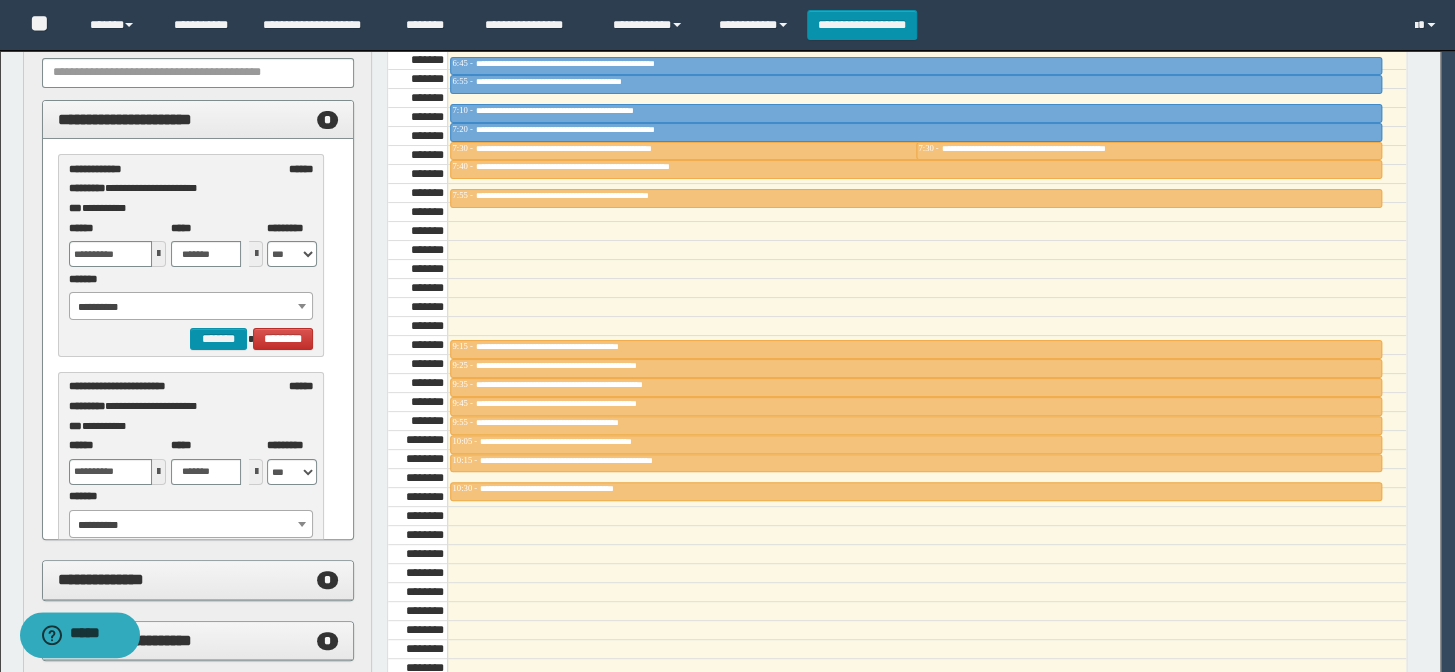 select on "******" 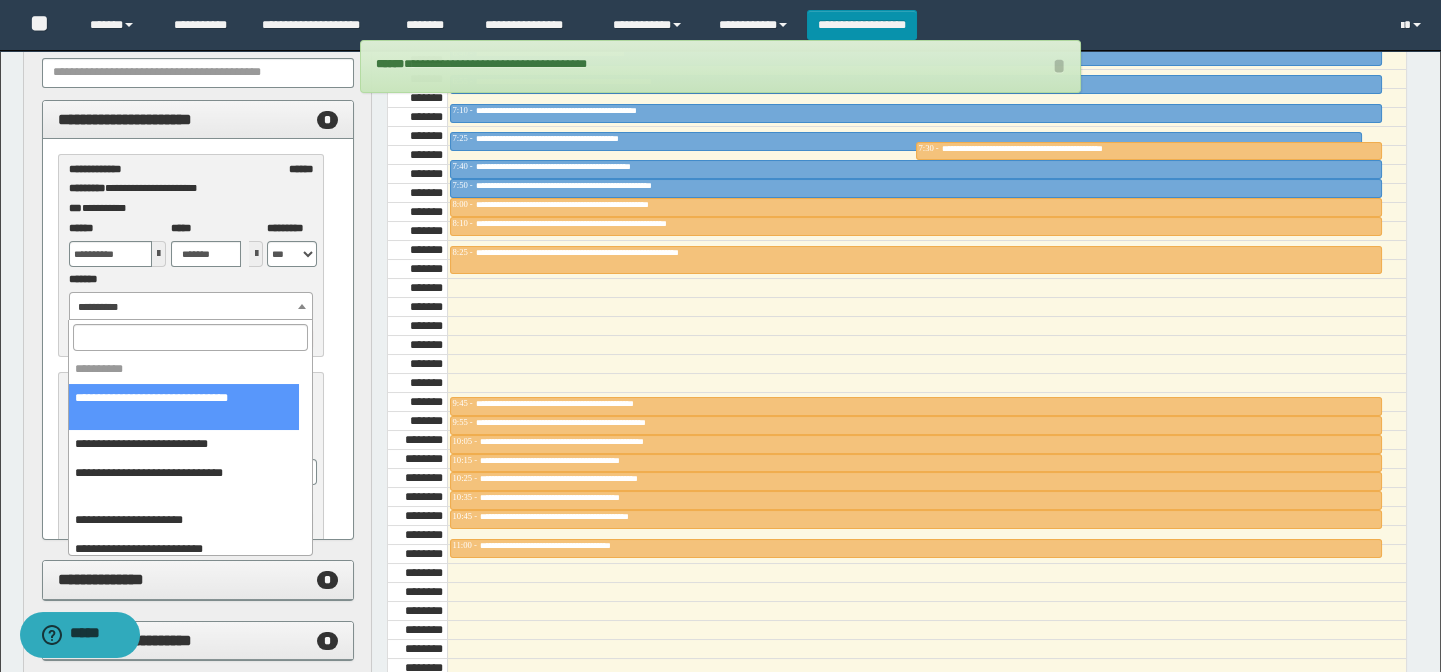 click on "**********" at bounding box center [191, 307] 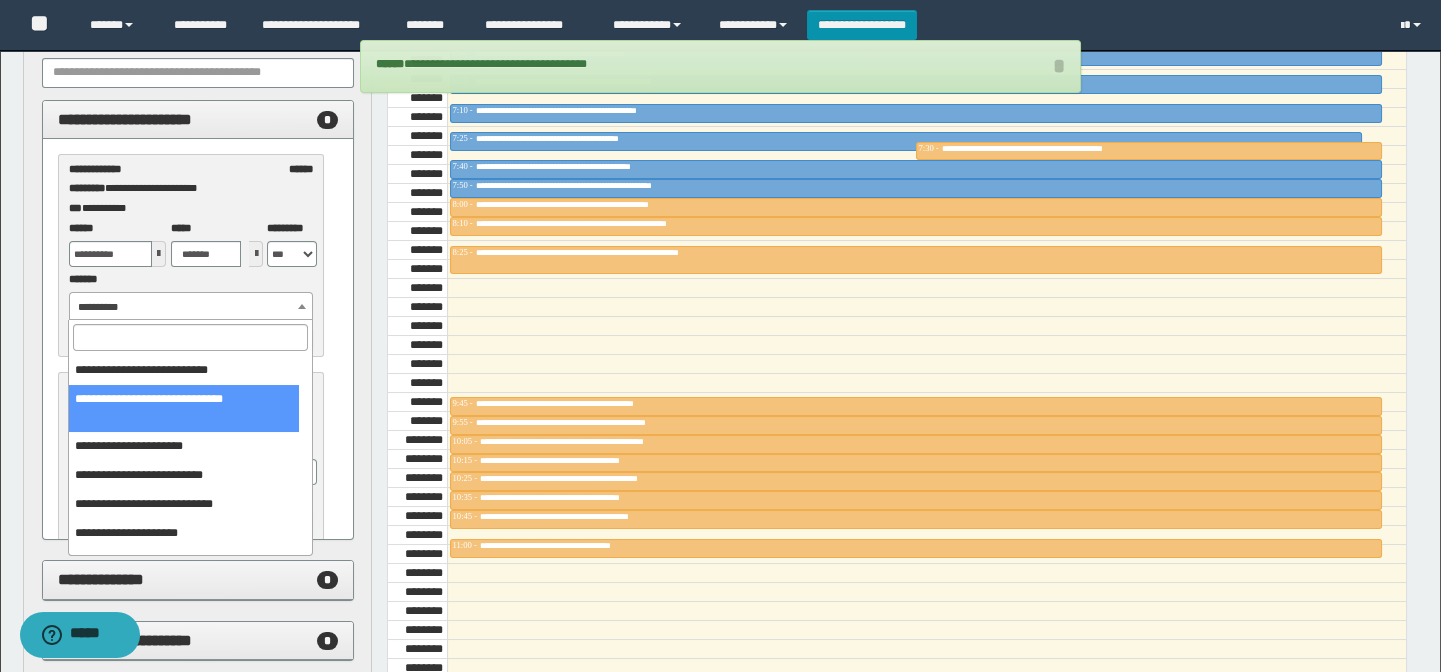 scroll, scrollTop: 183, scrollLeft: 0, axis: vertical 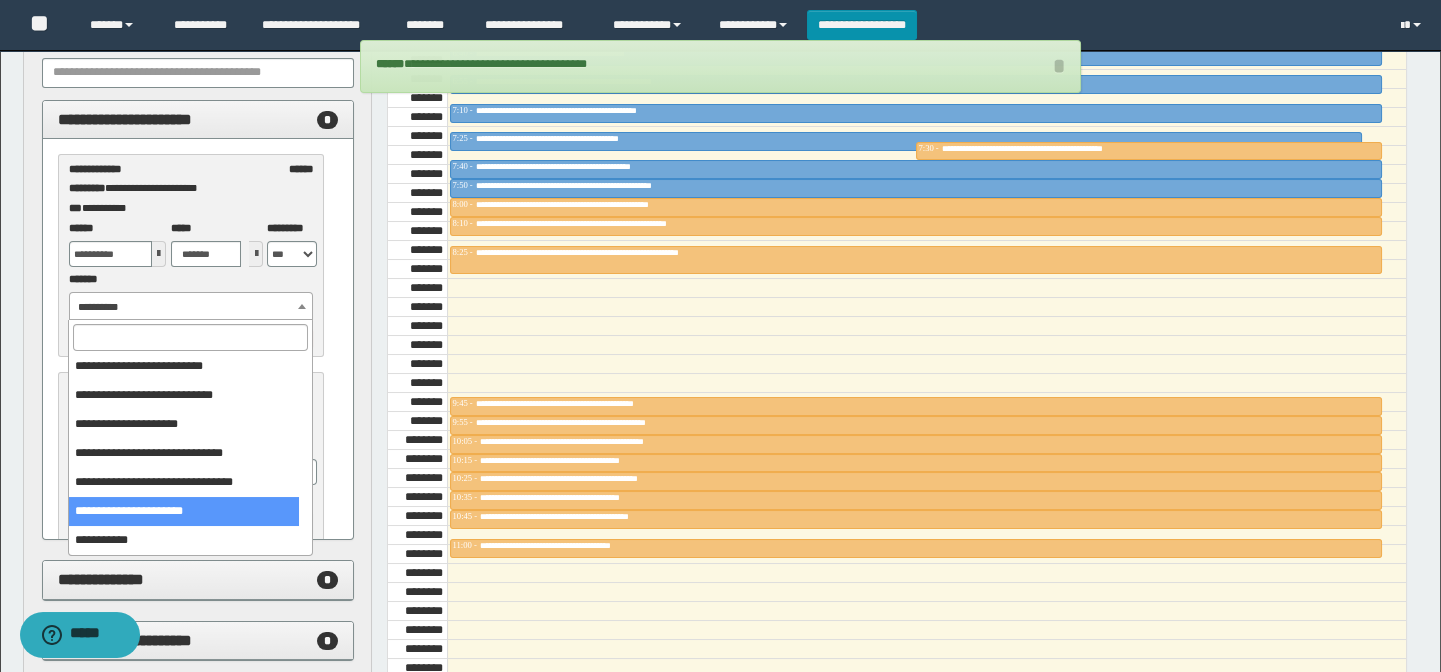 select on "******" 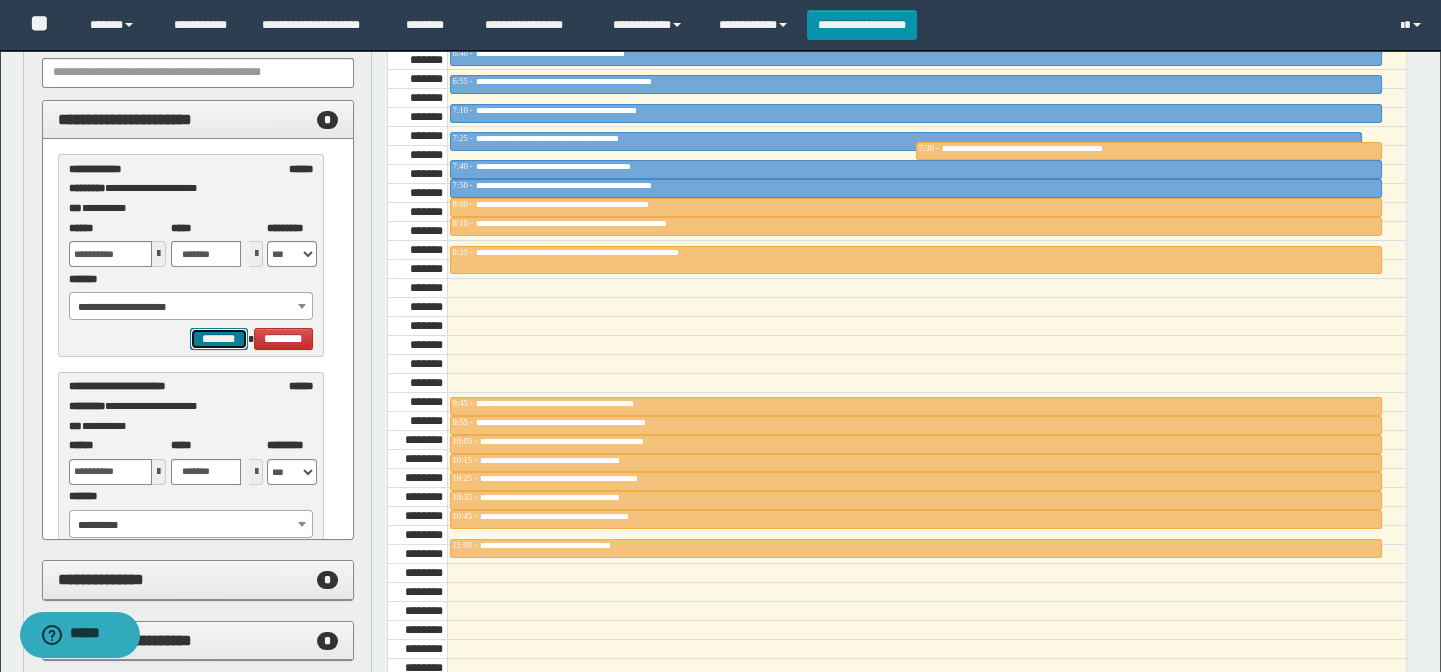 click on "*******" at bounding box center [218, 339] 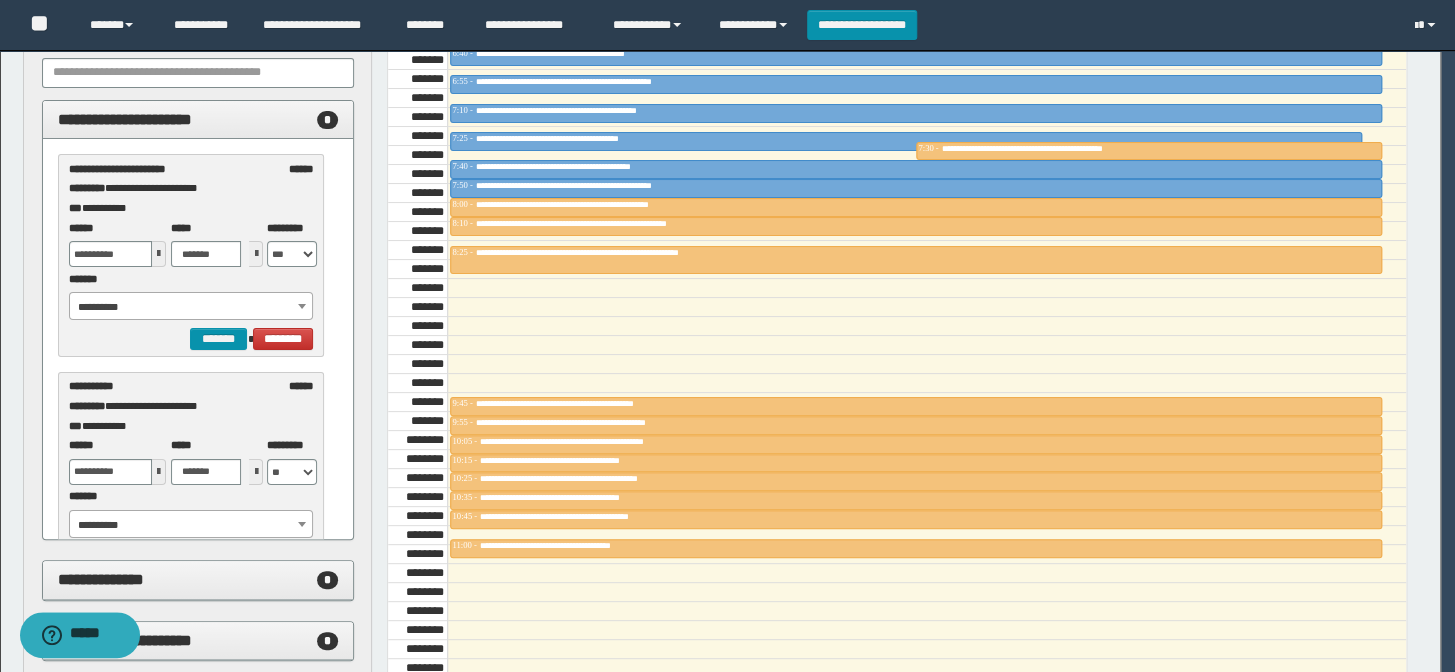 select on "******" 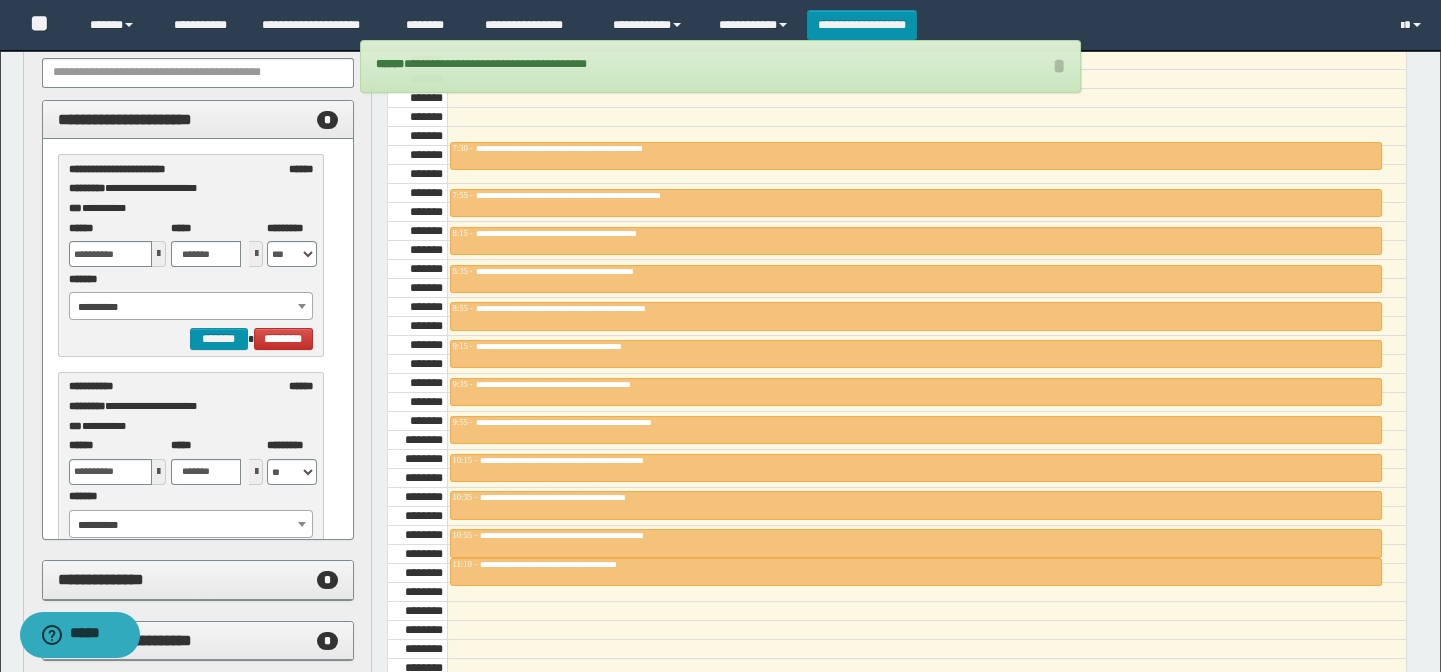 click on "**********" at bounding box center (191, 307) 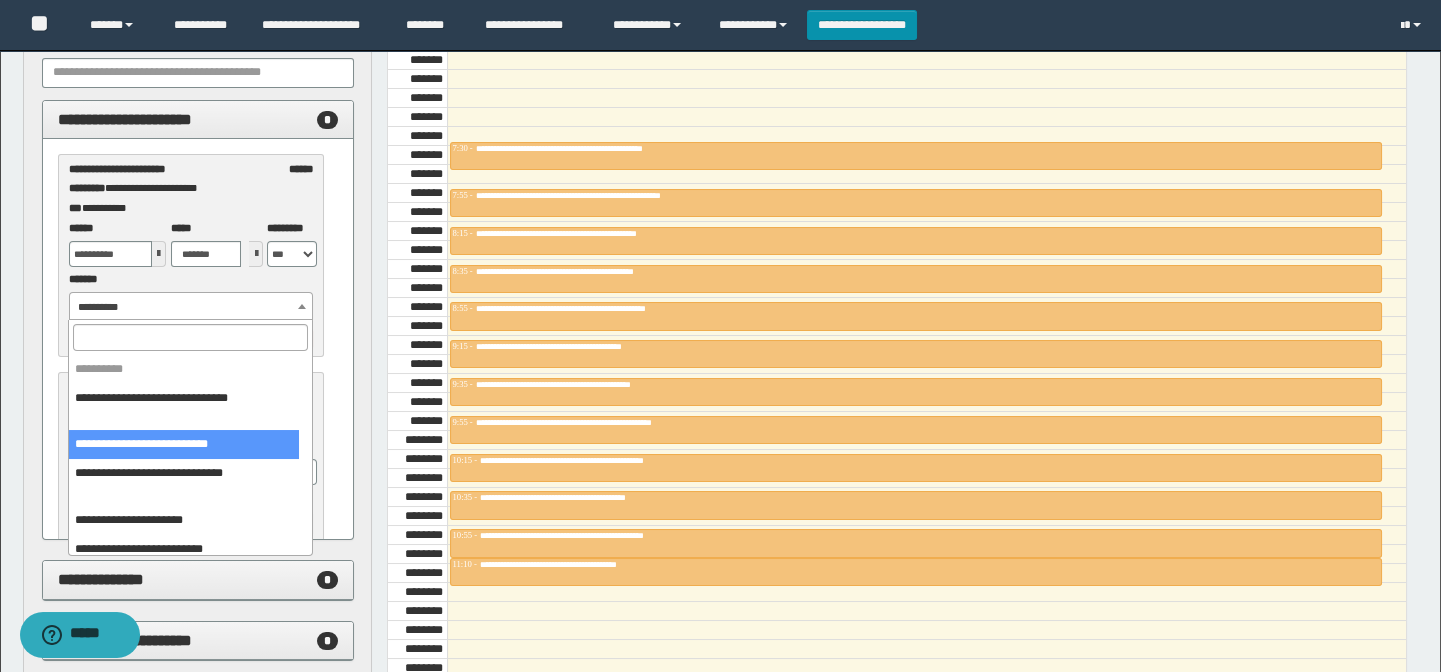 select on "******" 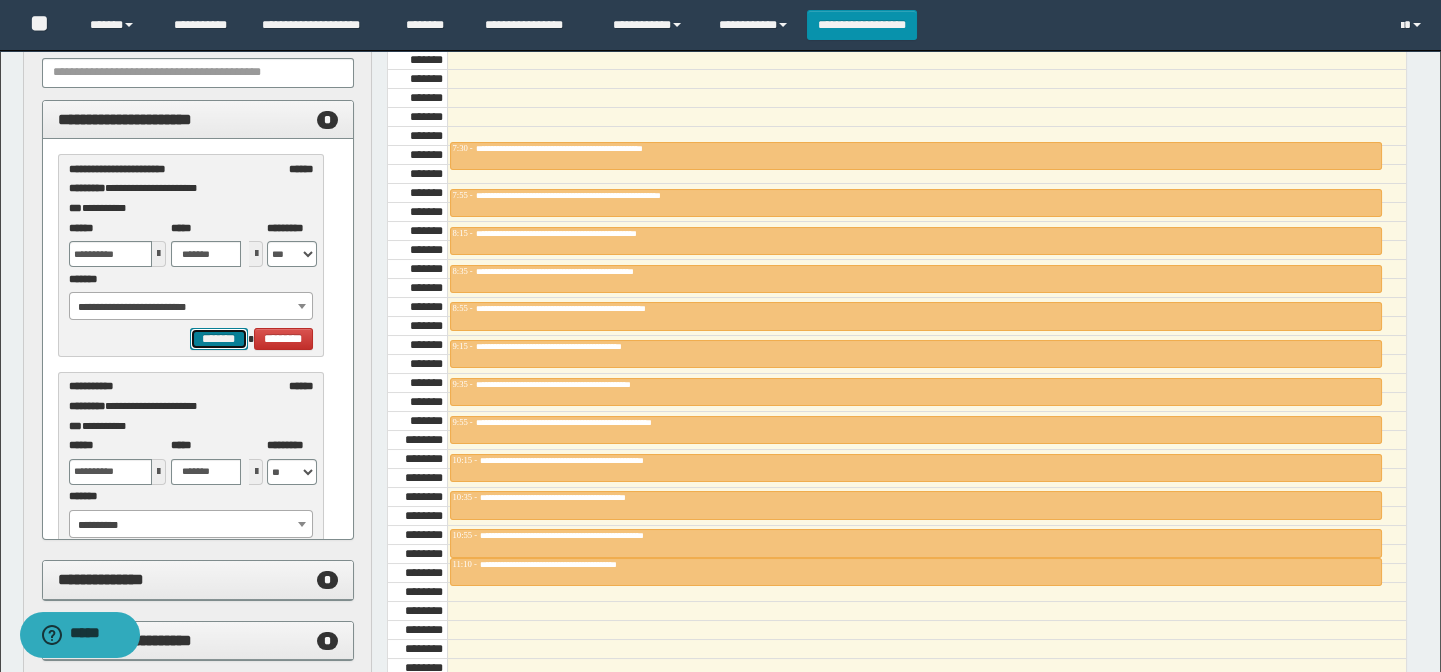click on "*******" at bounding box center [218, 339] 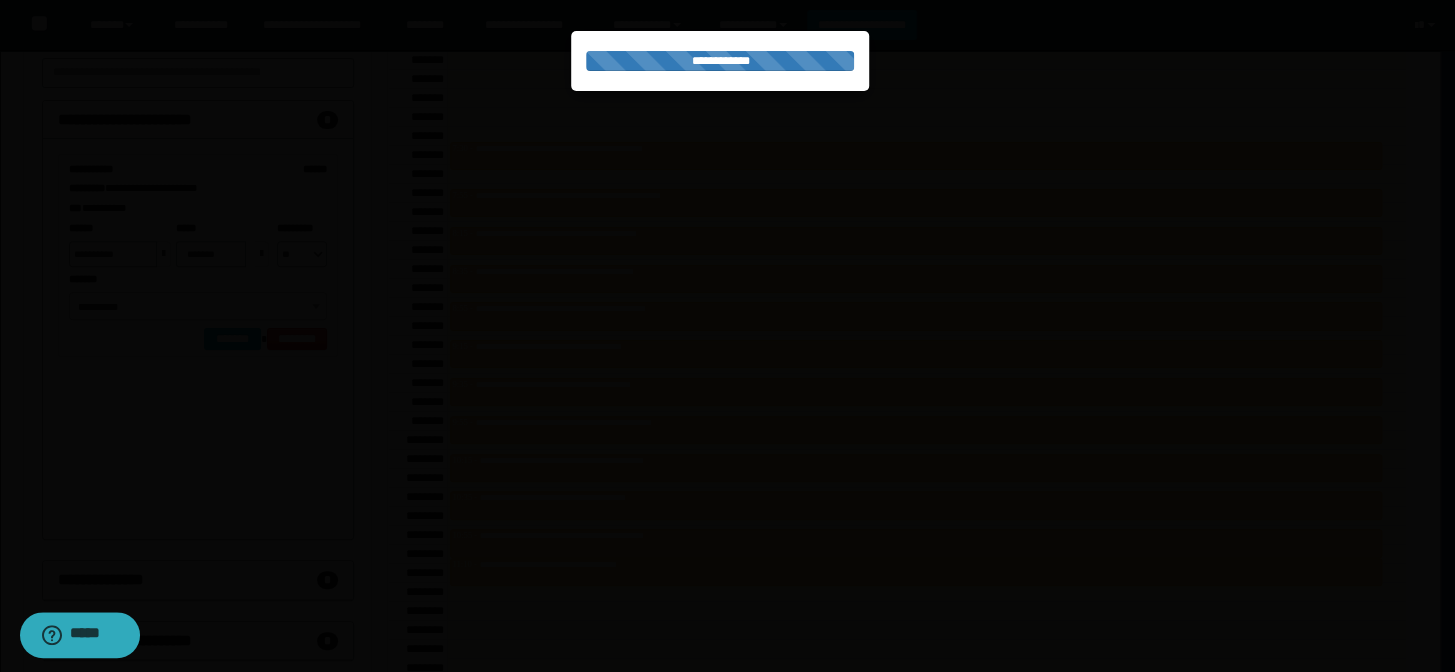 select on "******" 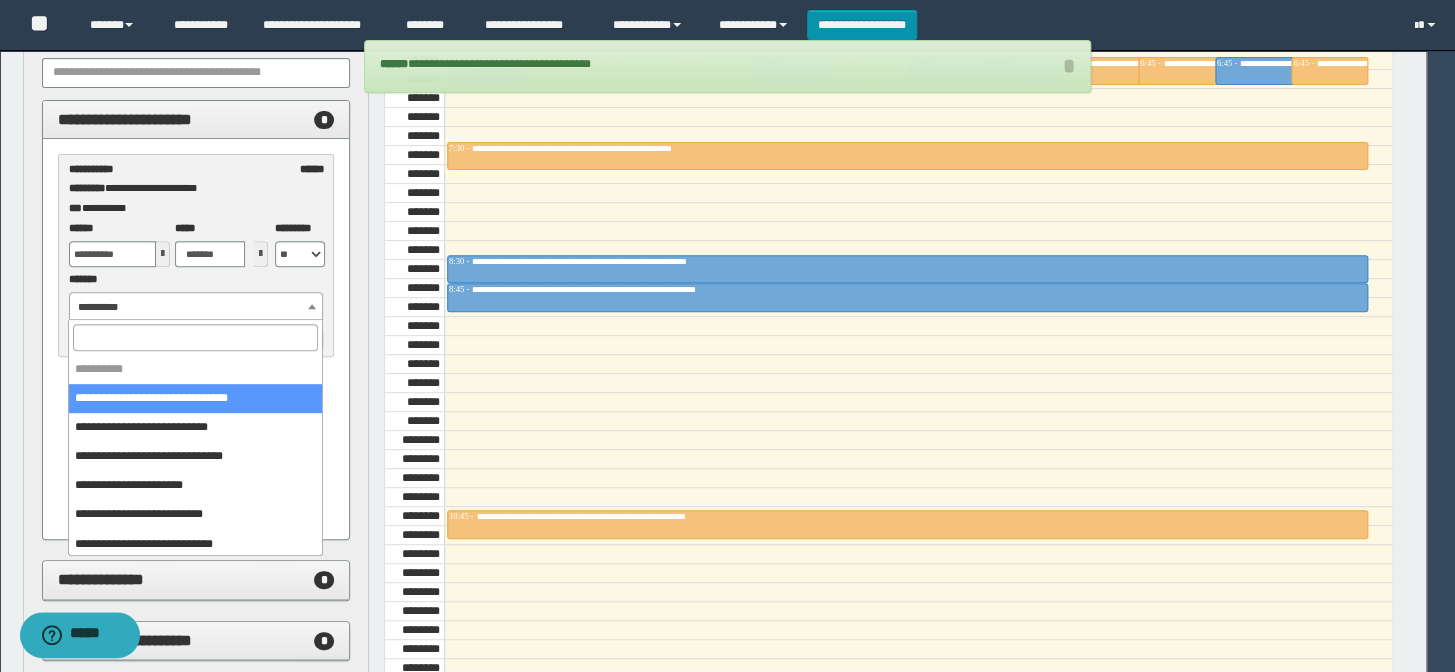 click on "**********" at bounding box center (196, 307) 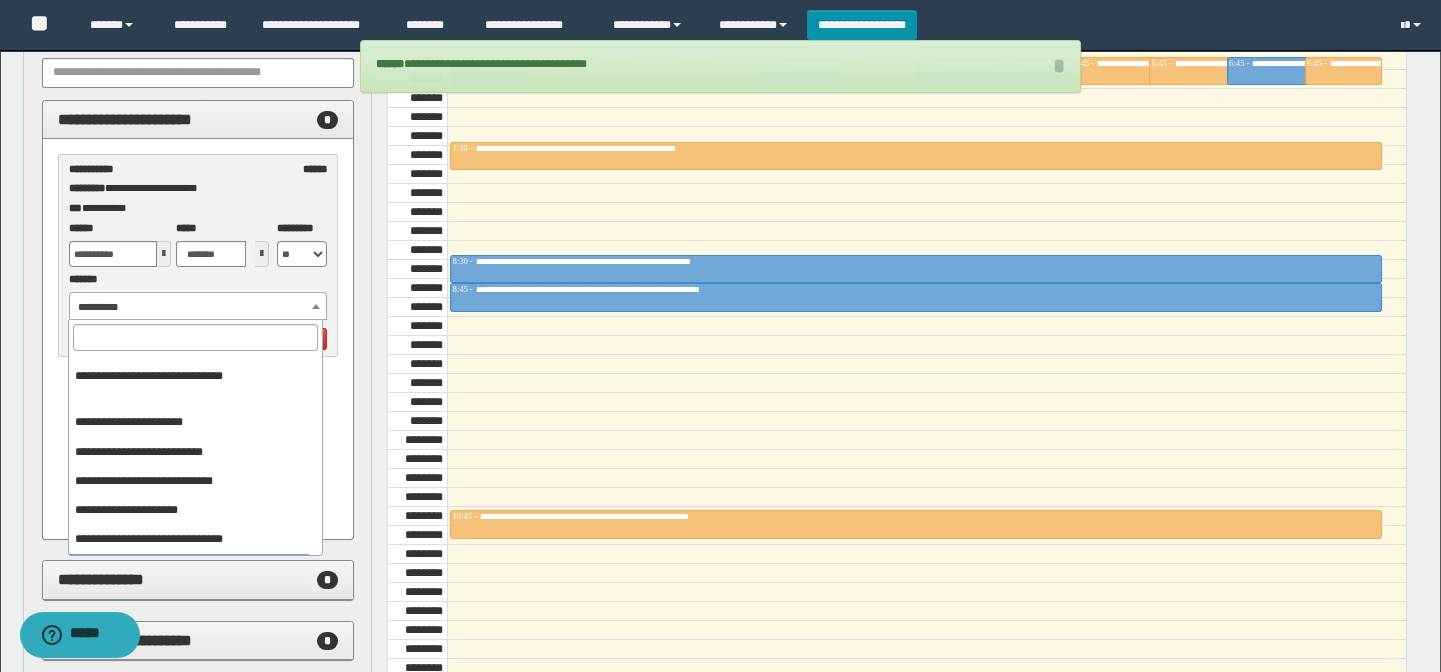 scroll, scrollTop: 166, scrollLeft: 0, axis: vertical 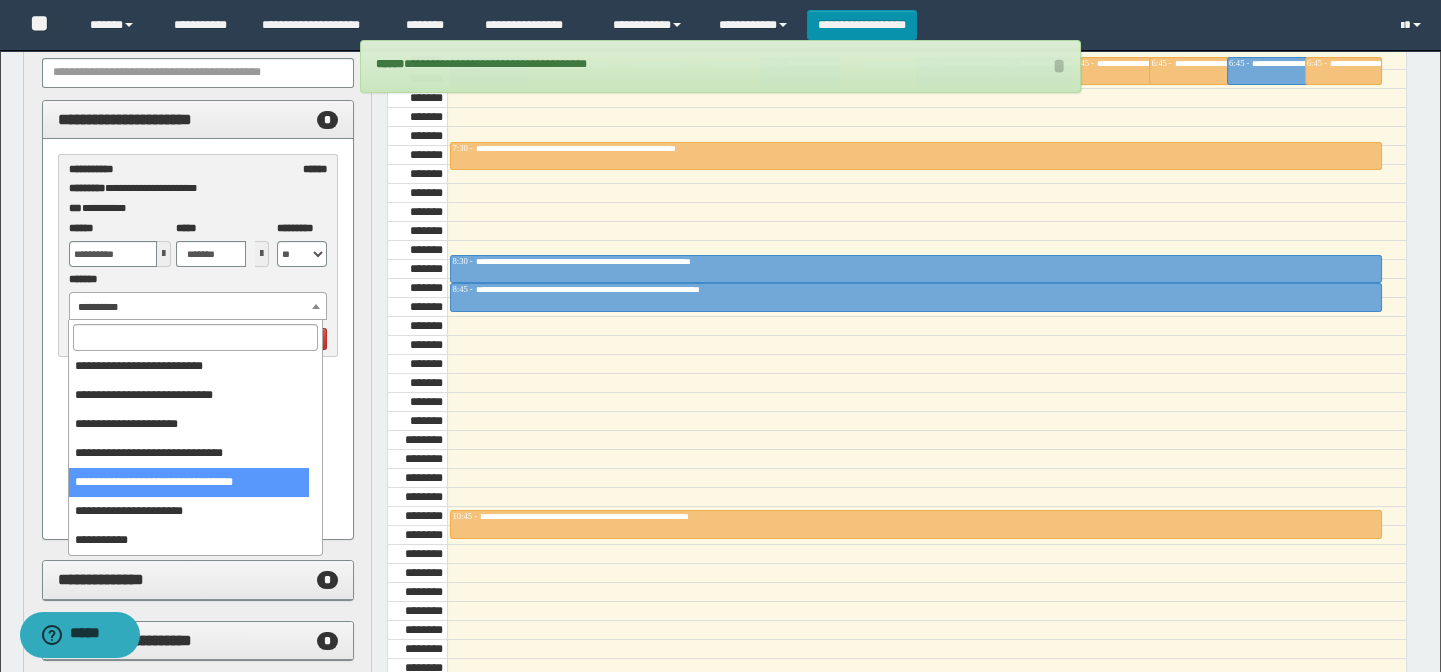 select on "******" 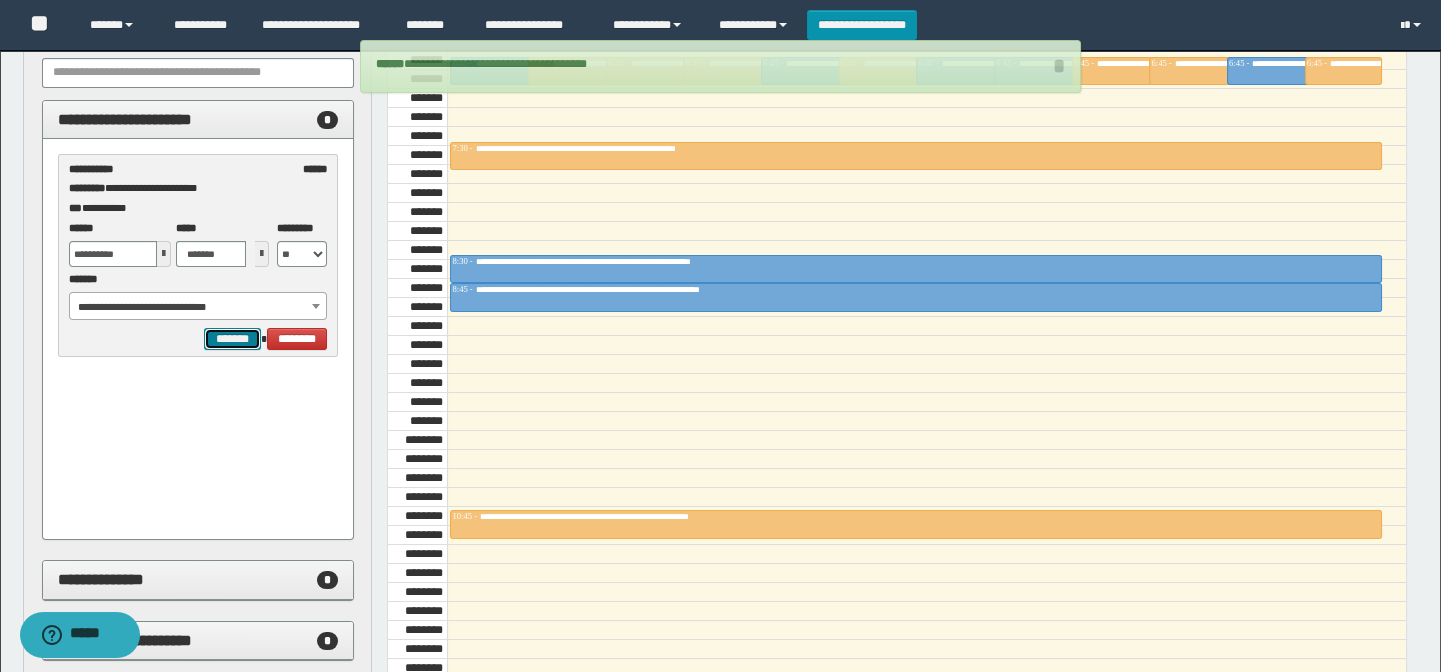 click on "*******" at bounding box center [232, 339] 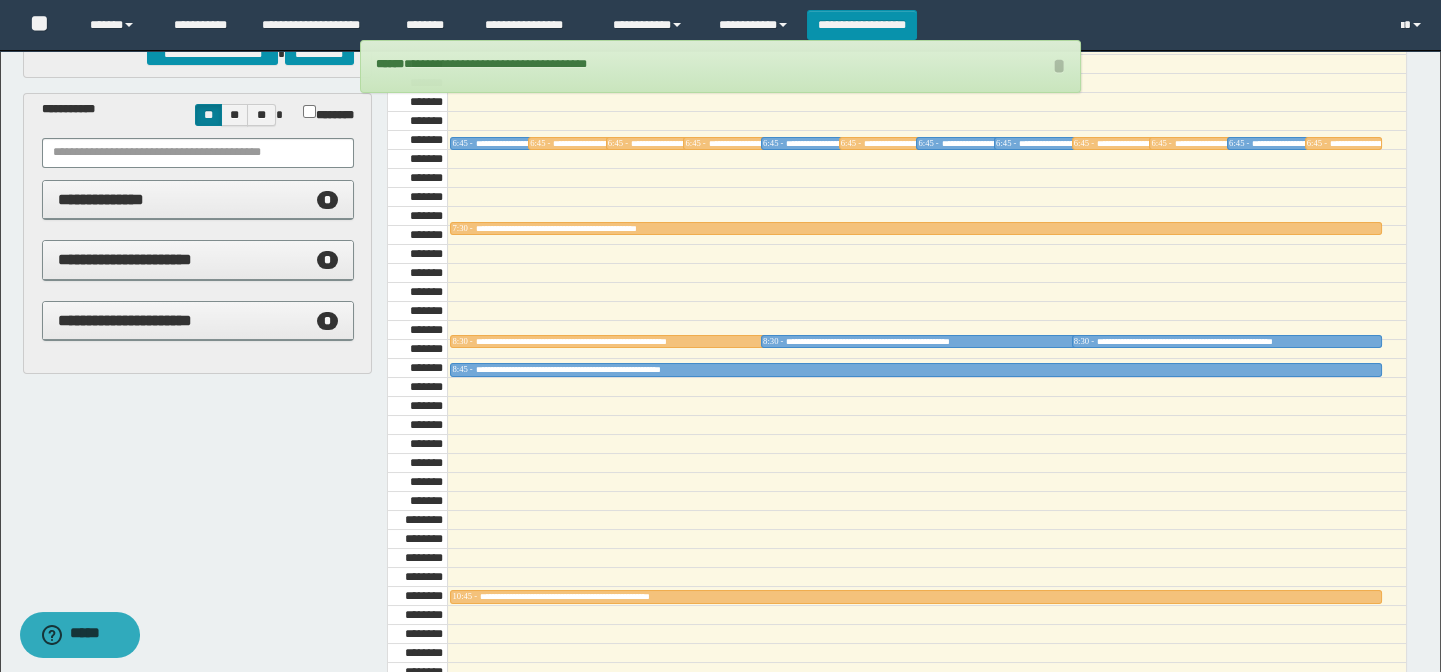 scroll, scrollTop: 0, scrollLeft: 0, axis: both 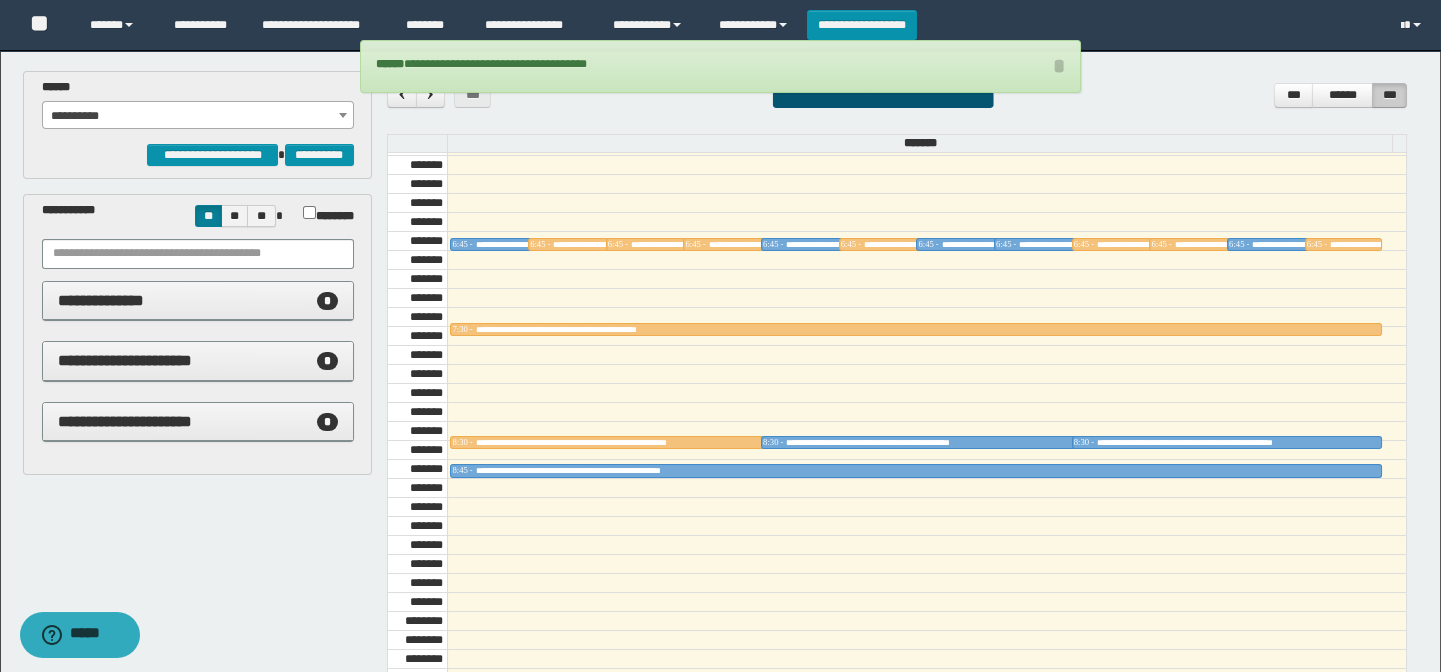 click on "**********" at bounding box center (198, 116) 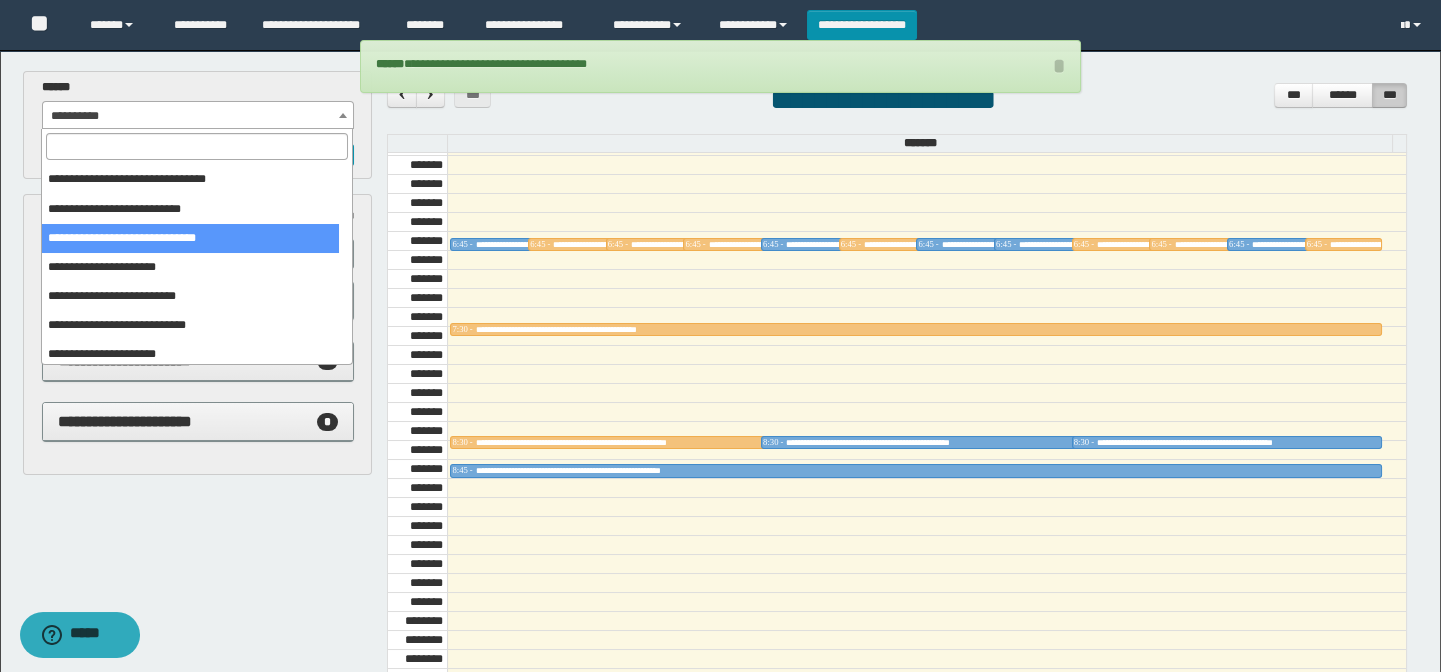 scroll, scrollTop: 0, scrollLeft: 0, axis: both 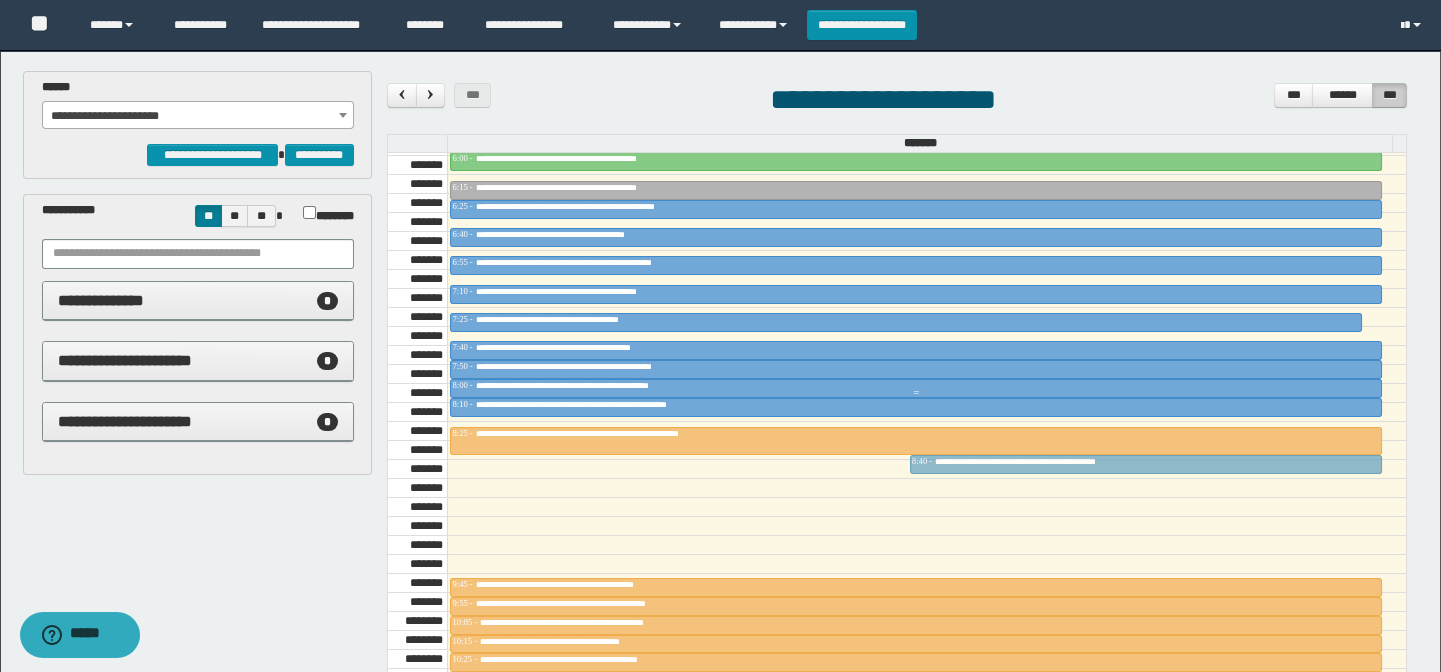 drag, startPoint x: 971, startPoint y: 323, endPoint x: 963, endPoint y: 458, distance: 135.23683 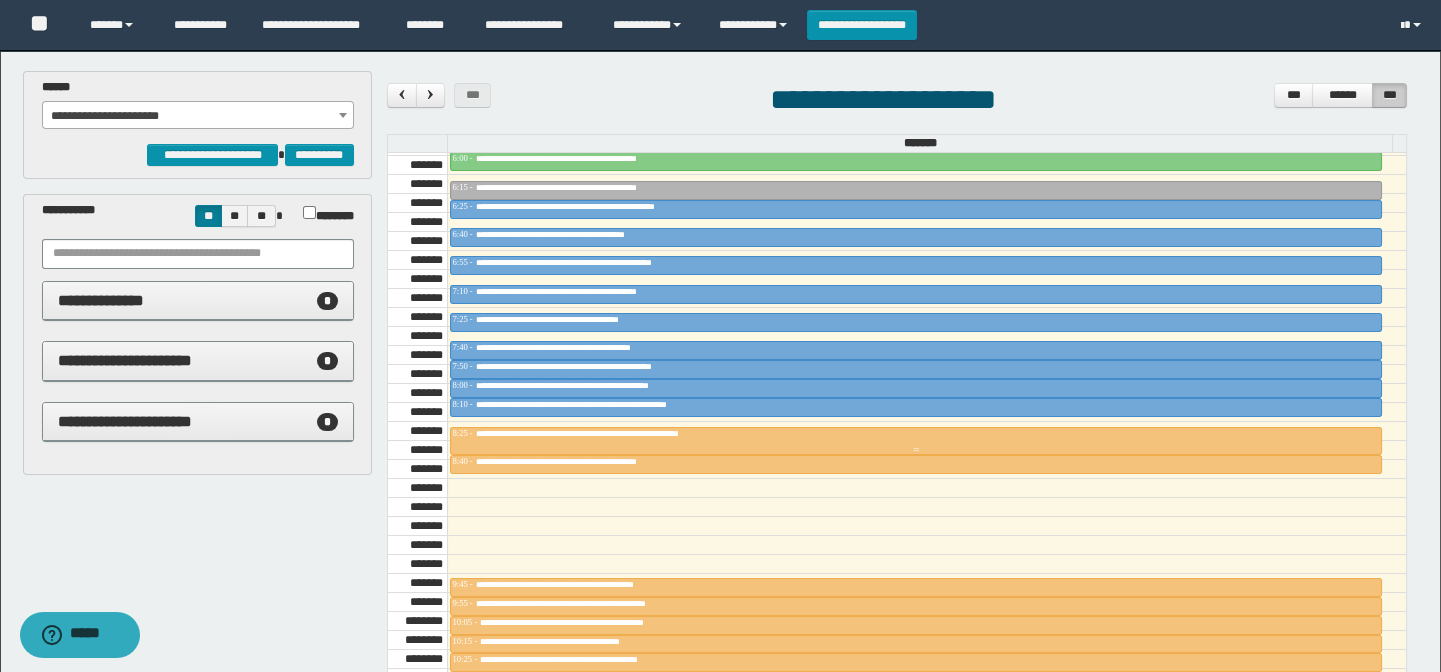 scroll, scrollTop: 863, scrollLeft: 0, axis: vertical 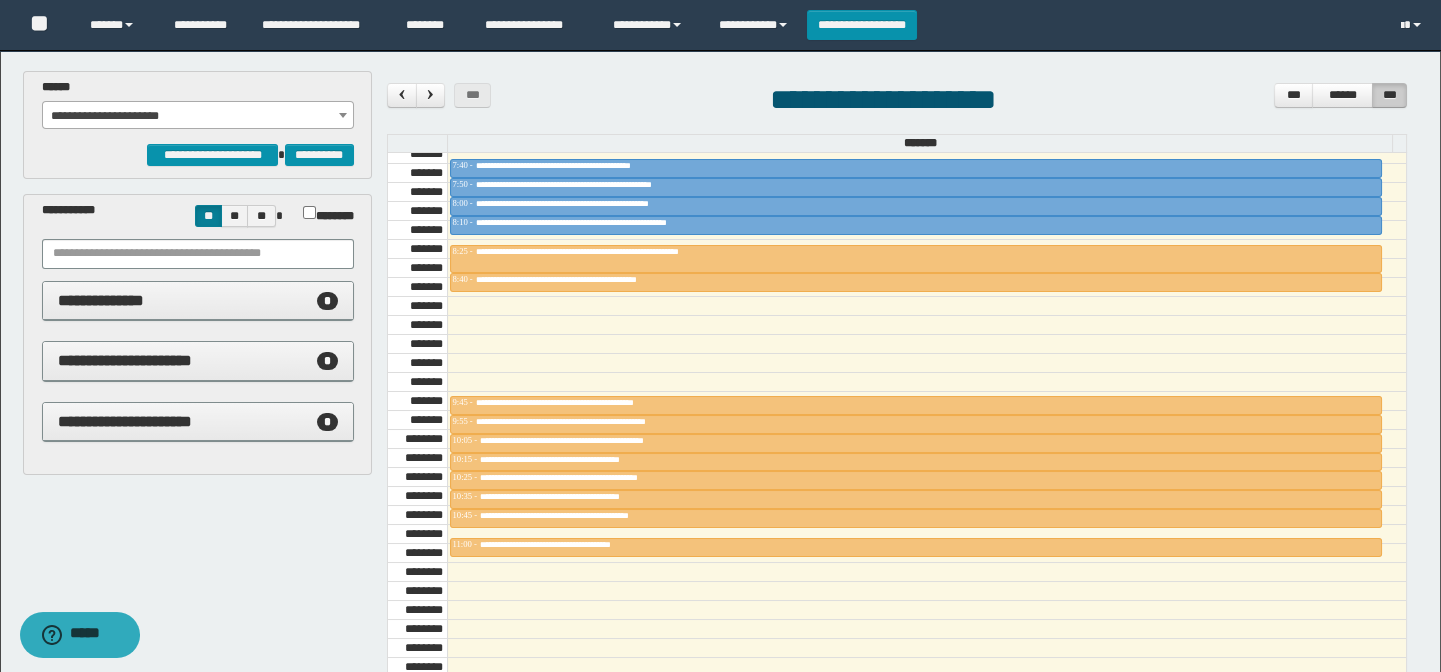 click on "**********" at bounding box center (198, 116) 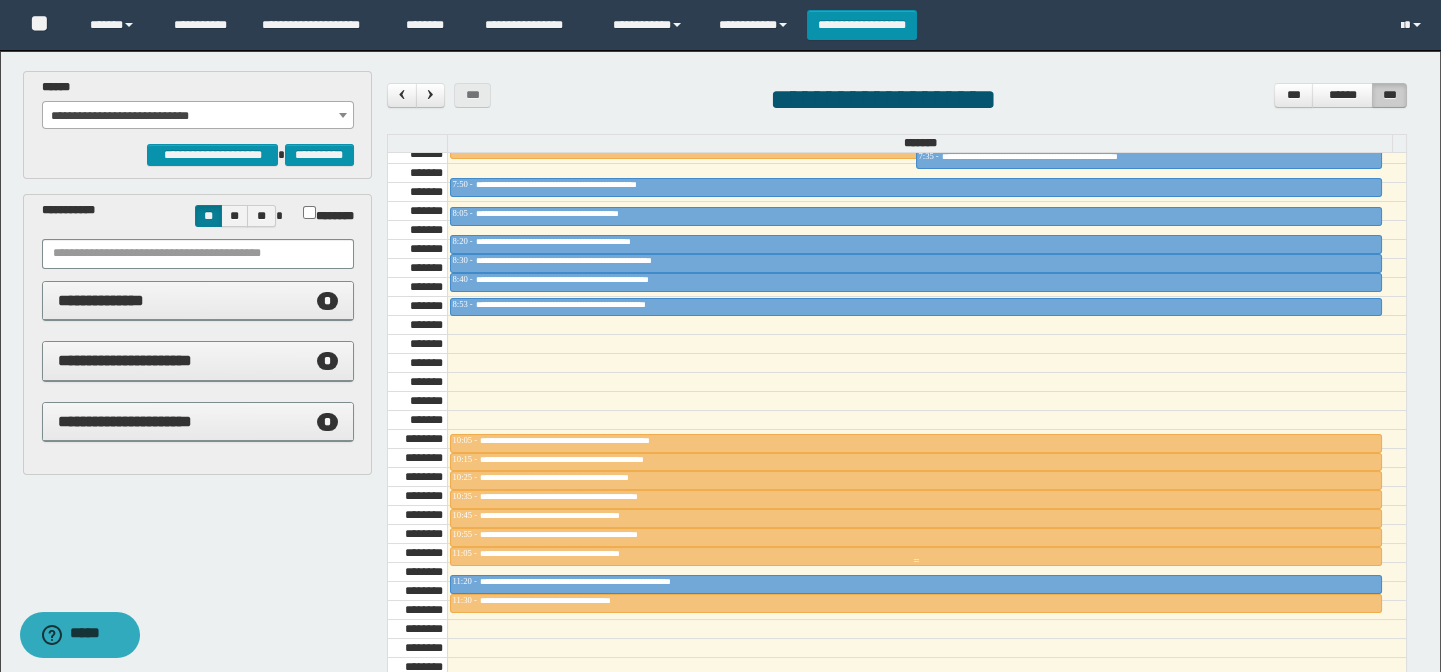 scroll, scrollTop: 772, scrollLeft: 0, axis: vertical 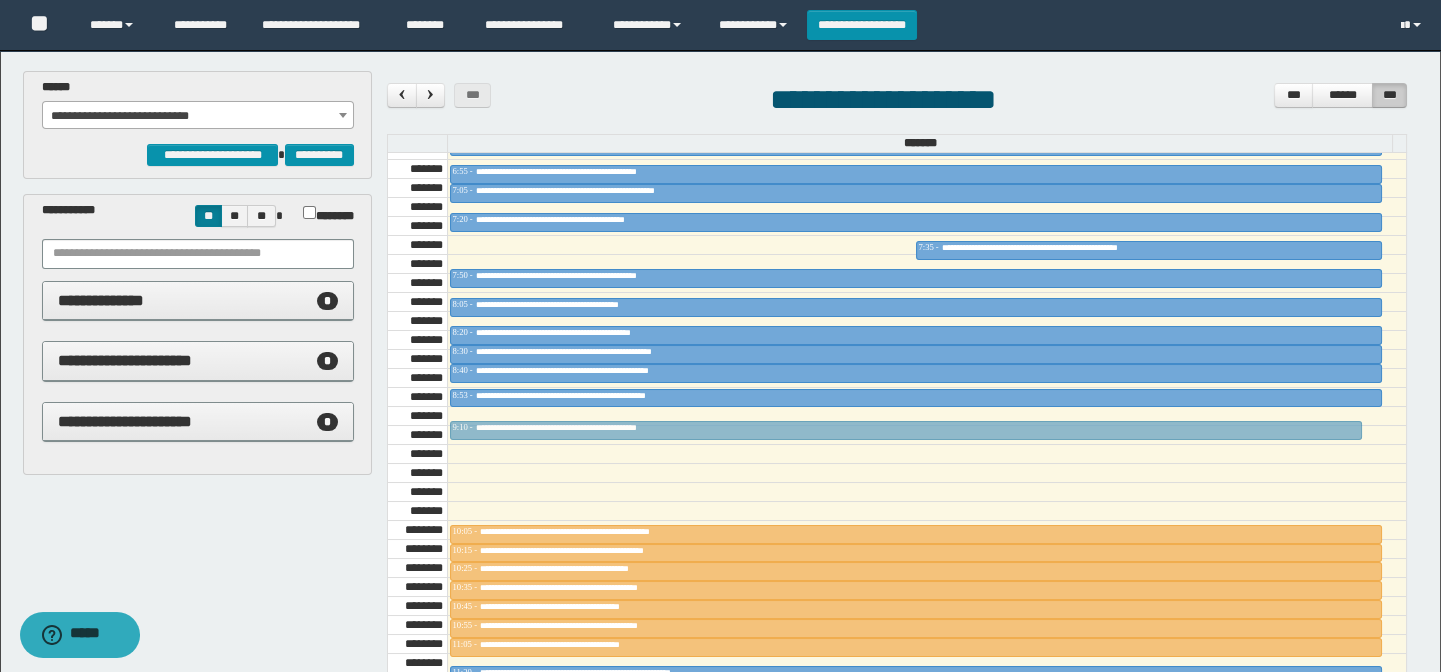 drag, startPoint x: 604, startPoint y: 237, endPoint x: 615, endPoint y: 418, distance: 181.33394 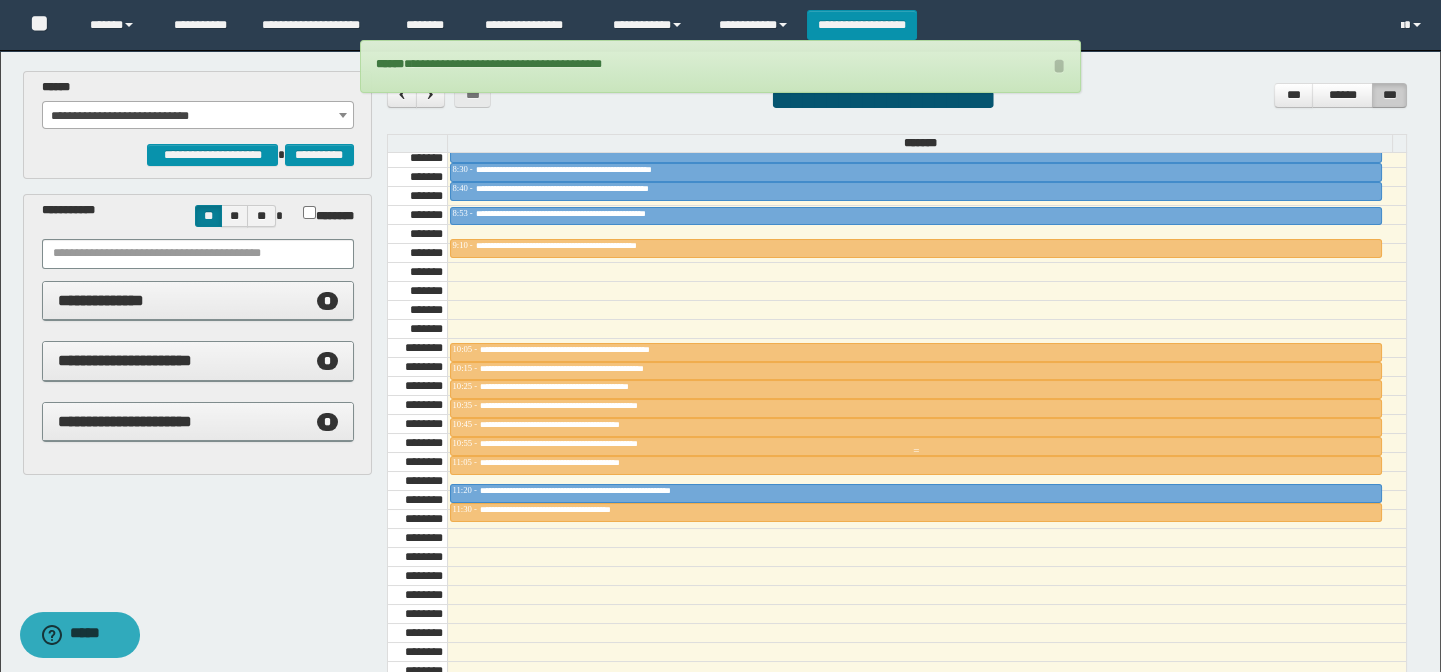 scroll, scrollTop: 863, scrollLeft: 0, axis: vertical 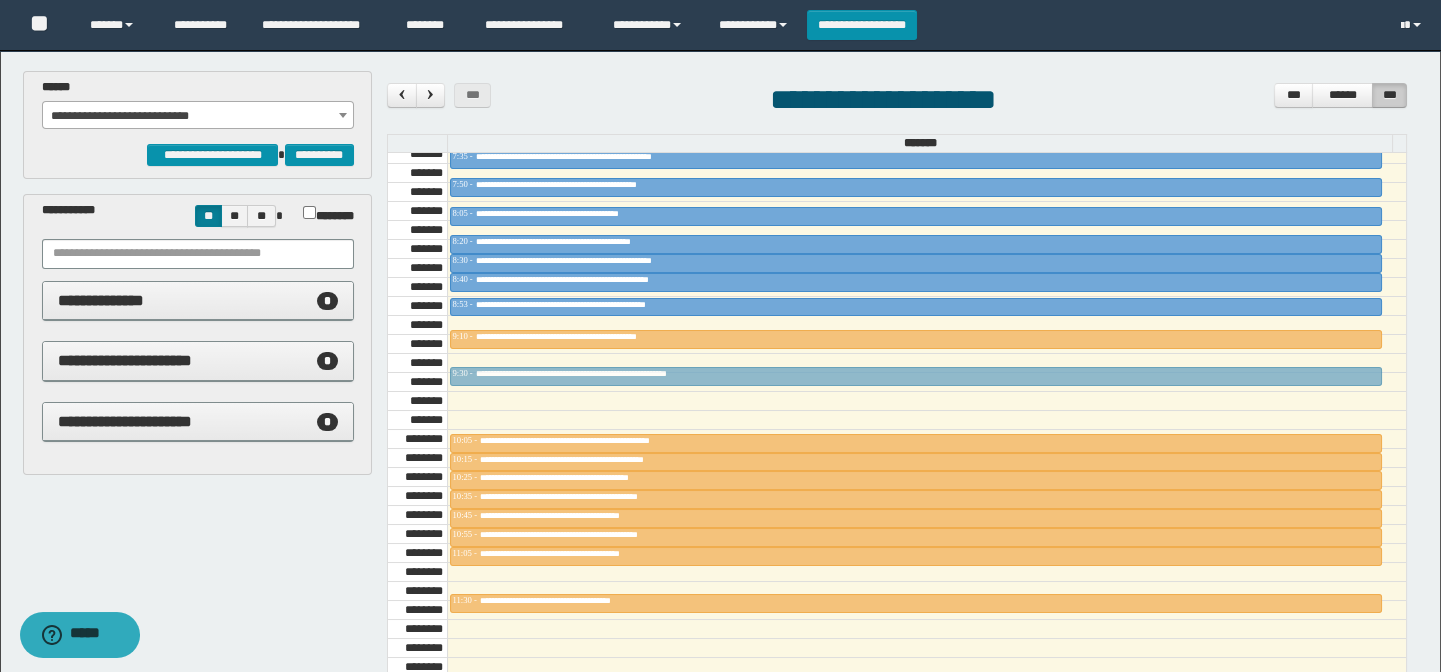drag, startPoint x: 609, startPoint y: 577, endPoint x: 616, endPoint y: 368, distance: 209.11719 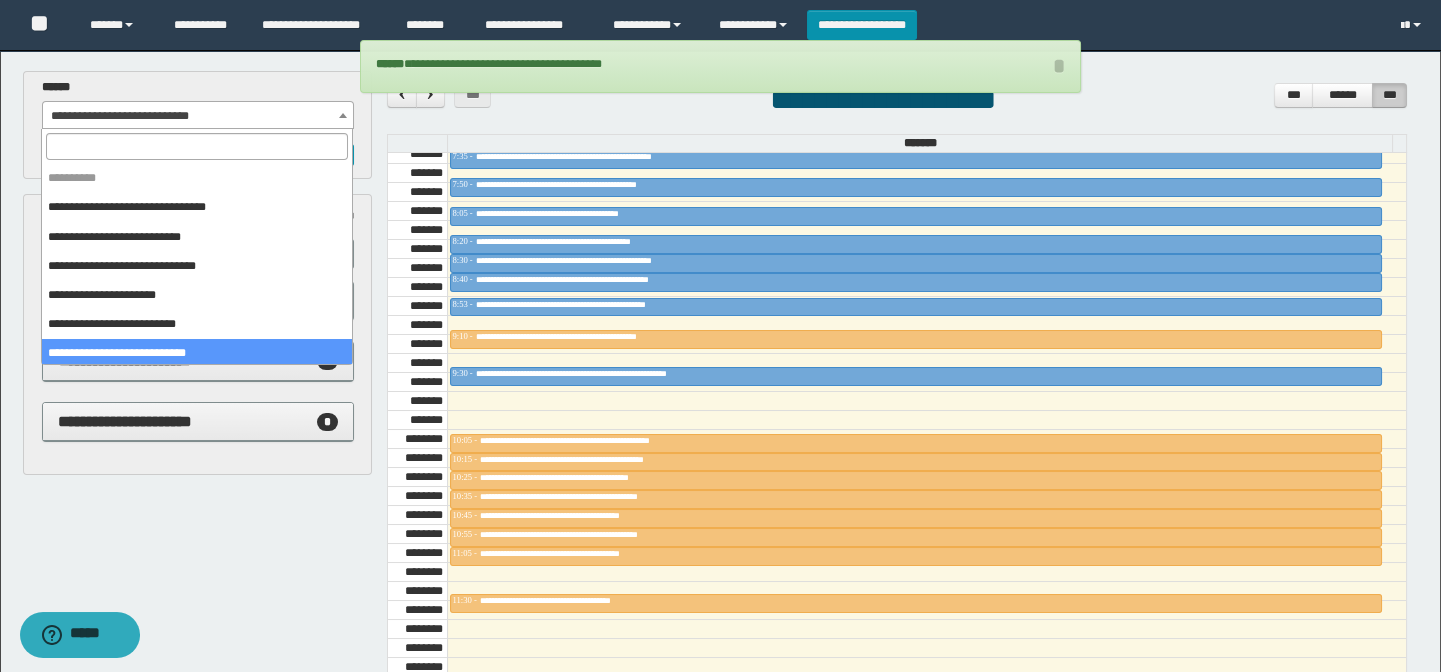 click on "**********" at bounding box center [198, 116] 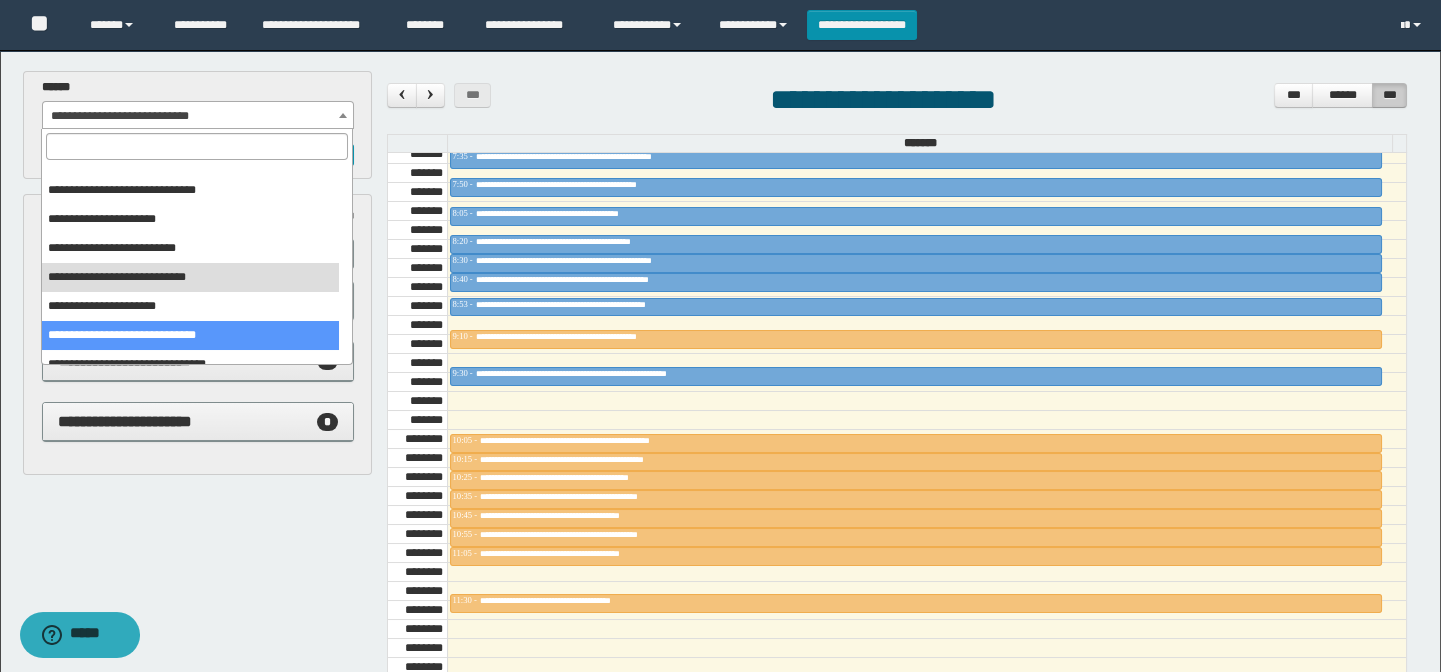 scroll, scrollTop: 0, scrollLeft: 0, axis: both 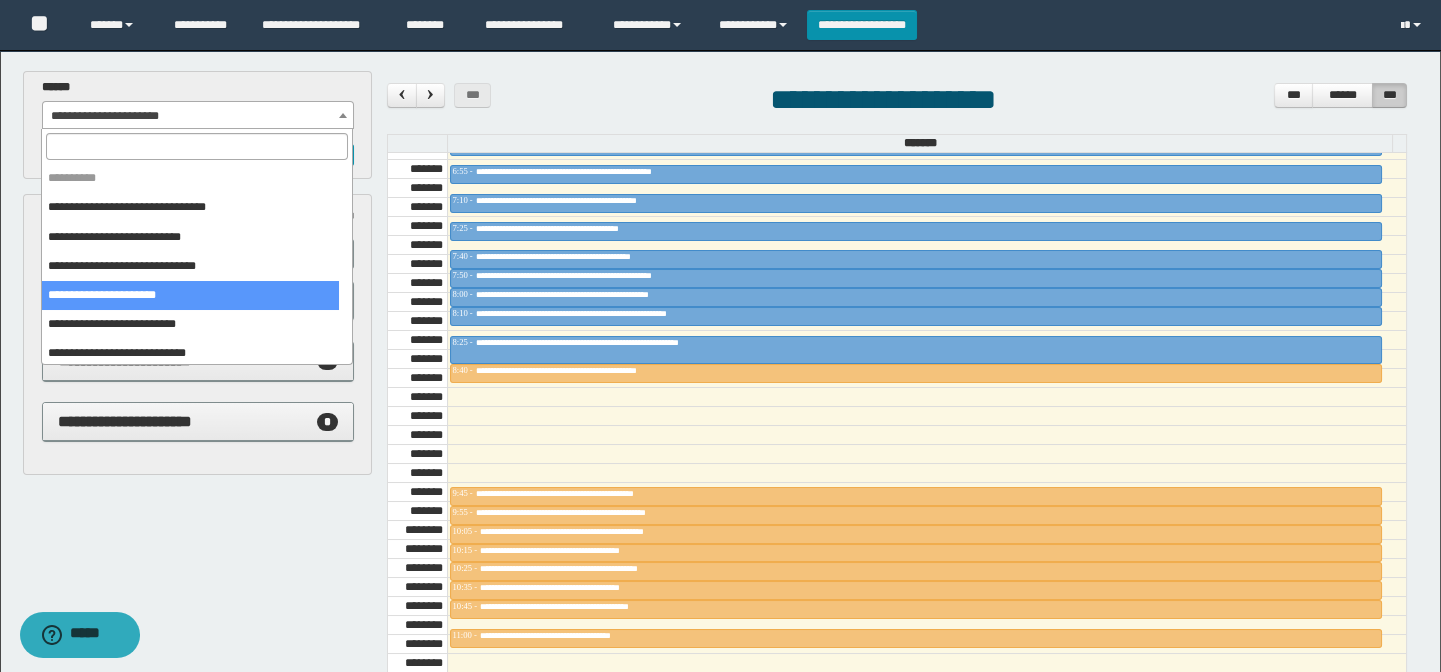 click on "**********" at bounding box center (198, 116) 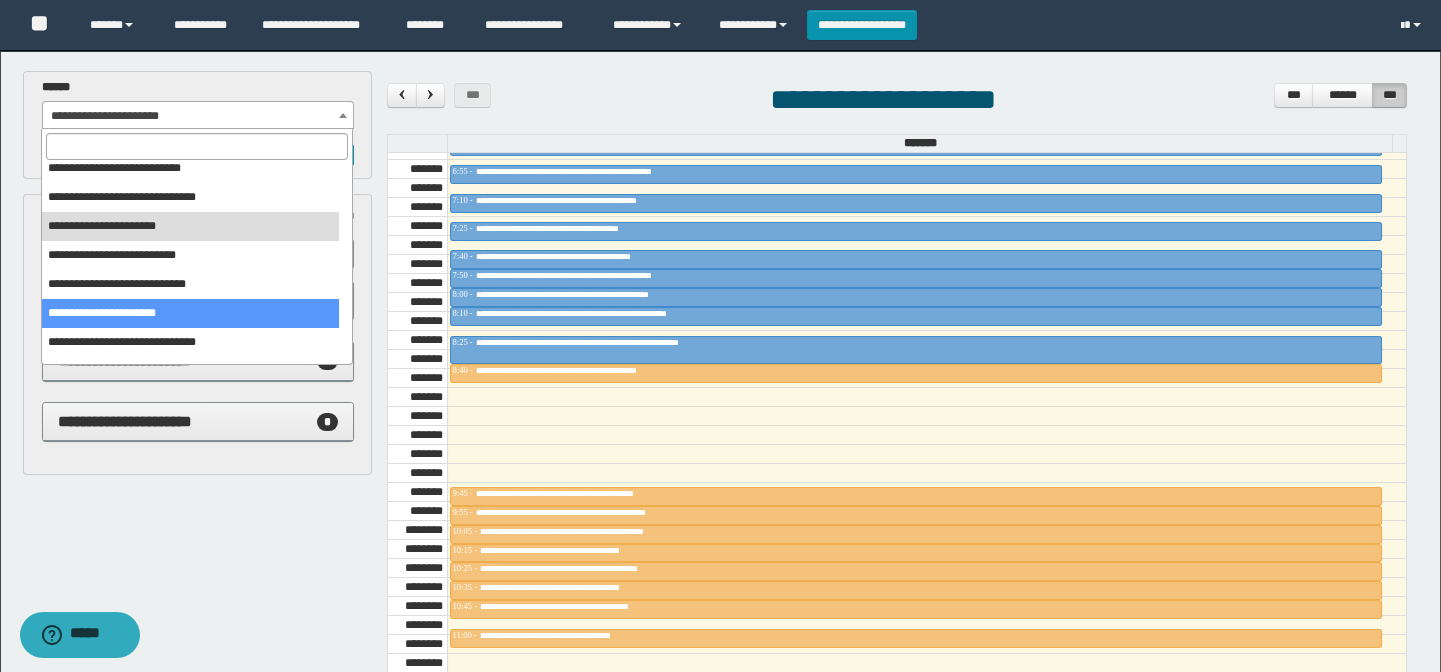 scroll, scrollTop: 90, scrollLeft: 0, axis: vertical 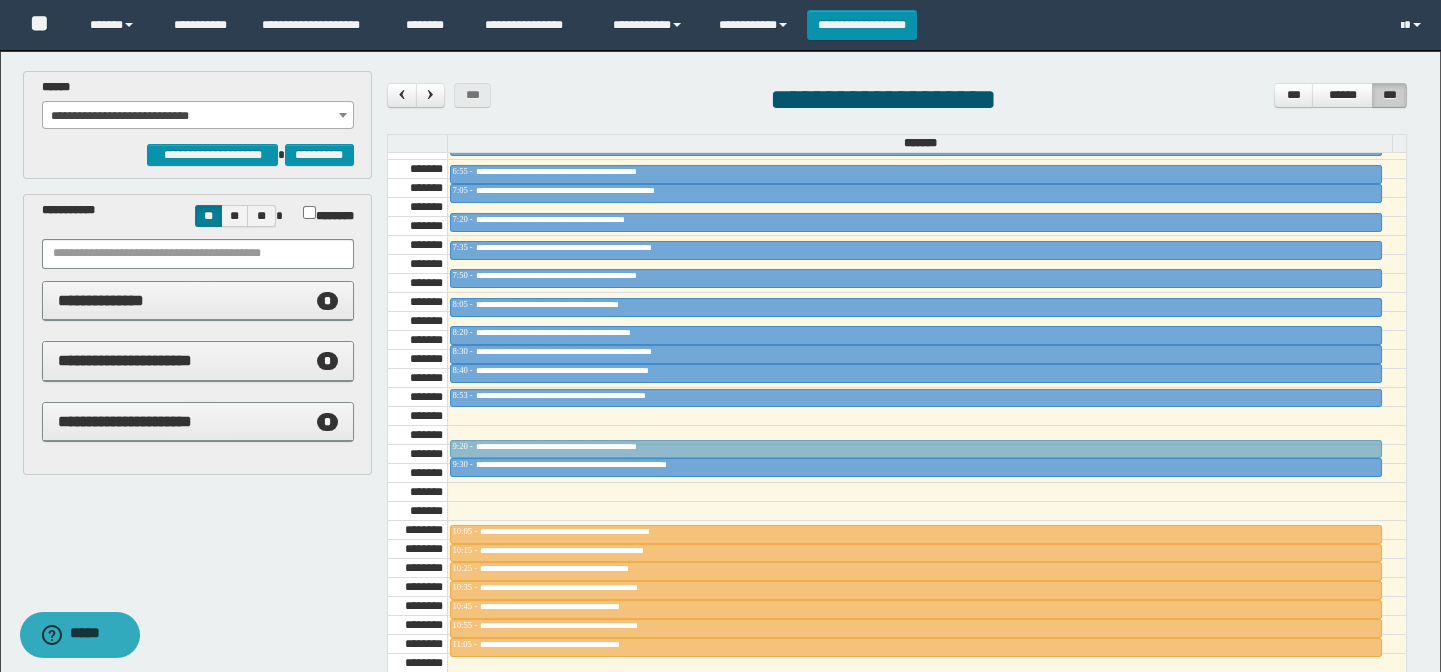 drag, startPoint x: 655, startPoint y: 420, endPoint x: 655, endPoint y: 431, distance: 11 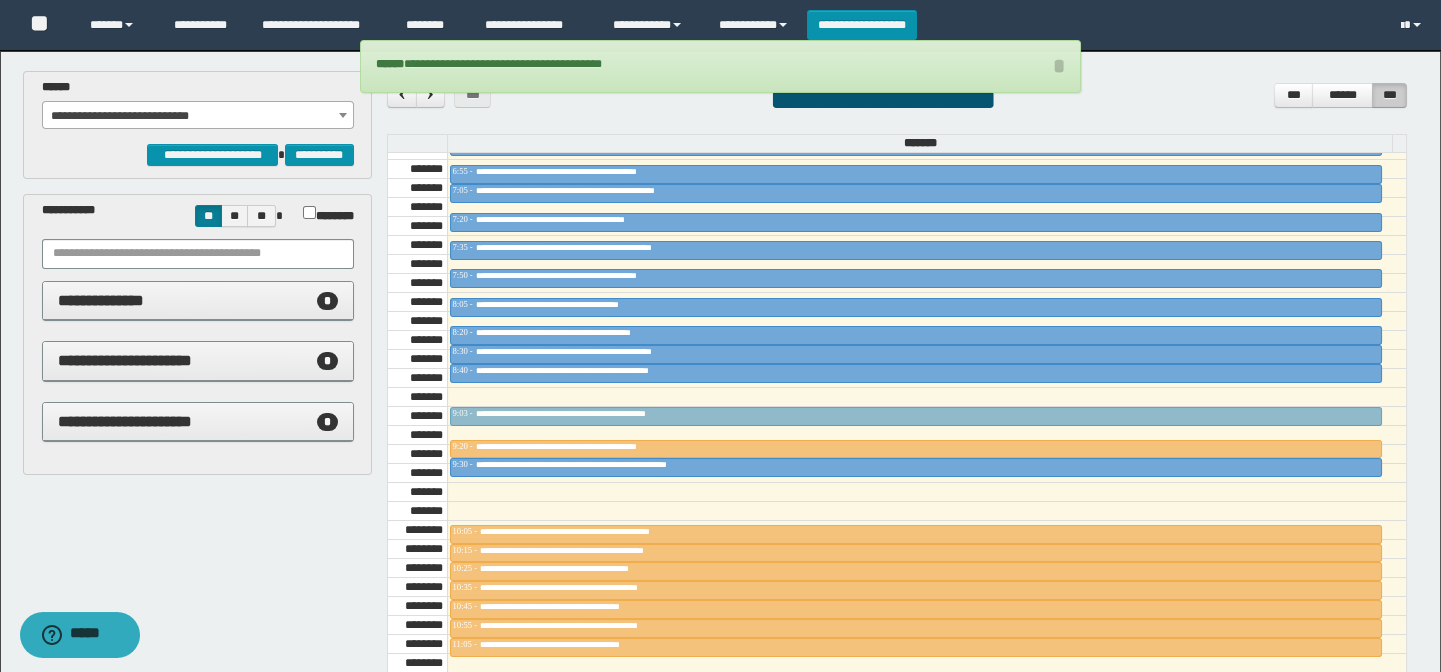 drag, startPoint x: 649, startPoint y: 389, endPoint x: 651, endPoint y: 409, distance: 20.09975 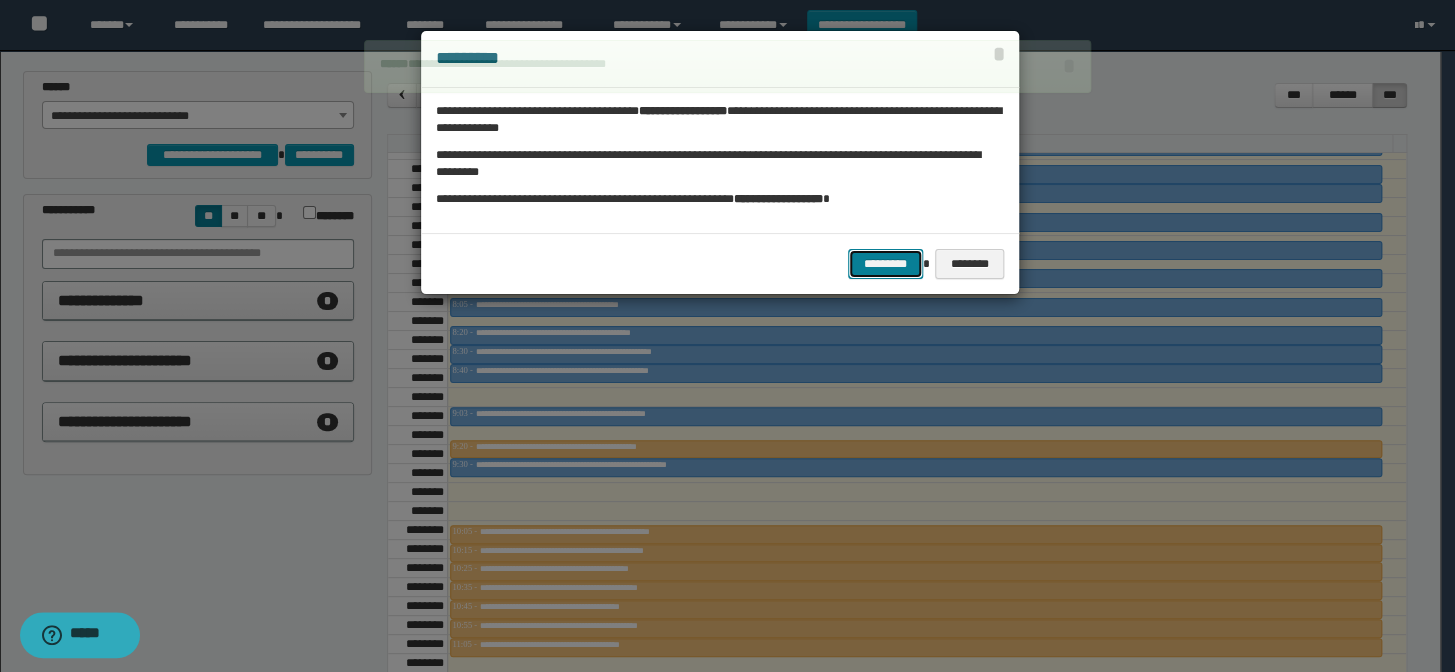 click on "*********" at bounding box center (885, 264) 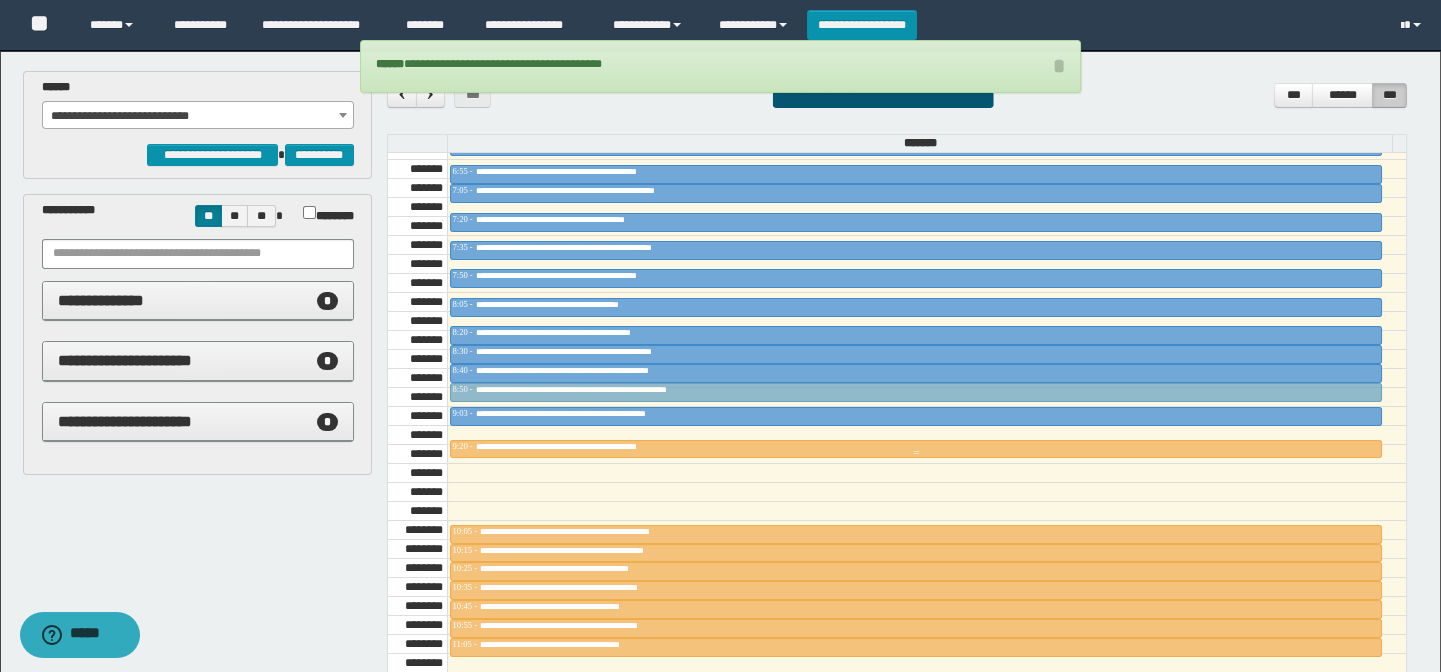 drag, startPoint x: 715, startPoint y: 459, endPoint x: 718, endPoint y: 386, distance: 73.061615 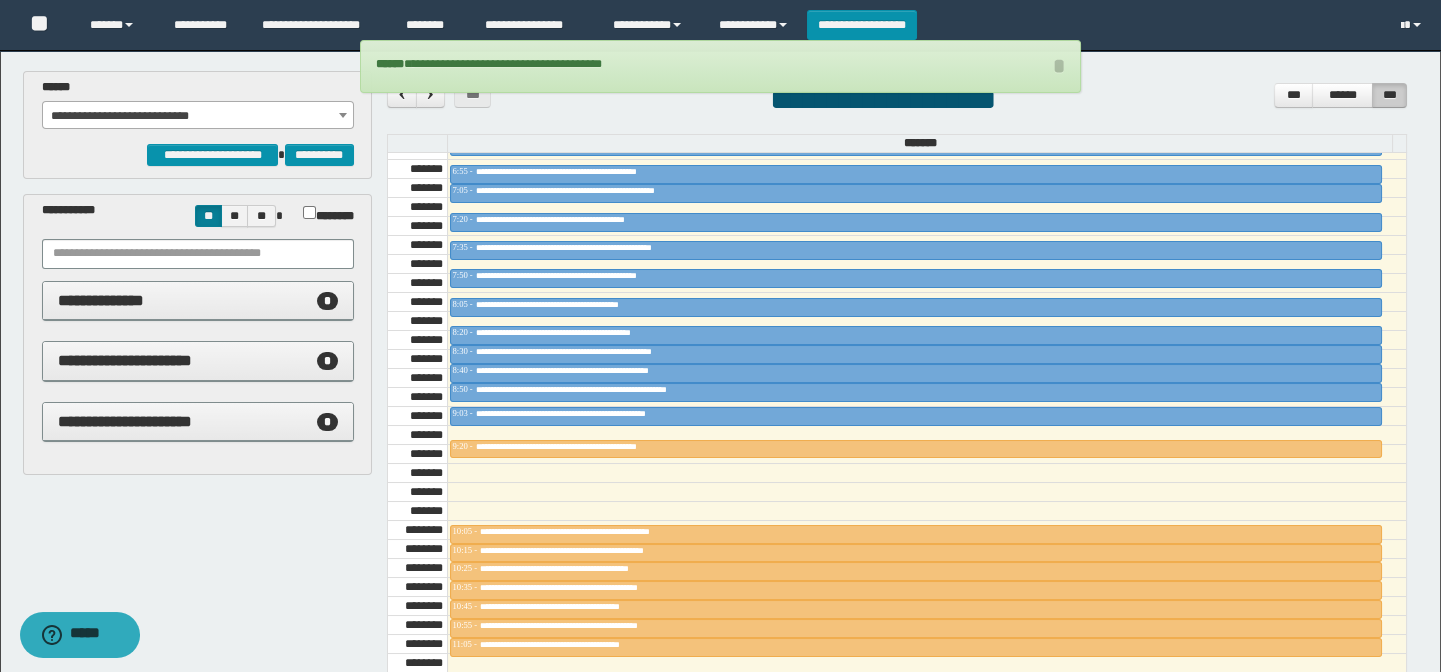 click on "**********" at bounding box center (198, 116) 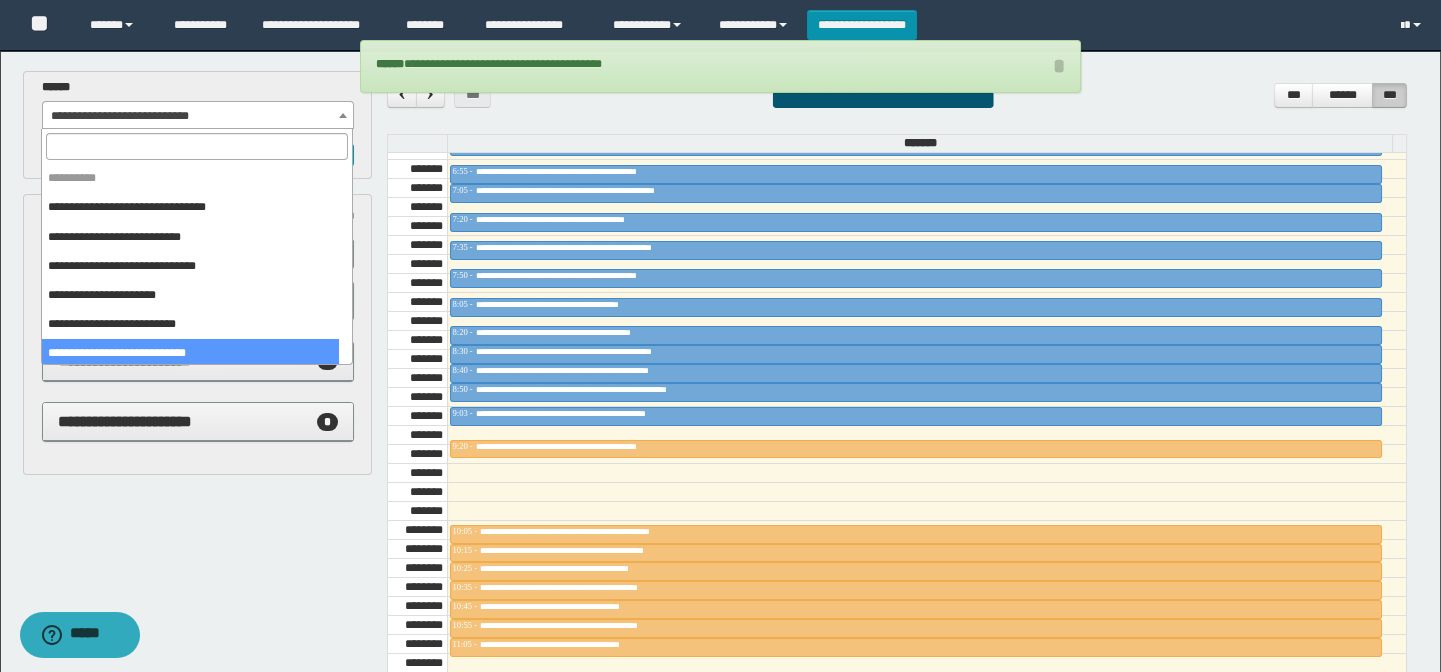 scroll, scrollTop: 145, scrollLeft: 0, axis: vertical 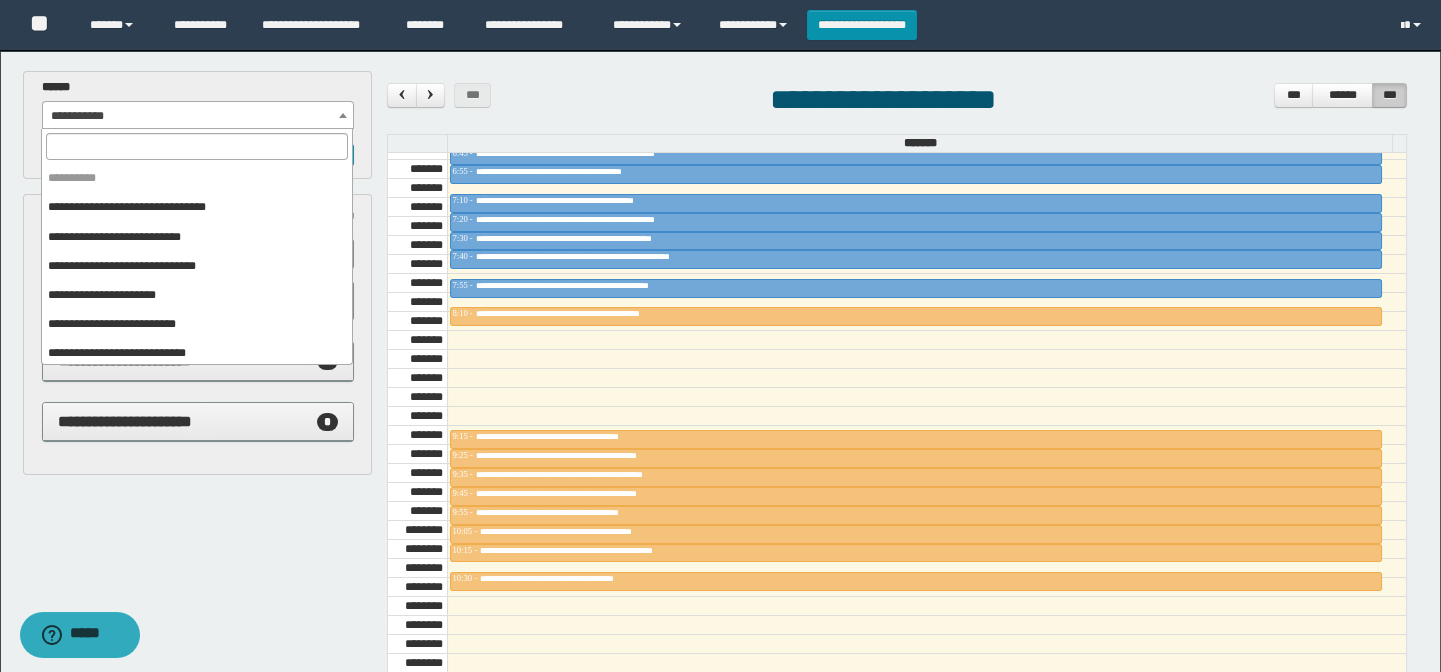 click on "**********" at bounding box center [198, 116] 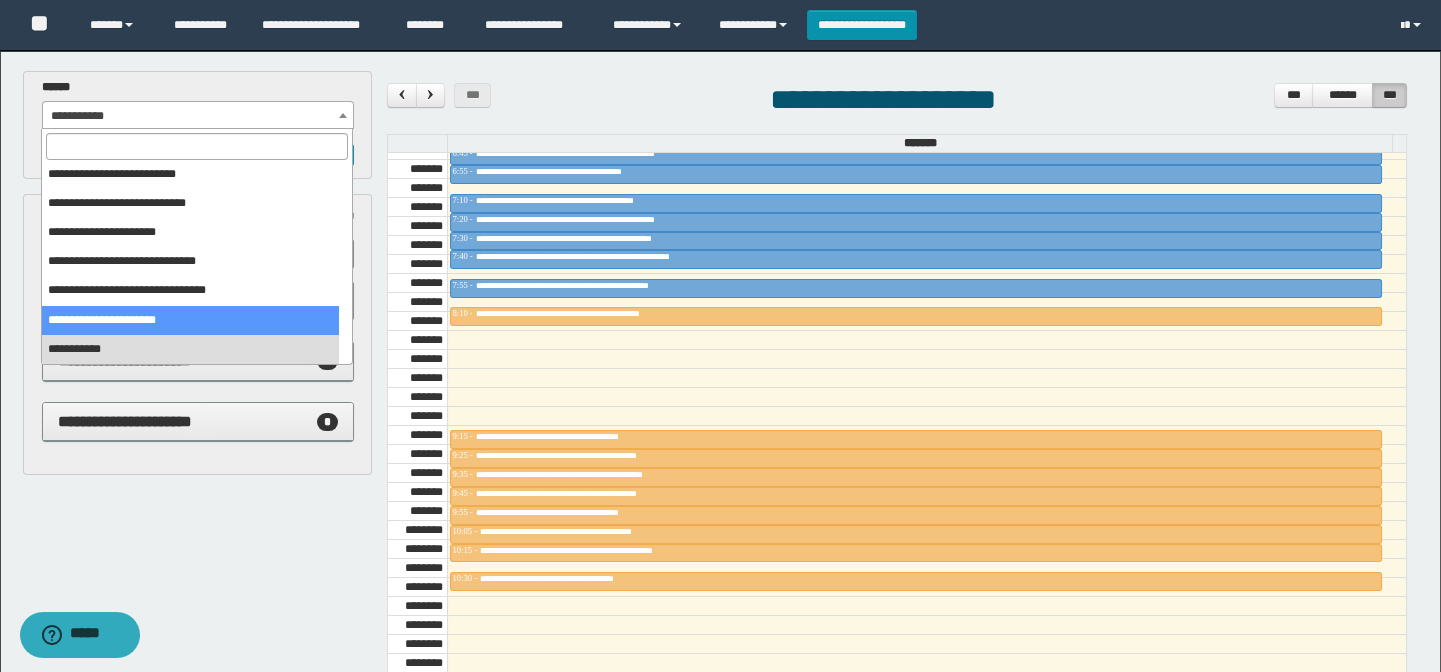 drag, startPoint x: 152, startPoint y: 315, endPoint x: 330, endPoint y: 335, distance: 179.12007 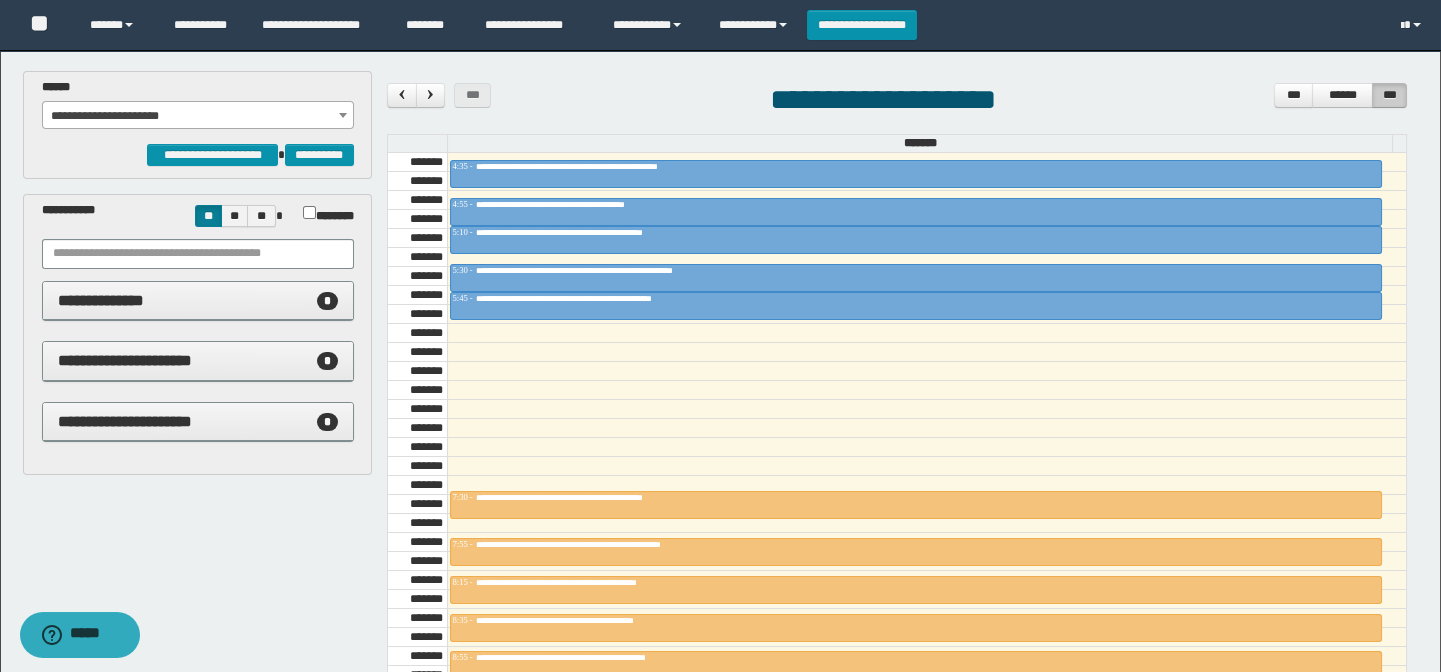 scroll, scrollTop: 500, scrollLeft: 0, axis: vertical 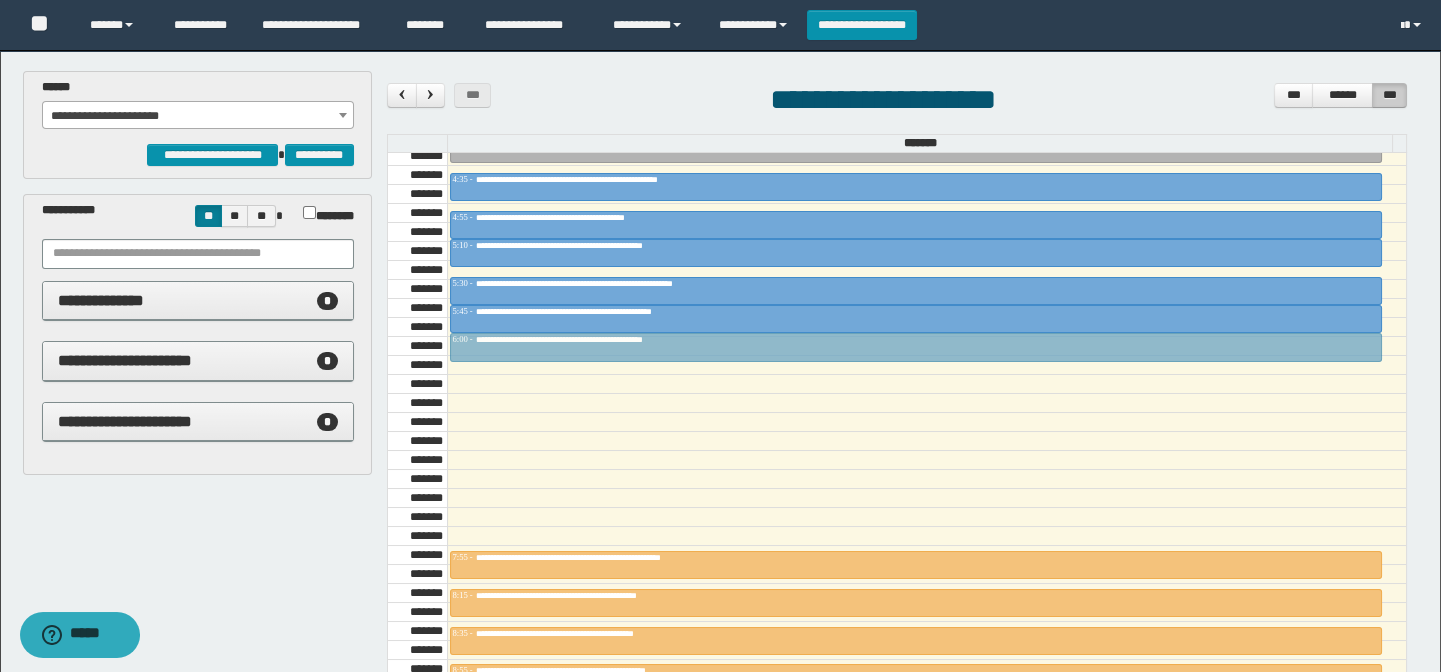 drag, startPoint x: 649, startPoint y: 508, endPoint x: 642, endPoint y: 347, distance: 161.1521 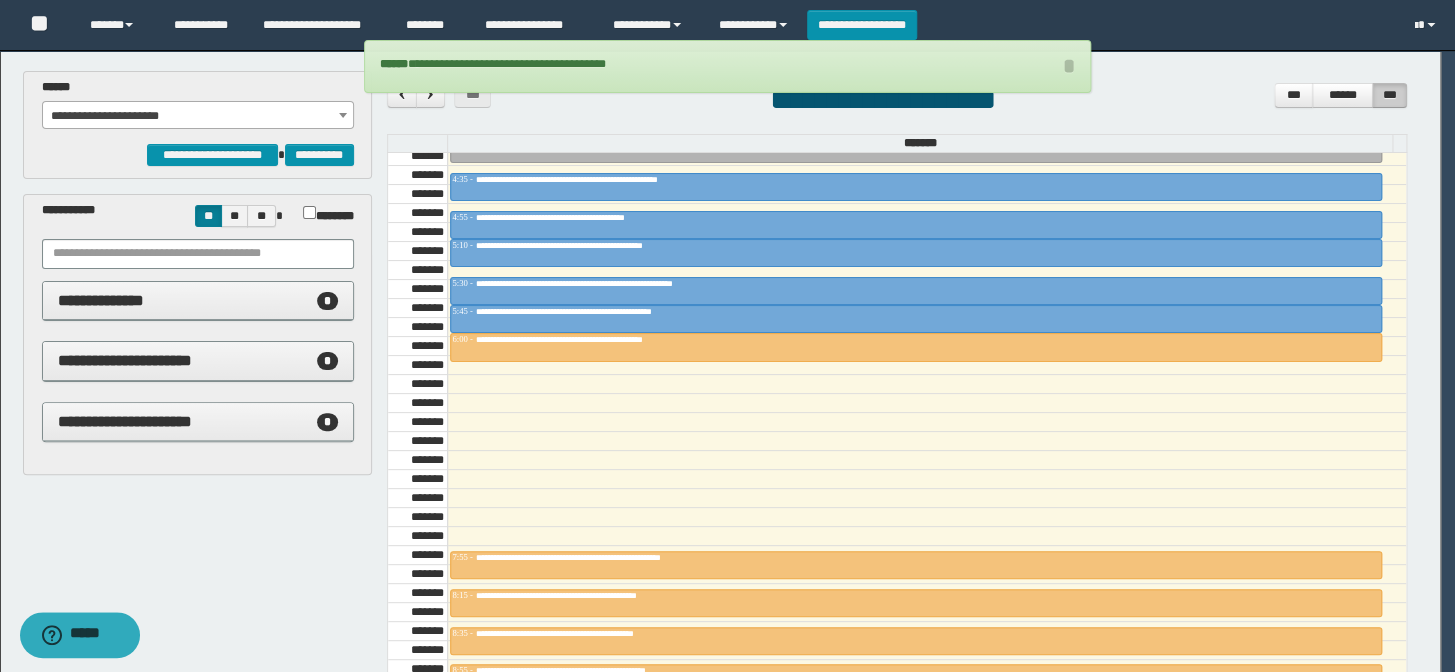 click on "**********" at bounding box center [727, 336] 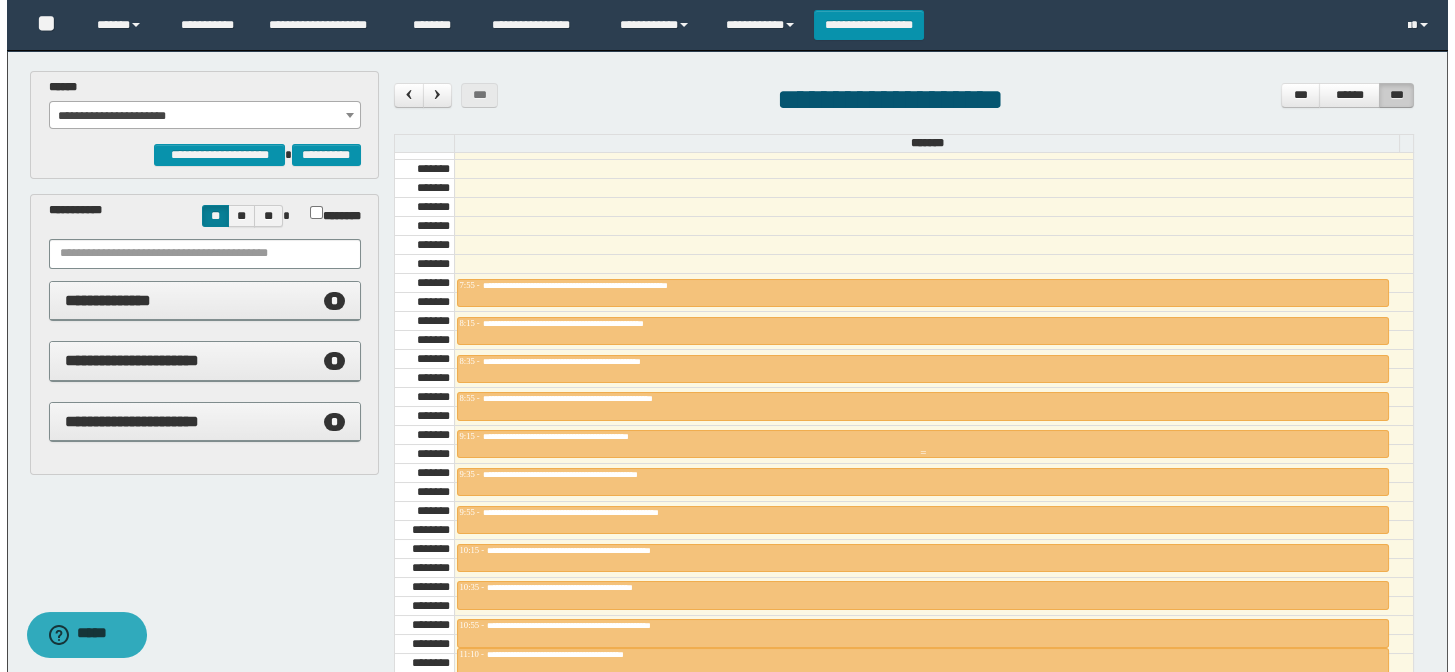 scroll, scrollTop: 863, scrollLeft: 0, axis: vertical 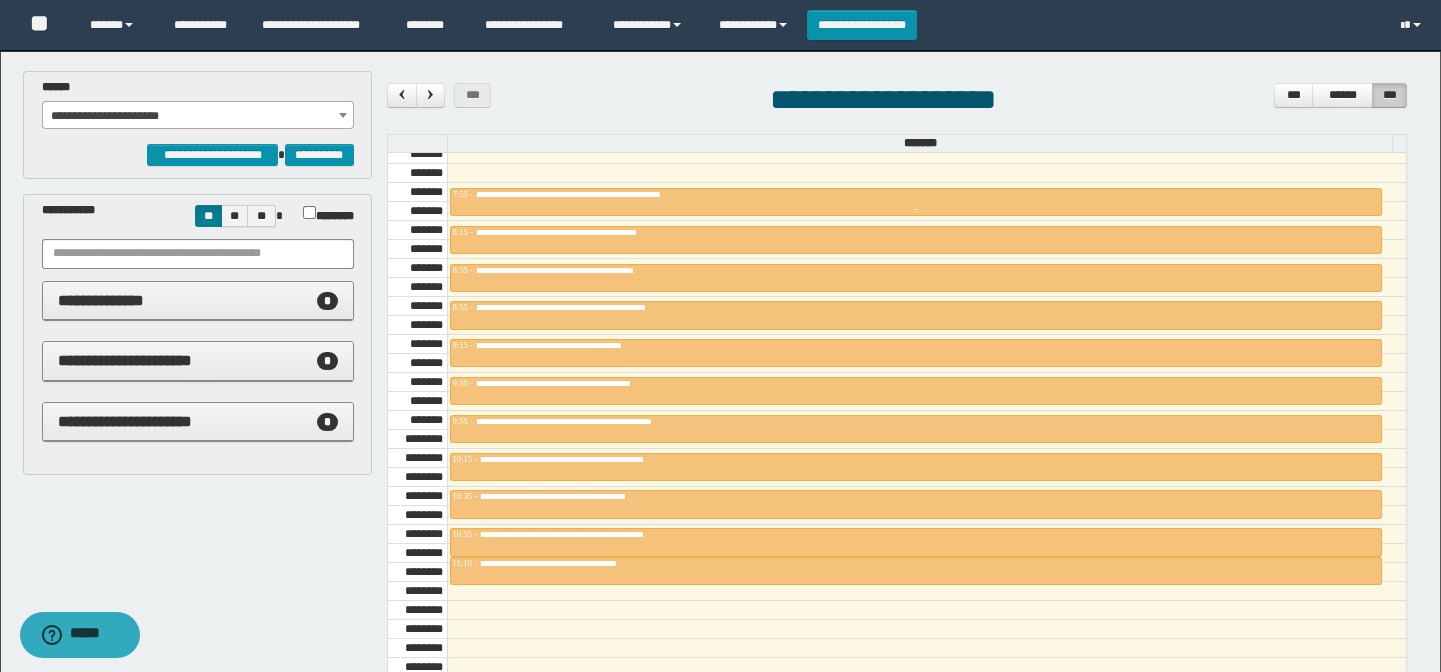 click on "**********" at bounding box center (604, 194) 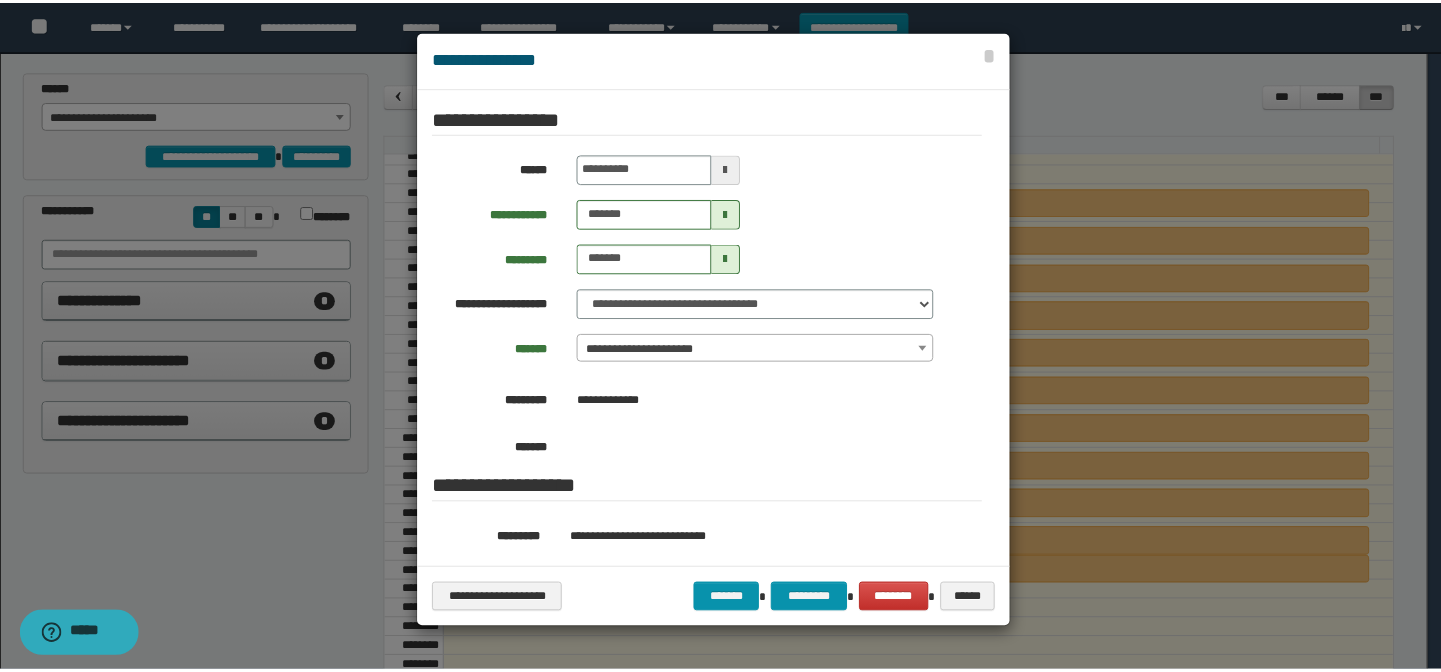 scroll, scrollTop: 90, scrollLeft: 0, axis: vertical 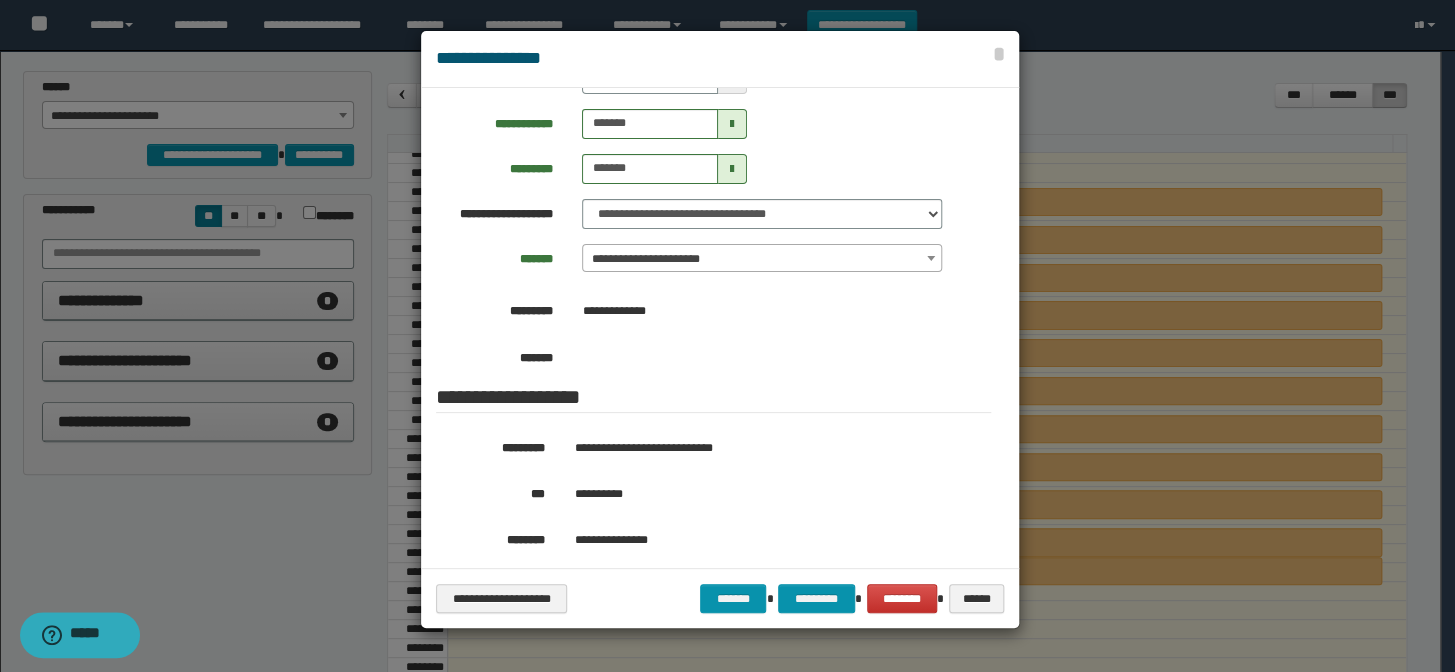click at bounding box center (727, 336) 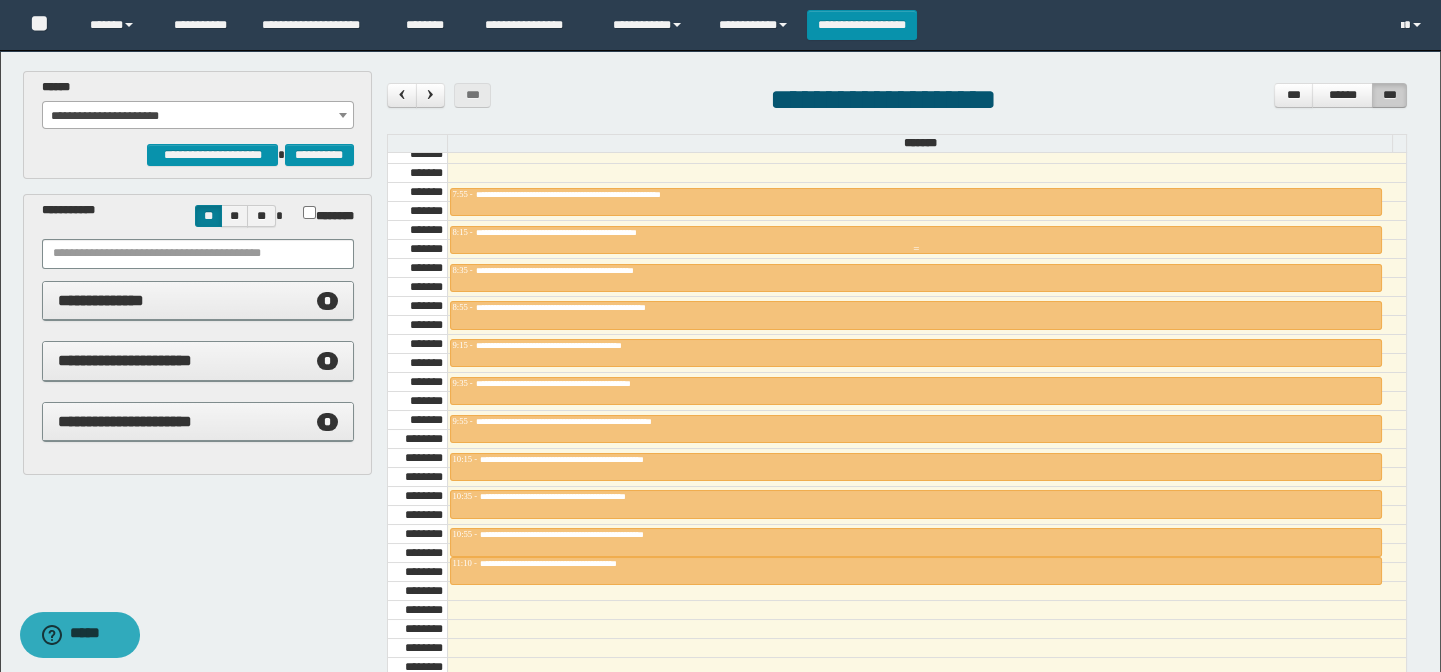 click on "**********" at bounding box center (589, 232) 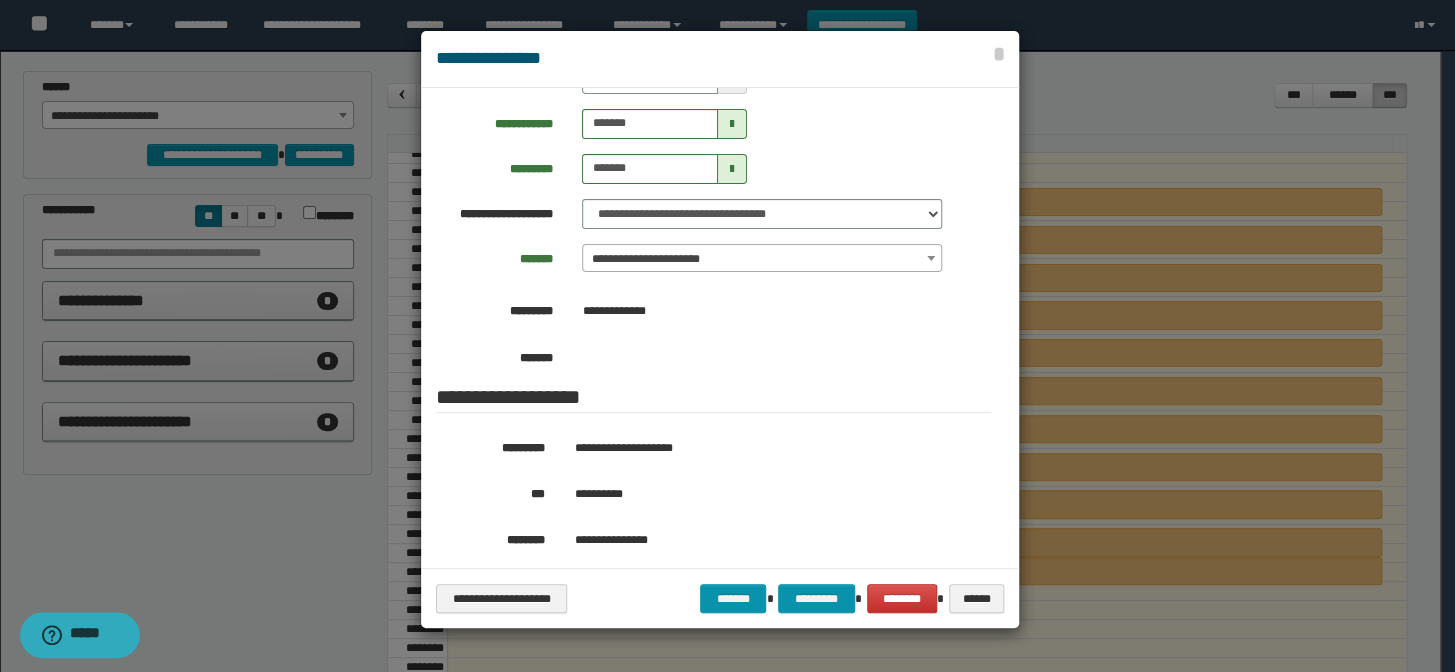 click at bounding box center (727, 336) 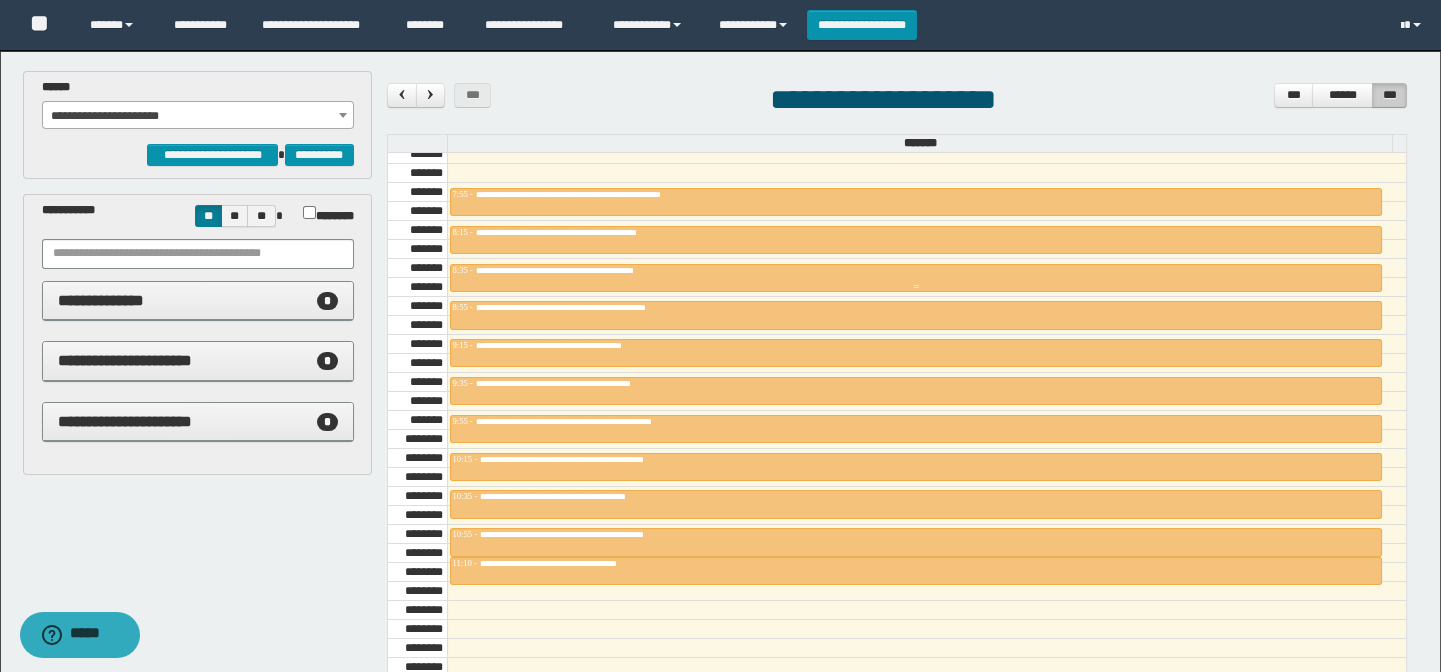 click on "**********" at bounding box center [585, 270] 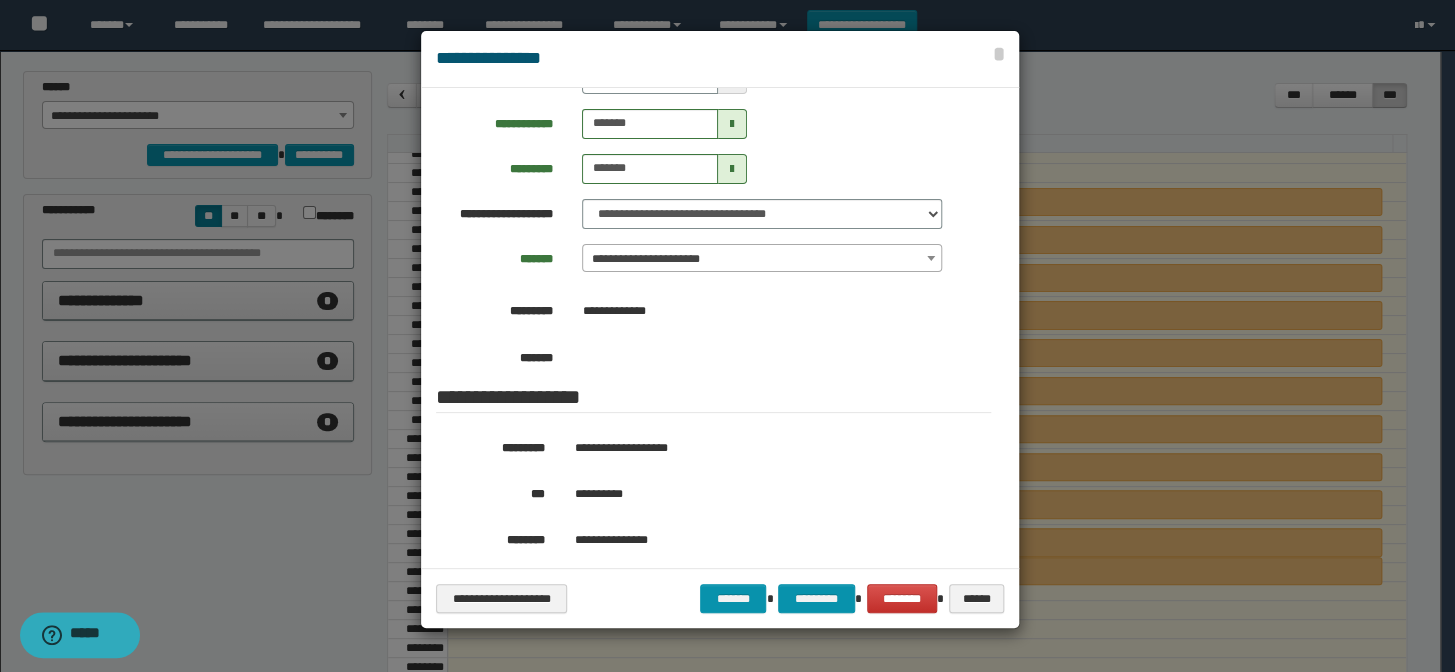 drag, startPoint x: 347, startPoint y: 508, endPoint x: 612, endPoint y: 285, distance: 346.34375 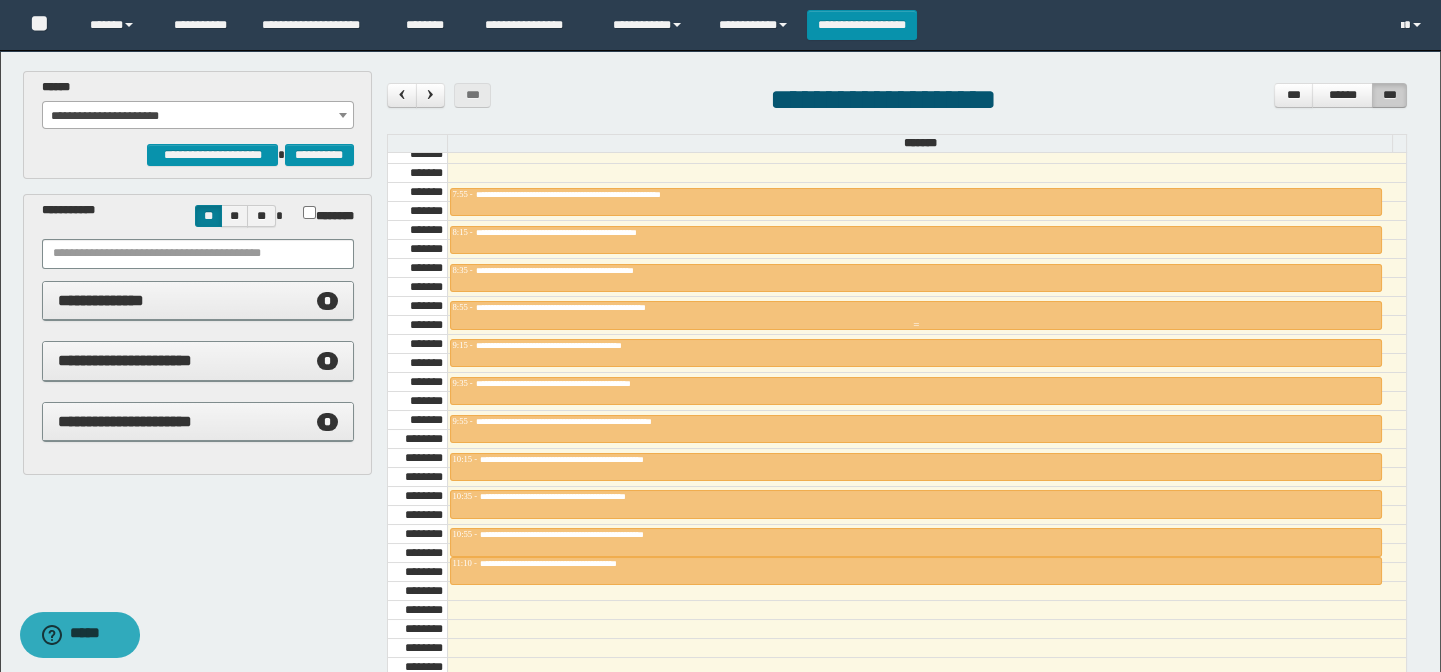 click on "**********" at bounding box center (593, 307) 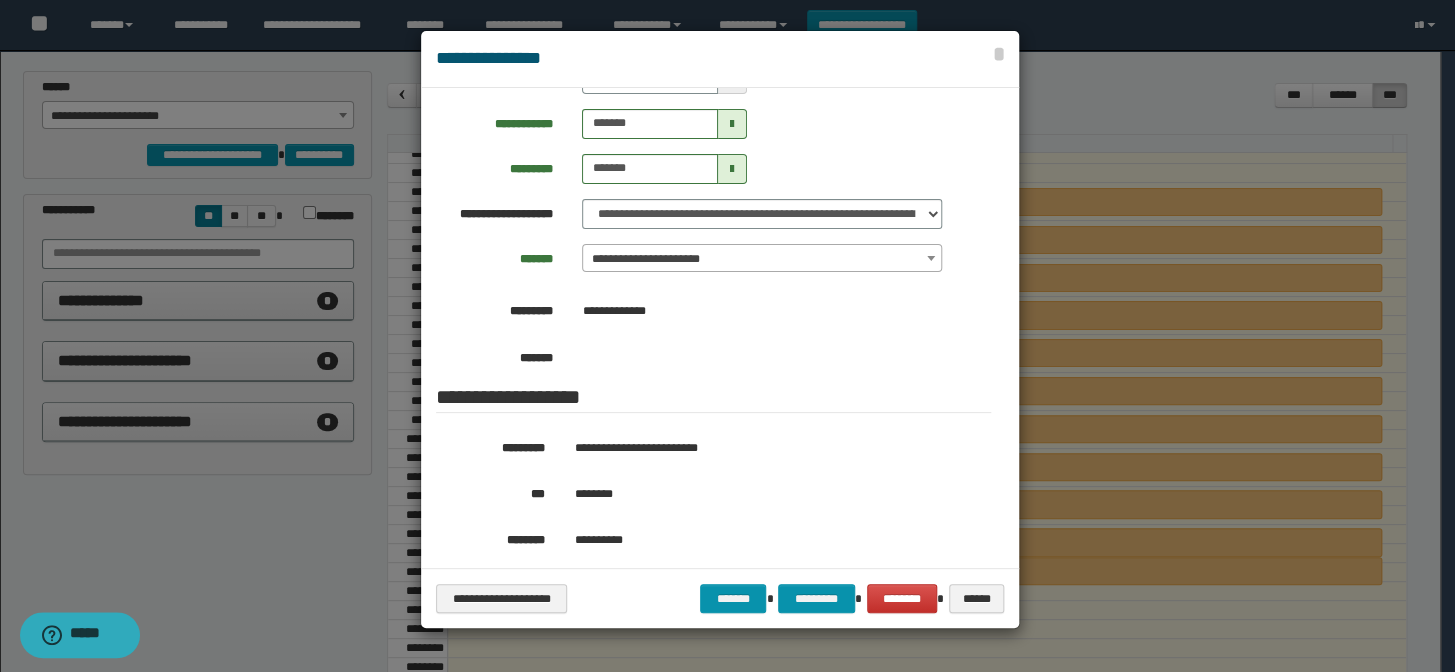 click at bounding box center (727, 336) 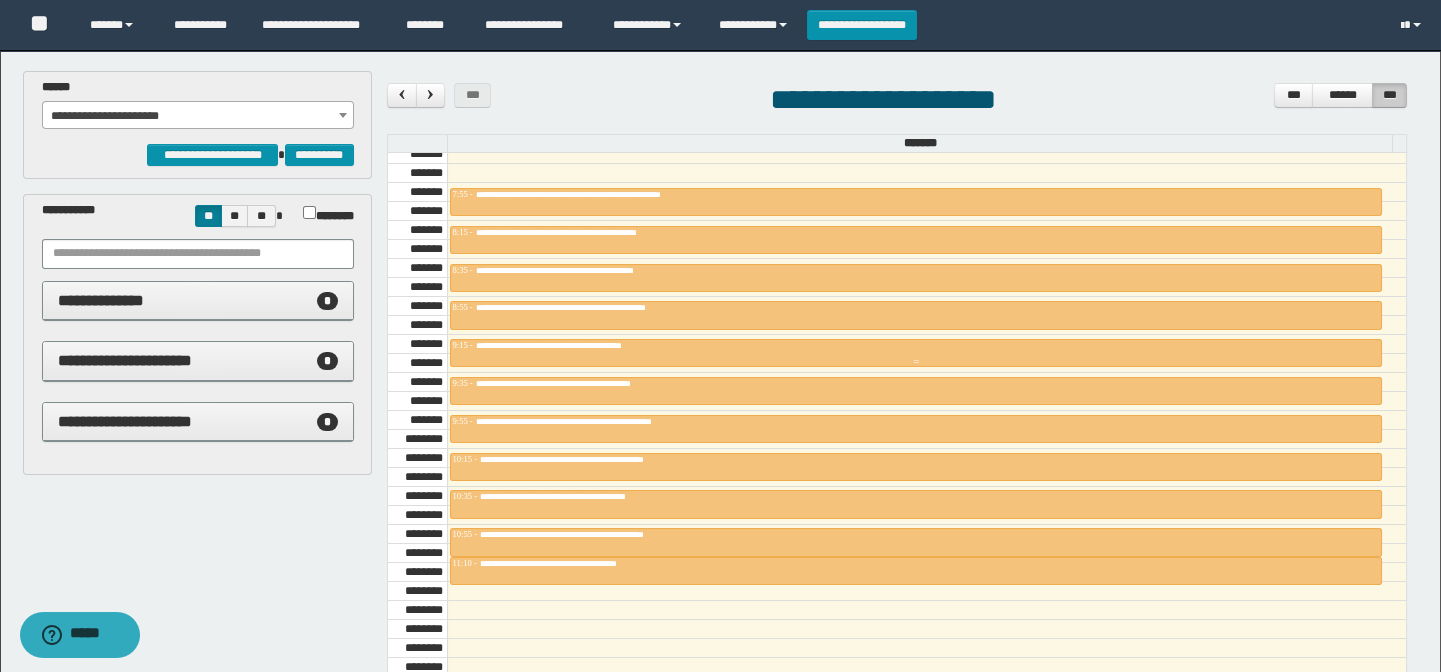click on "**********" at bounding box center (593, 345) 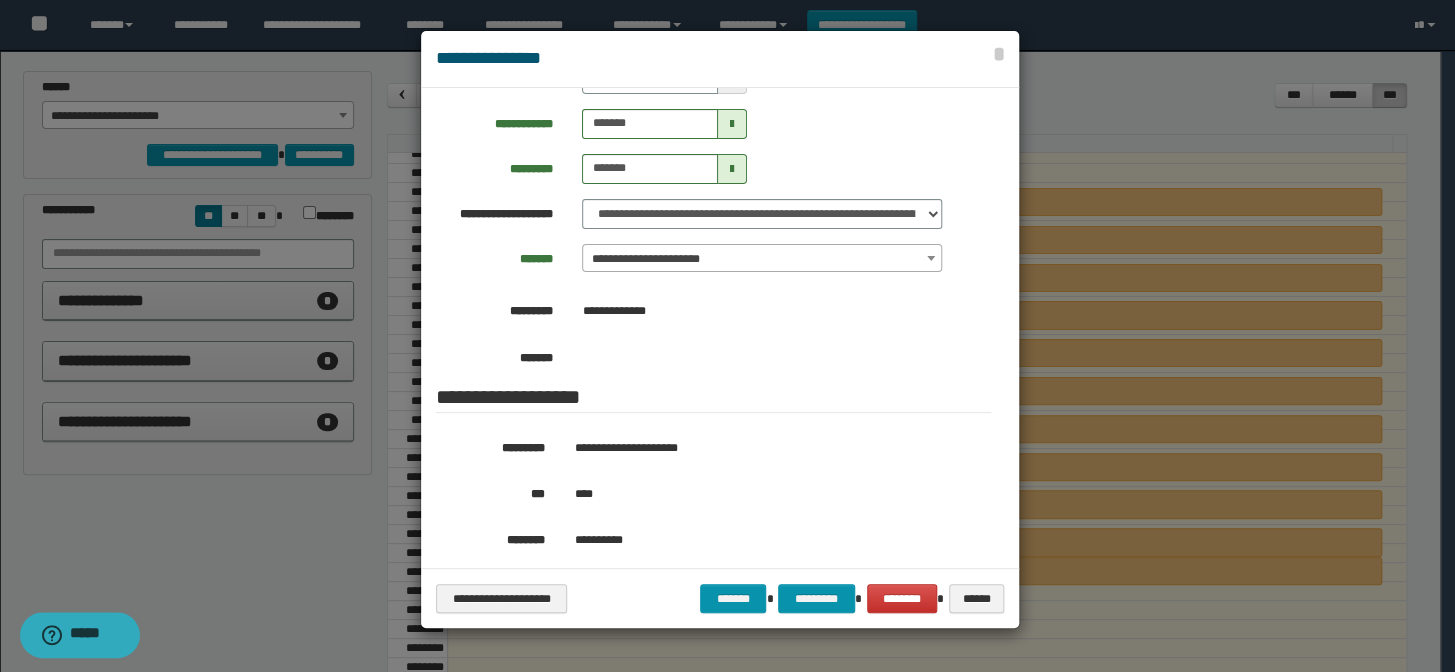 click at bounding box center [727, 336] 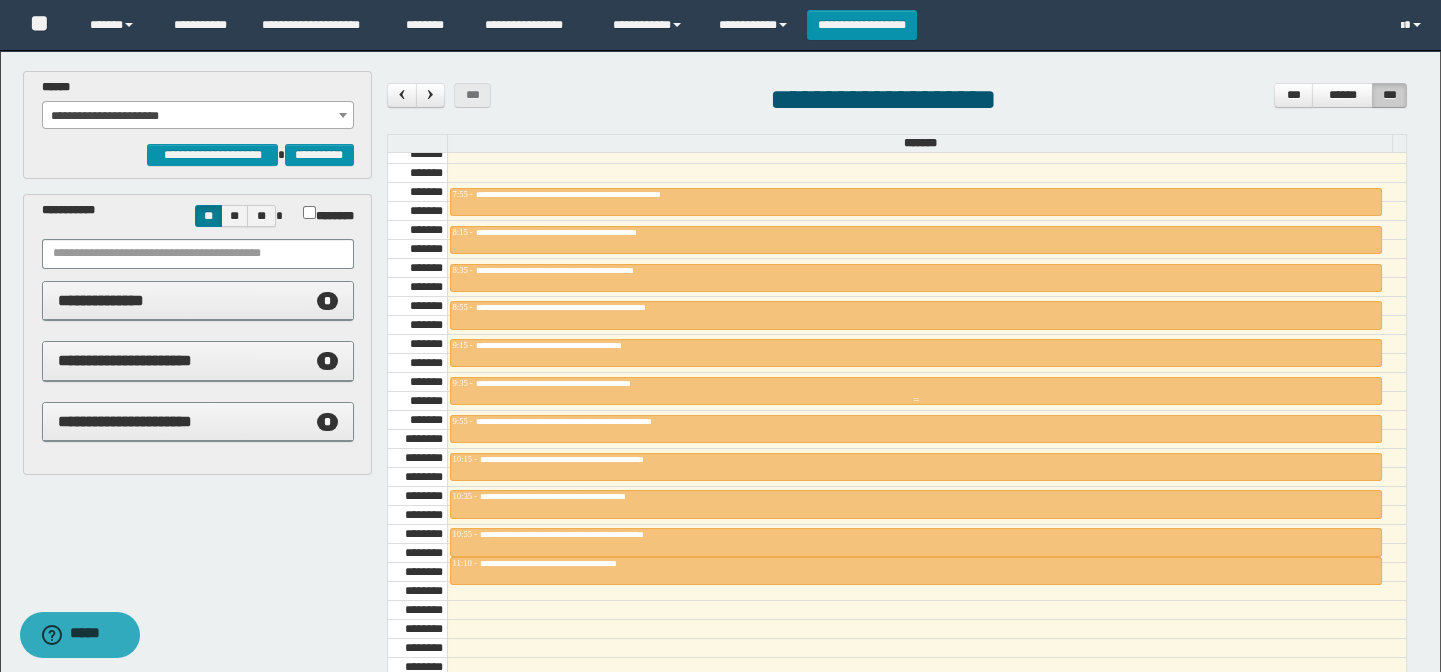 click on "**********" at bounding box center [587, 383] 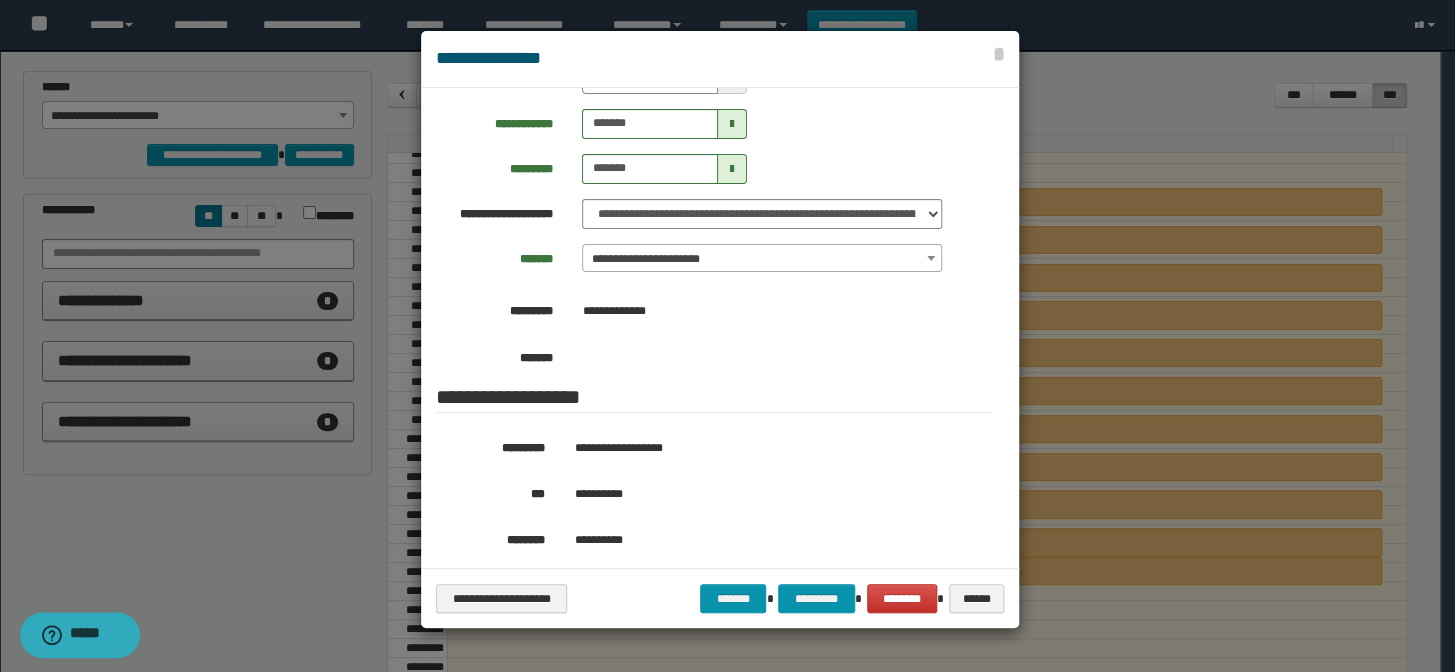 click at bounding box center [727, 336] 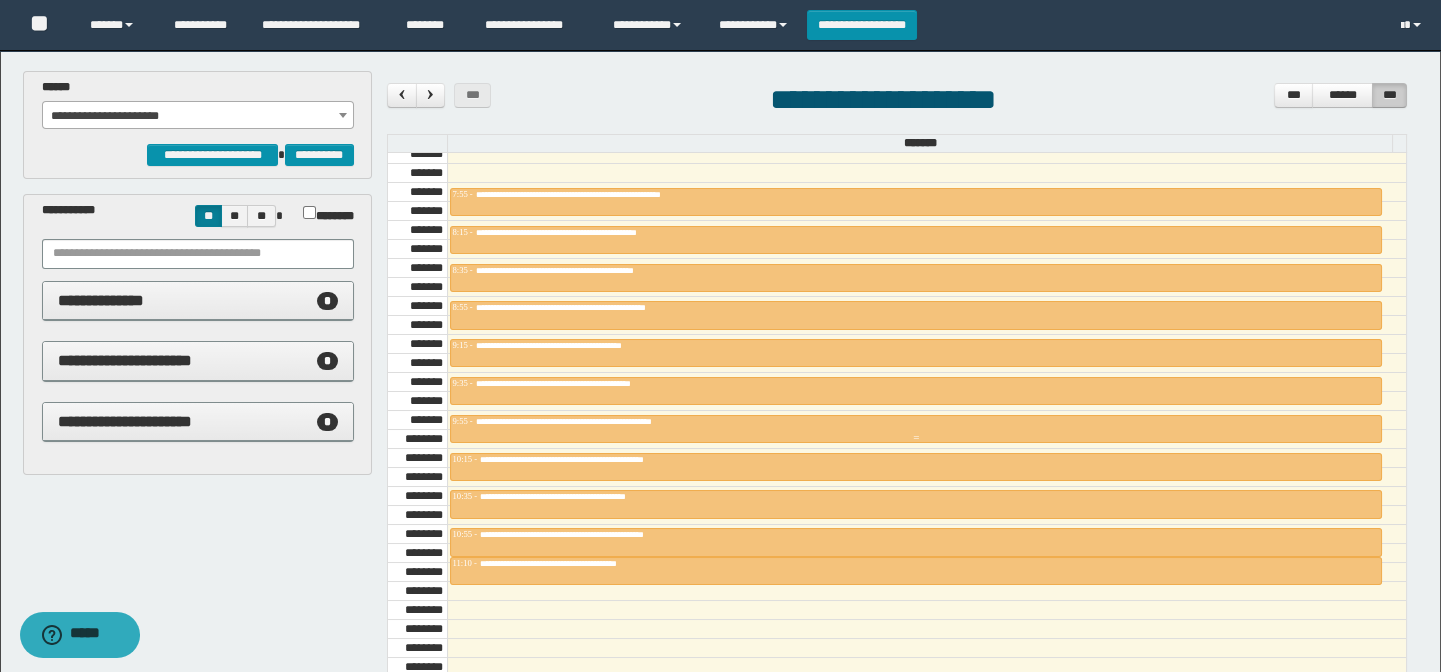 click on "**********" at bounding box center [595, 421] 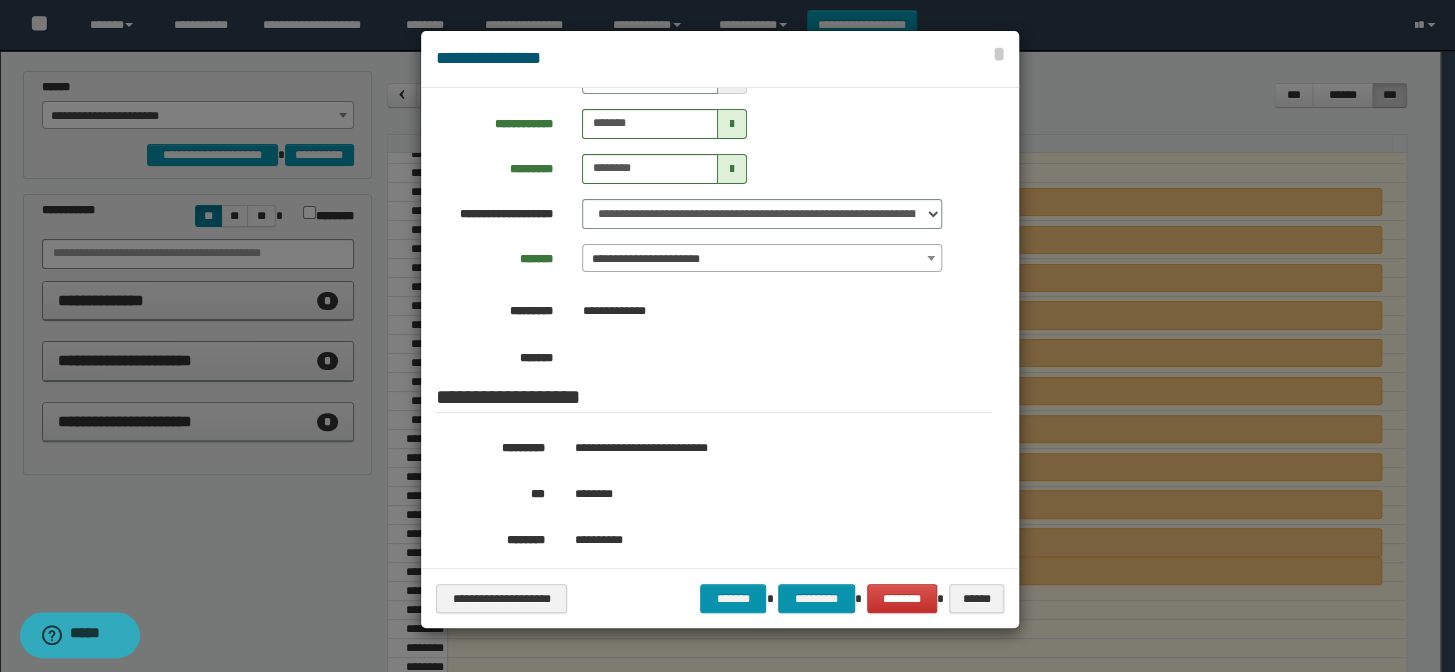 click at bounding box center (727, 336) 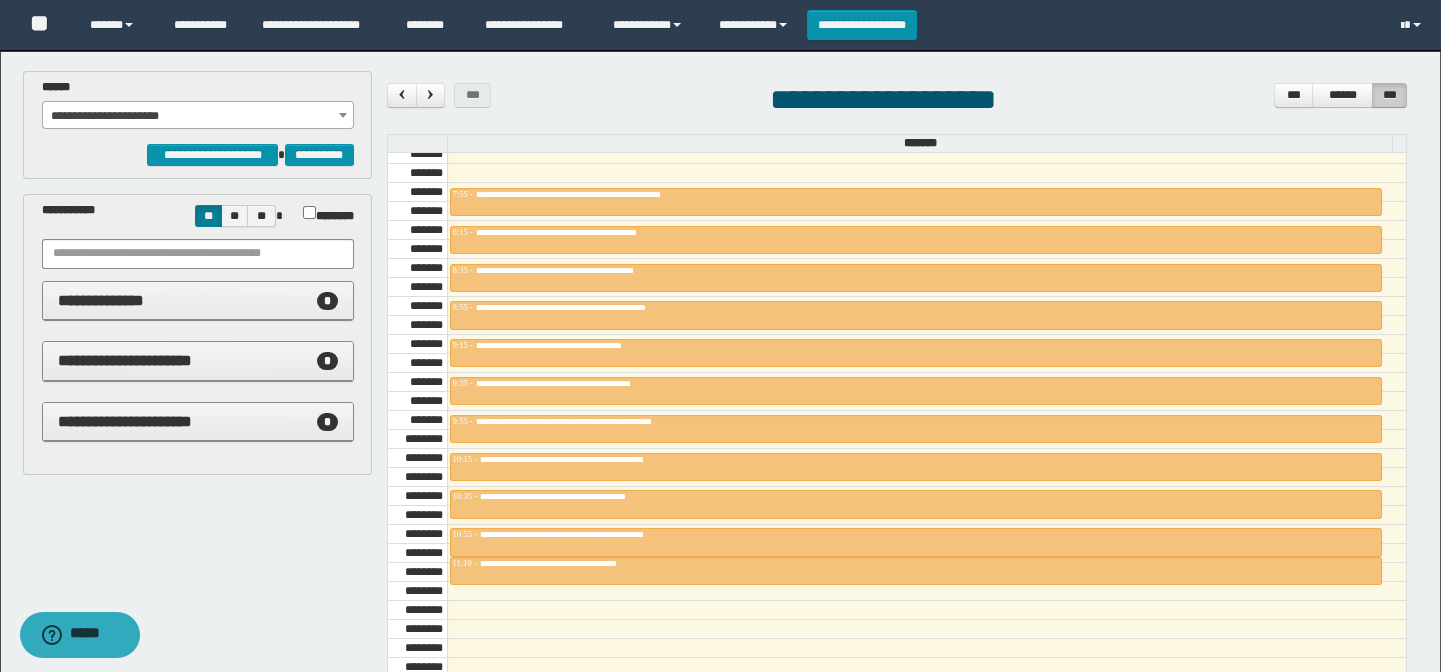 click at bounding box center [927, 420] 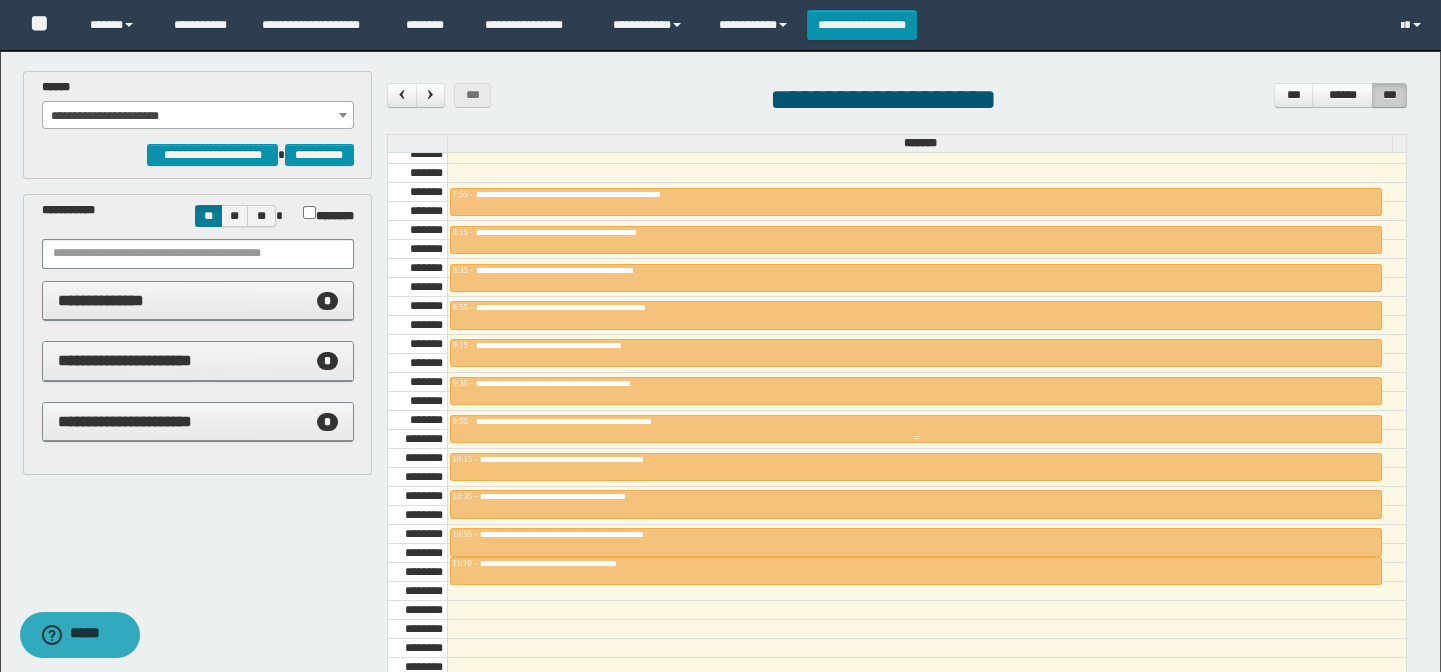 click on "**********" at bounding box center (595, 421) 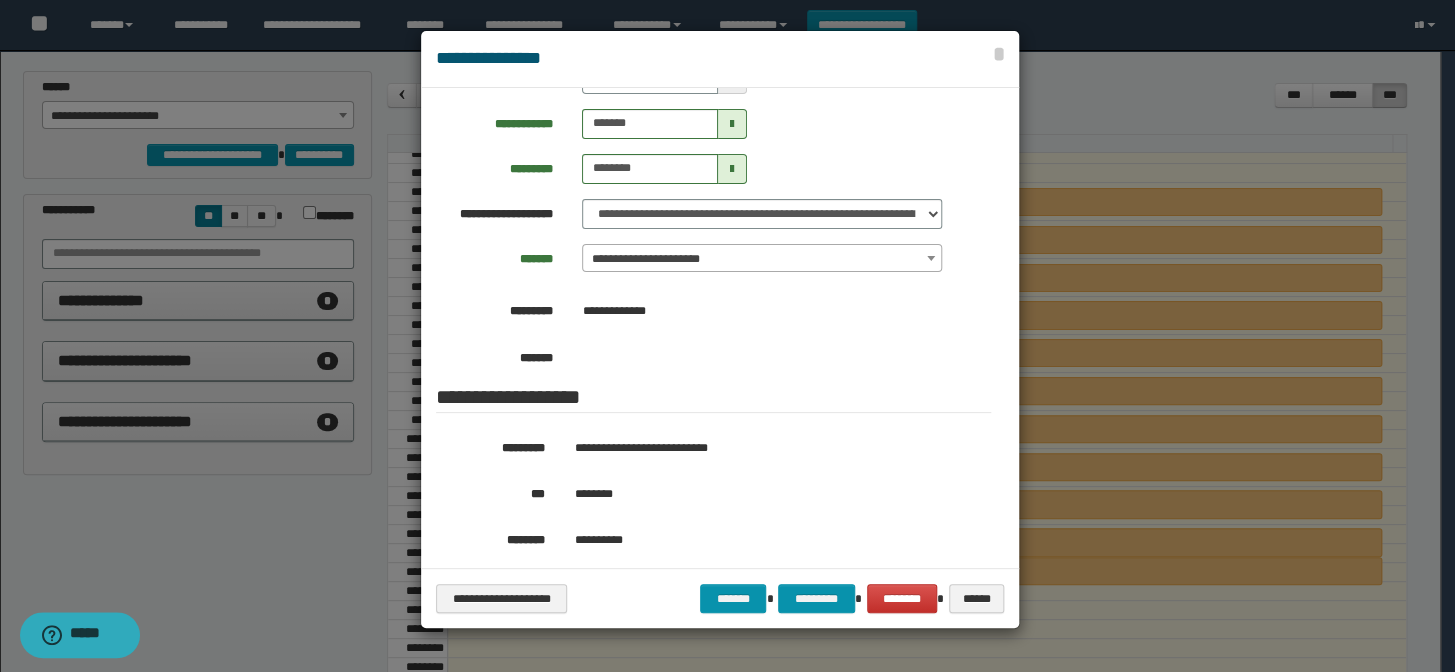 drag, startPoint x: 252, startPoint y: 538, endPoint x: 266, endPoint y: 538, distance: 14 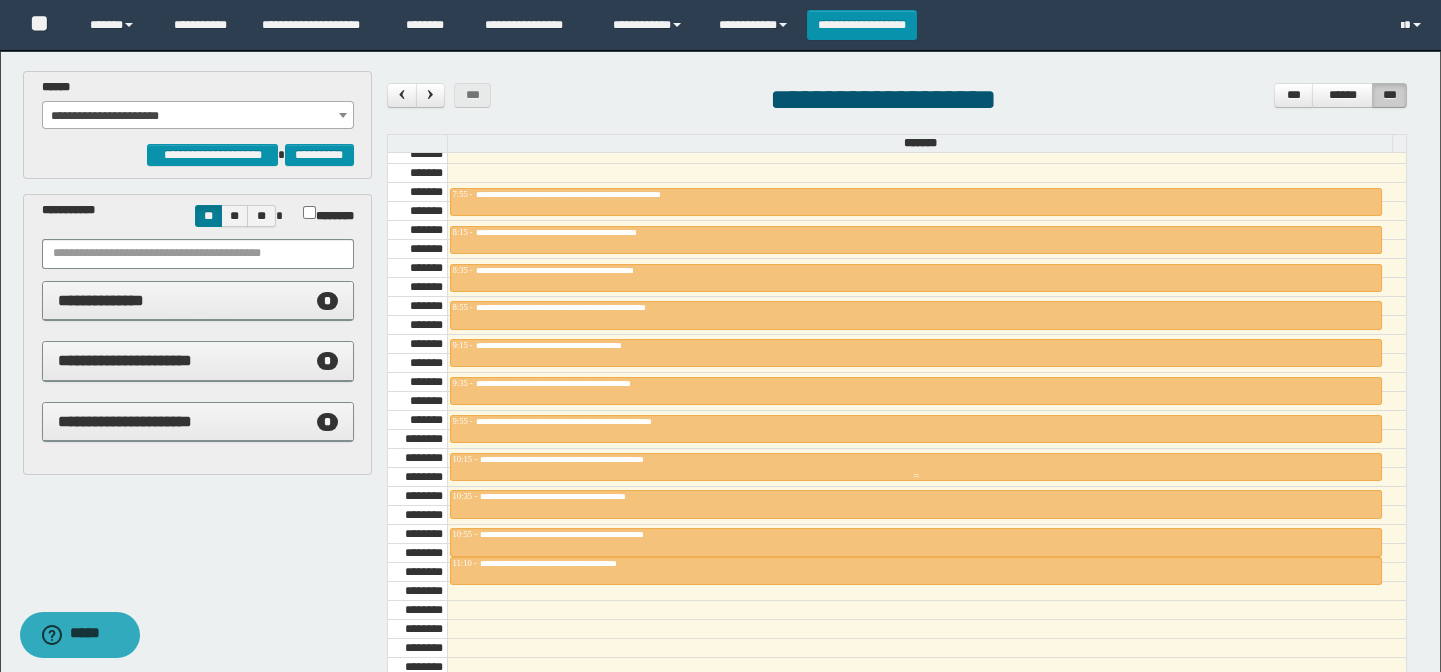 drag, startPoint x: 606, startPoint y: 464, endPoint x: 521, endPoint y: 489, distance: 88.60023 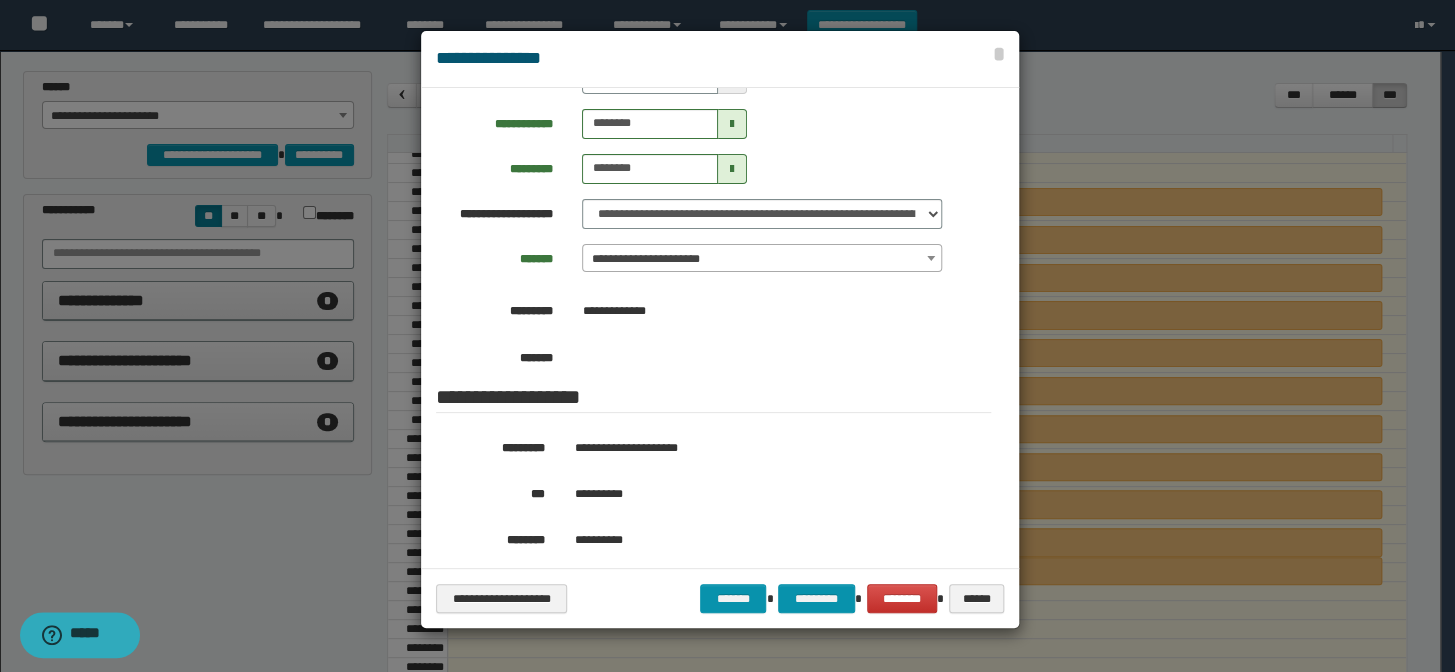 click at bounding box center (727, 336) 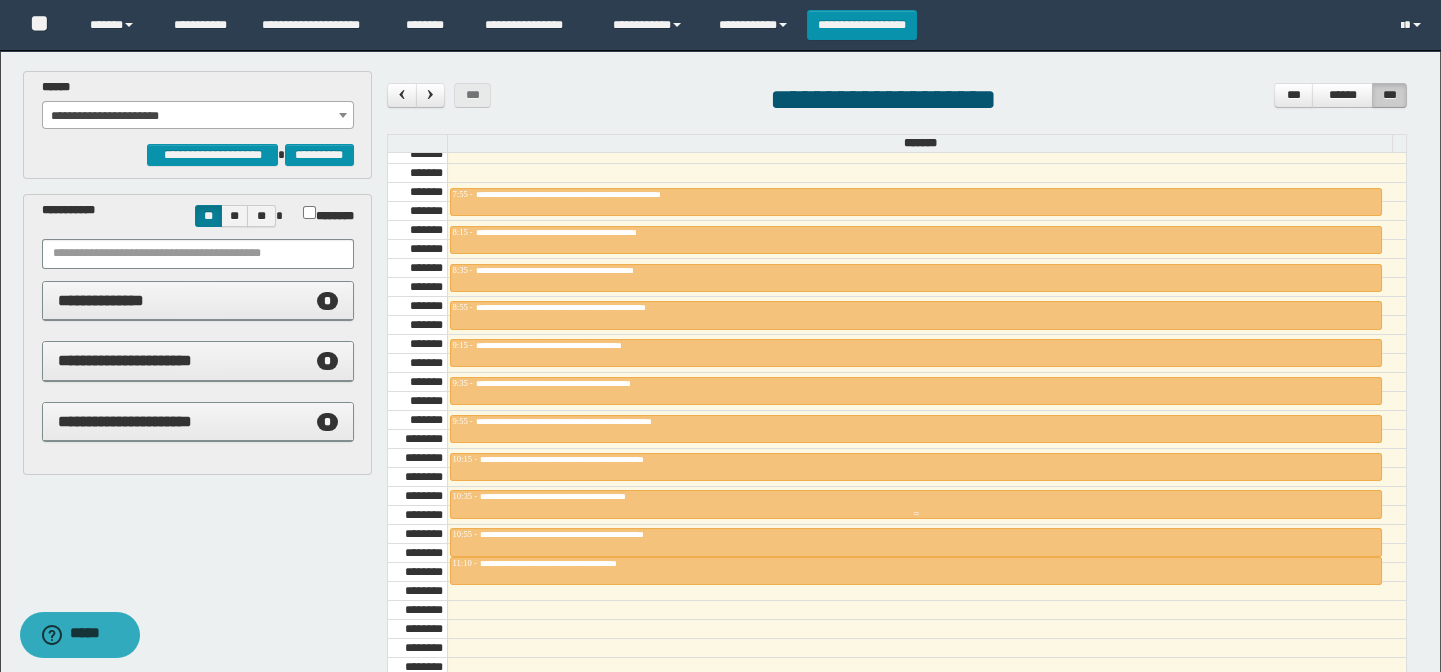click at bounding box center [916, 504] 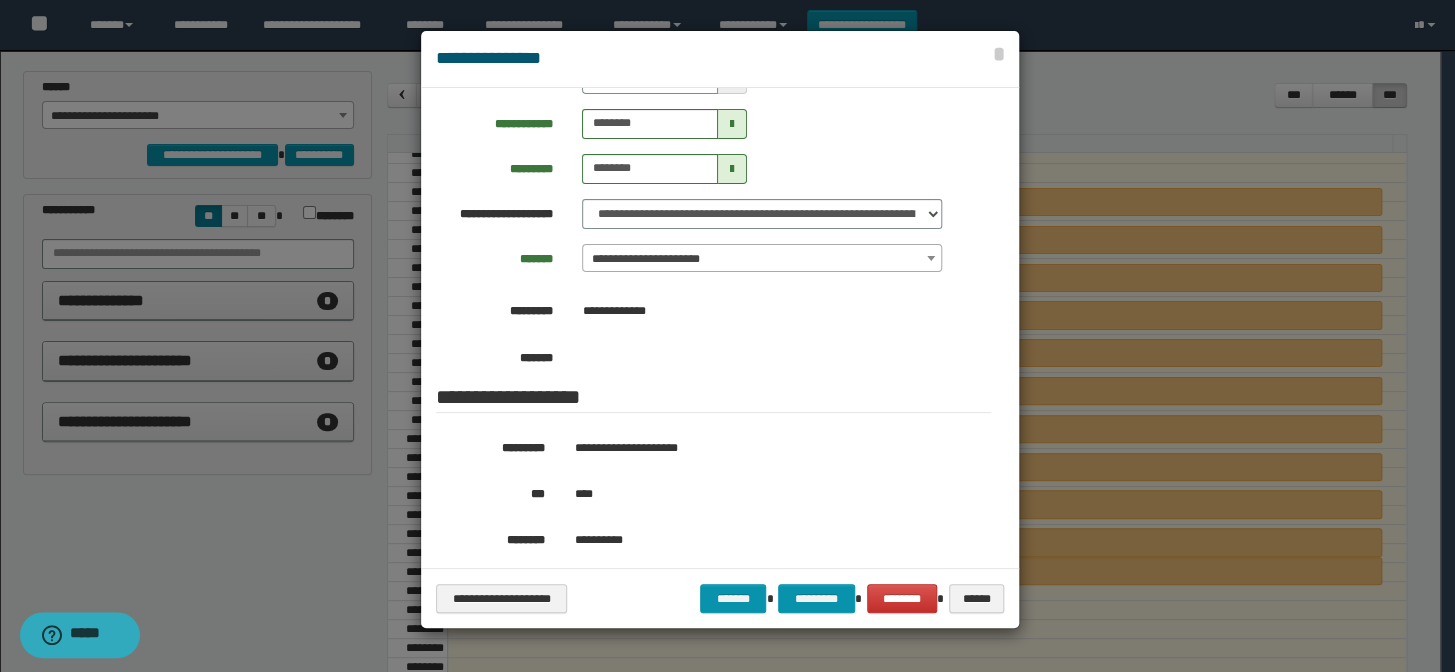 click at bounding box center [727, 336] 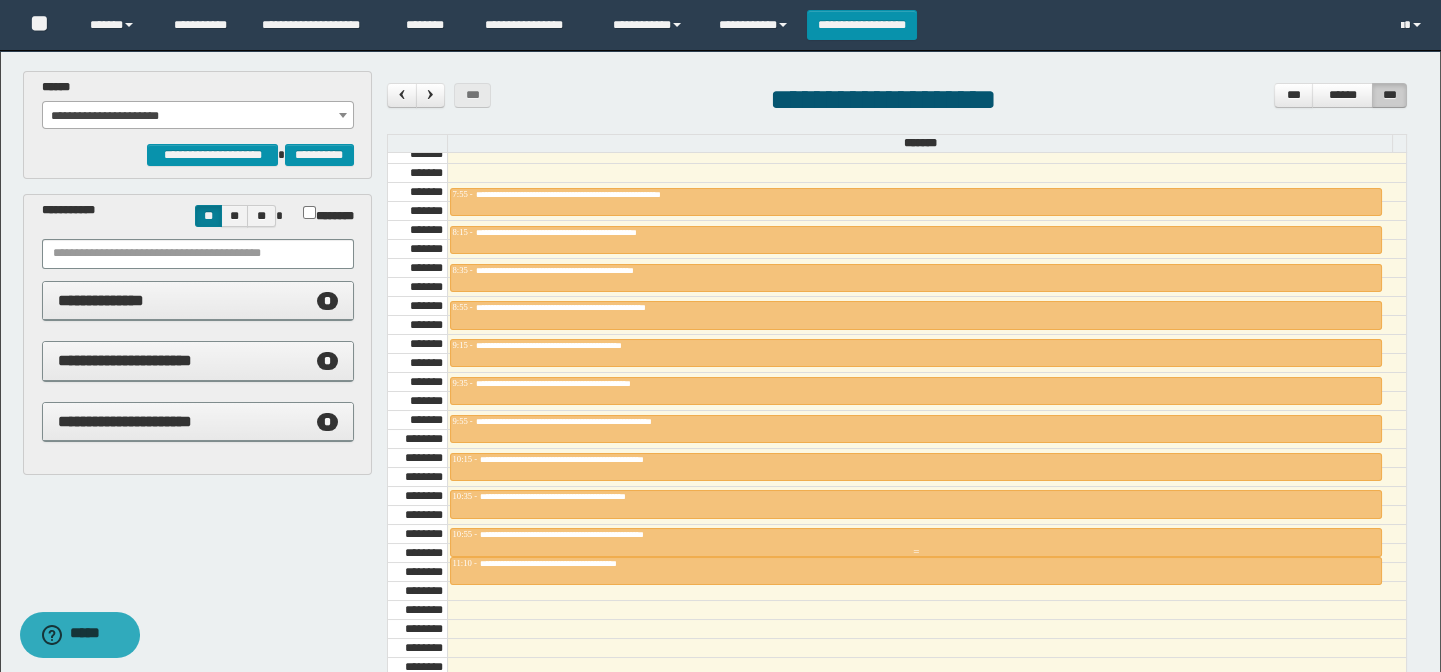 click on "**********" at bounding box center (595, 534) 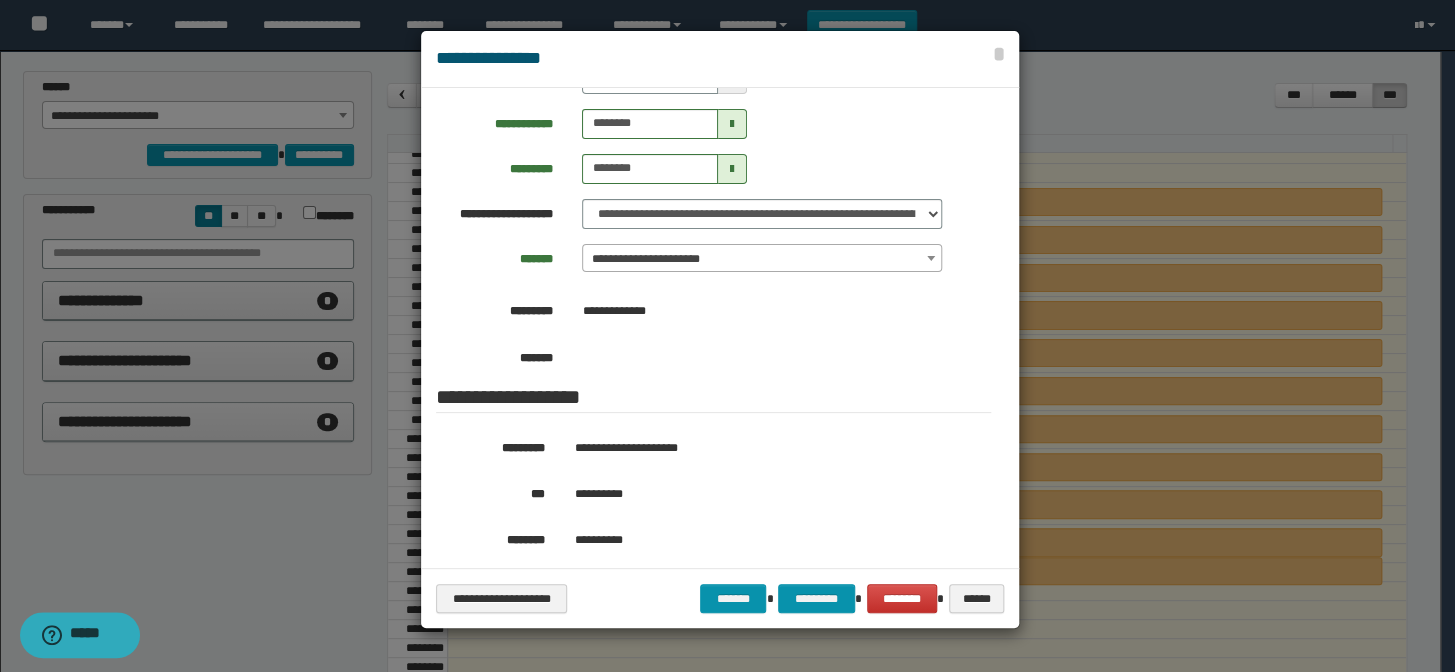 drag, startPoint x: 357, startPoint y: 558, endPoint x: 572, endPoint y: 574, distance: 215.59453 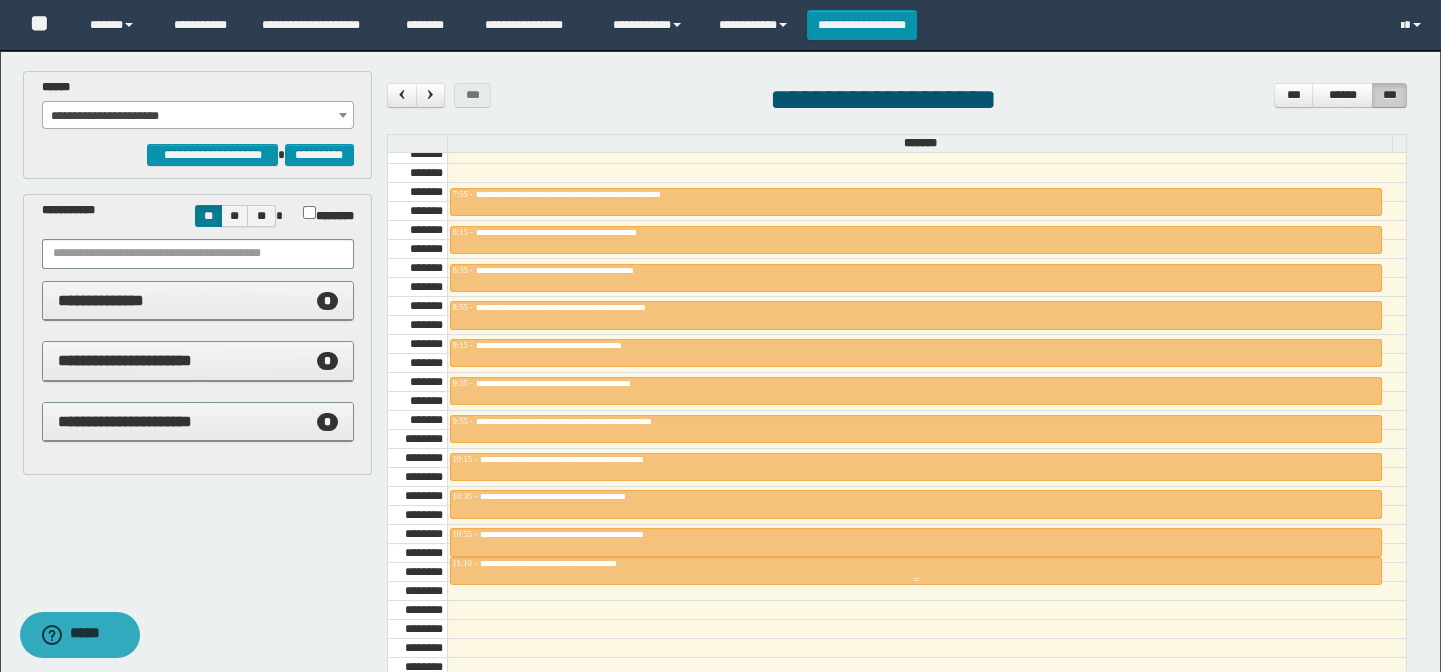 click on "**********" at bounding box center [584, 563] 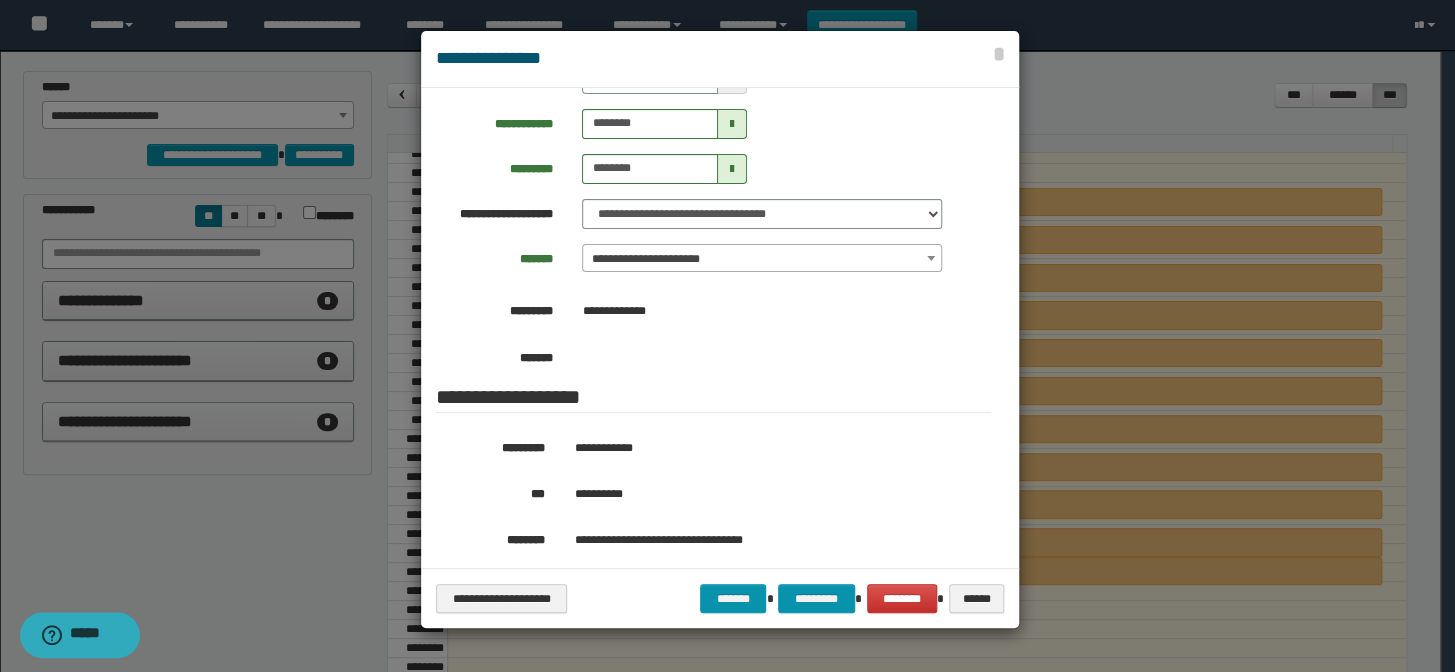 click at bounding box center [727, 336] 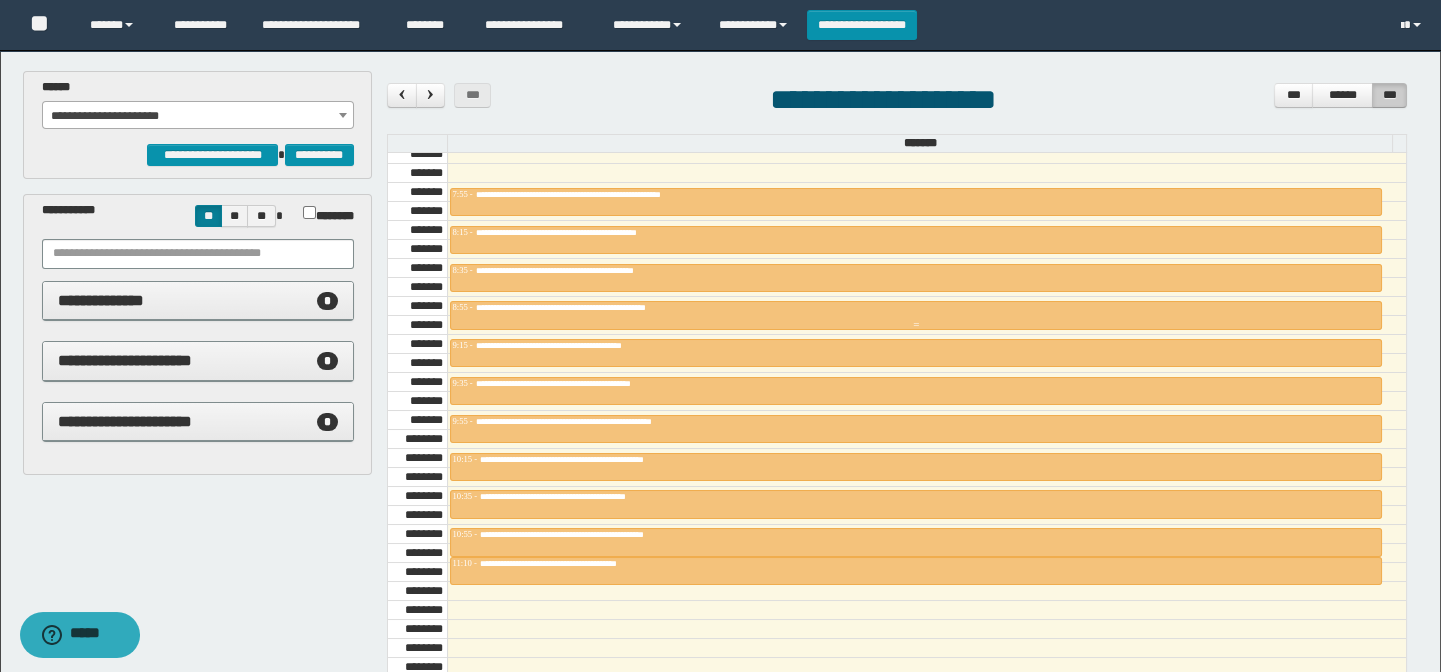 click on "**********" at bounding box center (916, 308) 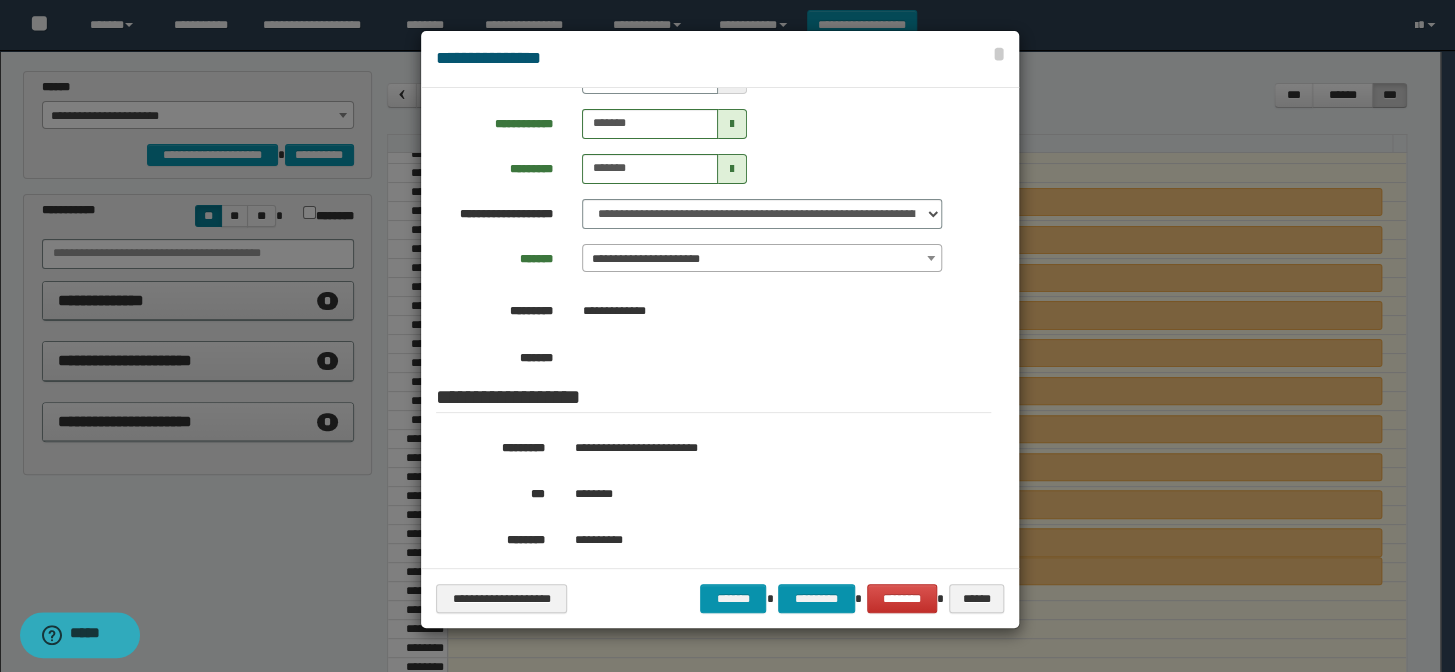 drag, startPoint x: 264, startPoint y: 469, endPoint x: 565, endPoint y: 322, distance: 334.9776 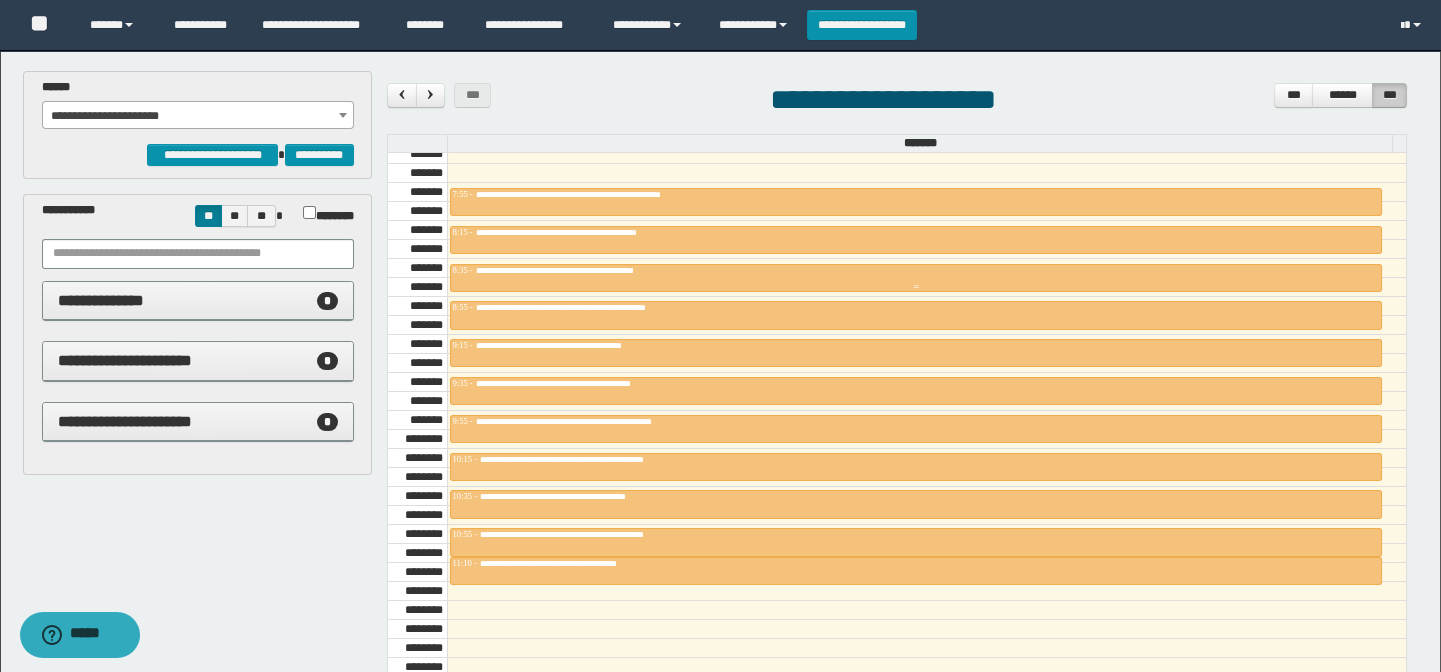 click on "**********" at bounding box center (916, 271) 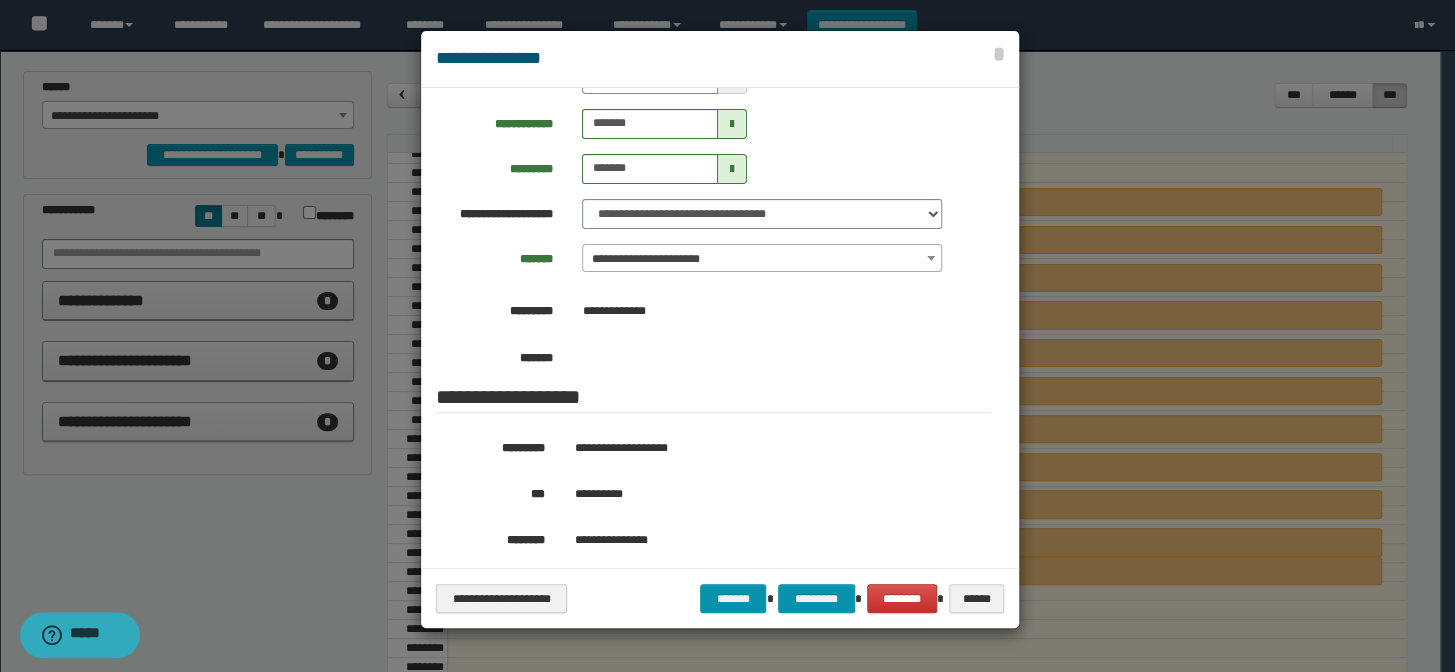 click at bounding box center (727, 336) 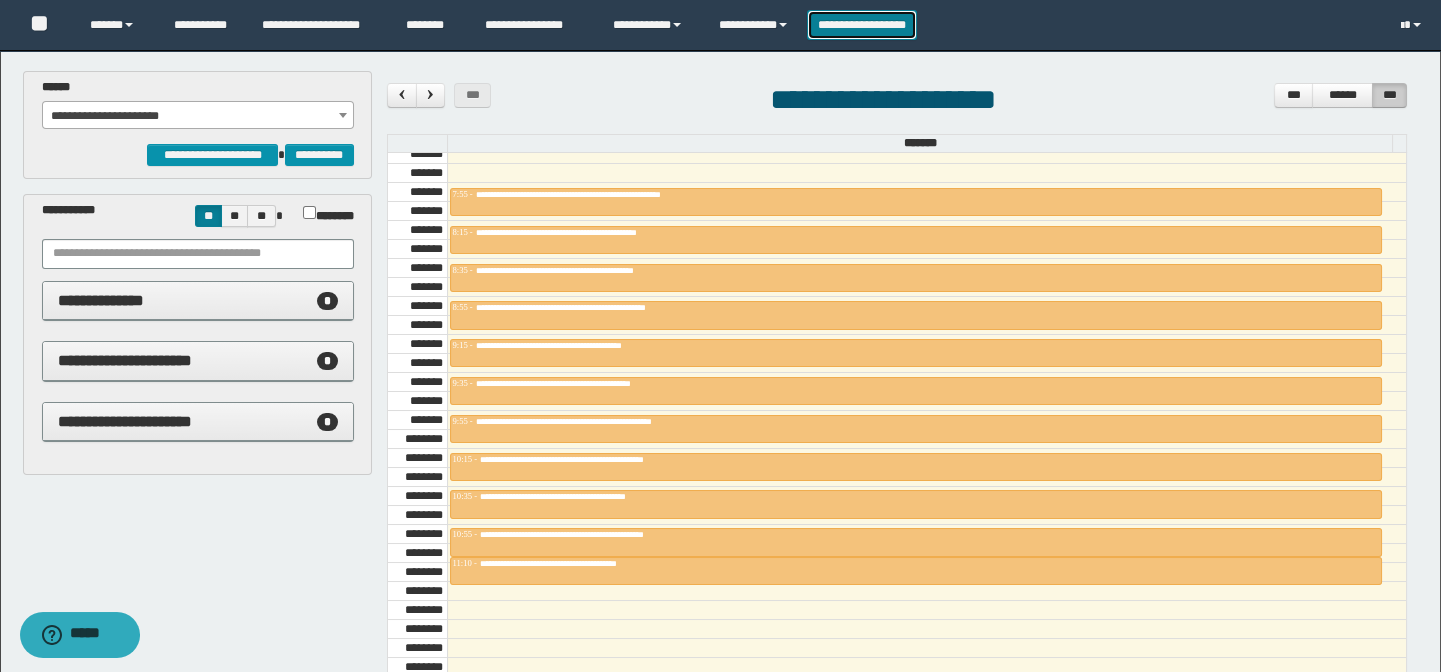 click on "**********" at bounding box center (862, 25) 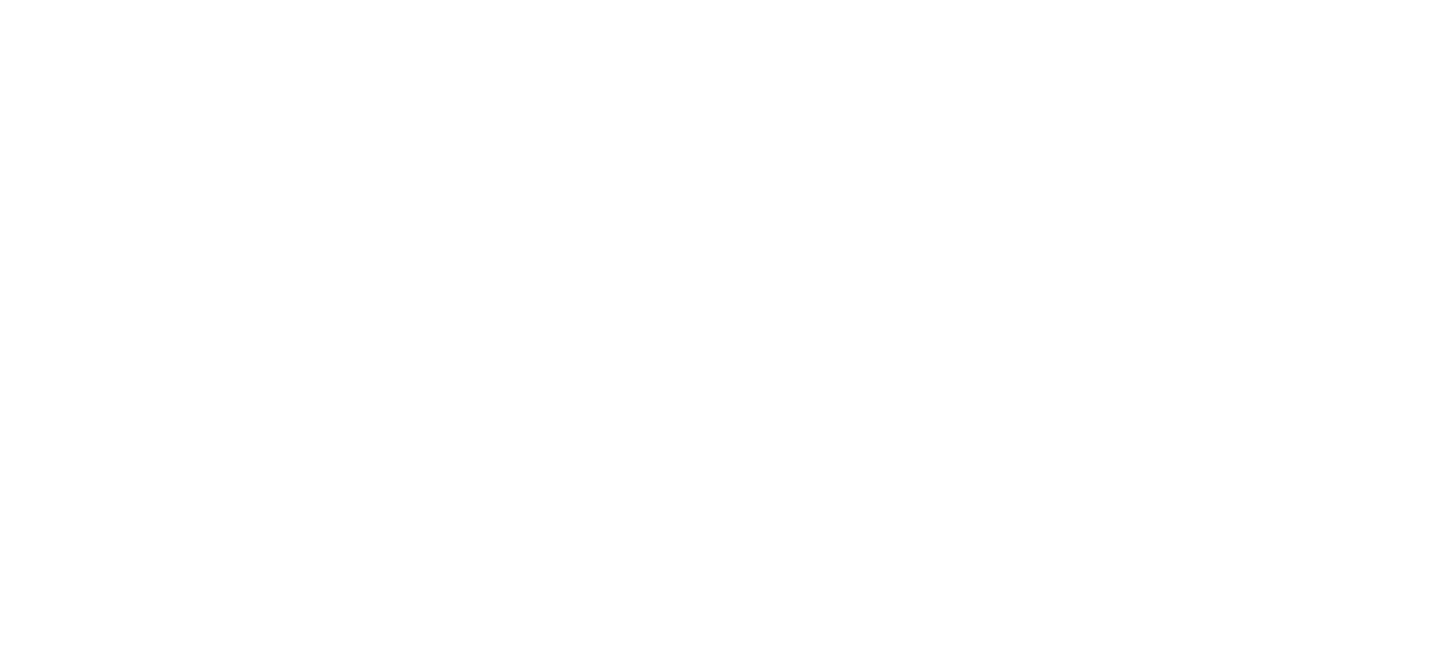 scroll, scrollTop: 0, scrollLeft: 0, axis: both 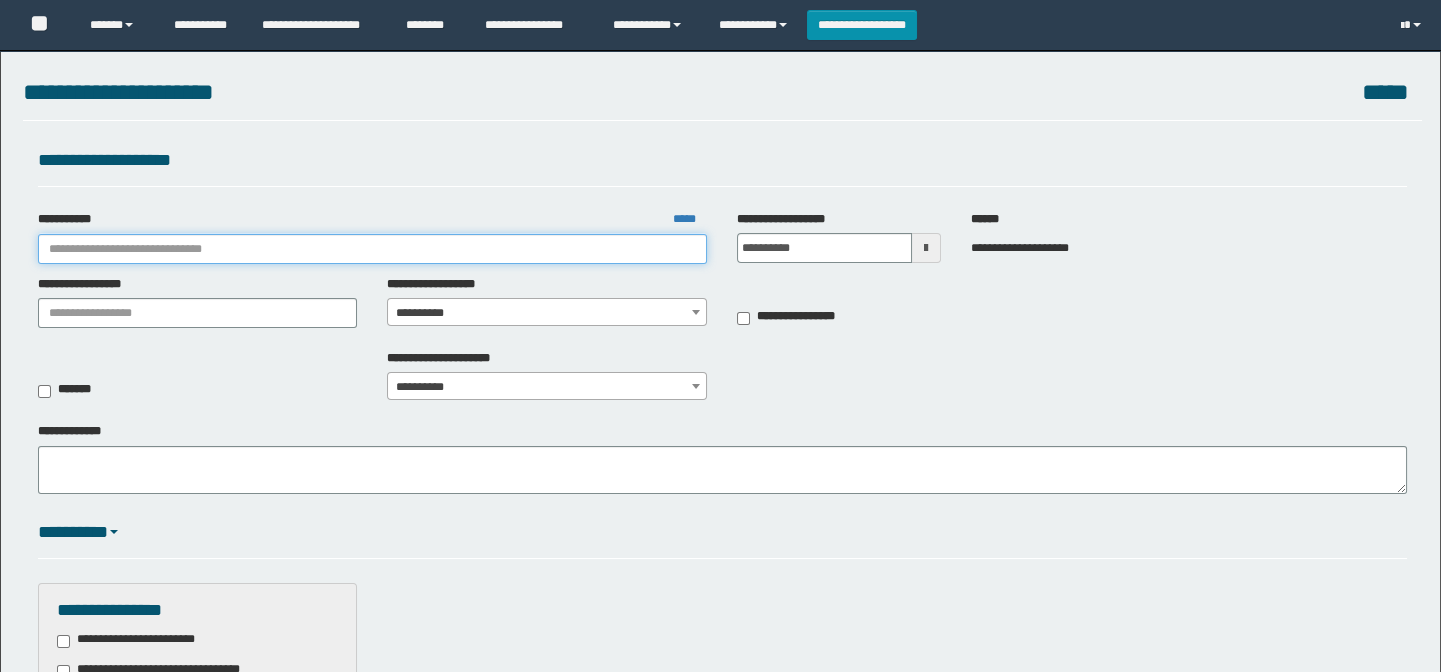 click on "**********" at bounding box center [373, 249] 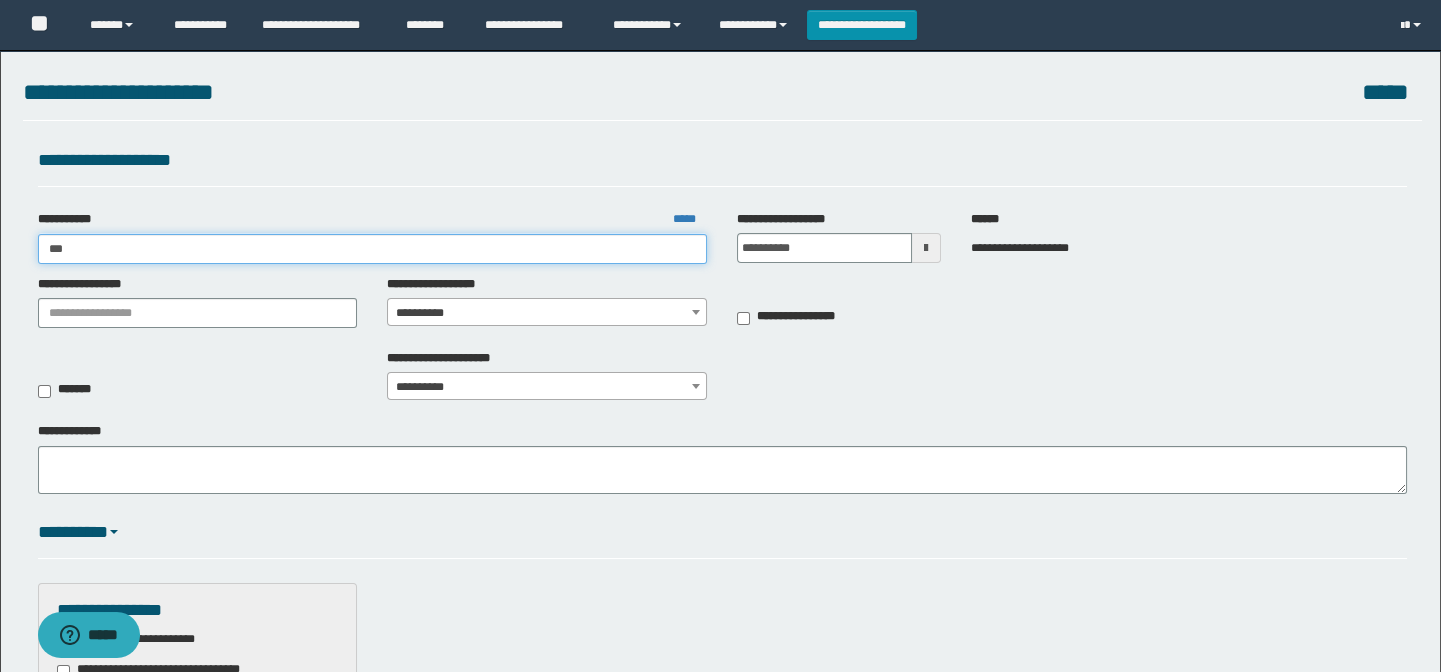 scroll, scrollTop: 0, scrollLeft: 0, axis: both 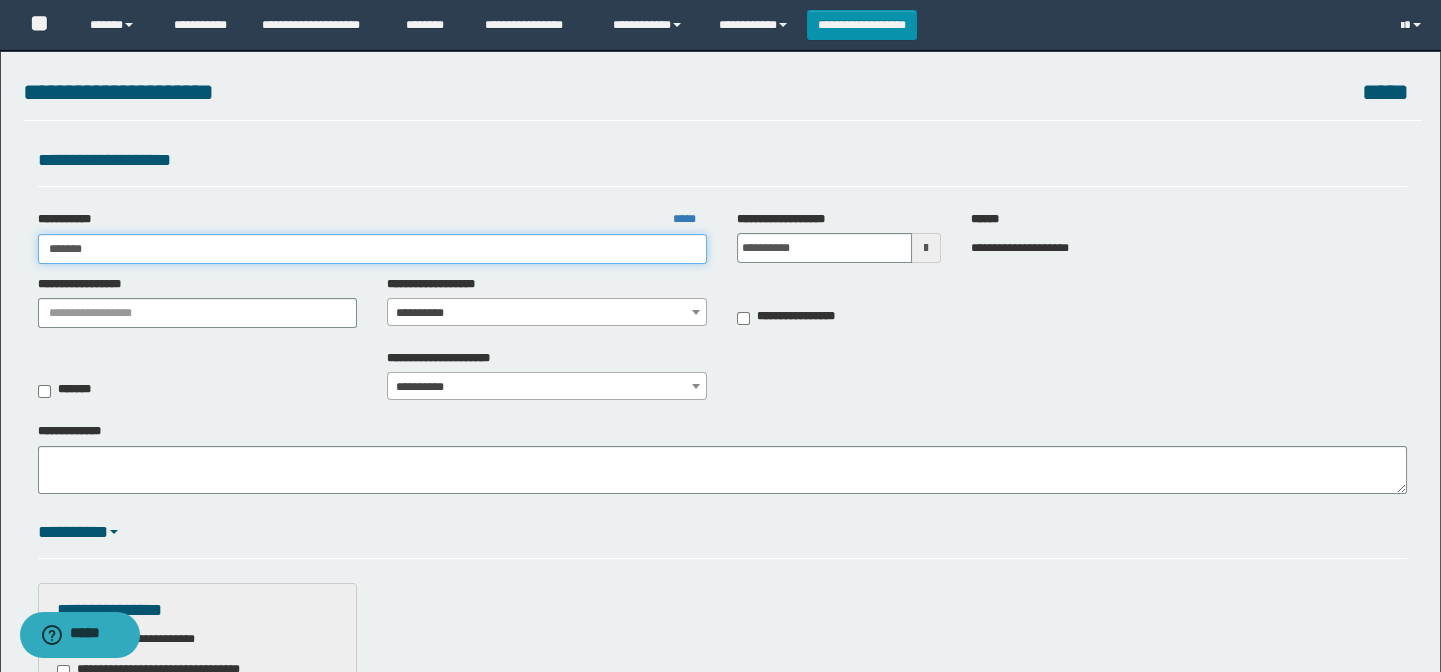 type on "********" 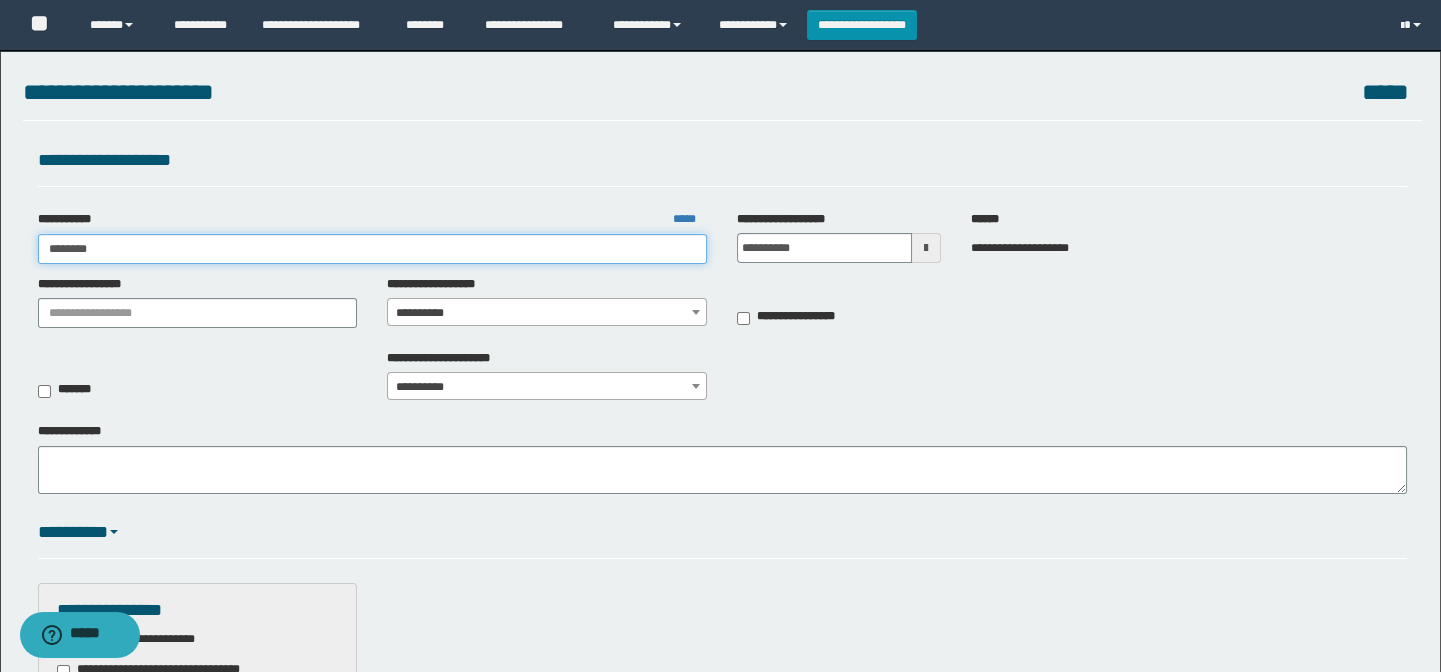 type on "********" 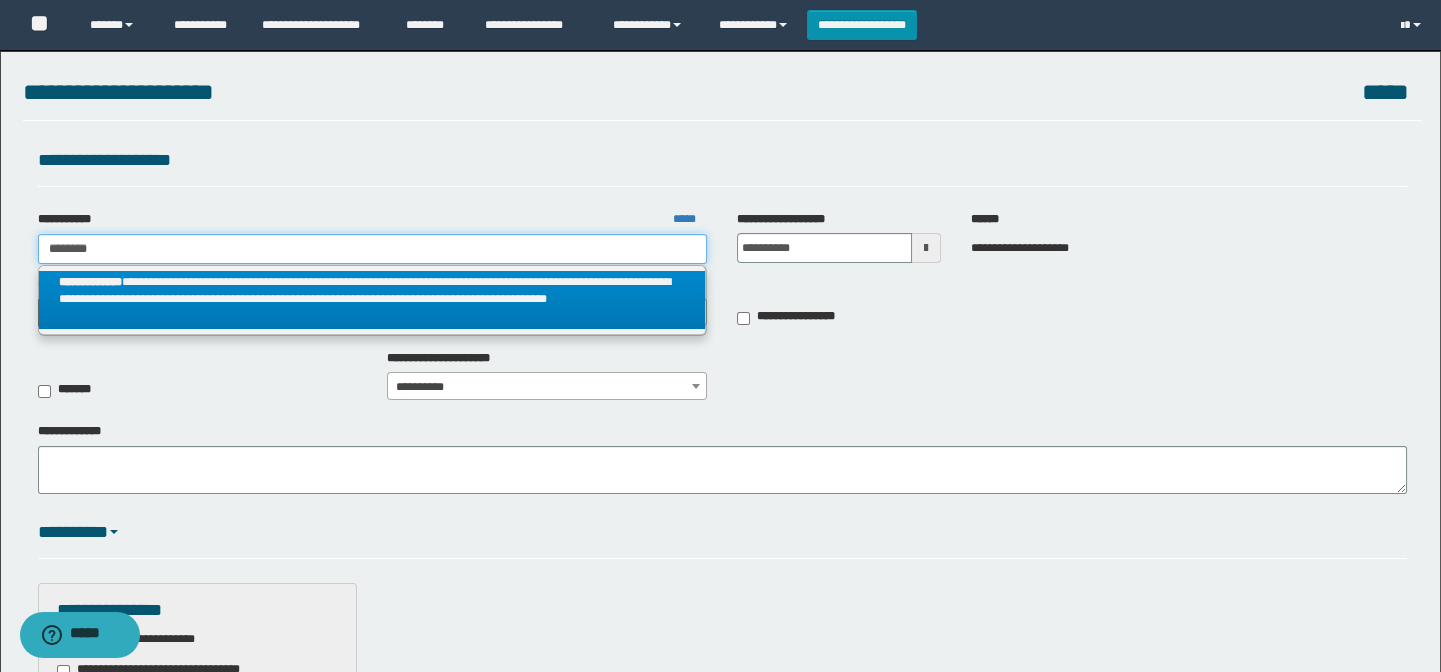 type on "********" 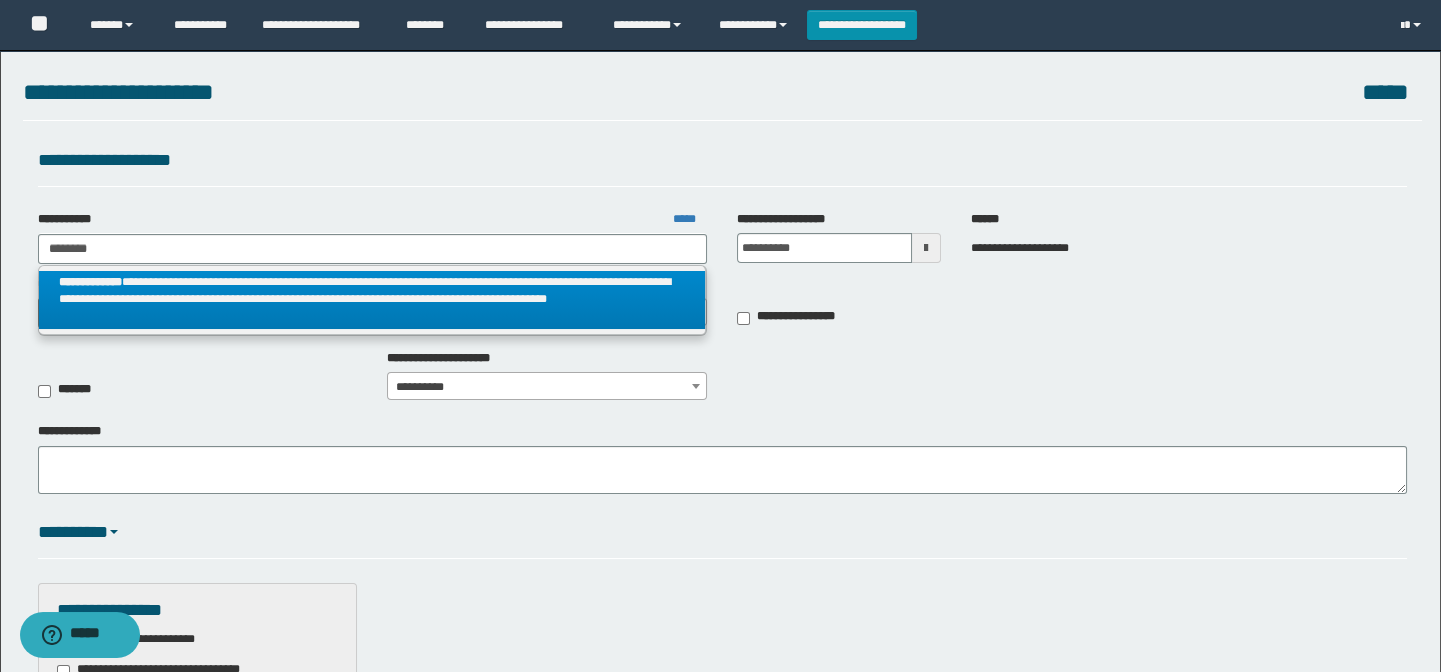 click on "**********" at bounding box center (372, 299) 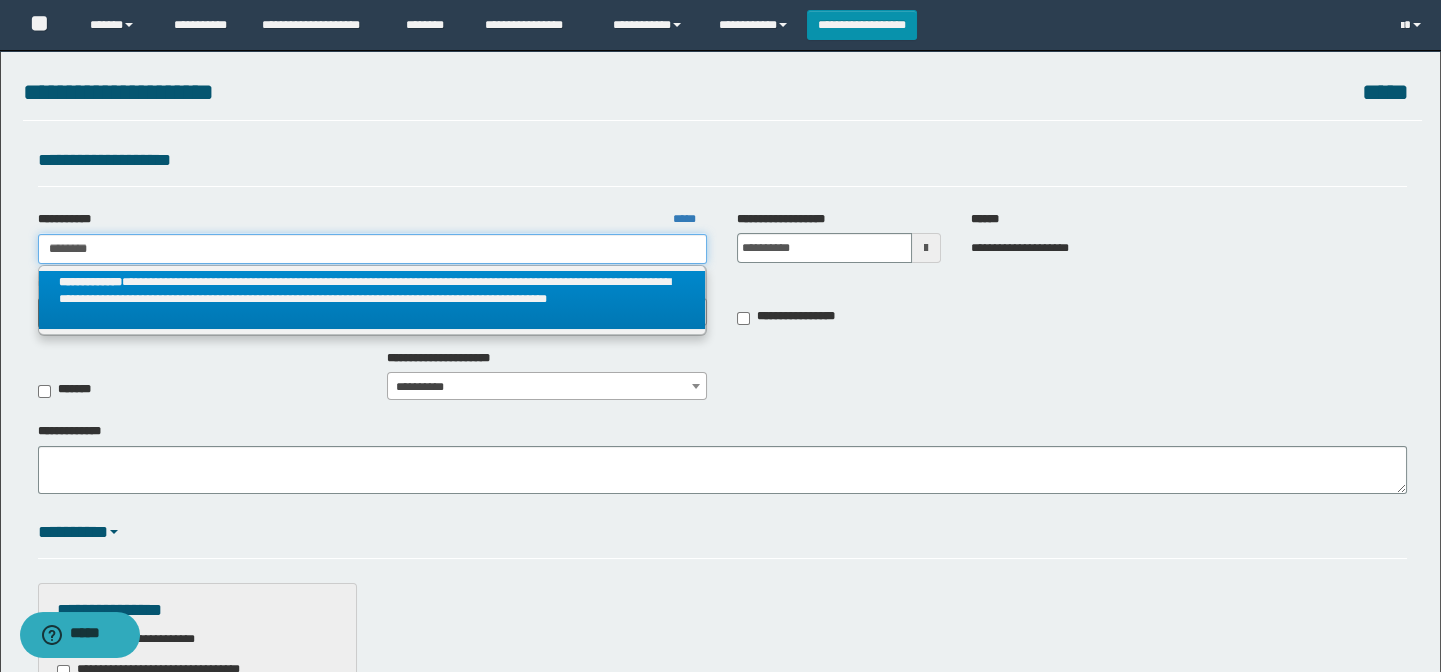 type 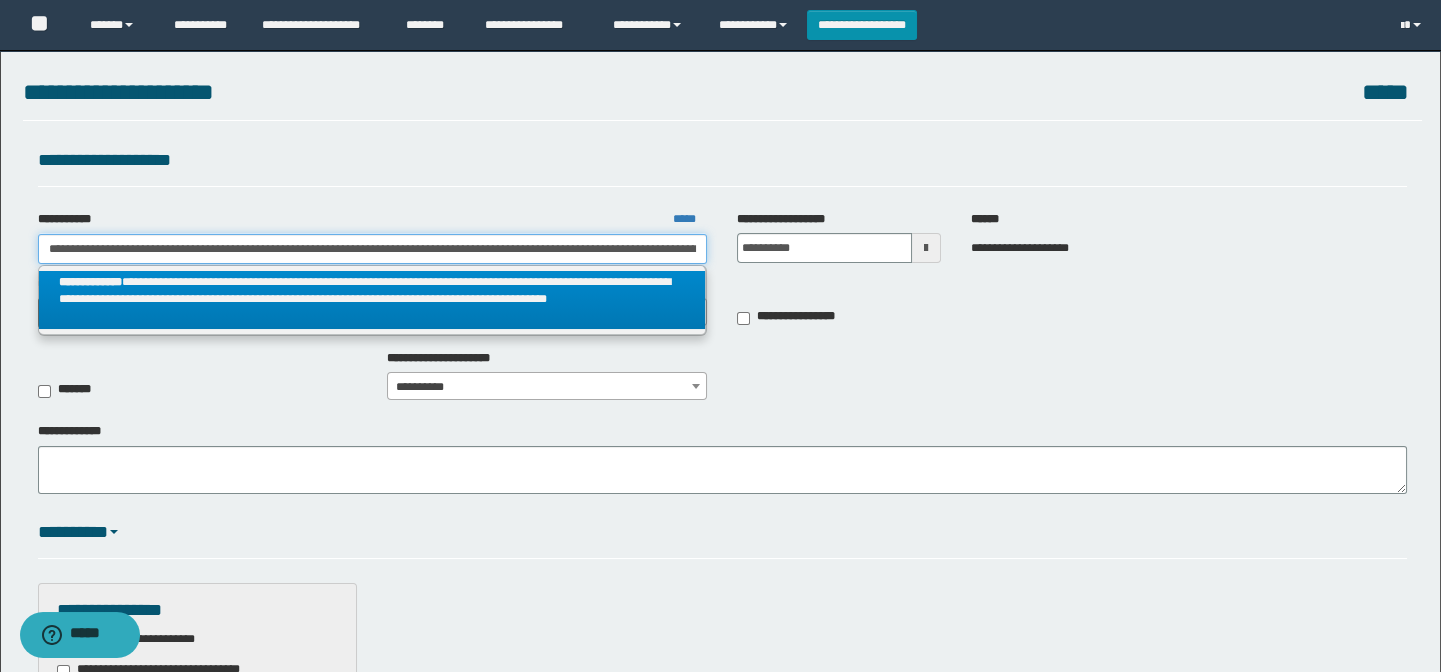 scroll, scrollTop: 0, scrollLeft: 861, axis: horizontal 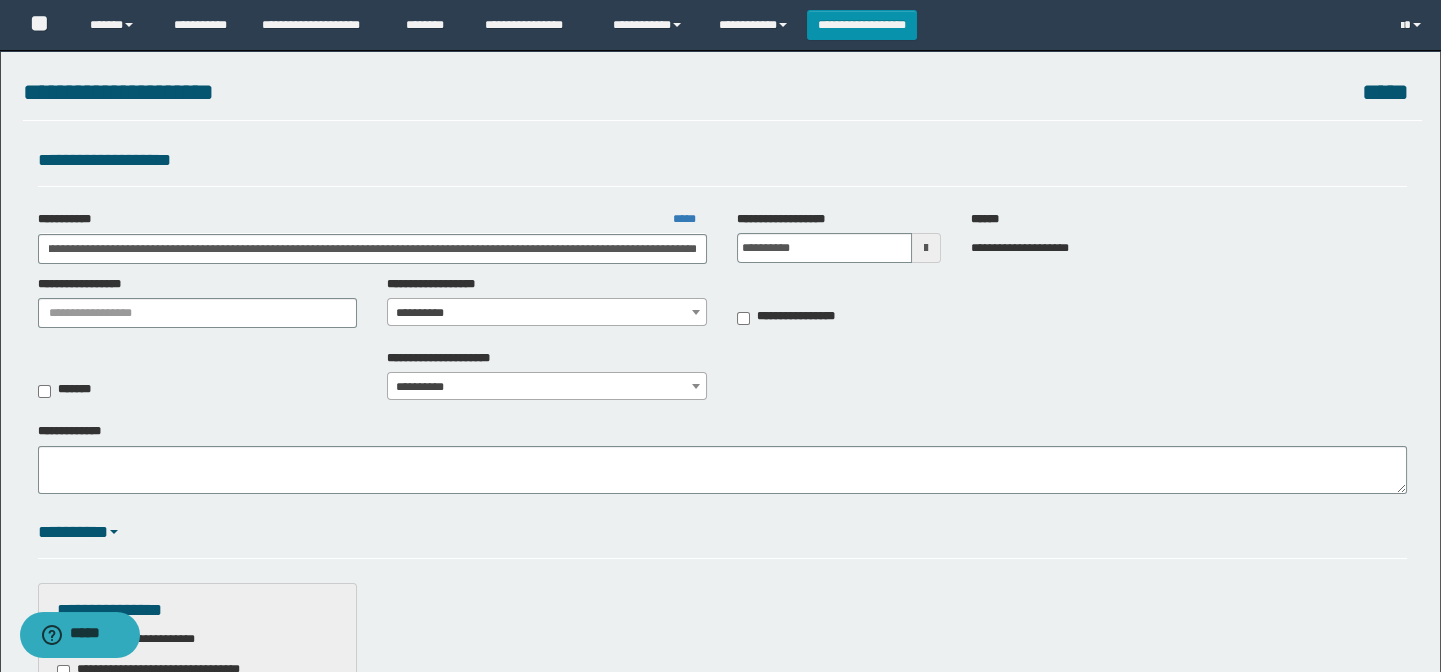 click on "**********" at bounding box center [547, 313] 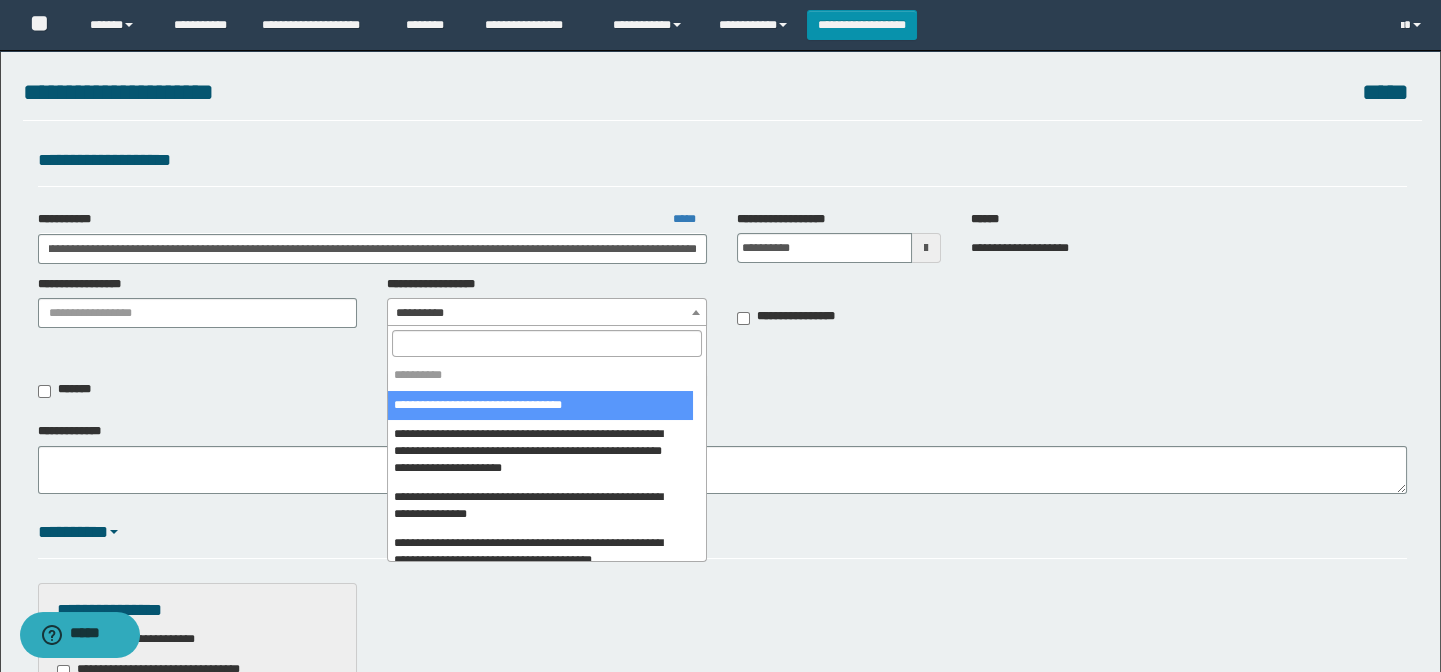 scroll, scrollTop: 0, scrollLeft: 0, axis: both 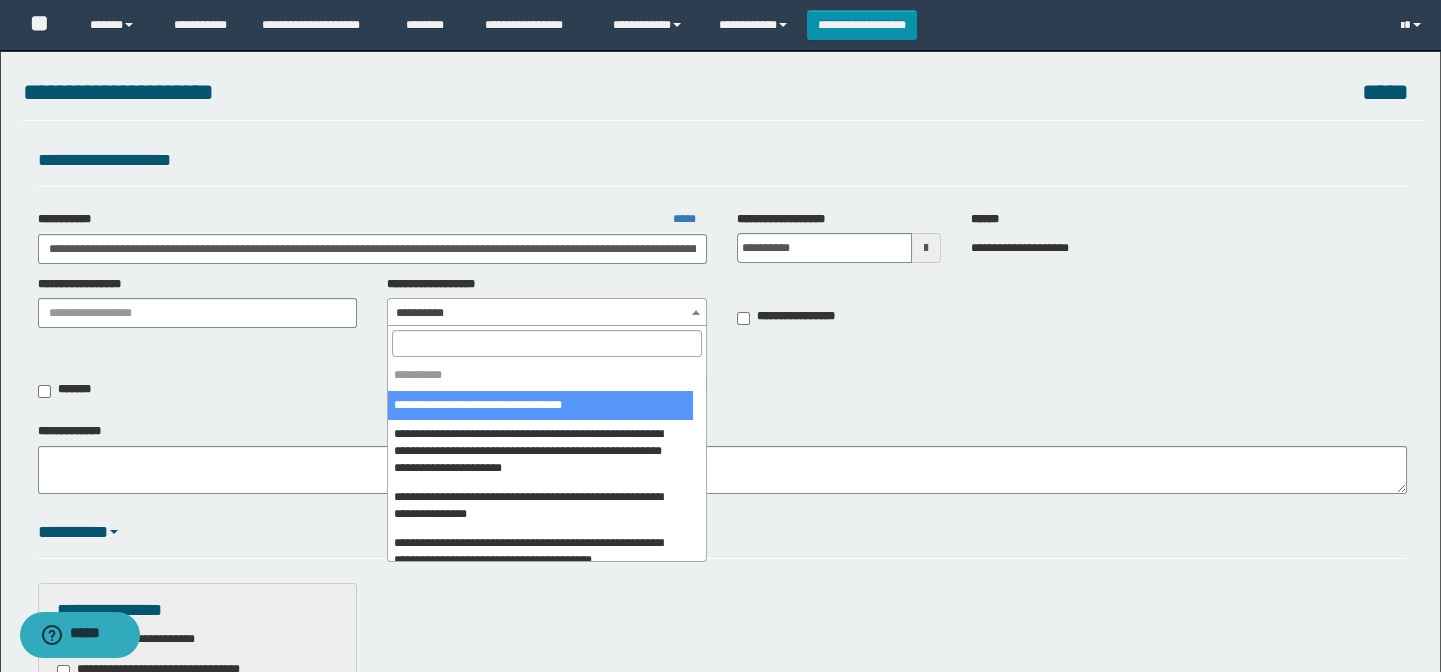 click at bounding box center [547, 343] 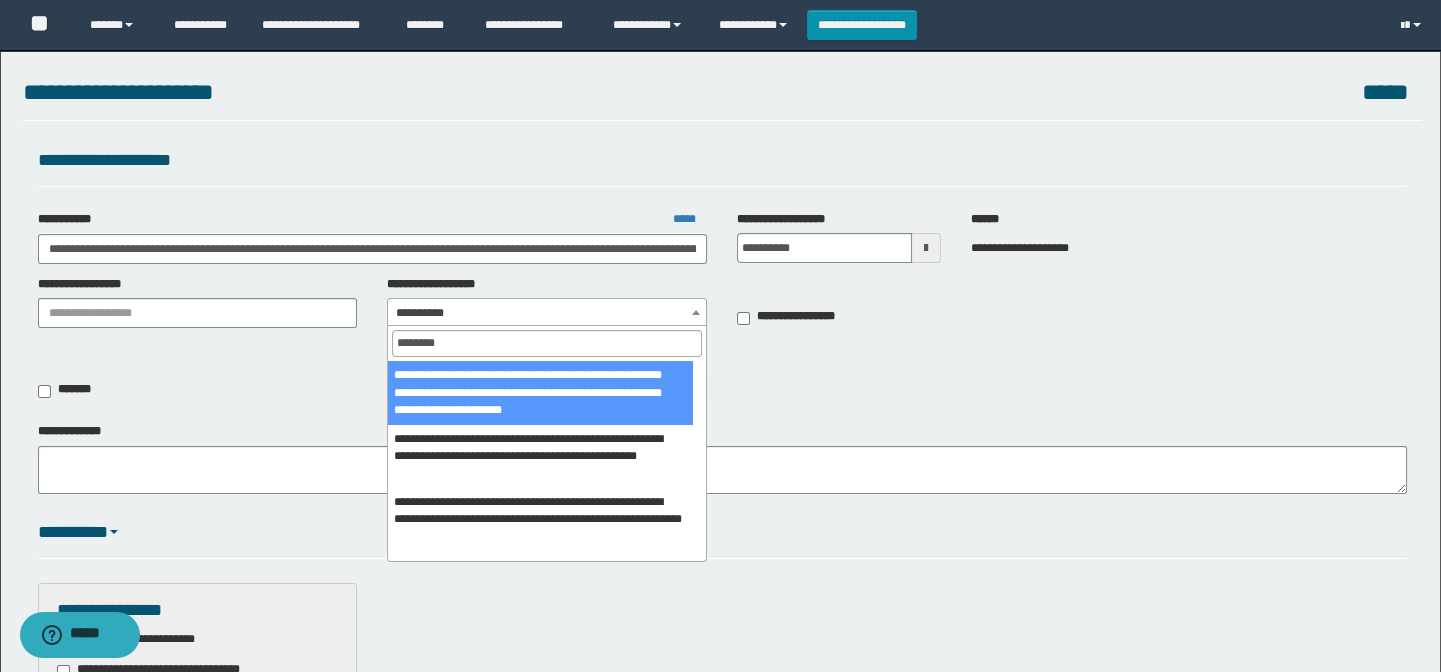 click on "*******" at bounding box center [547, 343] 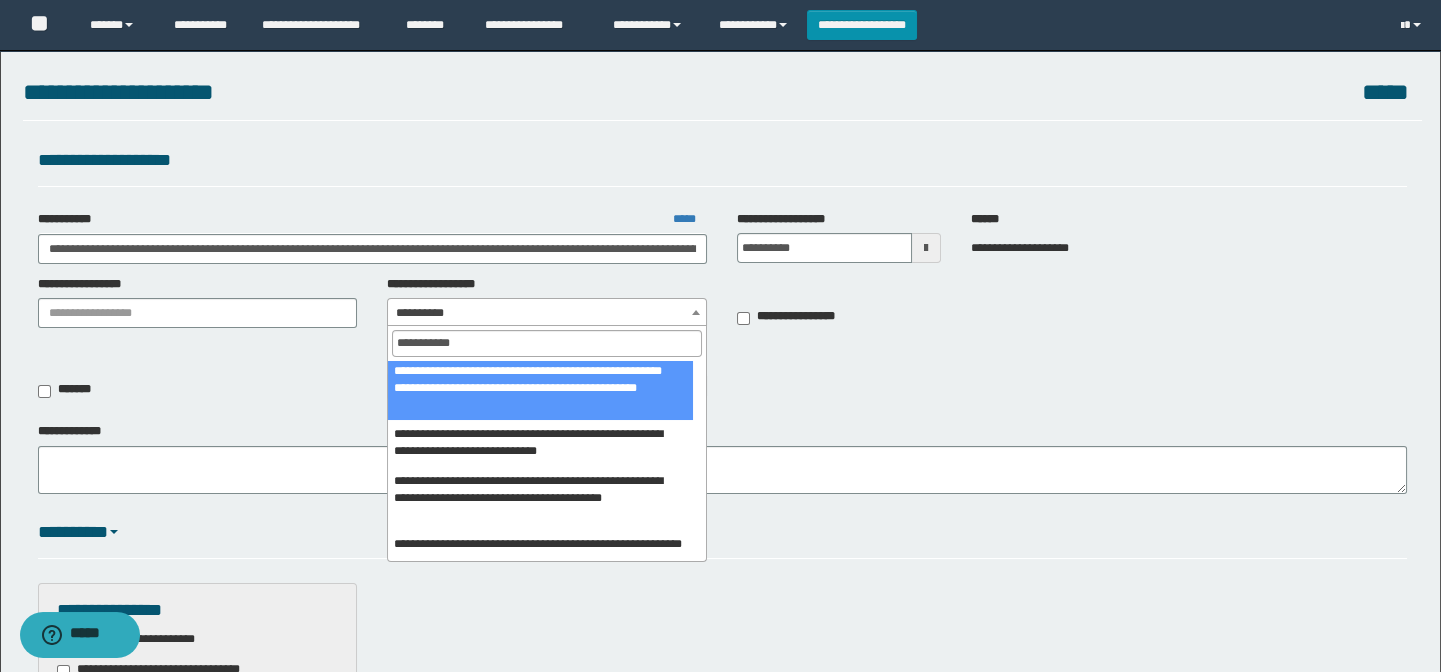 scroll, scrollTop: 90, scrollLeft: 0, axis: vertical 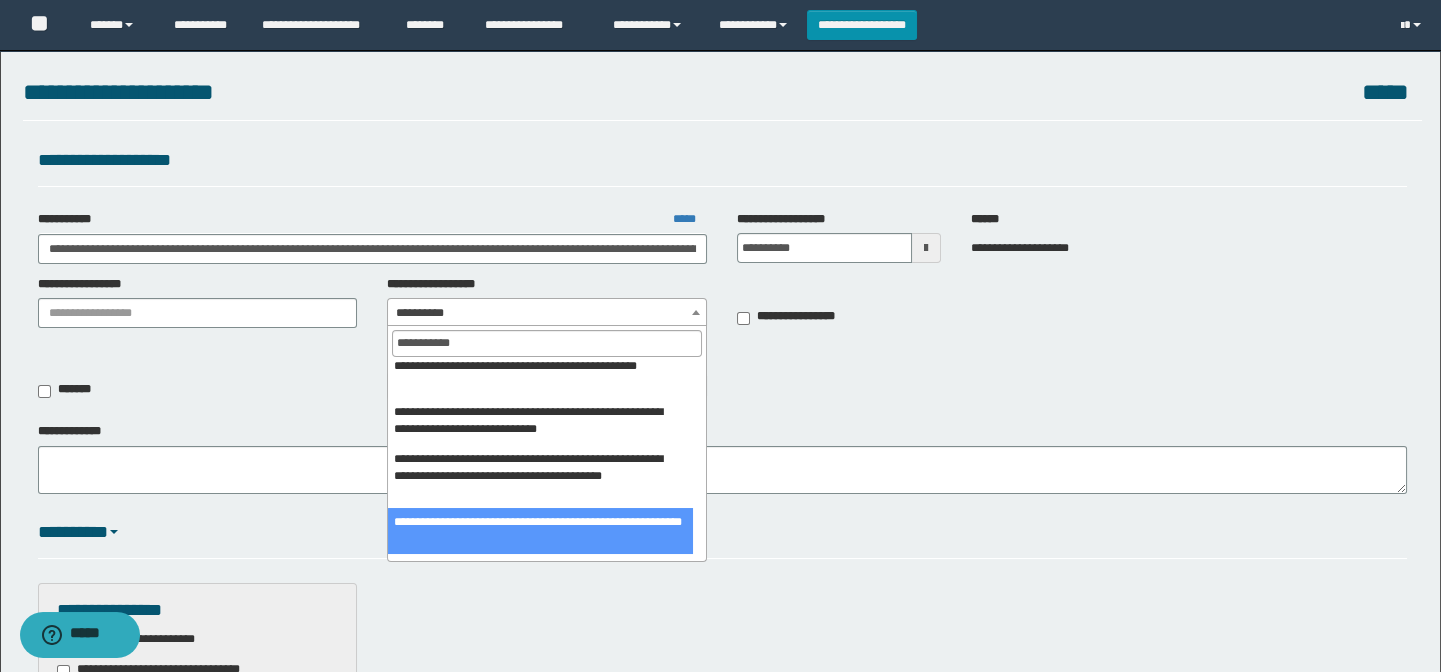 type on "**********" 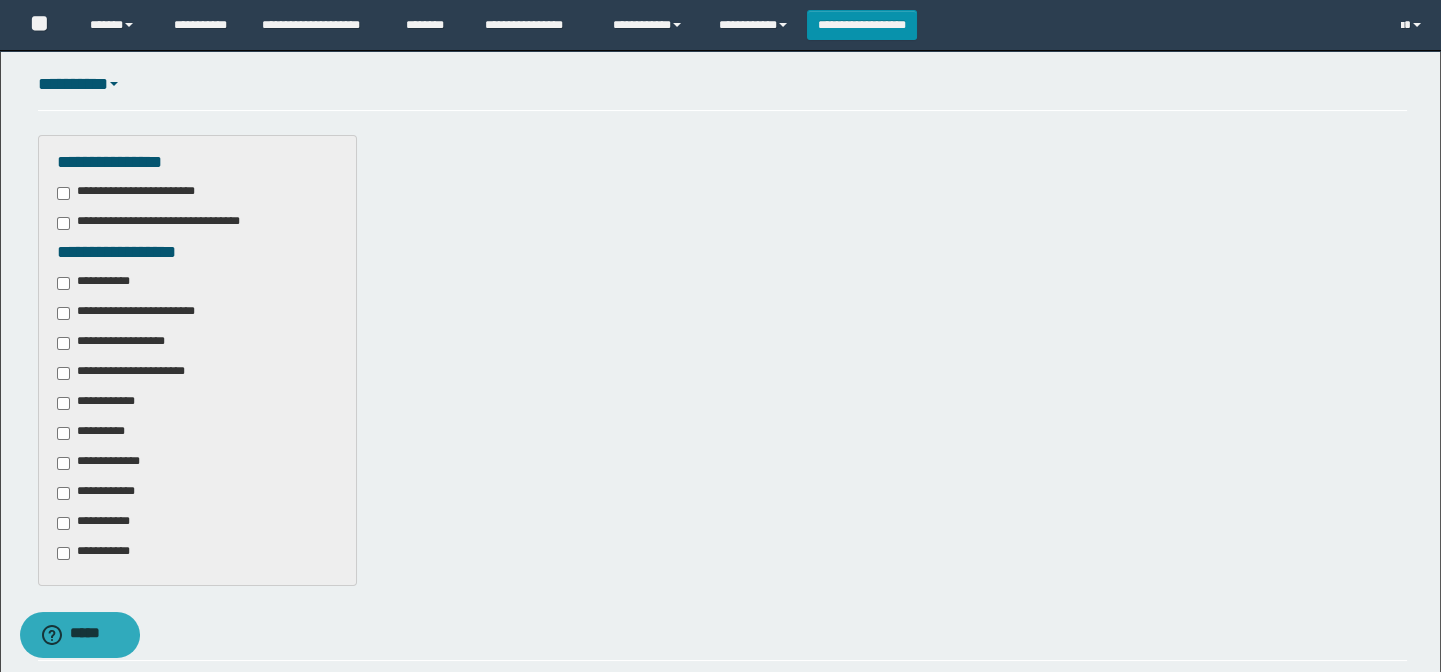 scroll, scrollTop: 545, scrollLeft: 0, axis: vertical 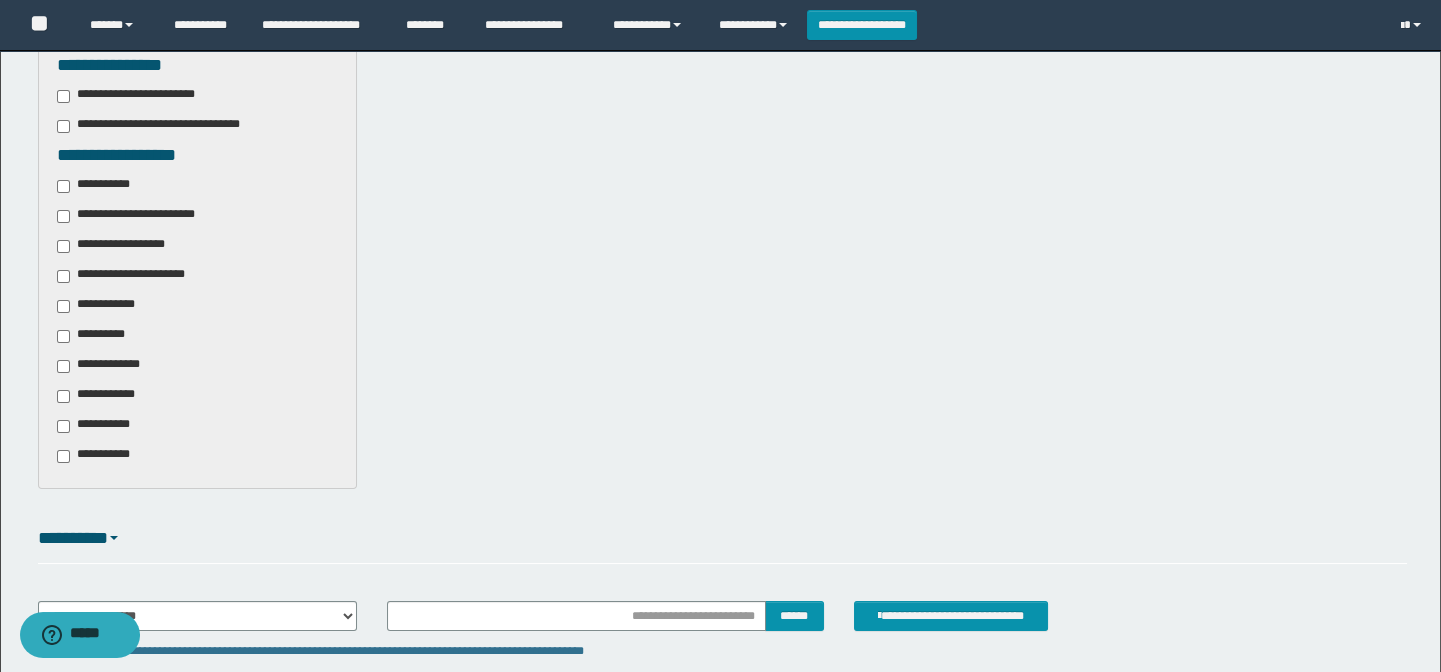 click on "**********" at bounding box center [99, 456] 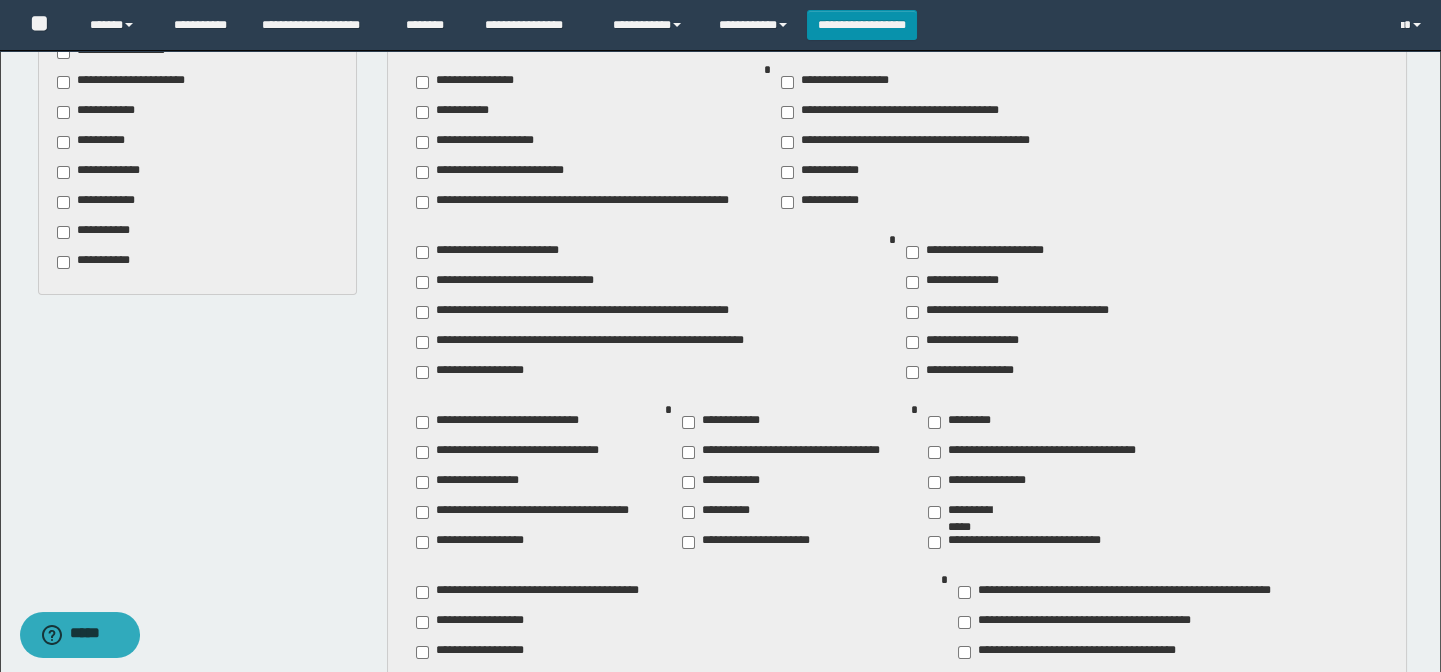 scroll, scrollTop: 1000, scrollLeft: 0, axis: vertical 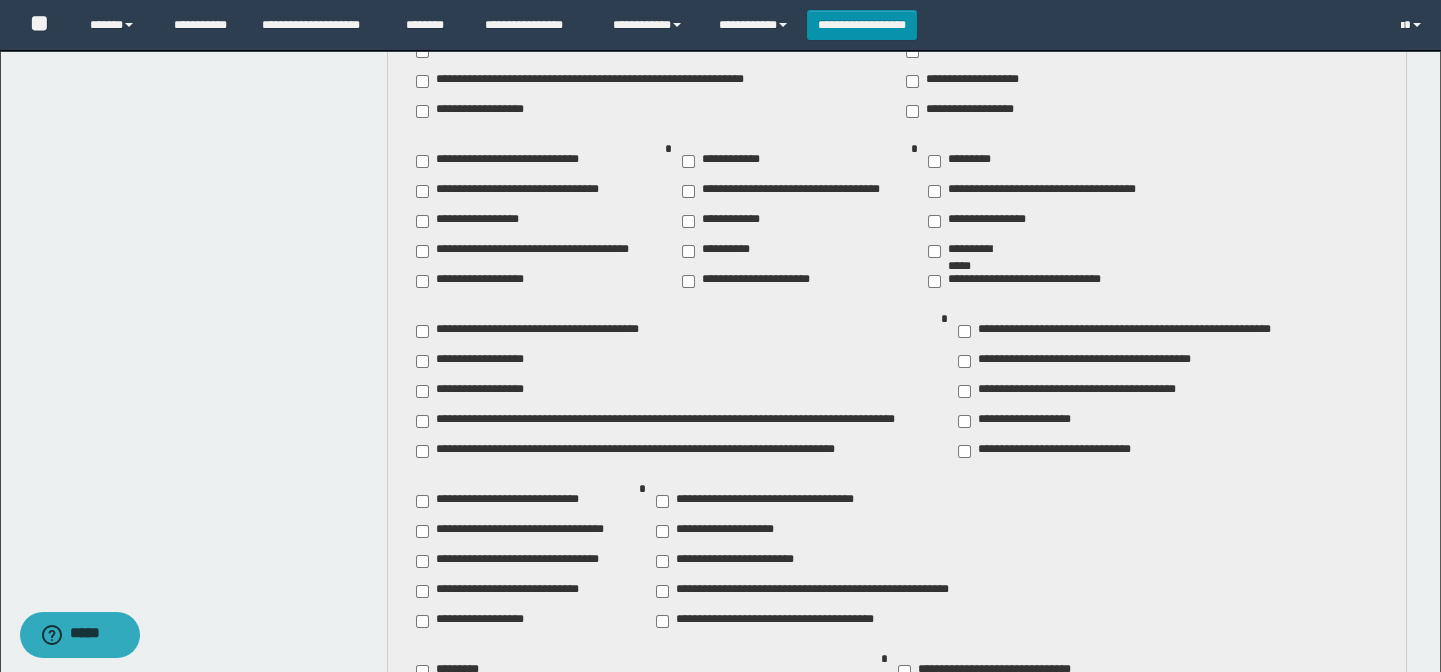 click on "**********" at bounding box center (525, 561) 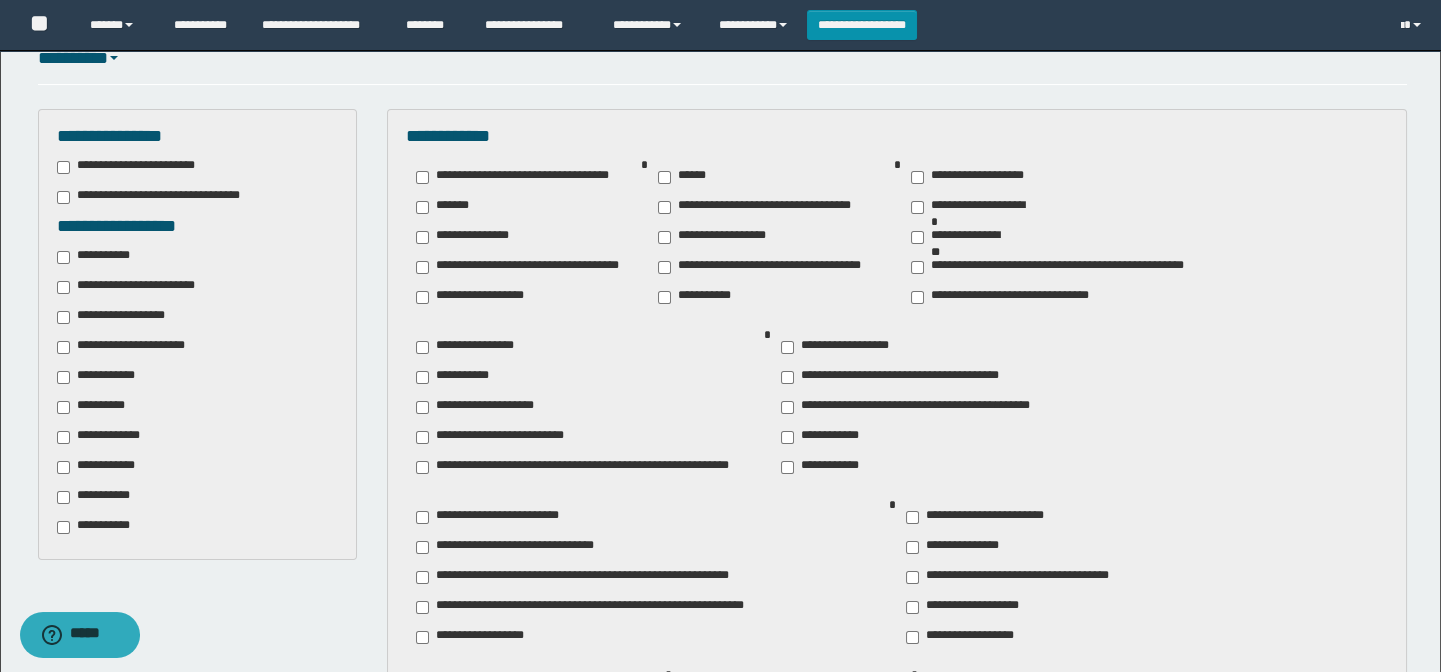 scroll, scrollTop: 272, scrollLeft: 0, axis: vertical 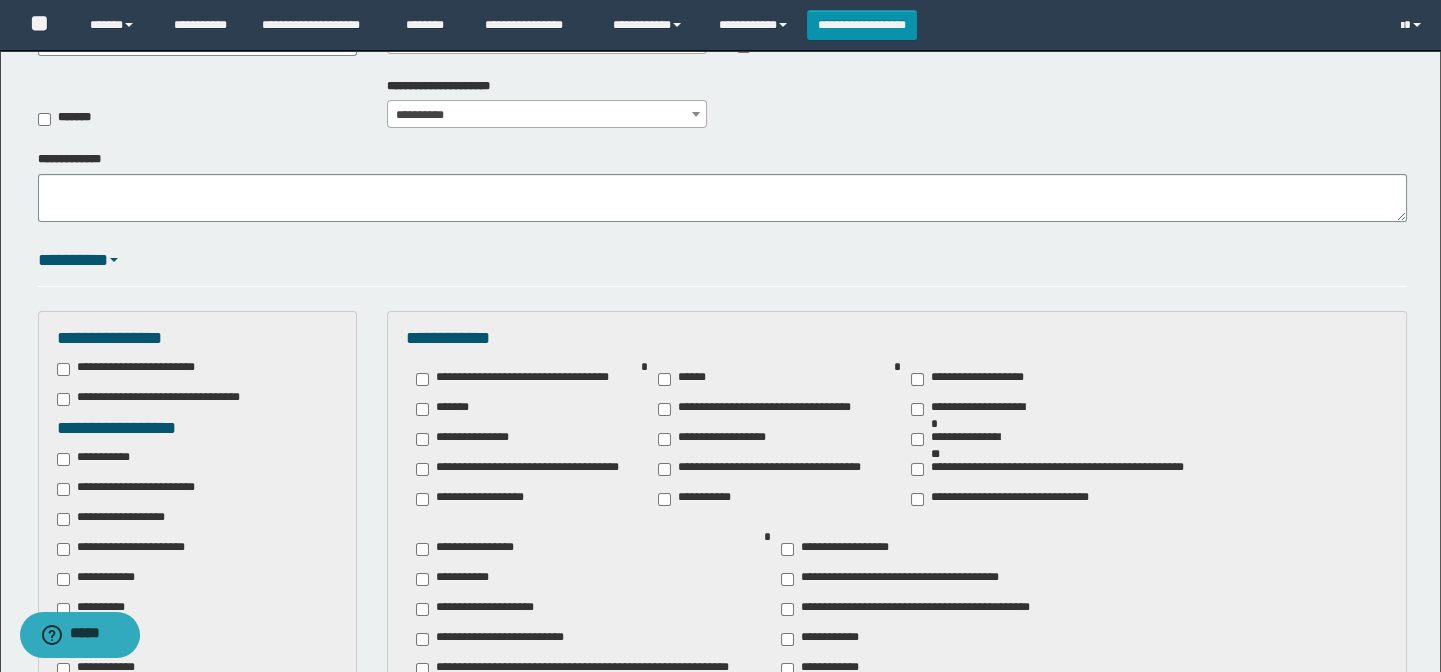 click on "**********" at bounding box center [97, 459] 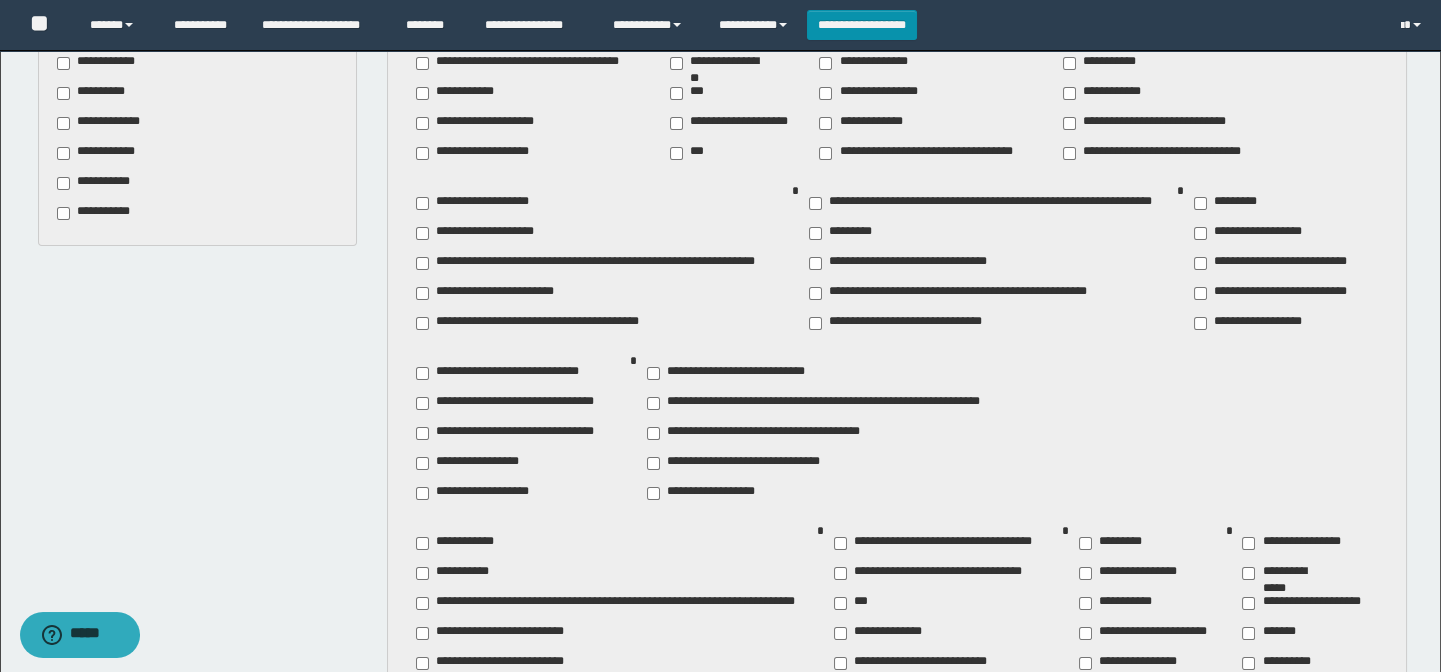 scroll, scrollTop: 818, scrollLeft: 0, axis: vertical 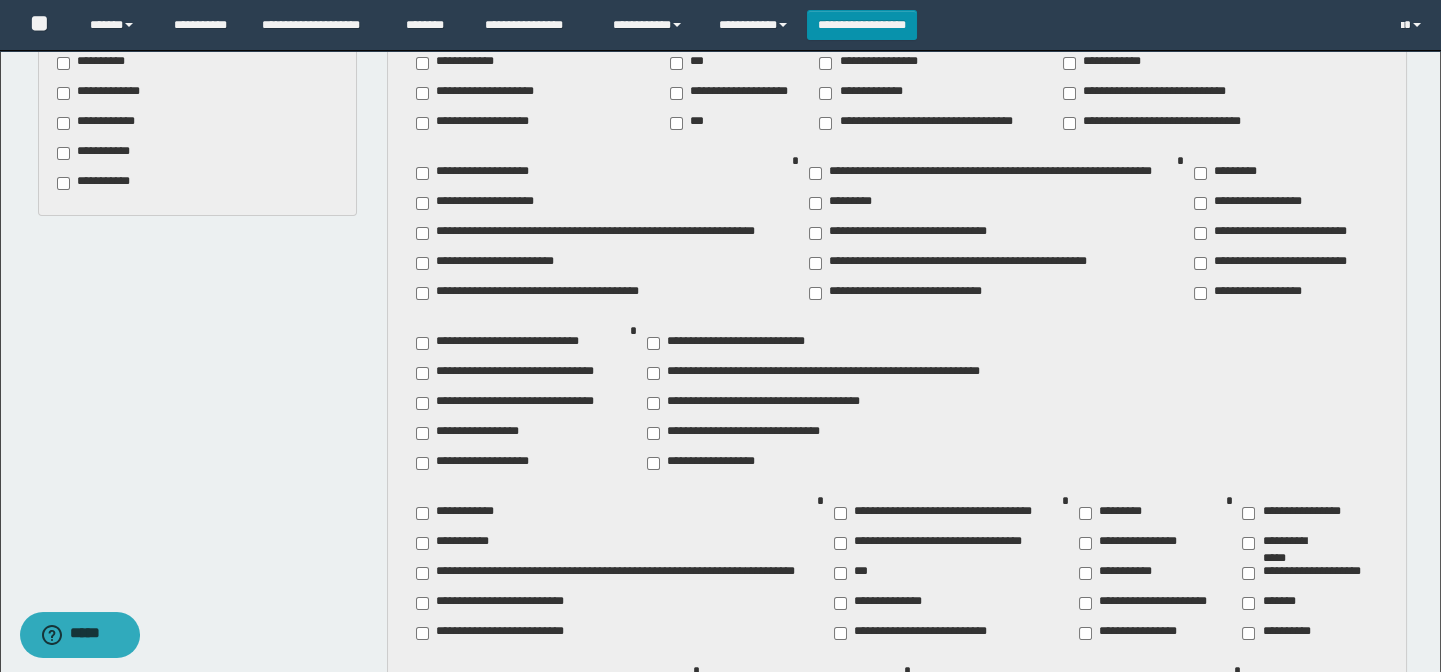 click on "**********" at bounding box center (1295, 513) 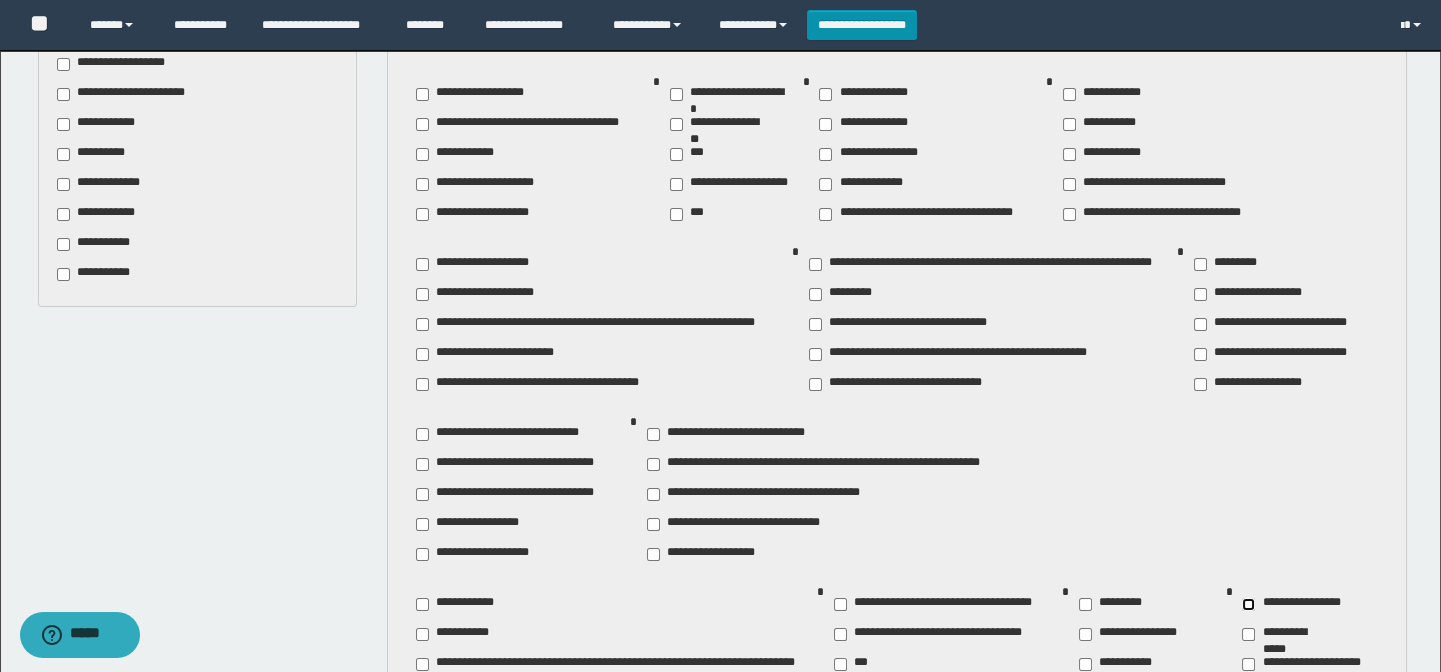 scroll, scrollTop: 636, scrollLeft: 0, axis: vertical 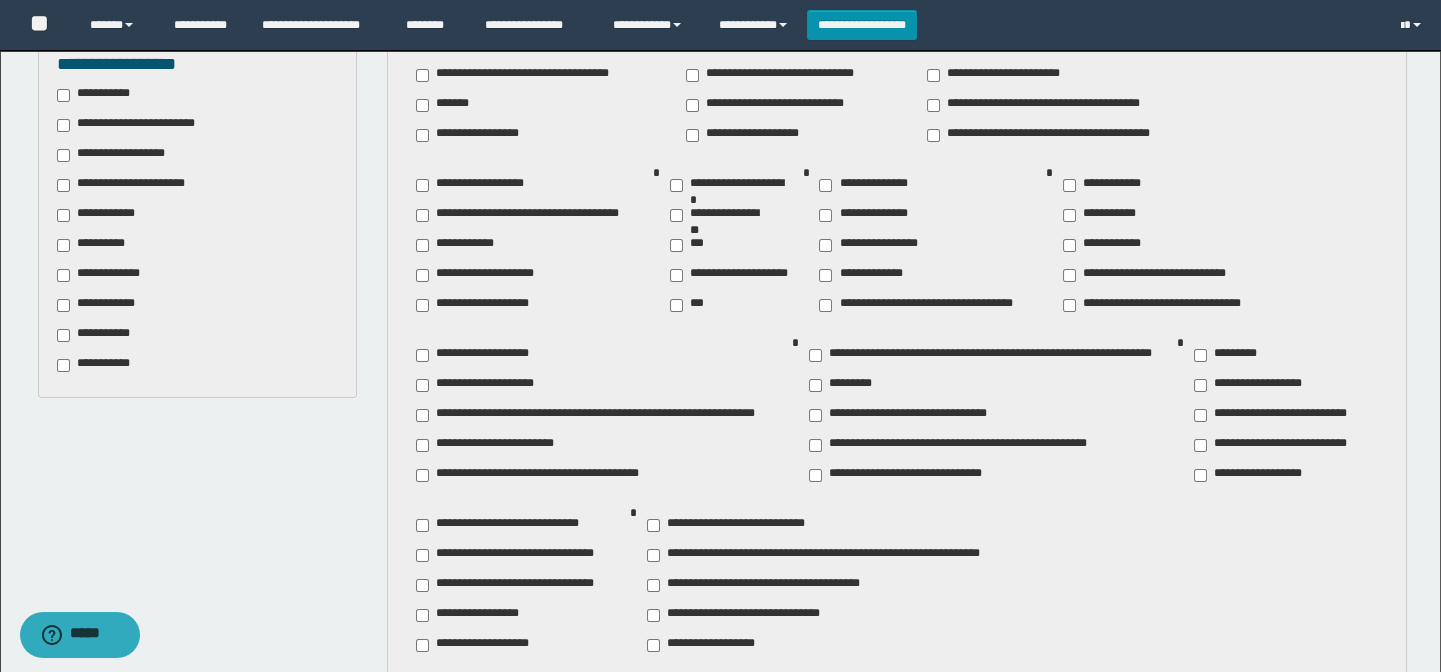 click on "**********" at bounding box center [876, 245] 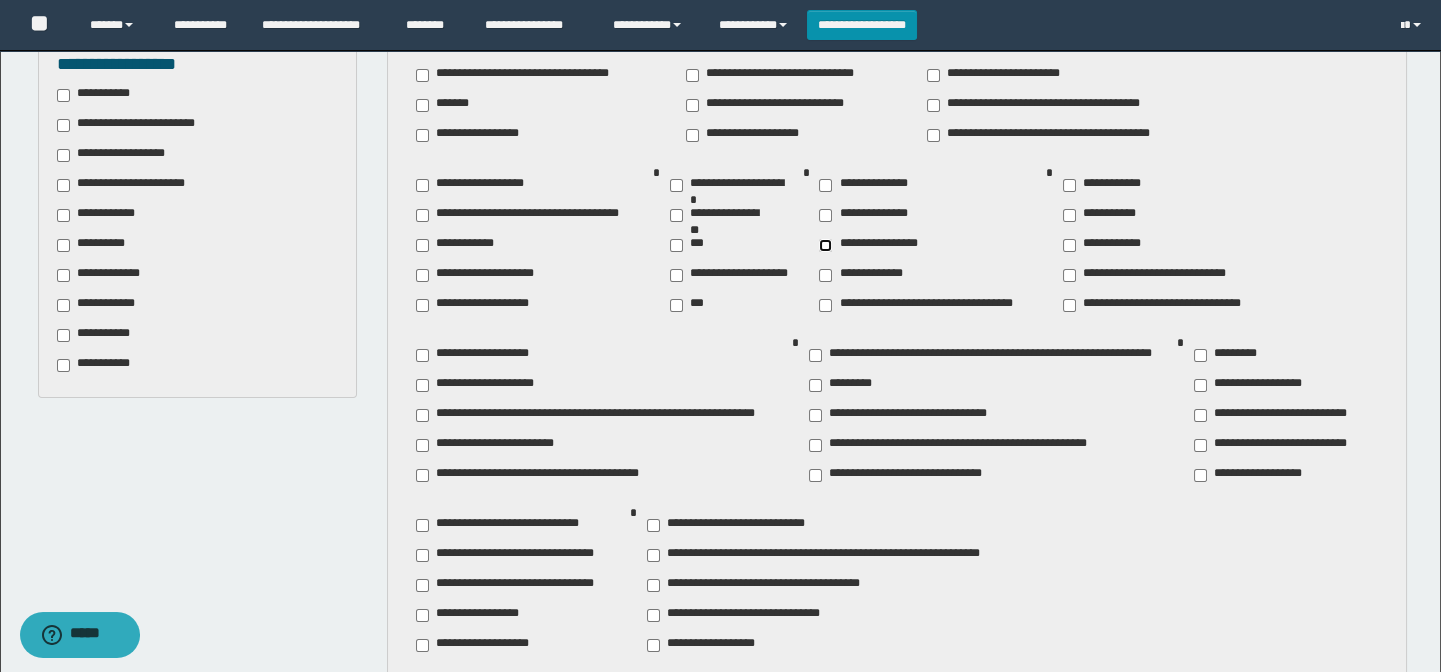 scroll, scrollTop: 818, scrollLeft: 0, axis: vertical 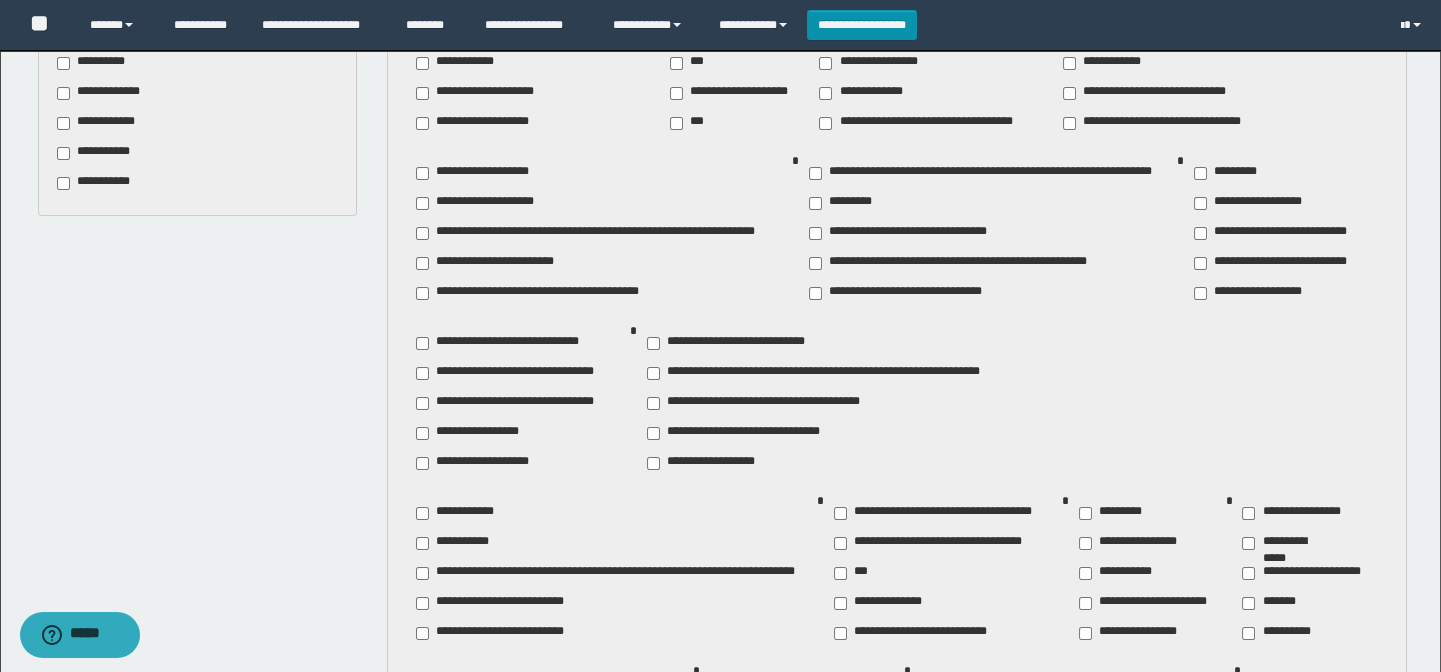 click on "**********" at bounding box center [475, 433] 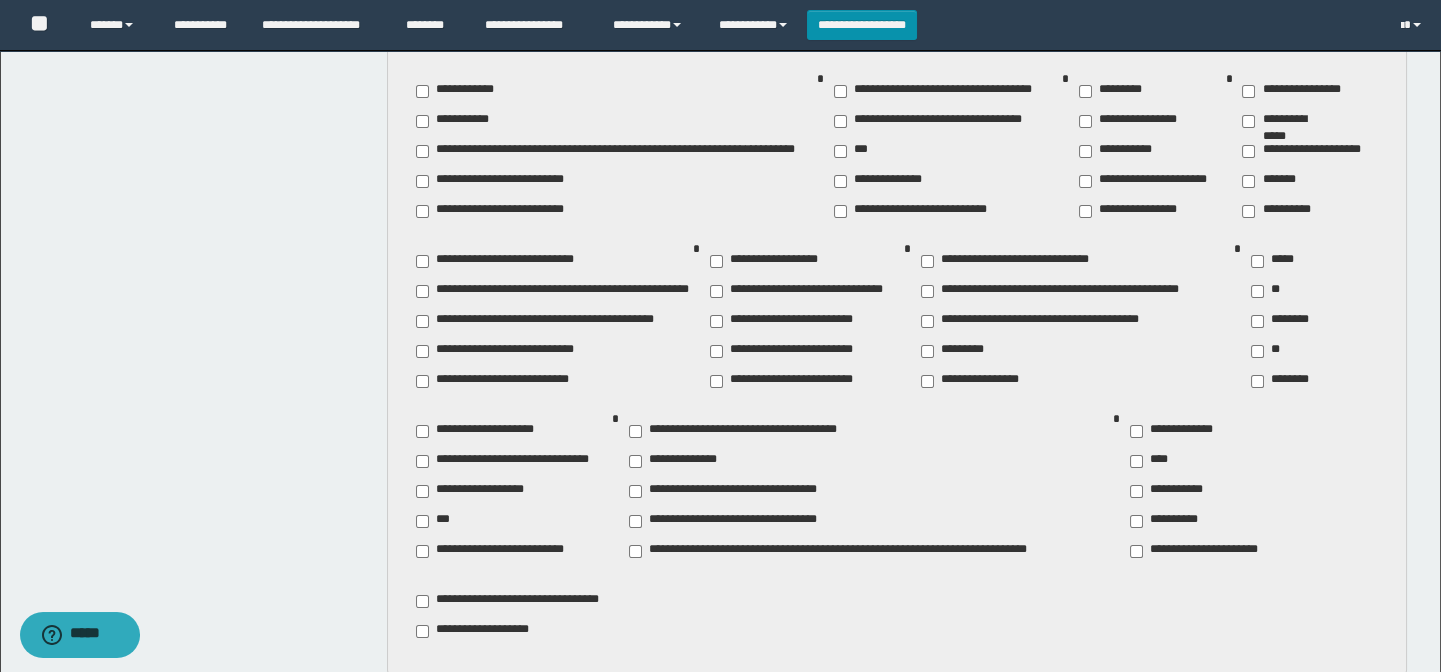 scroll, scrollTop: 1272, scrollLeft: 0, axis: vertical 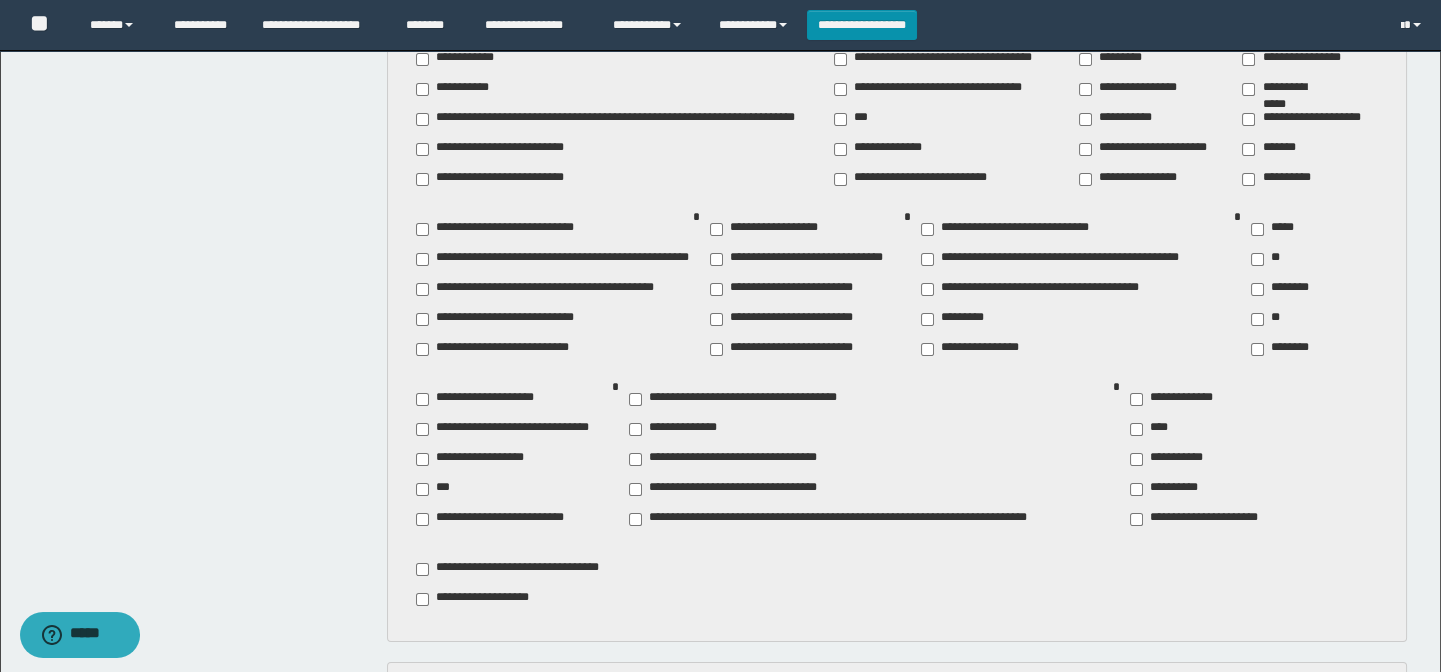 click on "**********" at bounding box center [1172, 399] 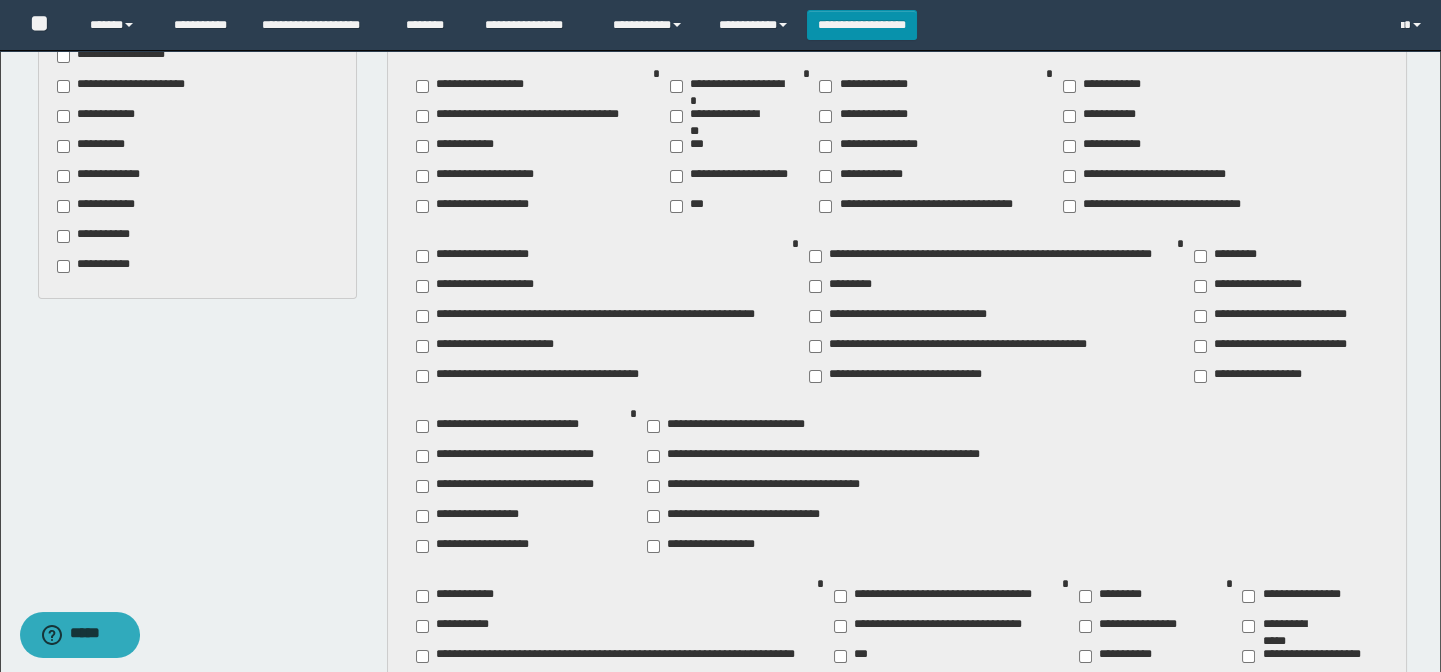 scroll, scrollTop: 818, scrollLeft: 0, axis: vertical 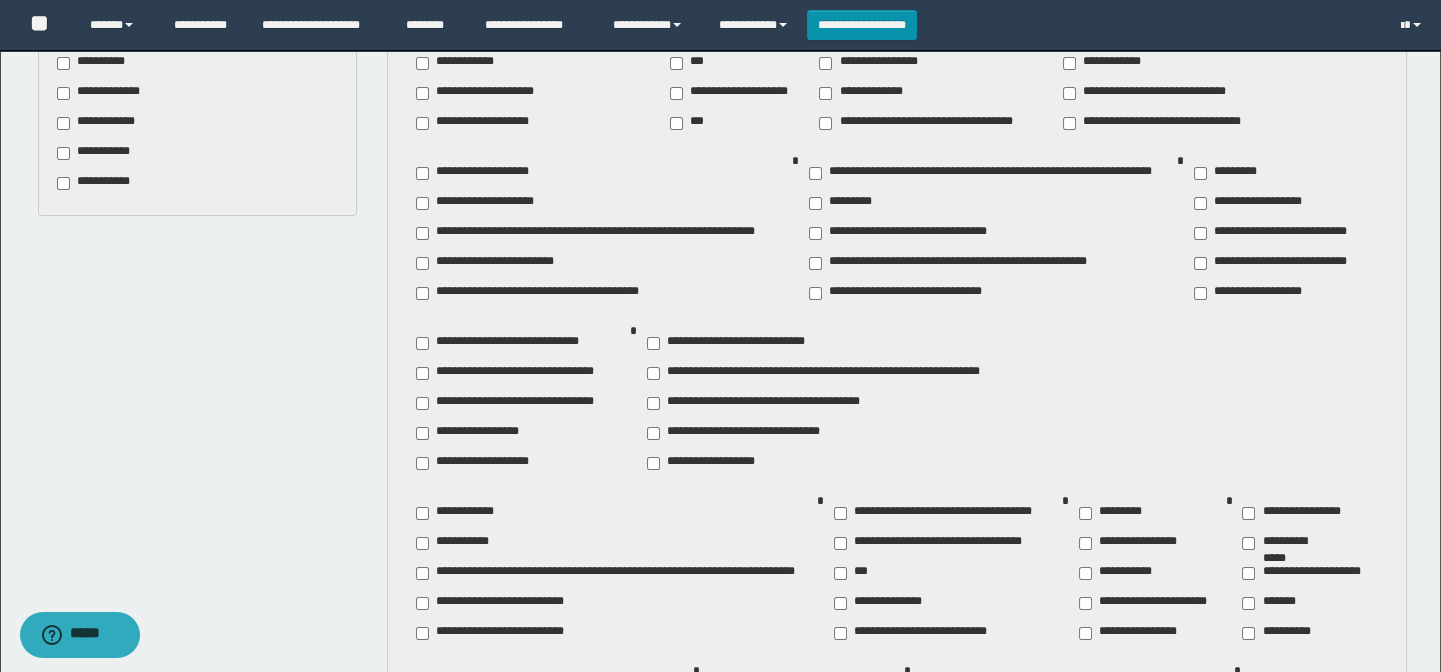 click on "**********" at bounding box center (717, 463) 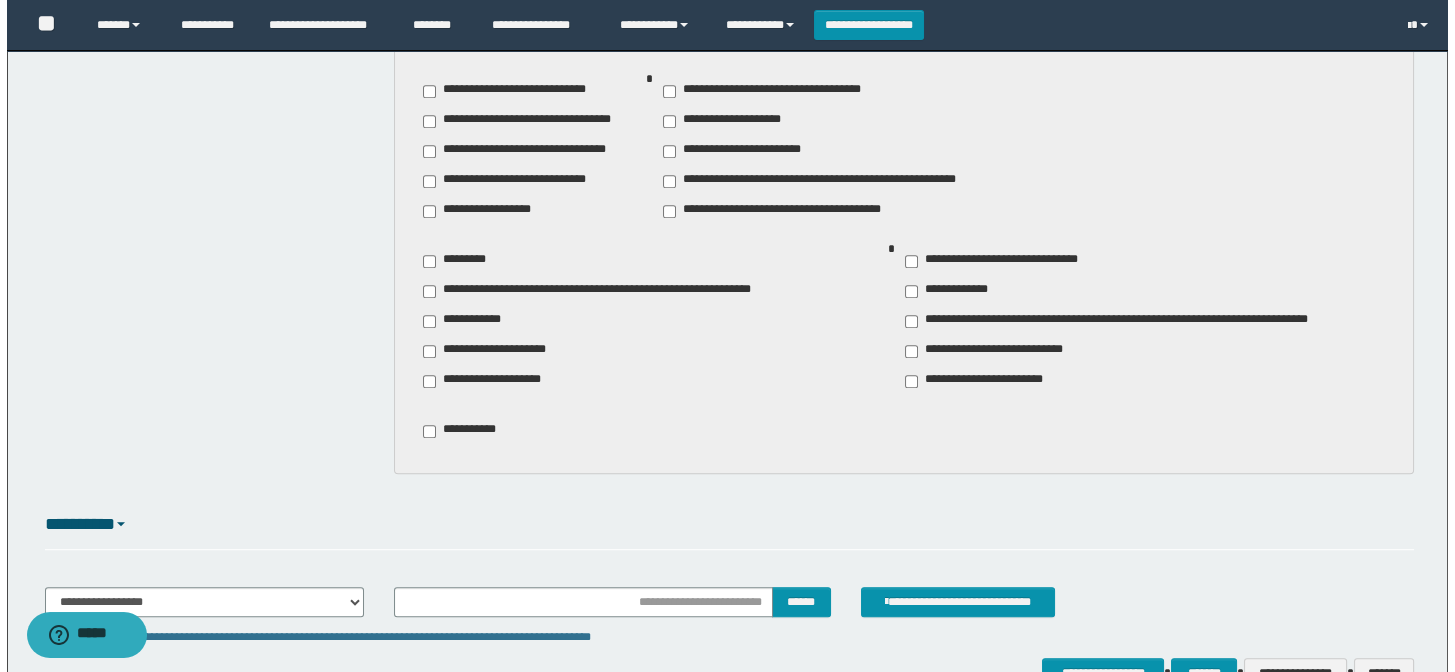 scroll, scrollTop: 2882, scrollLeft: 0, axis: vertical 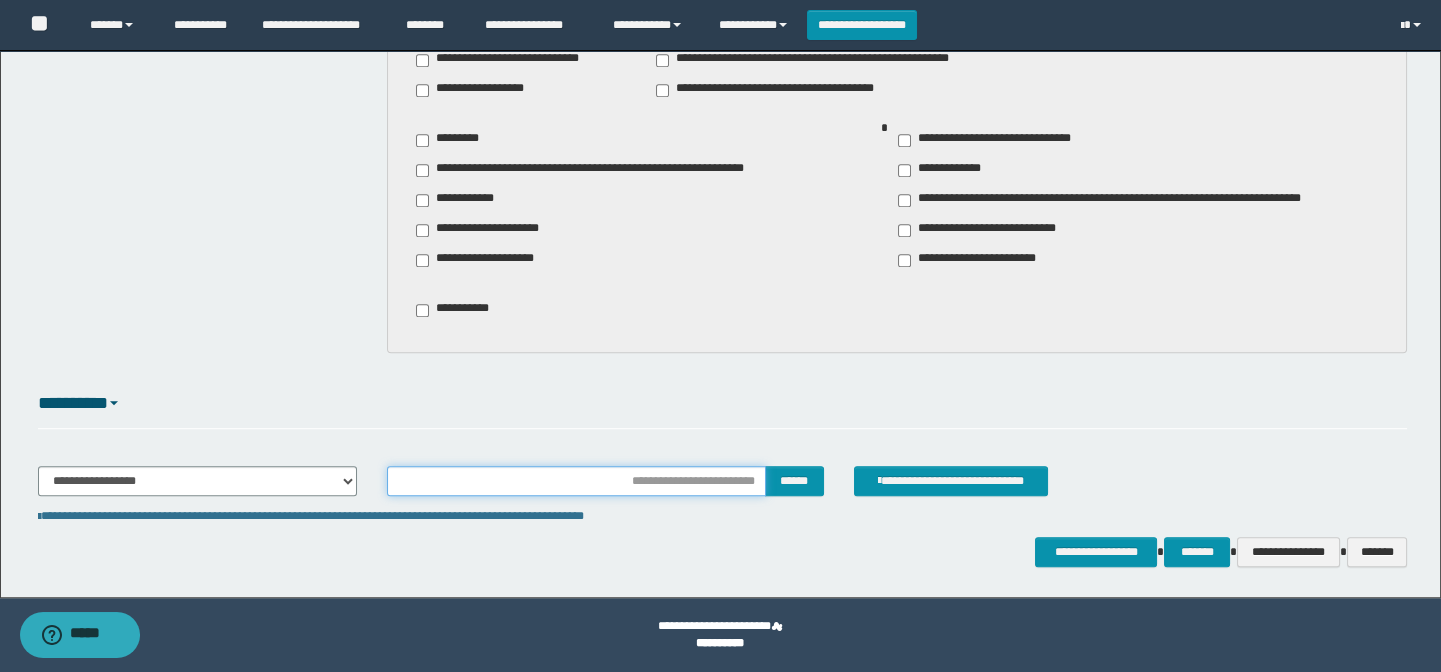 click at bounding box center [576, 481] 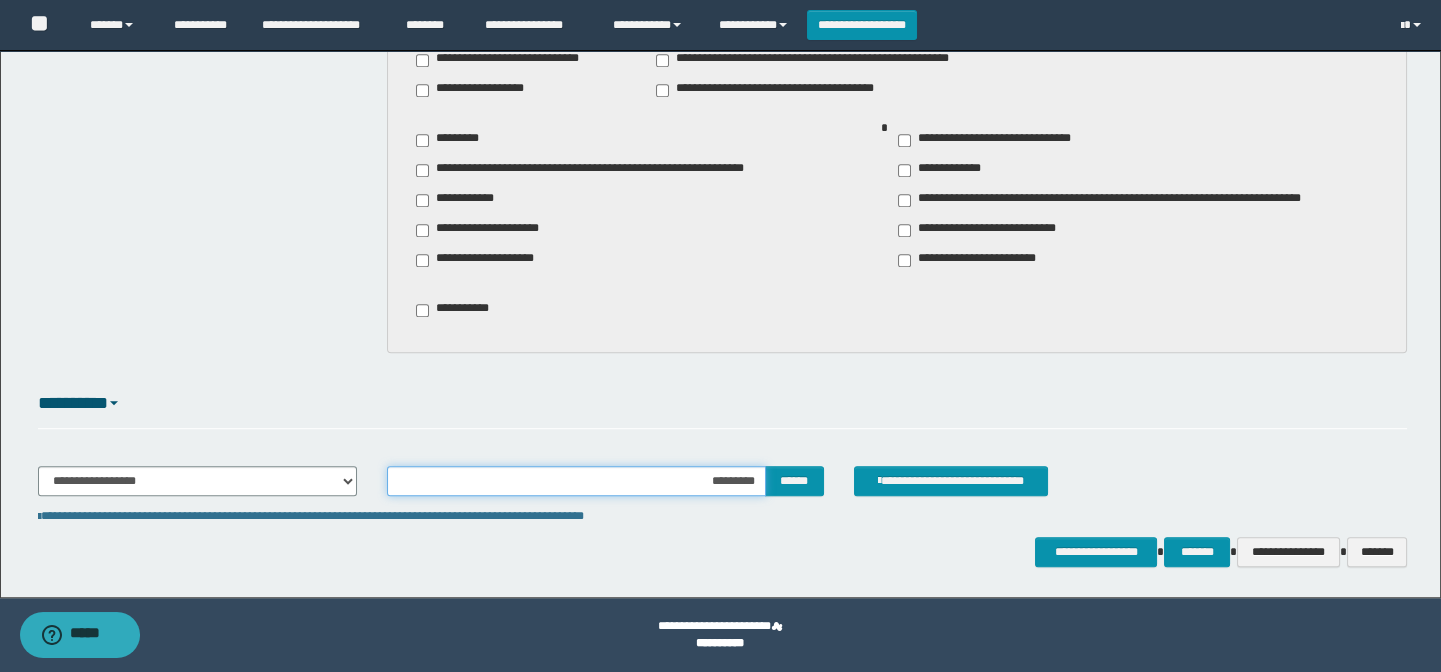 type on "**********" 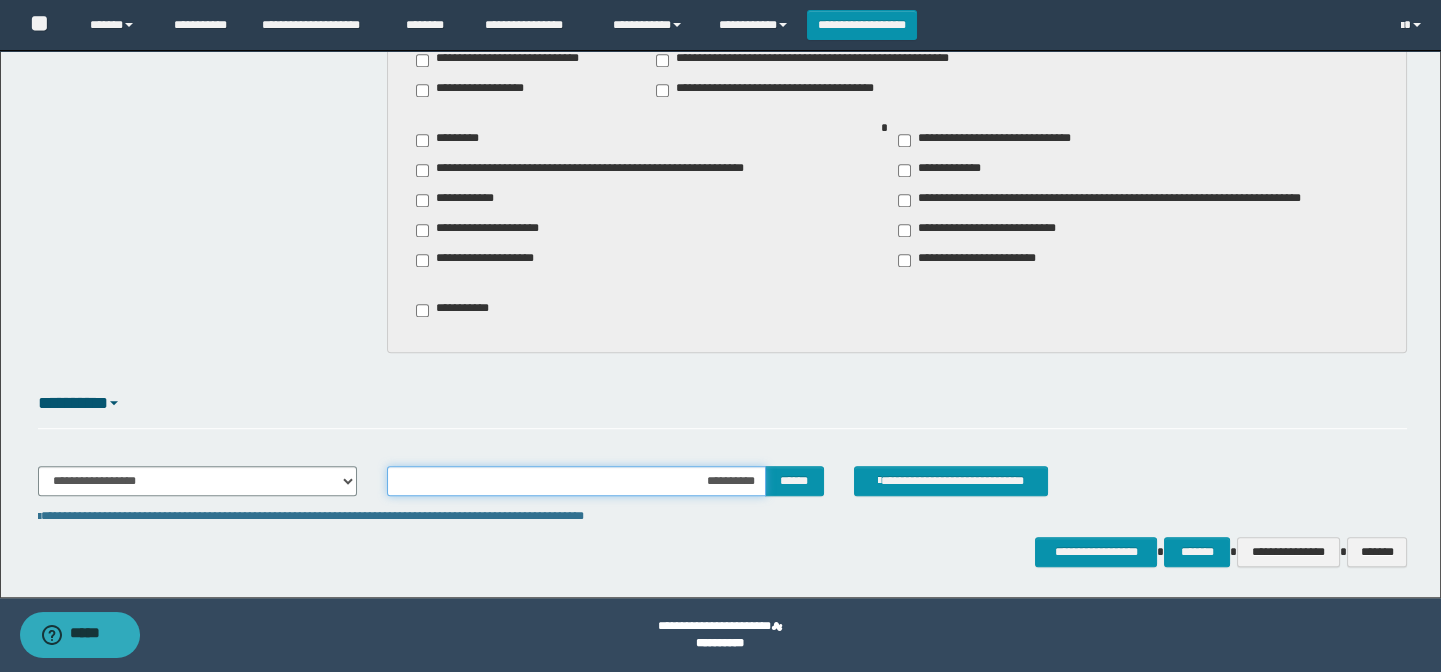 type 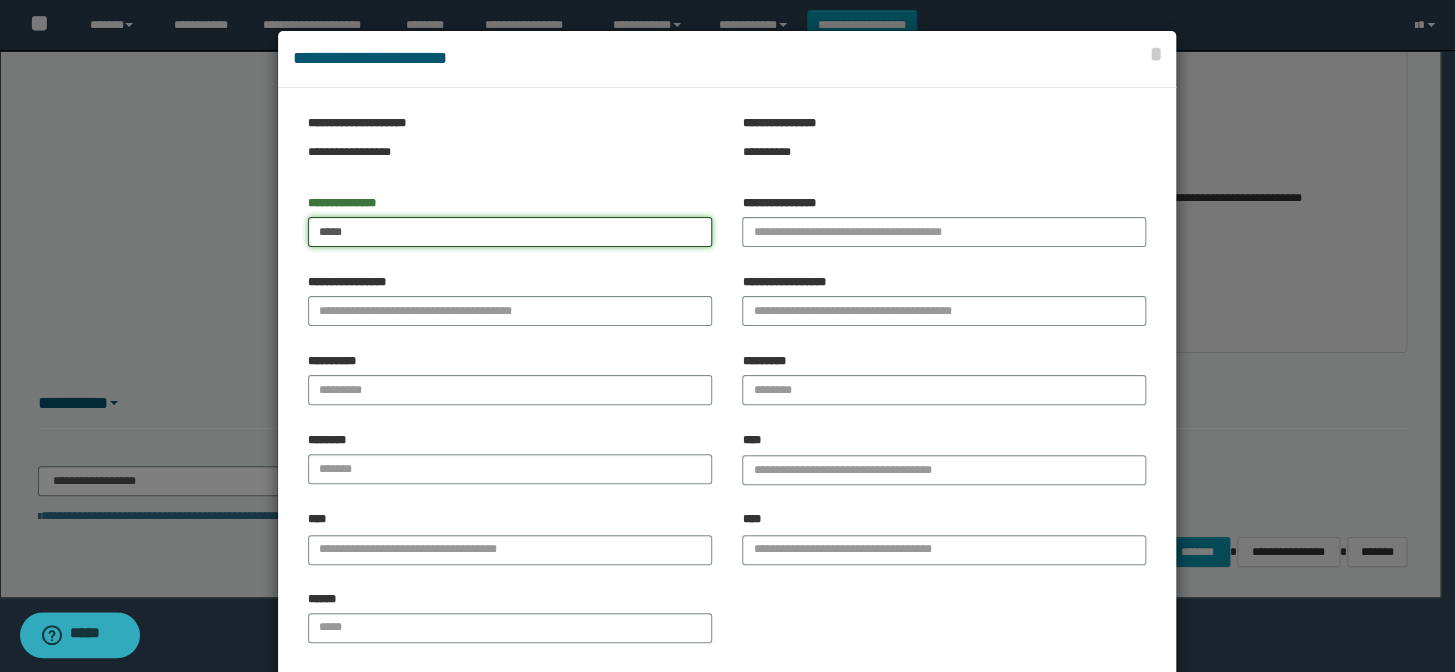 type on "*****" 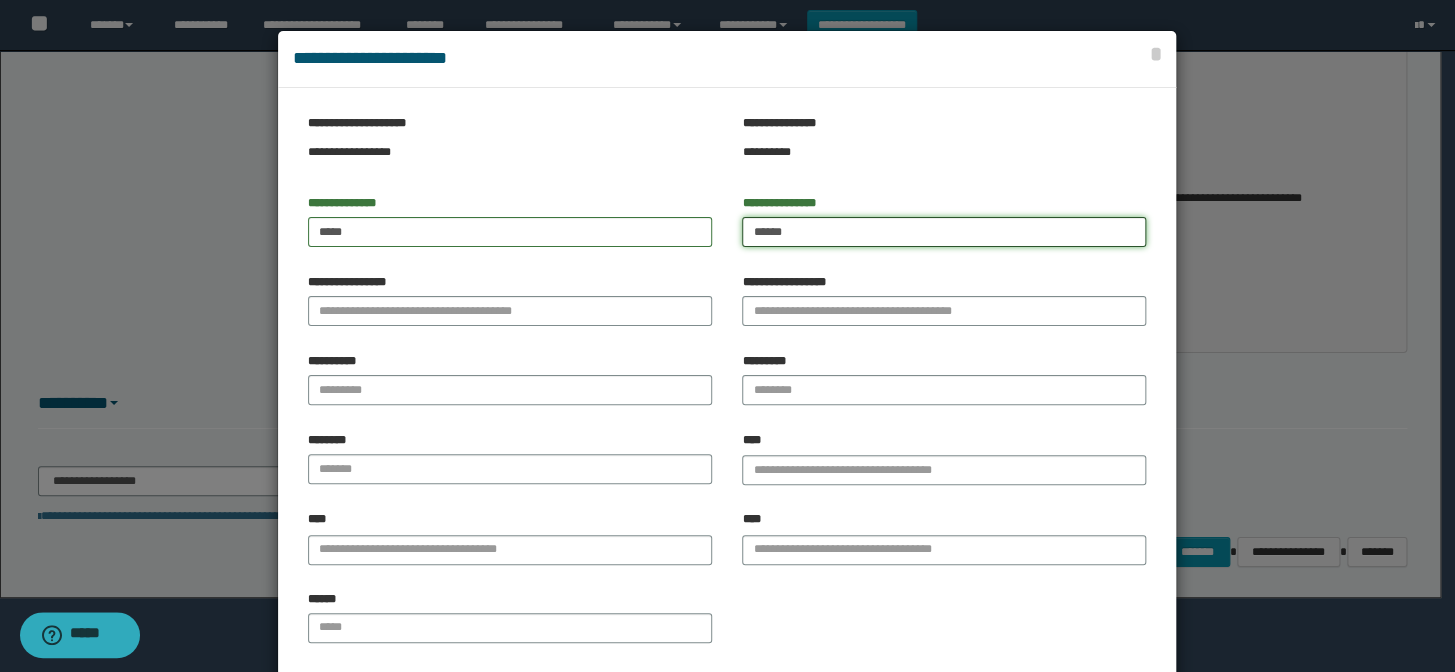 type on "******" 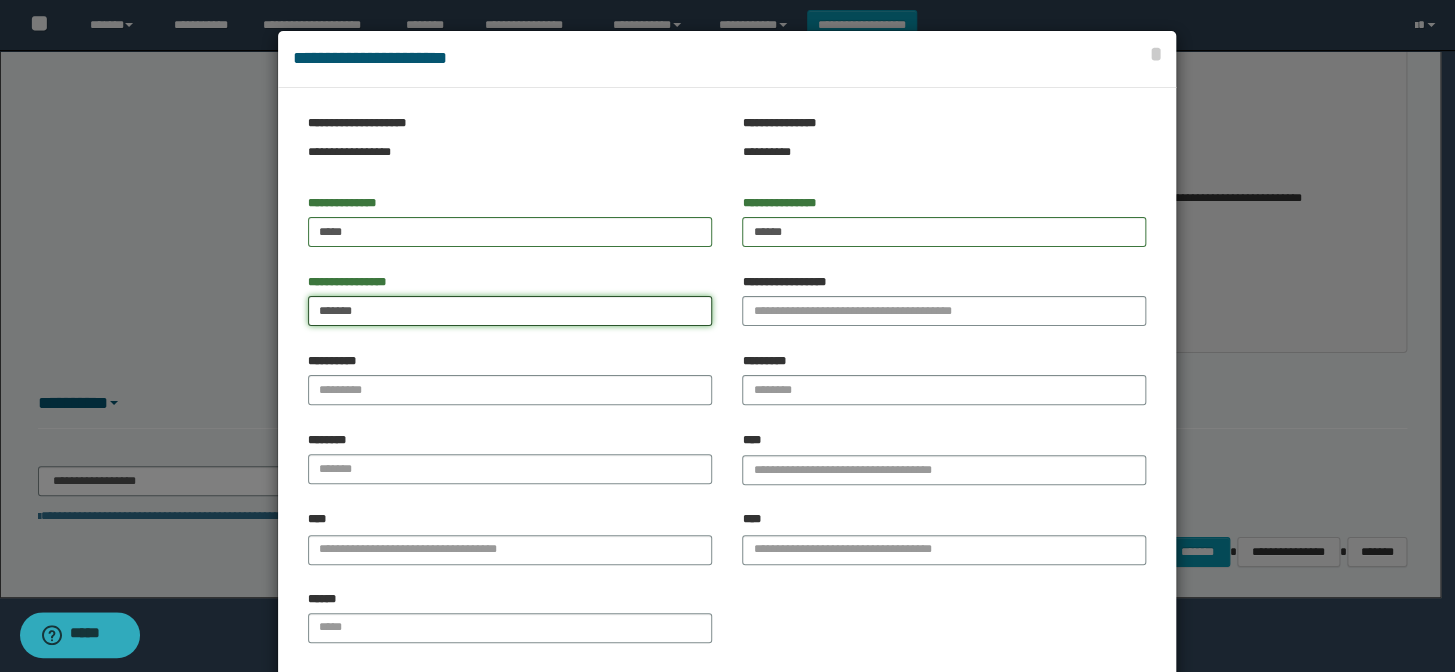 type on "*******" 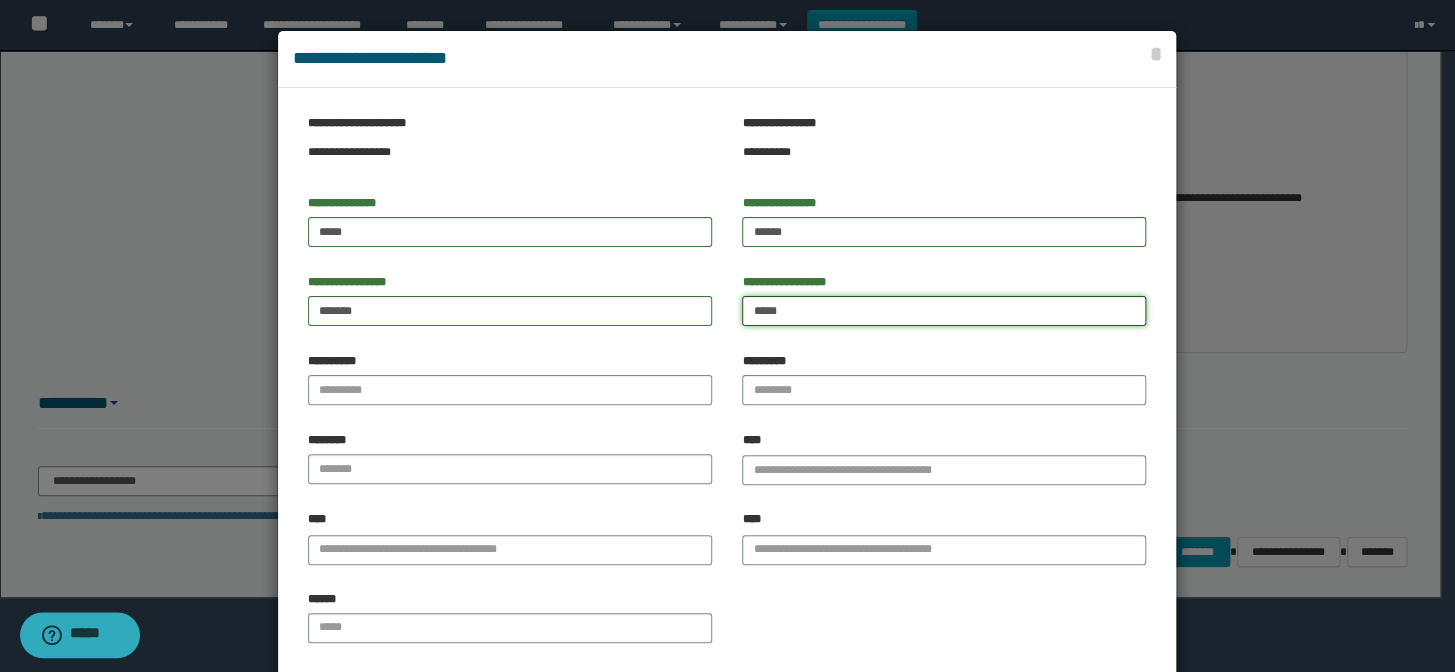type on "*****" 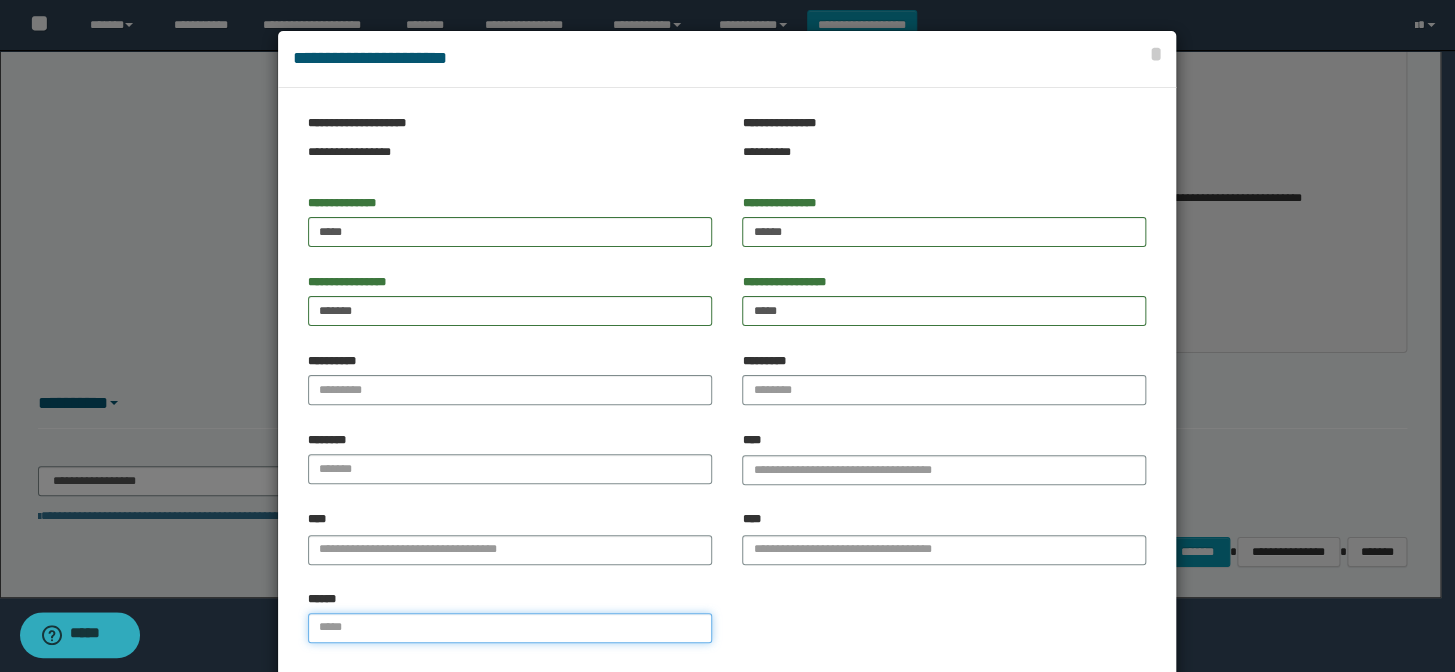 click on "******" at bounding box center [510, 628] 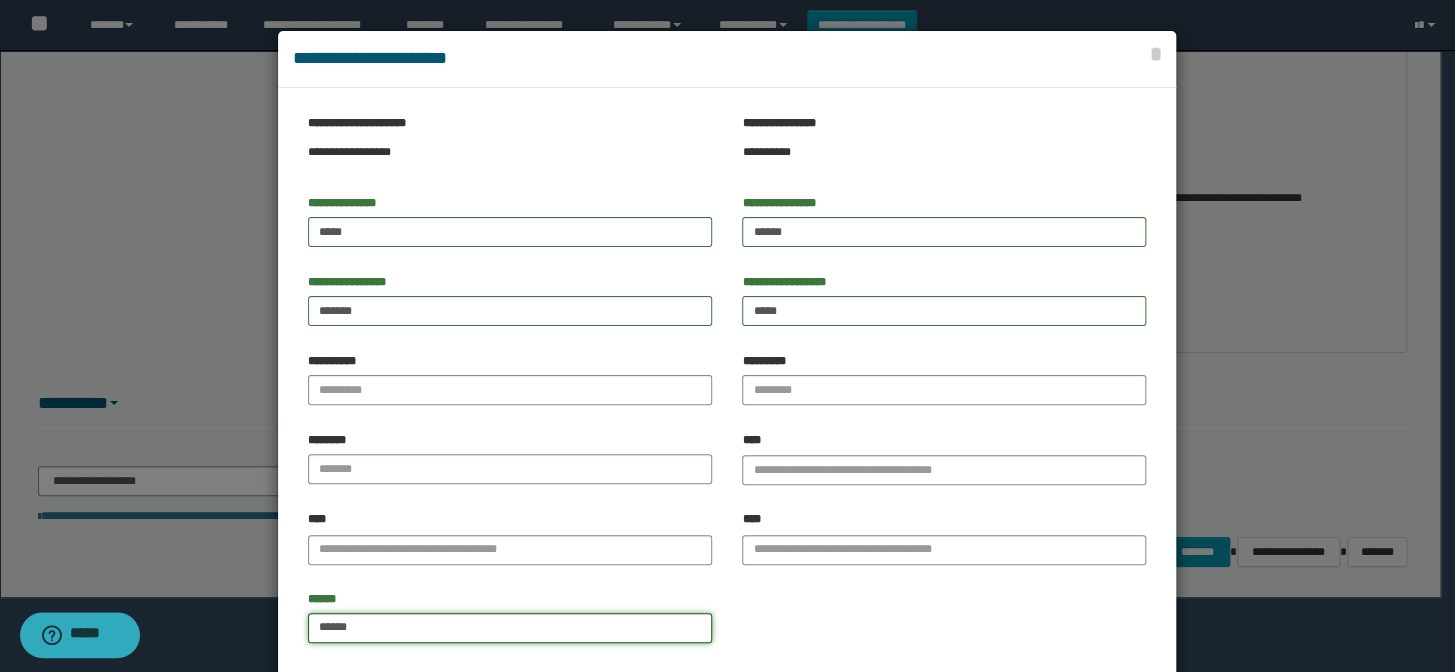 type on "******" 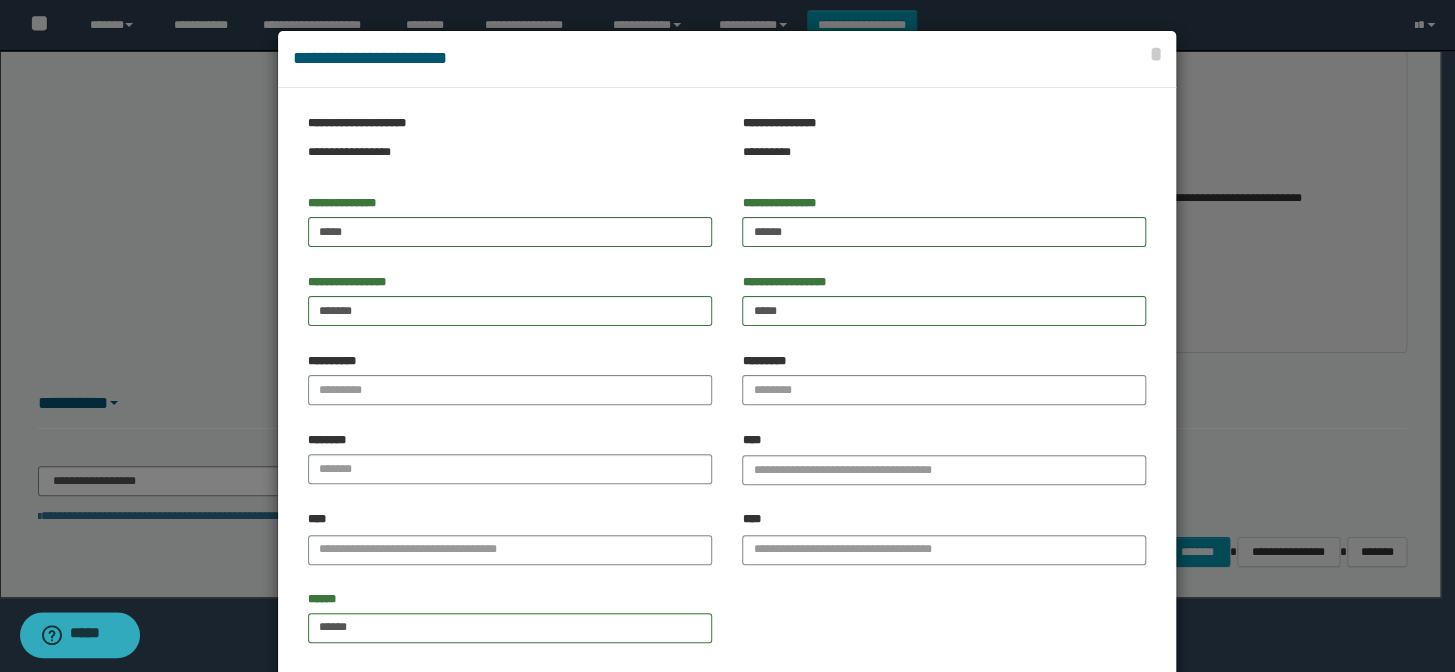 click on "******
******" at bounding box center (727, 624) 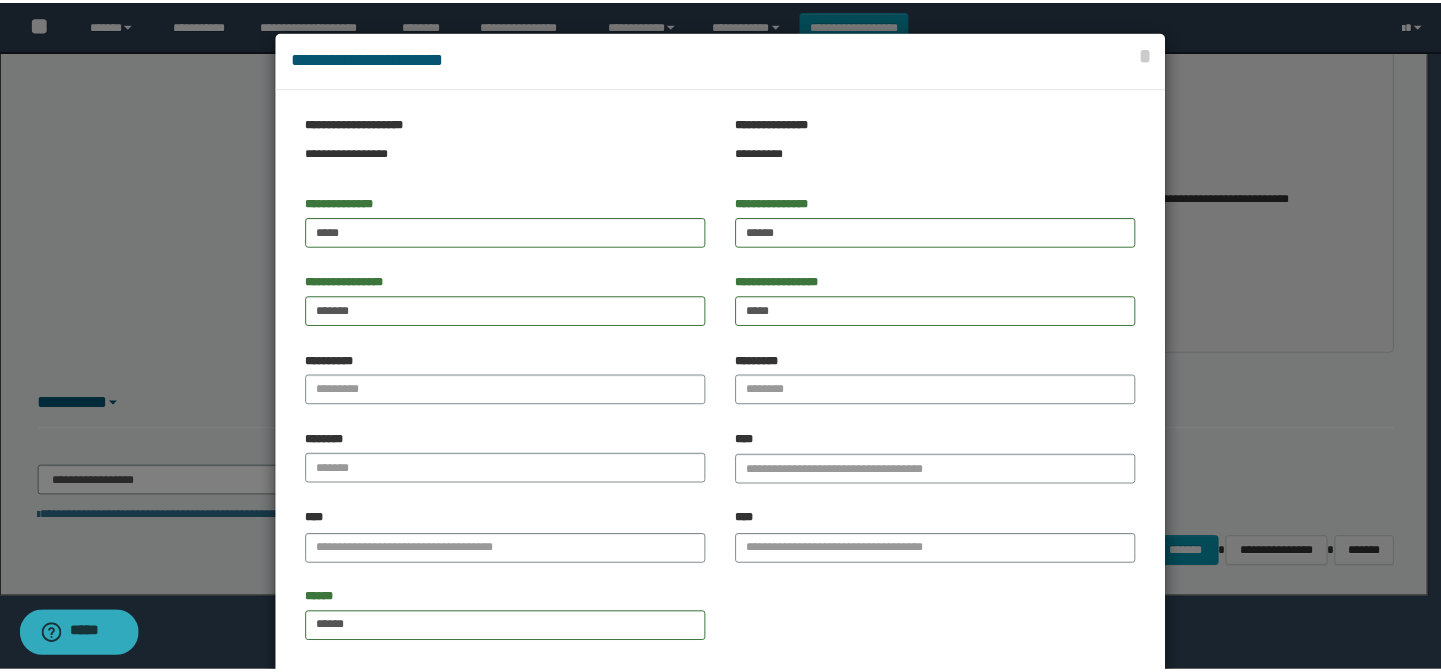 scroll, scrollTop: 104, scrollLeft: 0, axis: vertical 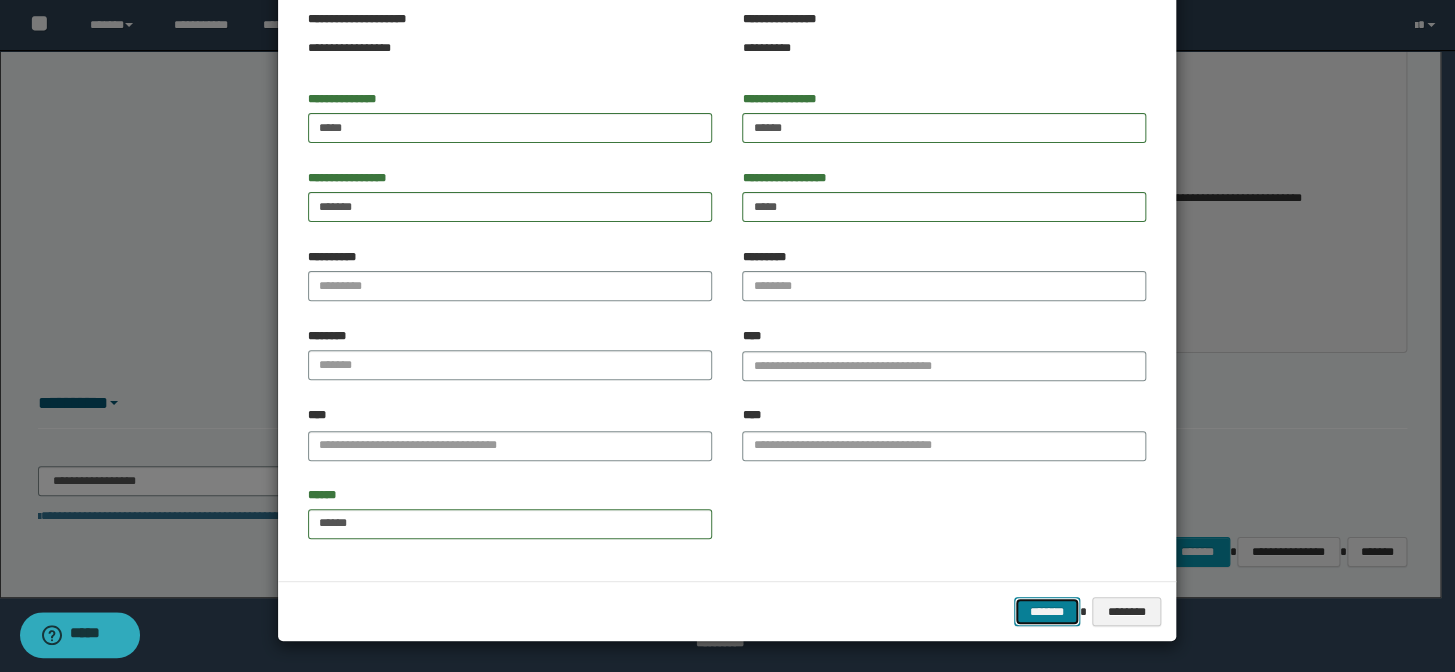 click on "*******" at bounding box center (1047, 612) 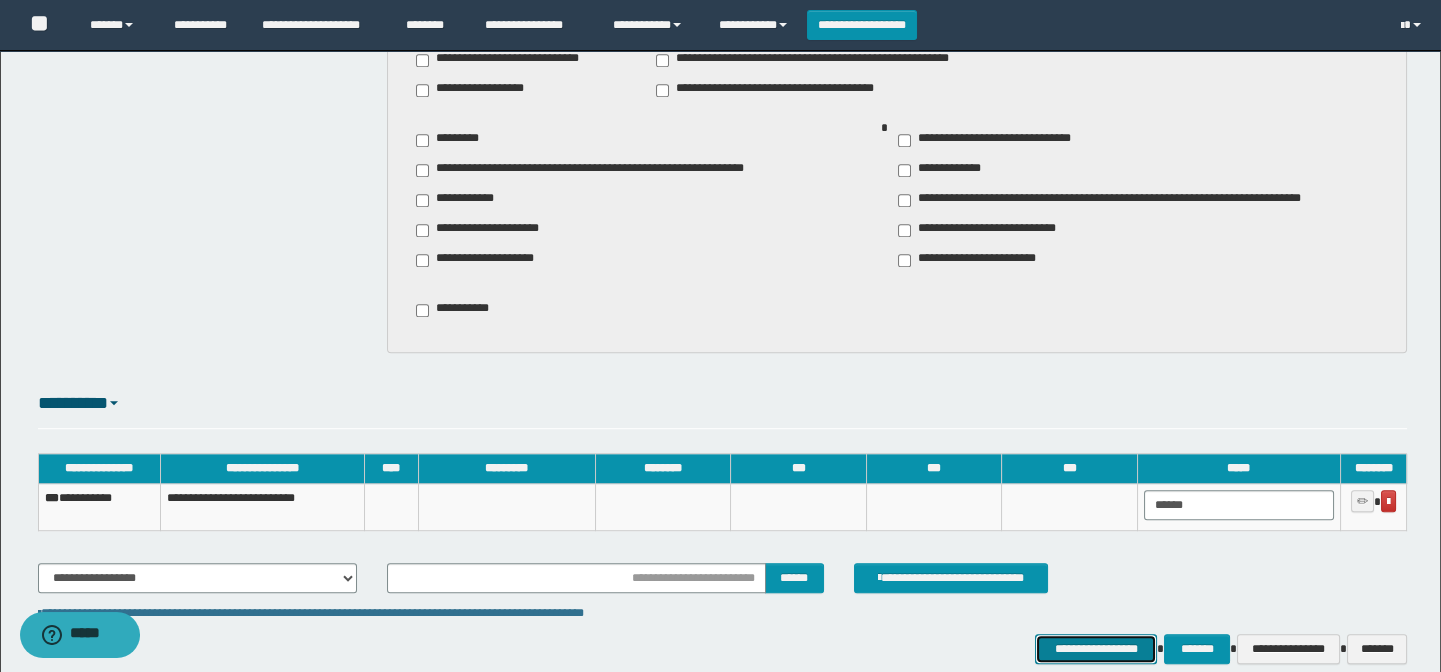 drag, startPoint x: 1144, startPoint y: 644, endPoint x: 1130, endPoint y: 648, distance: 14.56022 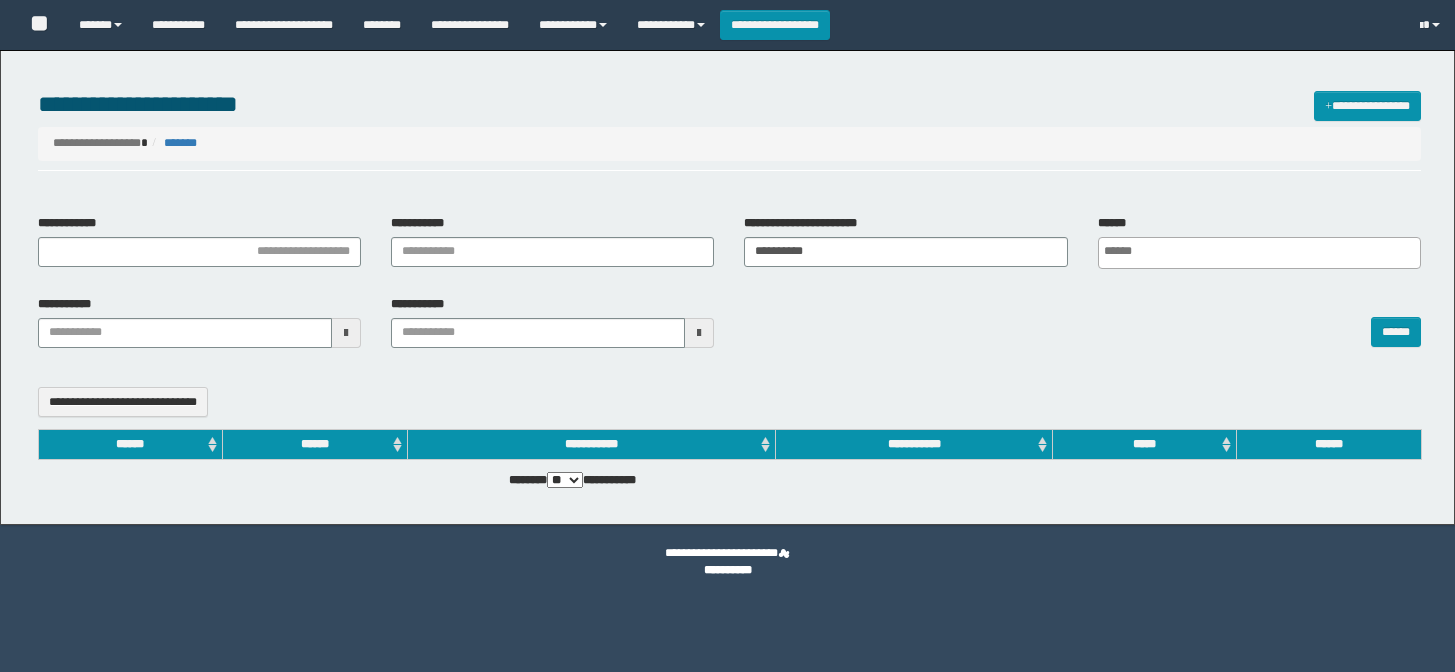 select 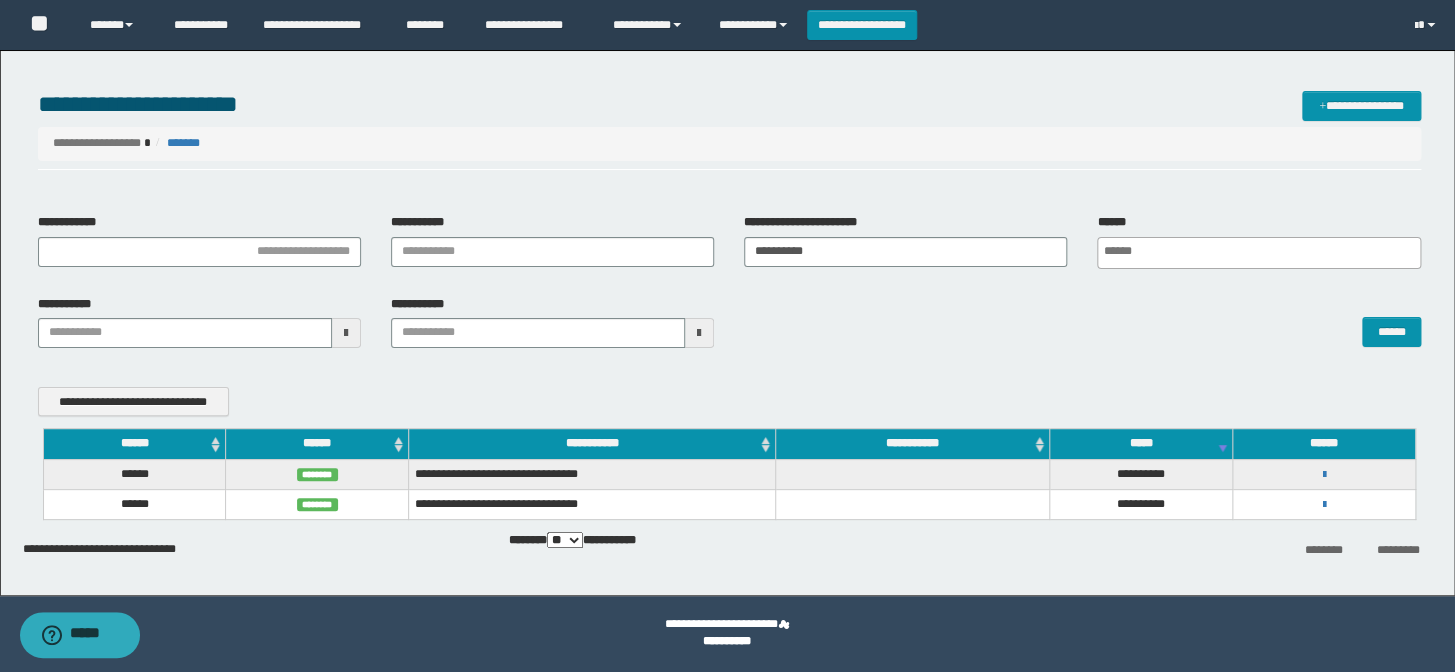 scroll, scrollTop: 0, scrollLeft: 0, axis: both 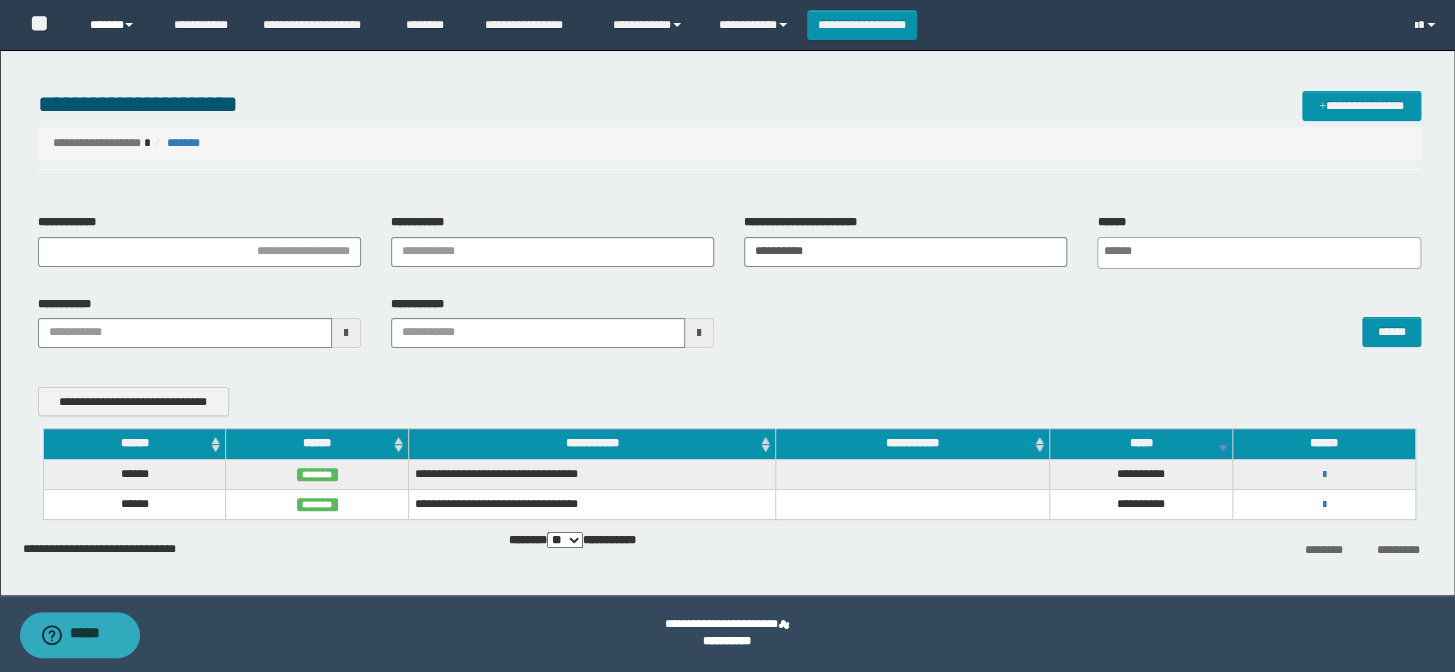 click on "******" at bounding box center [117, 25] 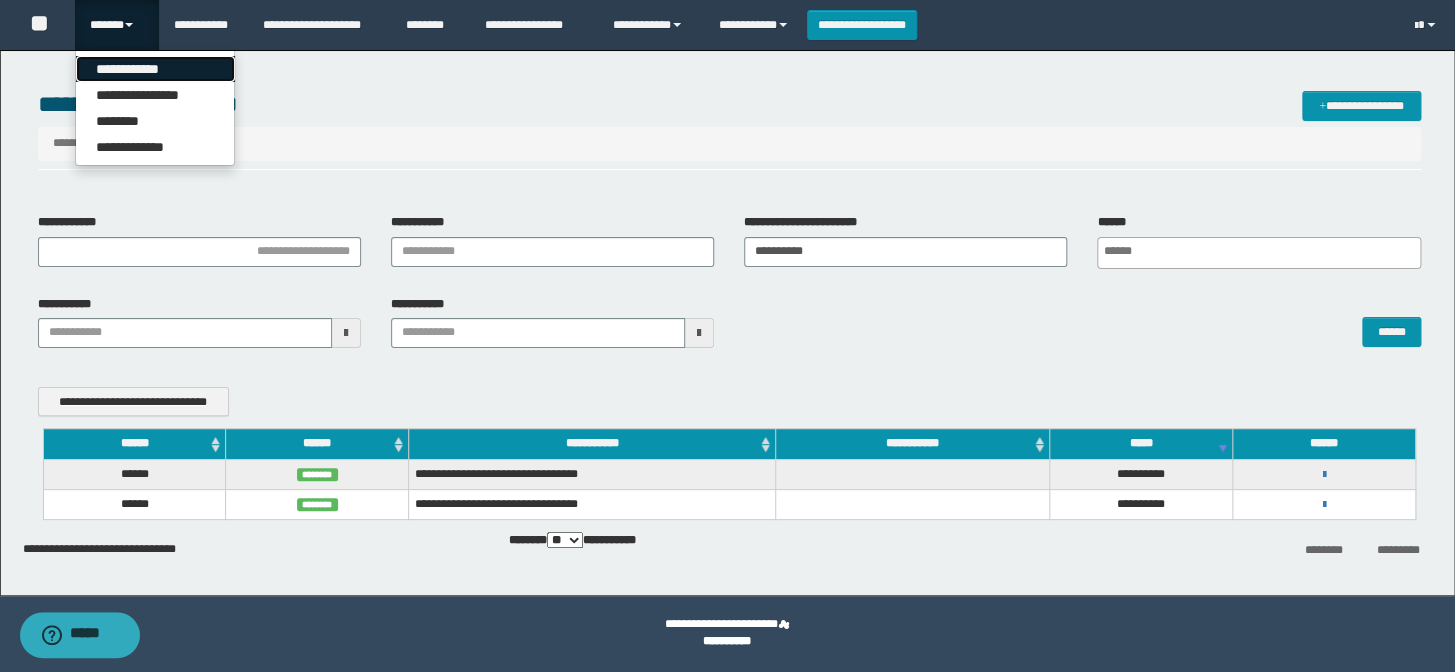 click on "**********" at bounding box center [155, 69] 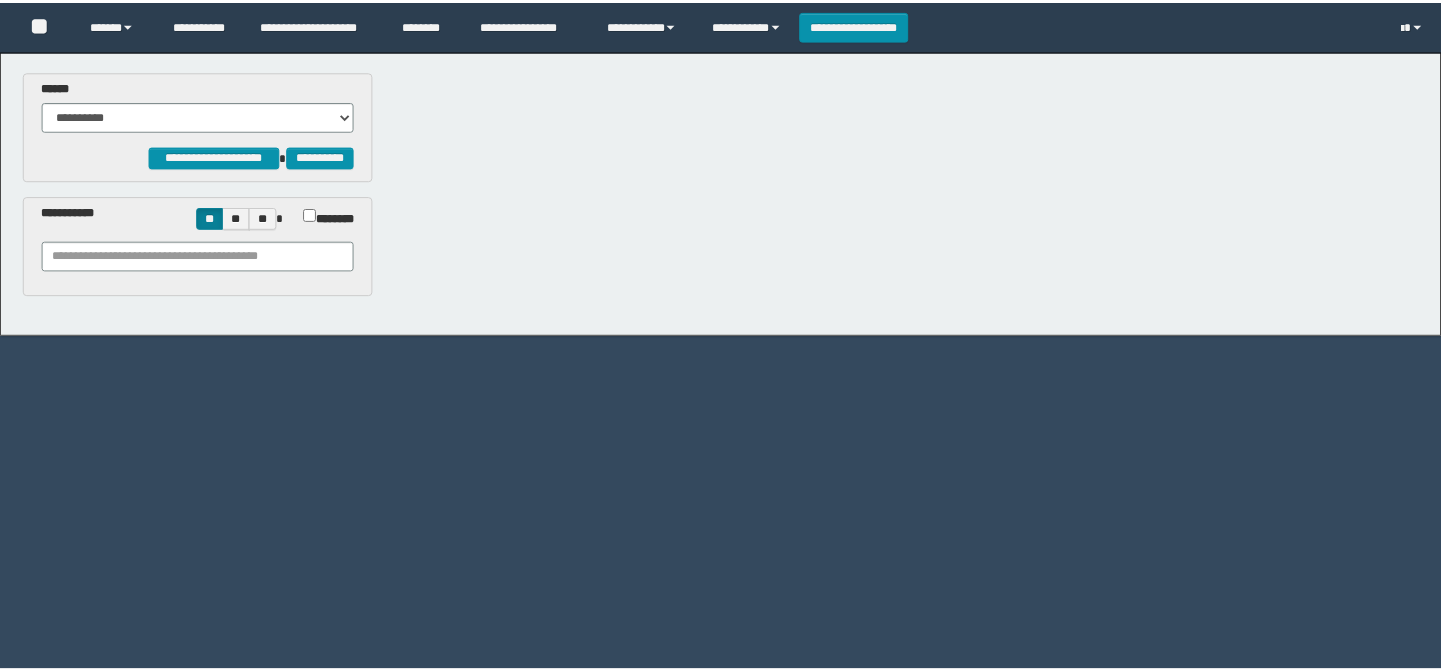 scroll, scrollTop: 0, scrollLeft: 0, axis: both 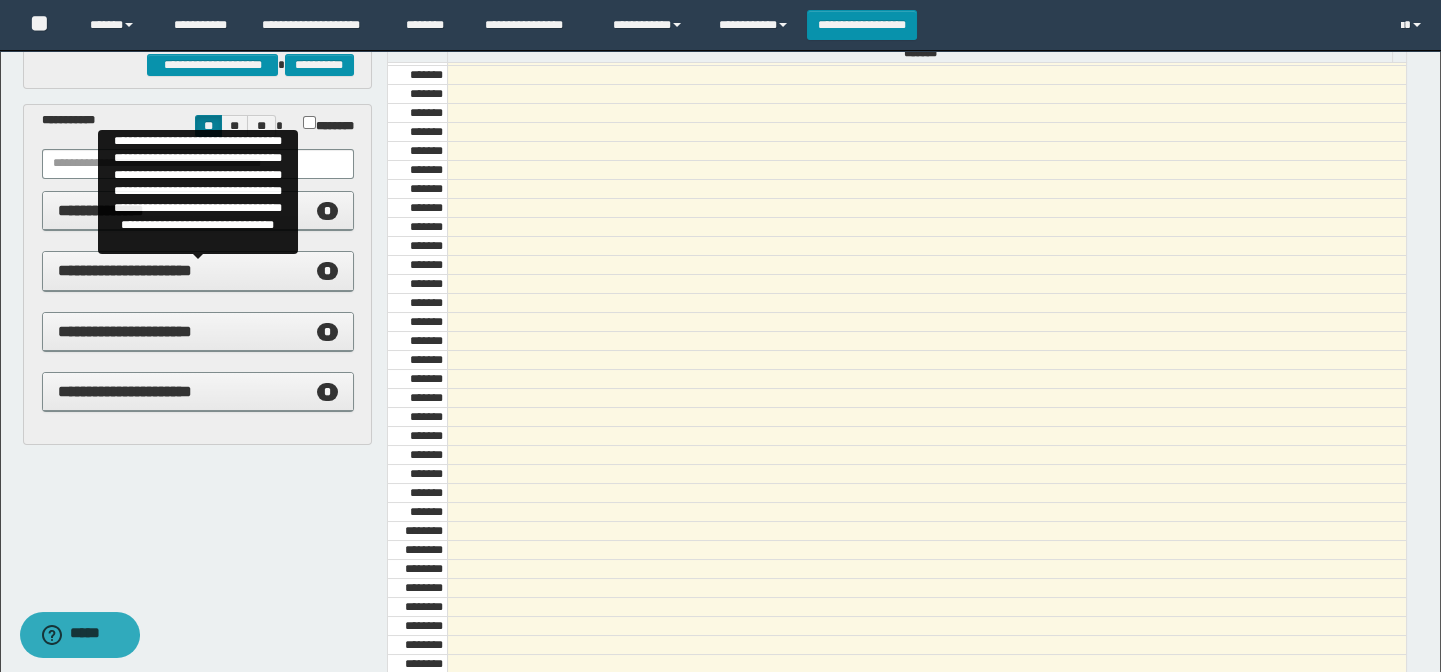 click on "**********" at bounding box center (125, 270) 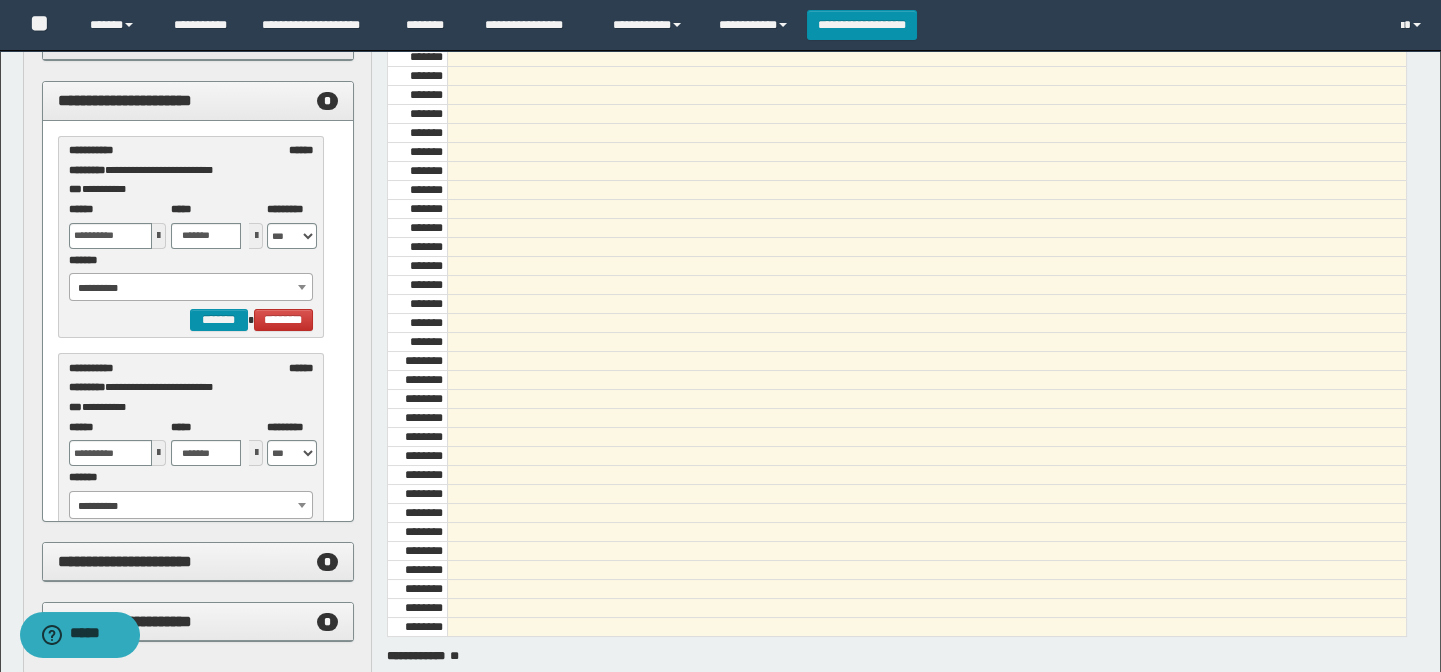 scroll, scrollTop: 272, scrollLeft: 0, axis: vertical 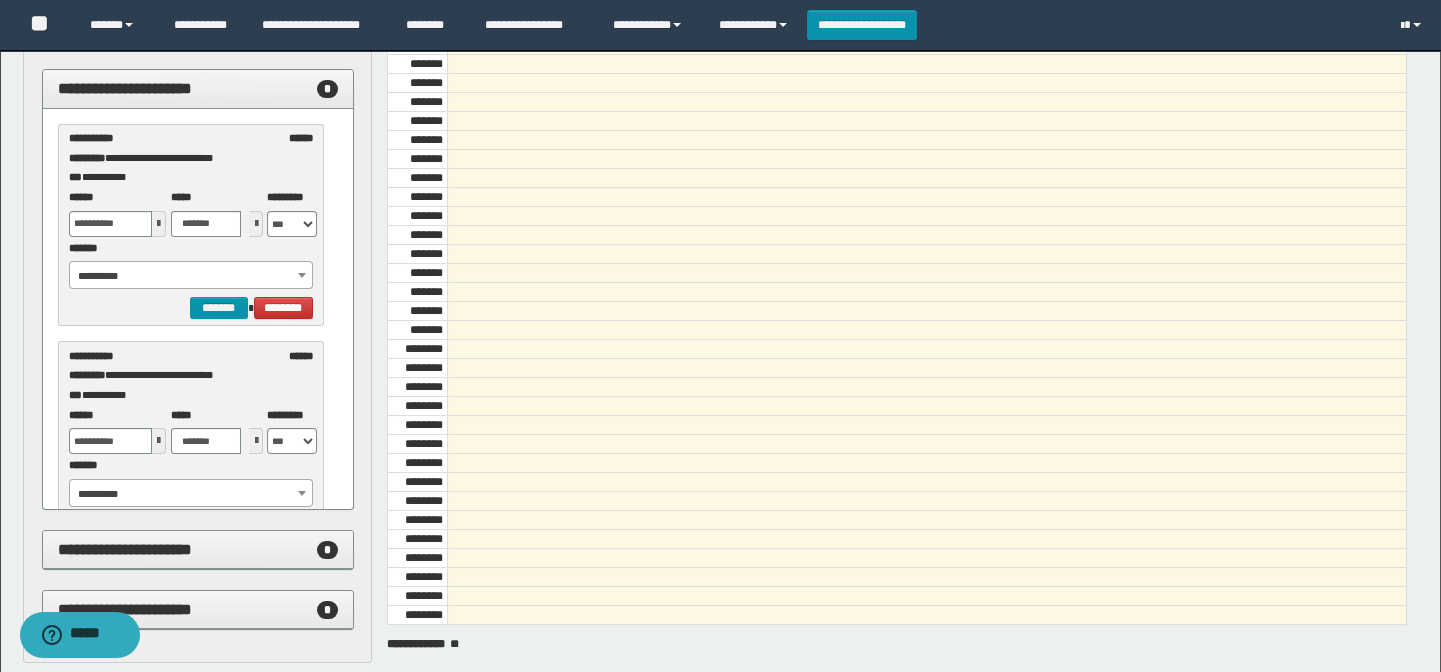 click on "**********" at bounding box center [191, 276] 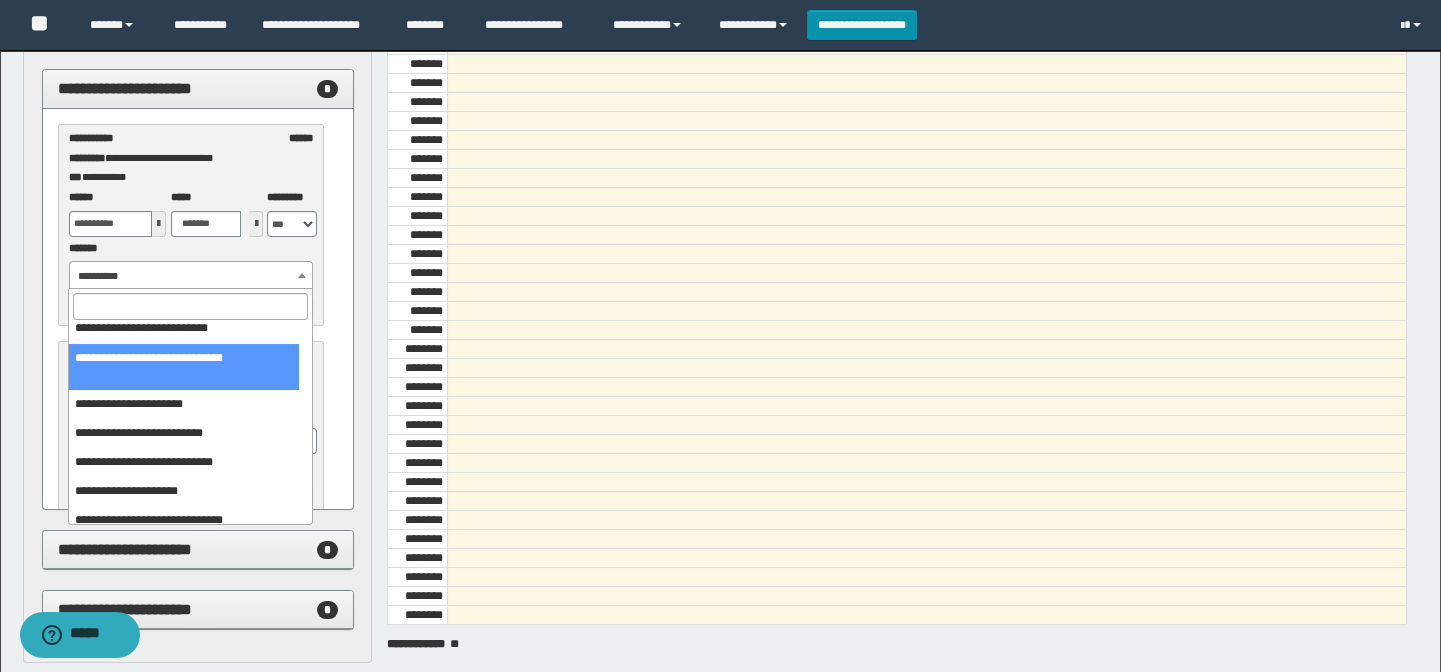 scroll, scrollTop: 183, scrollLeft: 0, axis: vertical 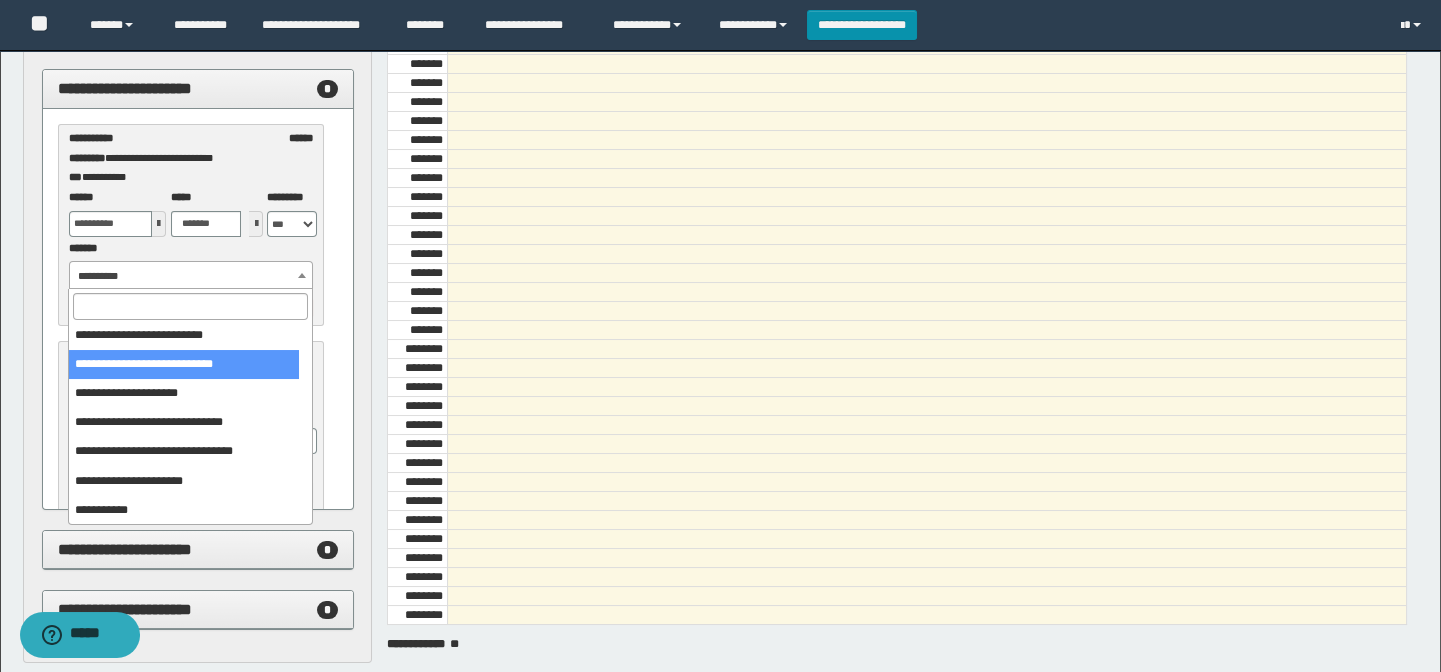 drag, startPoint x: 167, startPoint y: 362, endPoint x: 218, endPoint y: 333, distance: 58.66856 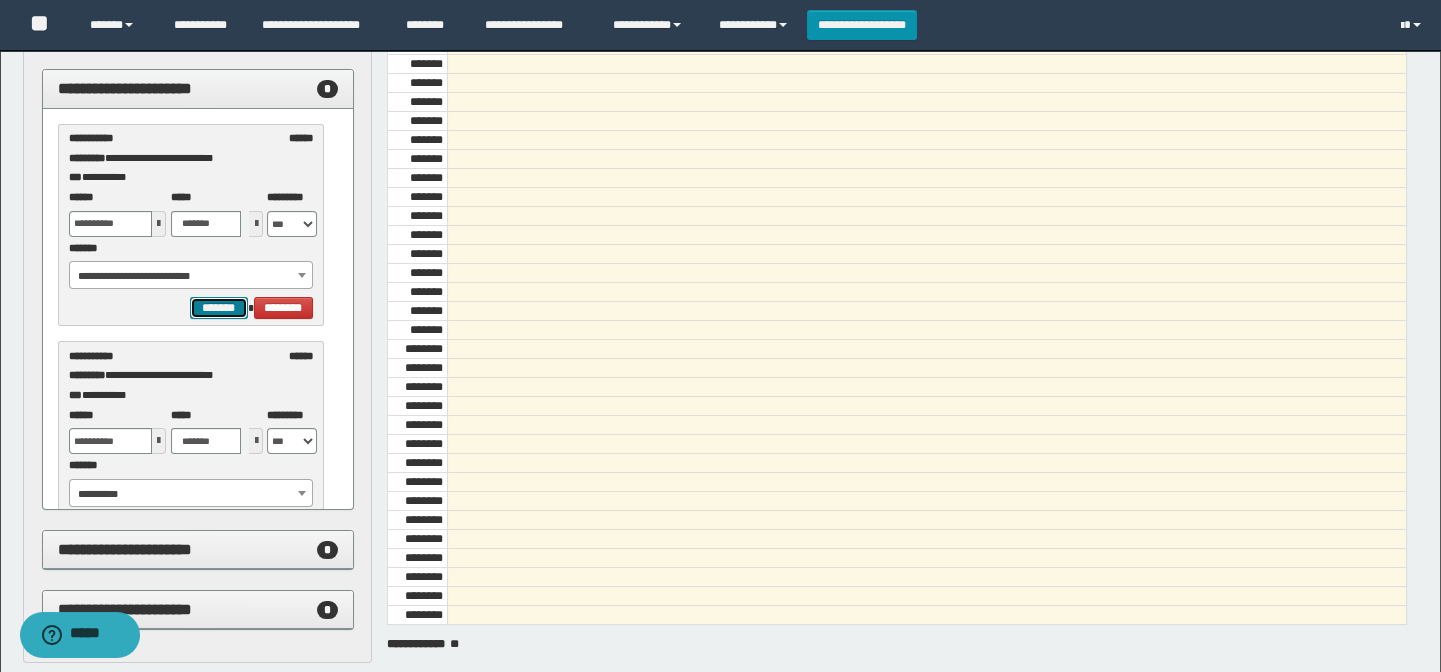 click on "*******" at bounding box center [218, 308] 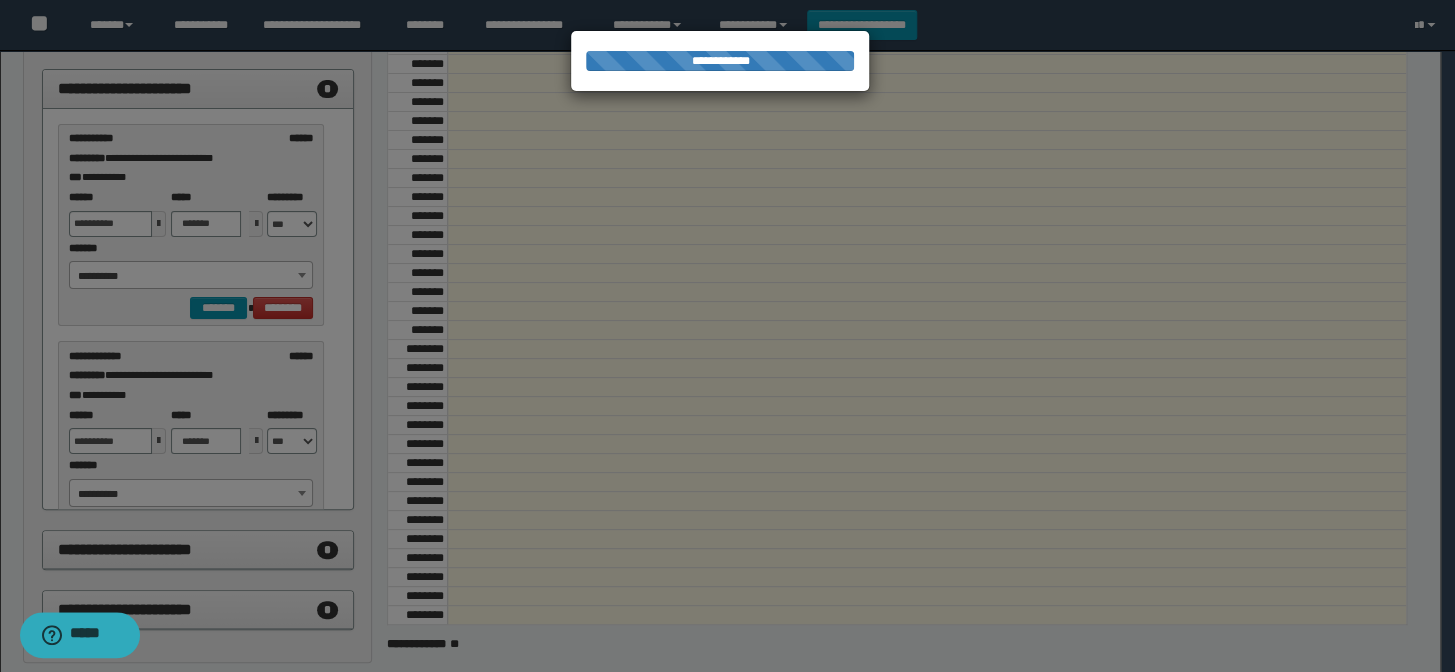 select on "******" 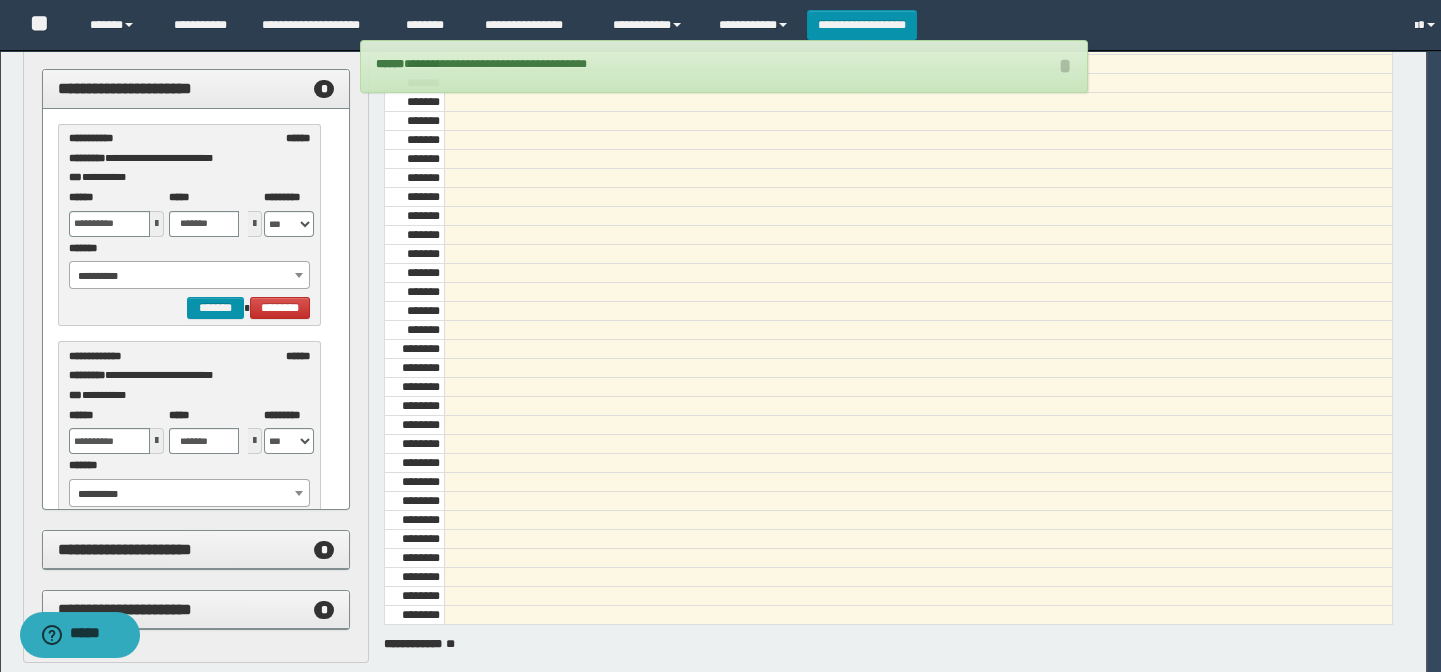 click on "**********" at bounding box center [189, 276] 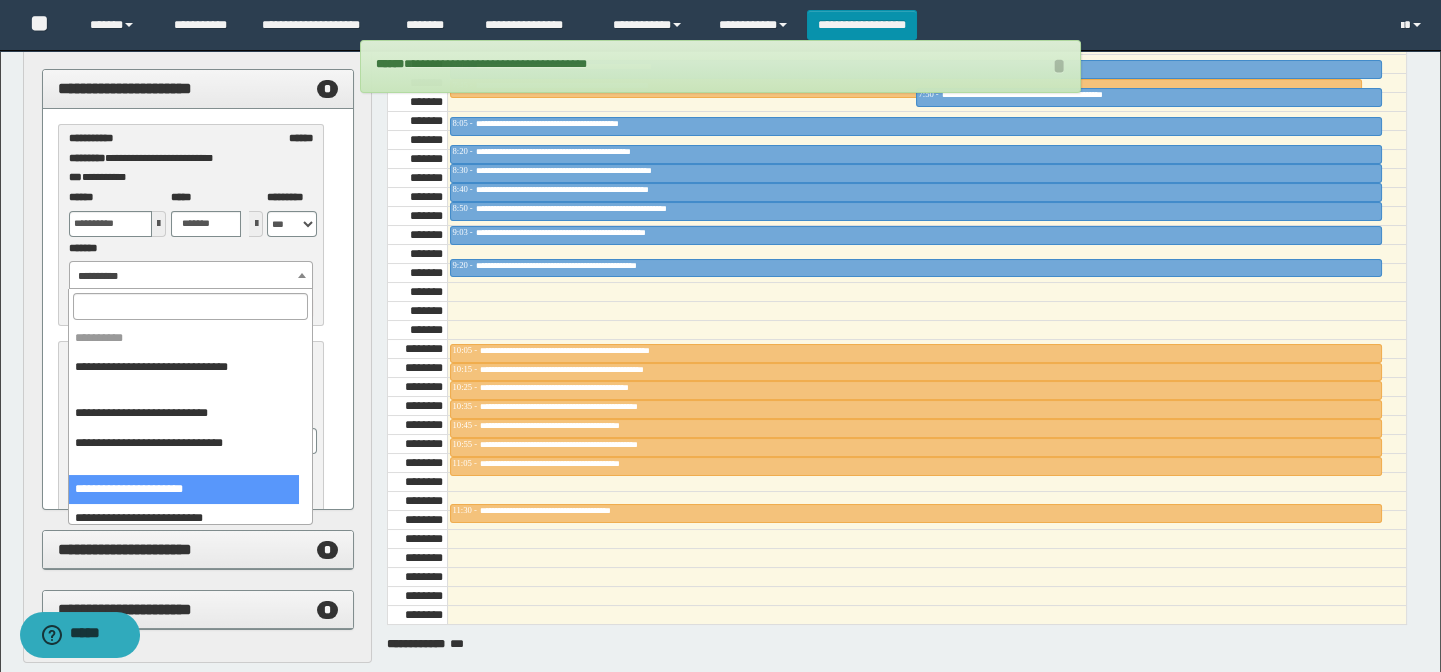 select on "******" 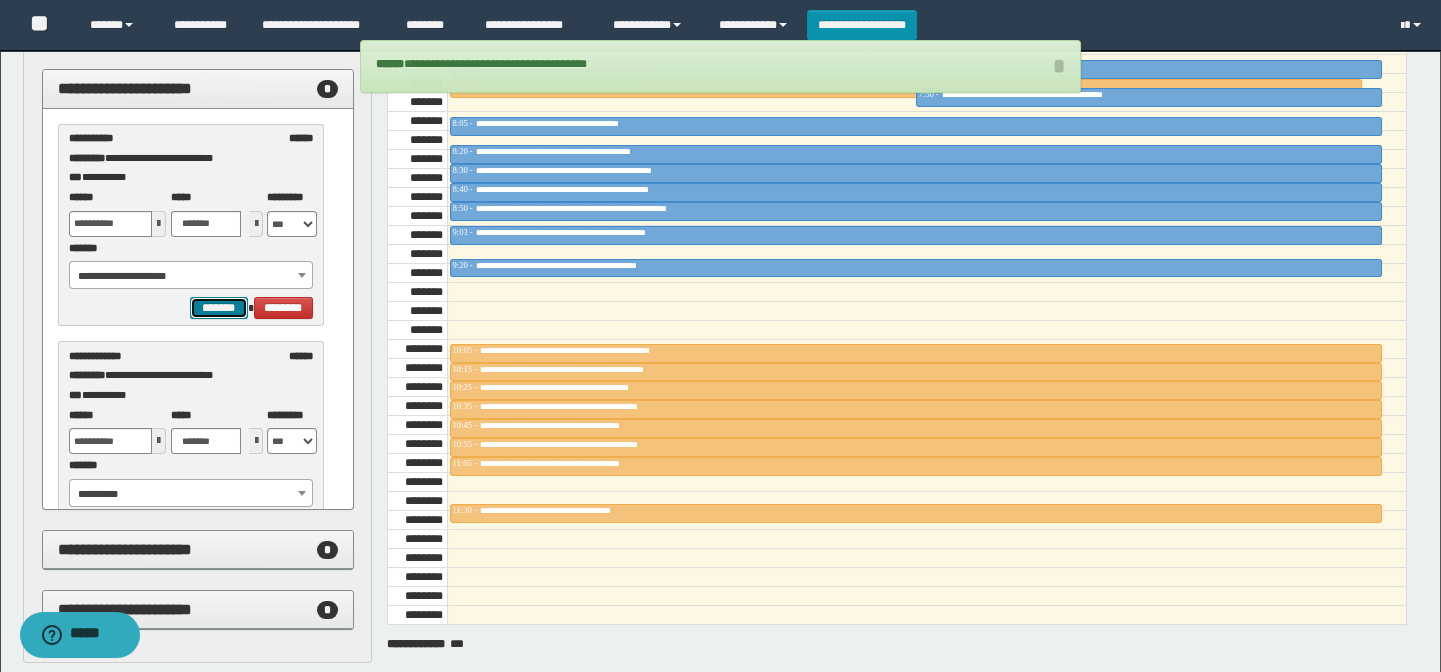click on "*******" at bounding box center [218, 308] 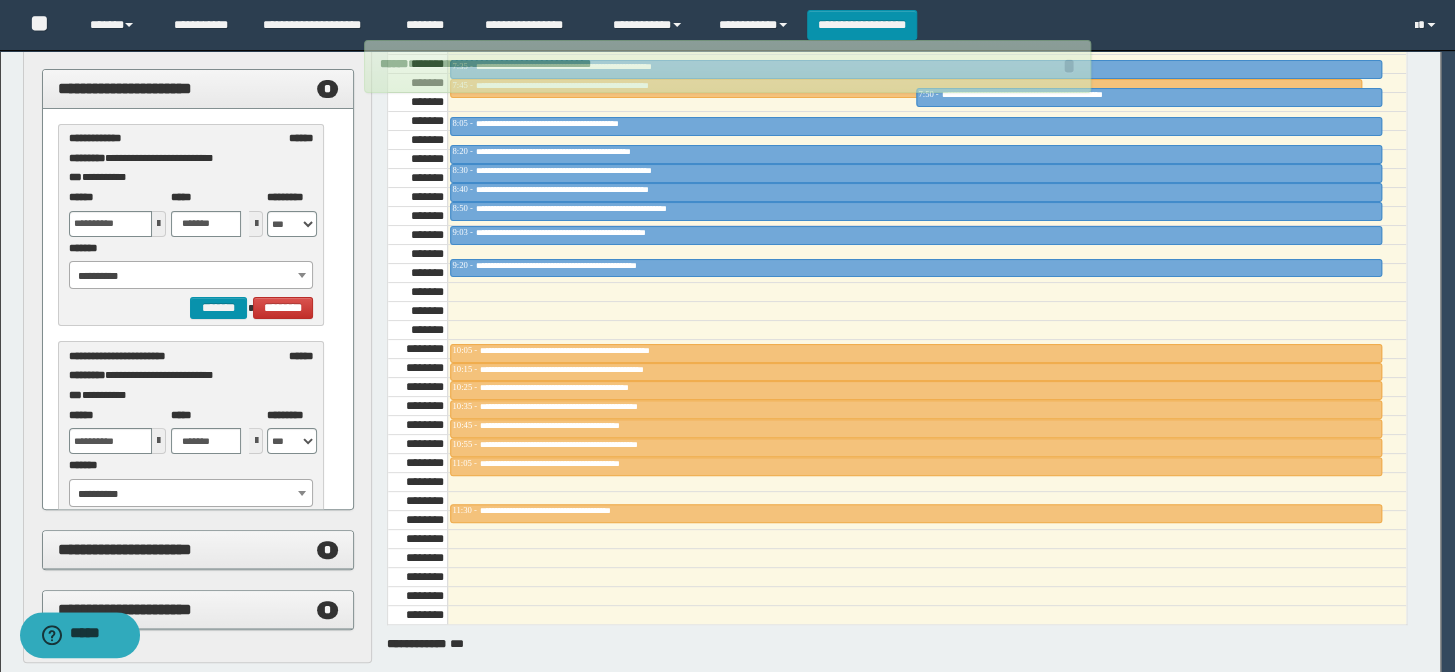 select on "******" 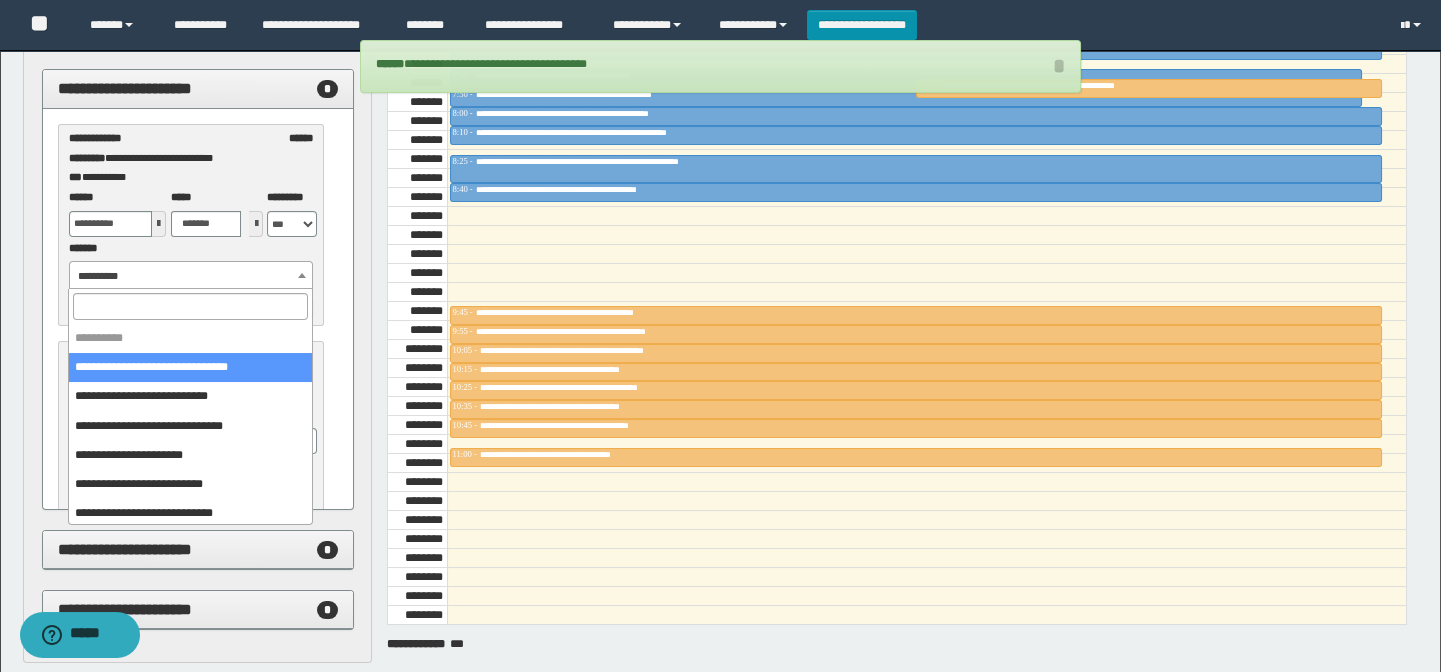 click on "**********" at bounding box center (191, 276) 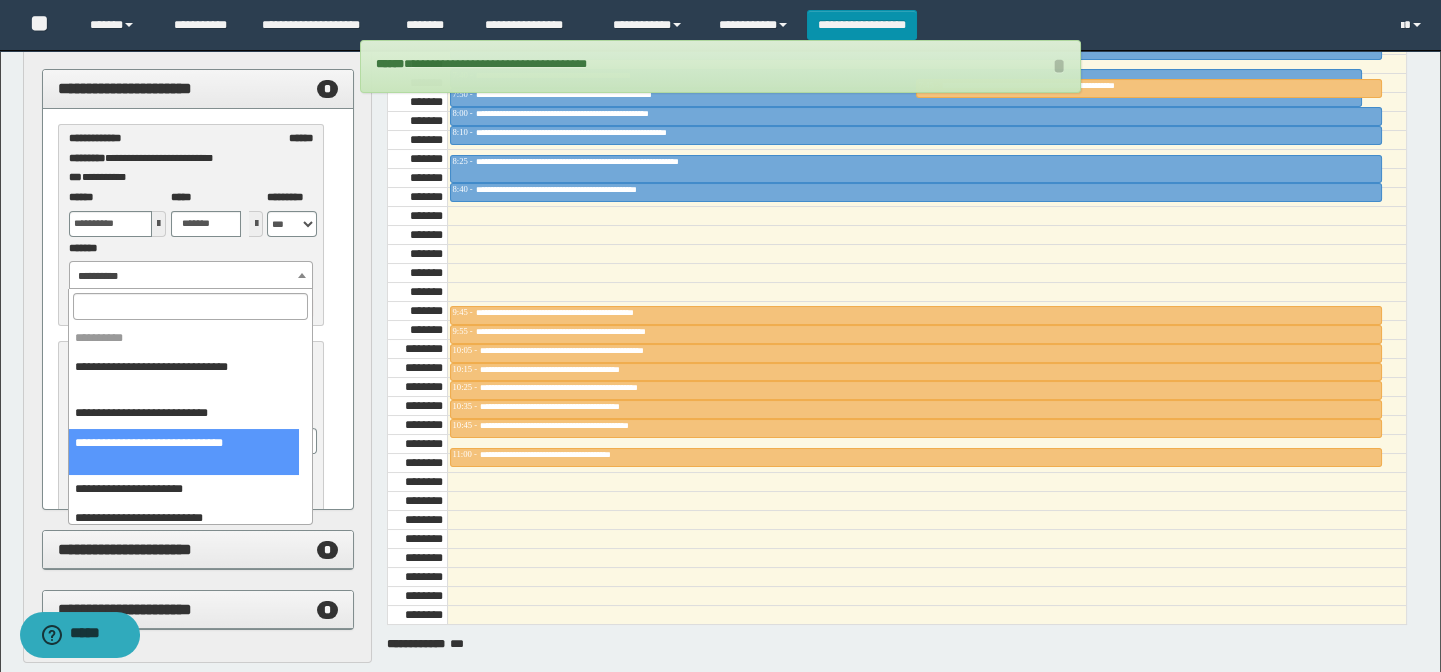 scroll, scrollTop: 181, scrollLeft: 0, axis: vertical 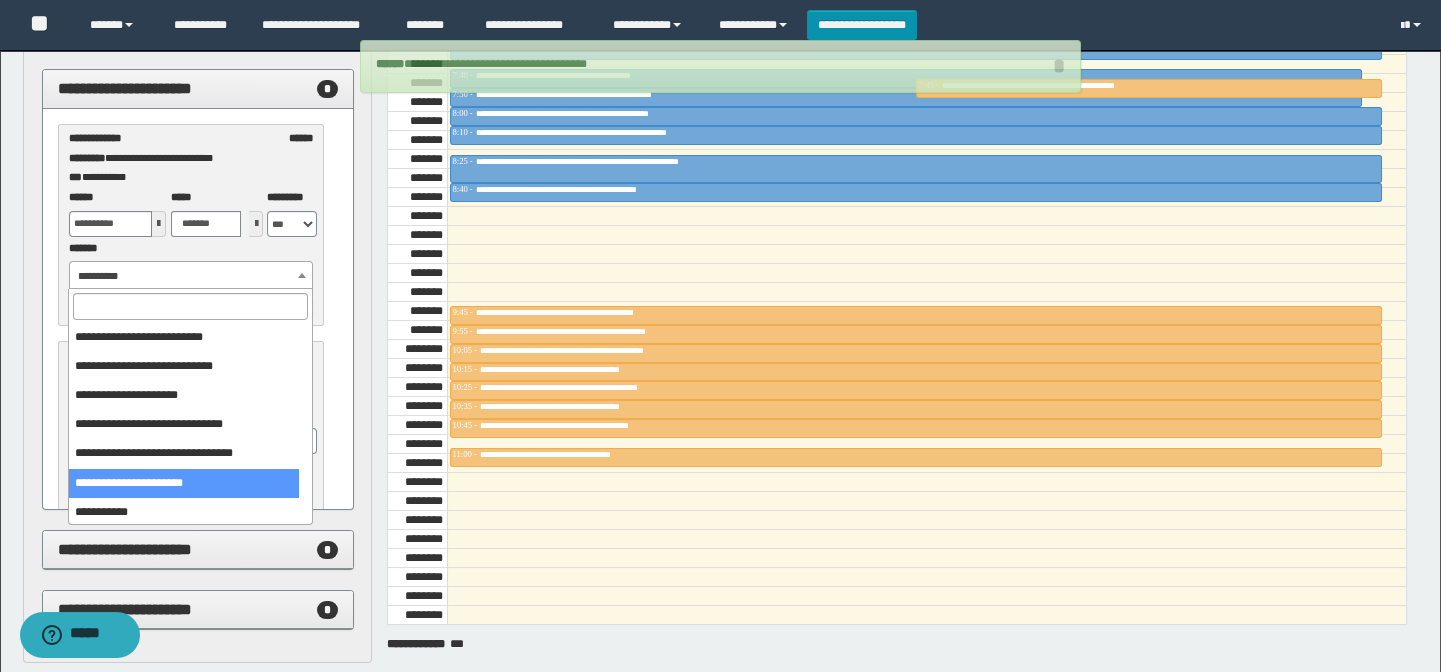 select on "******" 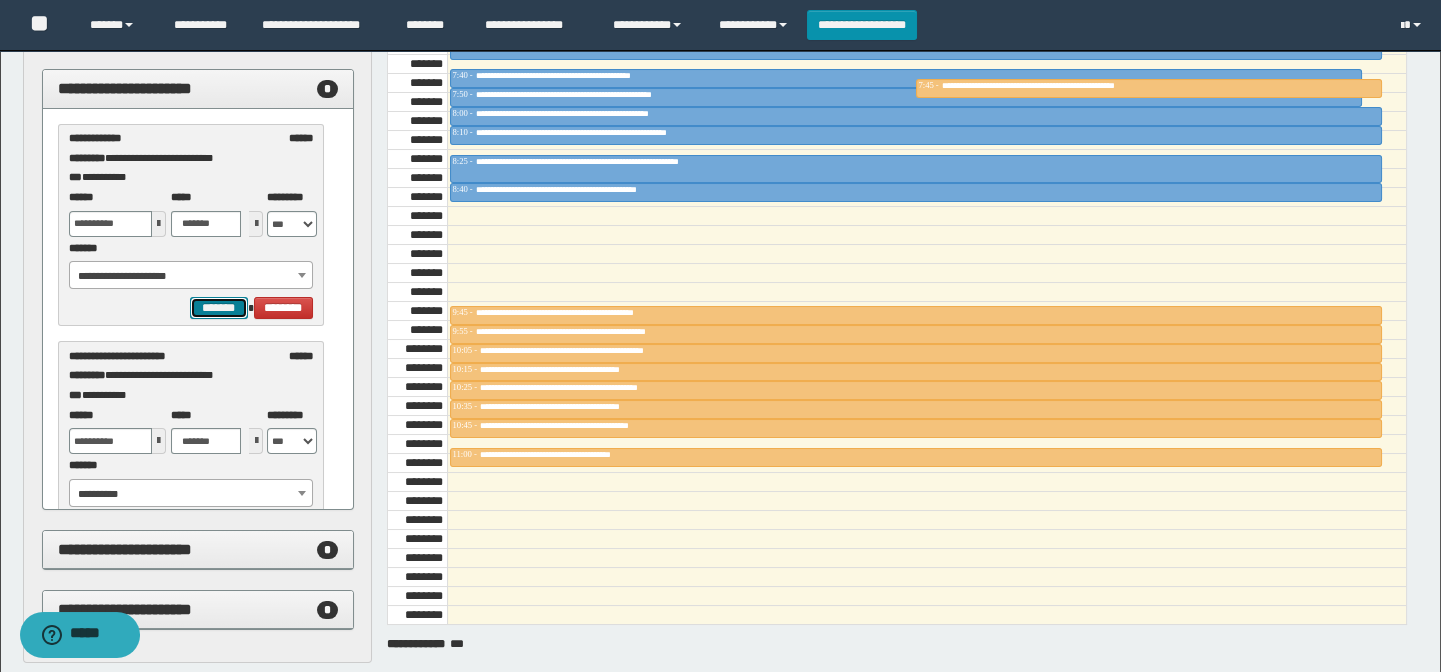 click on "*******" at bounding box center (218, 308) 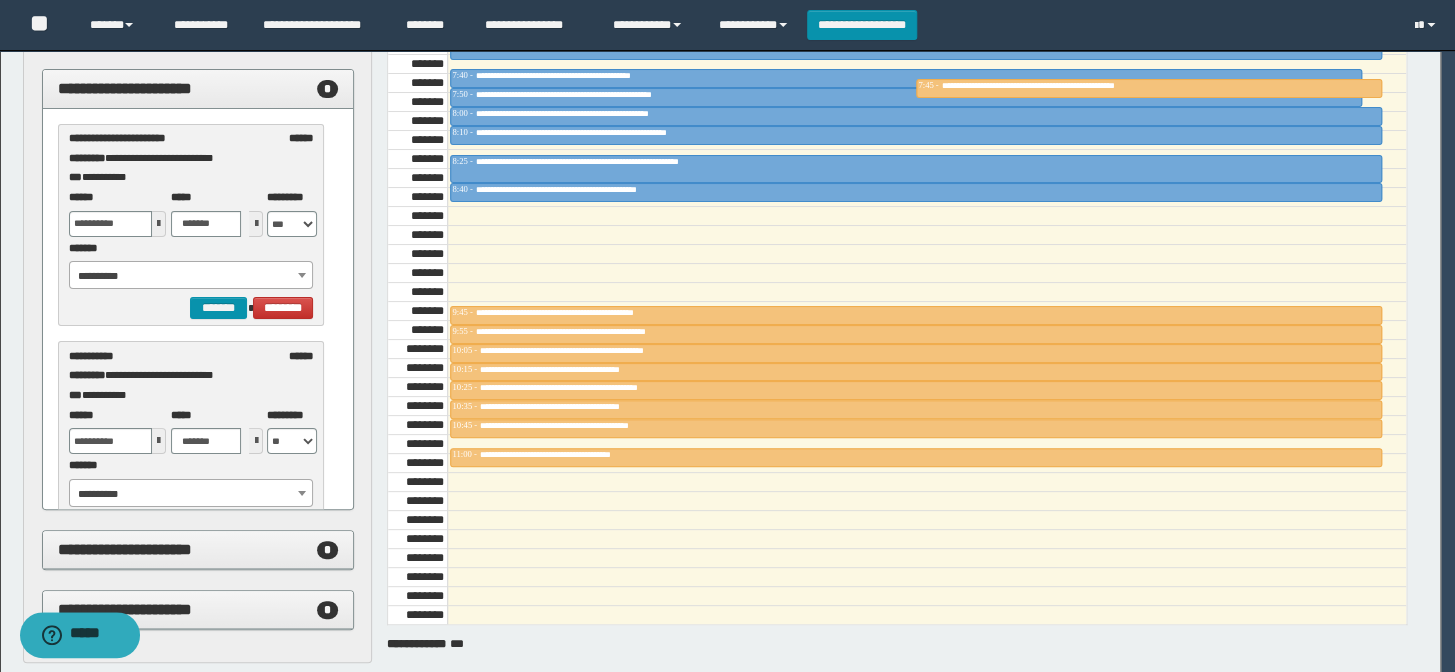 select on "******" 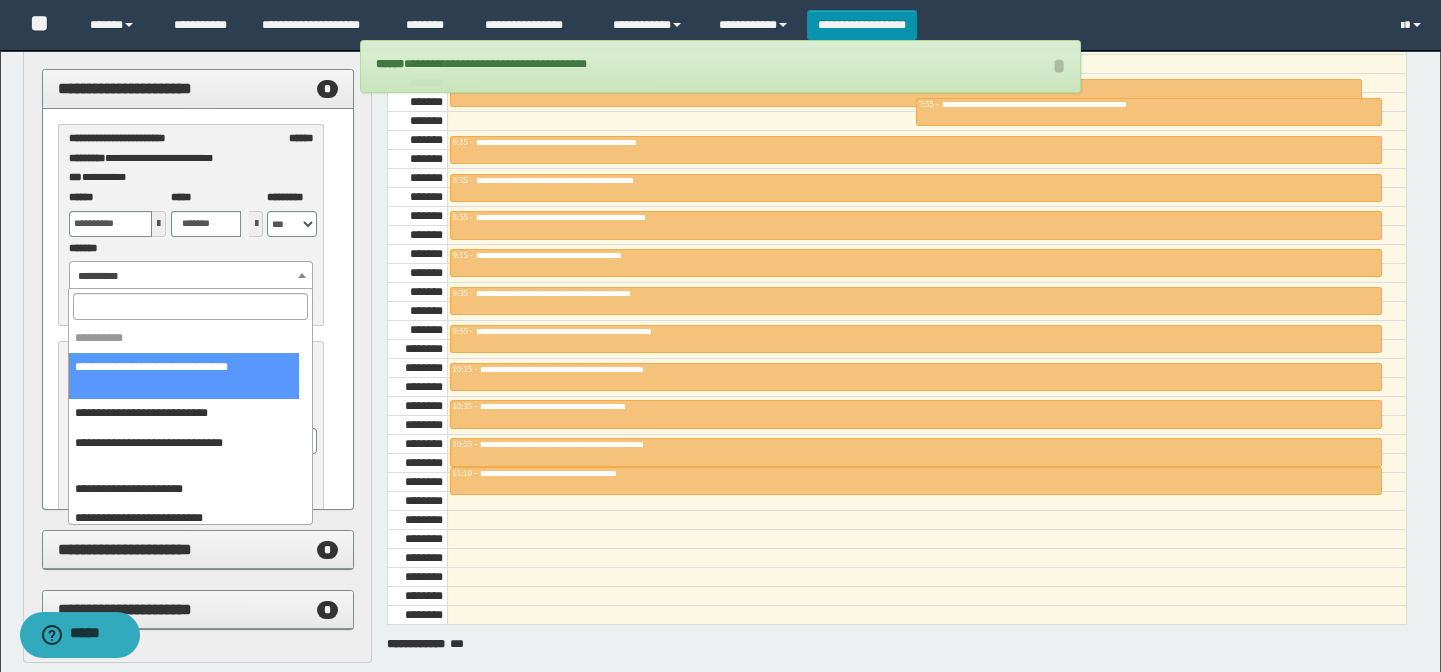click on "**********" at bounding box center [191, 276] 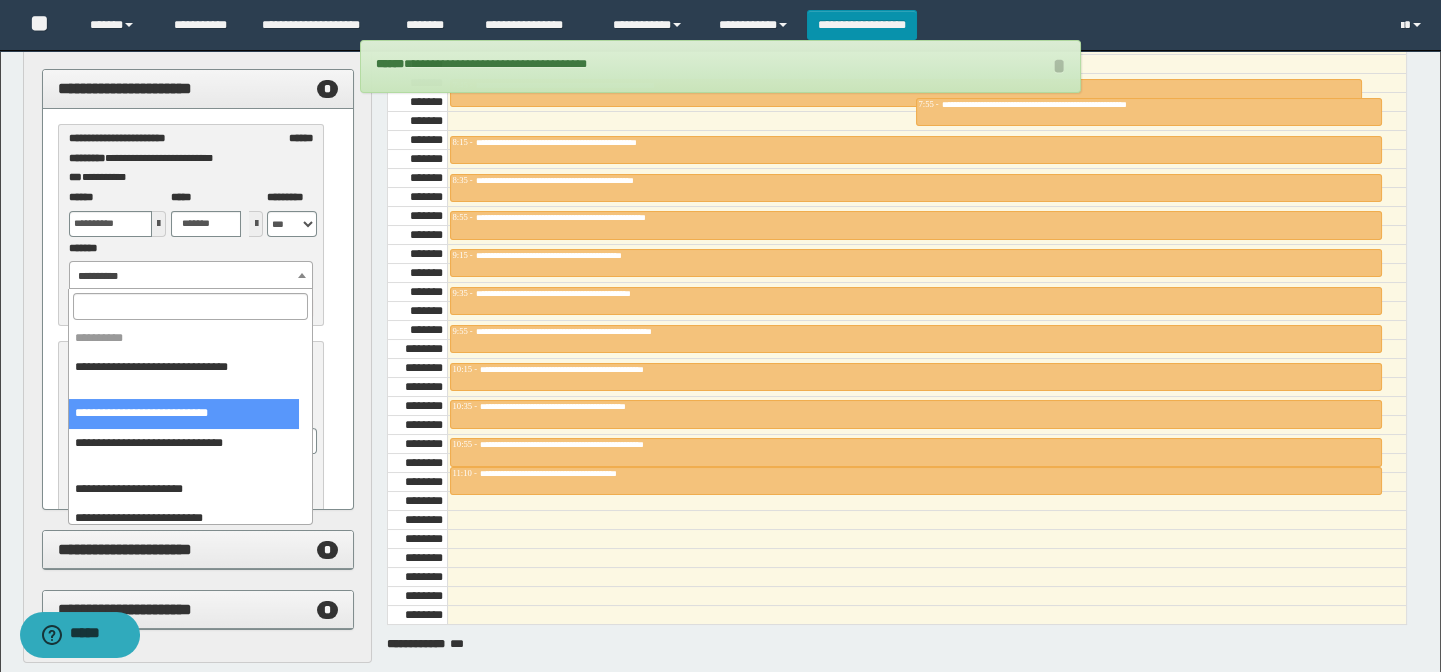 select on "******" 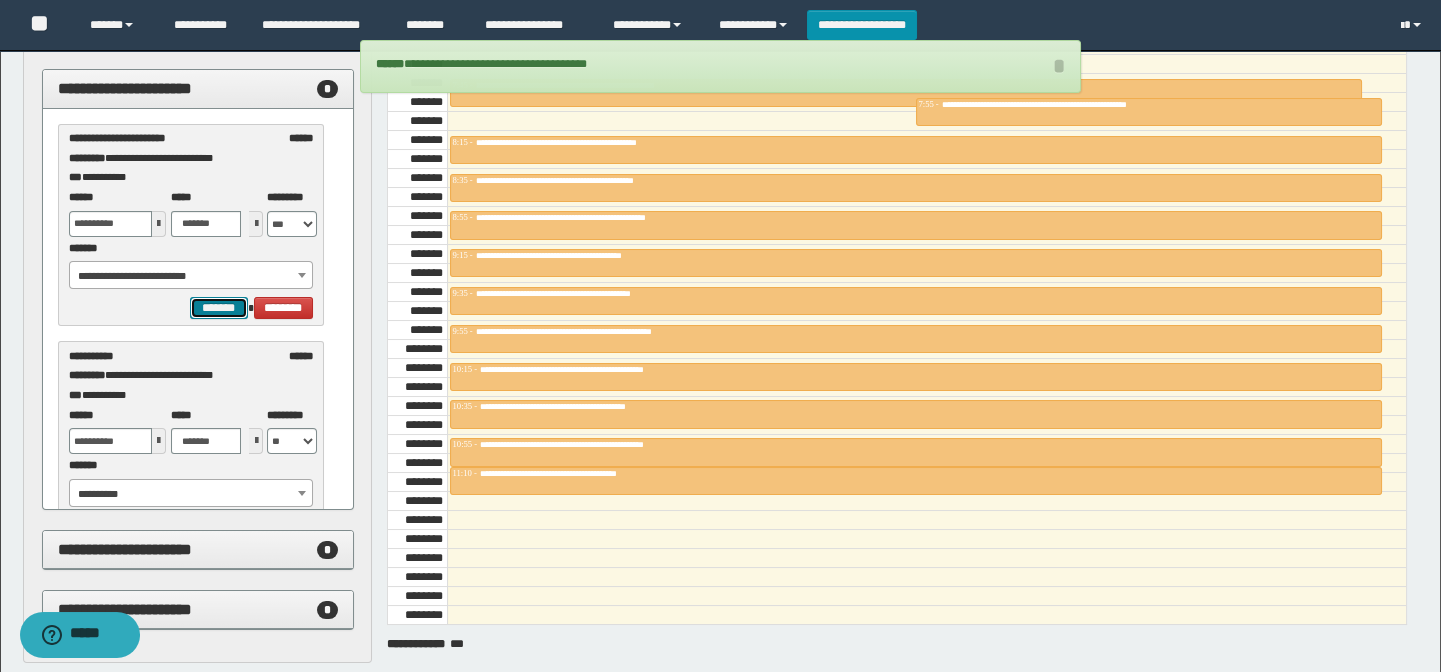 click on "*******" at bounding box center (218, 308) 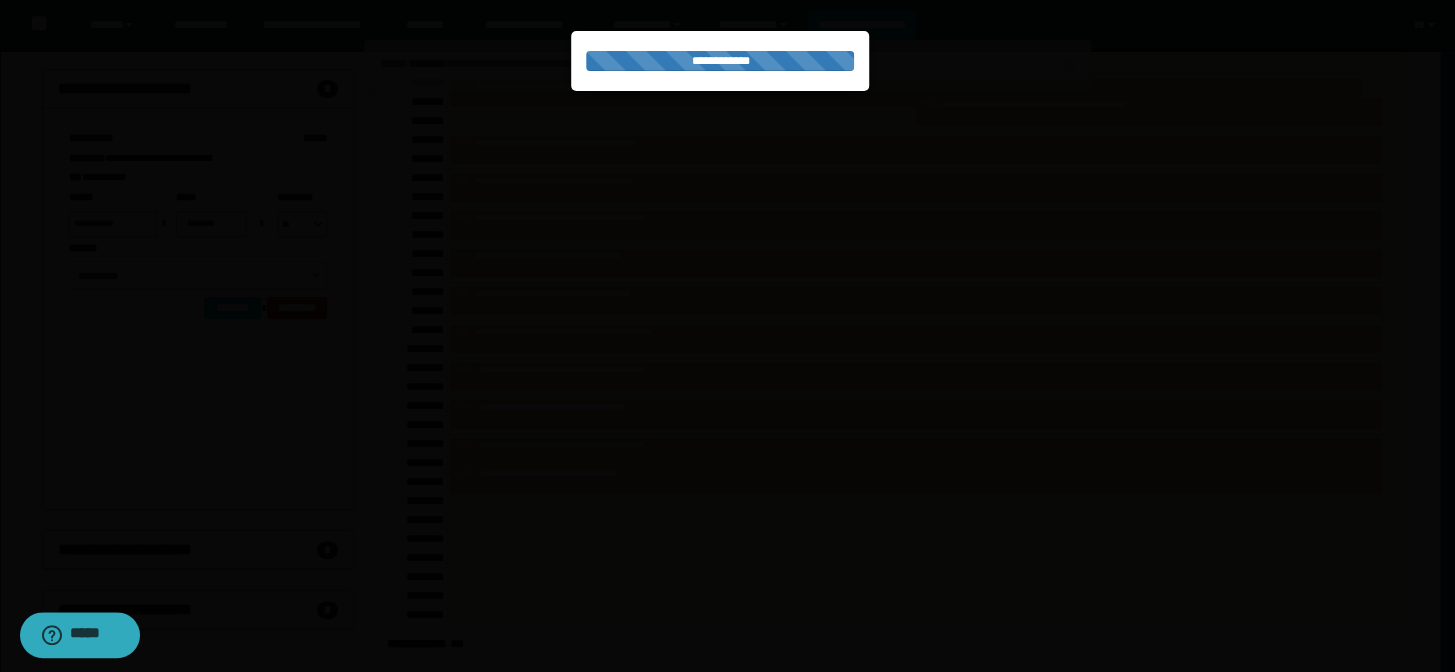 select on "******" 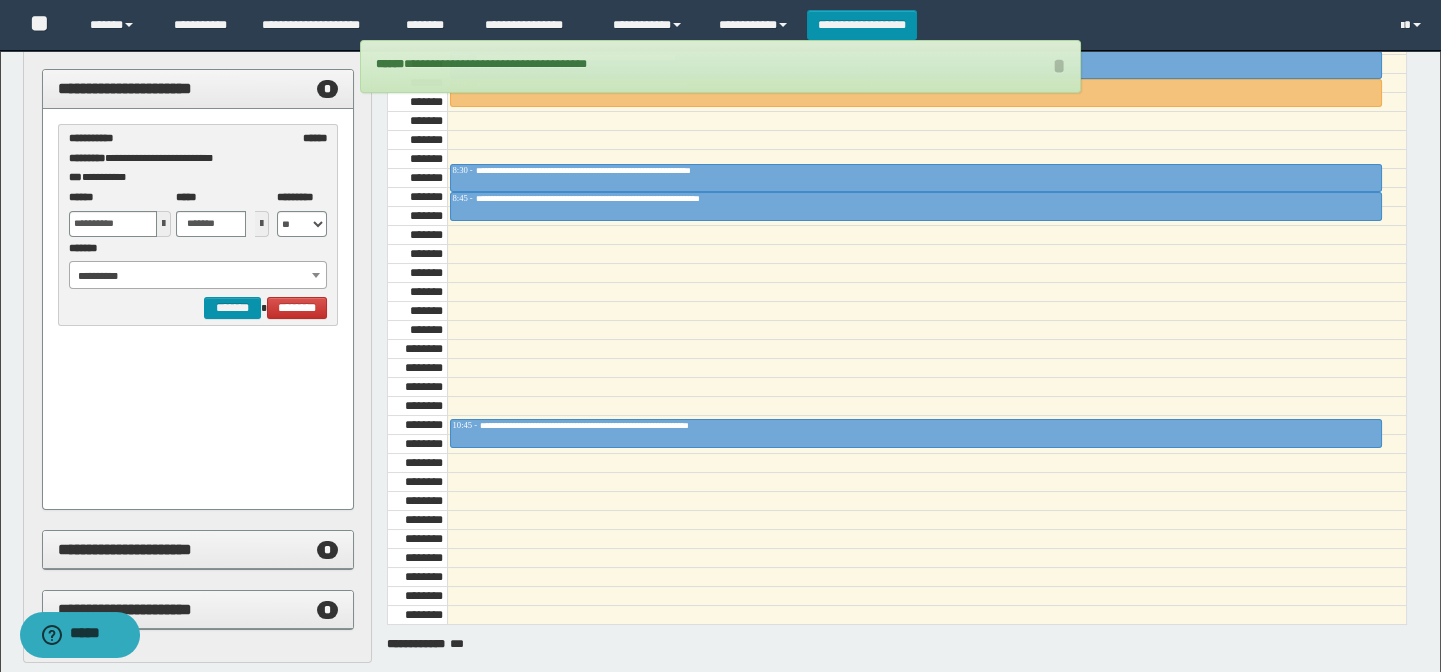 click on "**********" at bounding box center (198, 276) 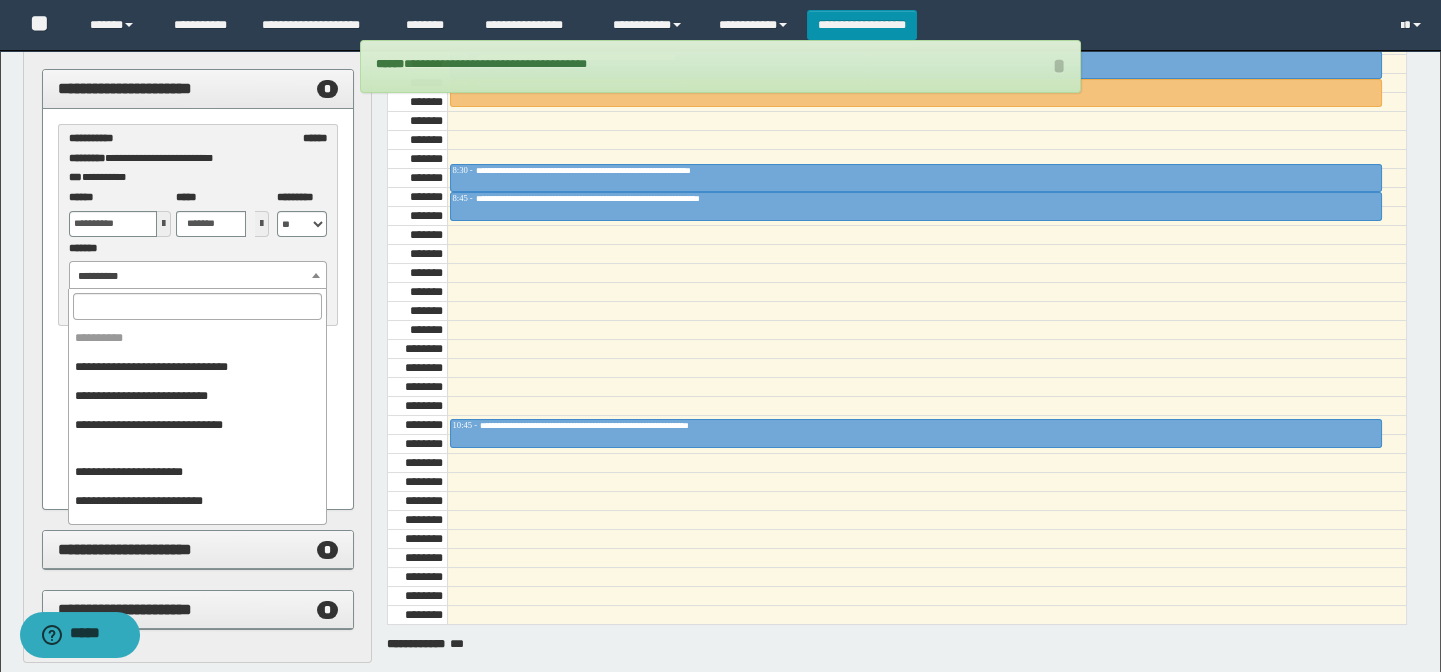 scroll, scrollTop: 166, scrollLeft: 0, axis: vertical 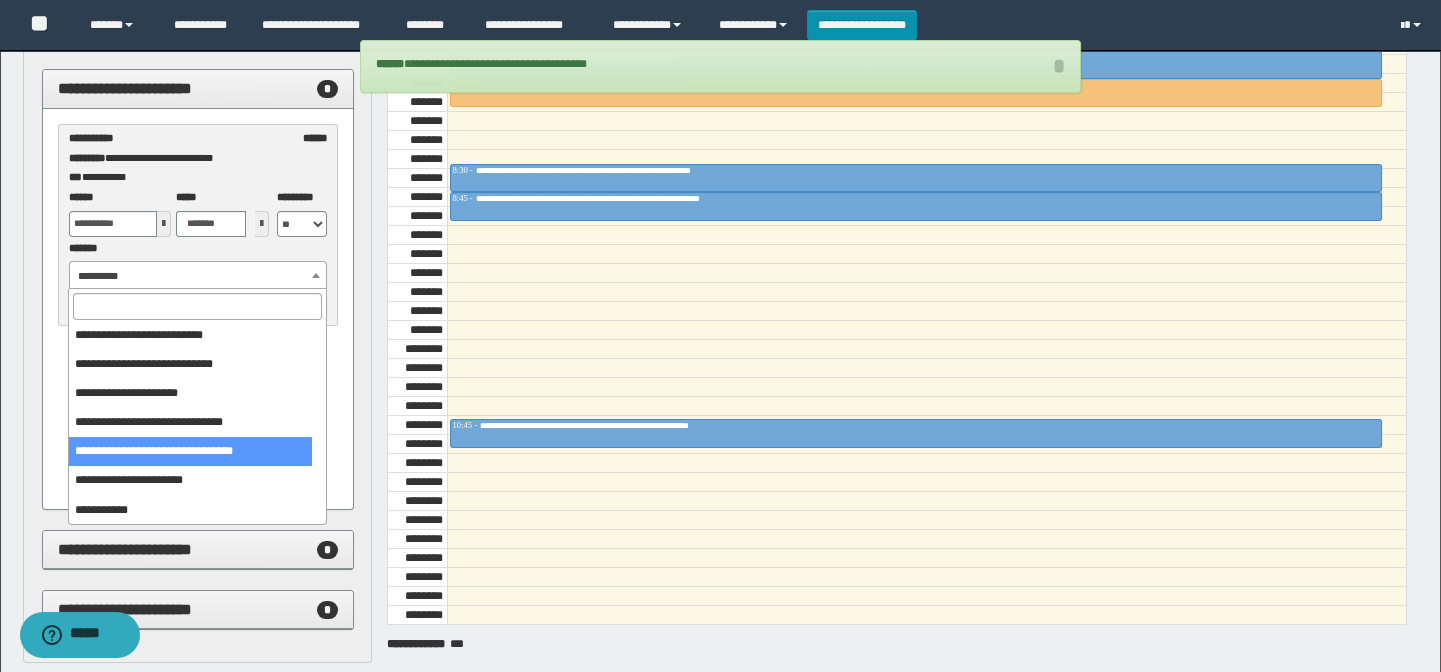 select on "******" 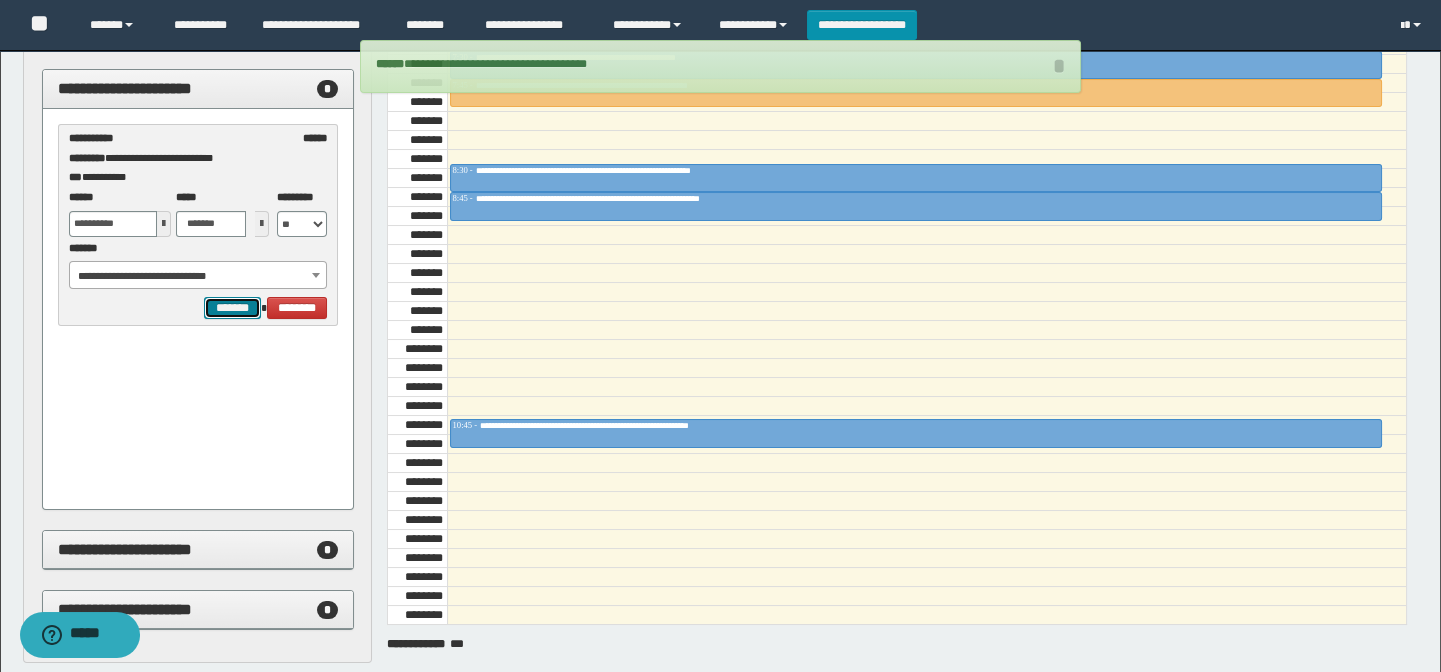 click on "*******" at bounding box center [232, 308] 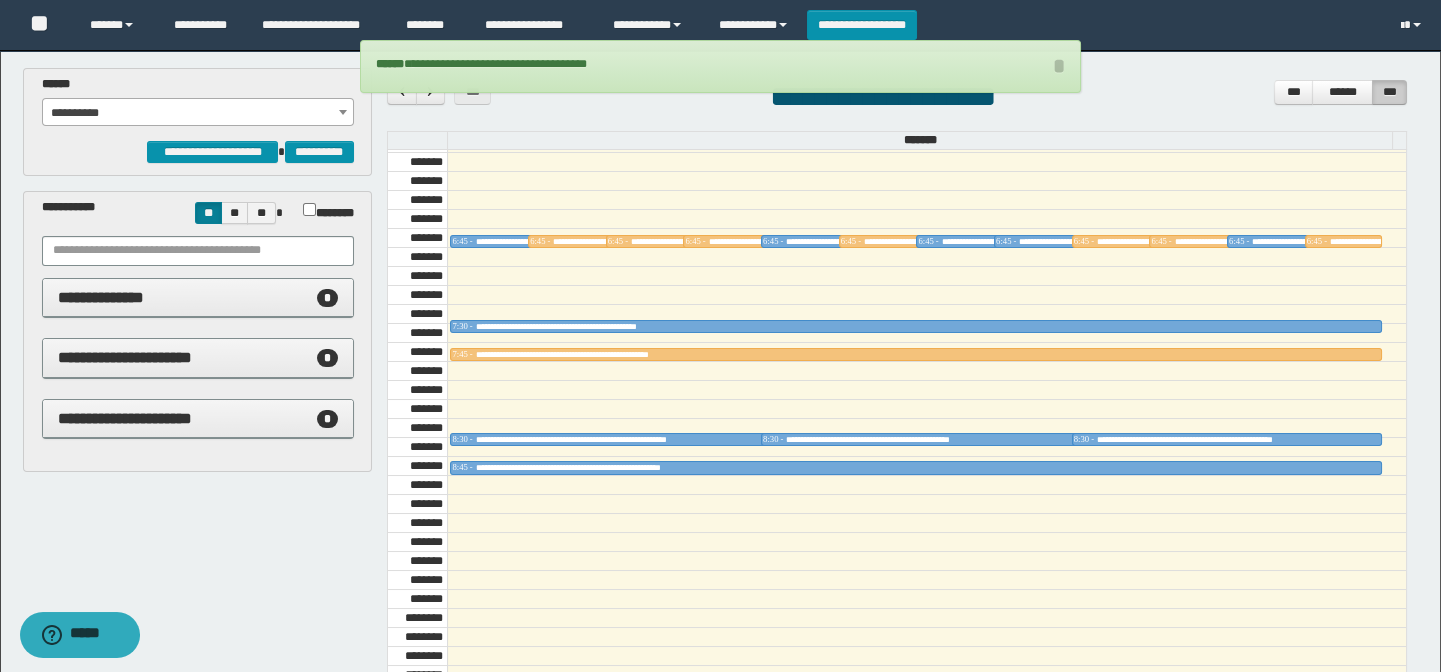 scroll, scrollTop: 0, scrollLeft: 0, axis: both 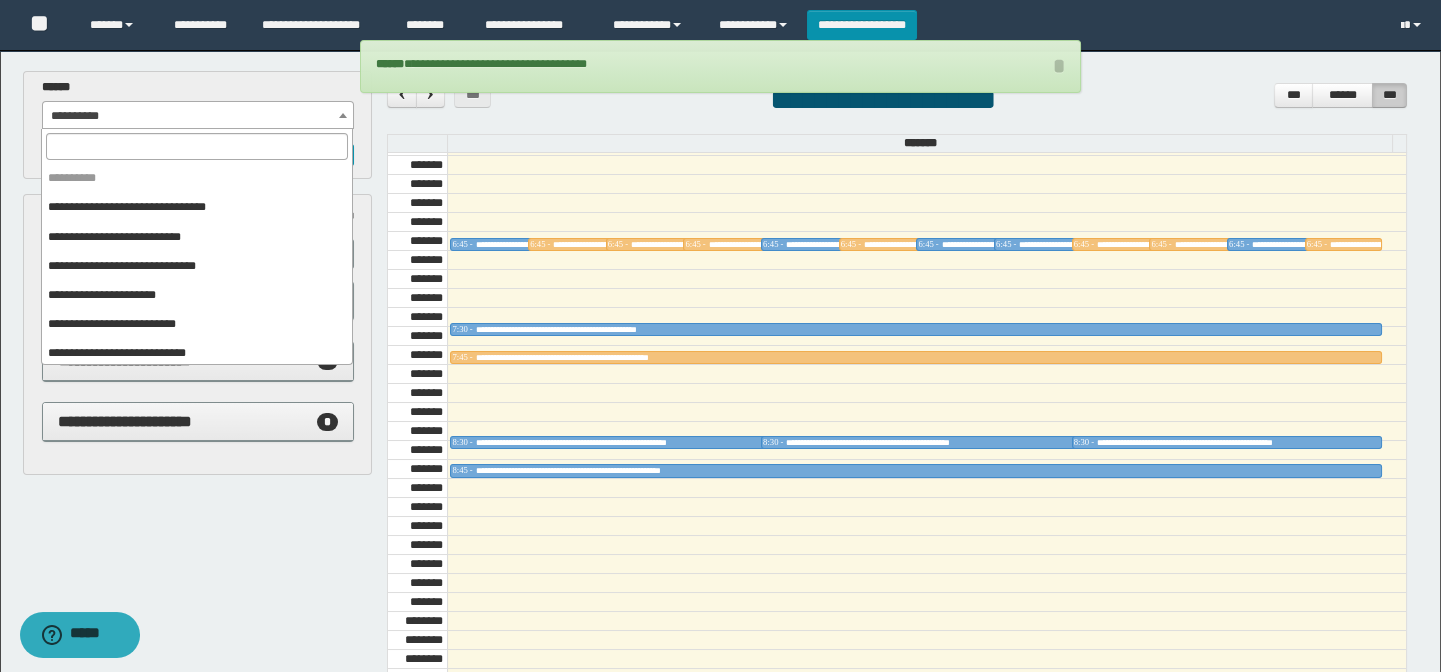 click on "**********" at bounding box center [198, 116] 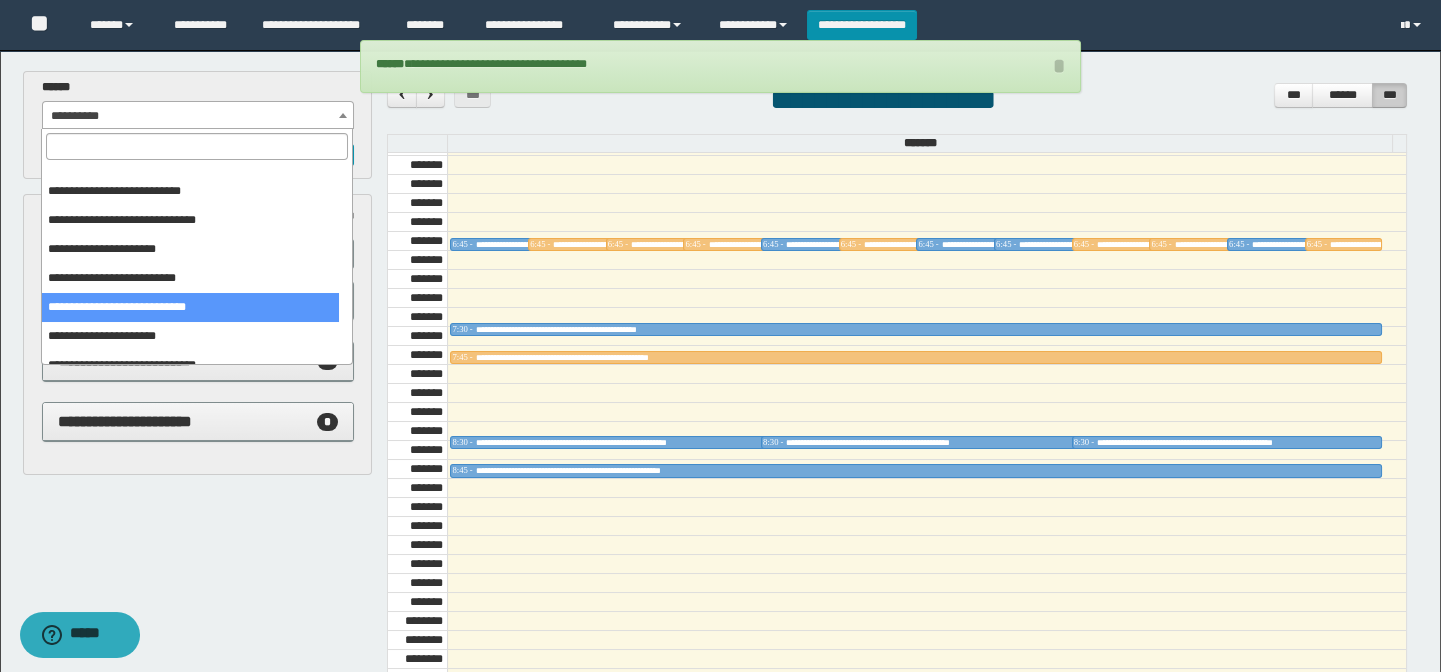 scroll, scrollTop: 0, scrollLeft: 0, axis: both 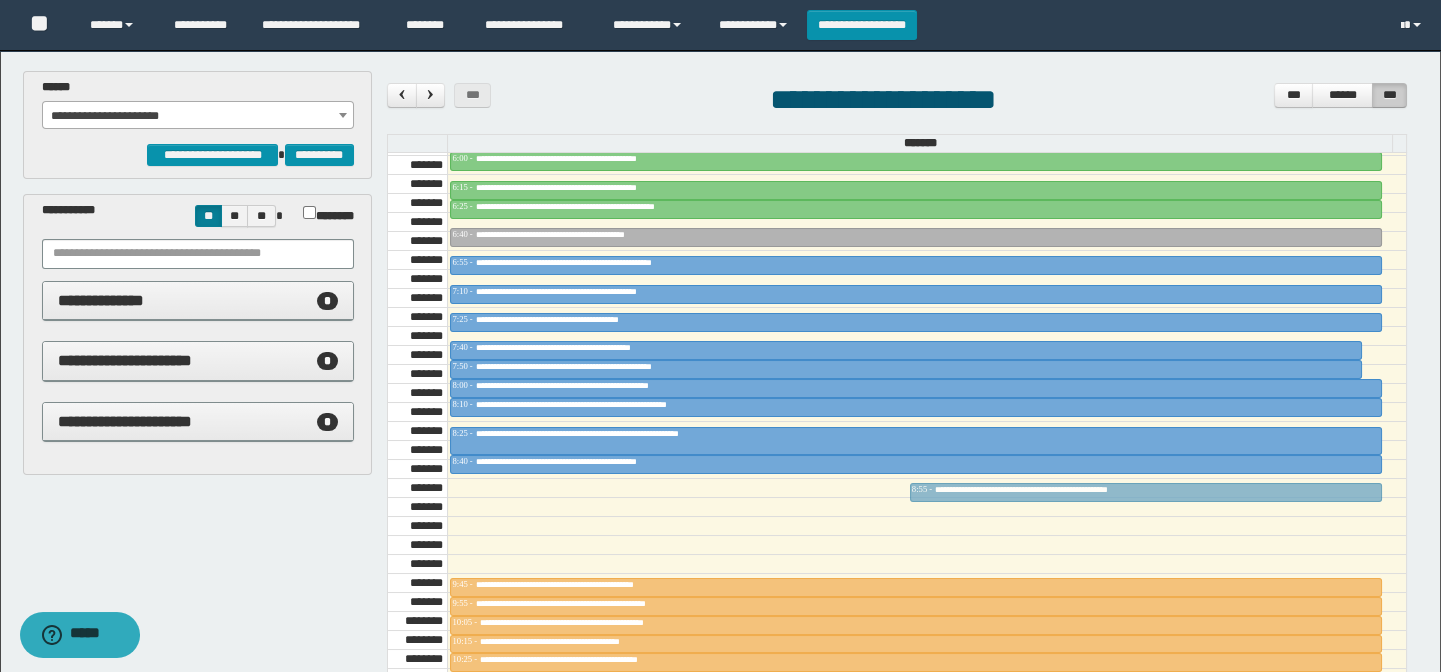 drag, startPoint x: 1064, startPoint y: 350, endPoint x: 1044, endPoint y: 473, distance: 124.61541 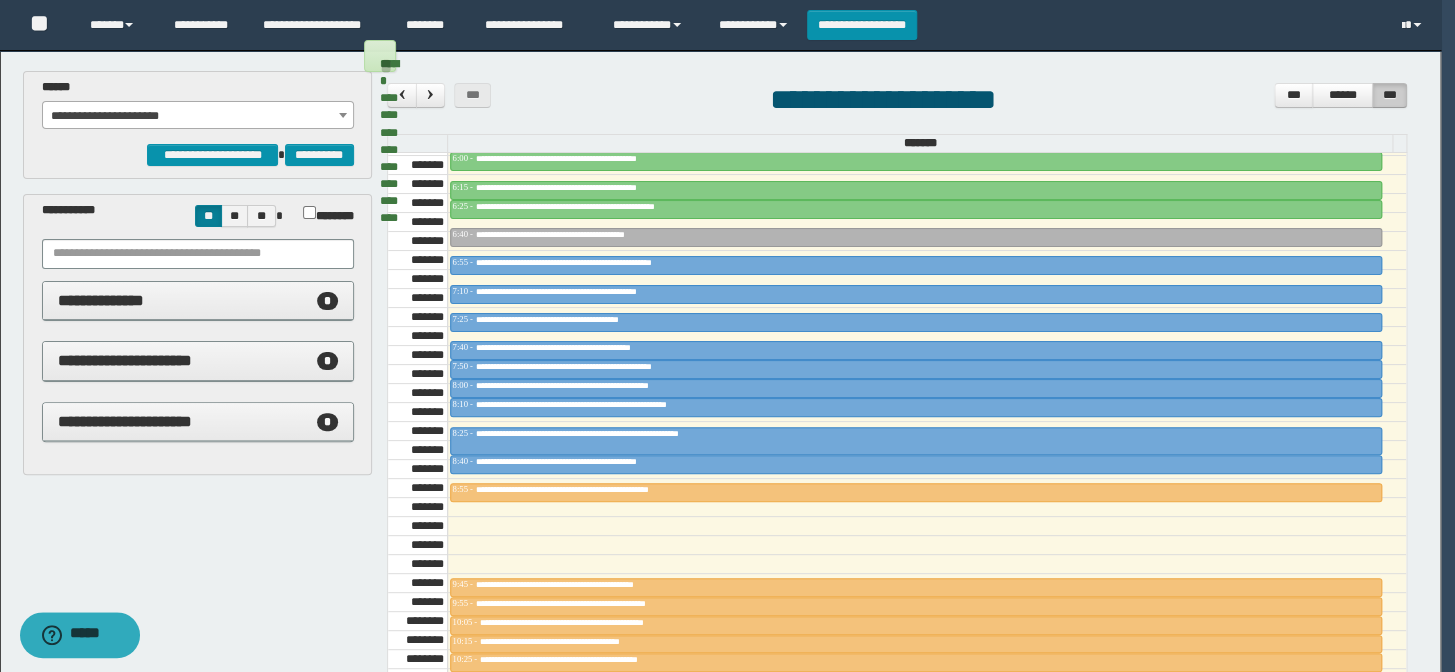 click at bounding box center [0, 0] 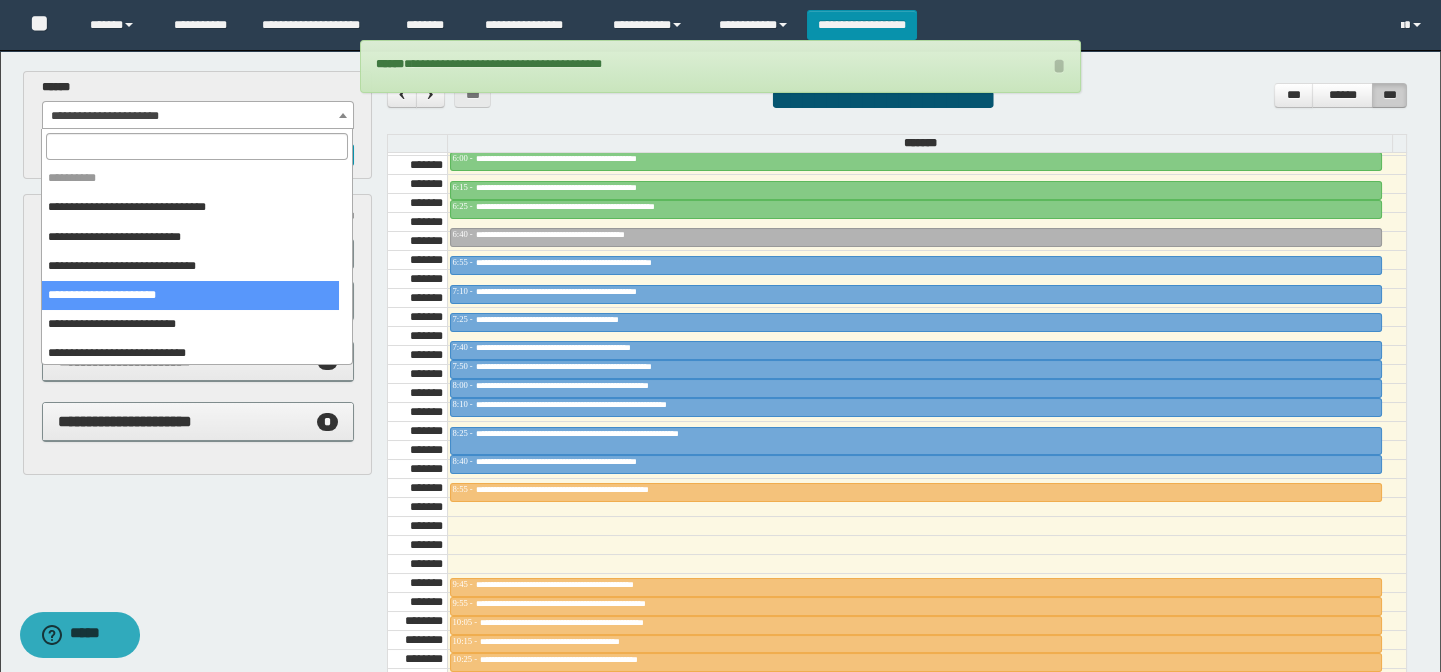 click on "**********" at bounding box center (198, 116) 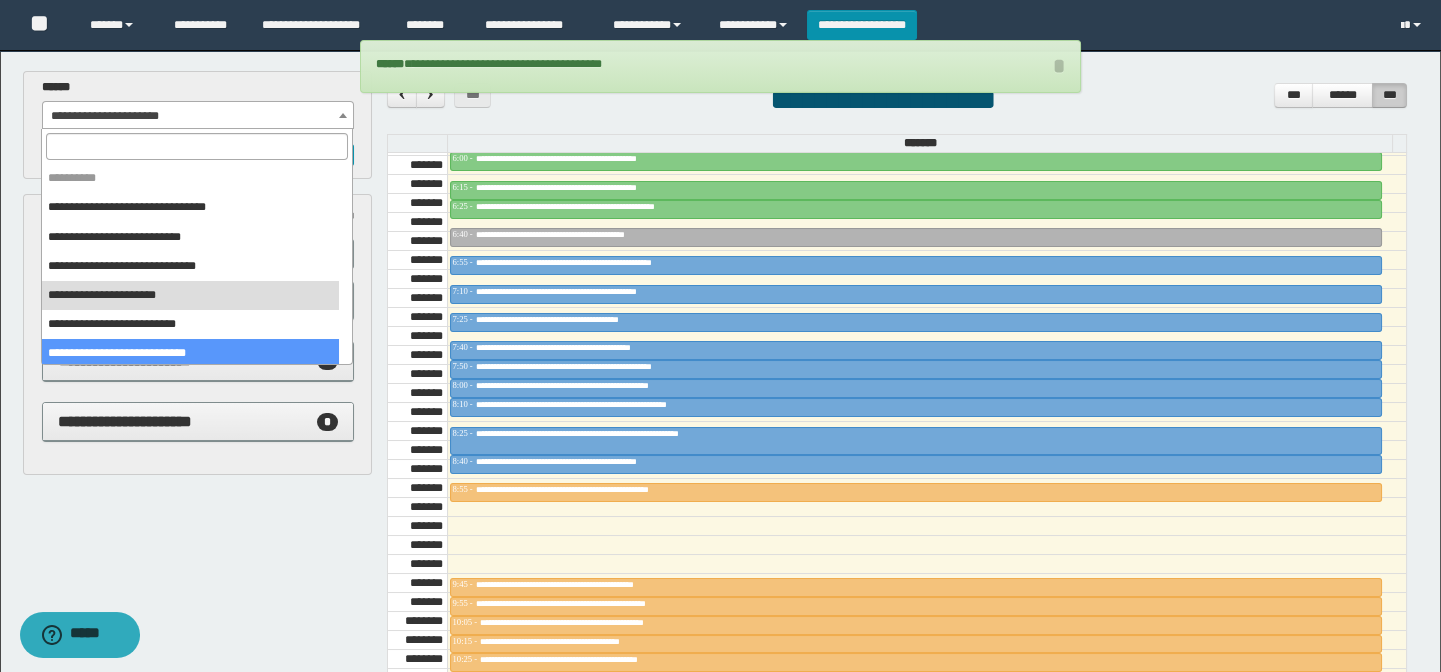 drag, startPoint x: 145, startPoint y: 347, endPoint x: 167, endPoint y: 358, distance: 24.596748 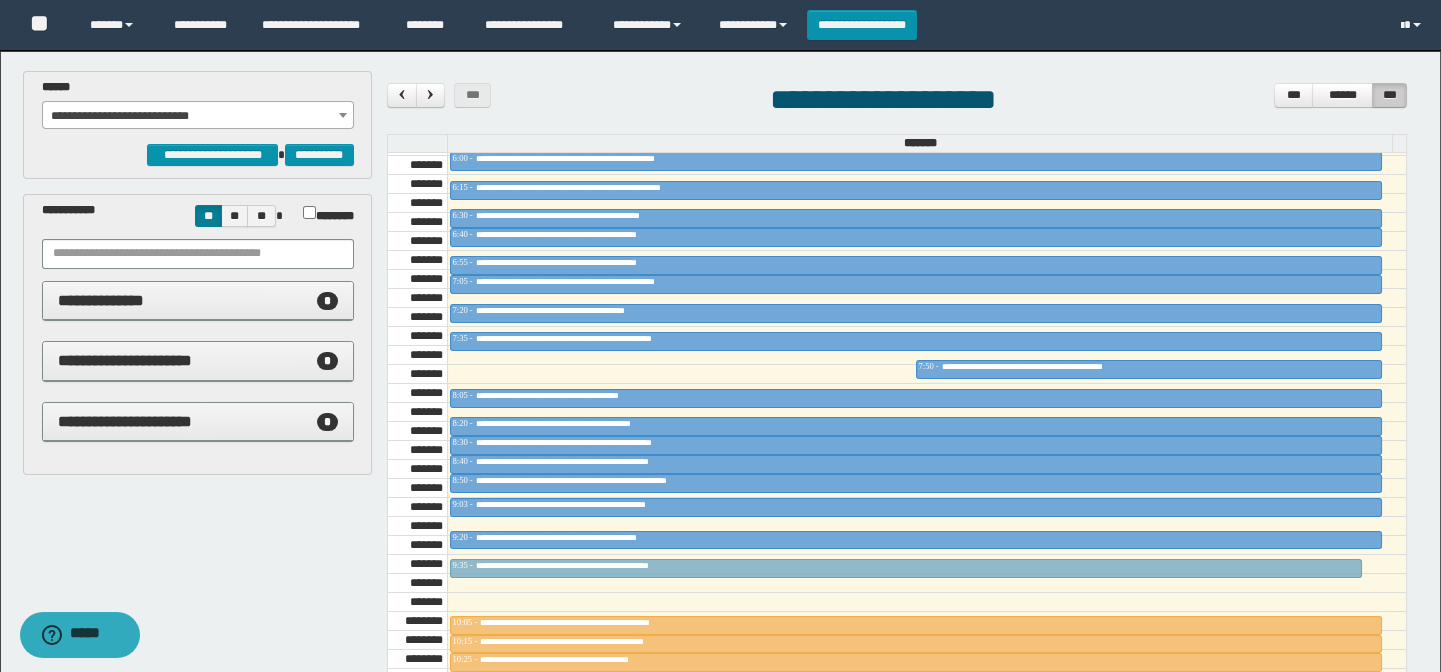 drag, startPoint x: 740, startPoint y: 348, endPoint x: 770, endPoint y: 551, distance: 205.20477 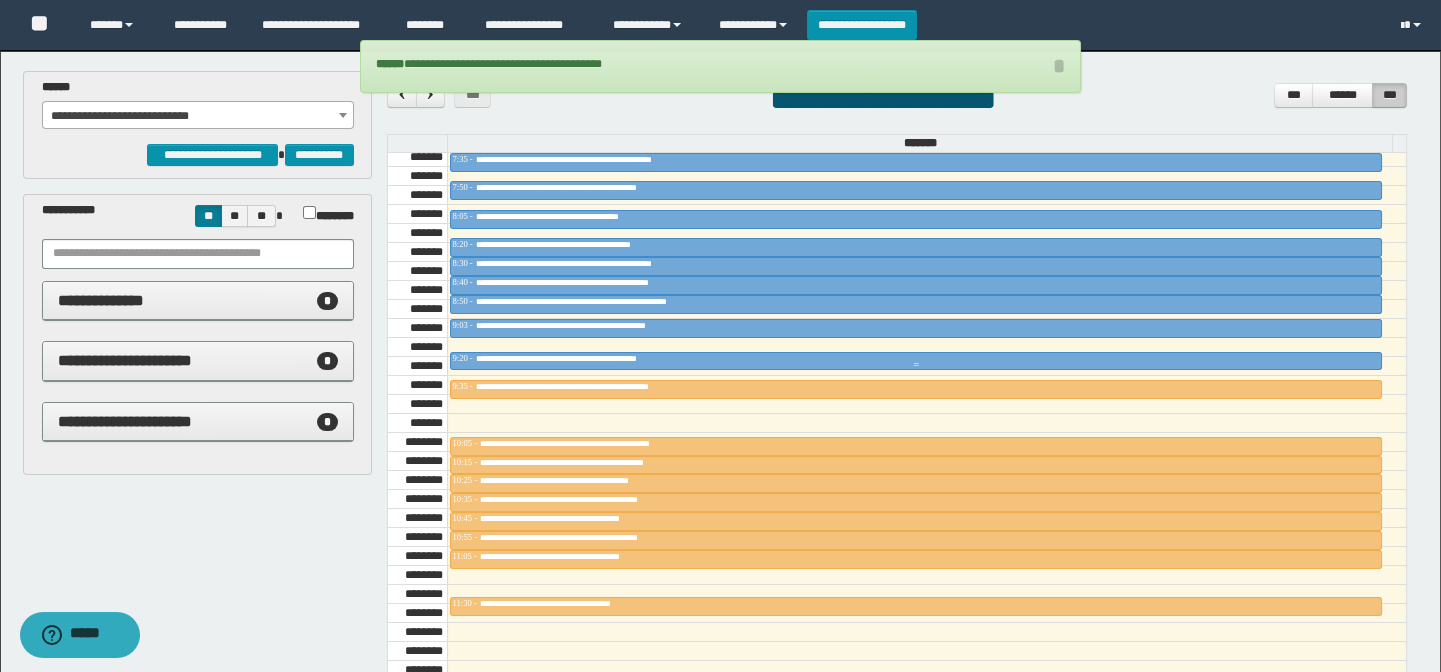 scroll, scrollTop: 863, scrollLeft: 0, axis: vertical 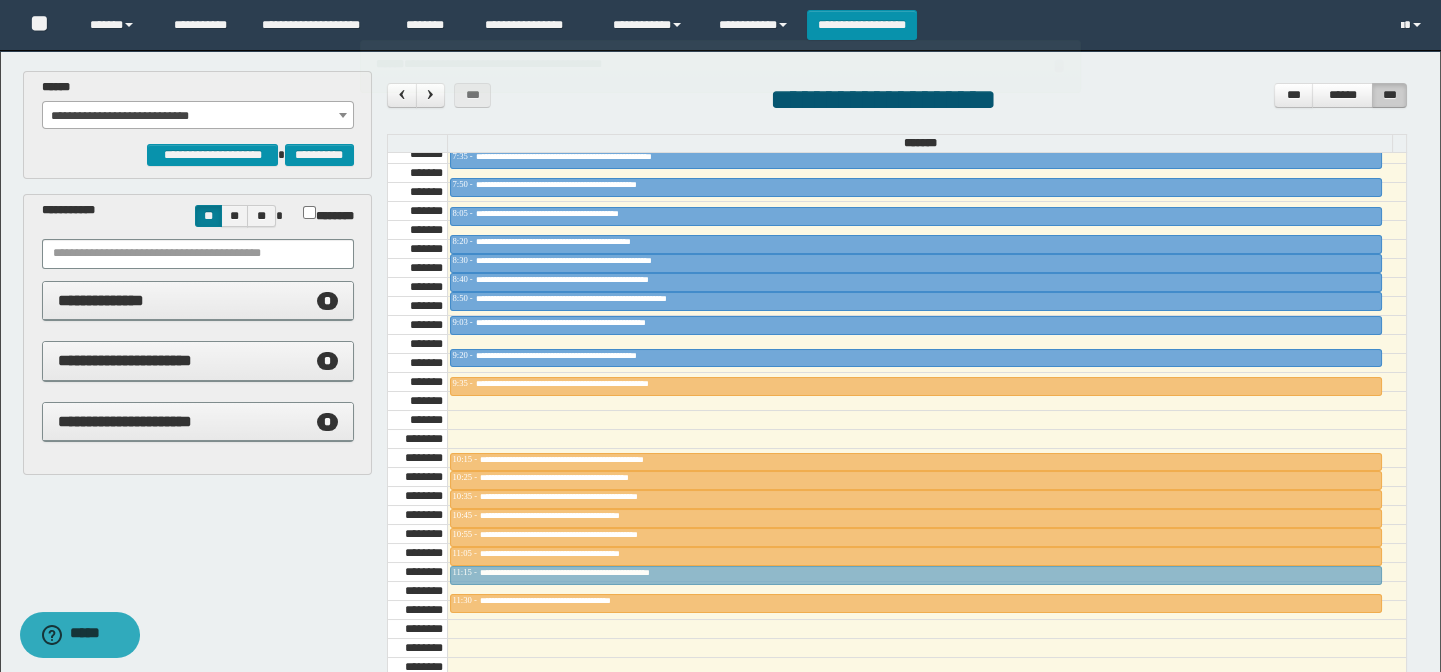 drag, startPoint x: 650, startPoint y: 436, endPoint x: 651, endPoint y: 570, distance: 134.00374 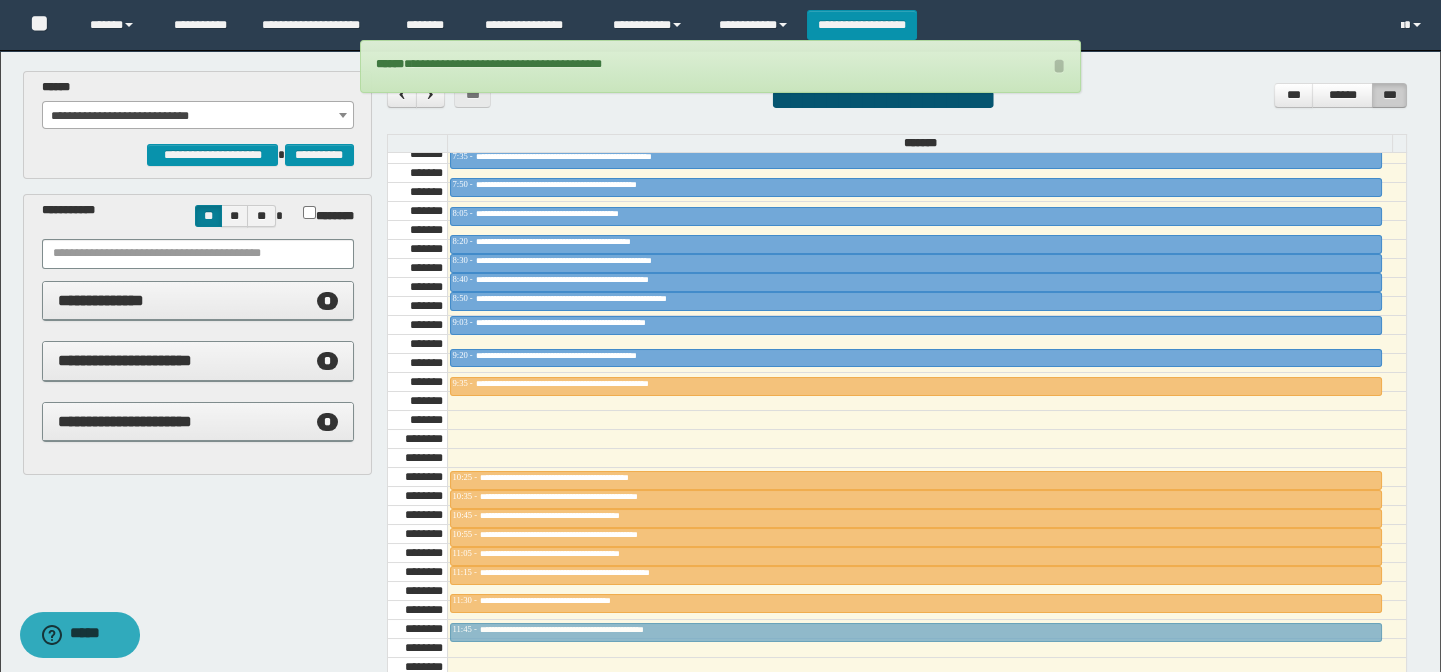drag, startPoint x: 633, startPoint y: 456, endPoint x: 225, endPoint y: 243, distance: 460.2532 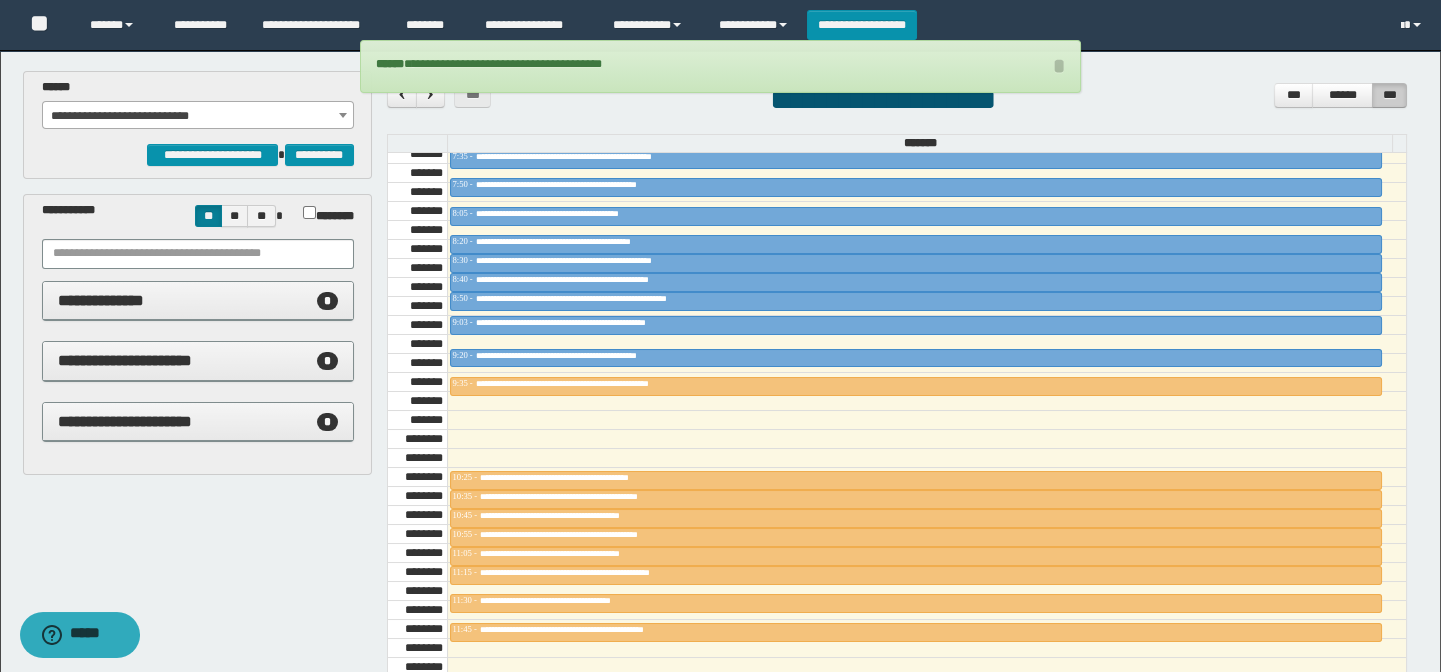 click on "**********" at bounding box center [198, 116] 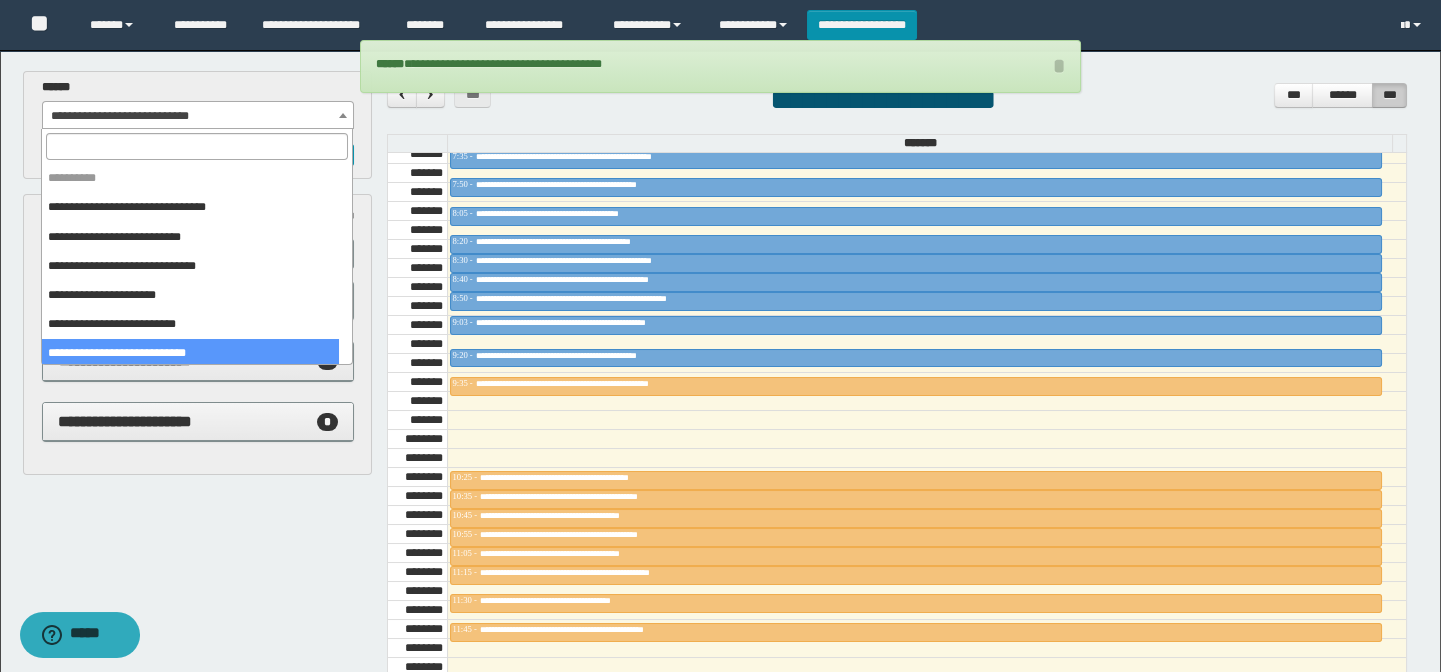 scroll, scrollTop: 145, scrollLeft: 0, axis: vertical 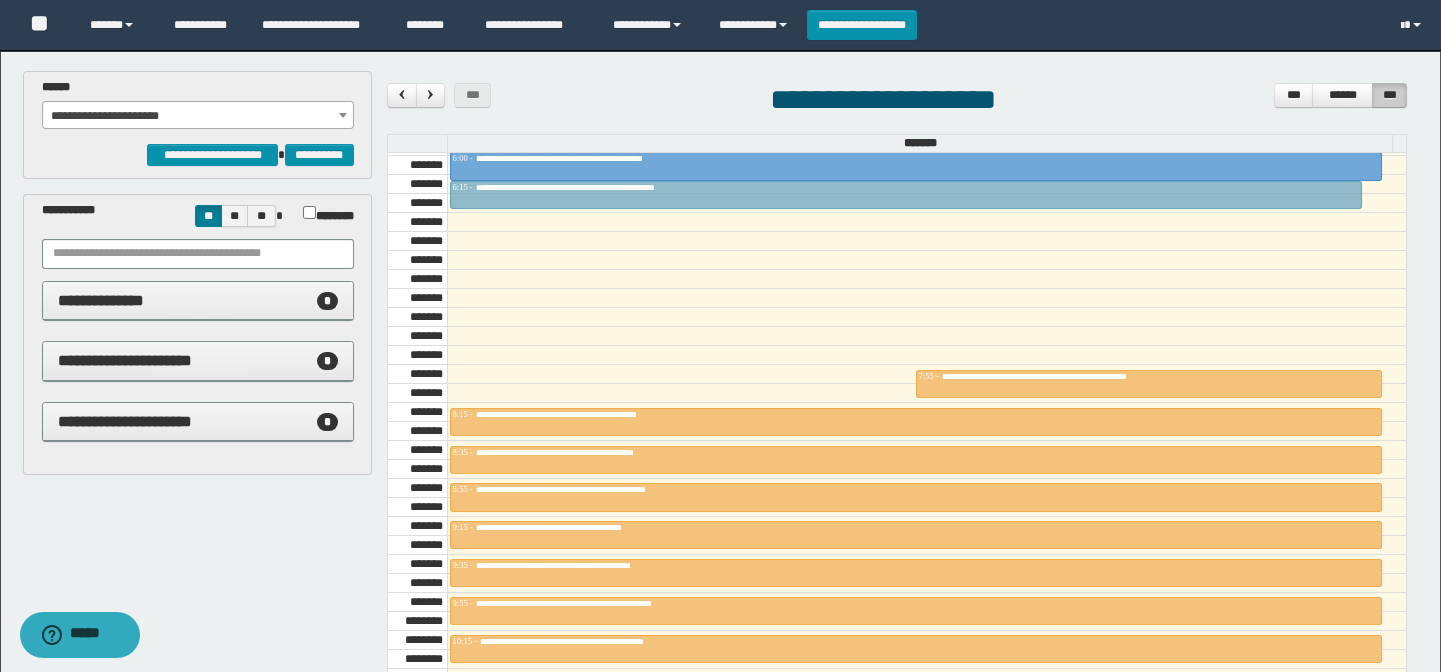 drag, startPoint x: 688, startPoint y: 363, endPoint x: 663, endPoint y: 217, distance: 148.12495 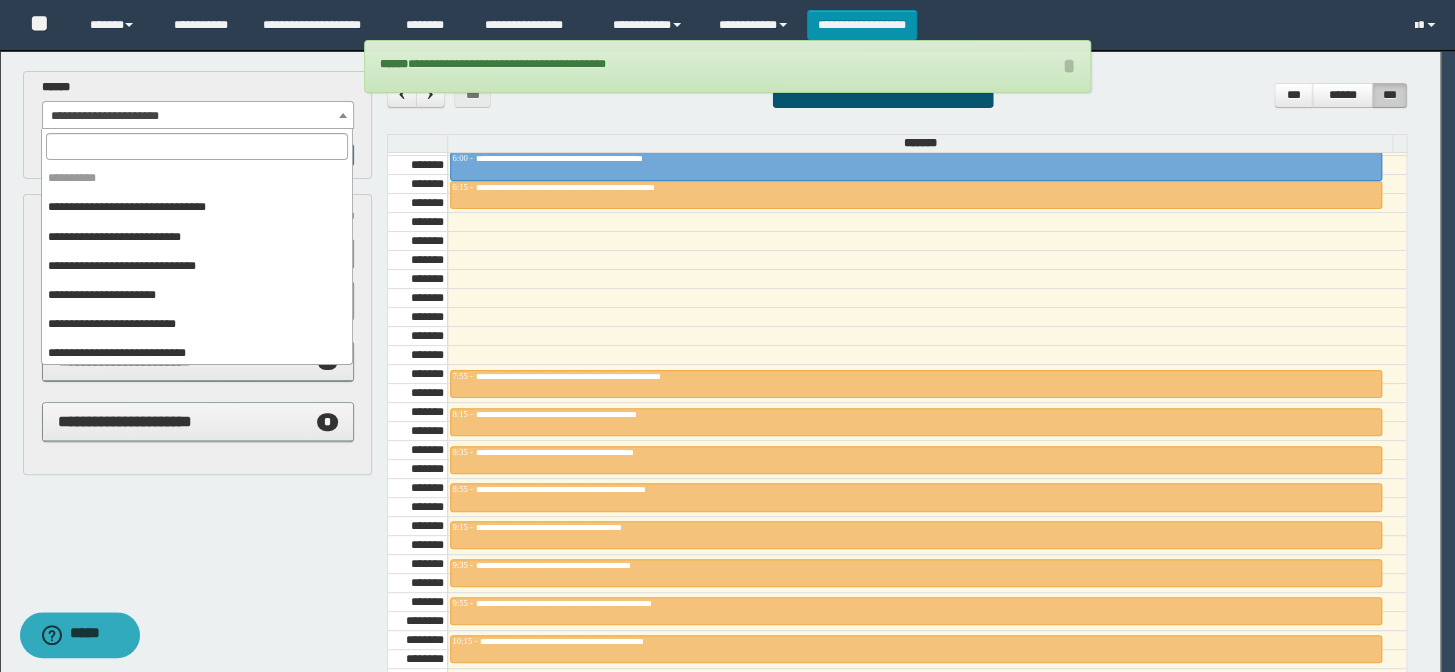 click on "**********" at bounding box center [198, 116] 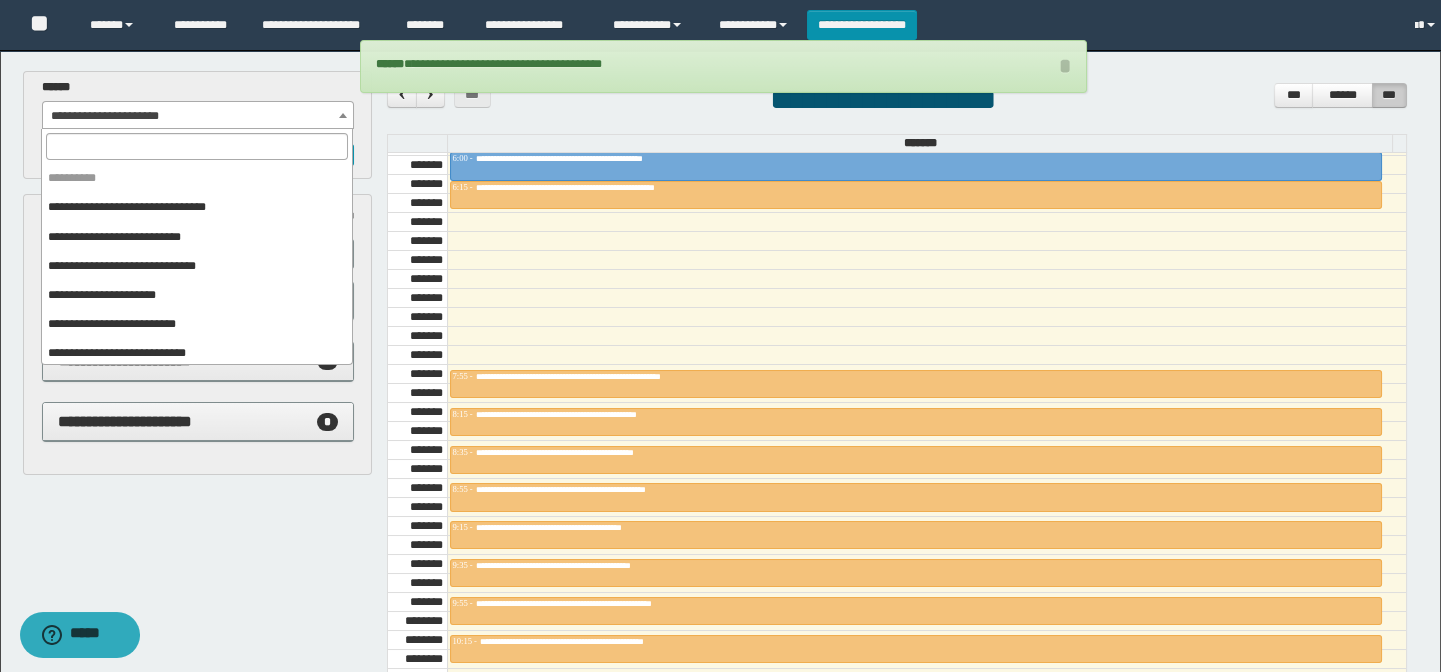 scroll, scrollTop: 150, scrollLeft: 0, axis: vertical 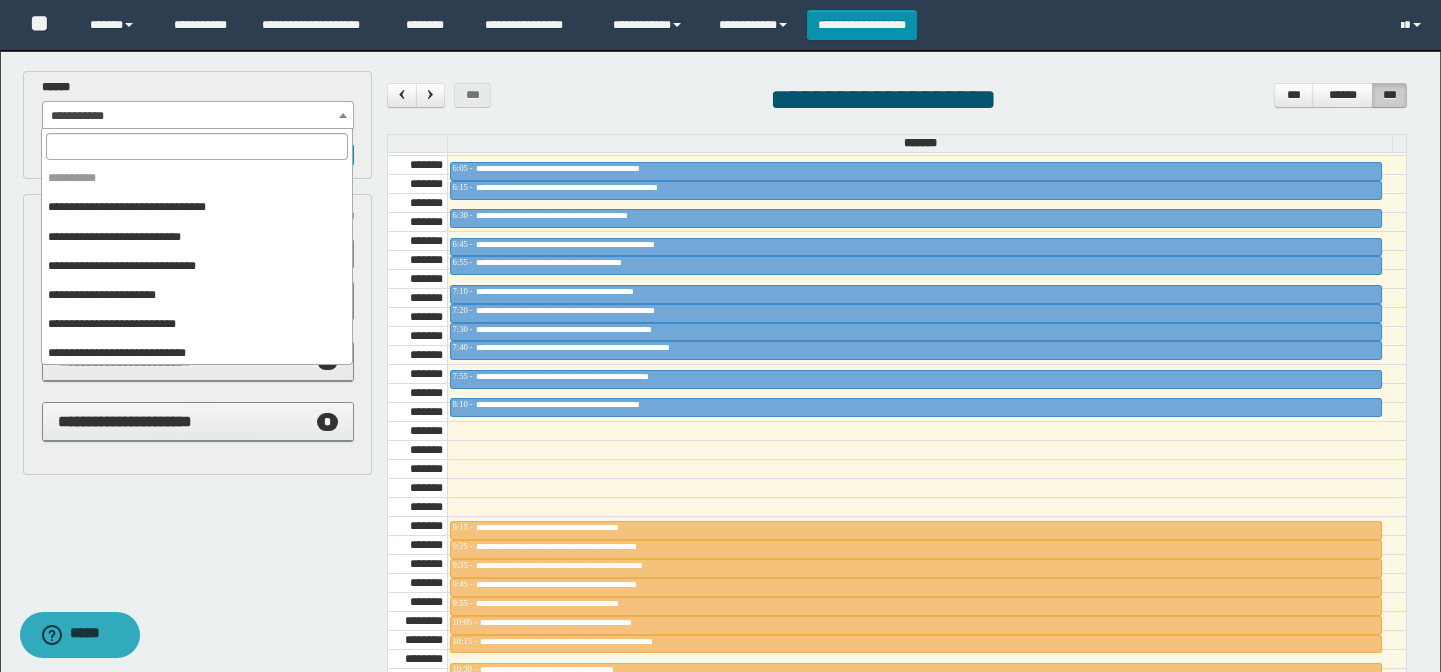 click at bounding box center (343, 115) 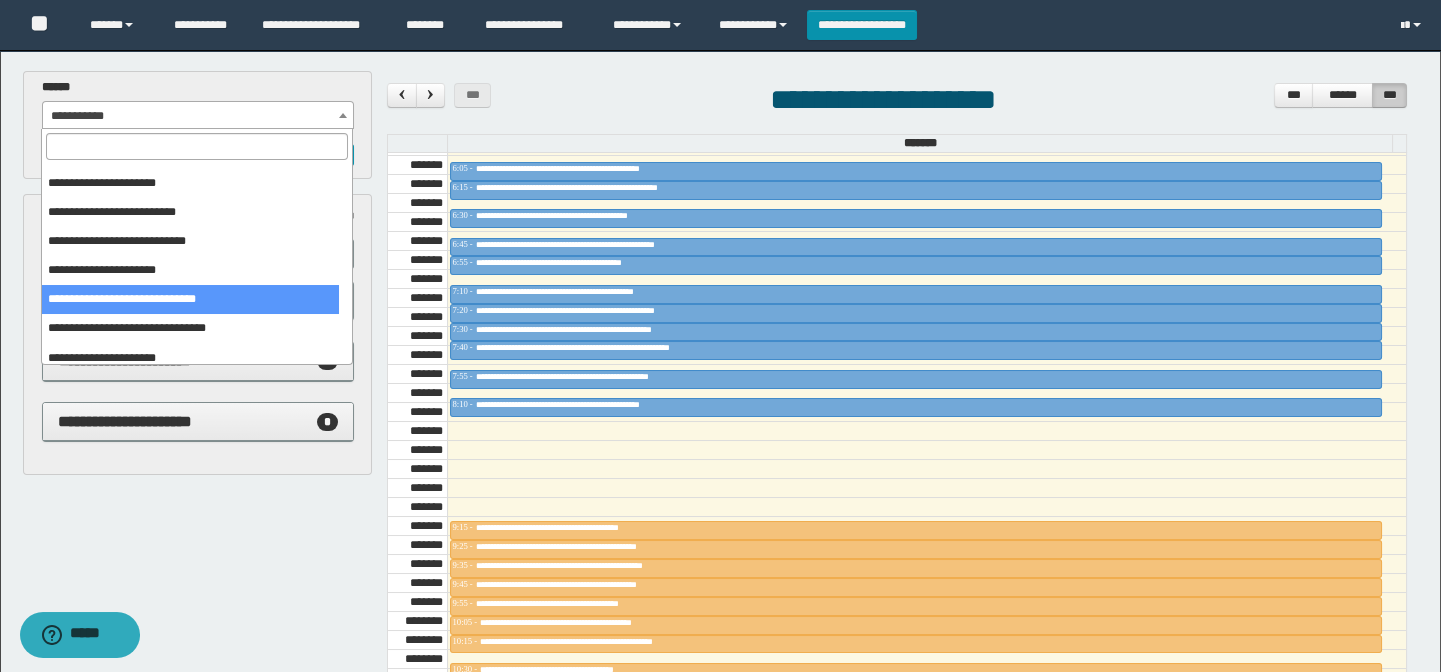 scroll, scrollTop: 59, scrollLeft: 0, axis: vertical 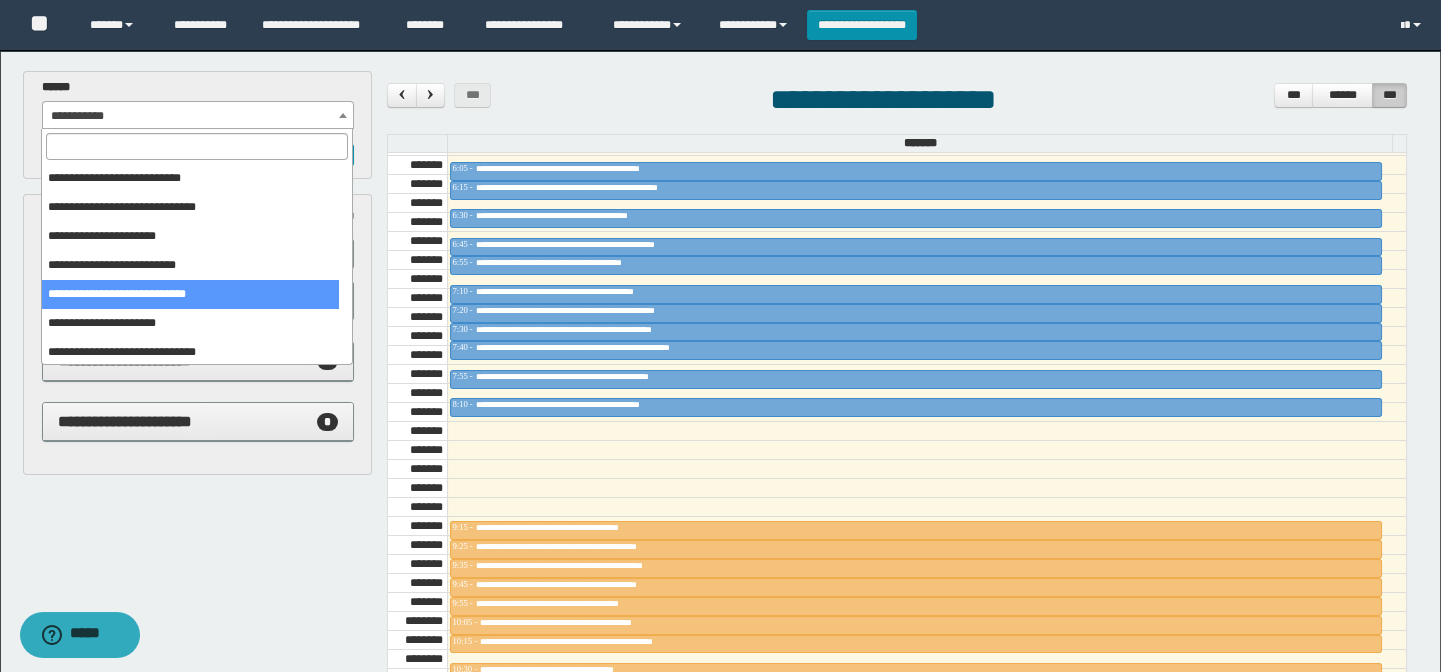 click on "**********" at bounding box center (897, 102) 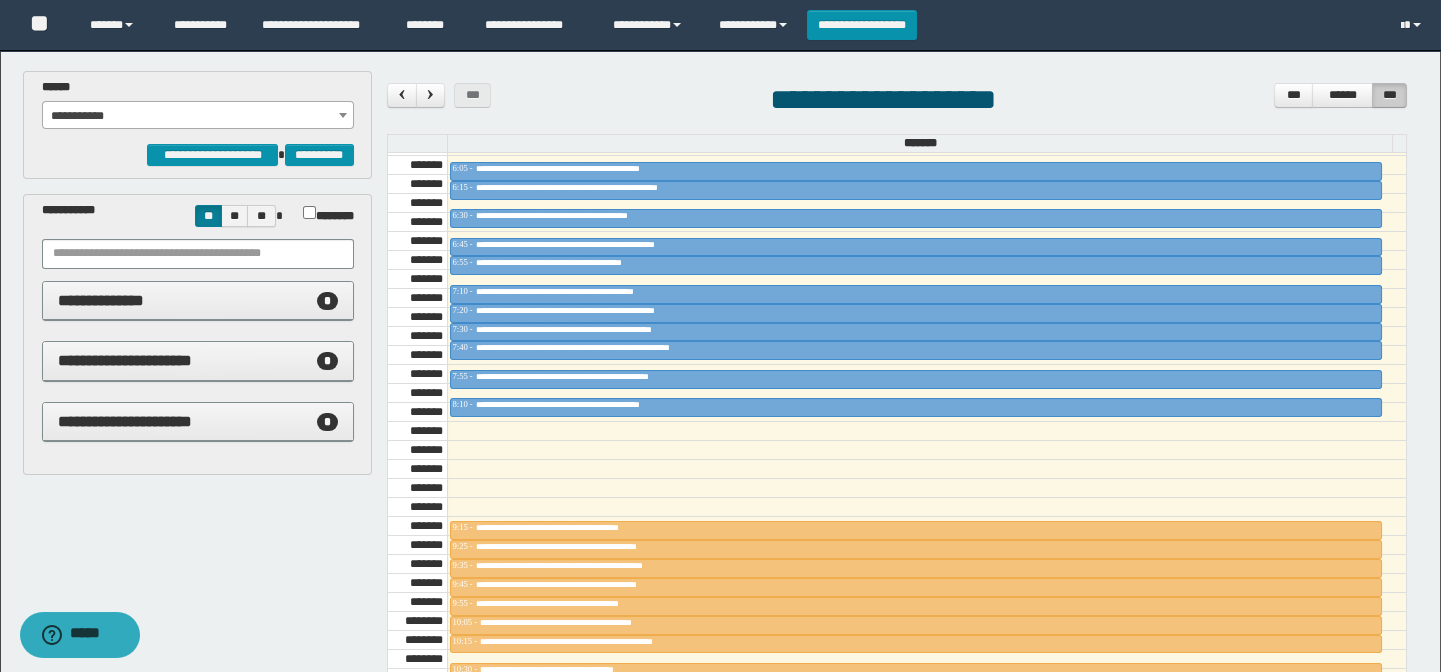 click on "**********" at bounding box center (198, 116) 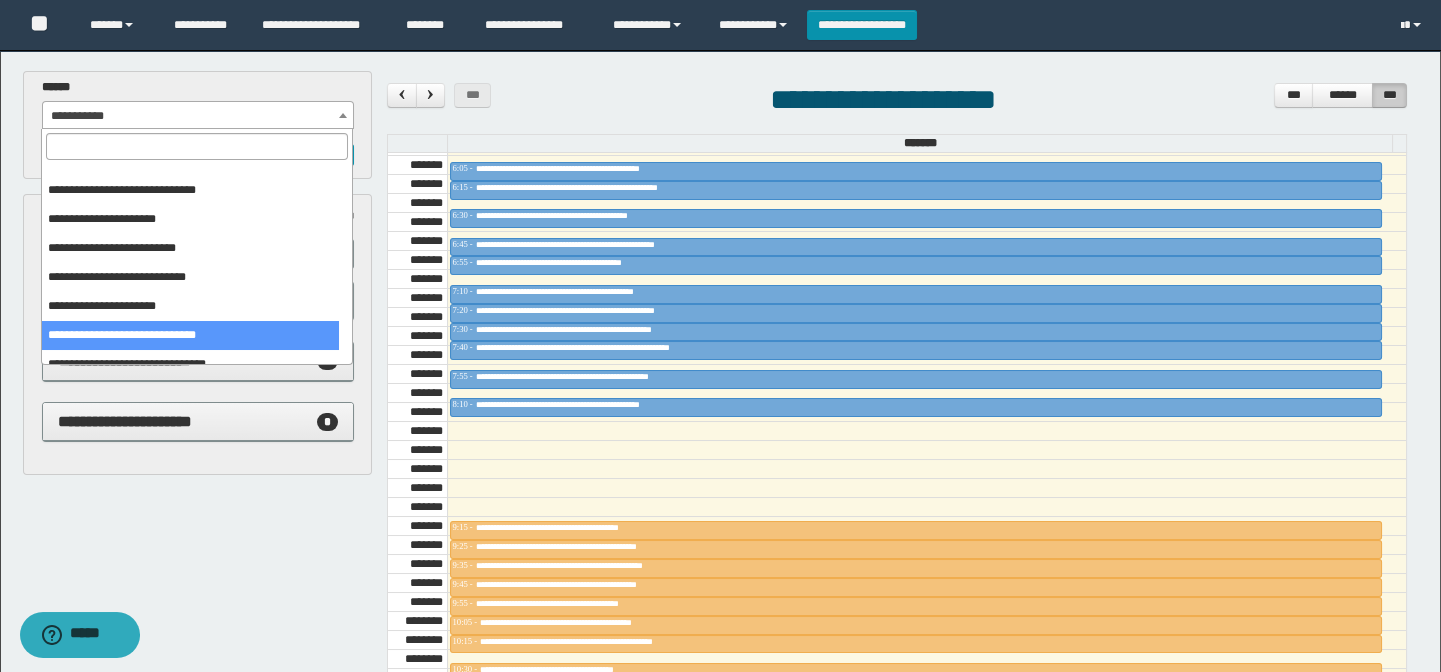 scroll, scrollTop: 0, scrollLeft: 0, axis: both 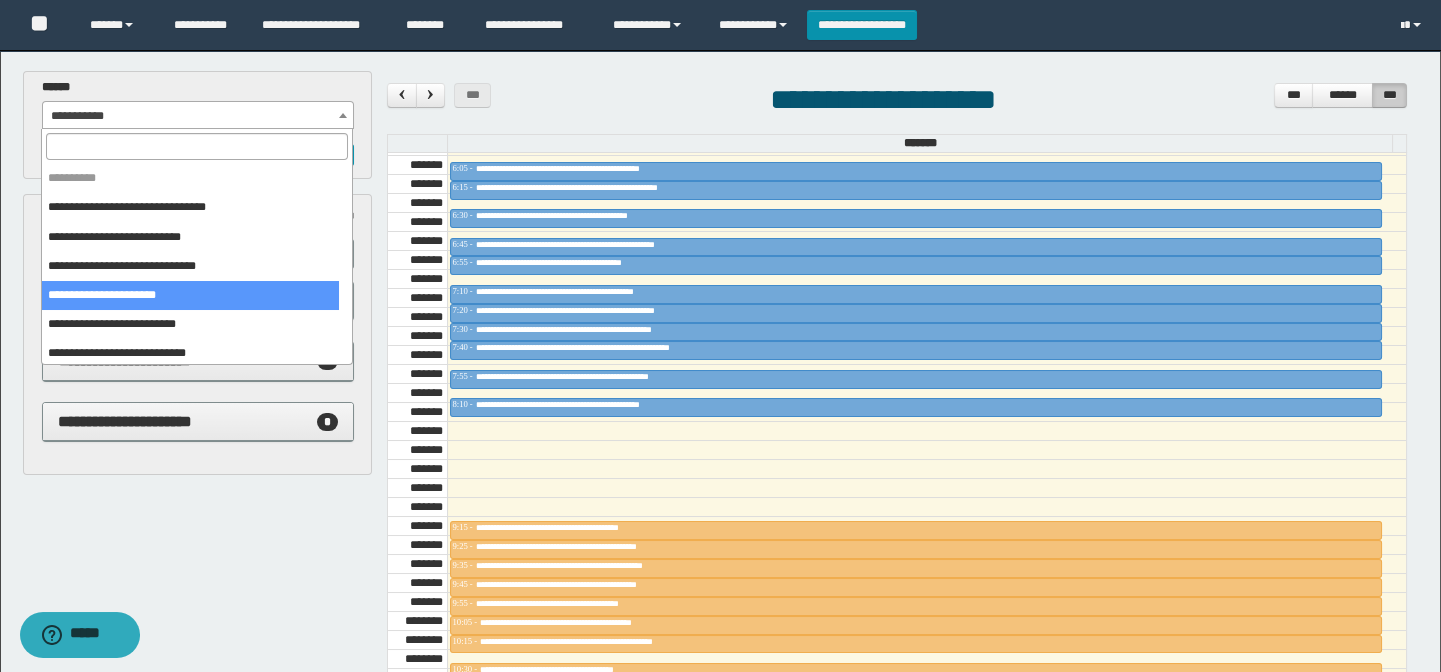 select on "******" 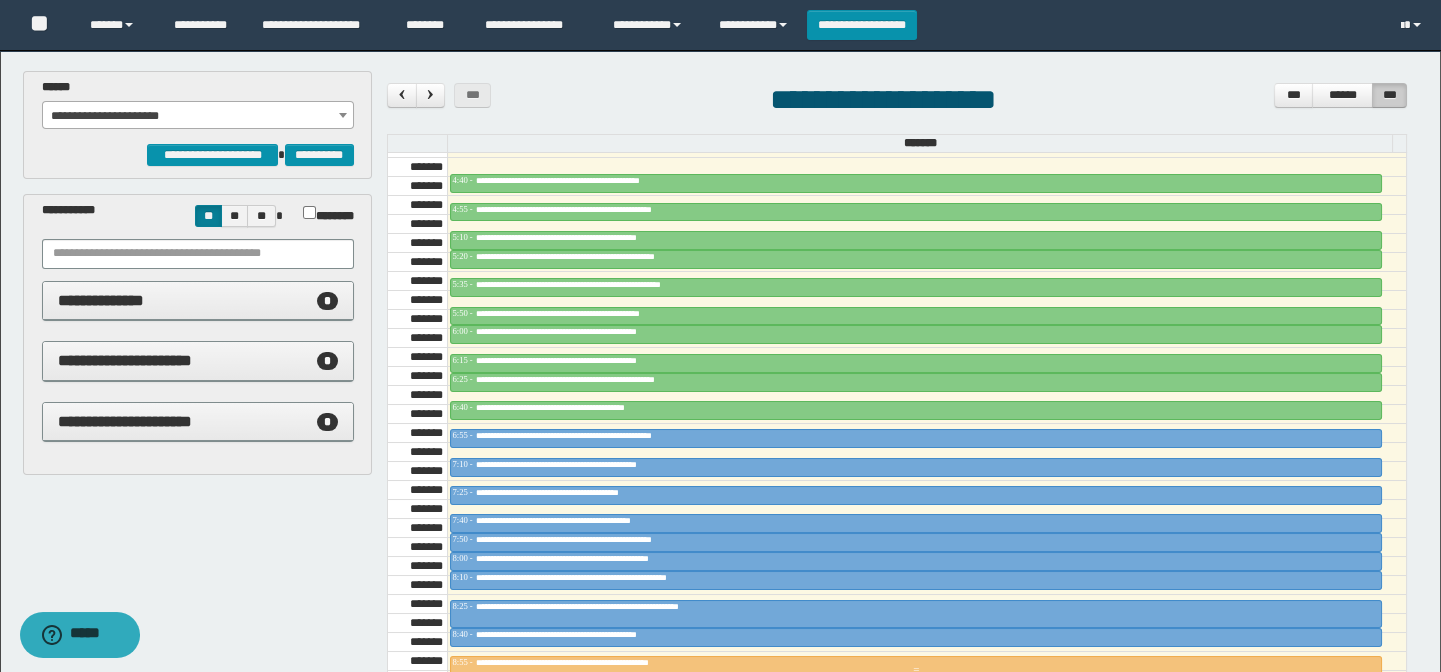 scroll, scrollTop: 500, scrollLeft: 0, axis: vertical 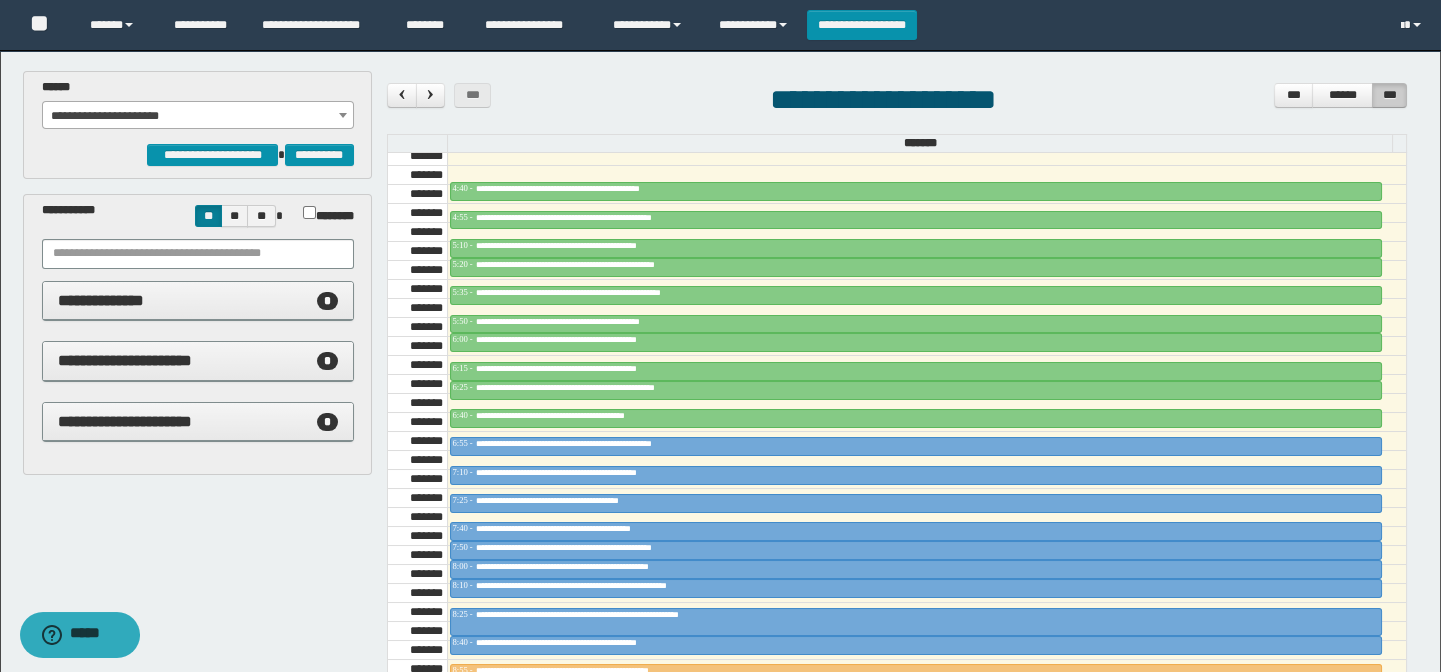 drag, startPoint x: 1078, startPoint y: 131, endPoint x: 1088, endPoint y: 144, distance: 16.40122 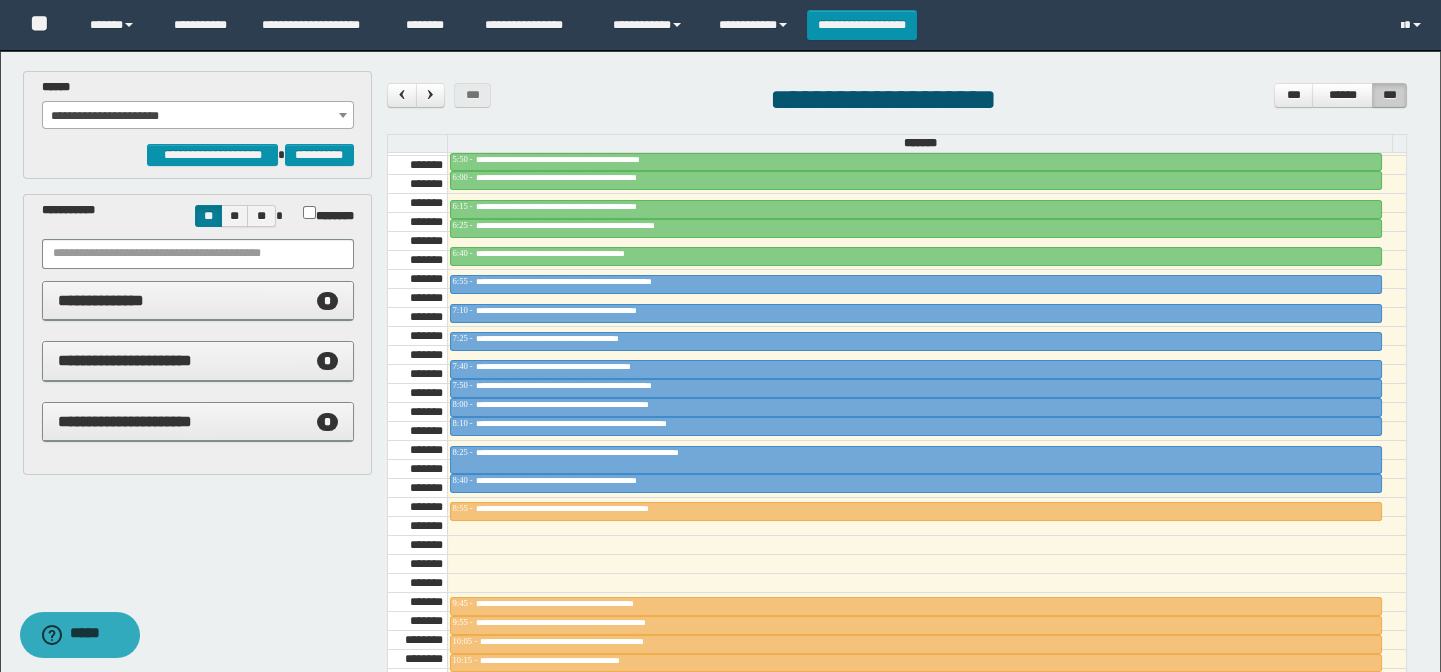 scroll, scrollTop: 681, scrollLeft: 0, axis: vertical 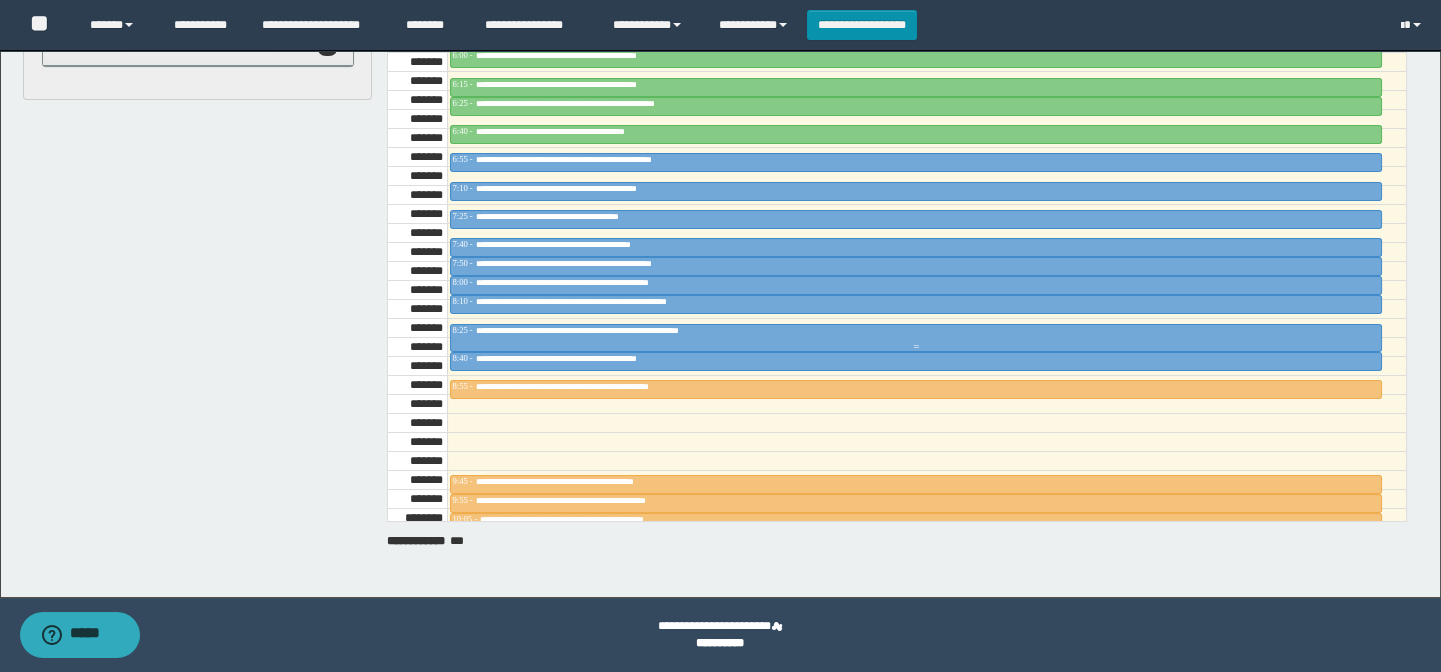 click on "**********" at bounding box center [611, 330] 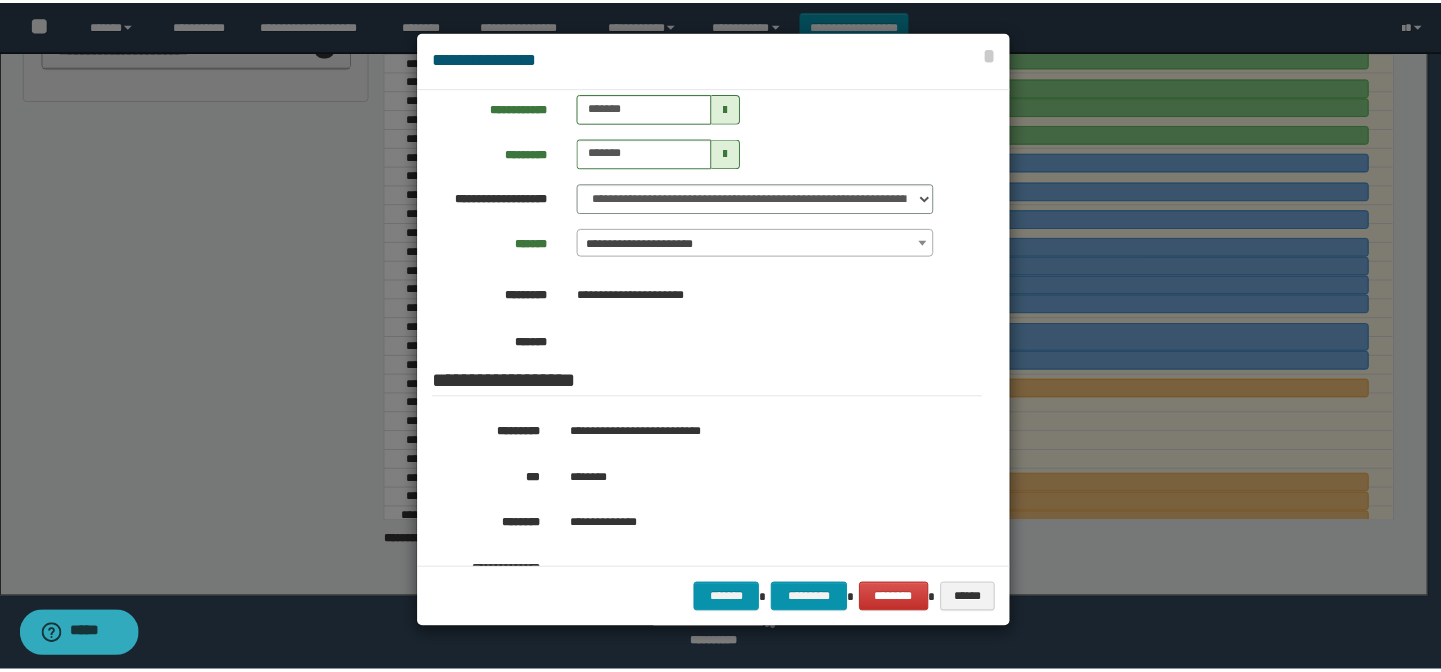 scroll, scrollTop: 181, scrollLeft: 0, axis: vertical 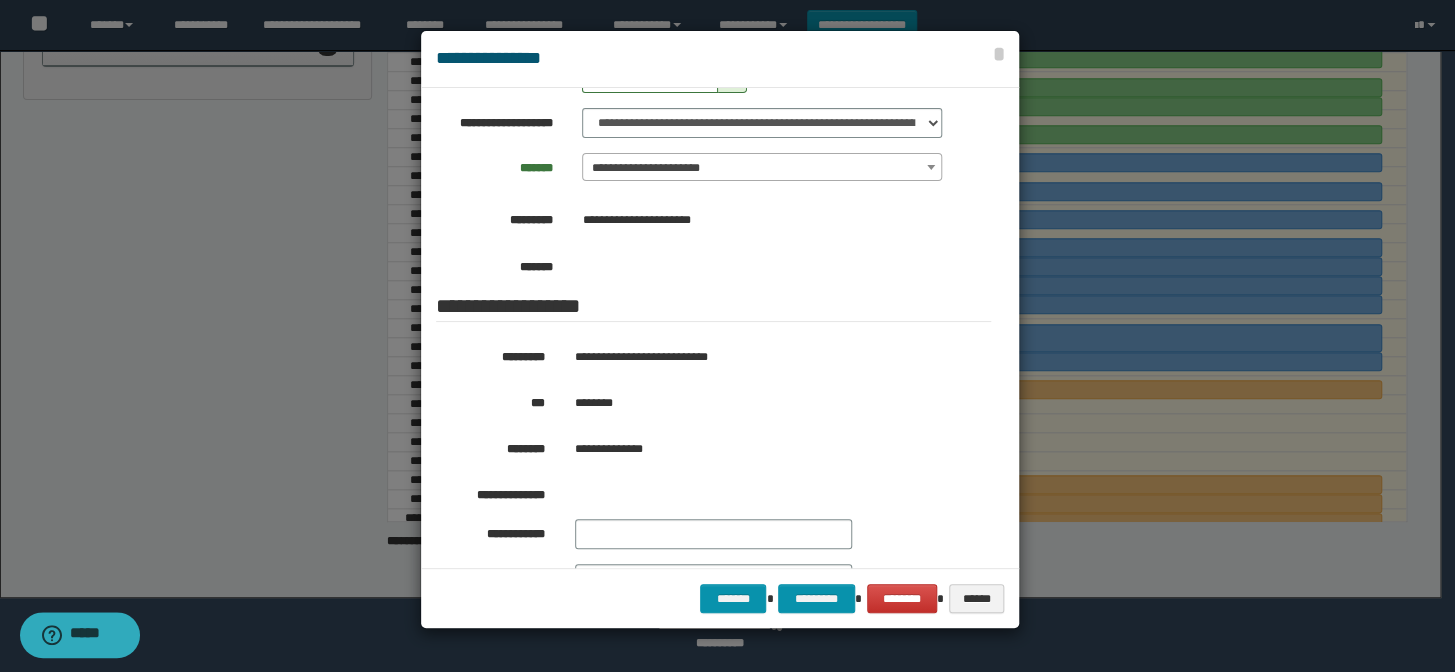 click at bounding box center [727, 336] 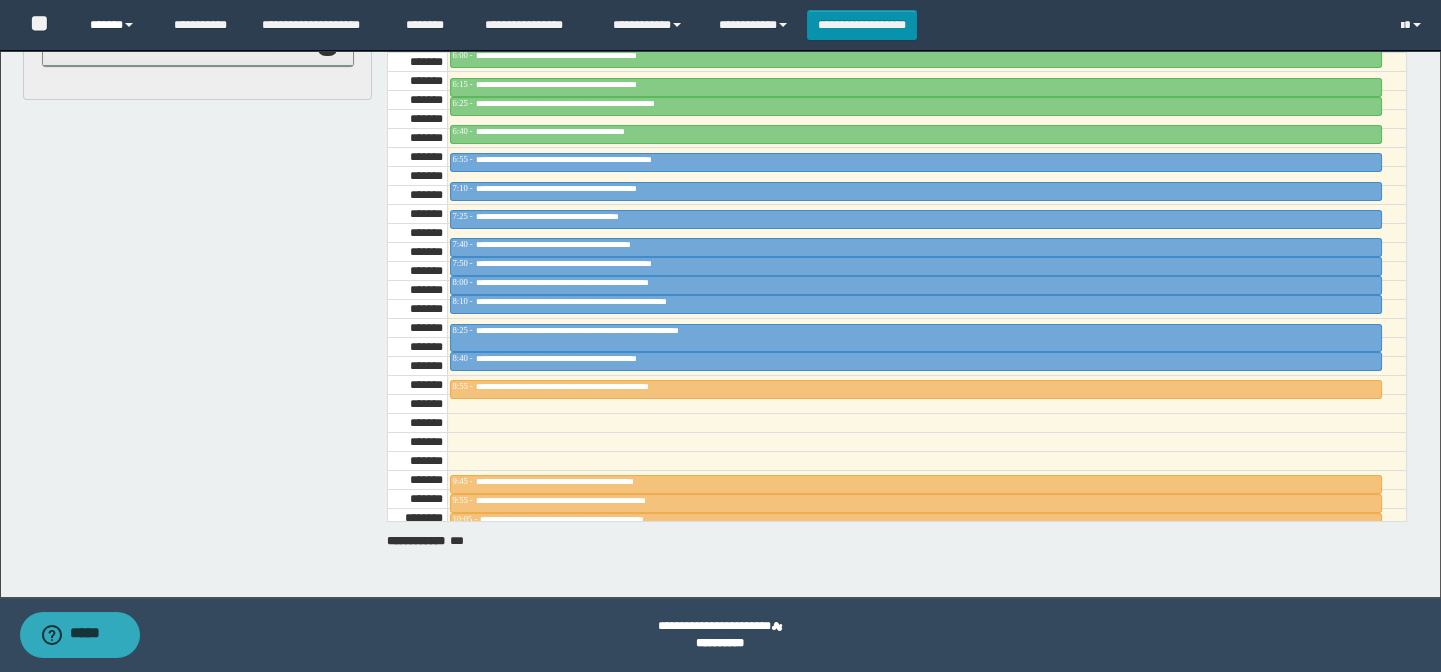 click on "******" at bounding box center [117, 25] 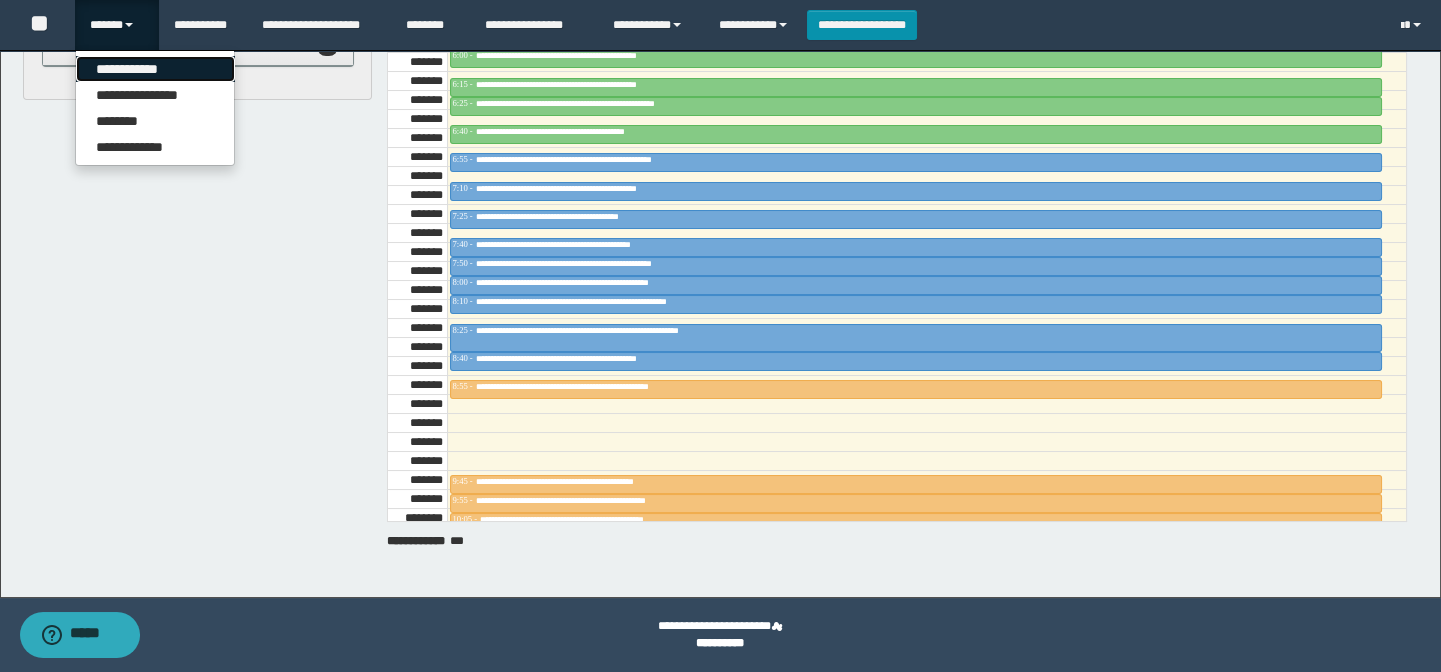click on "**********" at bounding box center [155, 69] 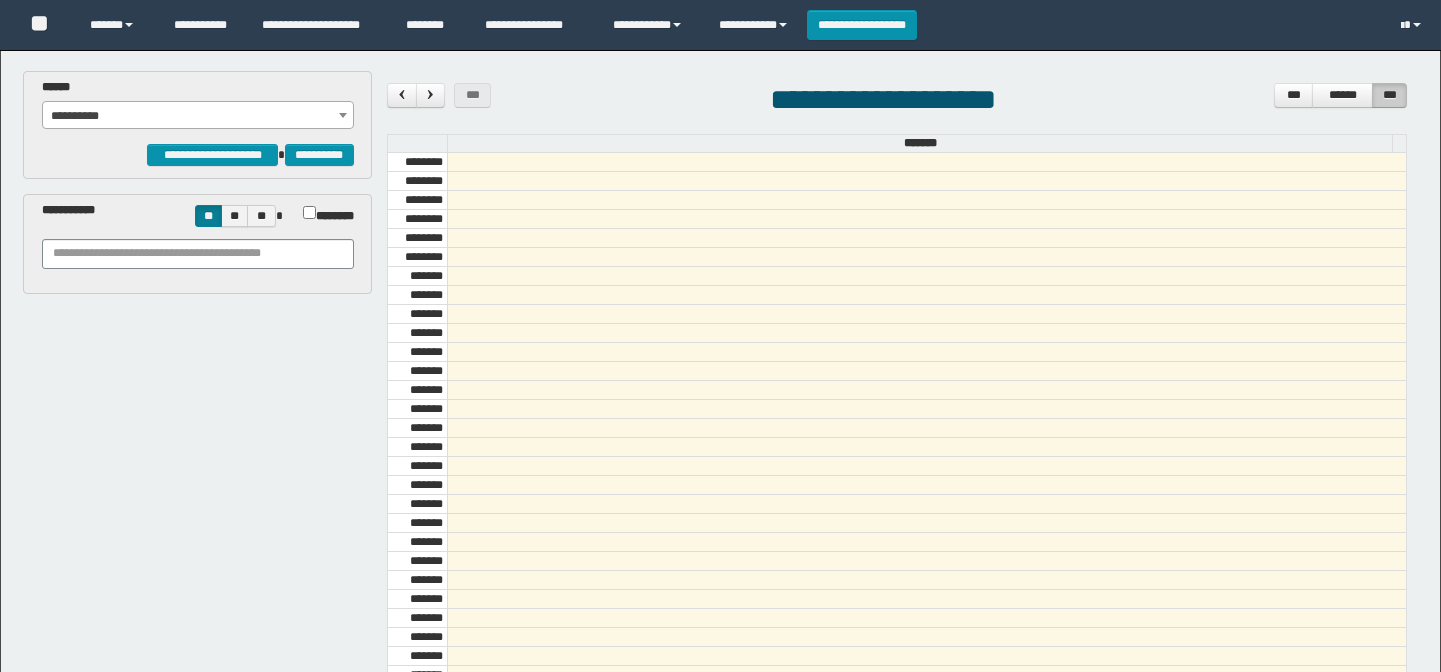 scroll, scrollTop: 0, scrollLeft: 0, axis: both 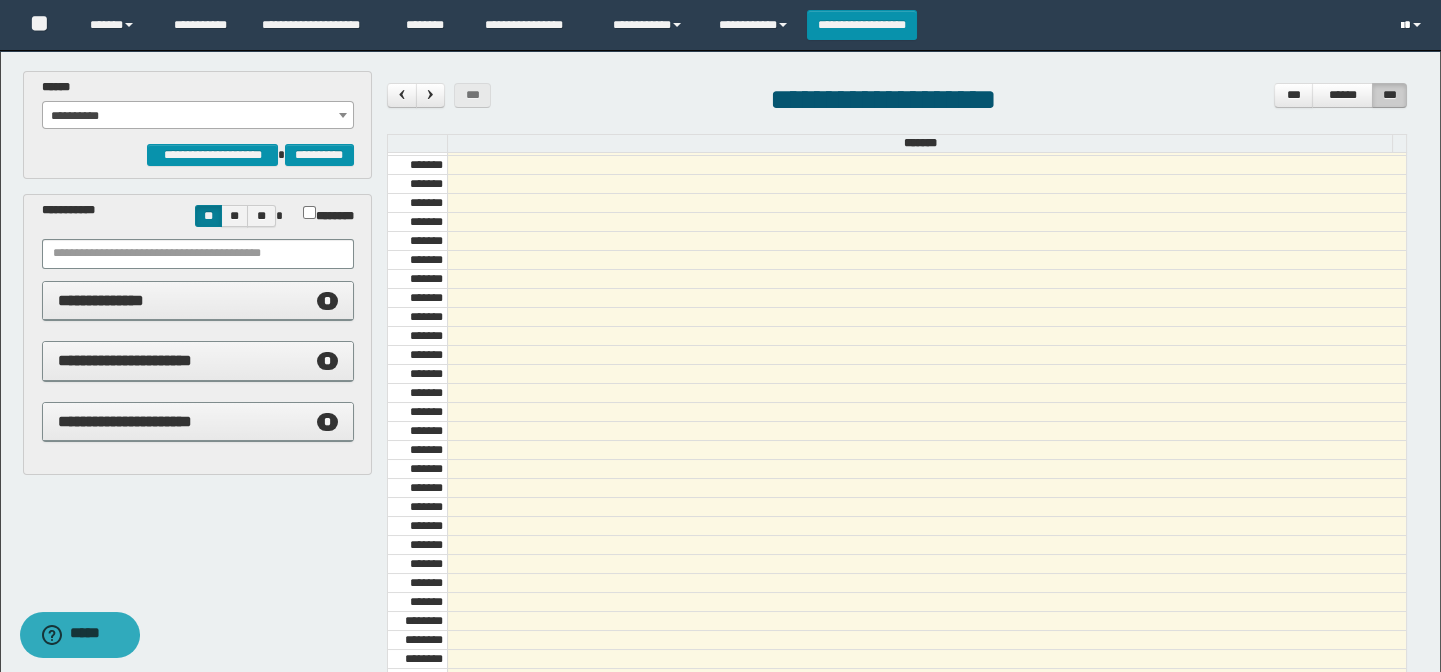 click at bounding box center [1413, 25] 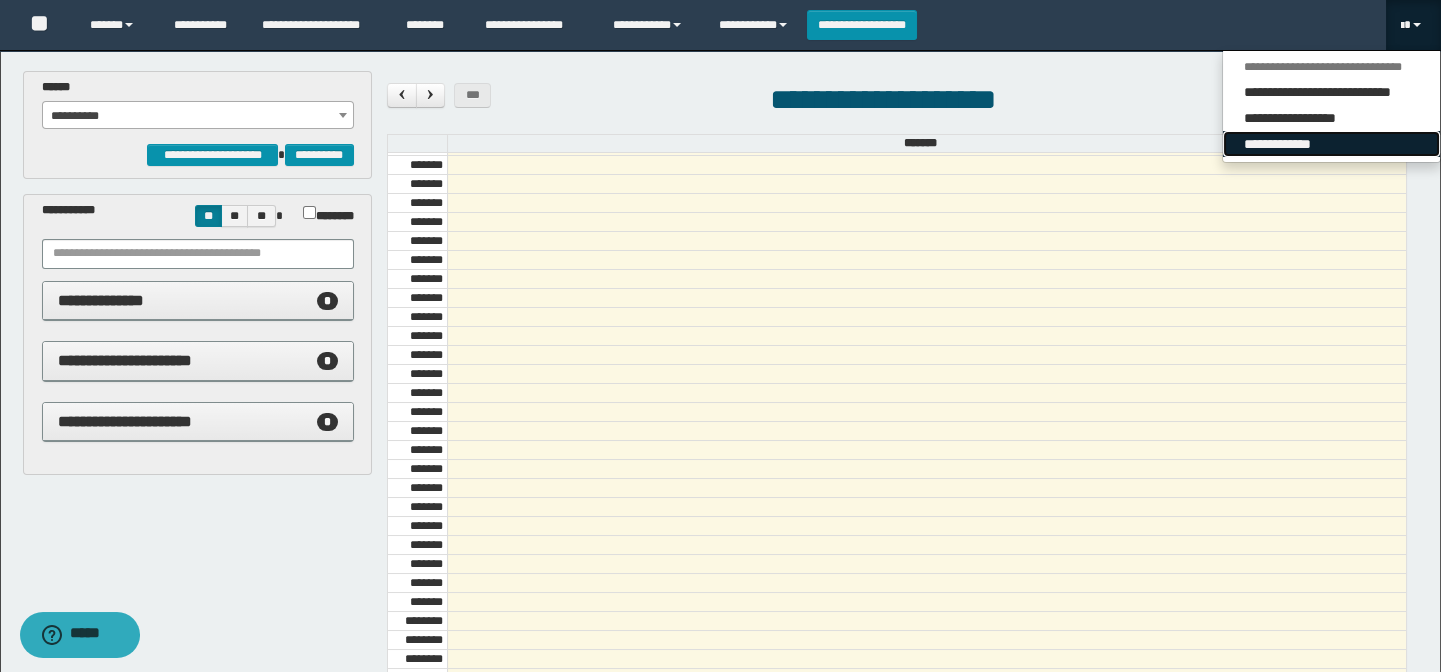 click on "**********" at bounding box center [1331, 144] 